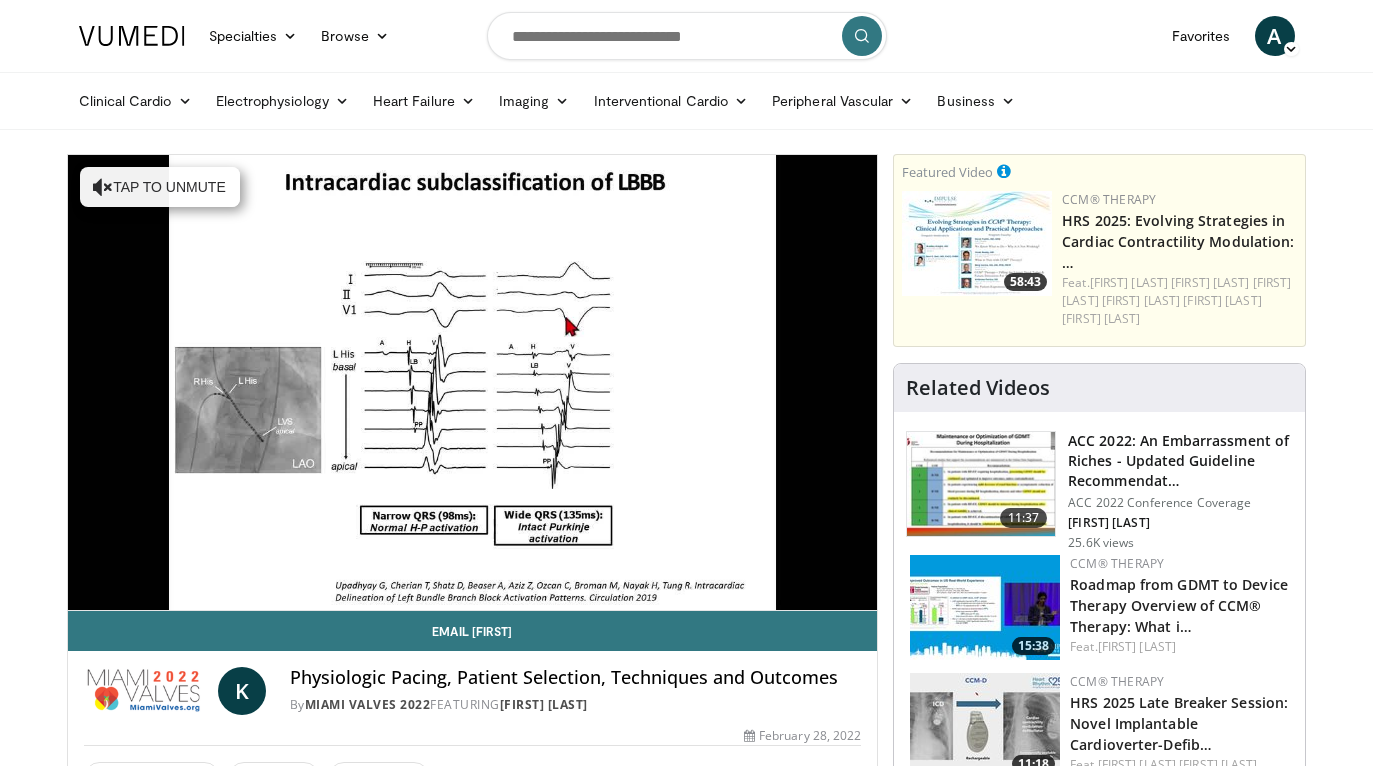scroll, scrollTop: 0, scrollLeft: 0, axis: both 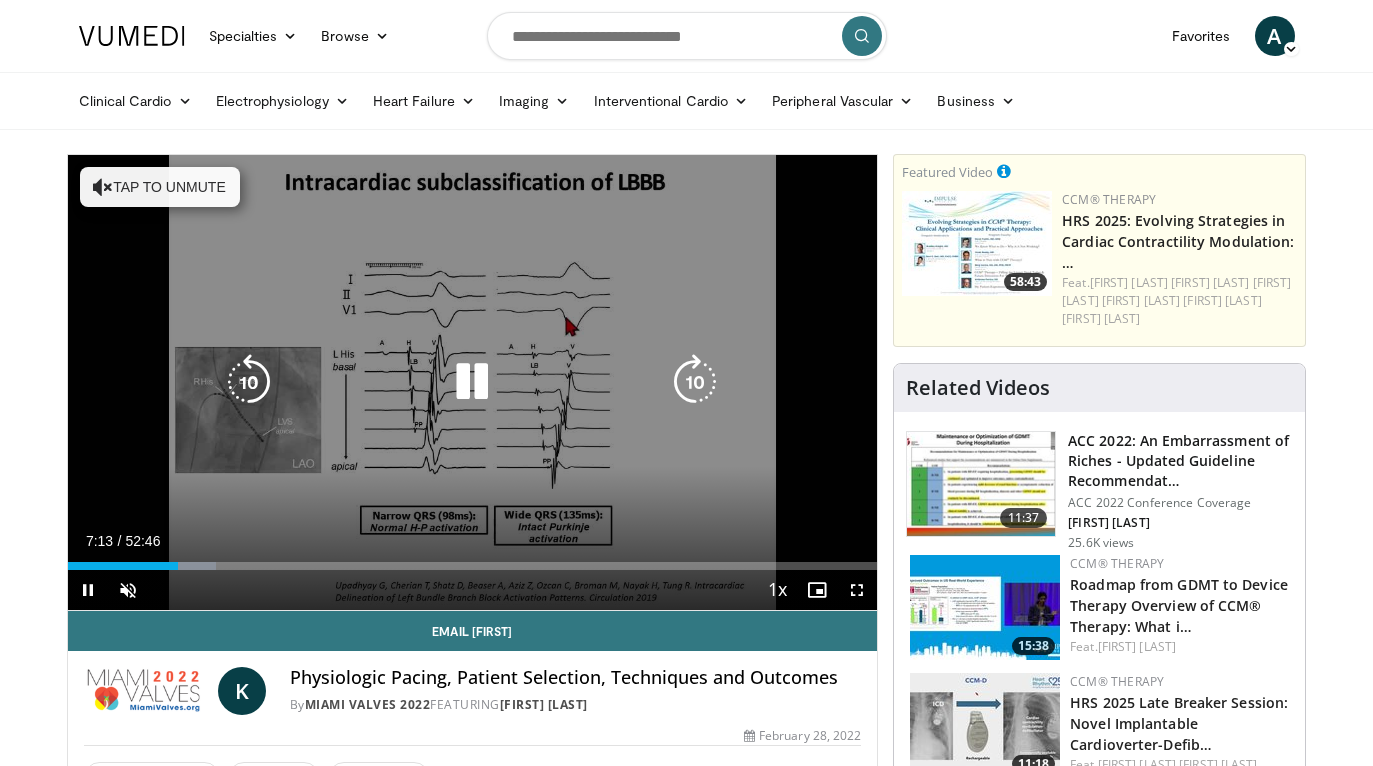 click at bounding box center [472, 382] 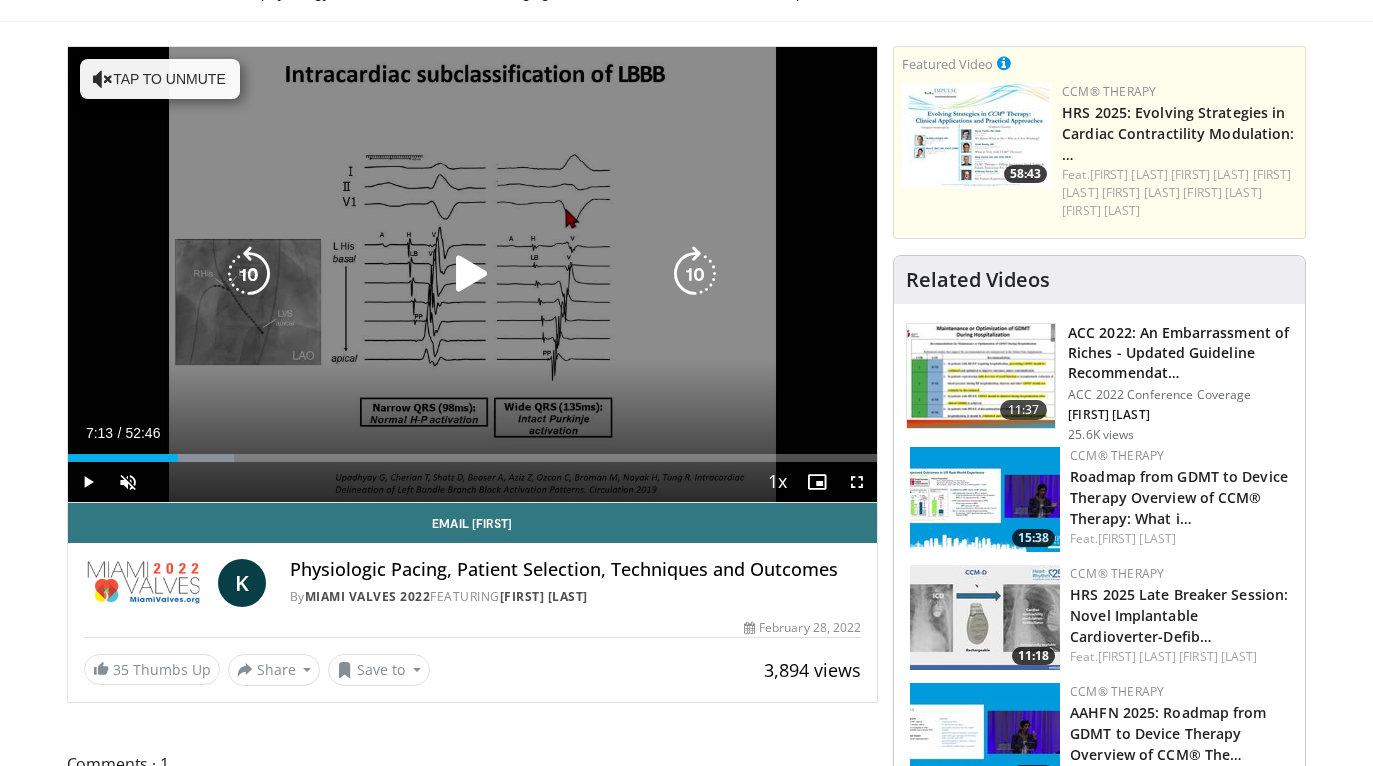 scroll, scrollTop: 147, scrollLeft: 0, axis: vertical 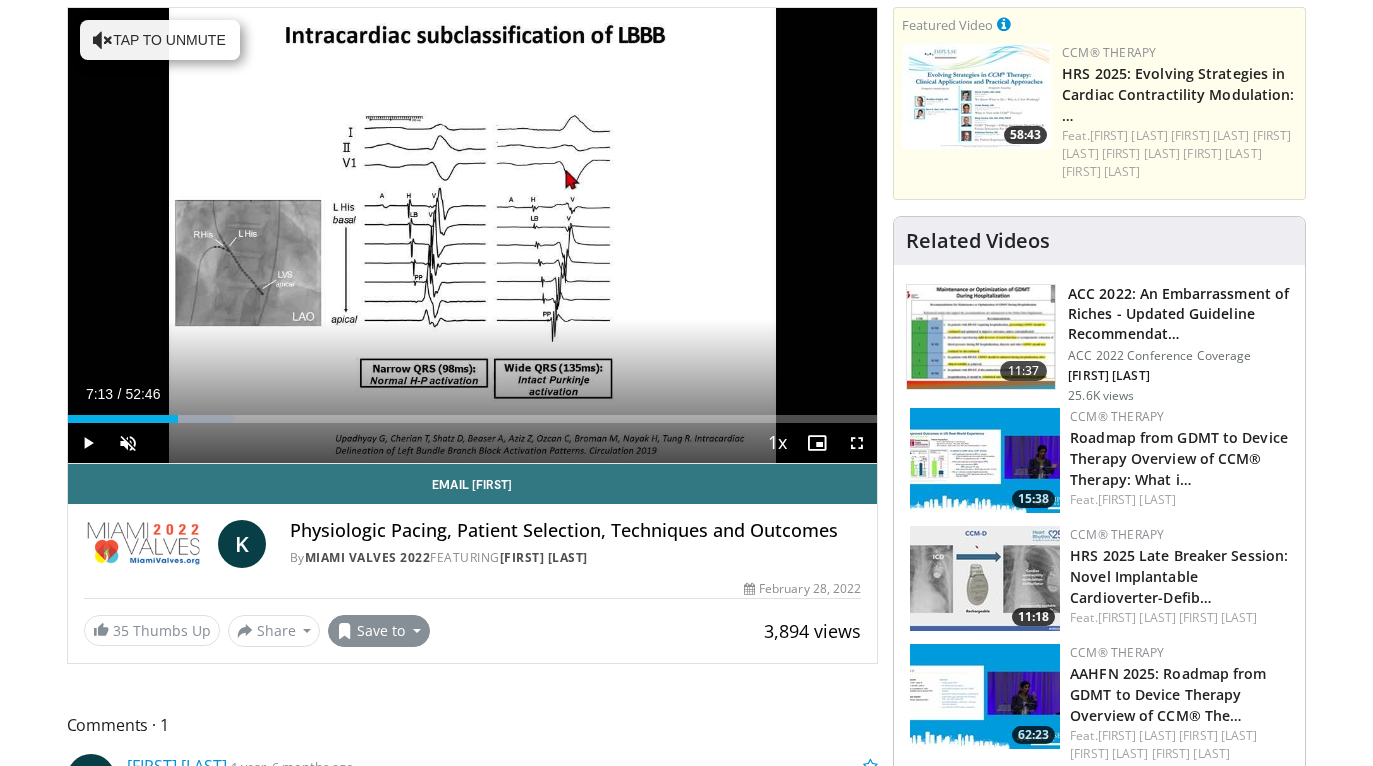 click on "Save to" at bounding box center [379, 631] 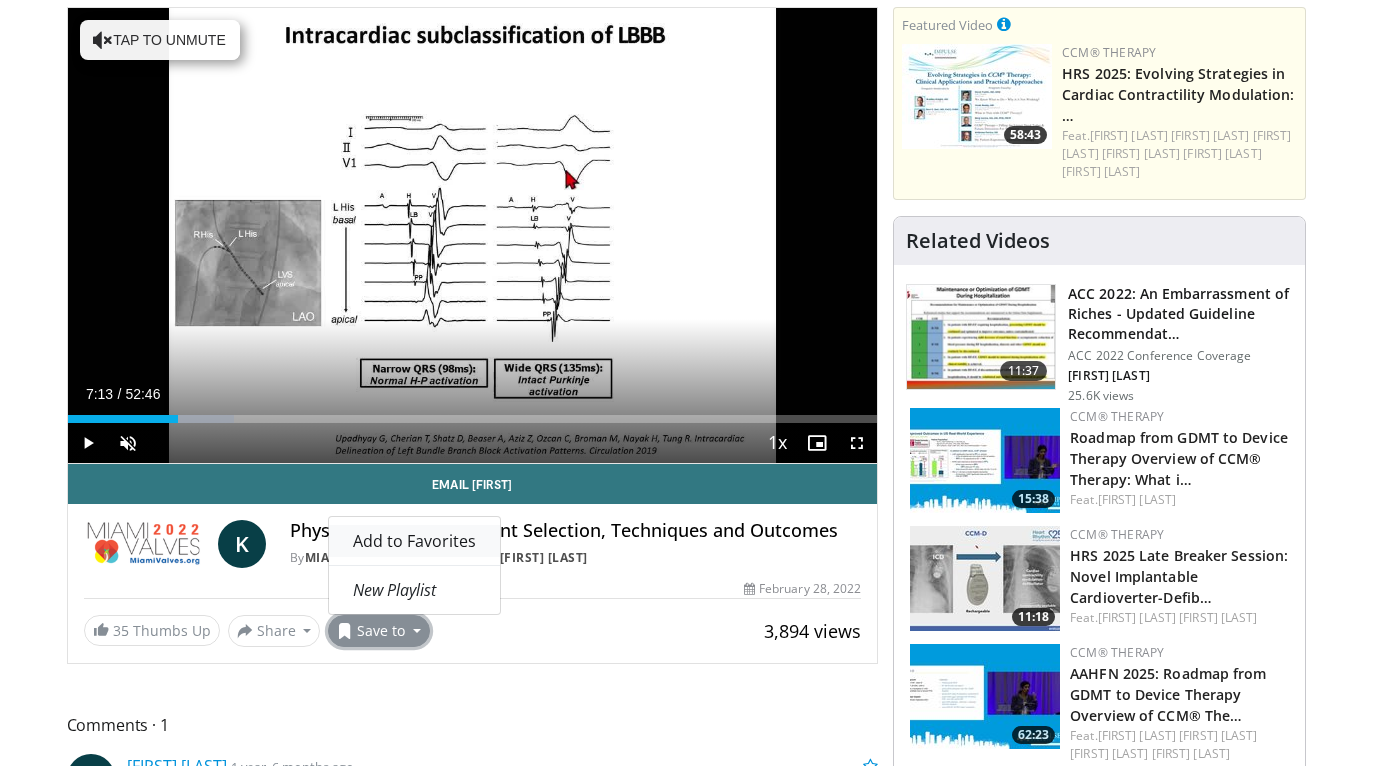 click on "Add to Favorites" at bounding box center [414, 541] 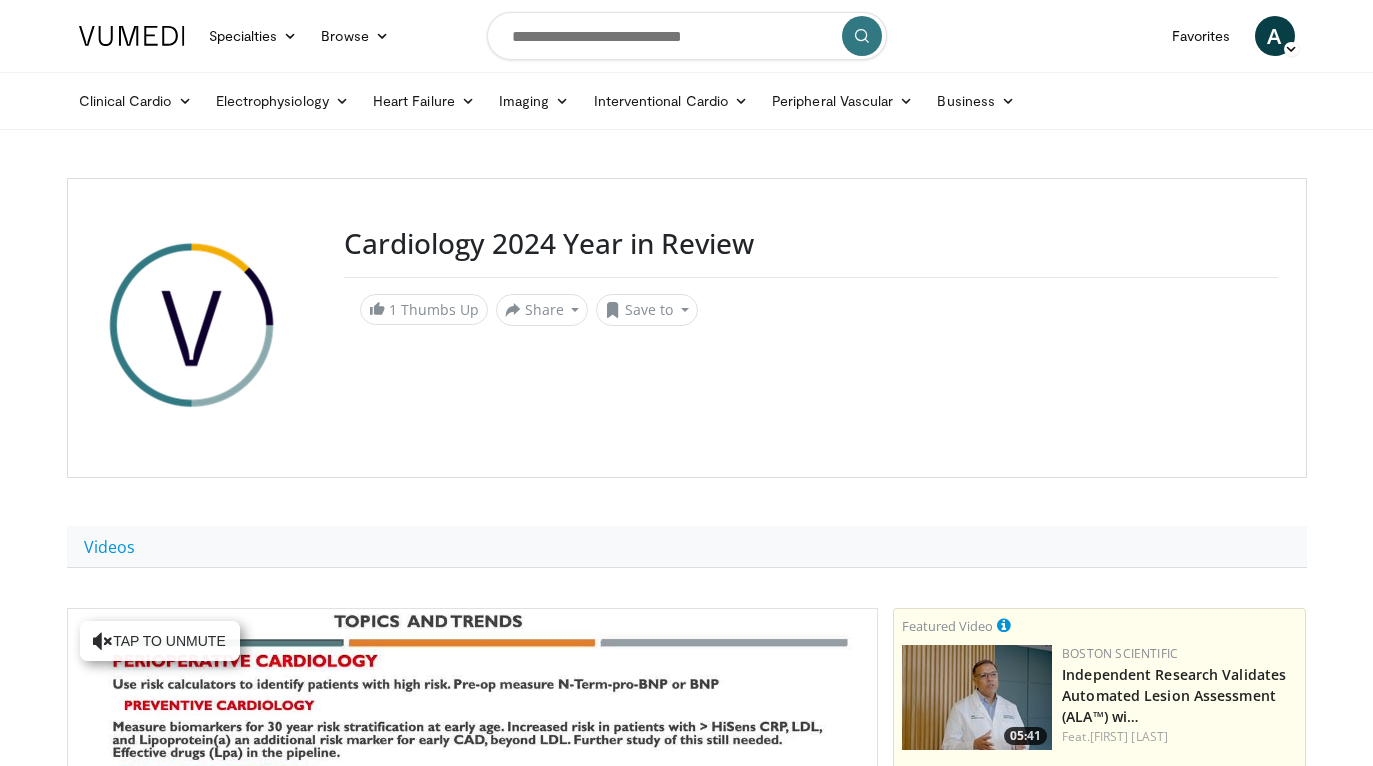 scroll, scrollTop: 697, scrollLeft: 0, axis: vertical 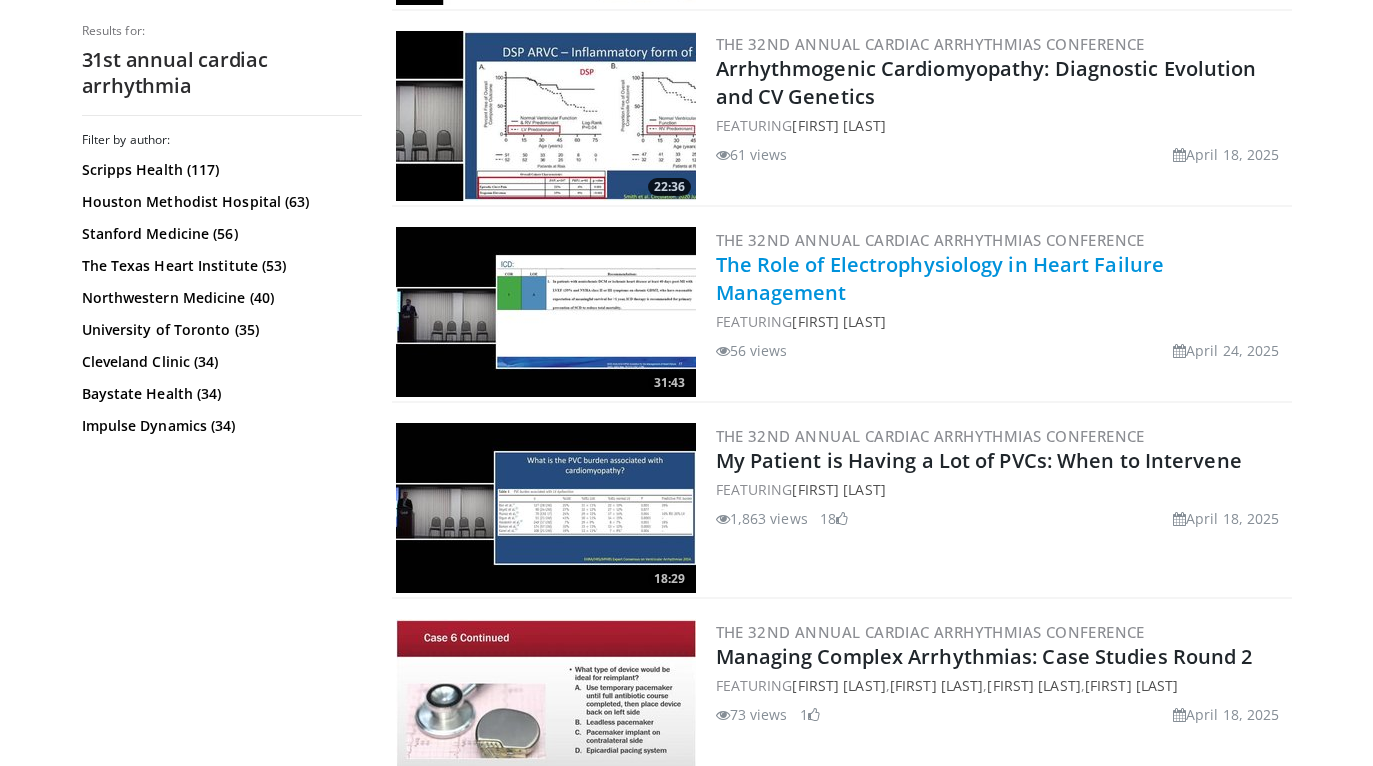 click on "The Role of Electrophysiology in Heart Failure Management" at bounding box center [940, 278] 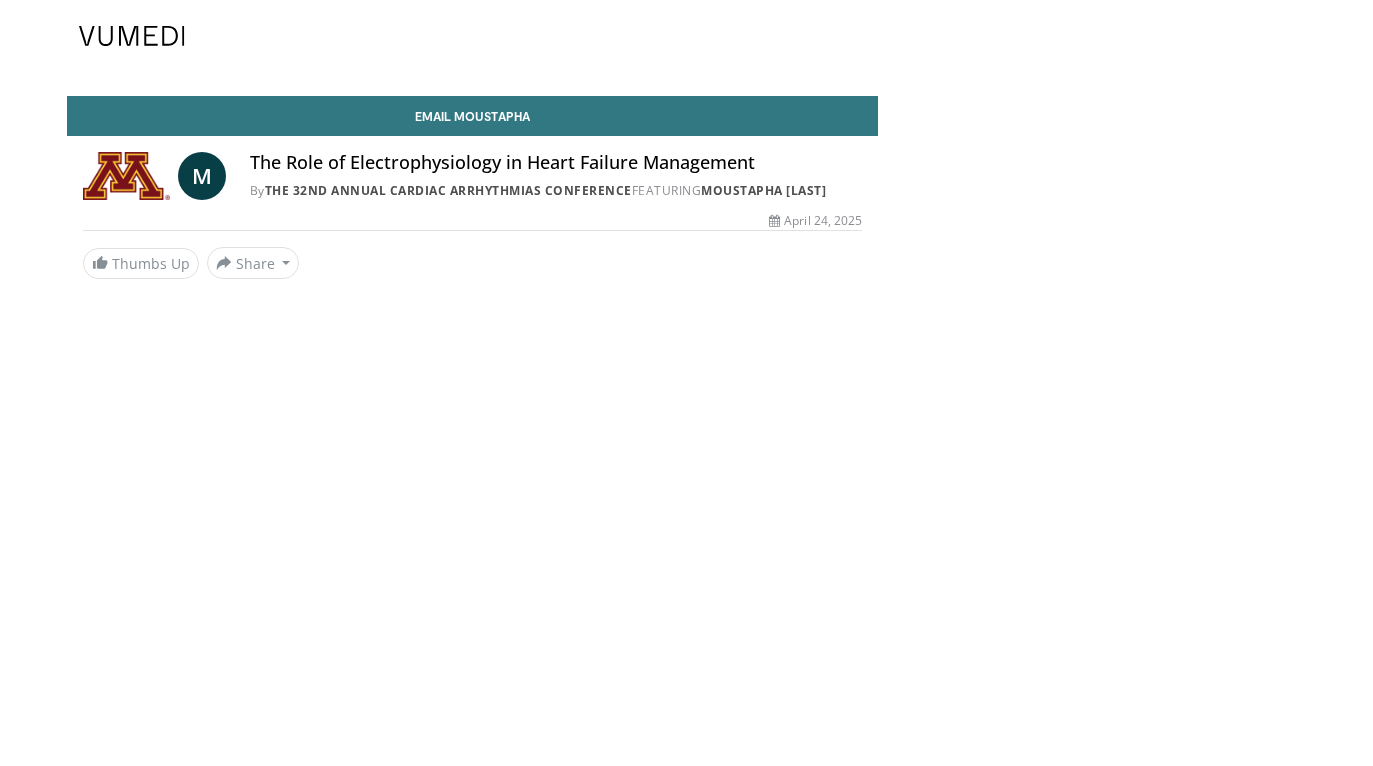 scroll, scrollTop: 0, scrollLeft: 0, axis: both 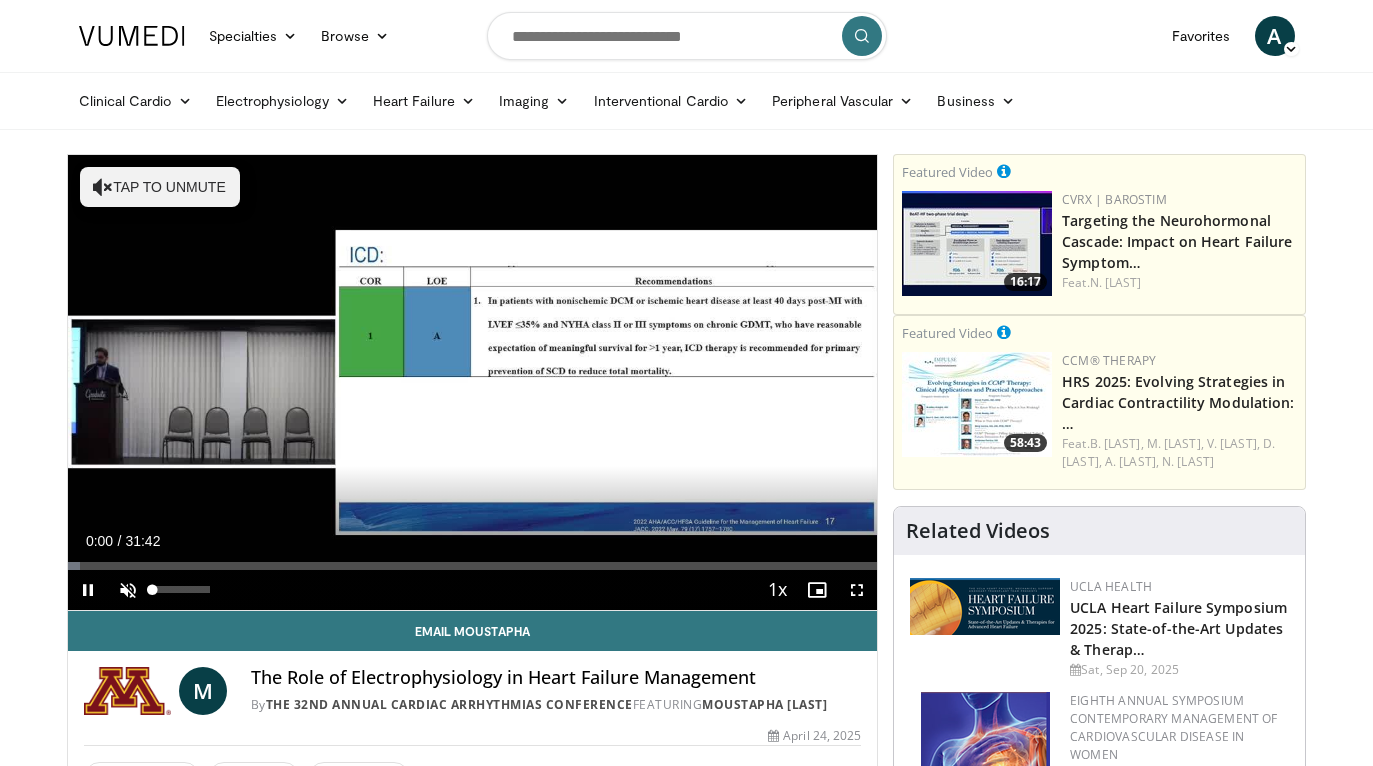 click at bounding box center [128, 590] 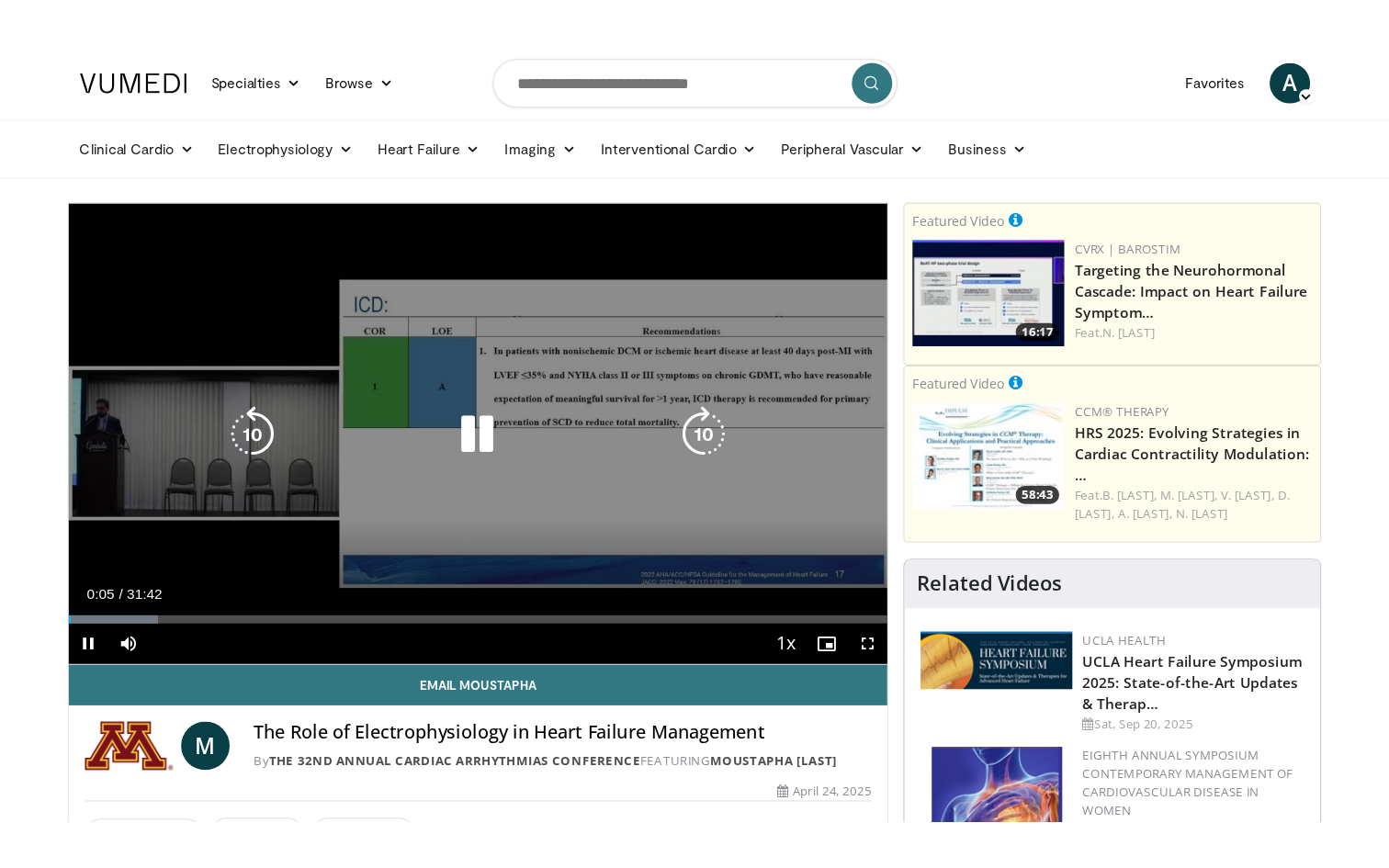 scroll, scrollTop: 0, scrollLeft: 0, axis: both 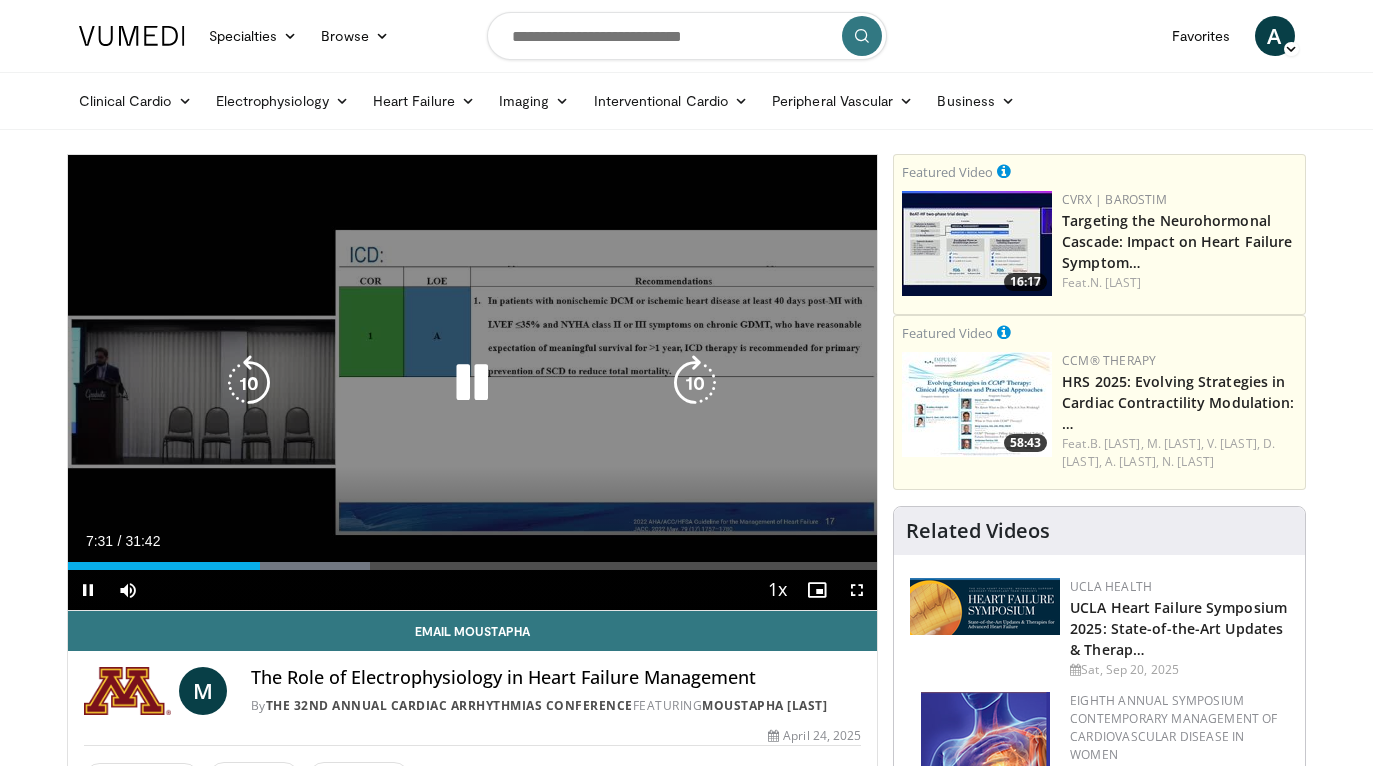 click at bounding box center [249, 383] 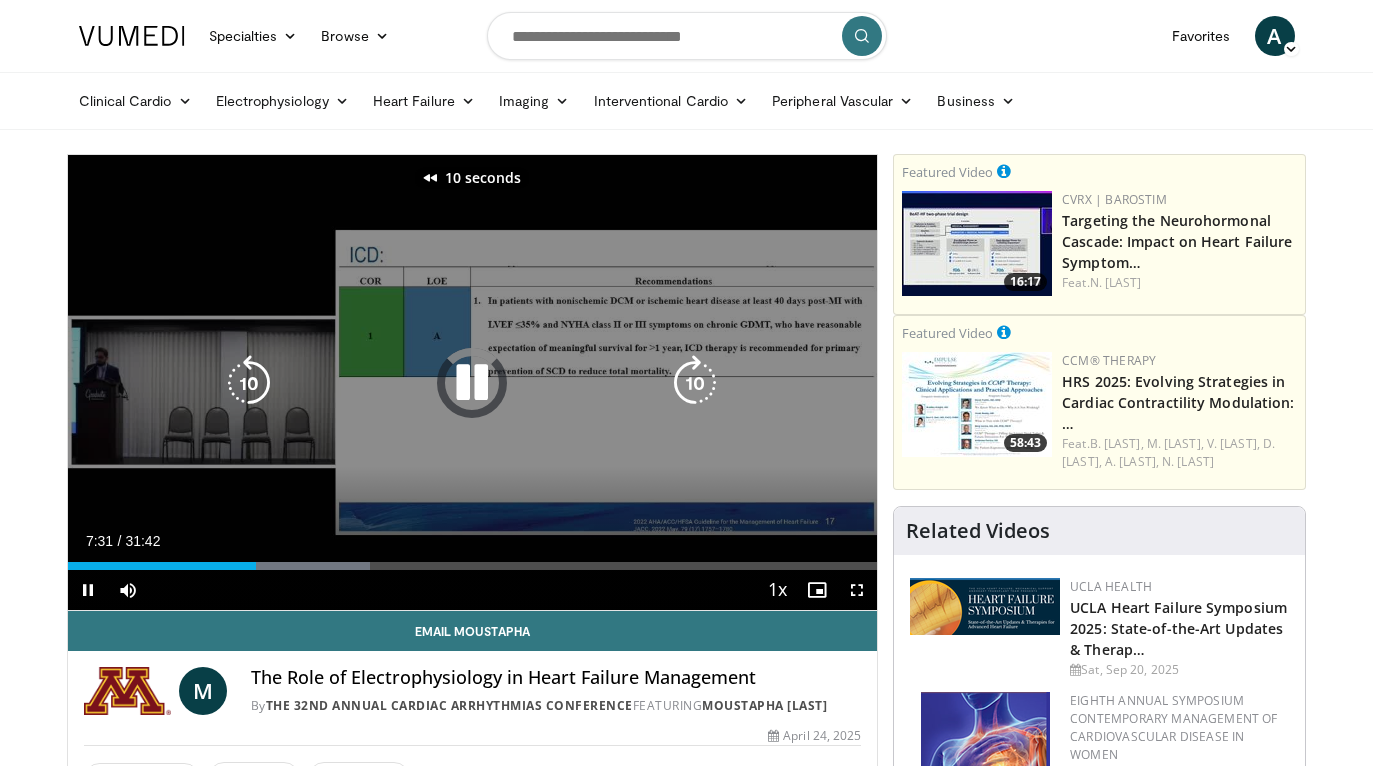 click at bounding box center (249, 383) 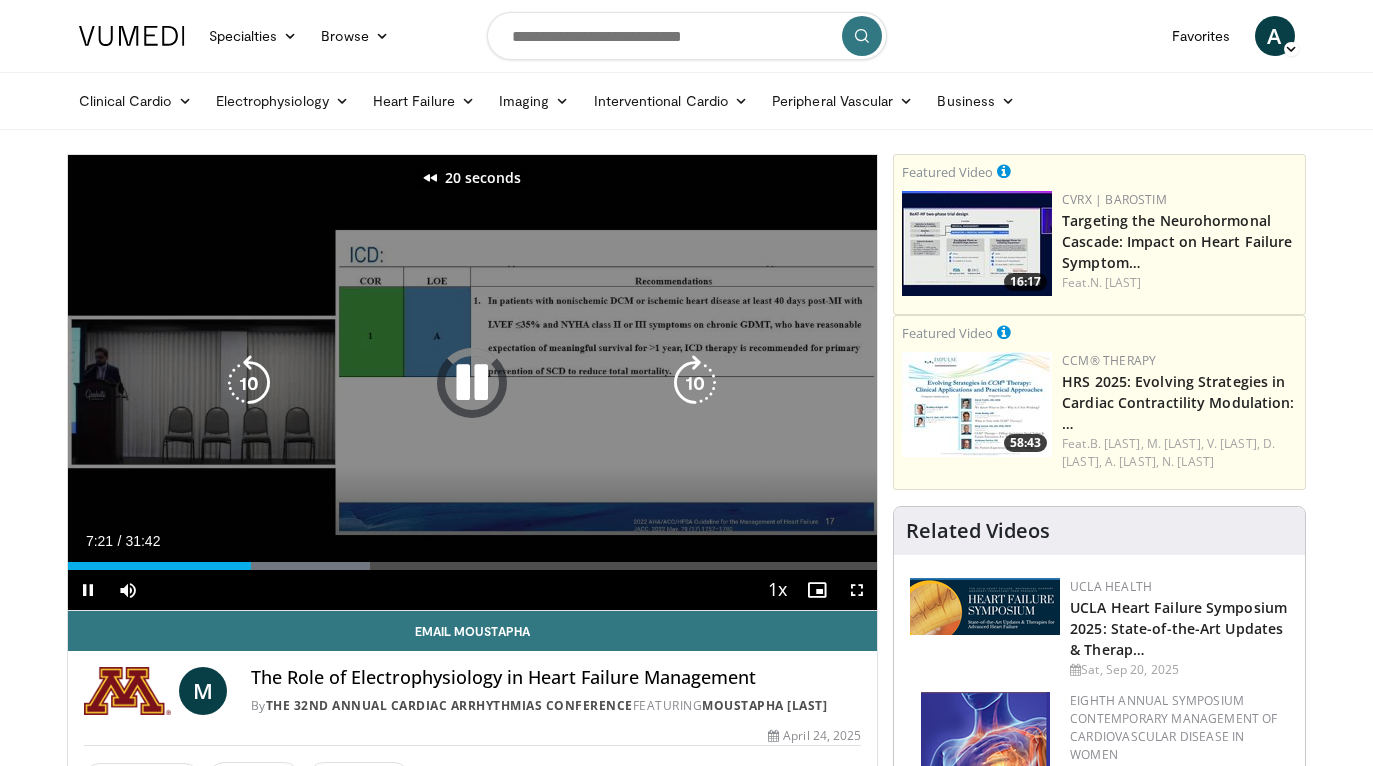 click at bounding box center (249, 383) 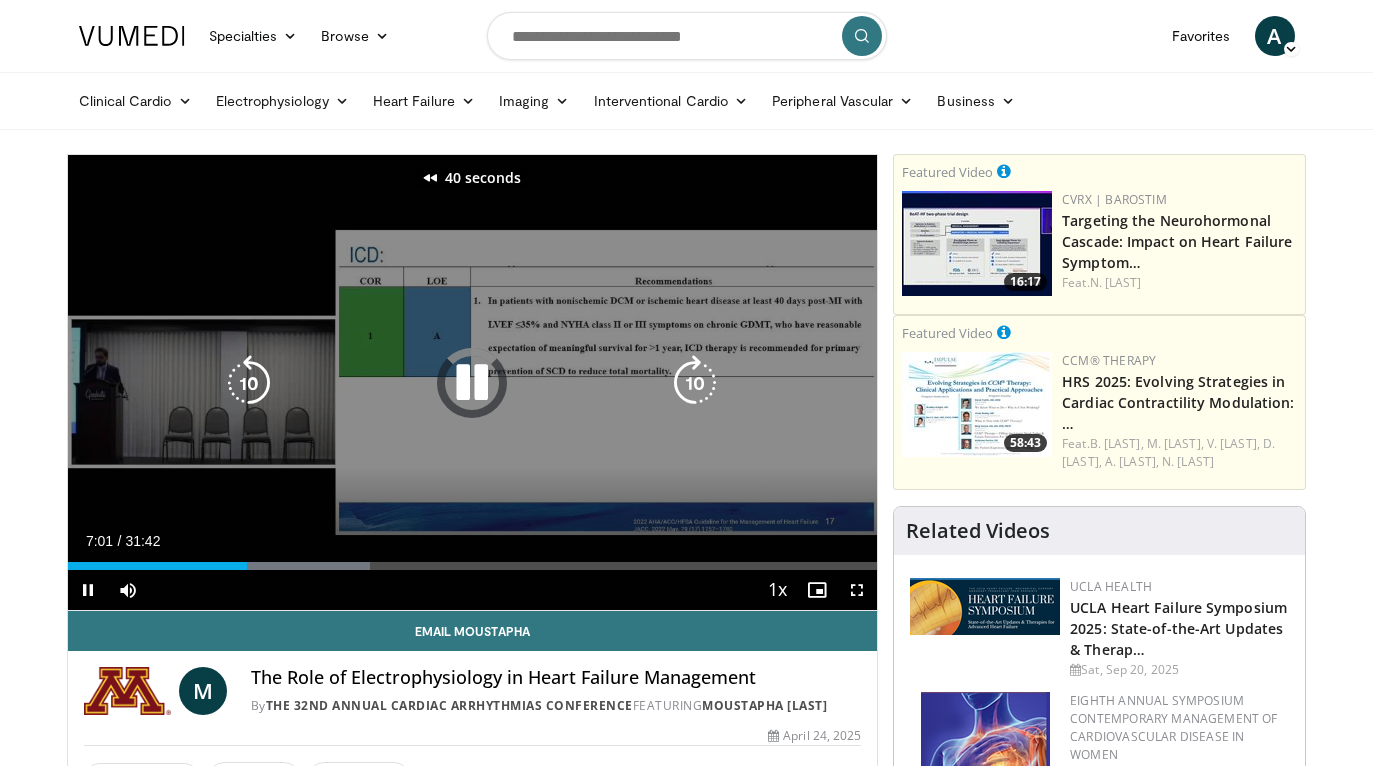 click at bounding box center (249, 383) 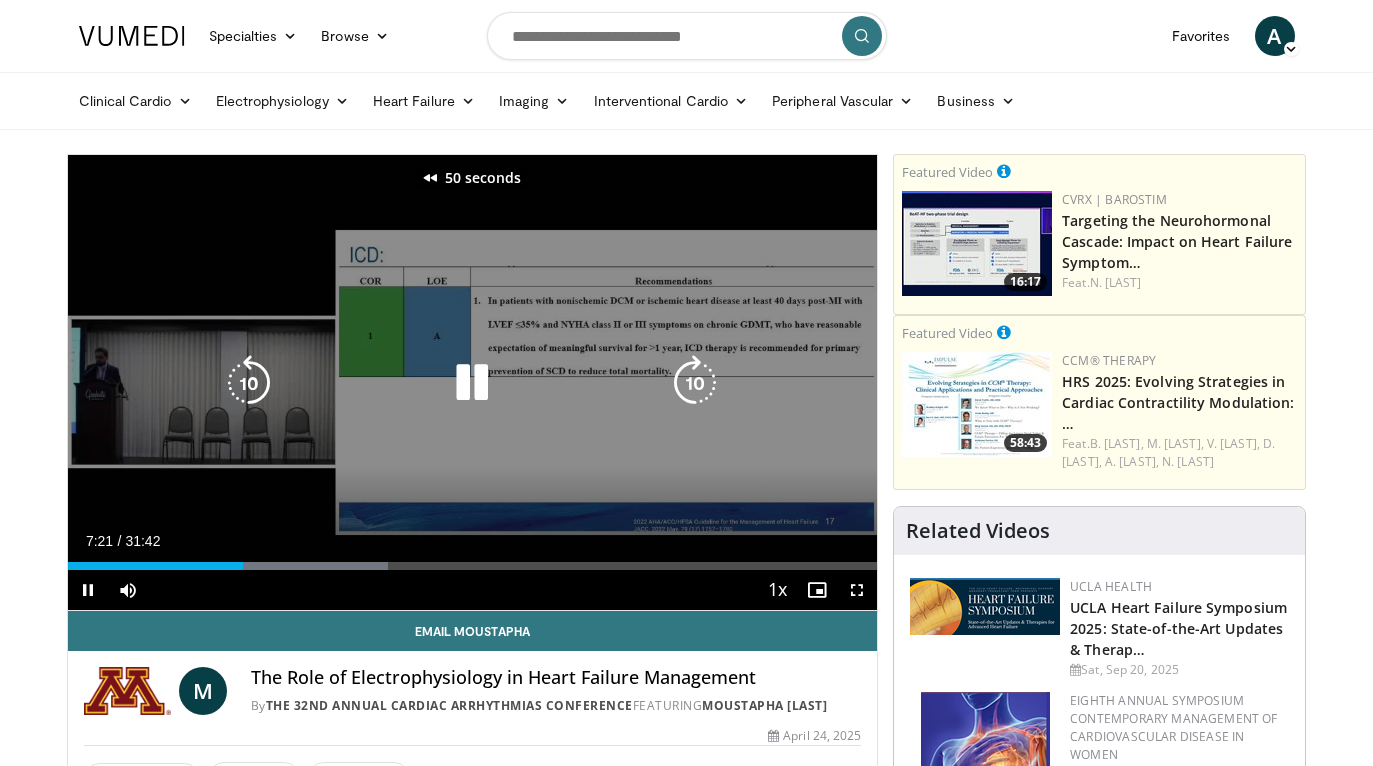 click at bounding box center (249, 383) 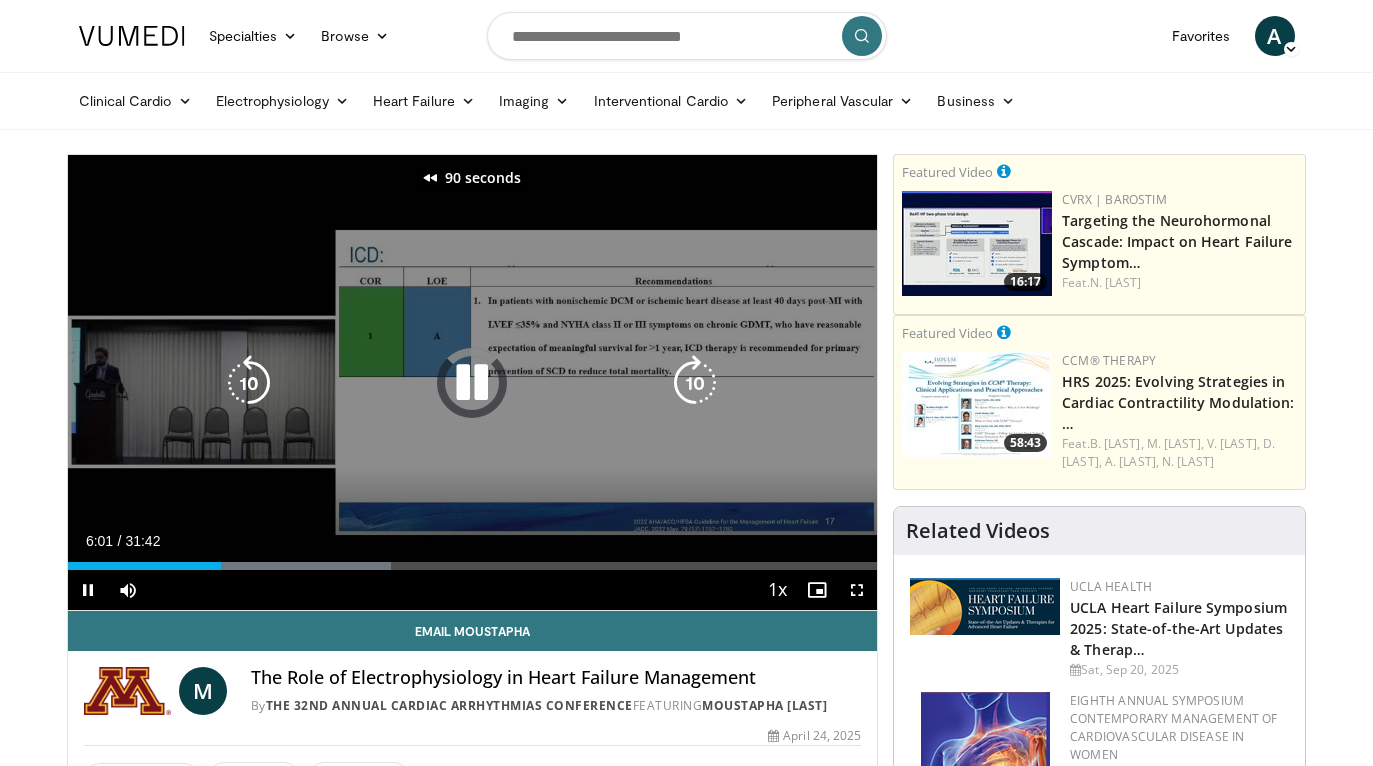 click at bounding box center (249, 383) 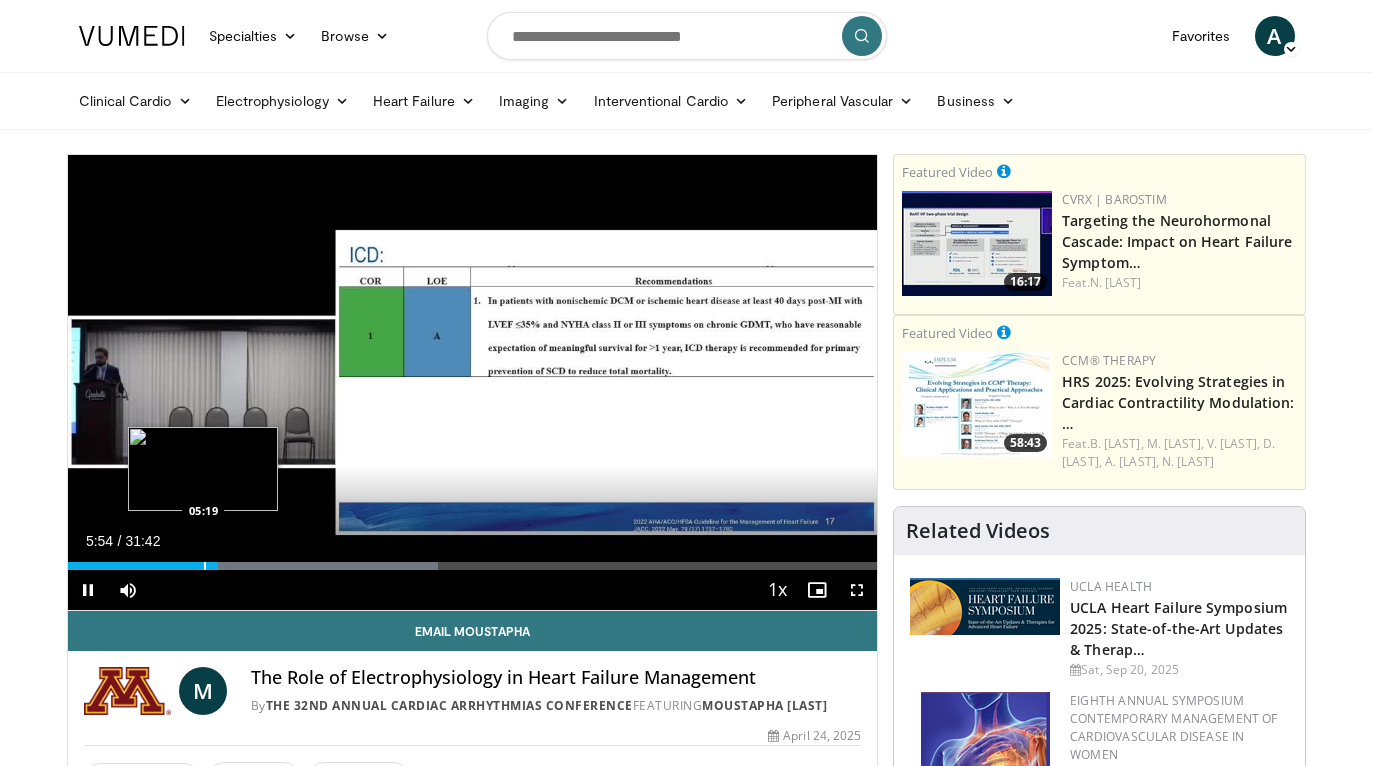 click at bounding box center [205, 566] 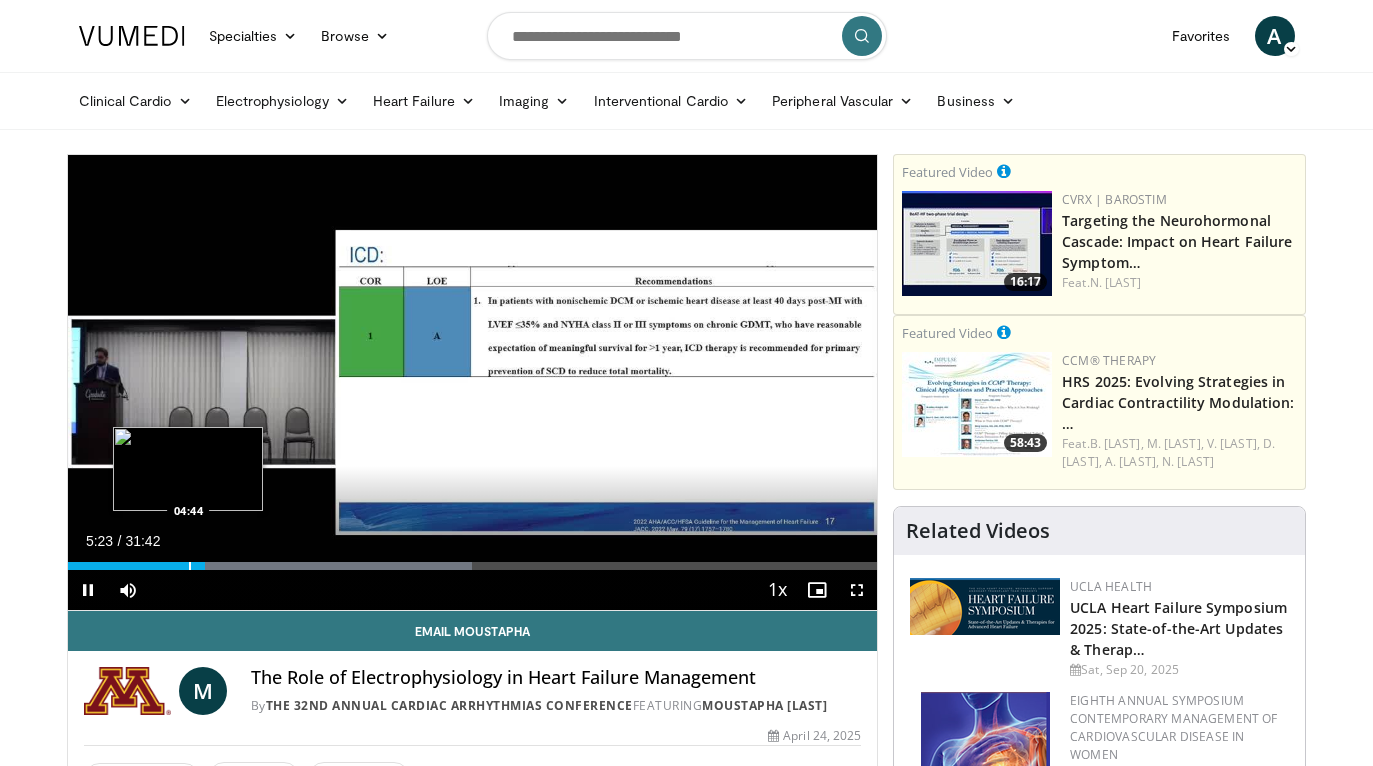 click at bounding box center (190, 566) 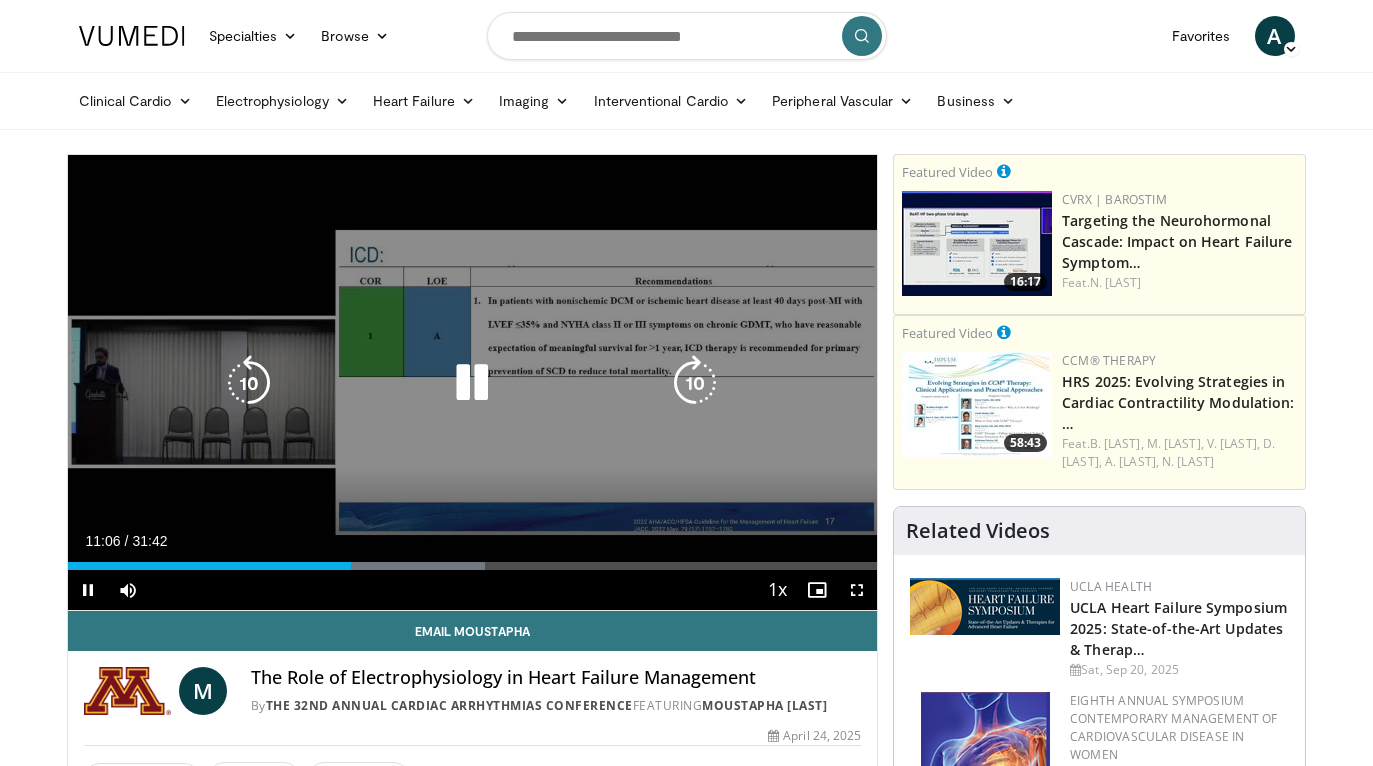 click at bounding box center [249, 383] 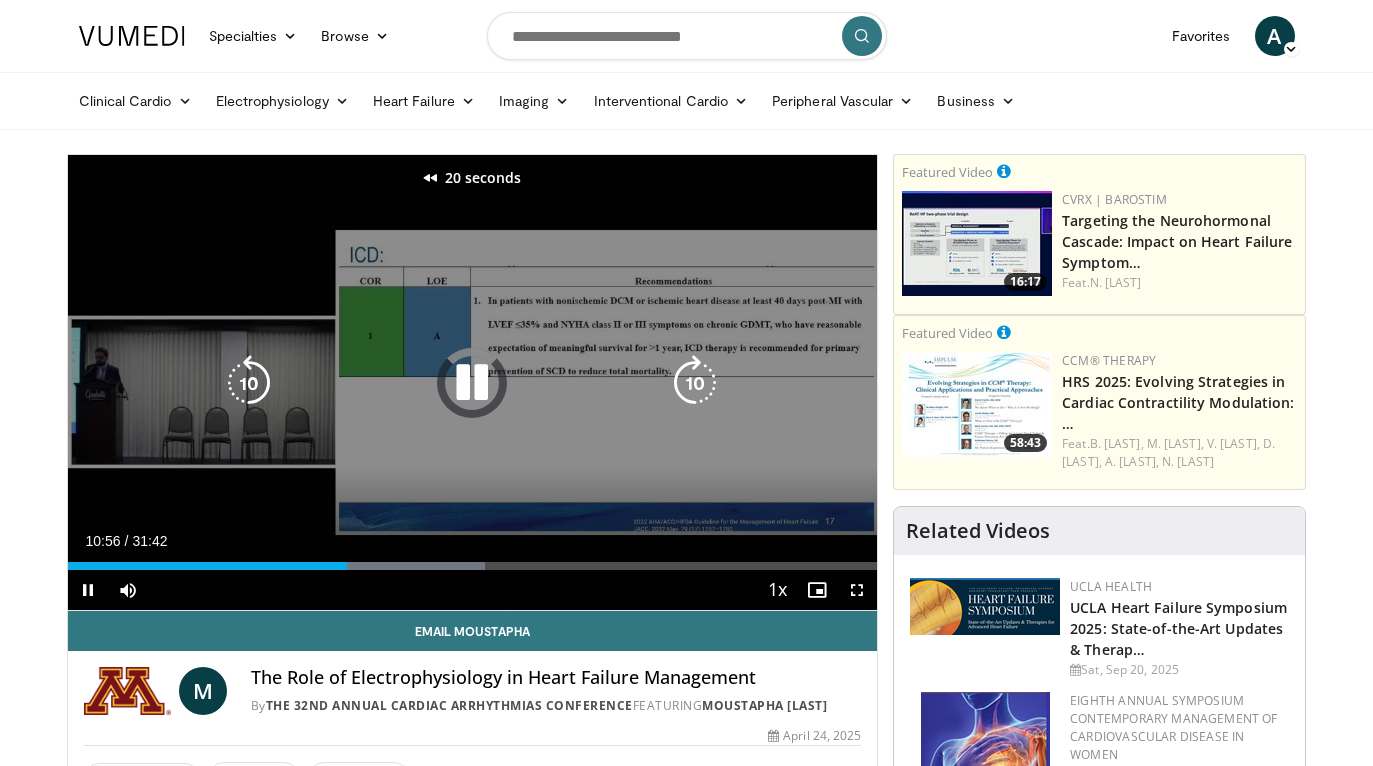 click at bounding box center [249, 383] 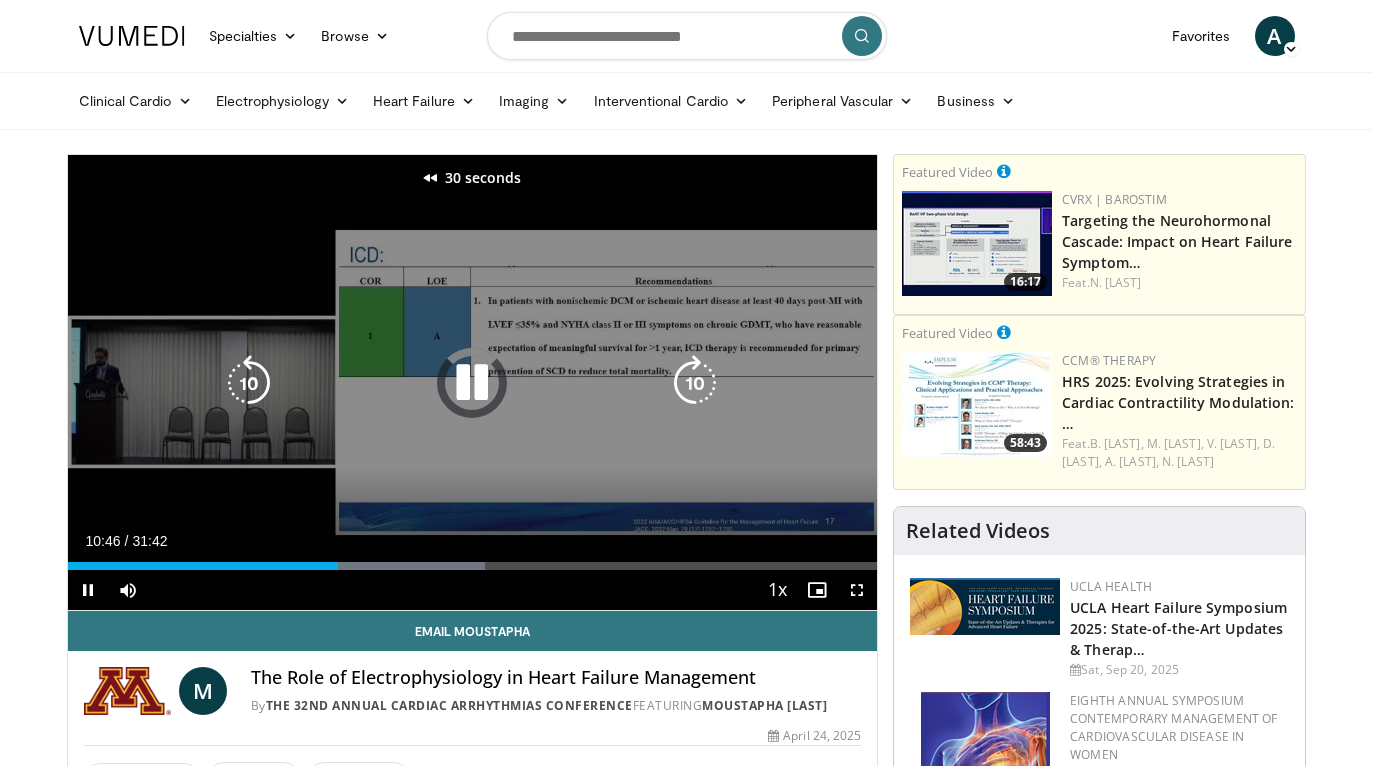 click at bounding box center [249, 383] 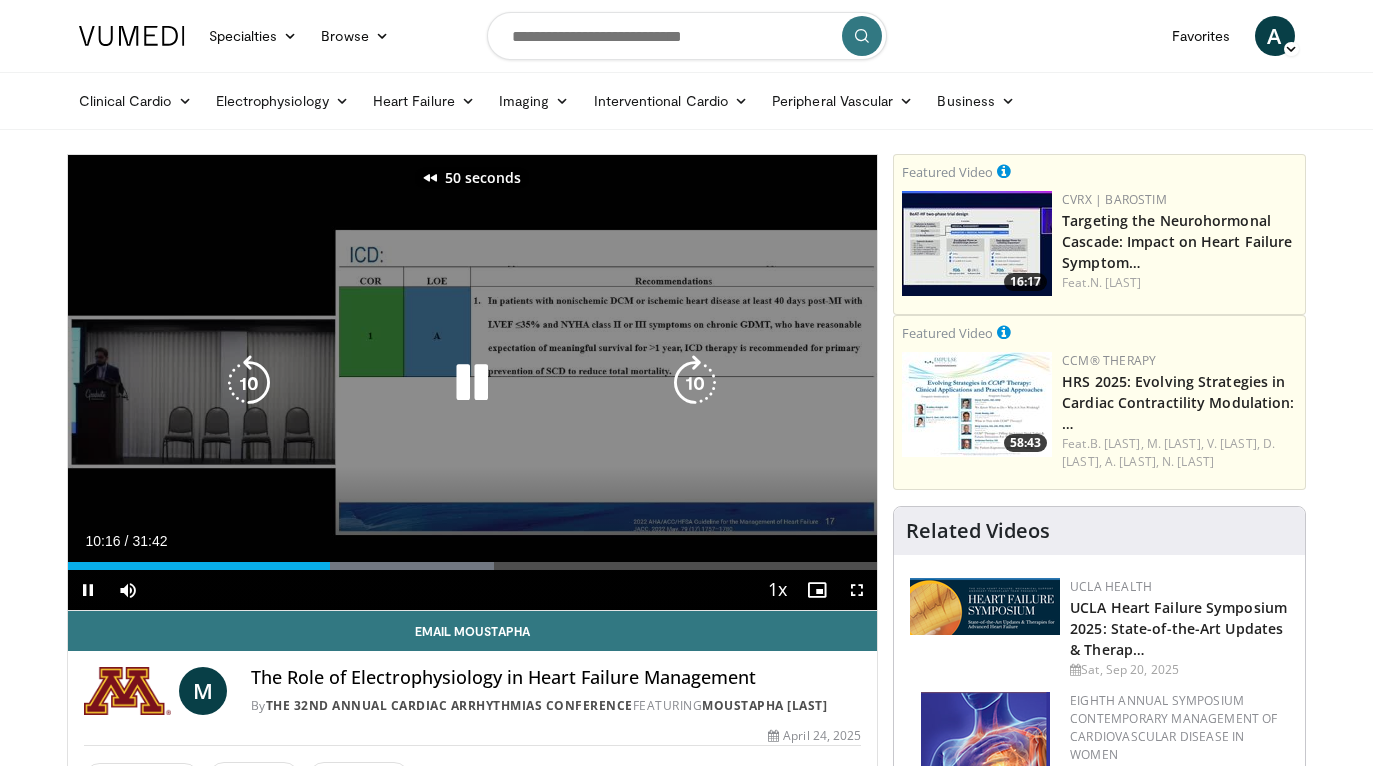 click at bounding box center (249, 383) 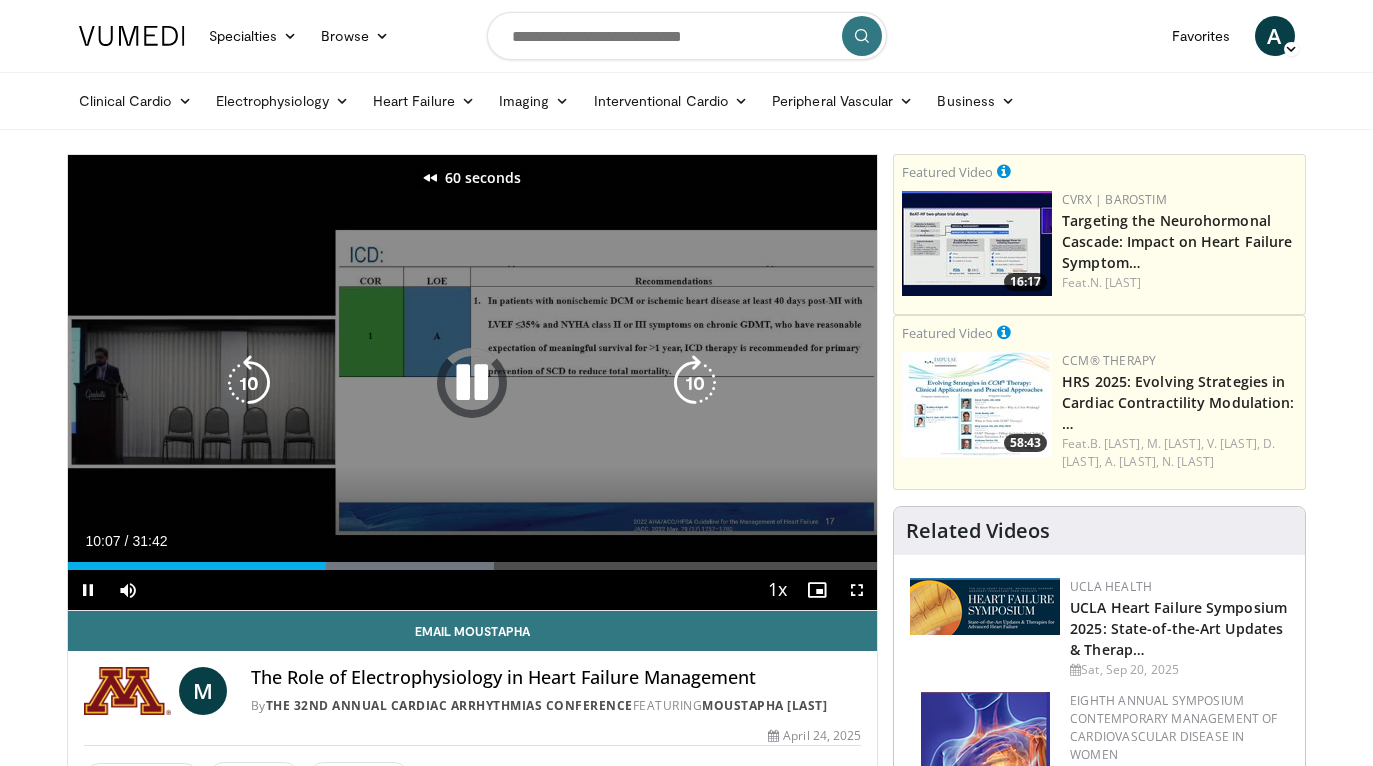 click at bounding box center [249, 383] 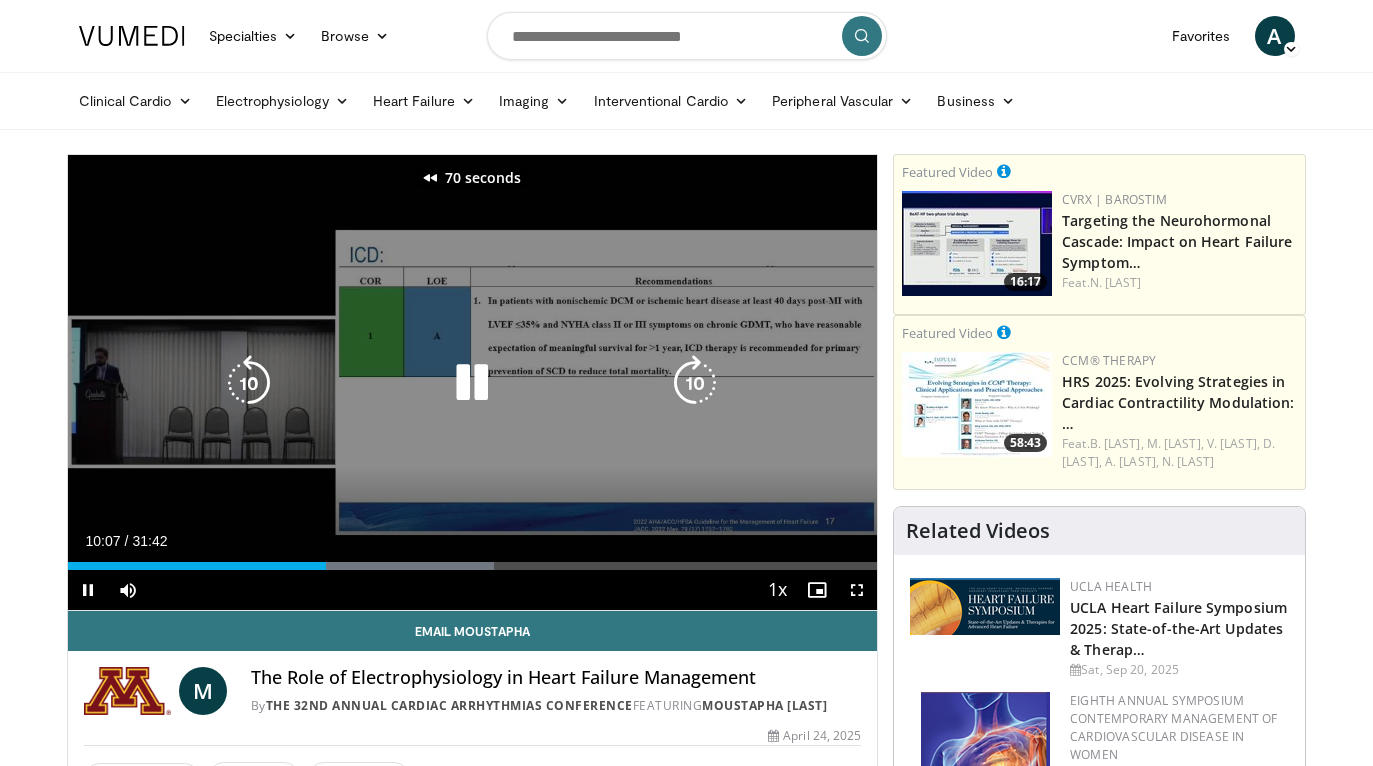 click at bounding box center (249, 383) 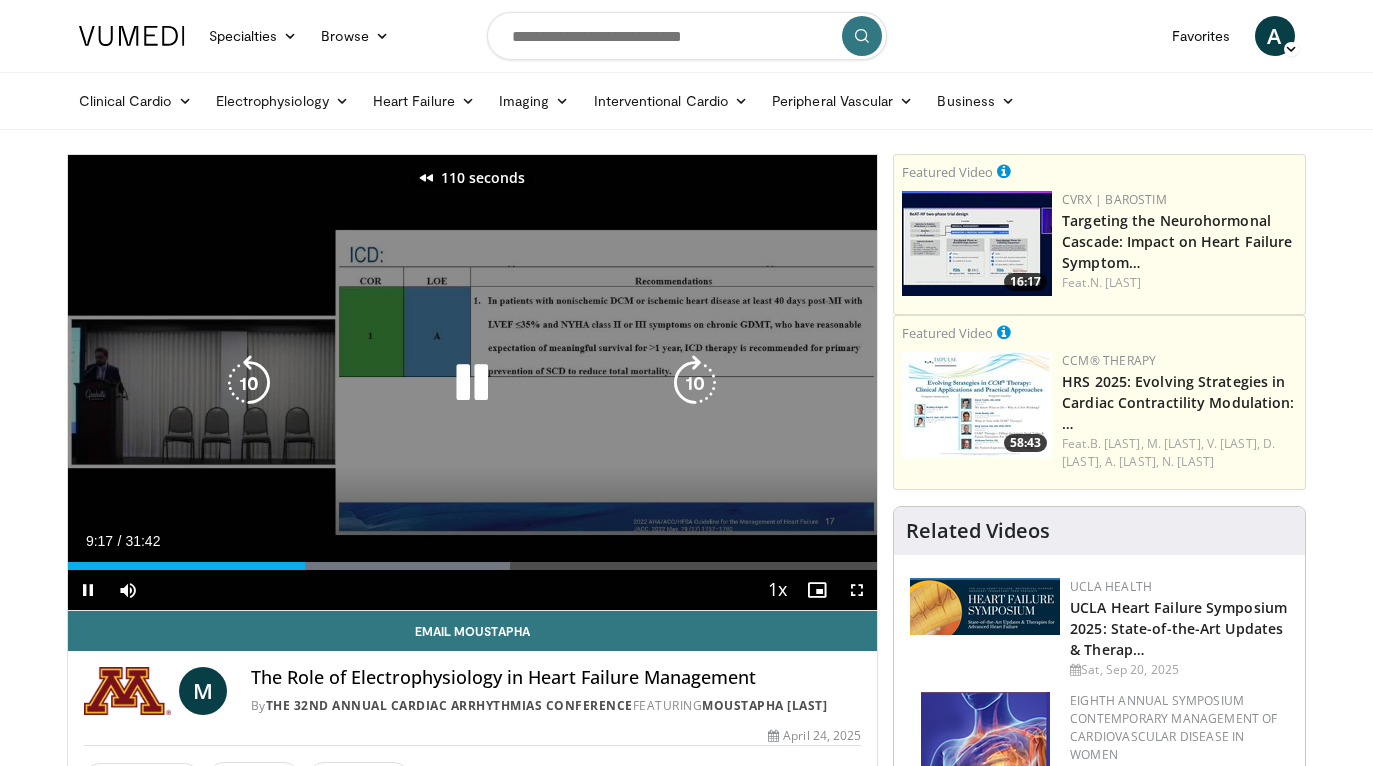 click at bounding box center [249, 383] 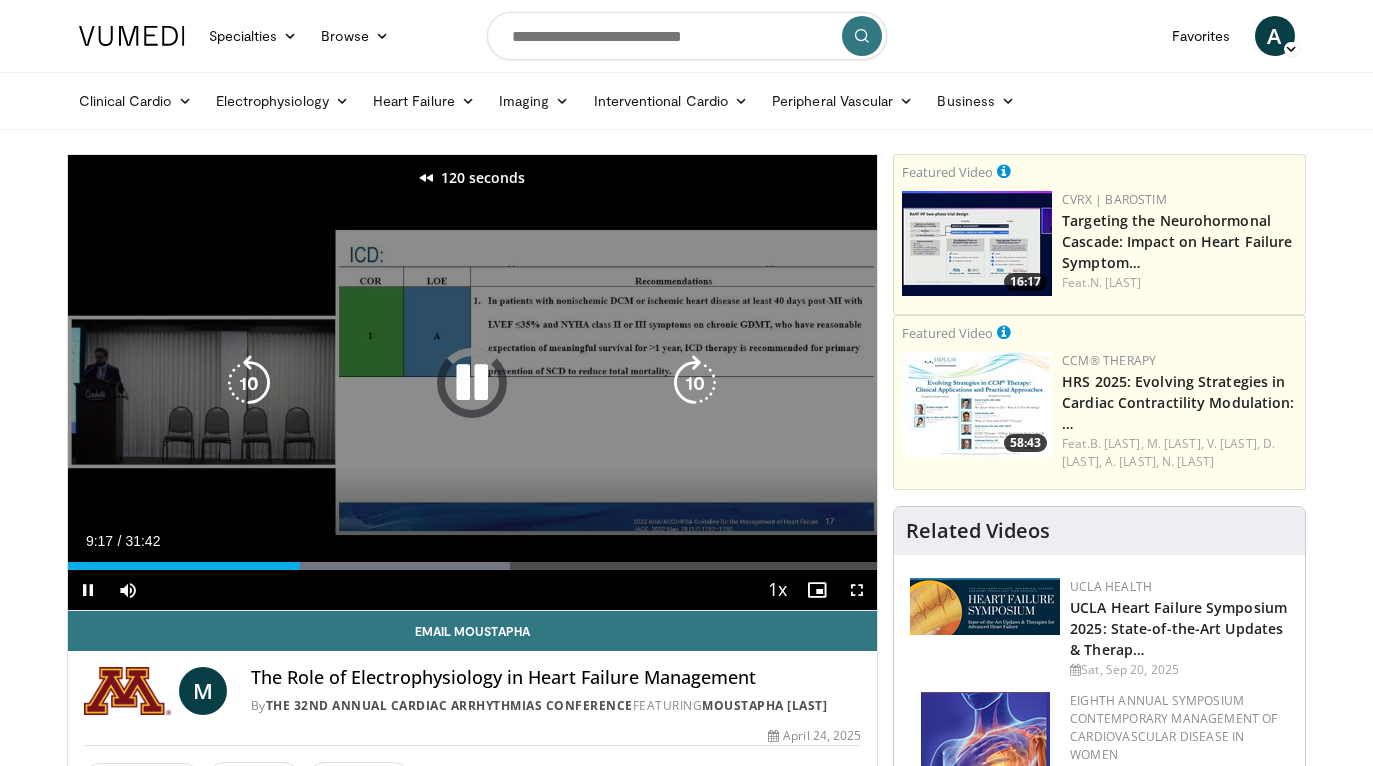 click at bounding box center [249, 383] 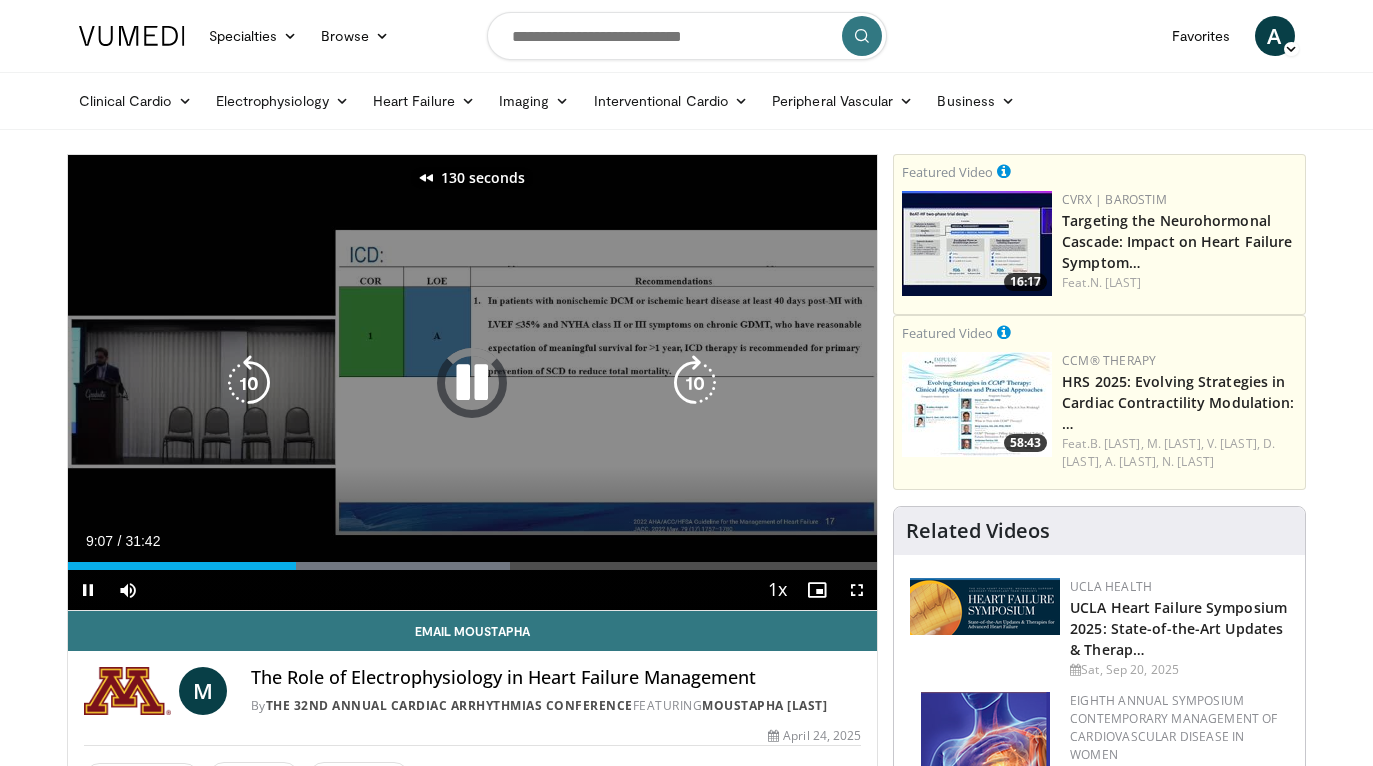 click at bounding box center (249, 383) 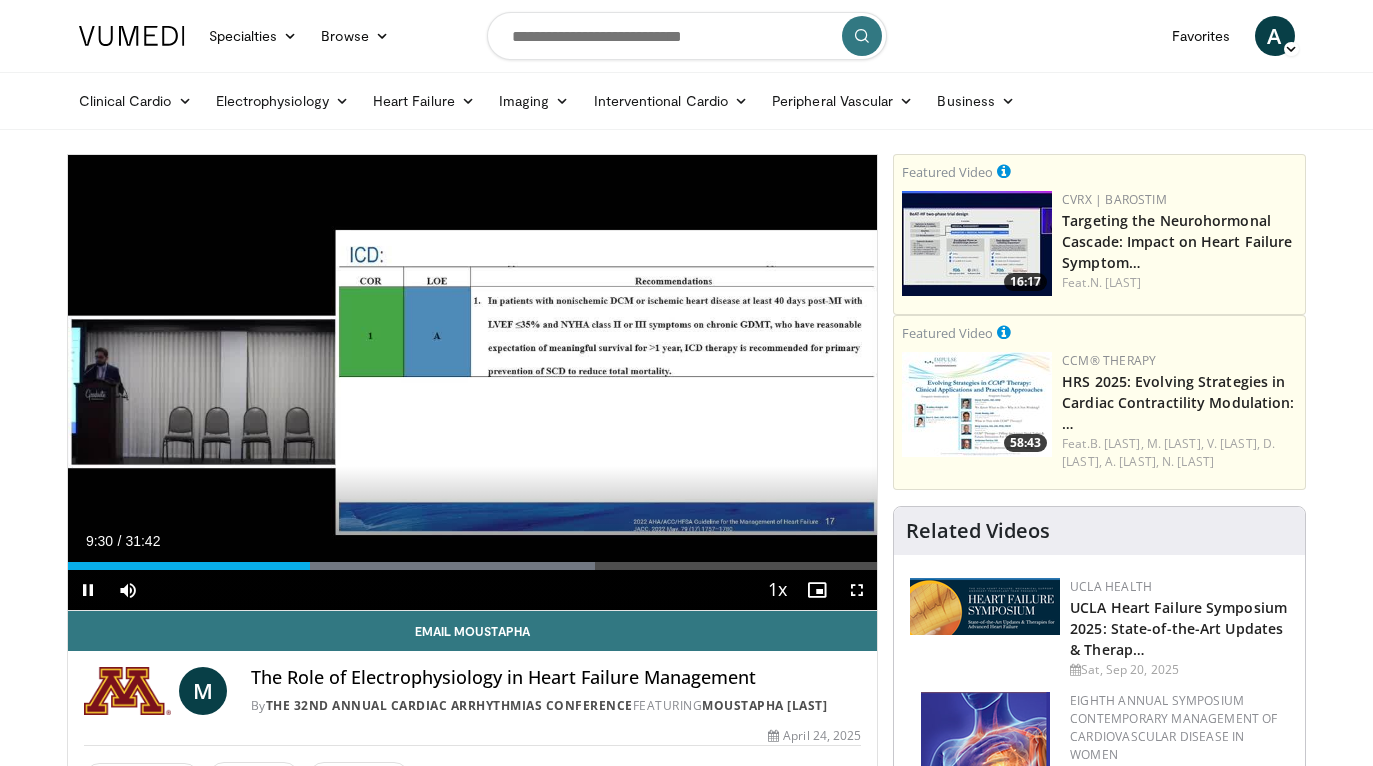click at bounding box center (857, 590) 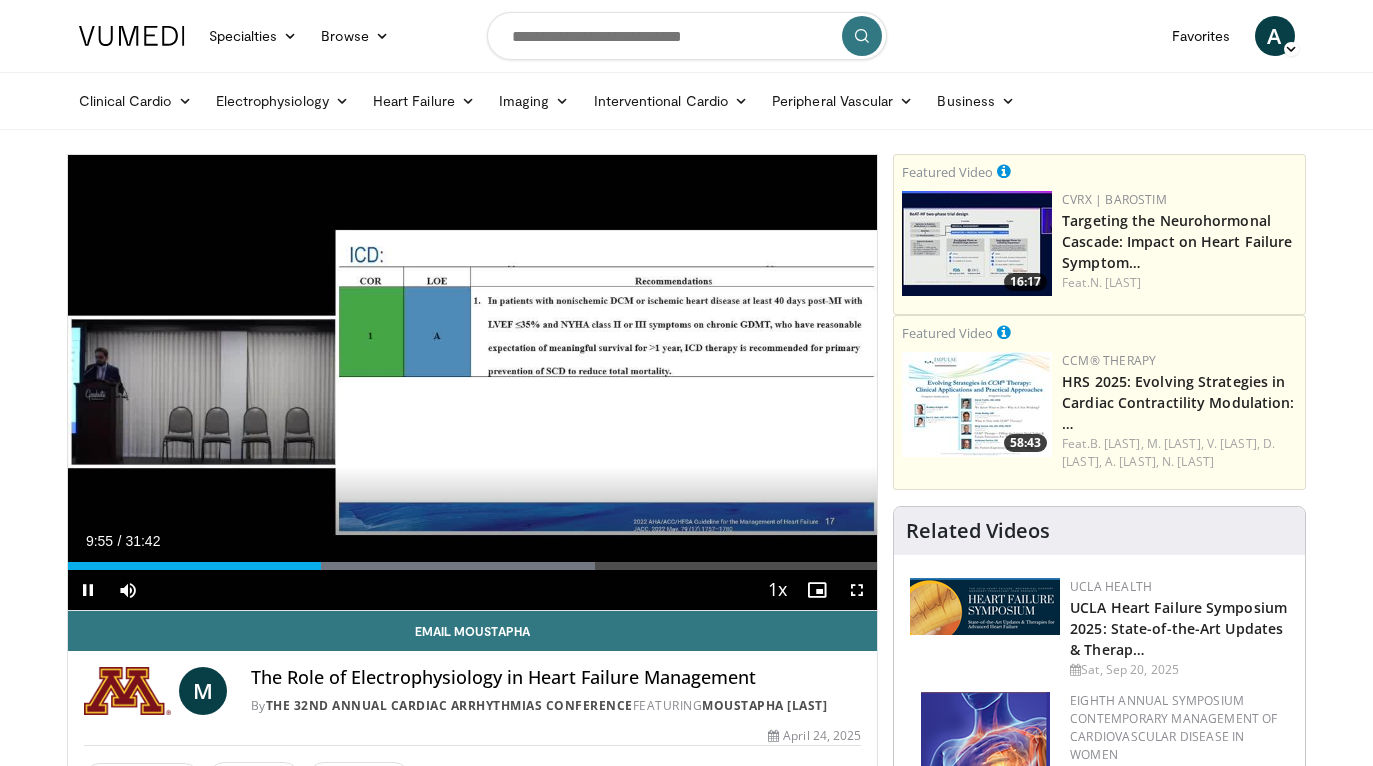 click at bounding box center [857, 590] 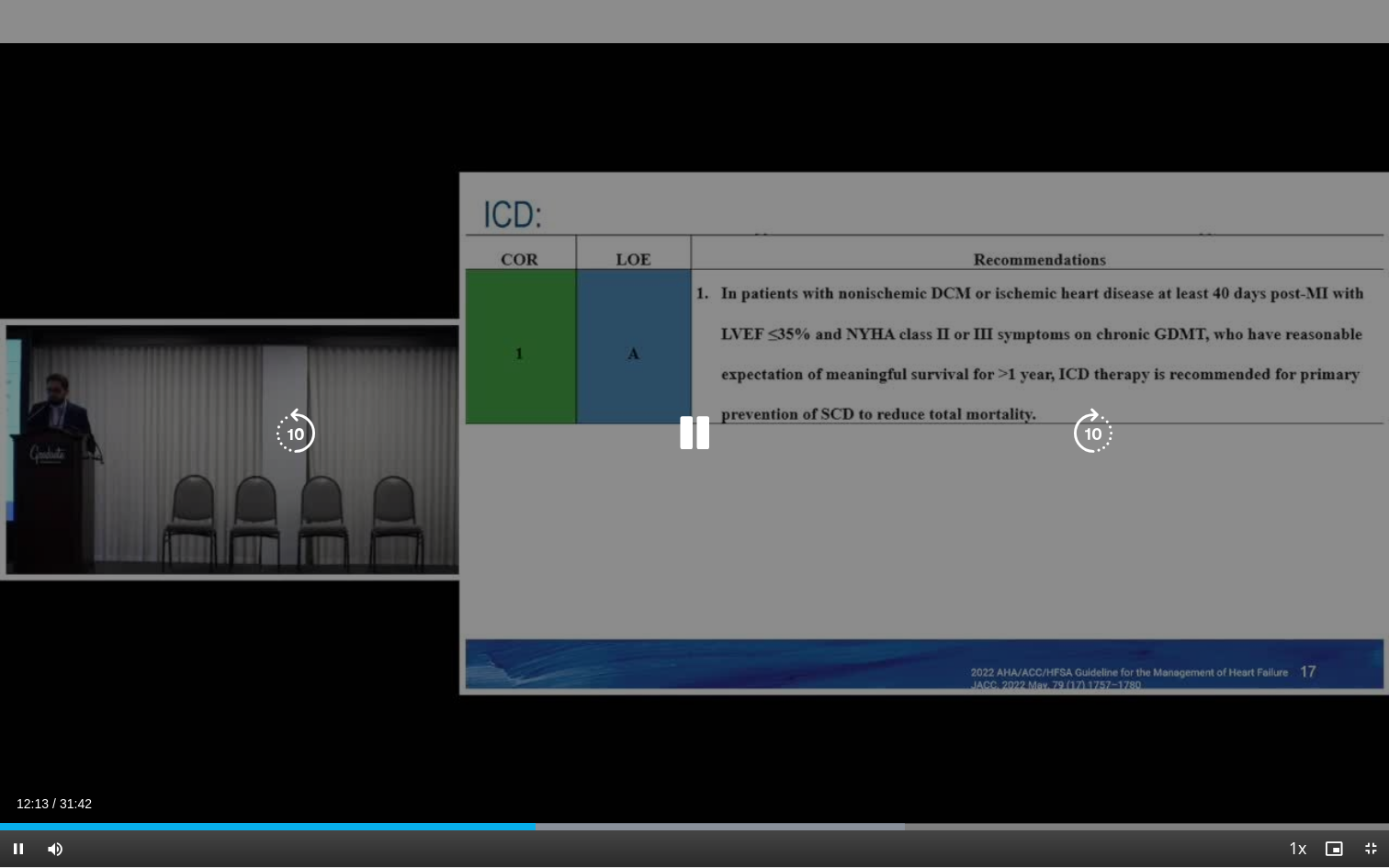 click at bounding box center [296, 434] 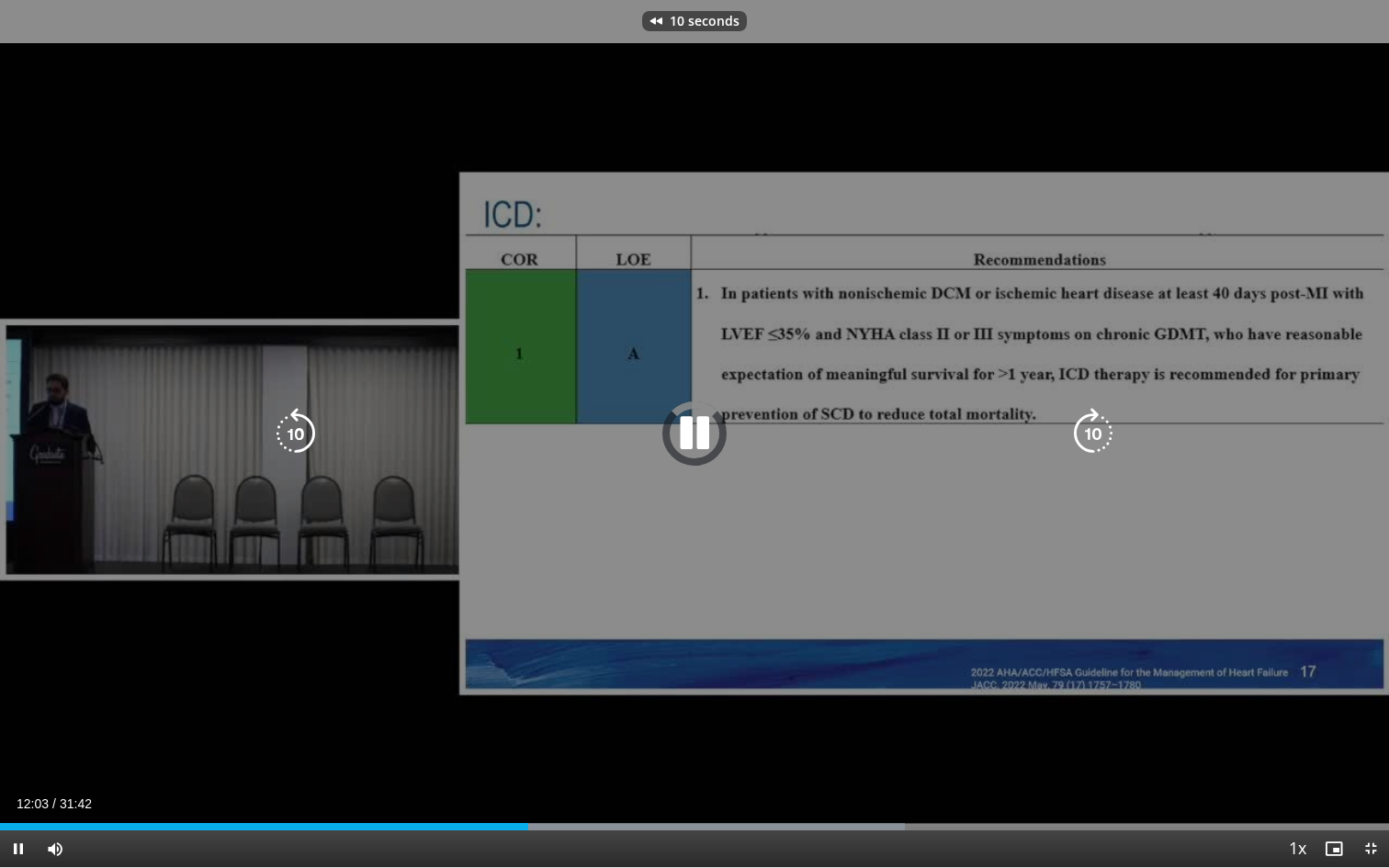 click at bounding box center [296, 434] 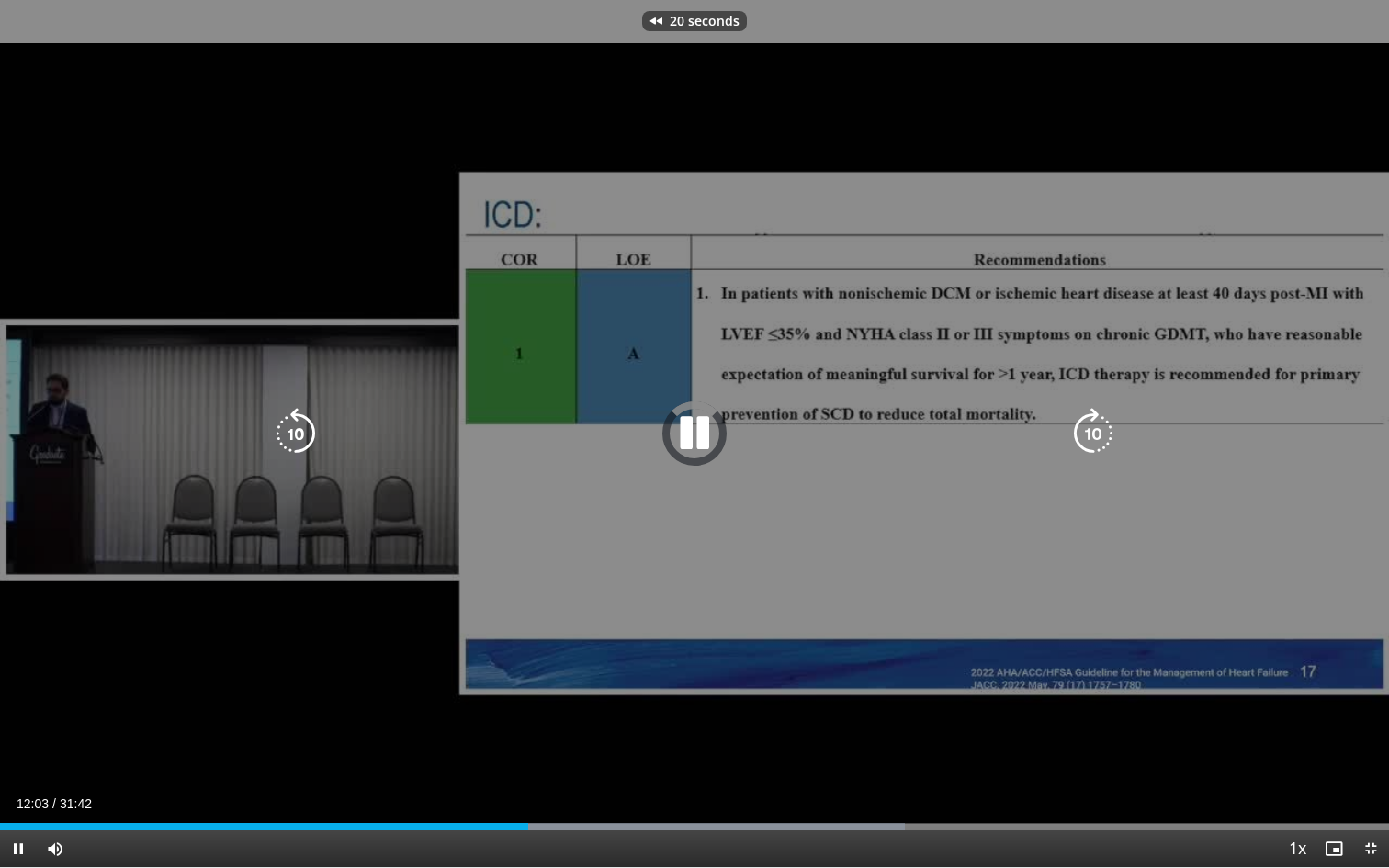 click at bounding box center (296, 434) 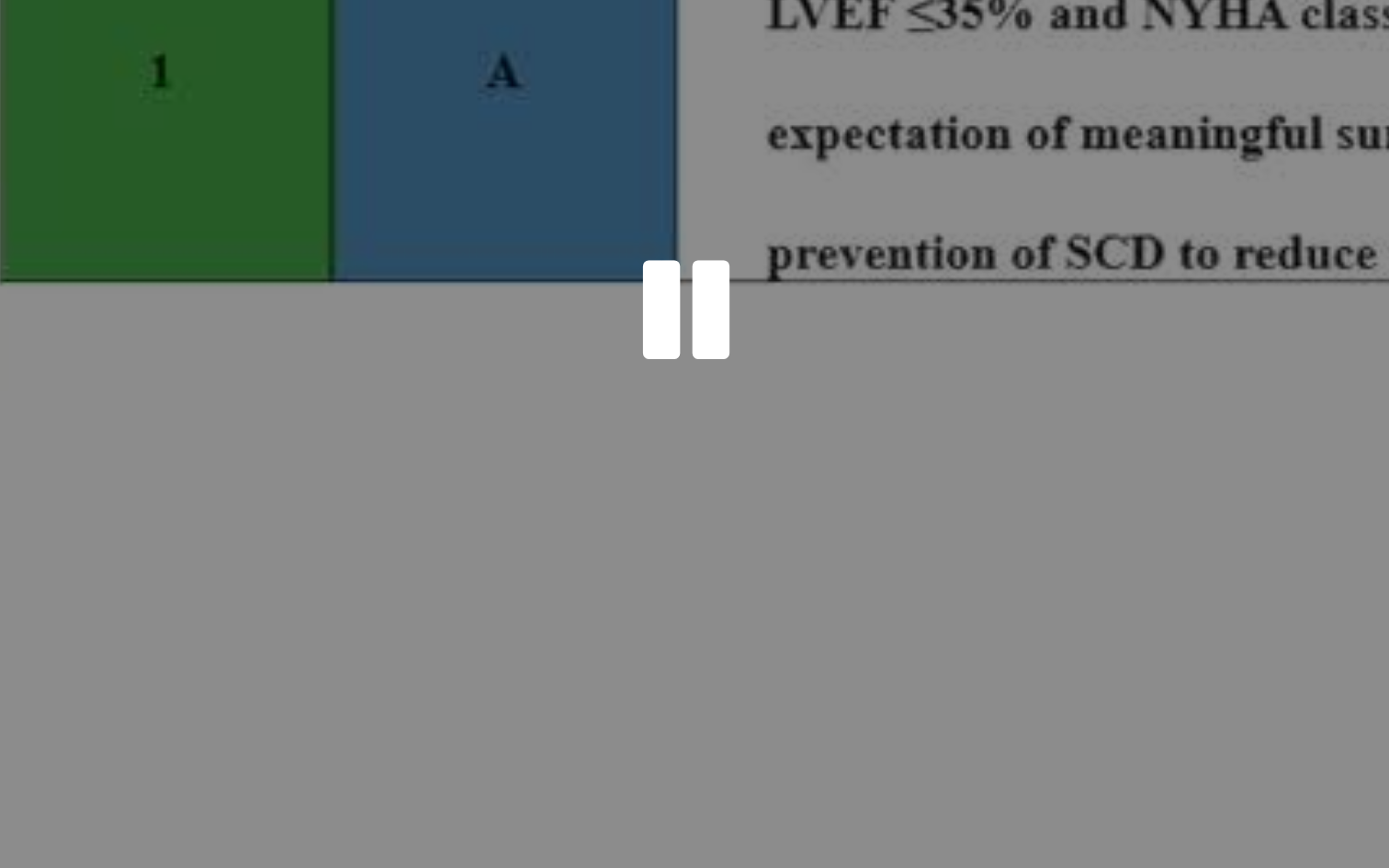 click on "30 seconds
Tap to unmute" at bounding box center (694, 434) 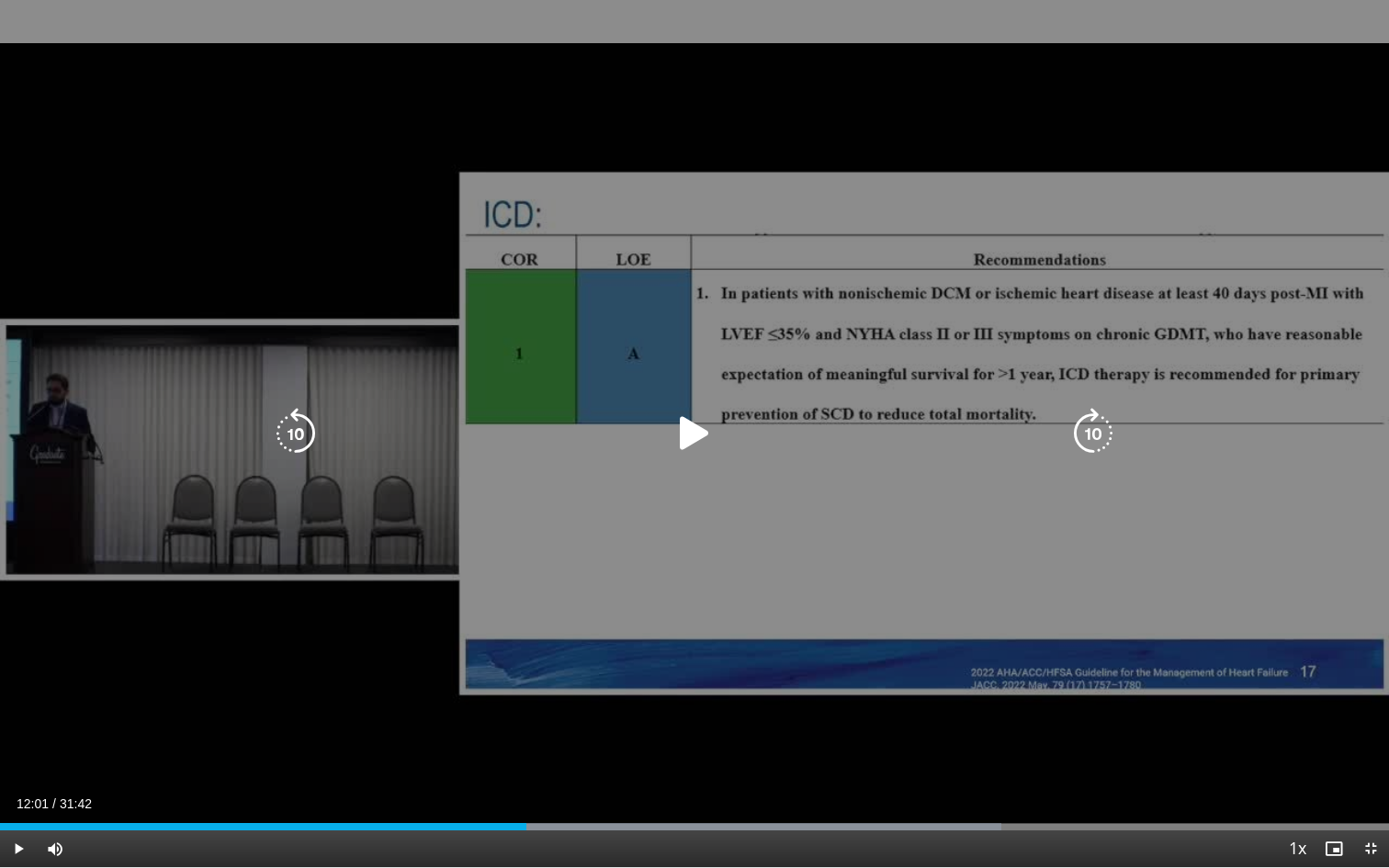 click at bounding box center [296, 434] 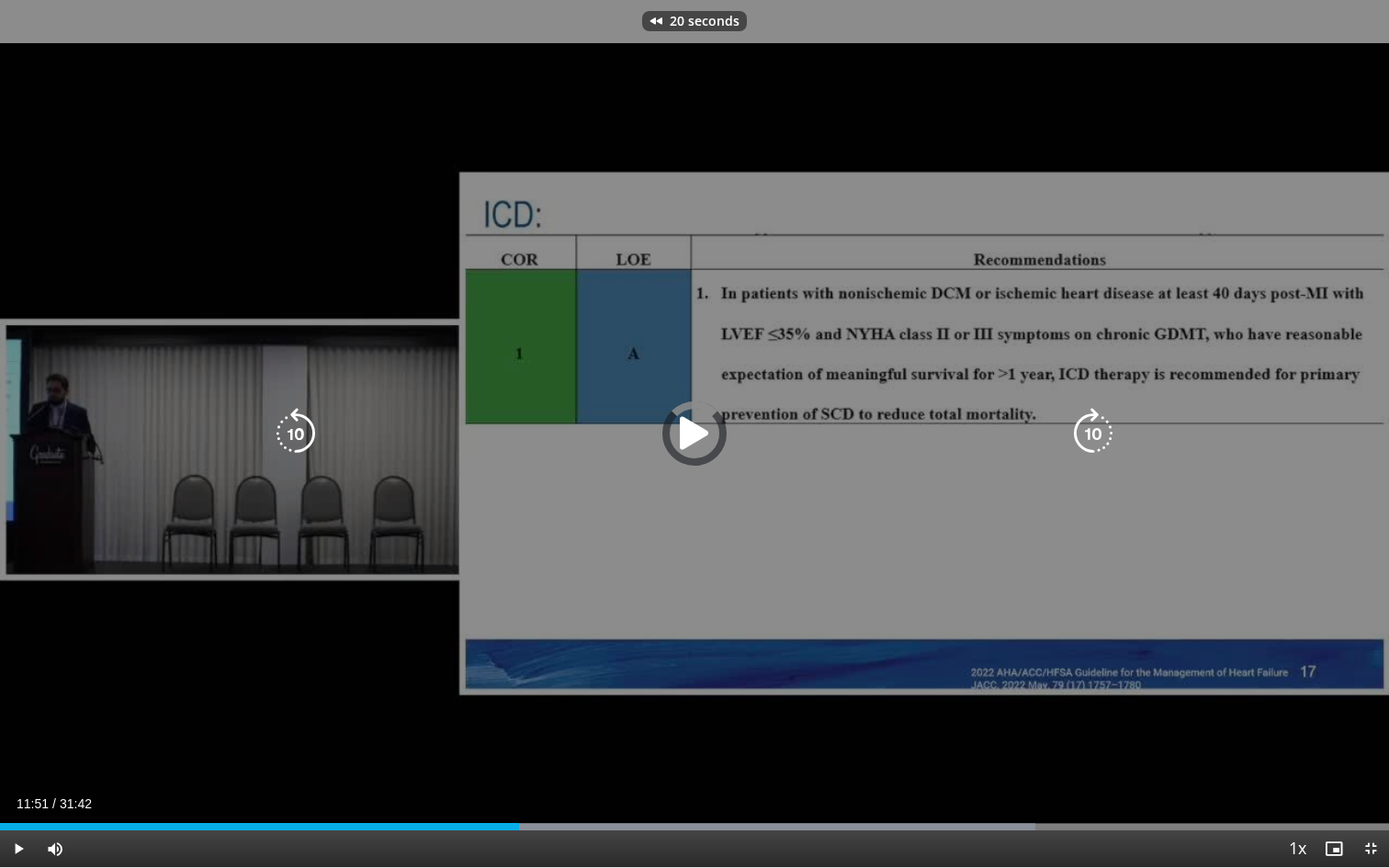 click at bounding box center (296, 434) 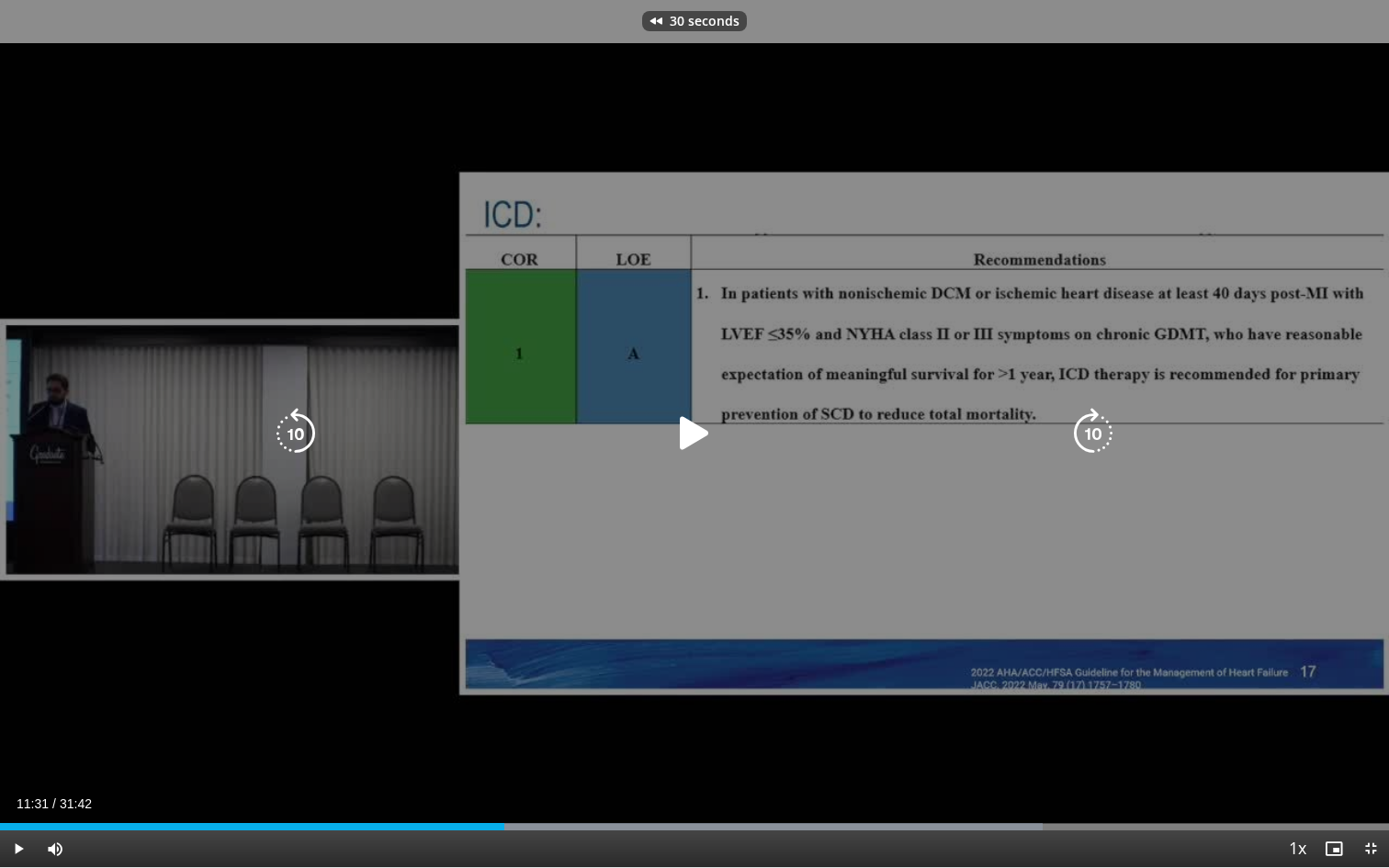 click at bounding box center [694, 434] 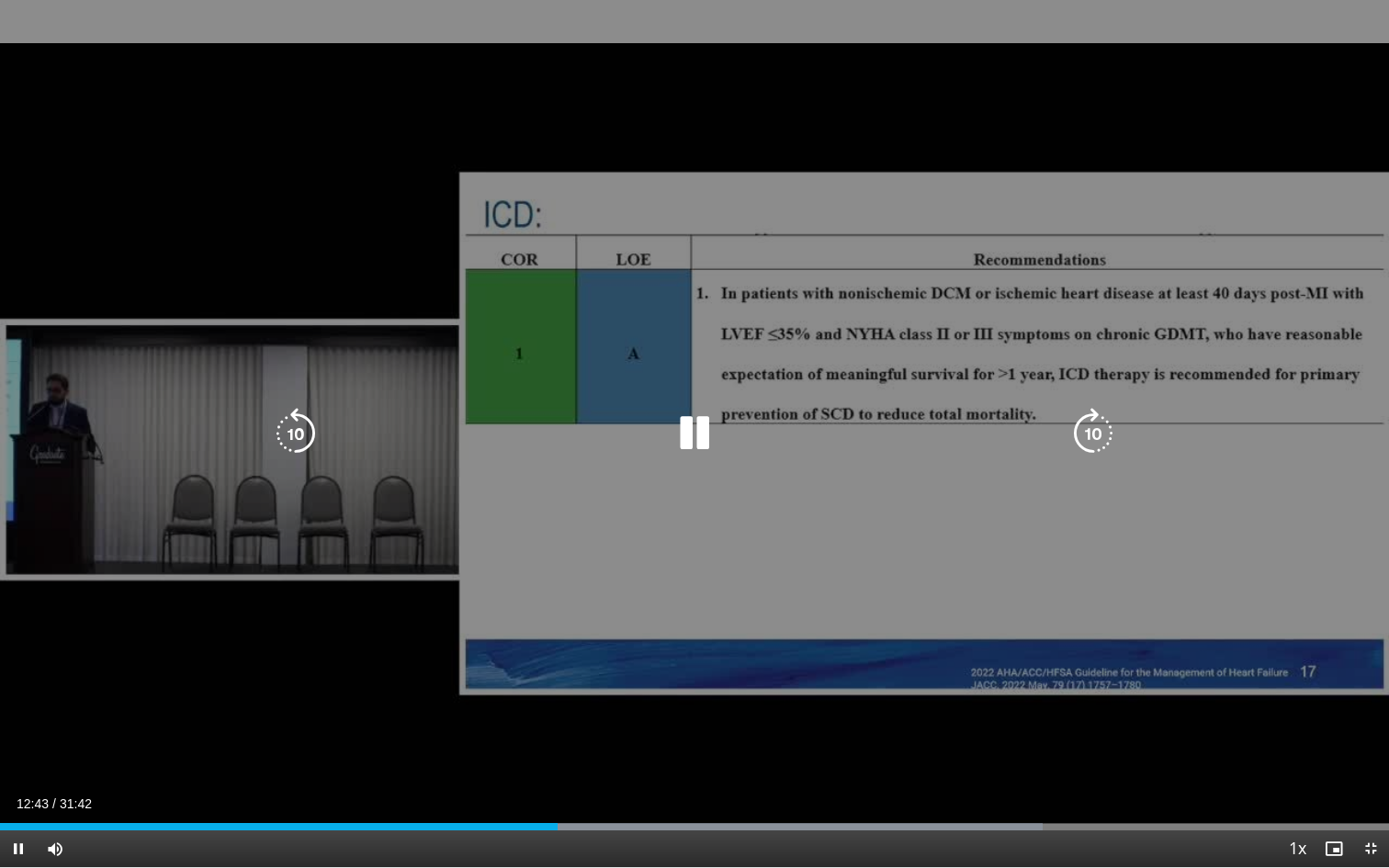 scroll, scrollTop: 64, scrollLeft: 0, axis: vertical 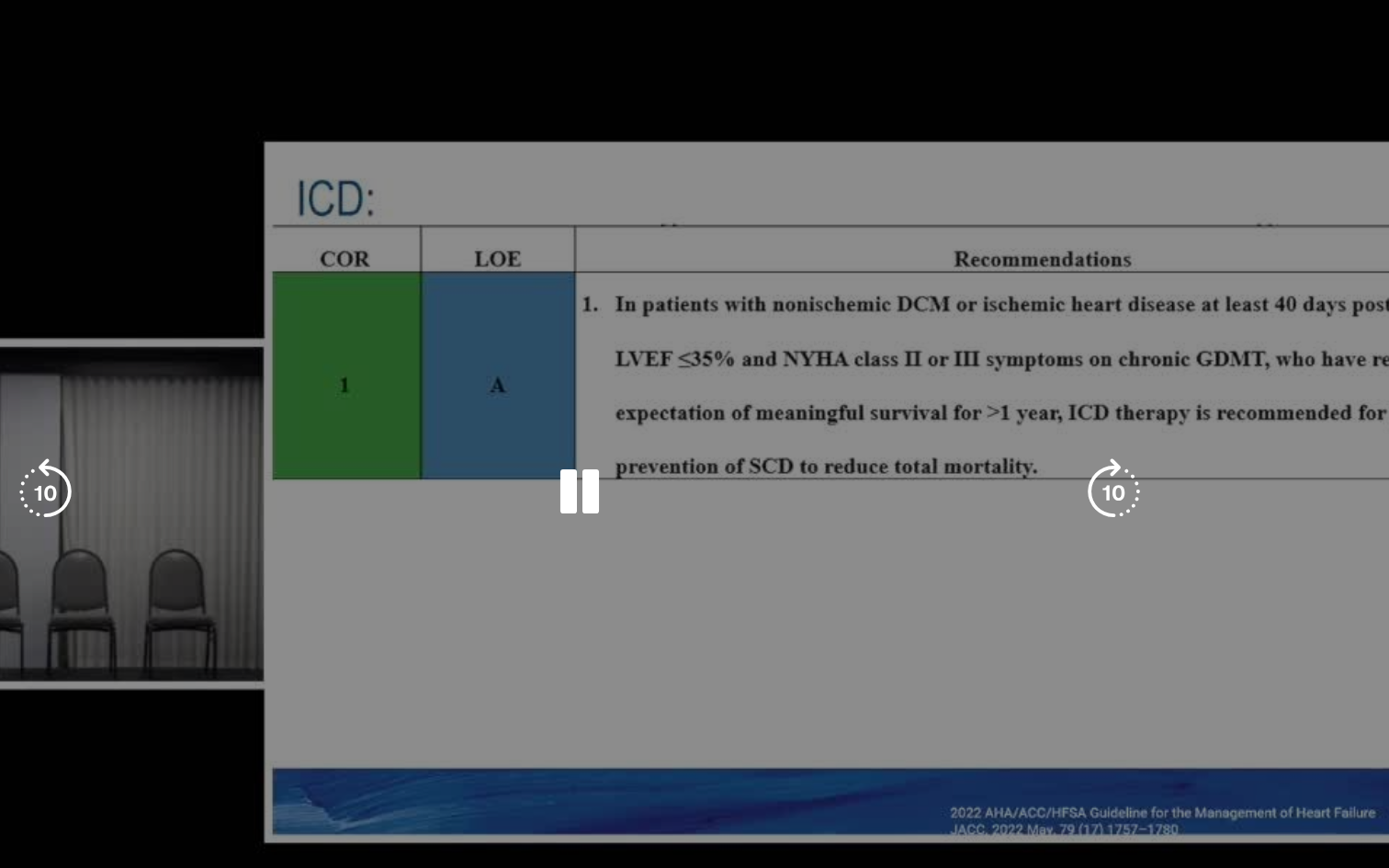click on "30 seconds
Tap to unmute" at bounding box center [694, 434] 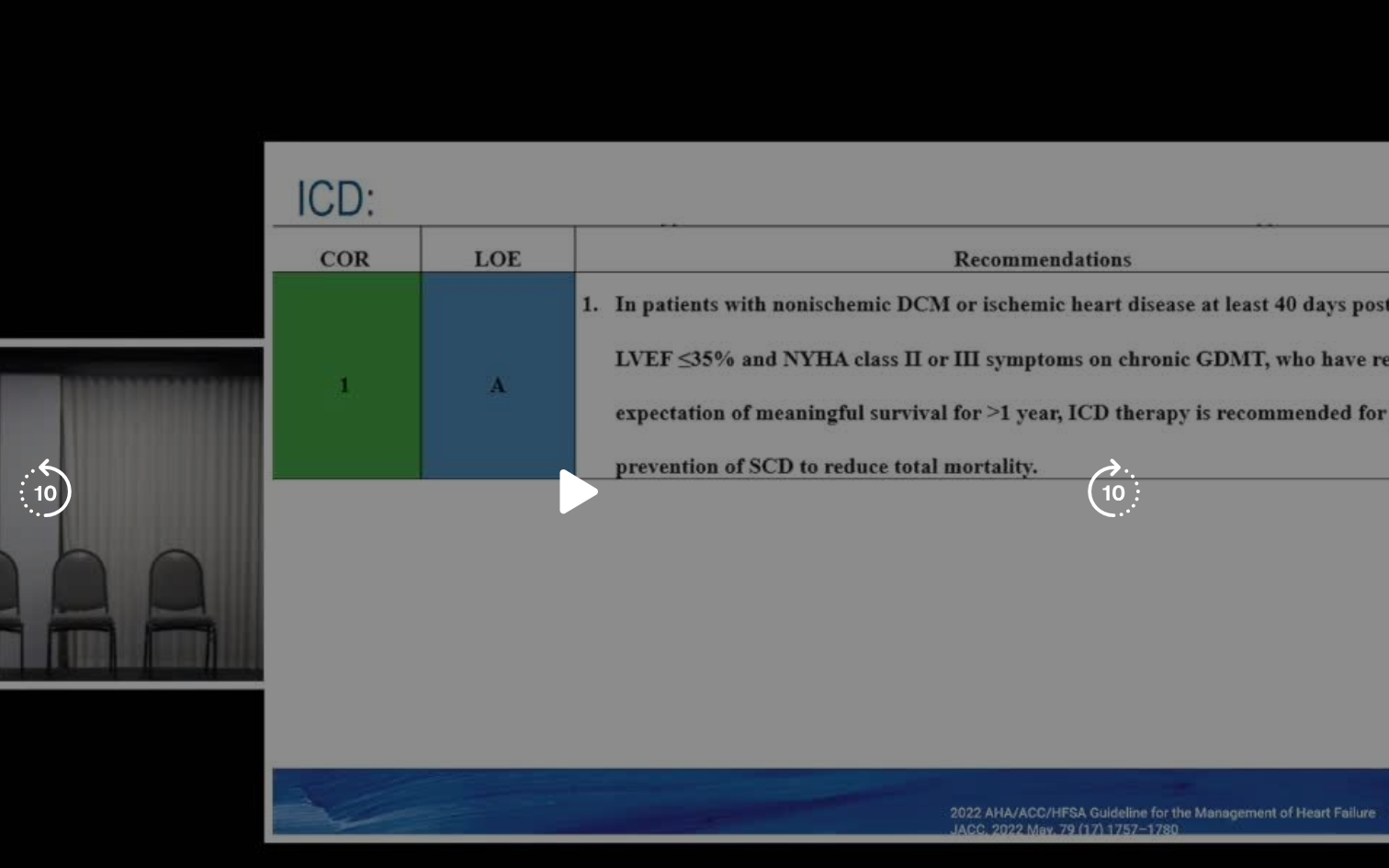click at bounding box center [694, 434] 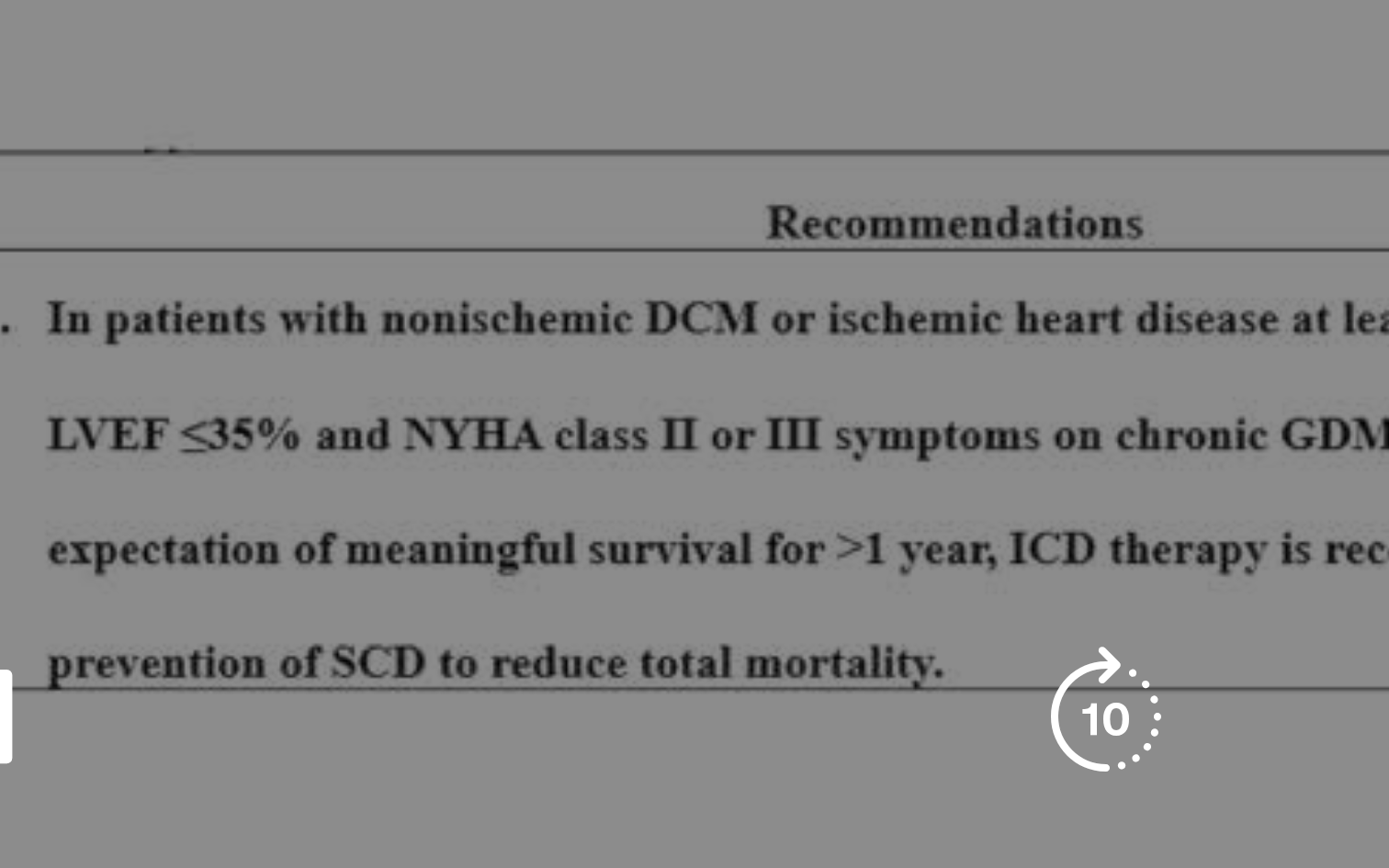 scroll, scrollTop: 0, scrollLeft: 0, axis: both 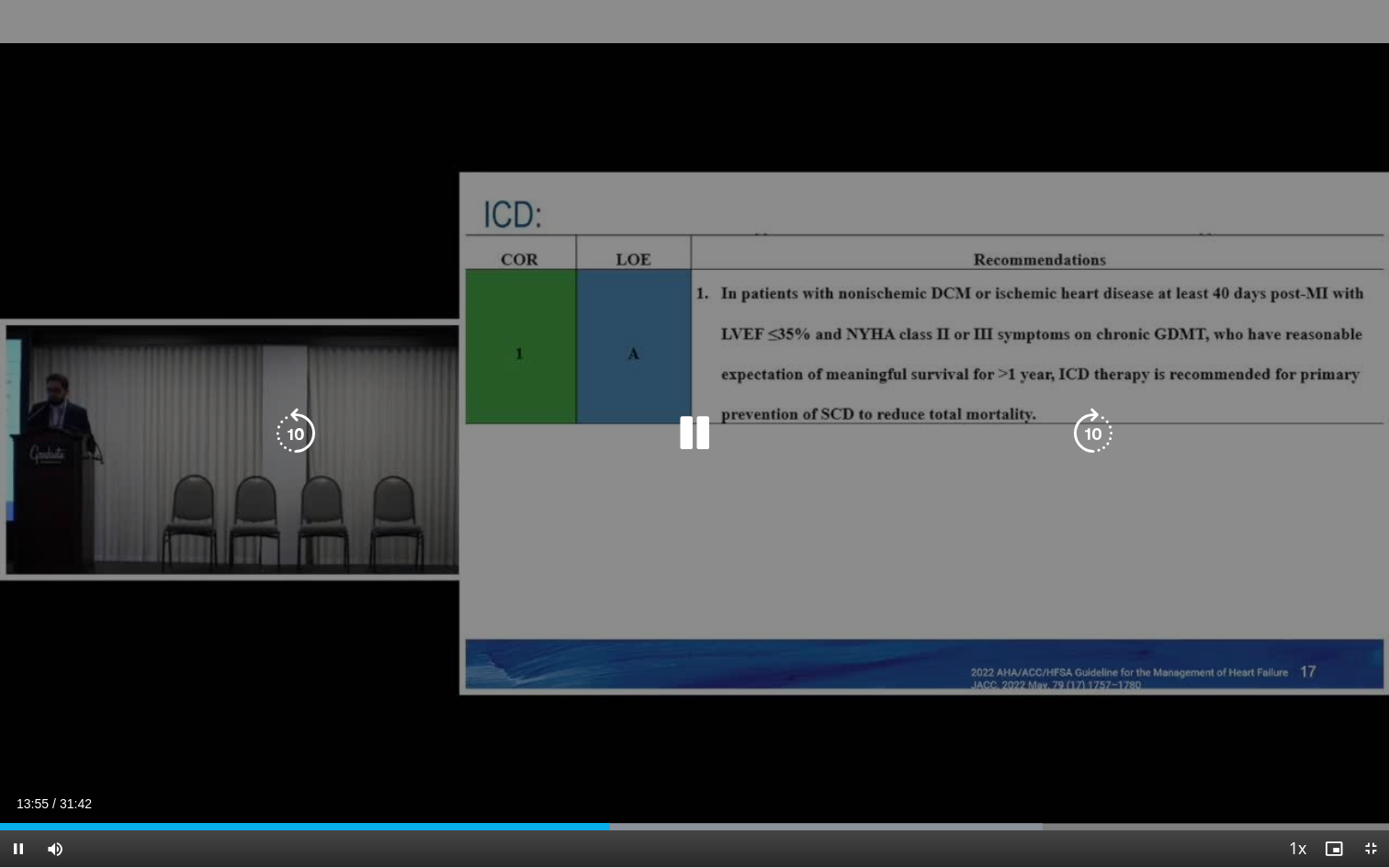 click at bounding box center [296, 434] 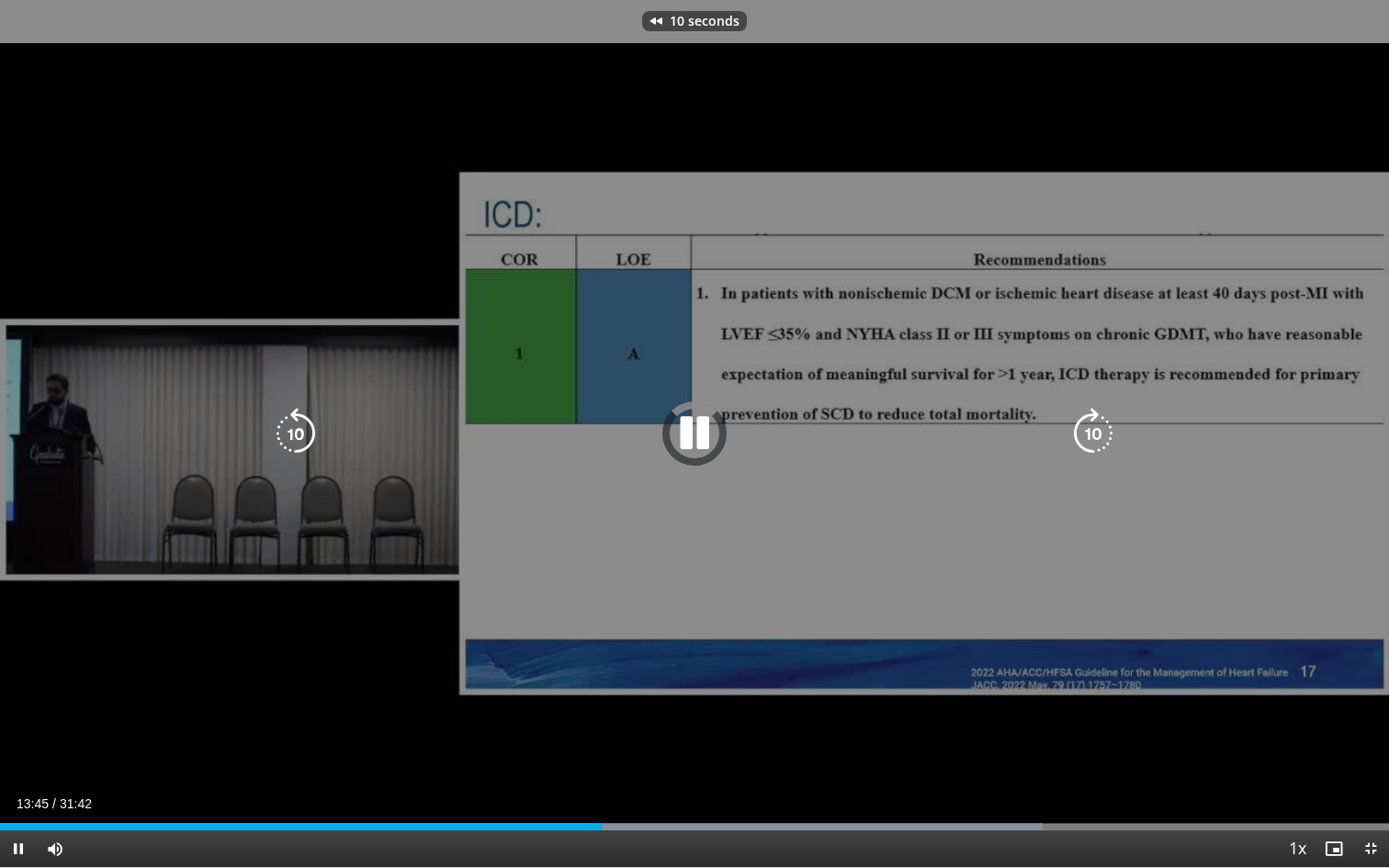 click at bounding box center [296, 434] 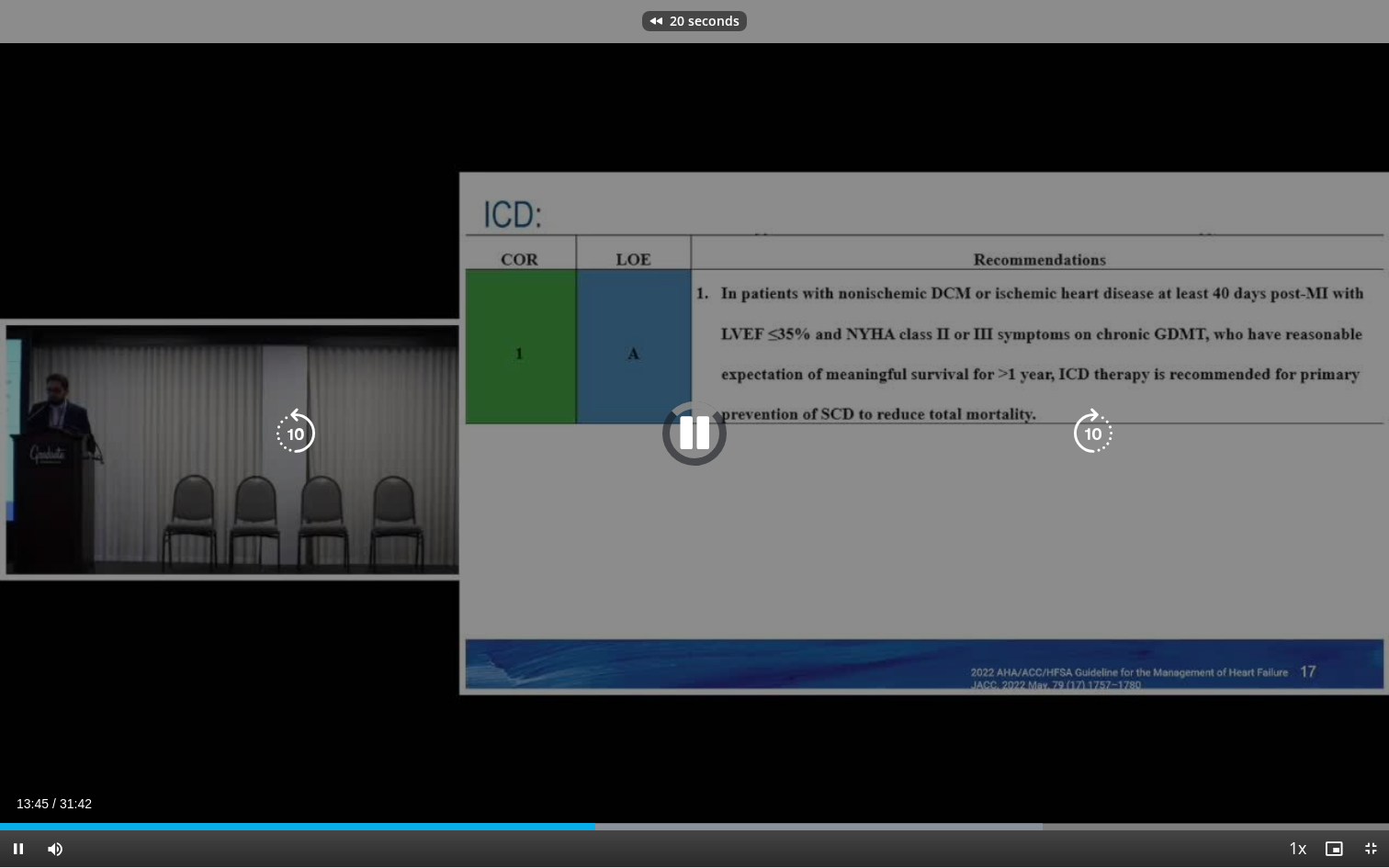 click at bounding box center [296, 434] 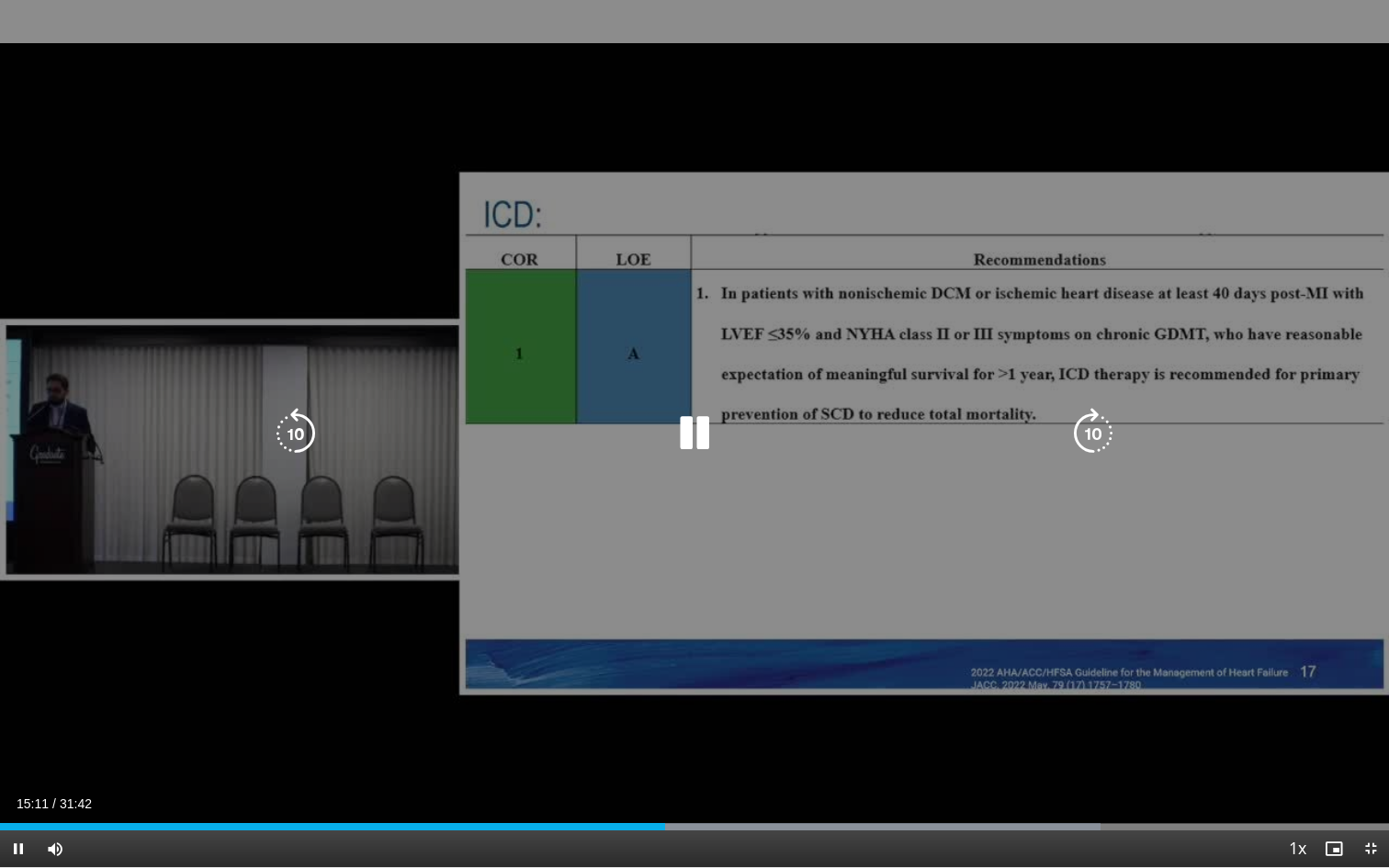 click at bounding box center [296, 434] 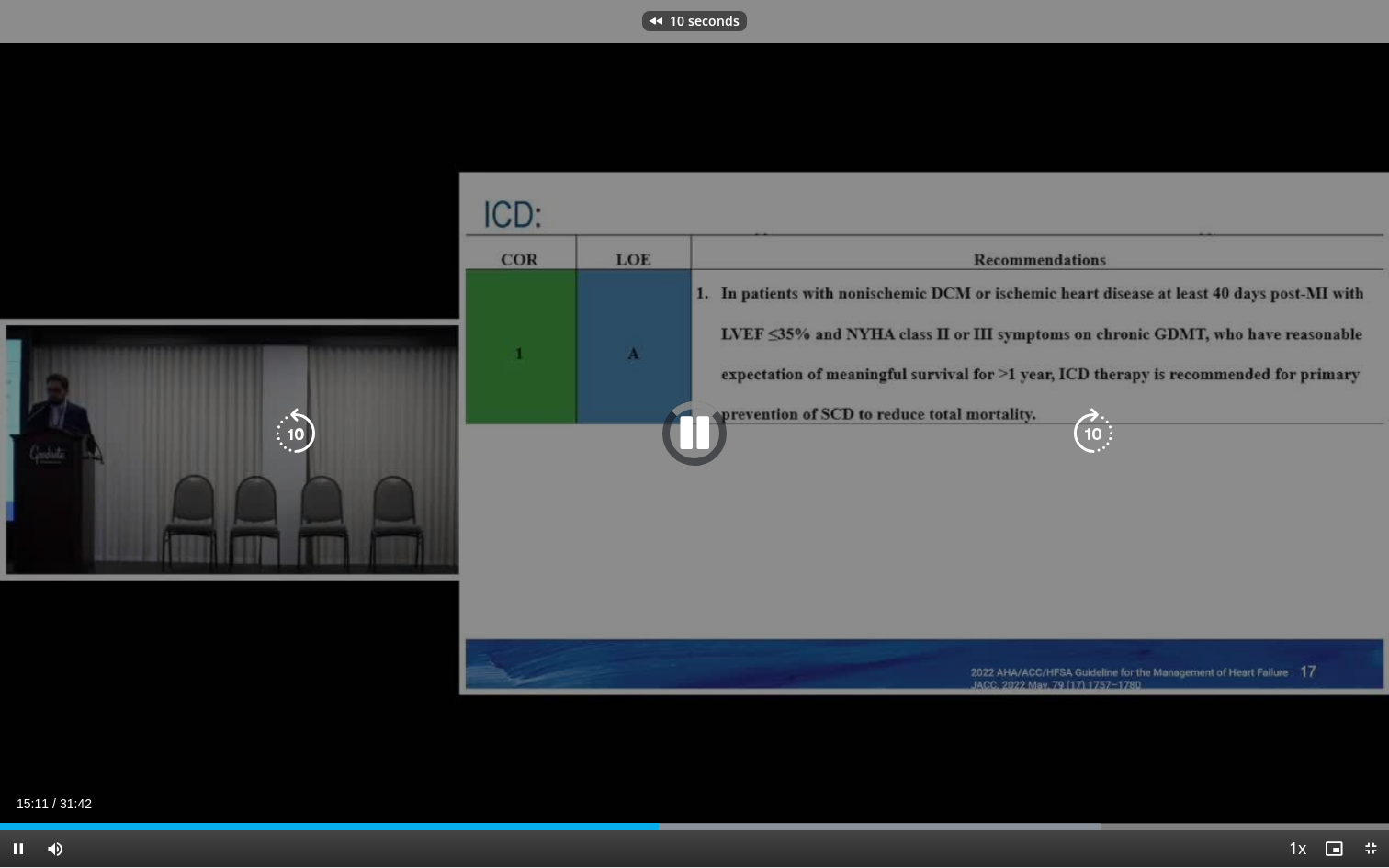click at bounding box center [296, 434] 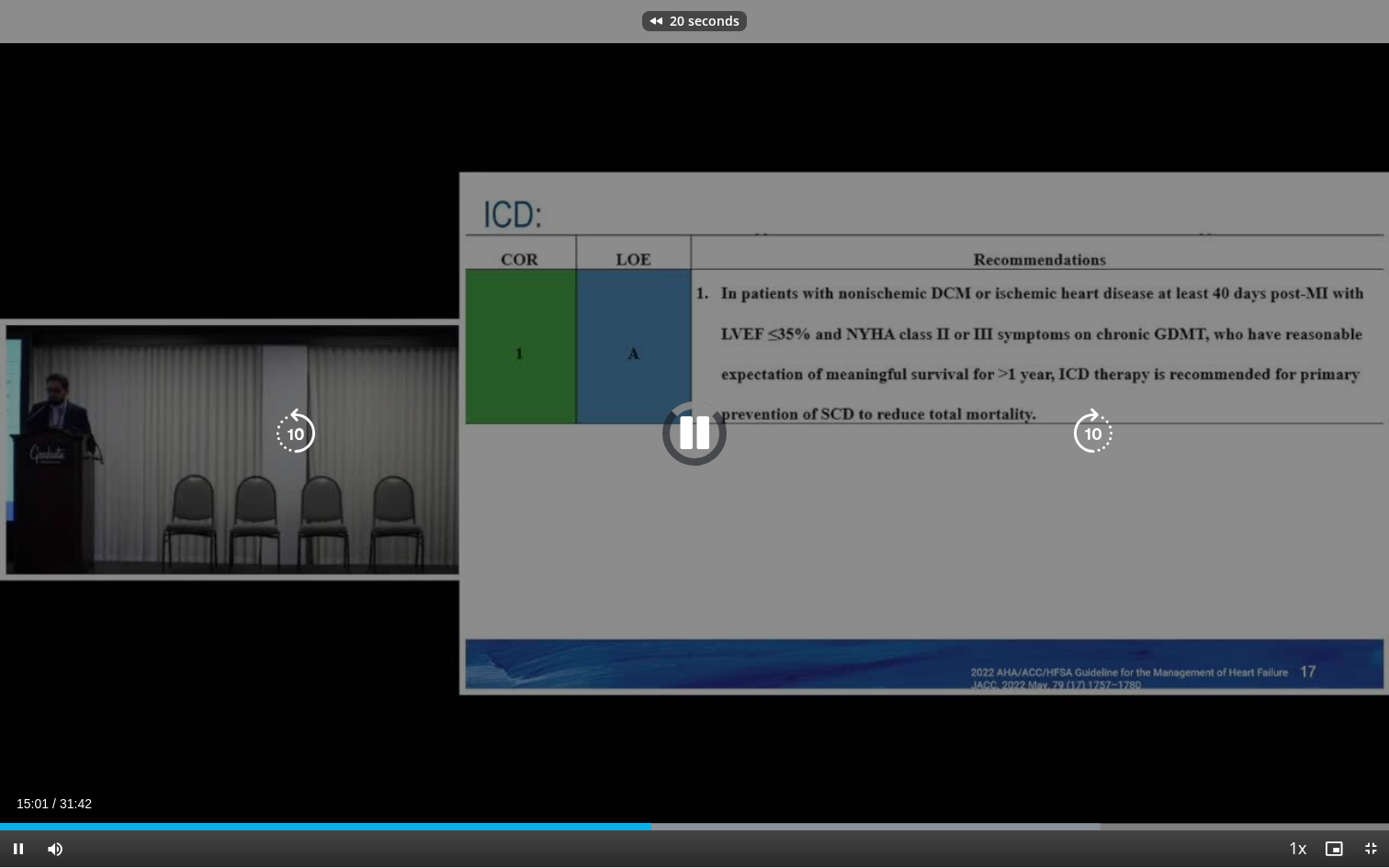 click at bounding box center (296, 434) 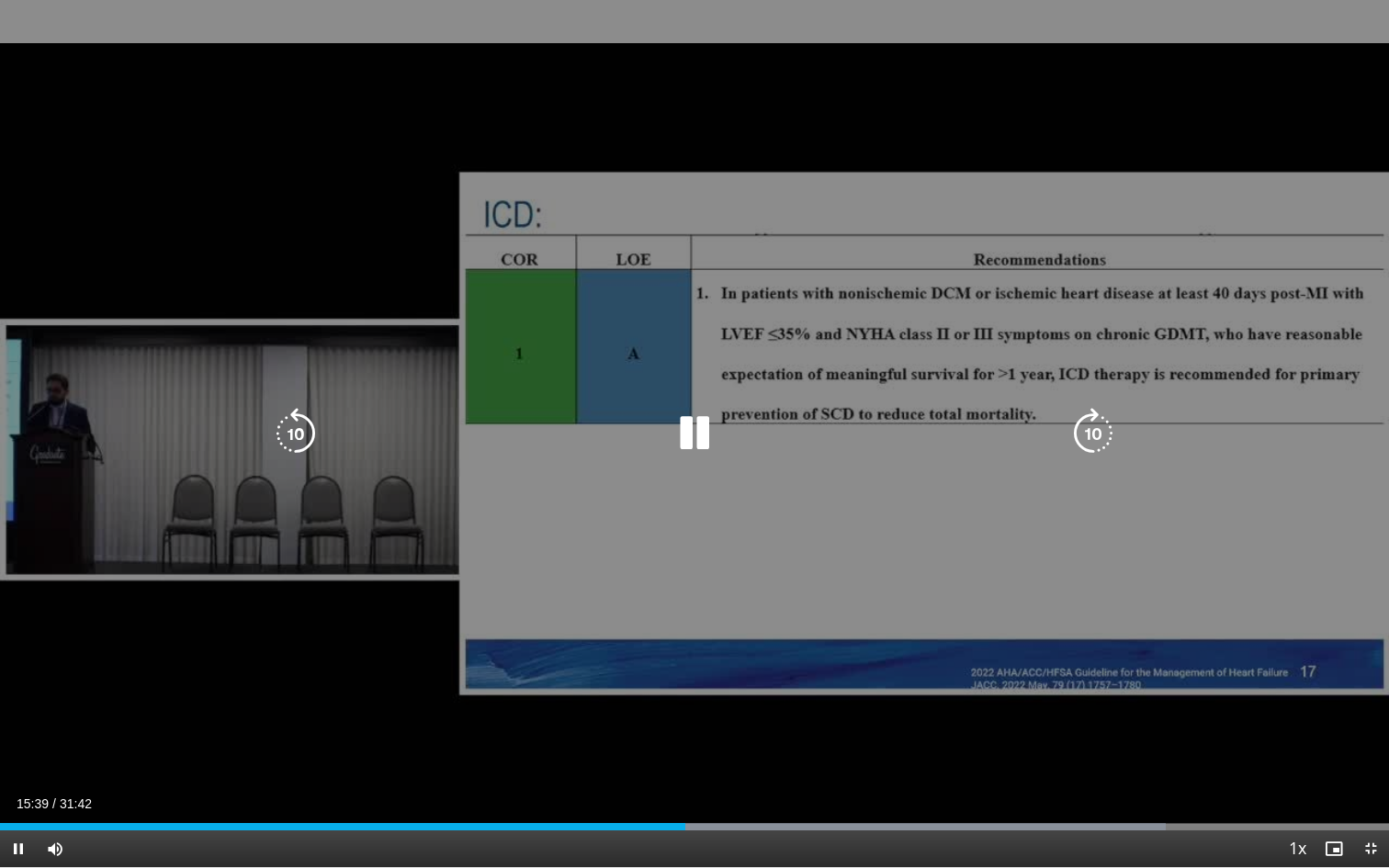click at bounding box center [296, 434] 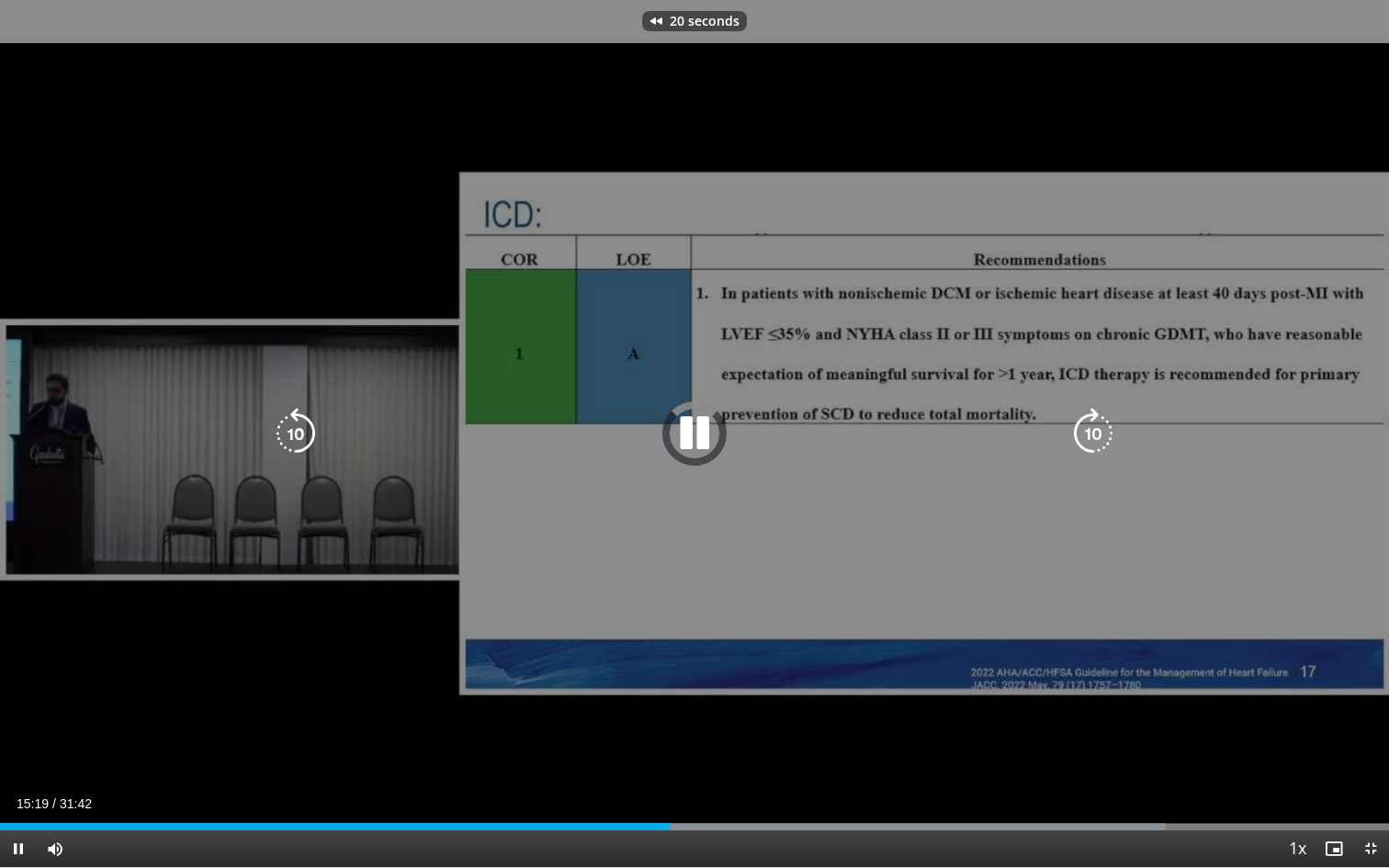 click at bounding box center (296, 434) 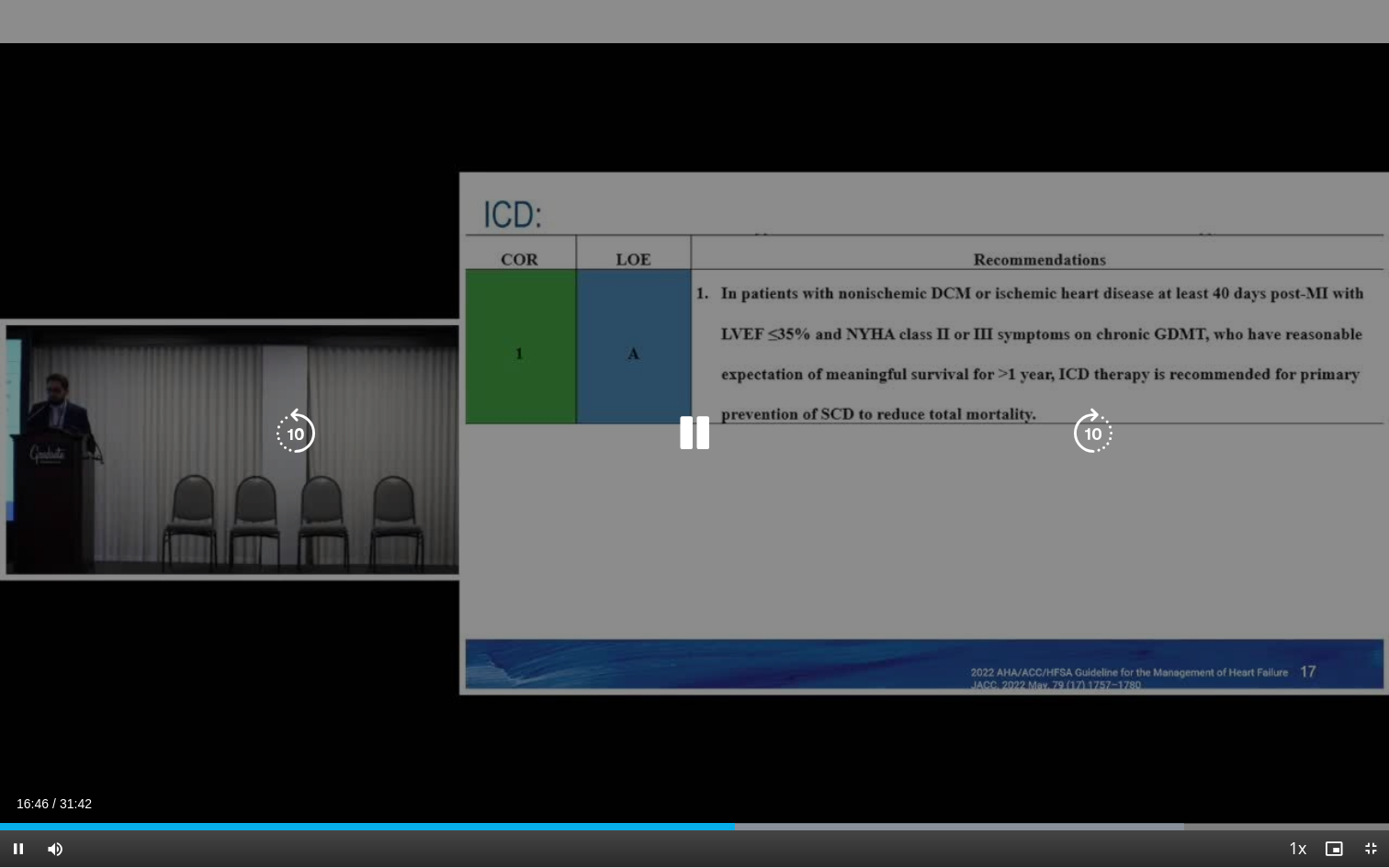 click at bounding box center (296, 434) 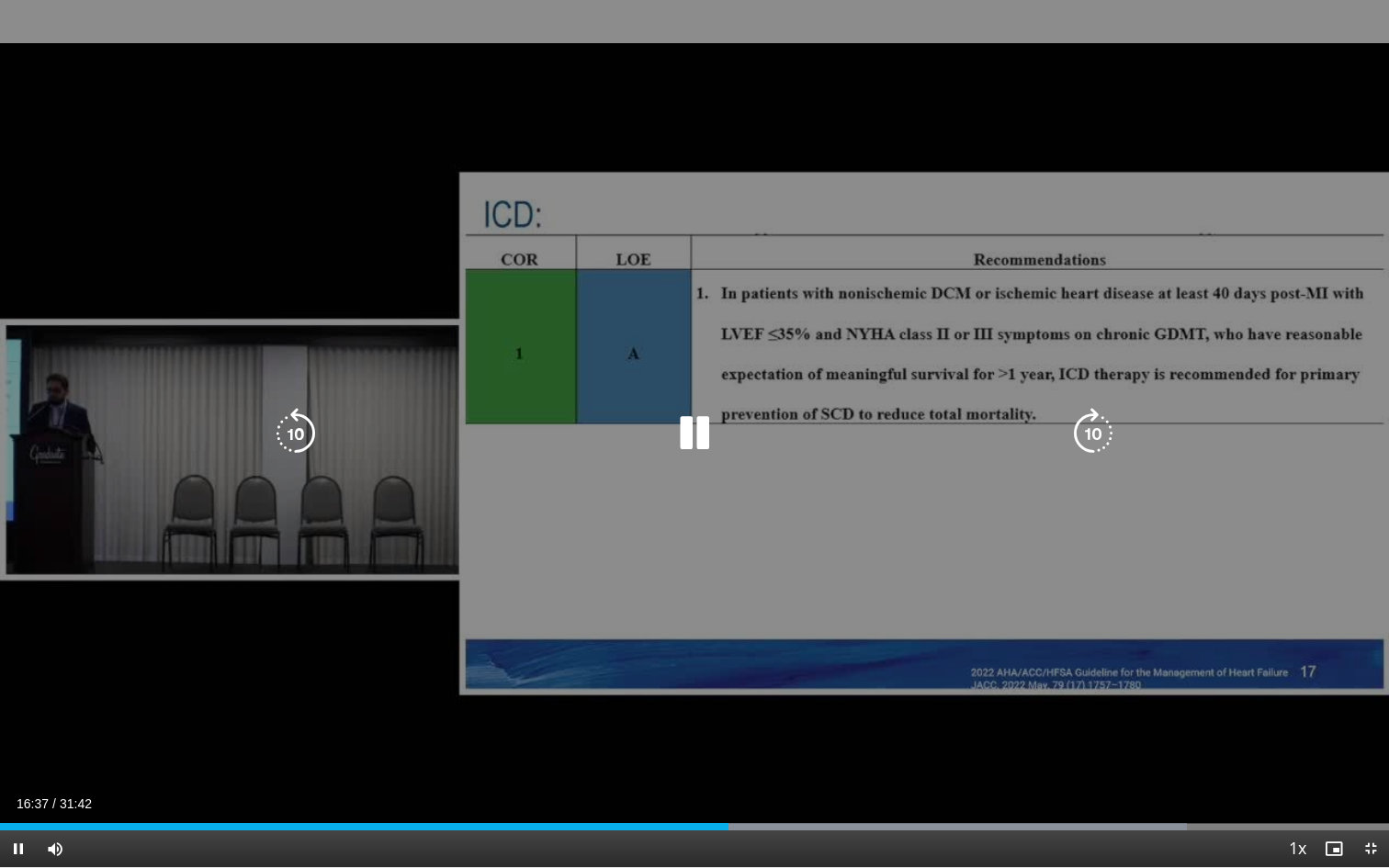 click at bounding box center [694, 434] 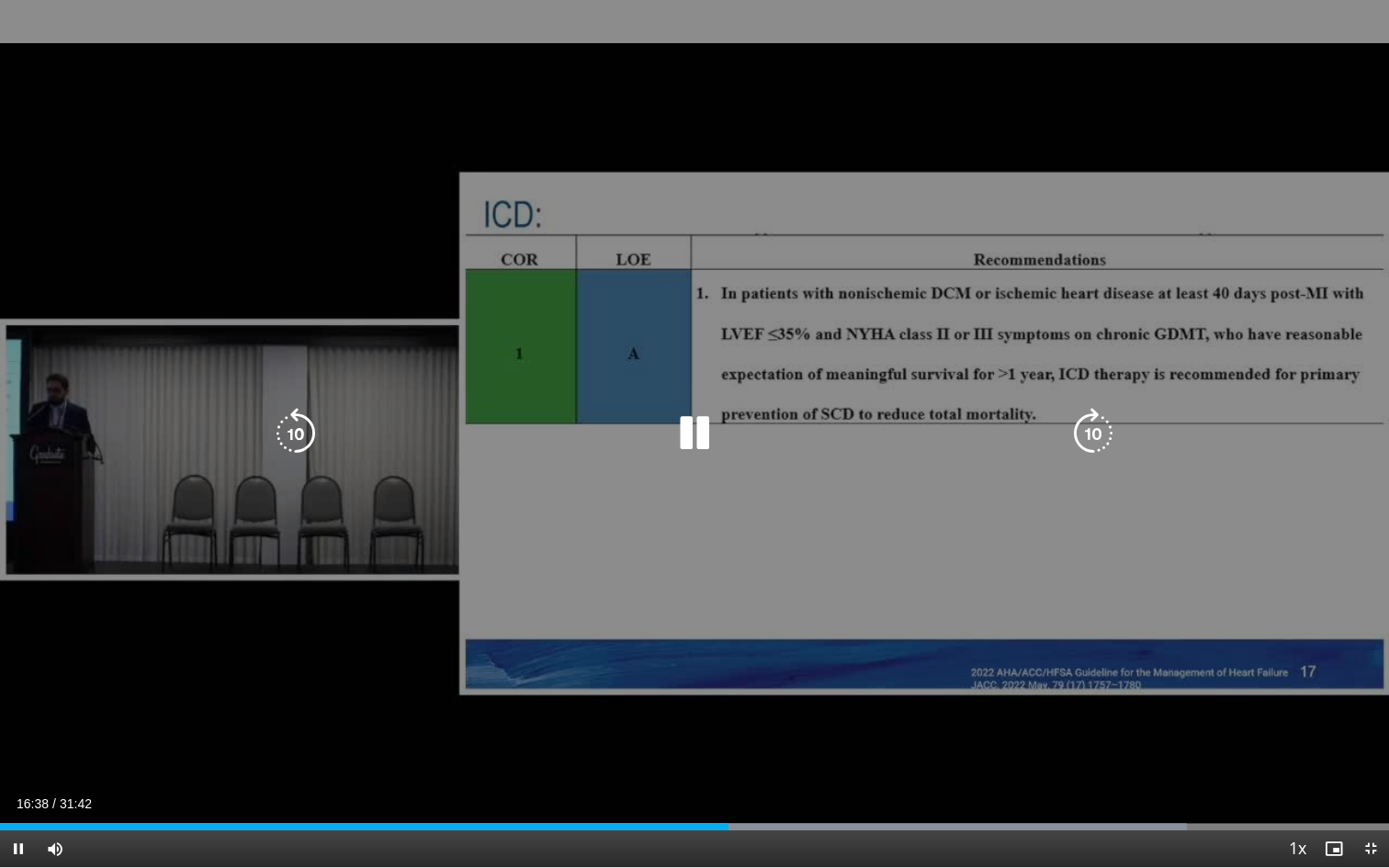 click at bounding box center [694, 434] 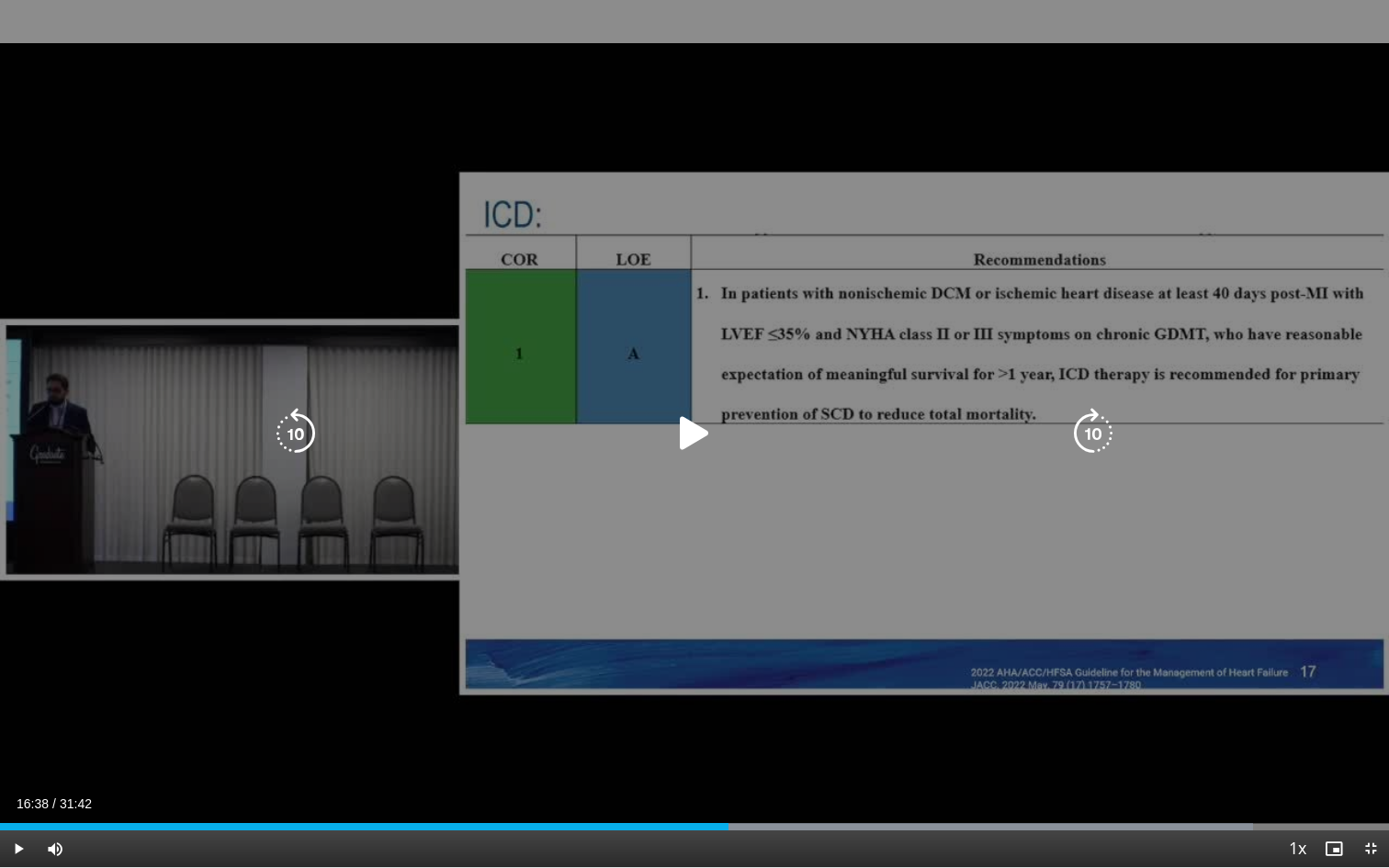 click at bounding box center [694, 434] 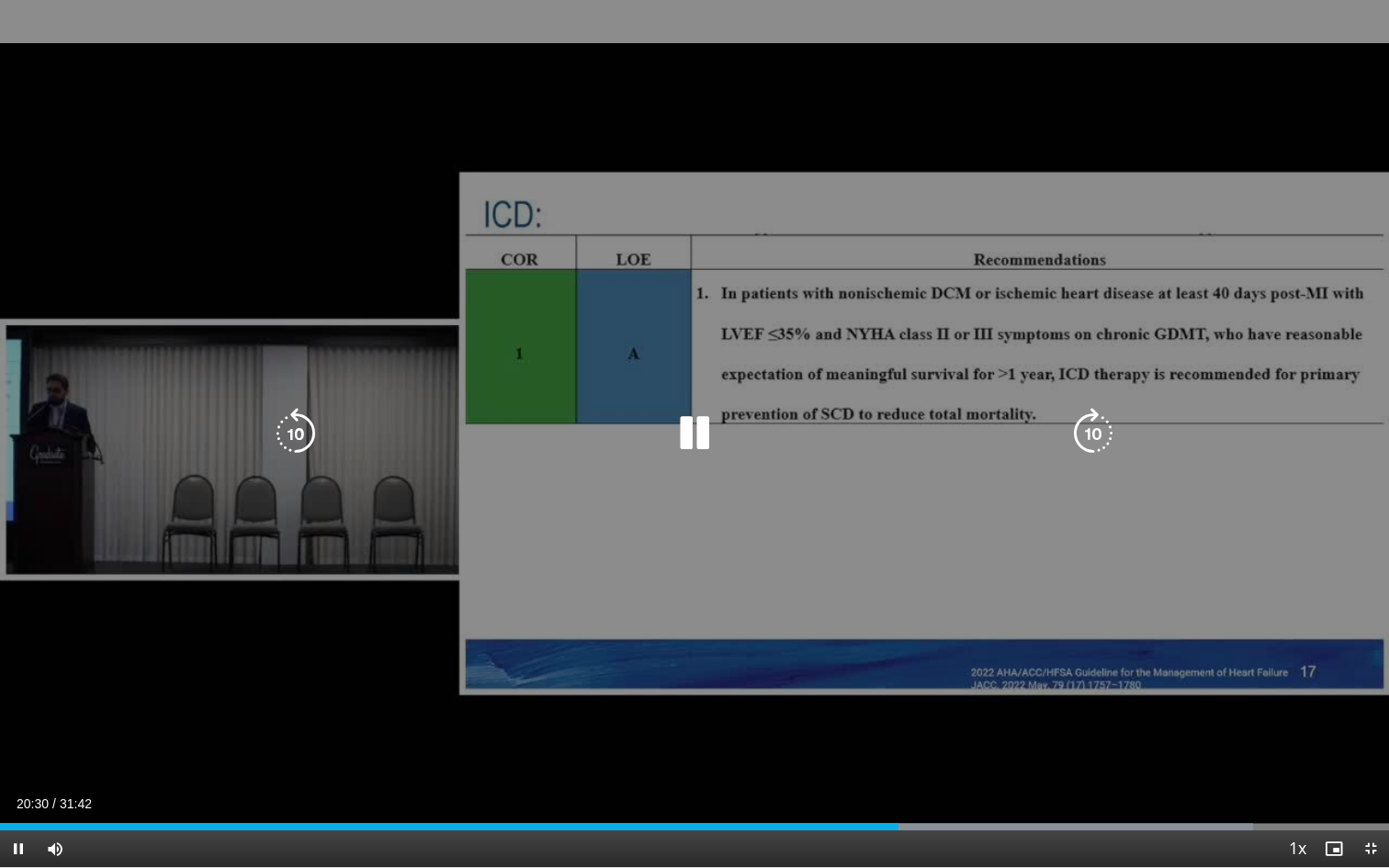 click at bounding box center (296, 434) 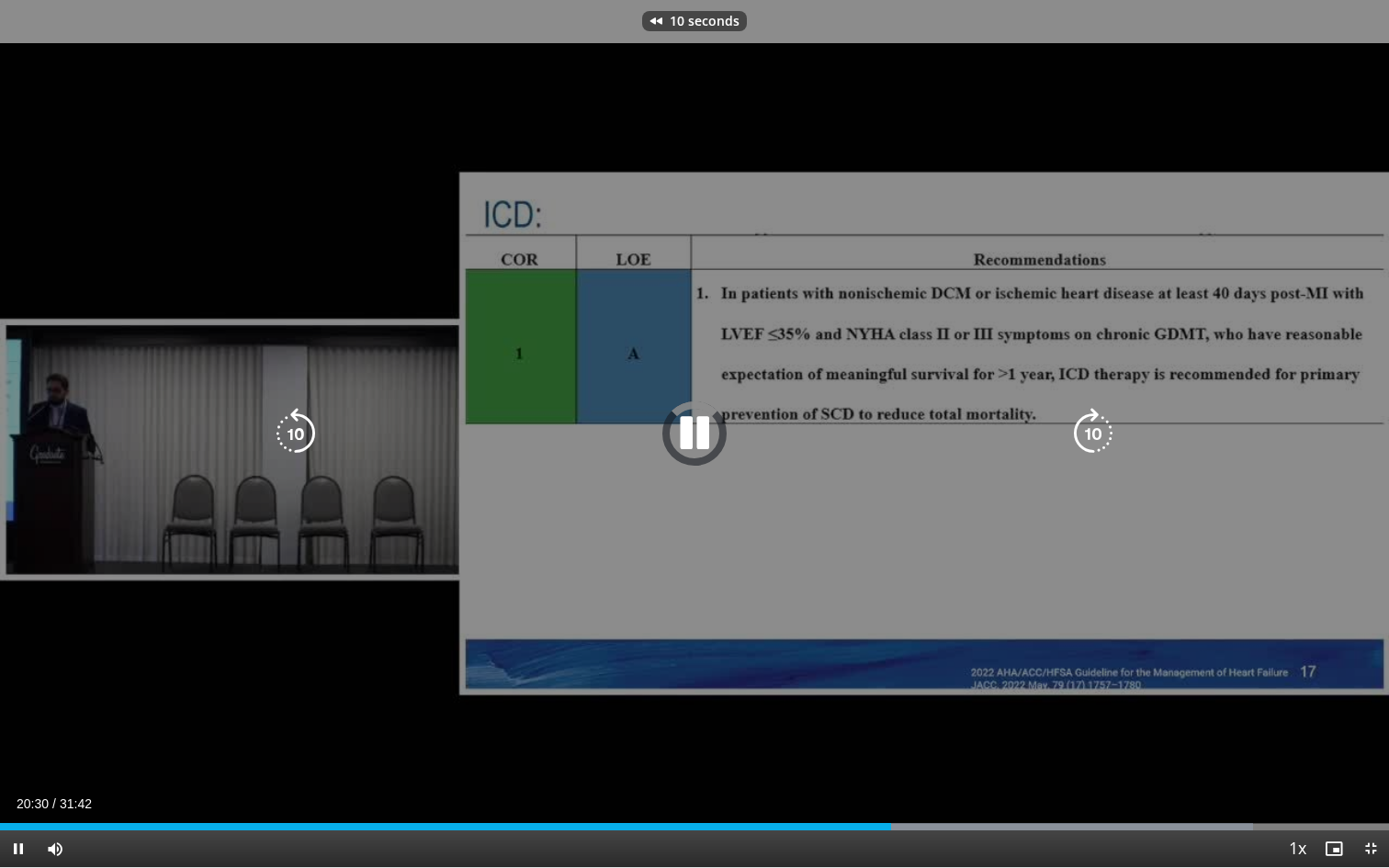 click at bounding box center [296, 434] 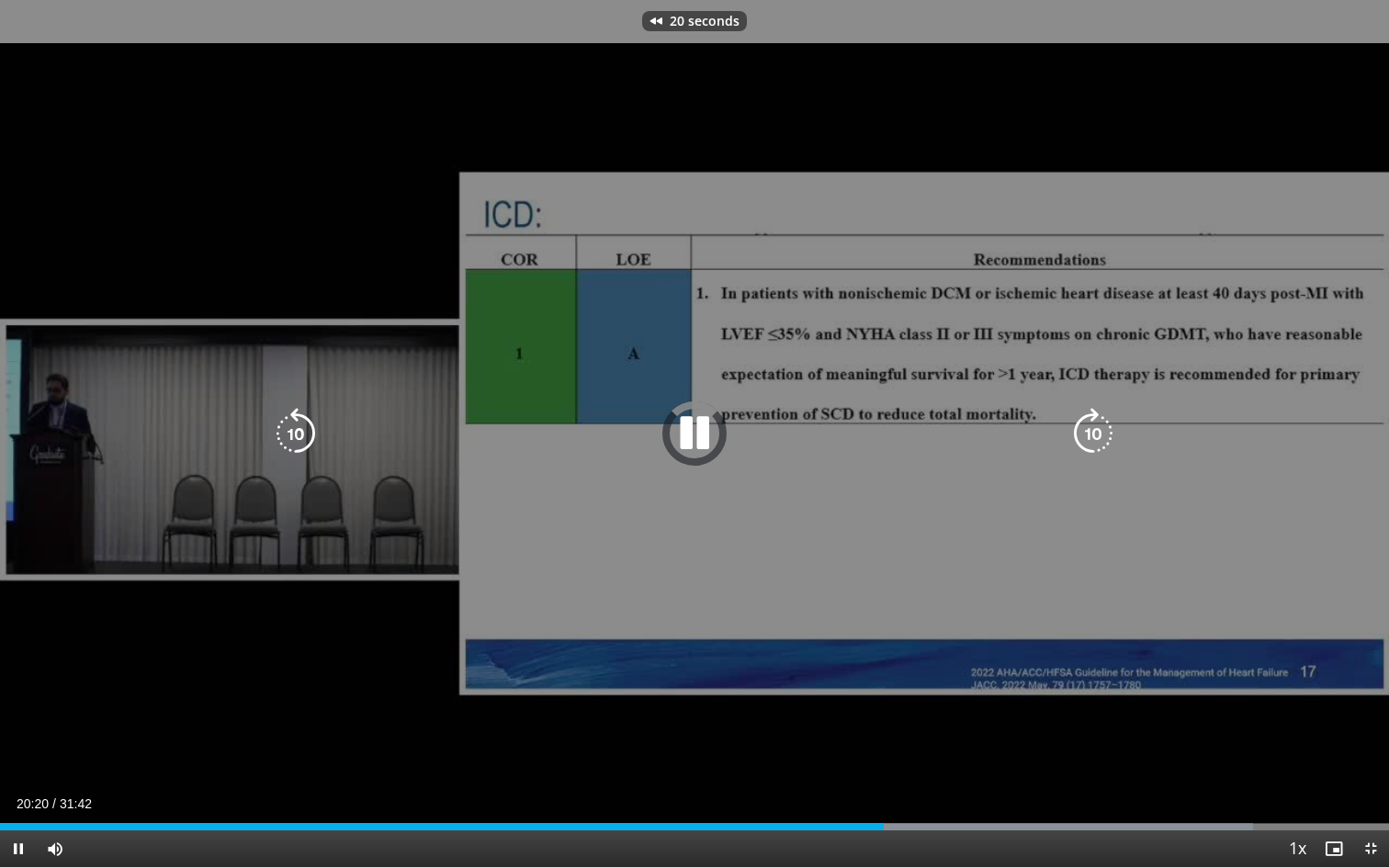 click at bounding box center (296, 434) 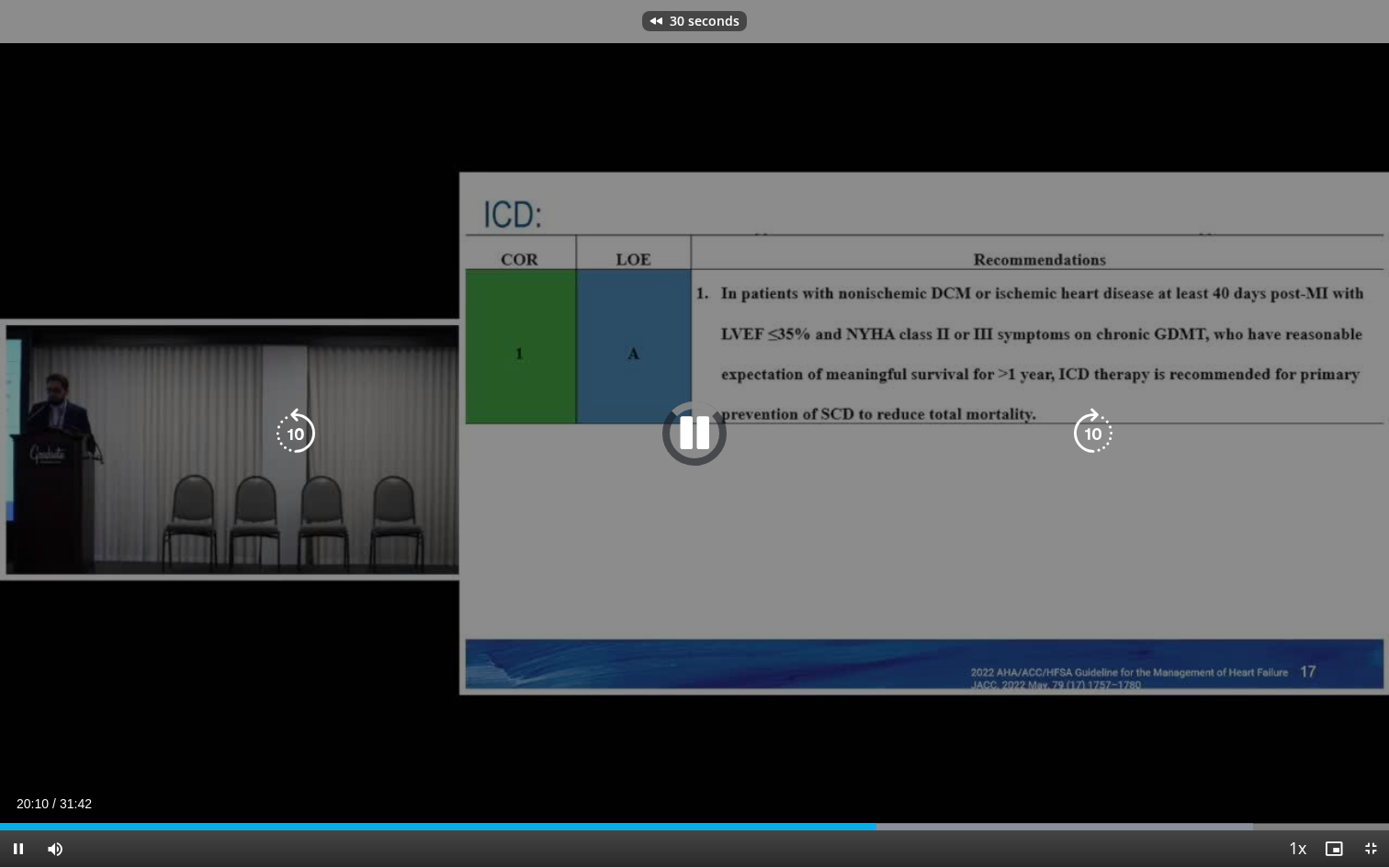 click at bounding box center [296, 434] 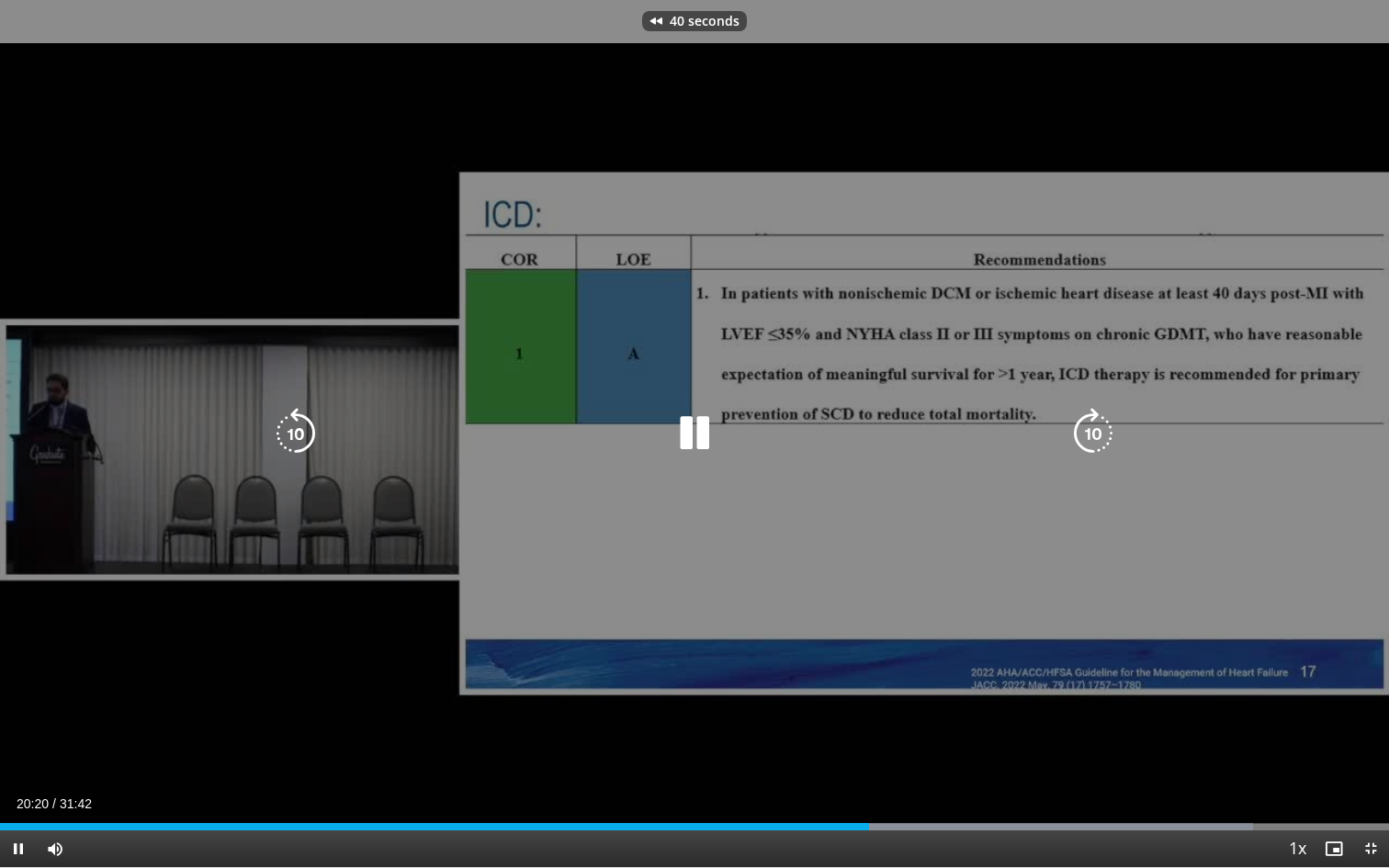 click at bounding box center (296, 434) 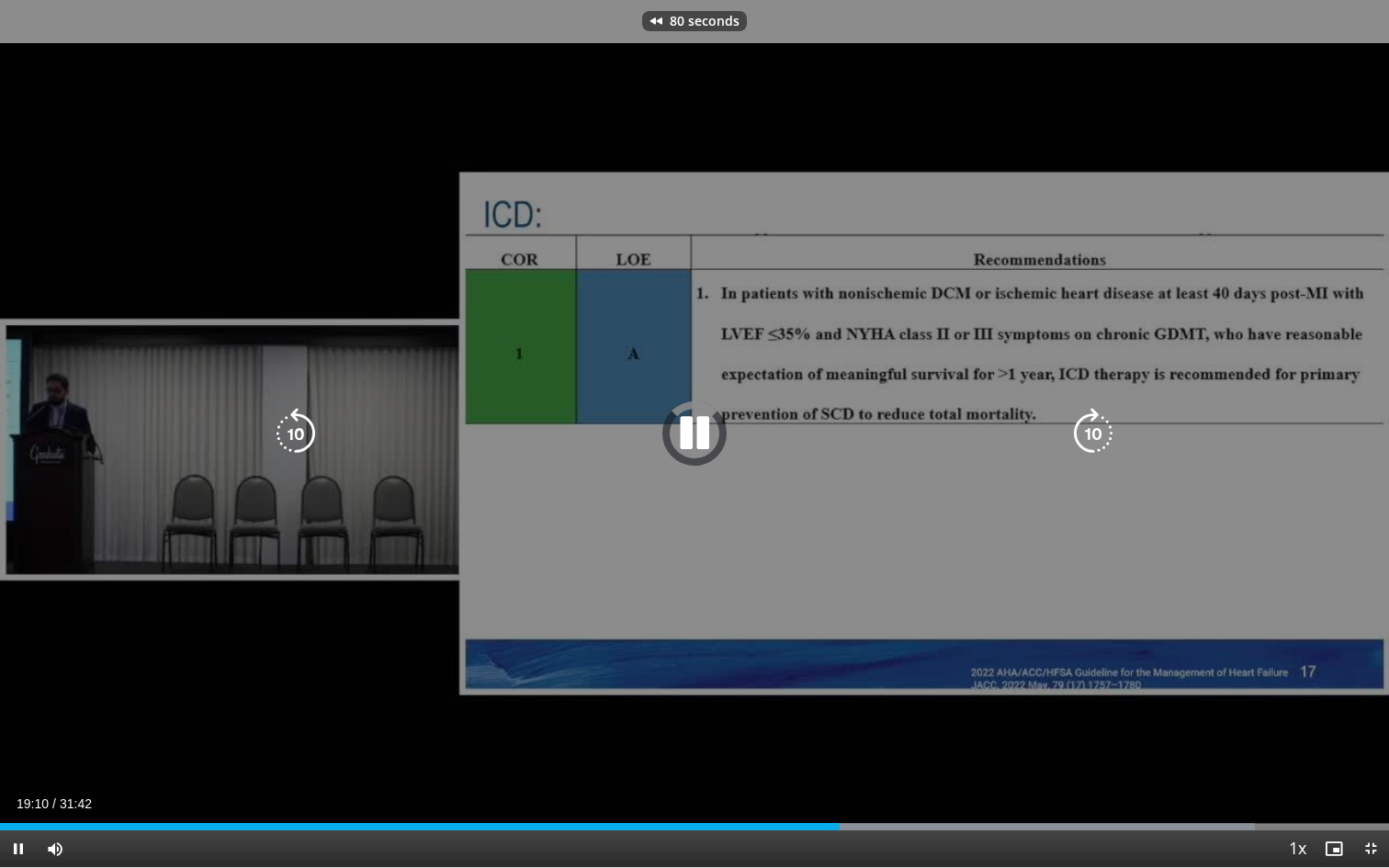 click at bounding box center (296, 434) 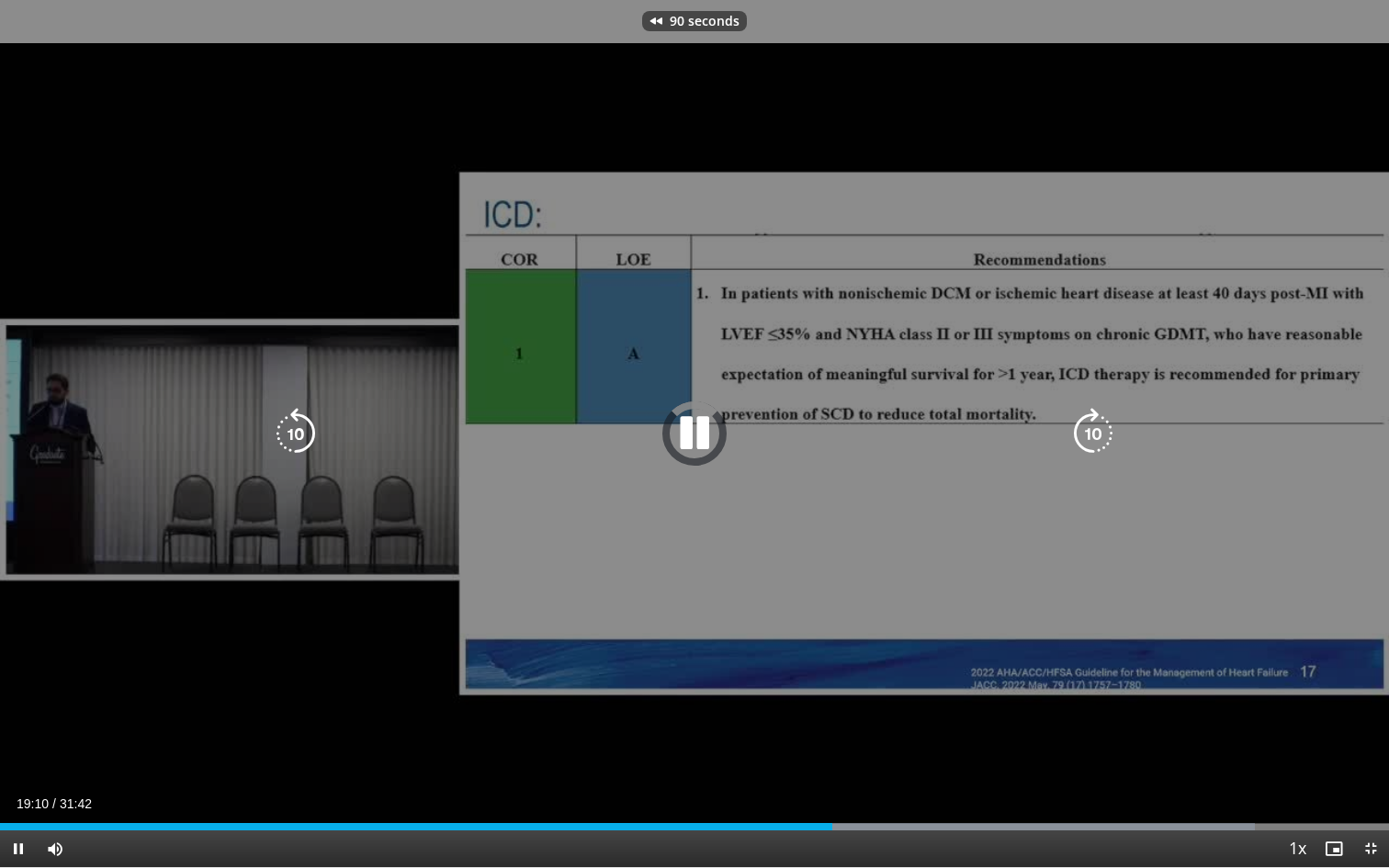click at bounding box center (296, 434) 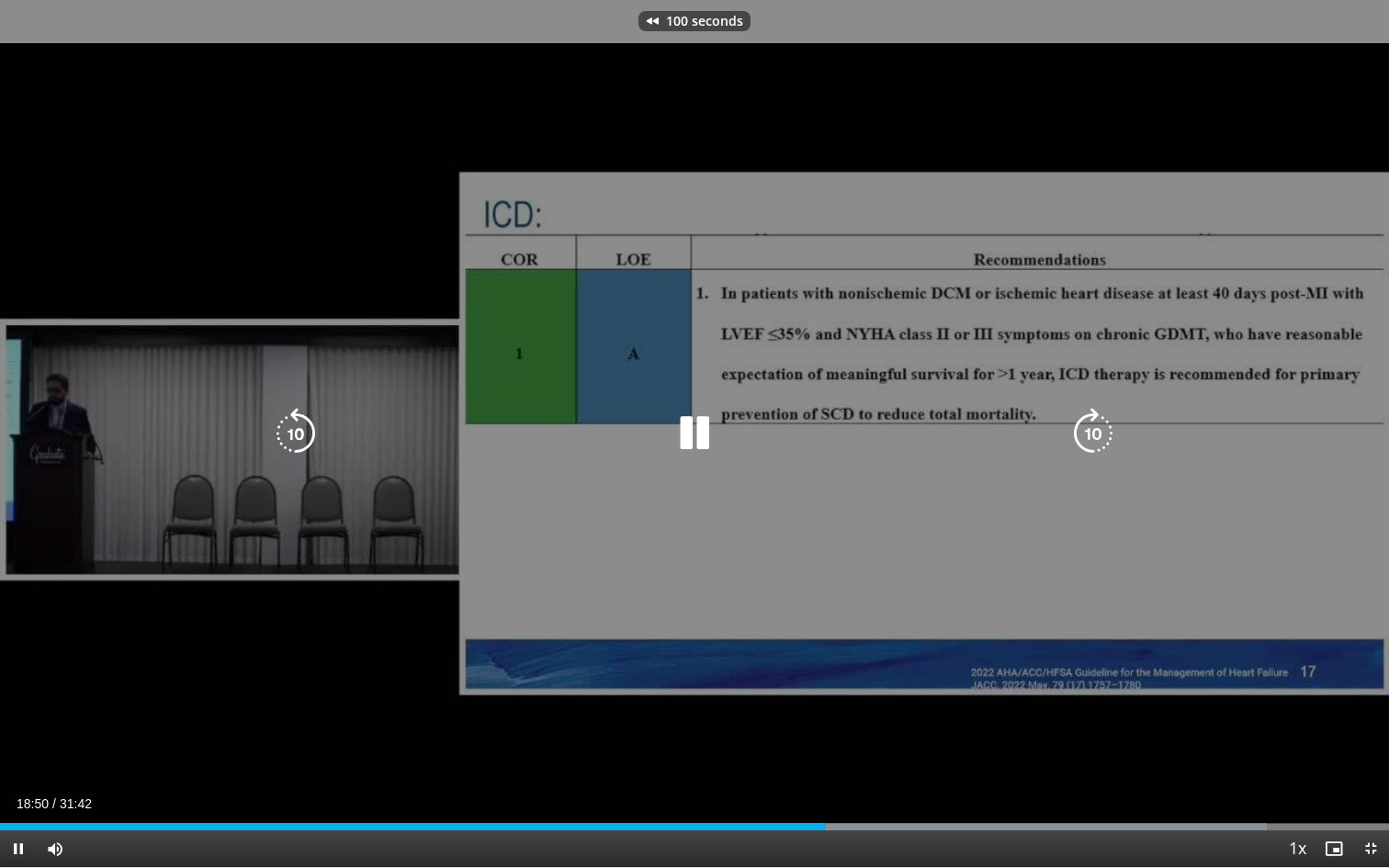 click at bounding box center (296, 434) 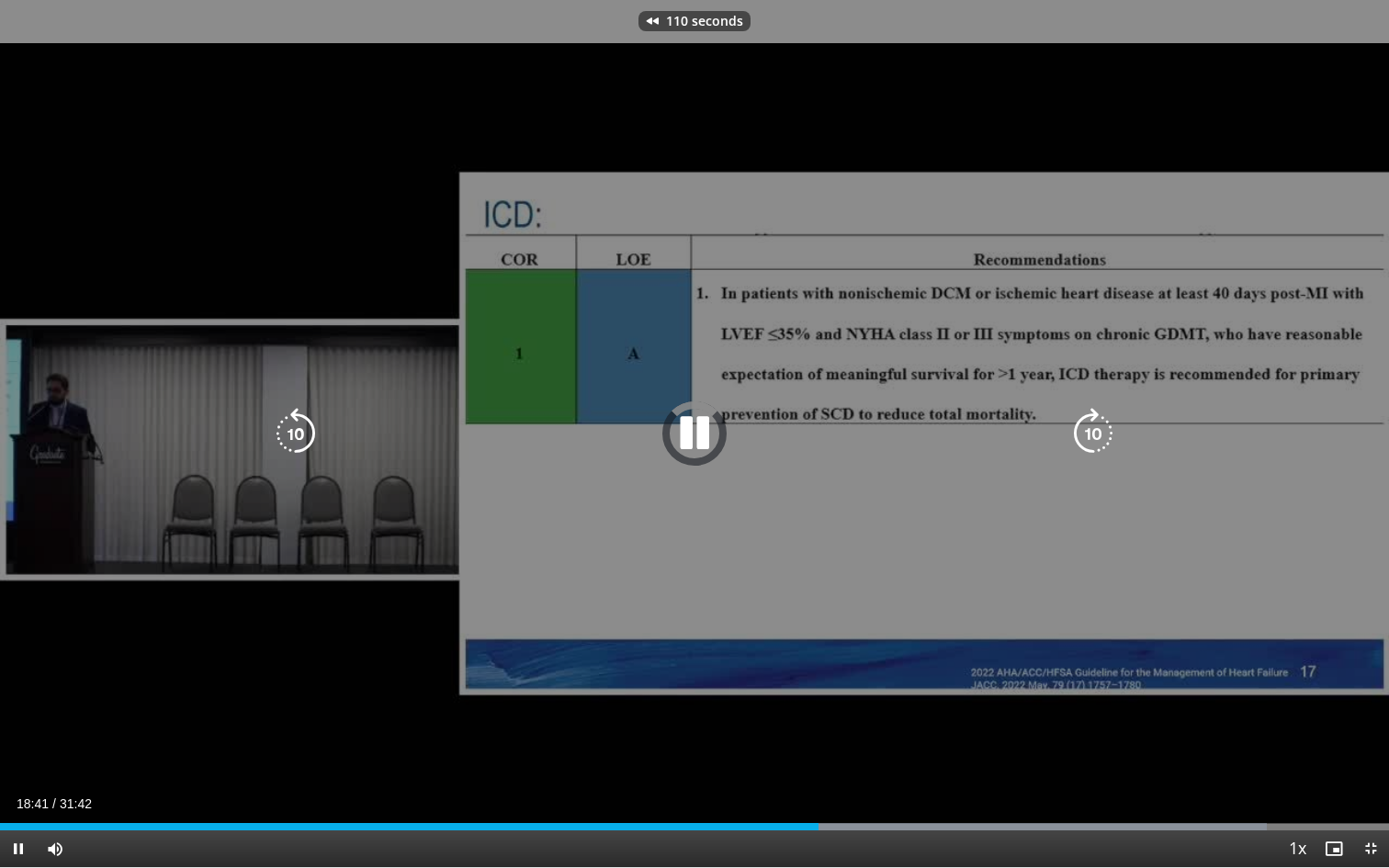 click at bounding box center [296, 434] 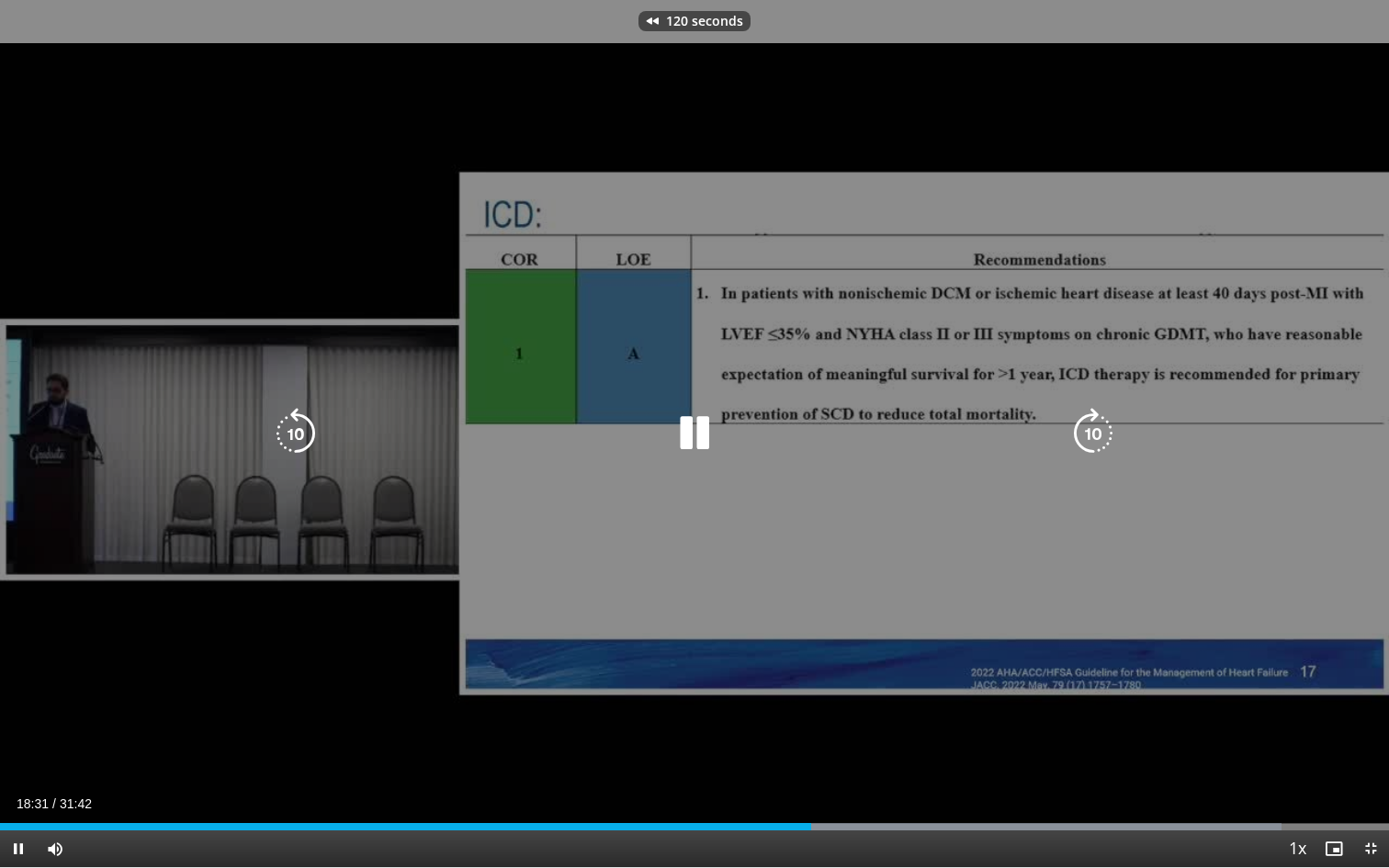 click at bounding box center (296, 434) 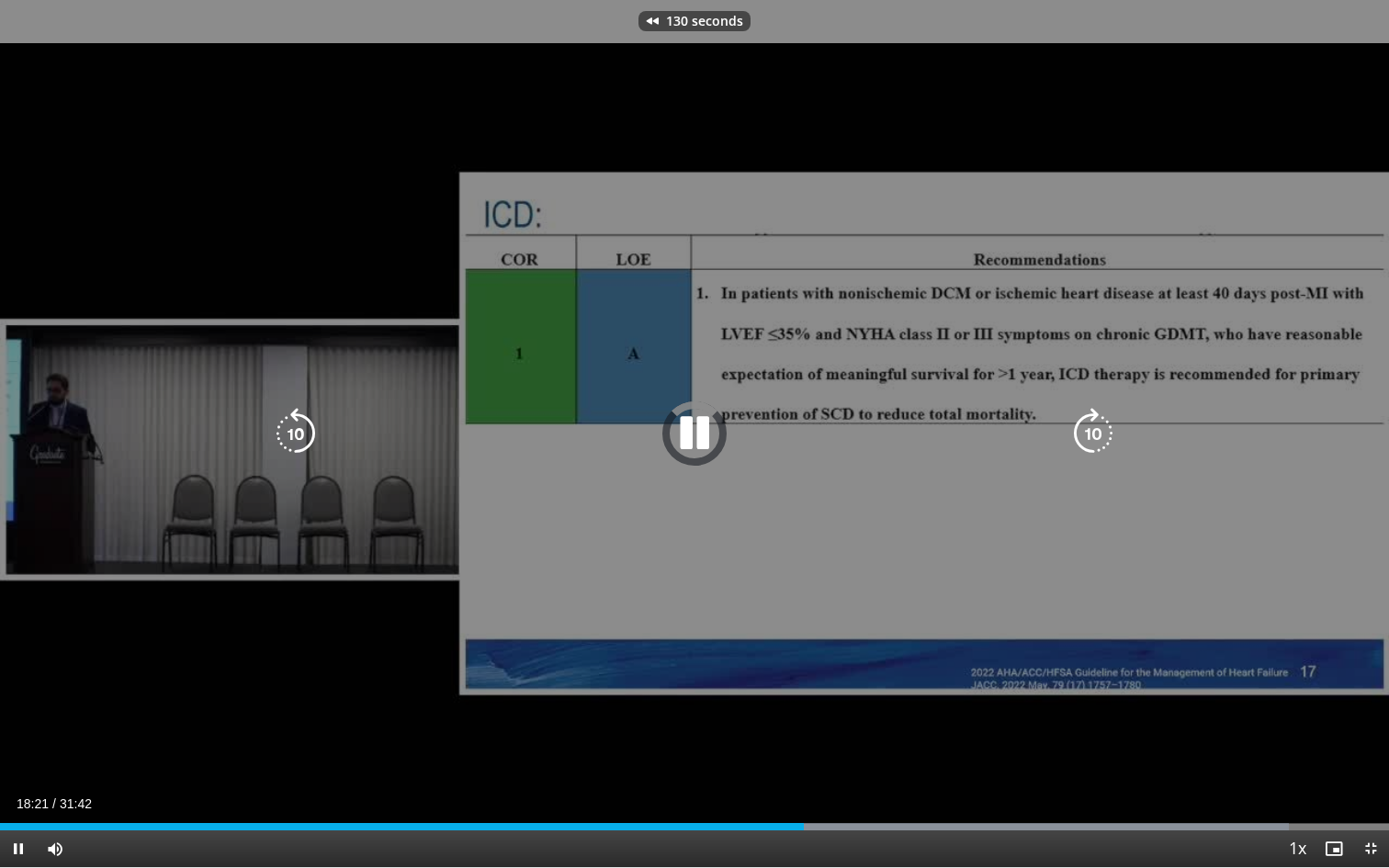 click at bounding box center (296, 434) 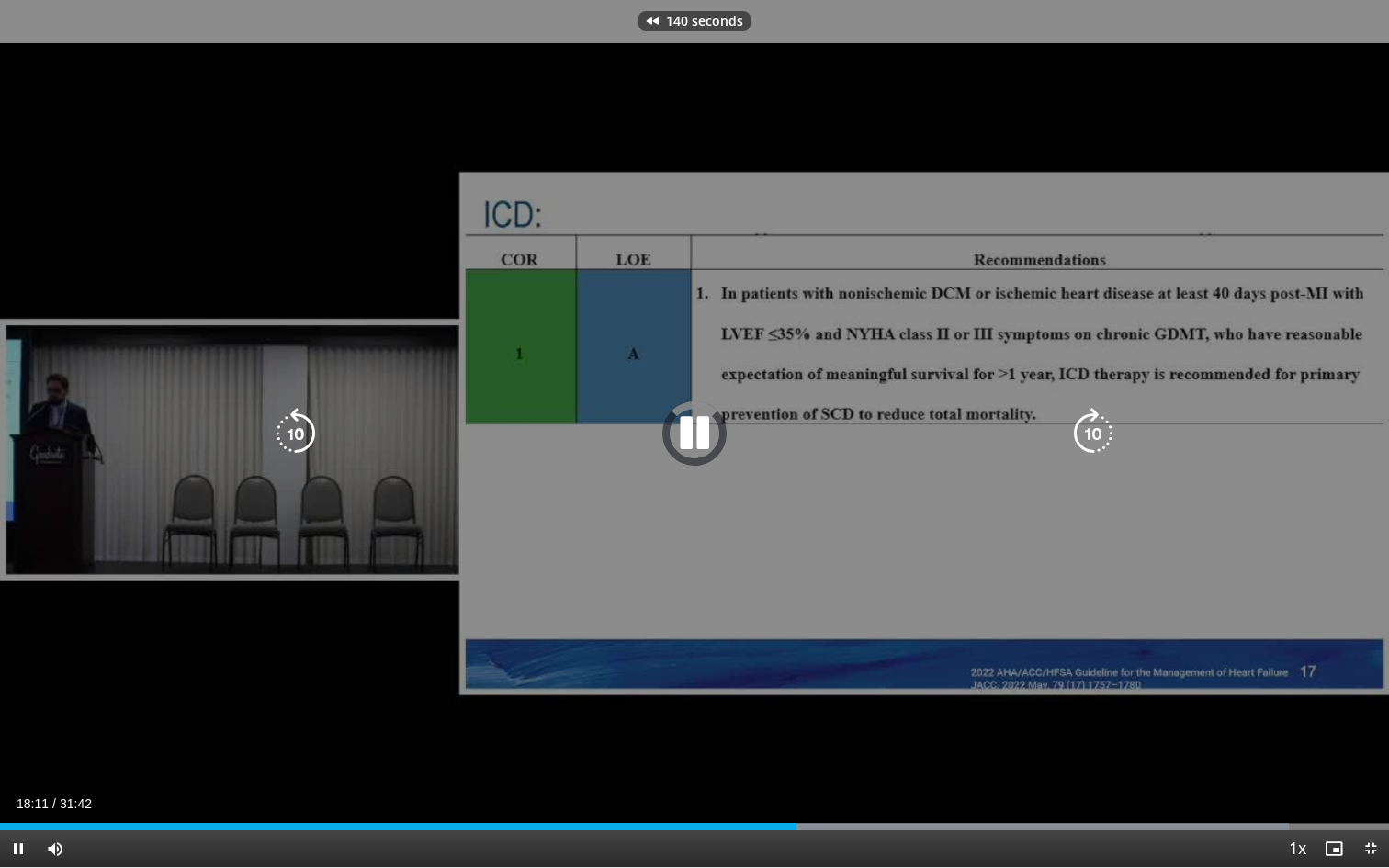 click at bounding box center (296, 434) 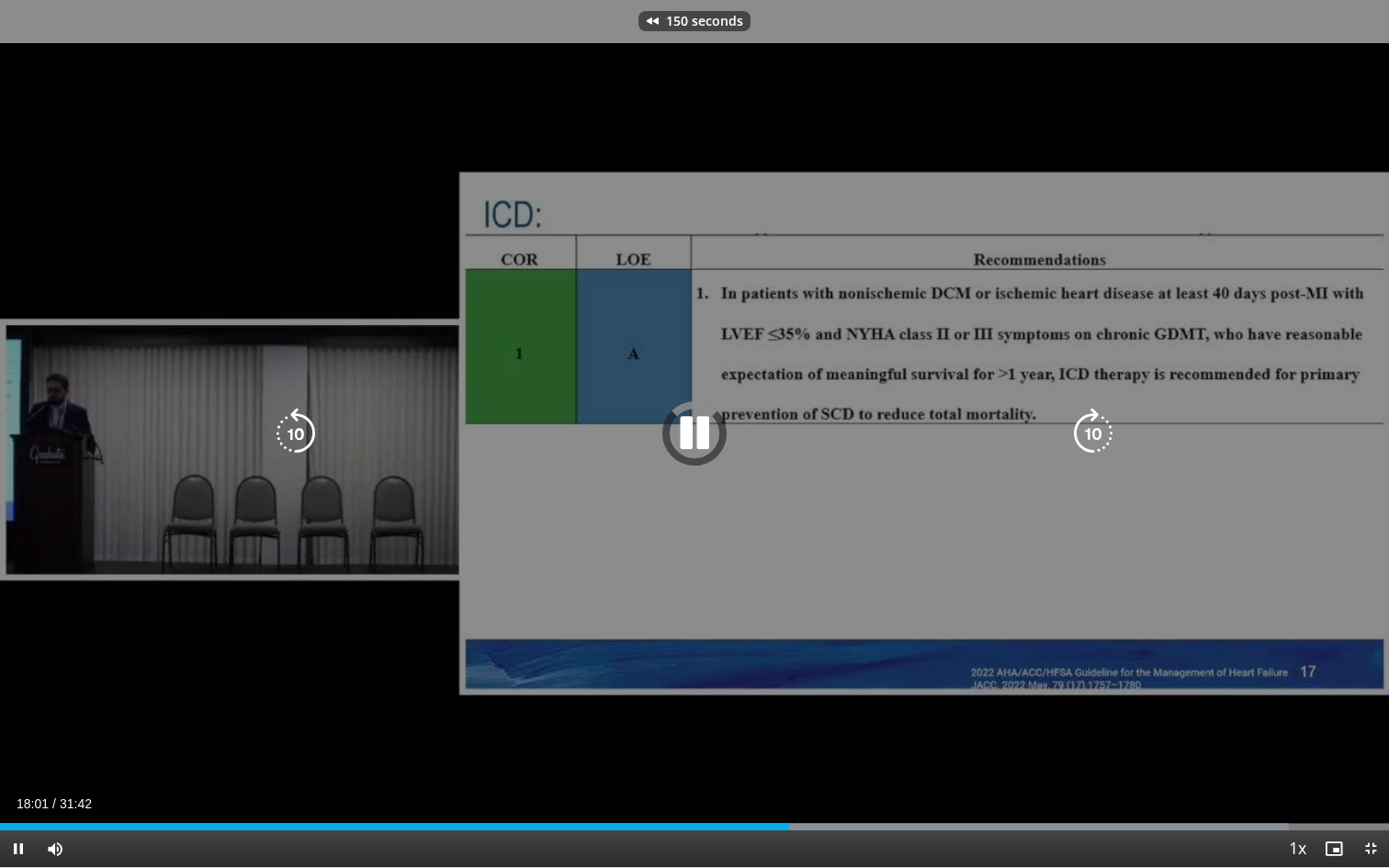 click at bounding box center [296, 434] 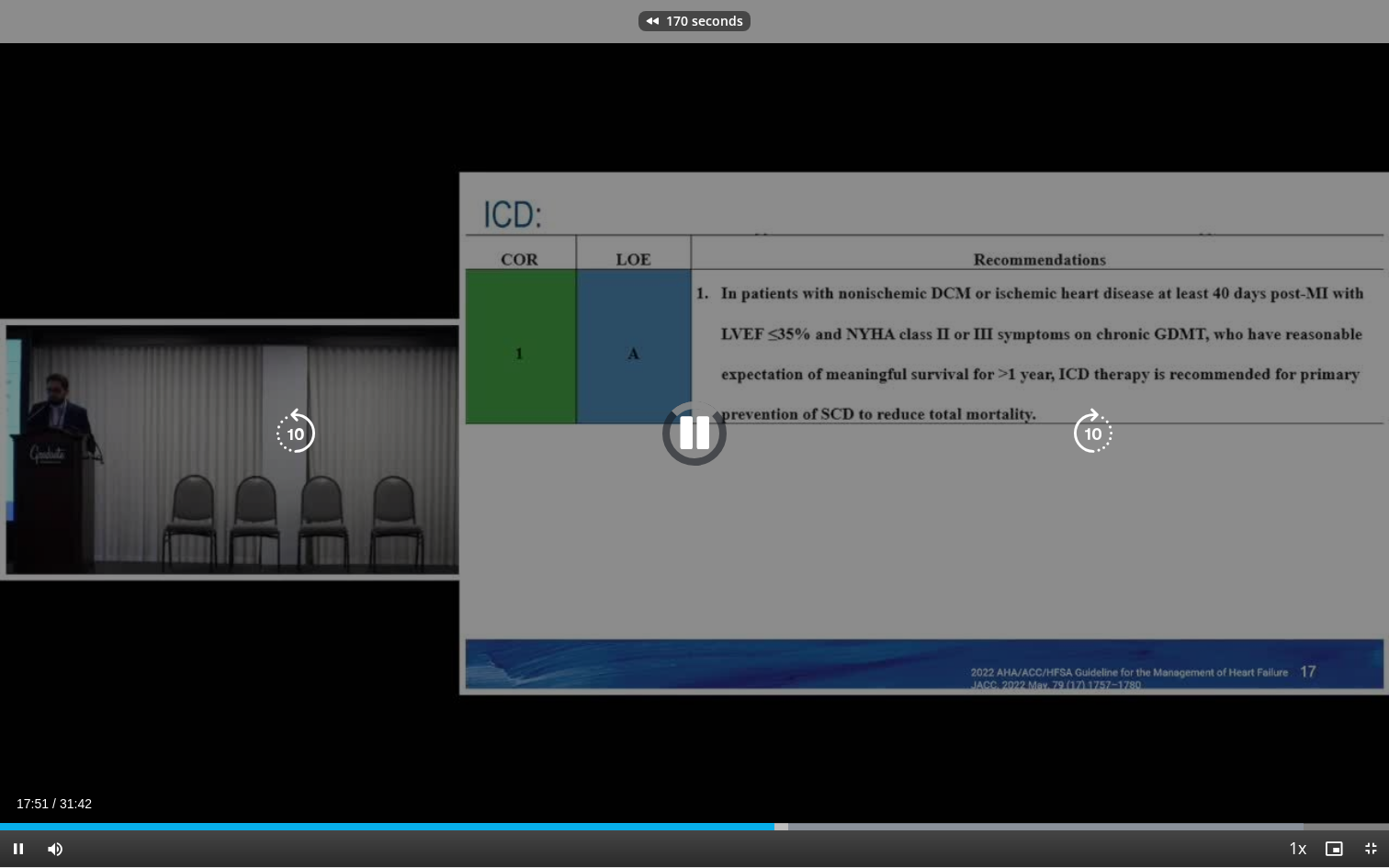 click at bounding box center [296, 434] 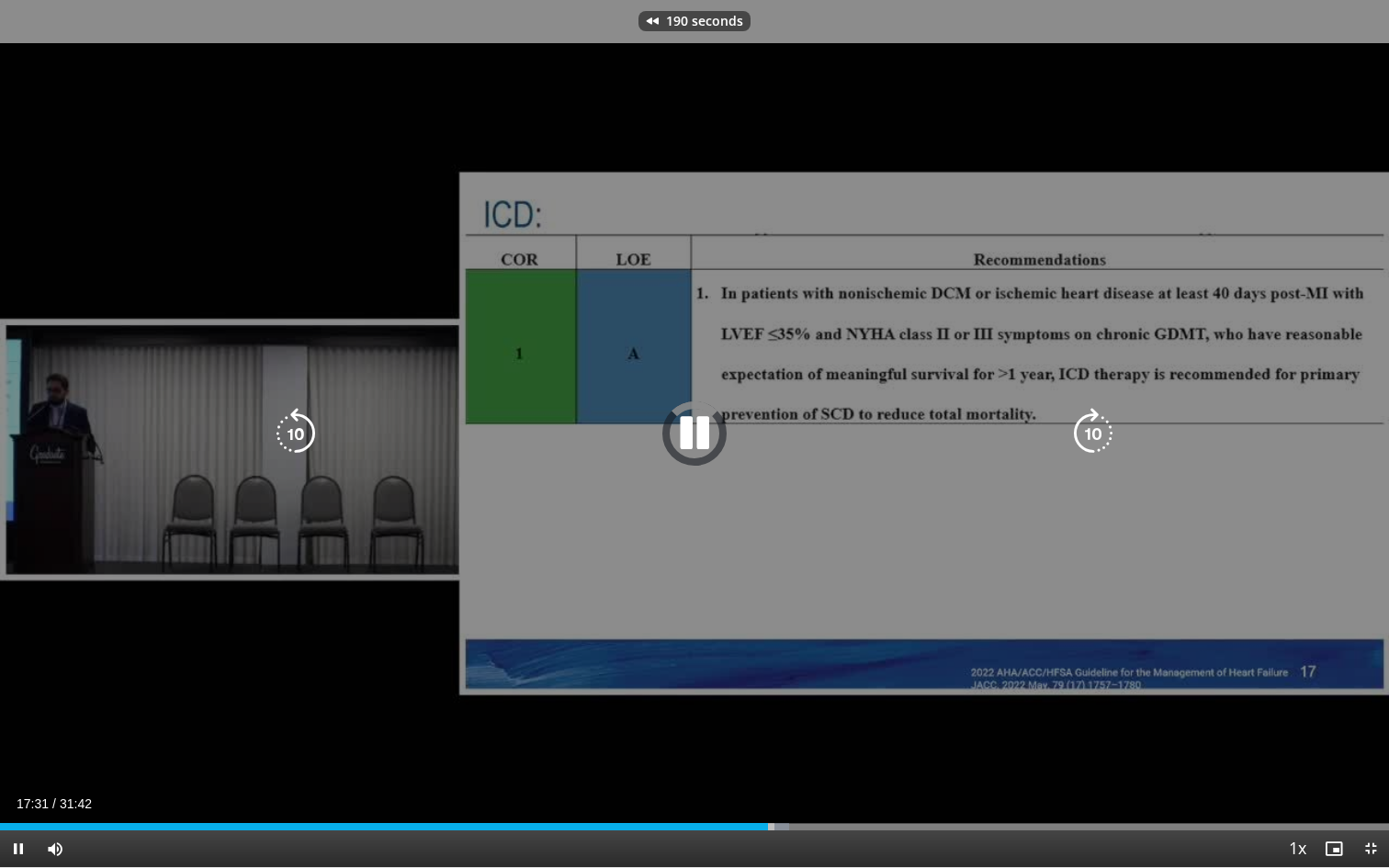 click at bounding box center [296, 434] 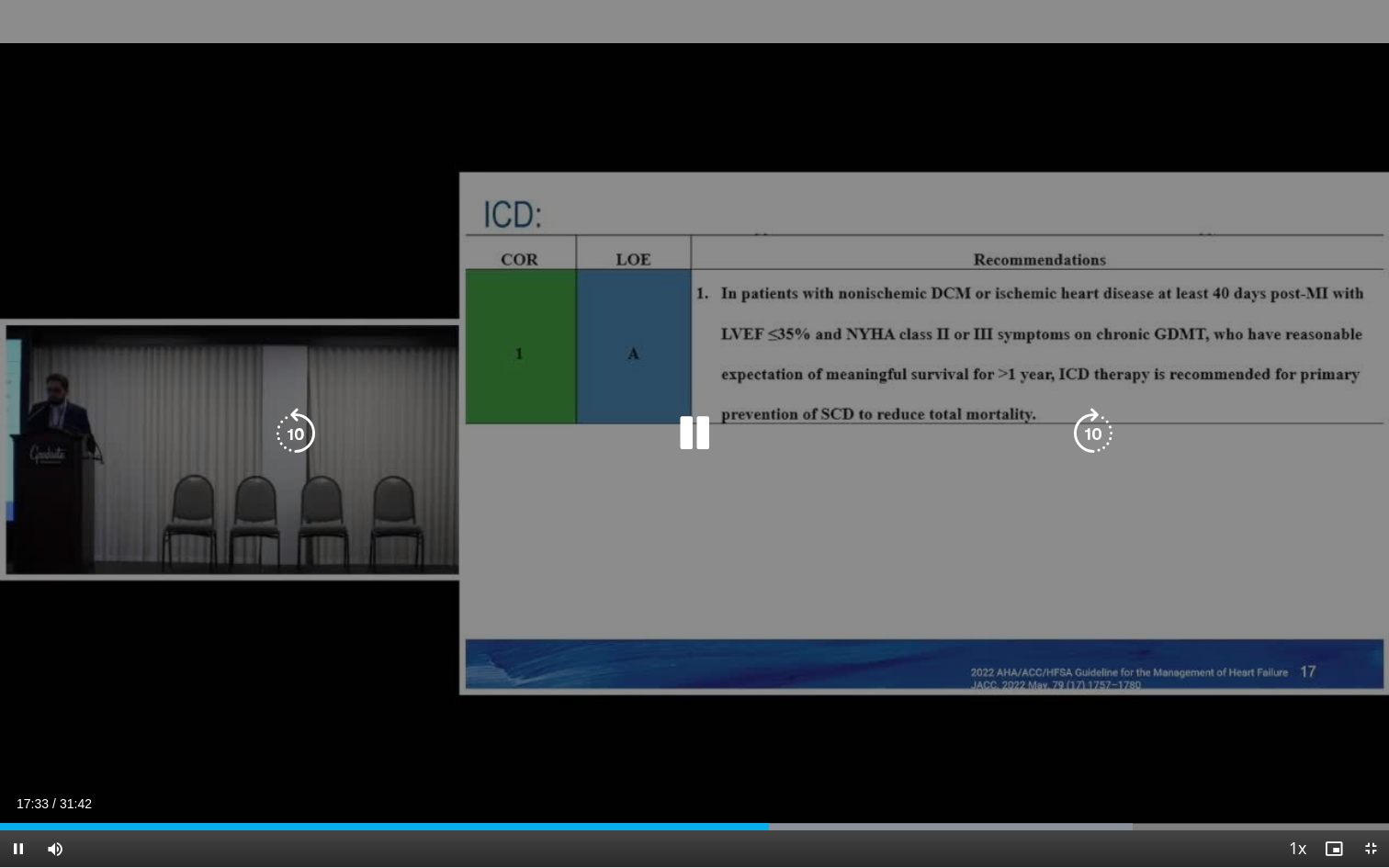 click at bounding box center [296, 434] 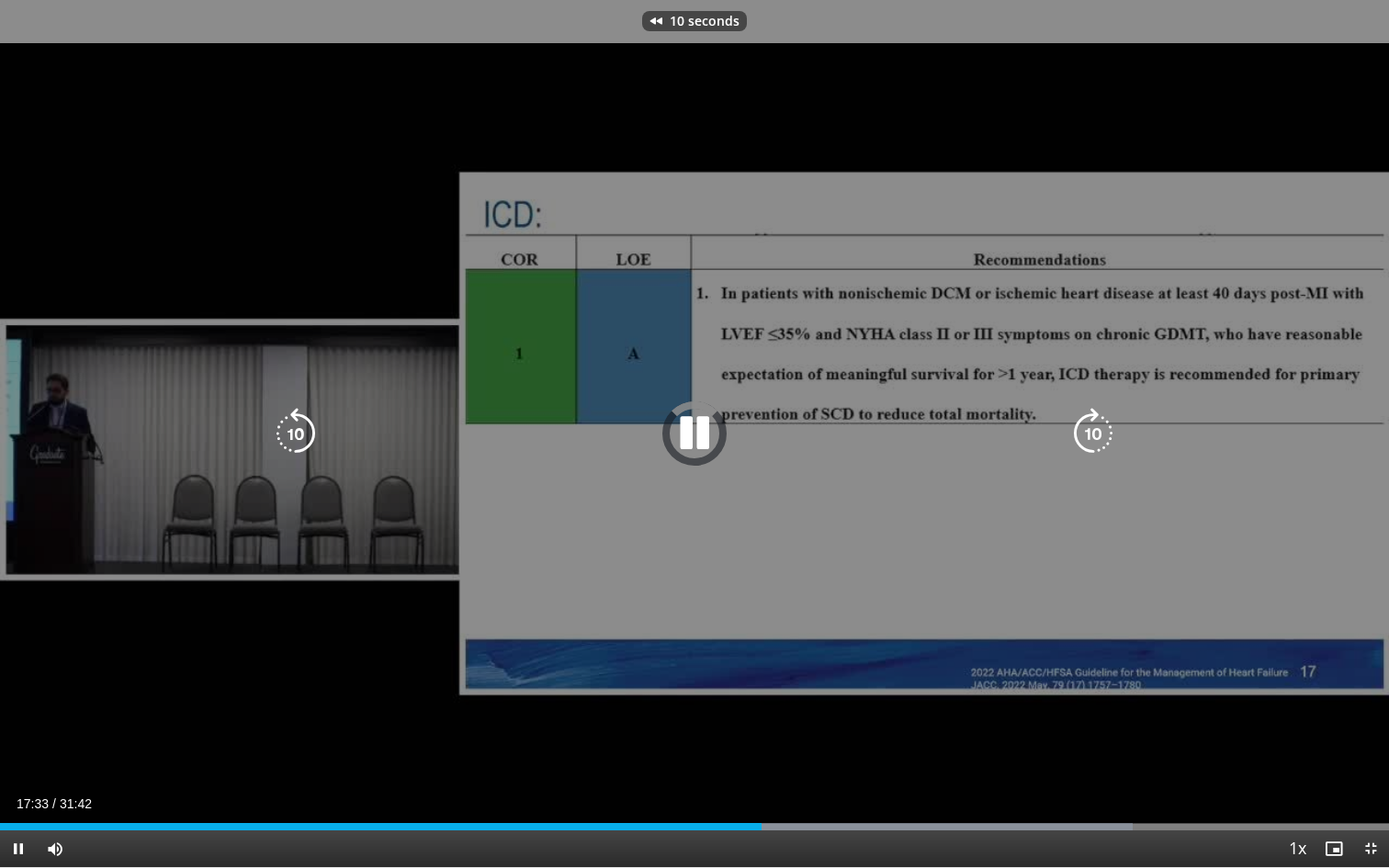 click at bounding box center [296, 434] 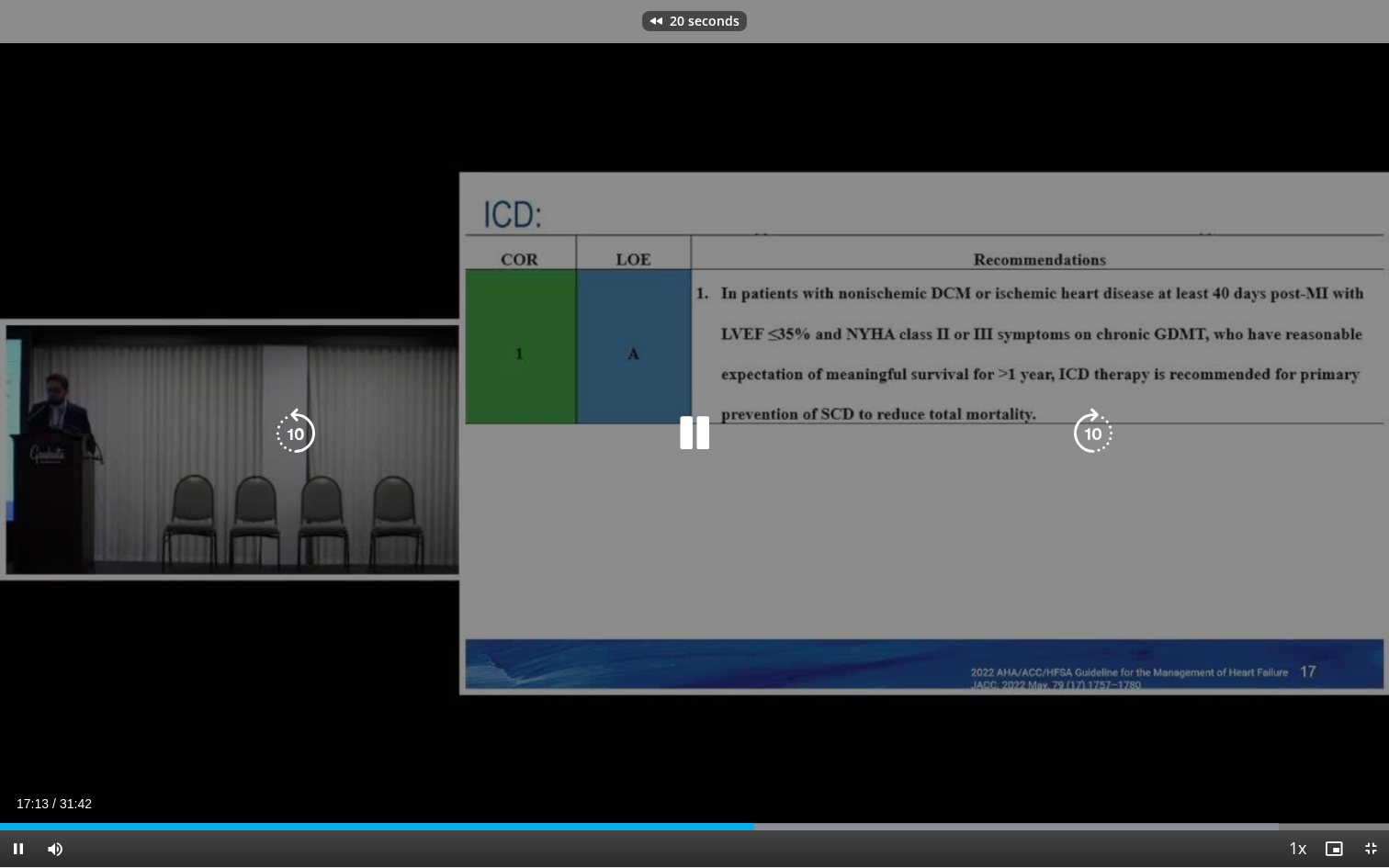 click at bounding box center [694, 434] 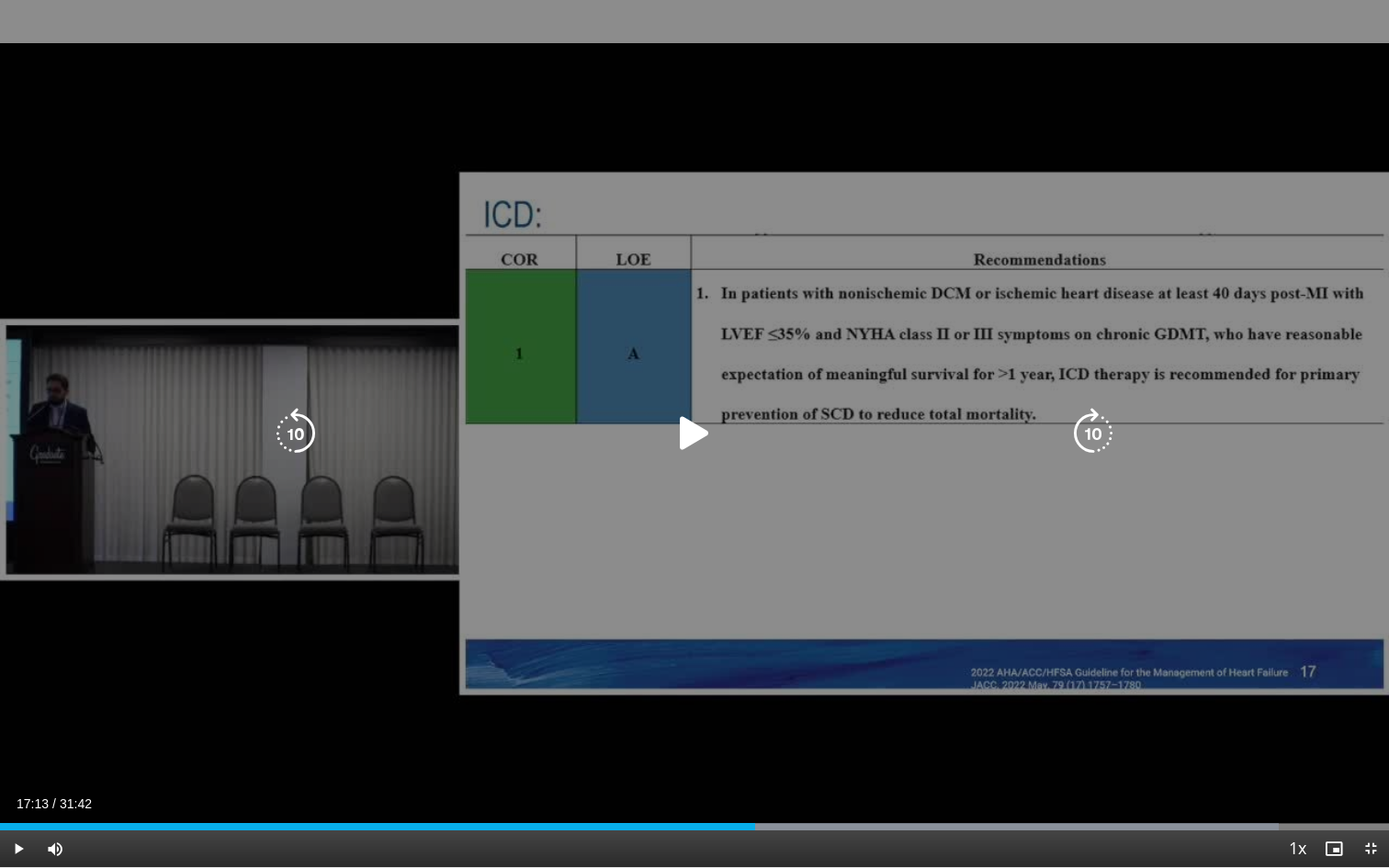 click at bounding box center (694, 434) 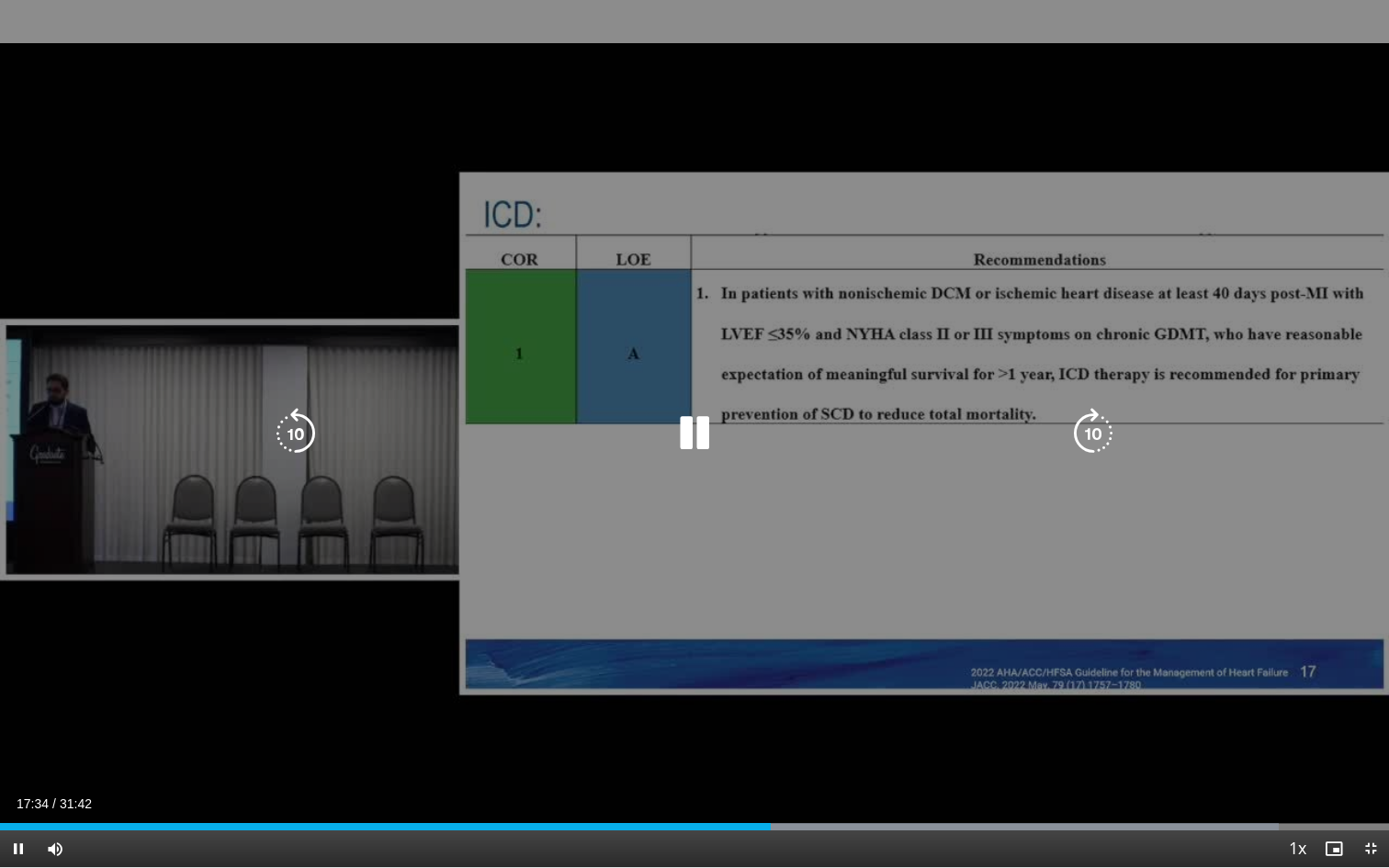 click at bounding box center (296, 434) 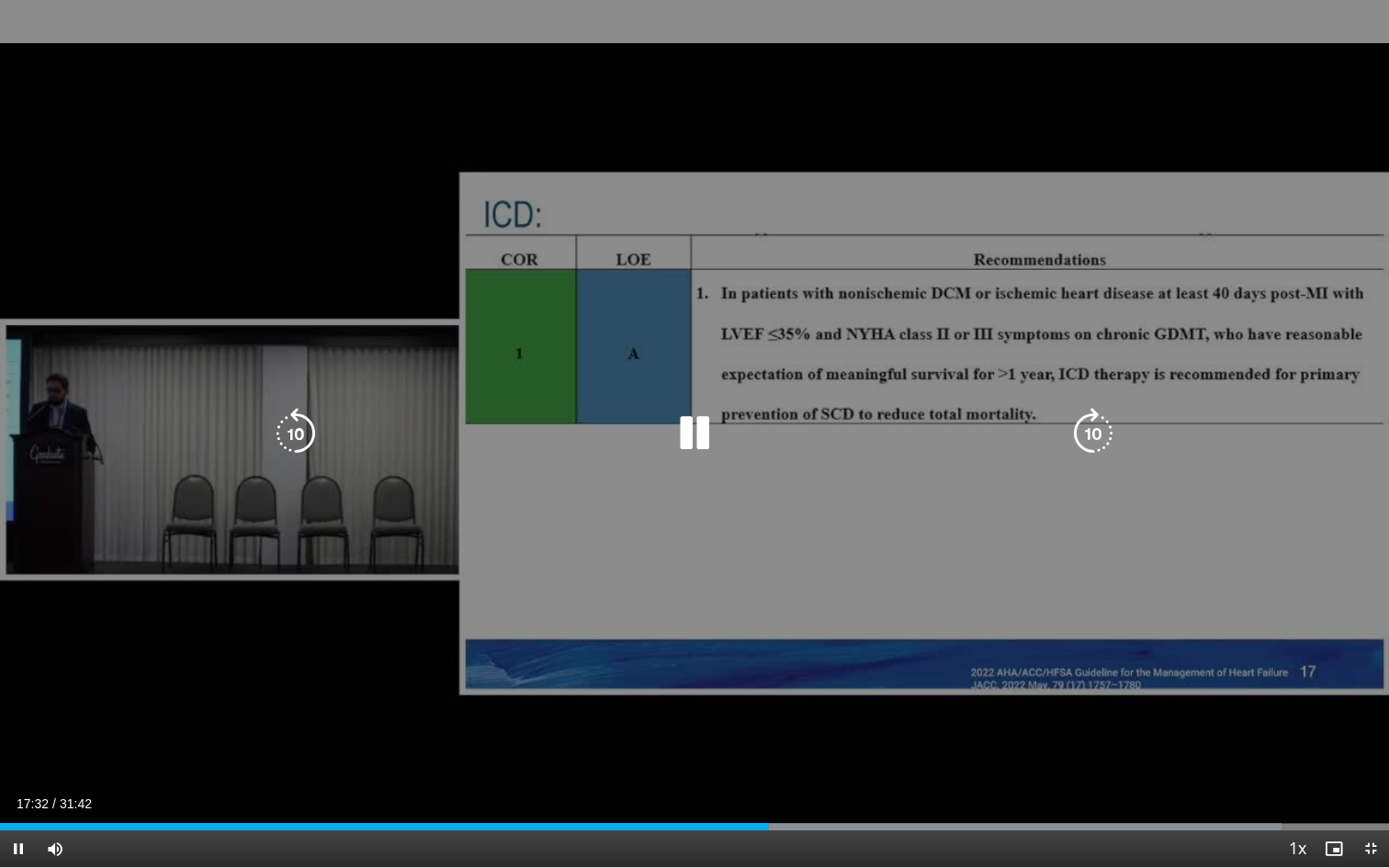 click at bounding box center (694, 434) 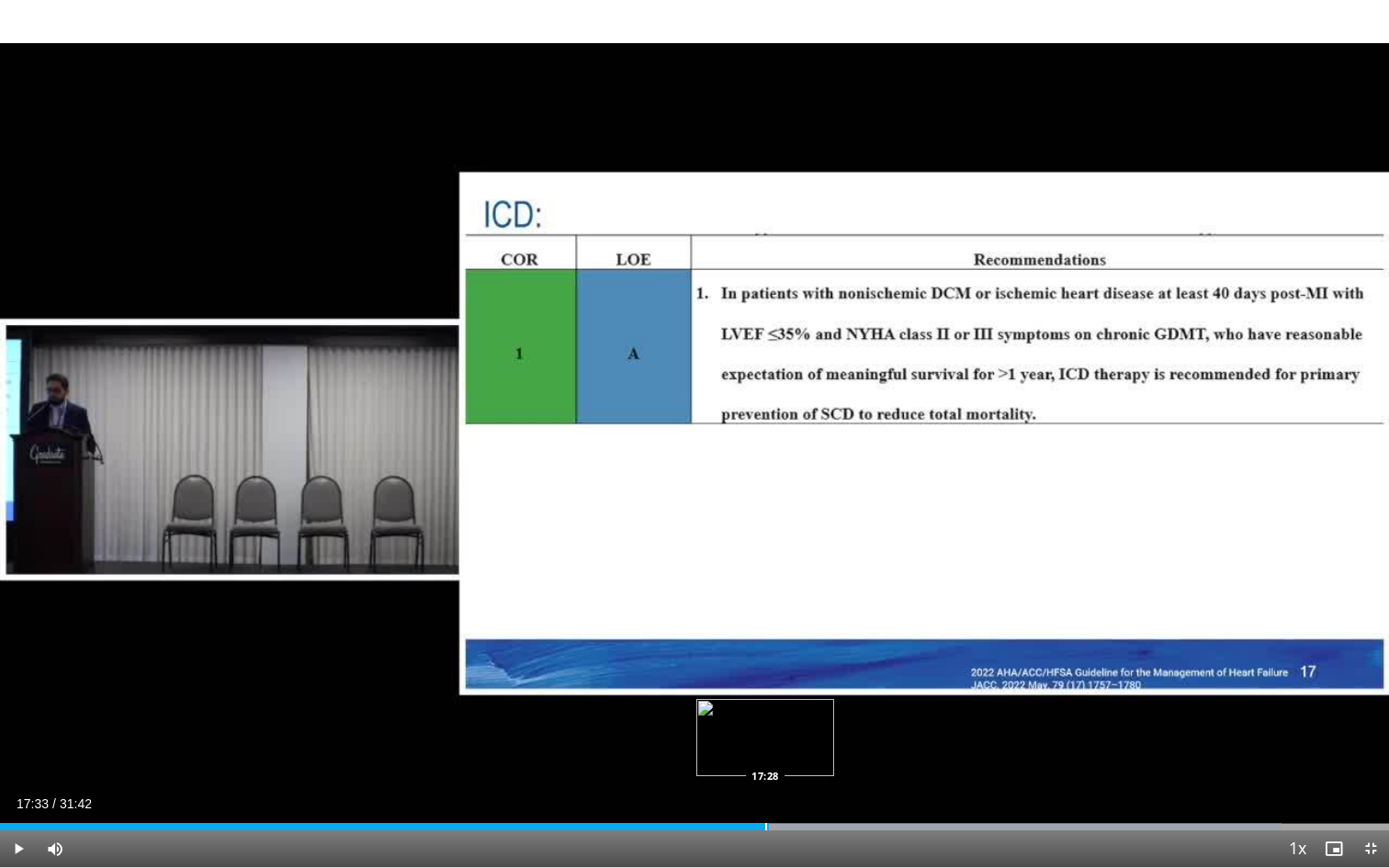 click at bounding box center (766, 827) 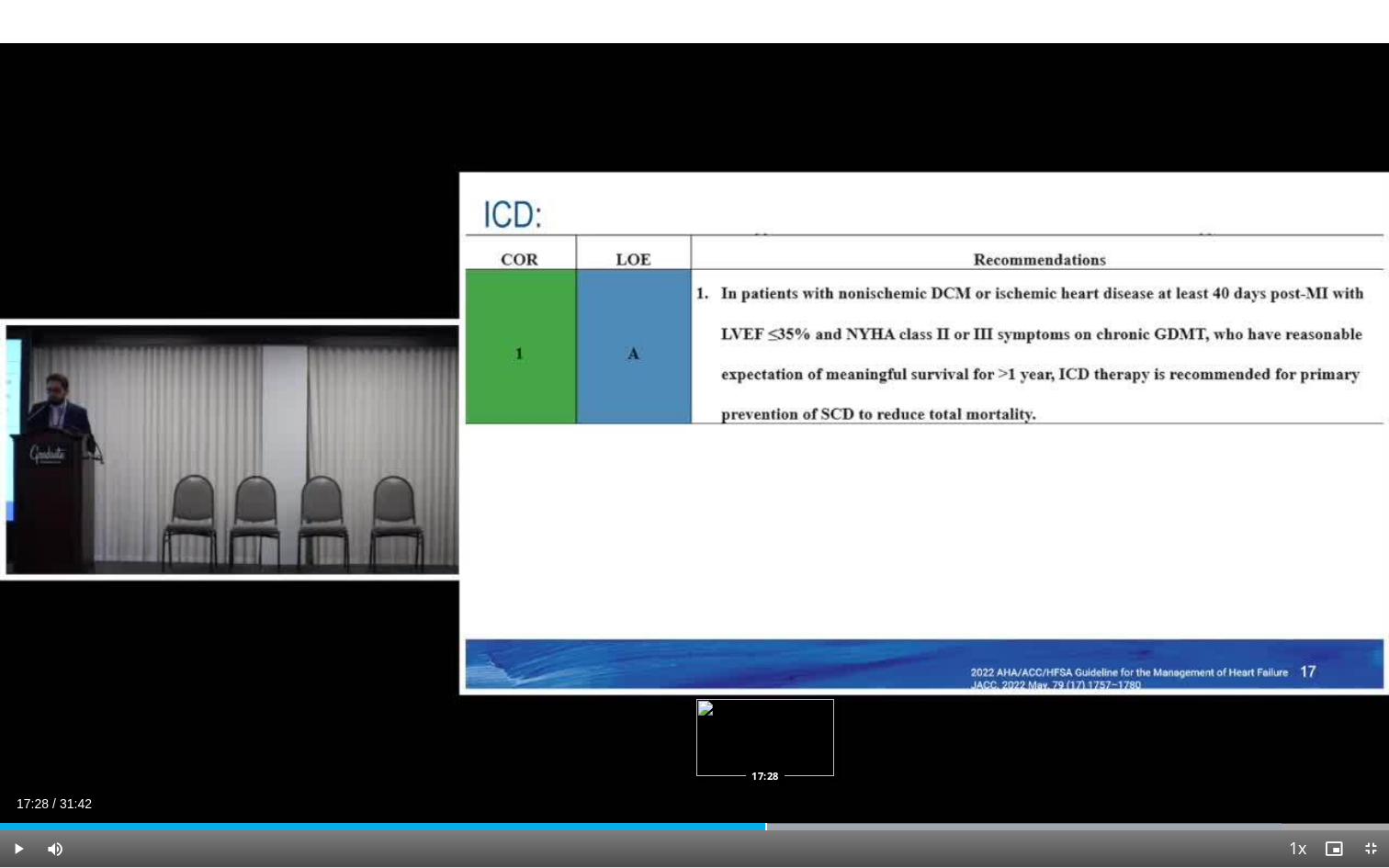 click at bounding box center [766, 827] 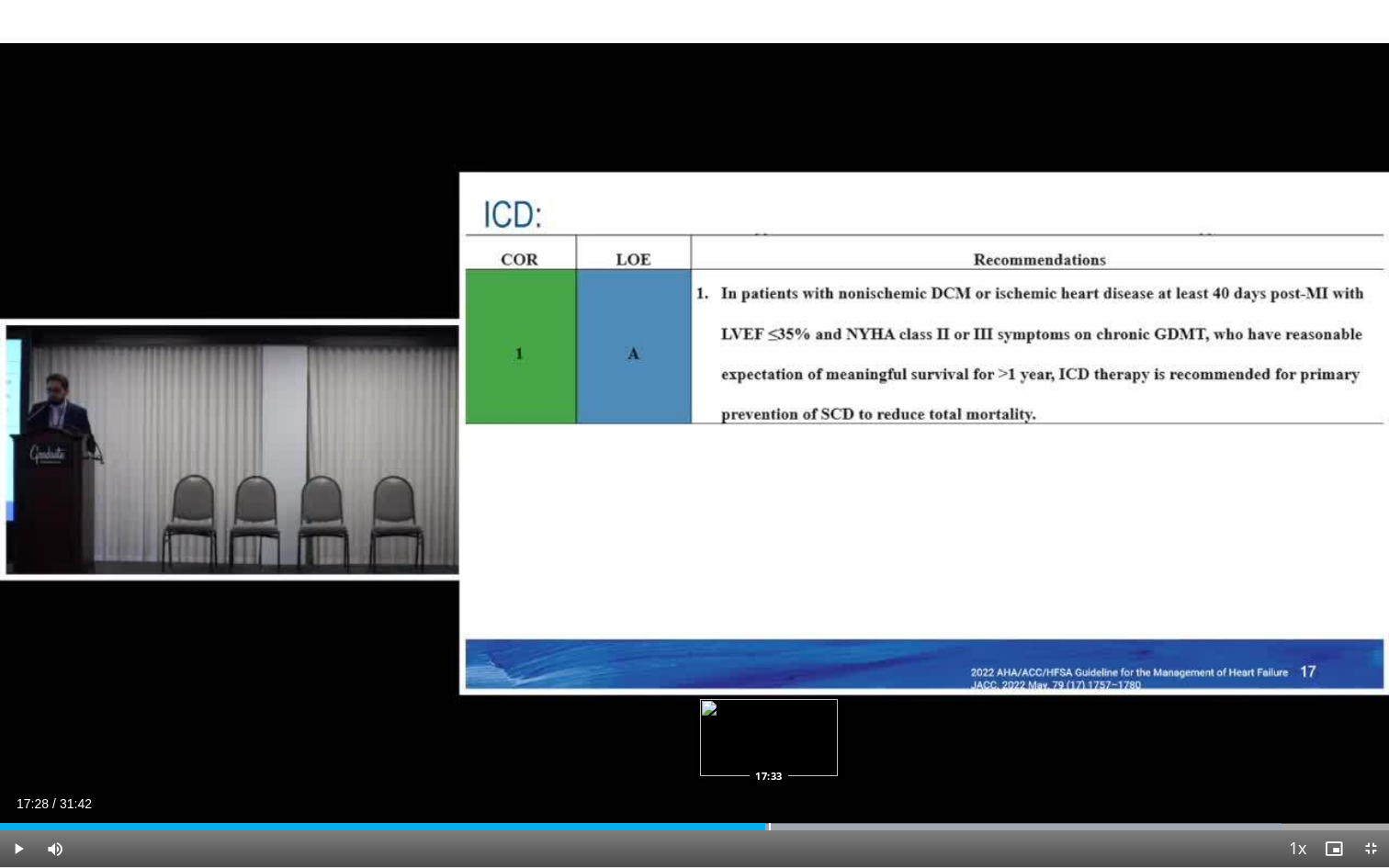 click at bounding box center [770, 827] 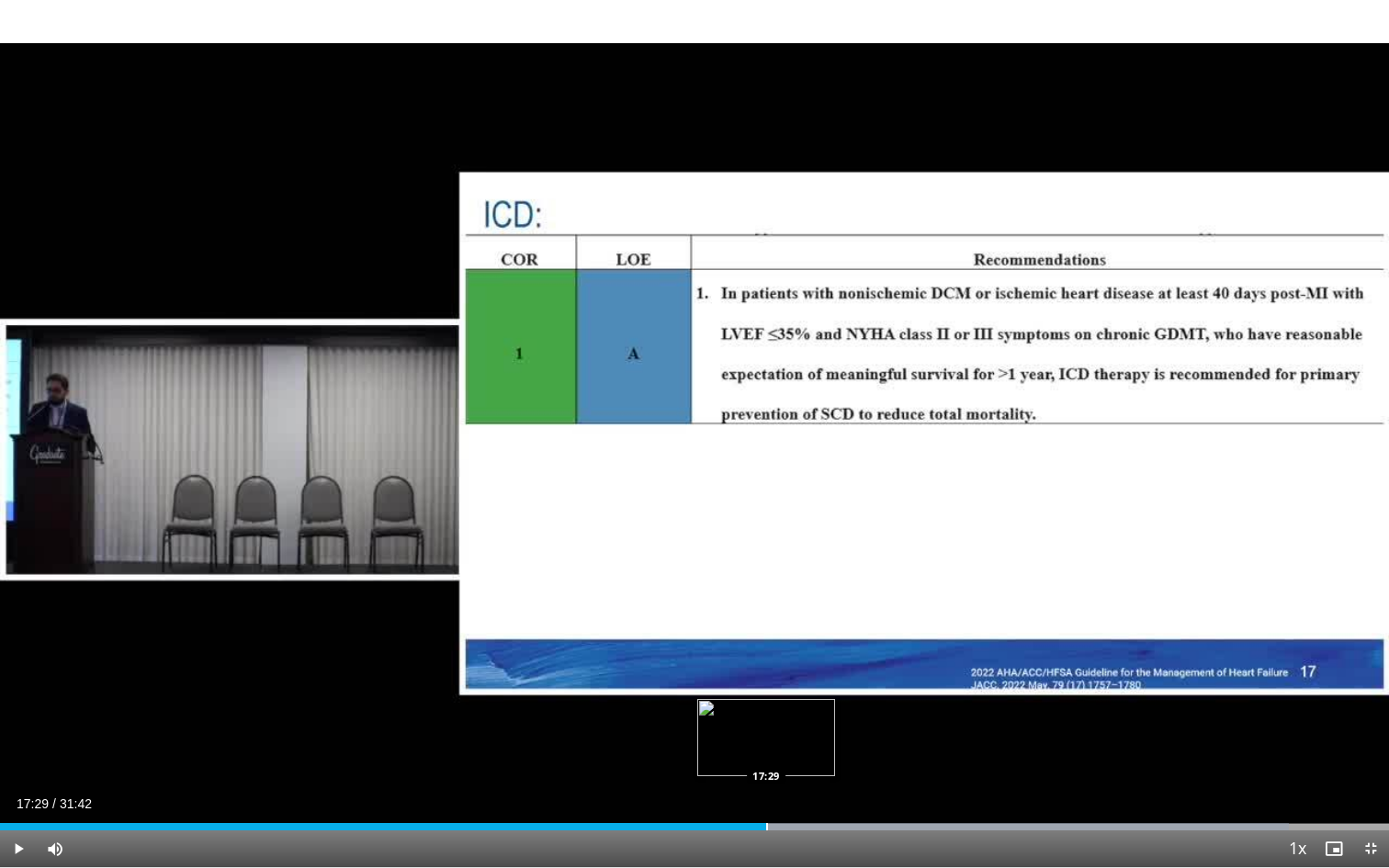 click at bounding box center (767, 827) 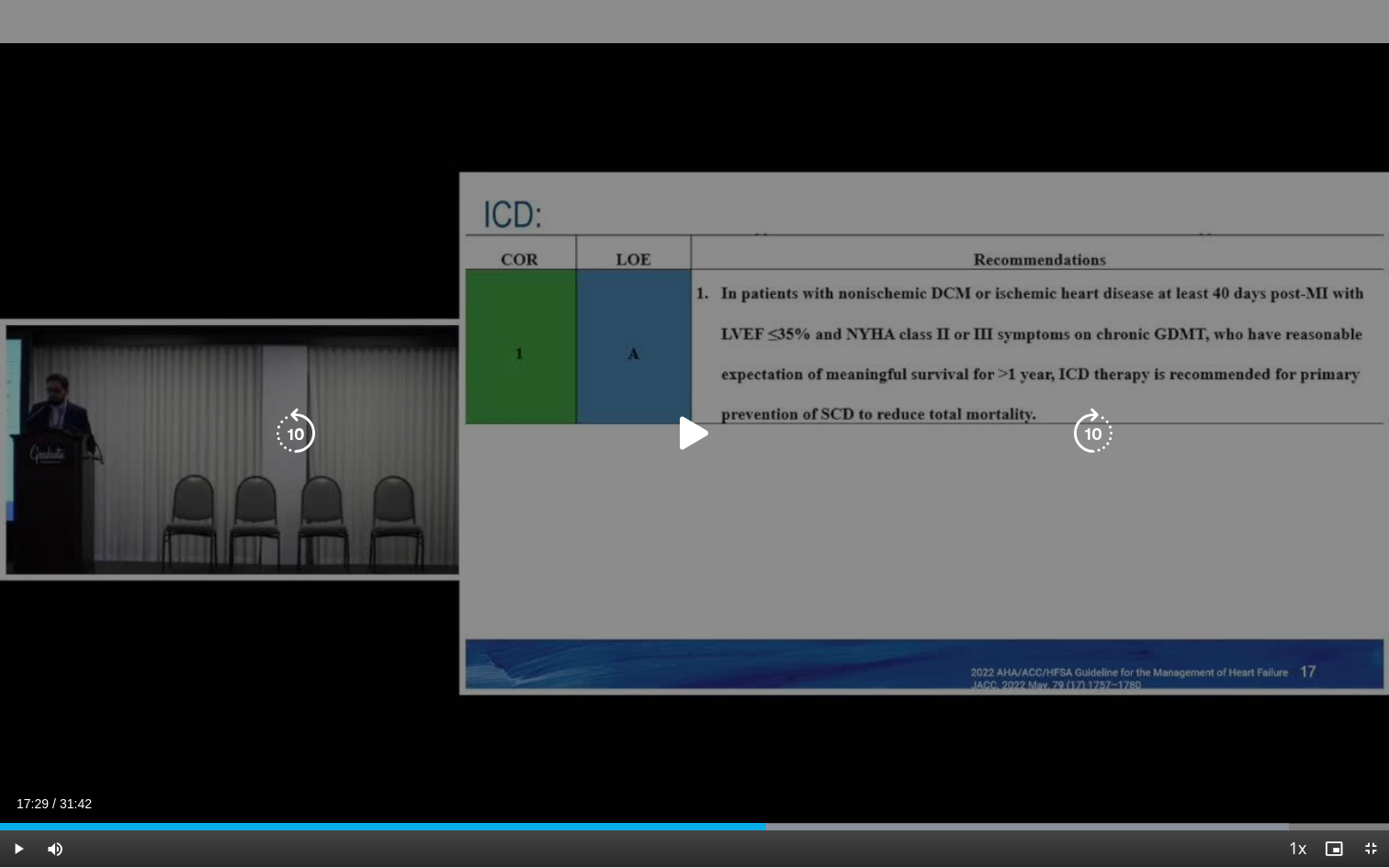 click on "10 seconds
Tap to unmute" at bounding box center [694, 434] 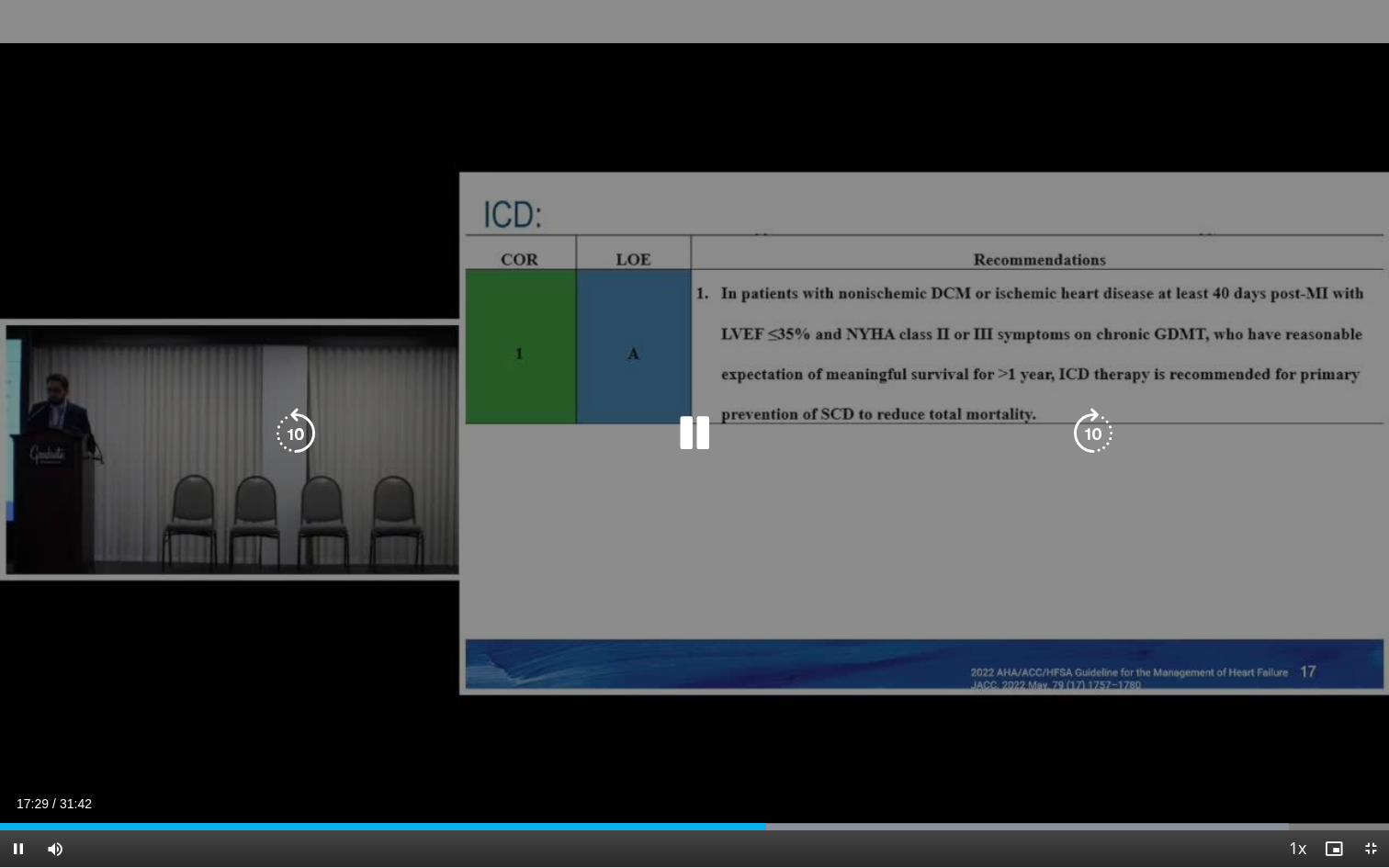 click on "10 seconds
Tap to unmute" at bounding box center [694, 434] 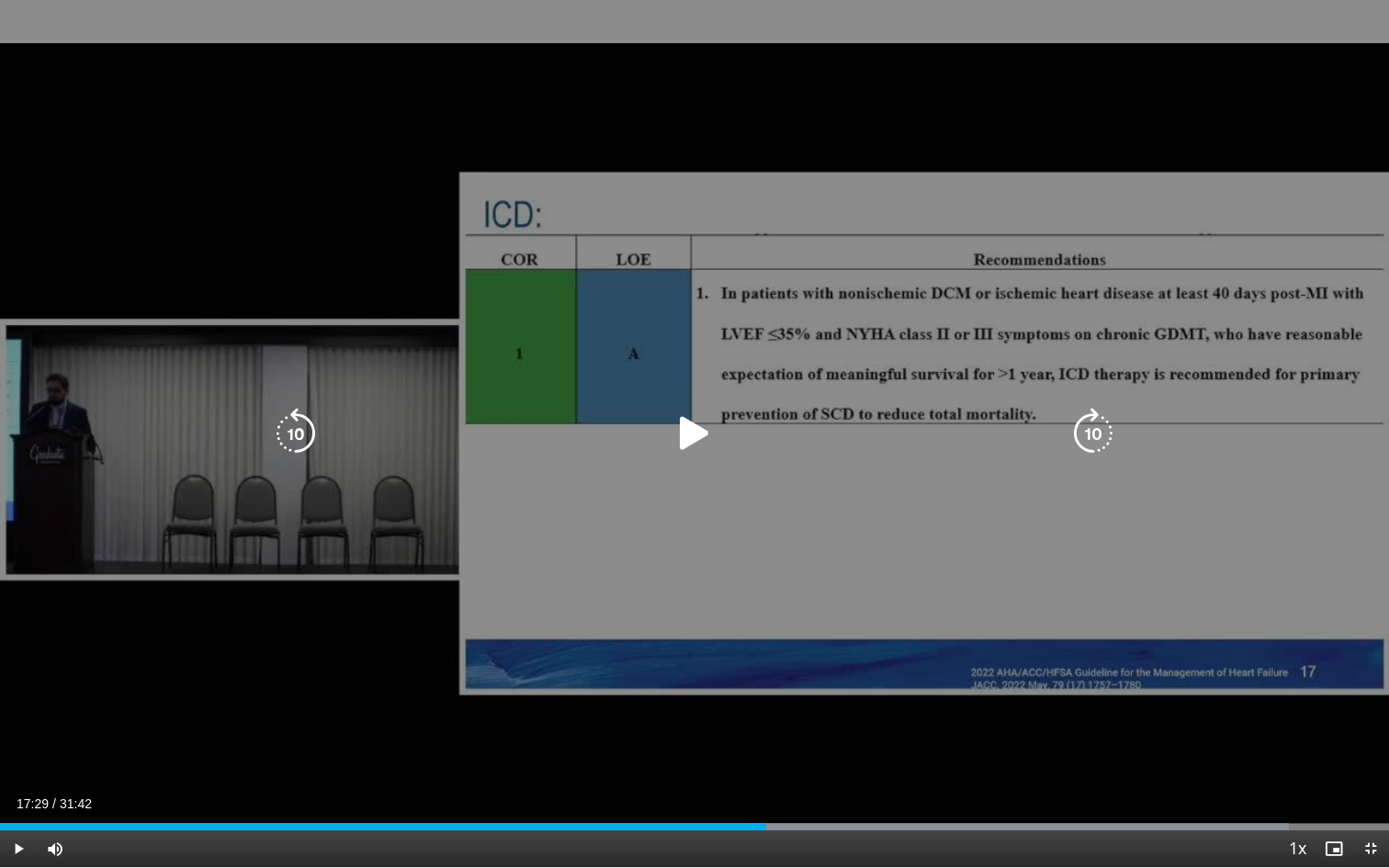 click on "10 seconds
Tap to unmute" at bounding box center (694, 434) 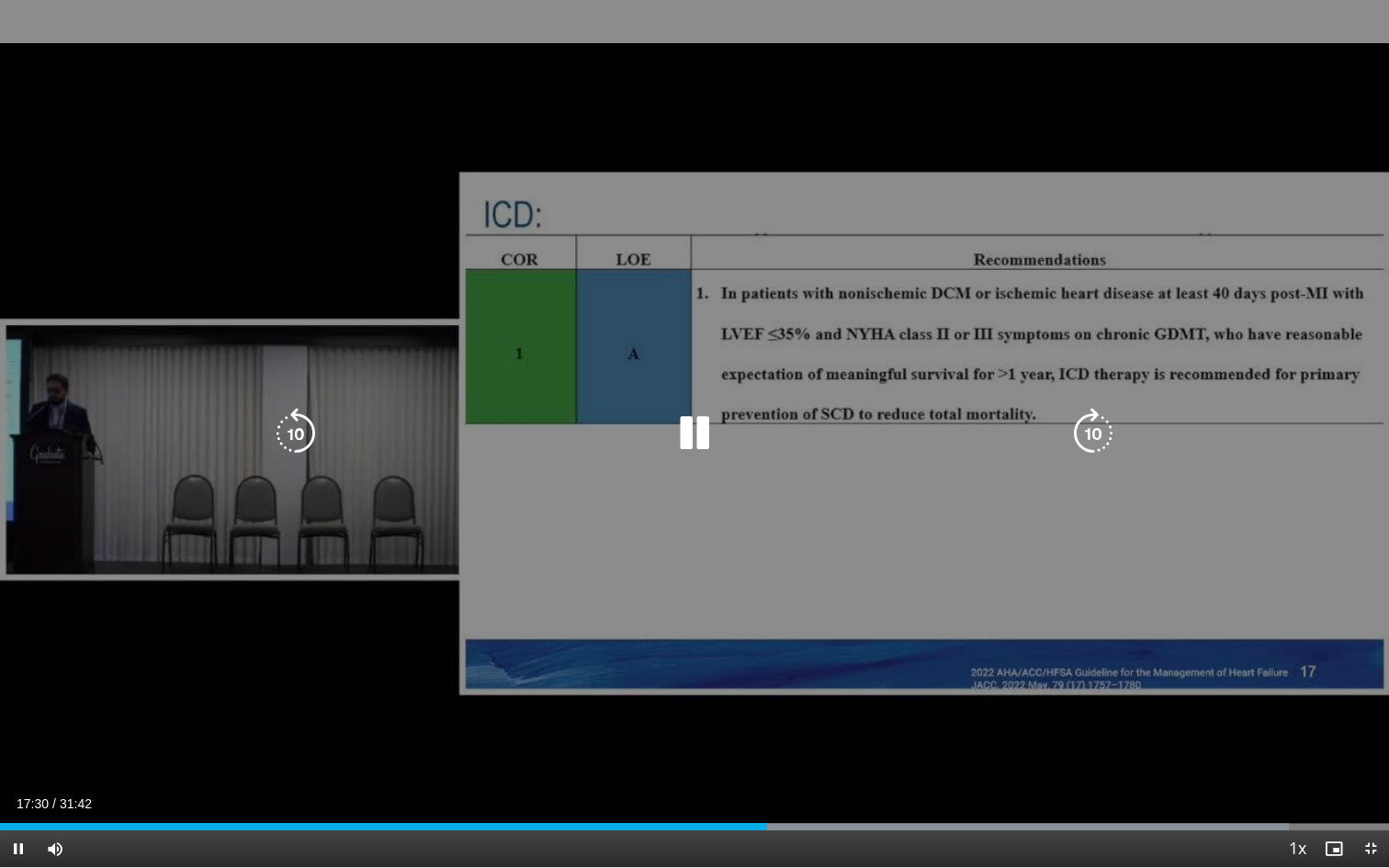 click on "10 seconds
Tap to unmute" at bounding box center [694, 434] 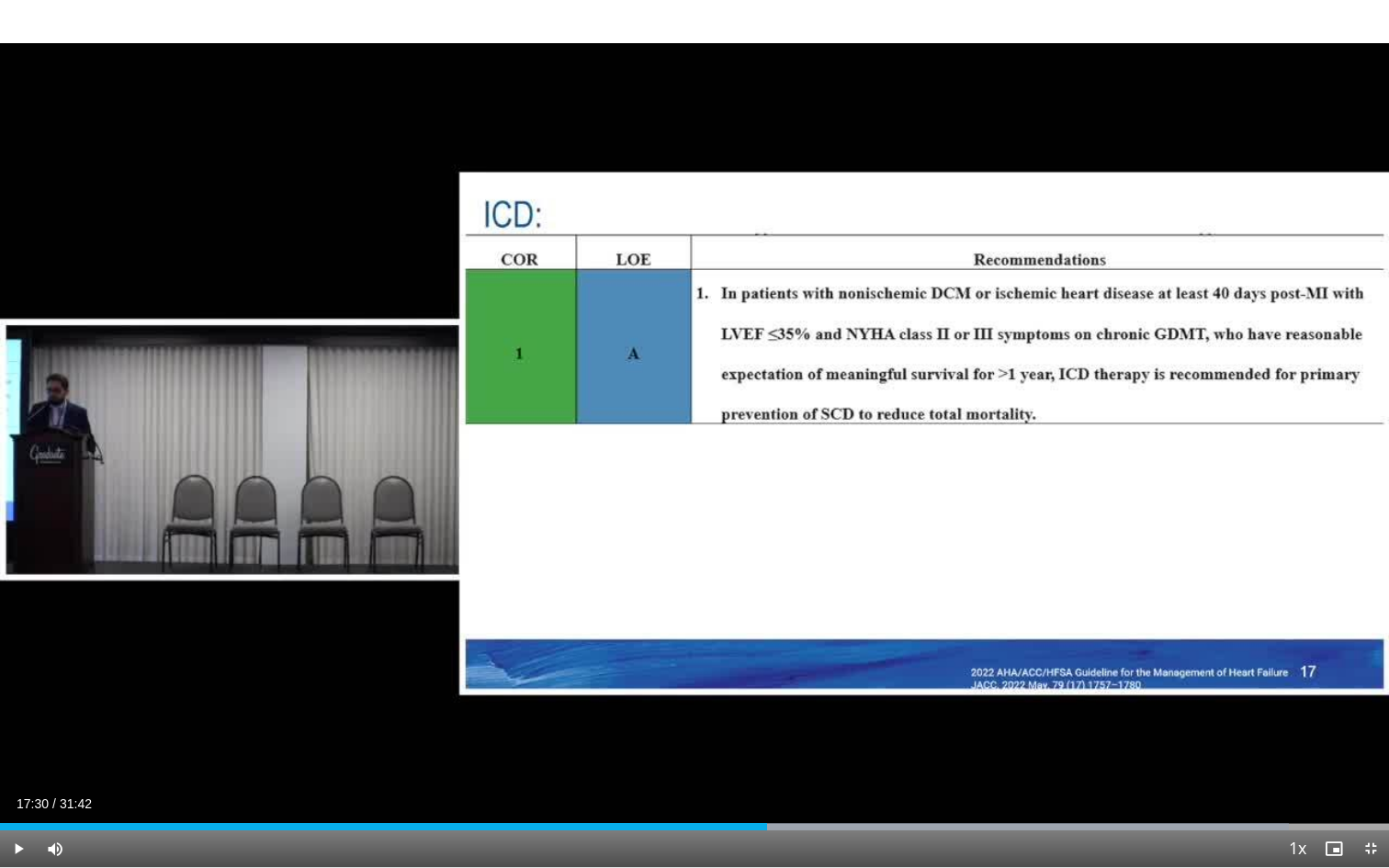 click on "10 seconds
Tap to unmute" at bounding box center [694, 434] 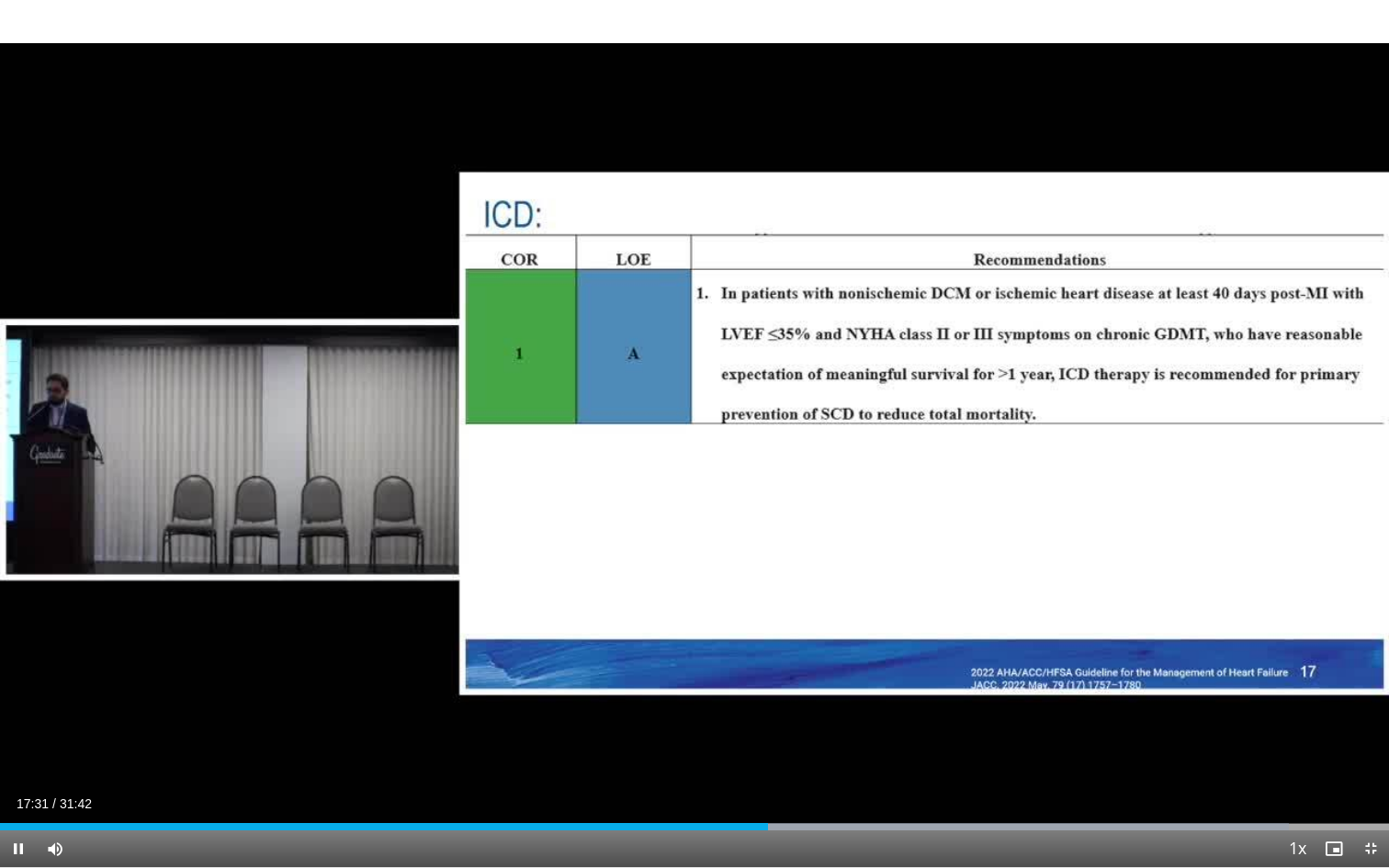 click on "10 seconds
Tap to unmute" at bounding box center [694, 434] 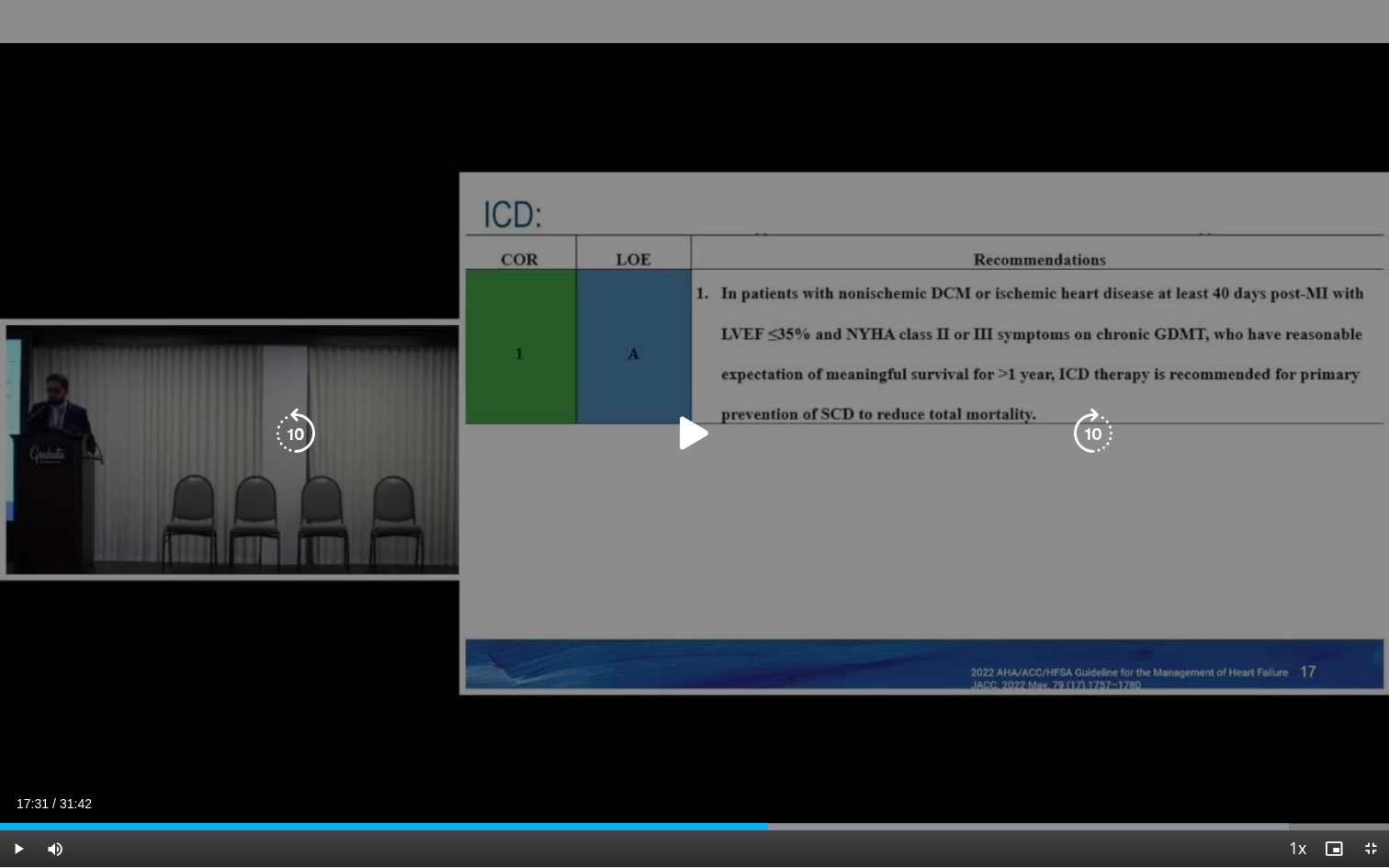 click on "10 seconds
Tap to unmute" at bounding box center (694, 434) 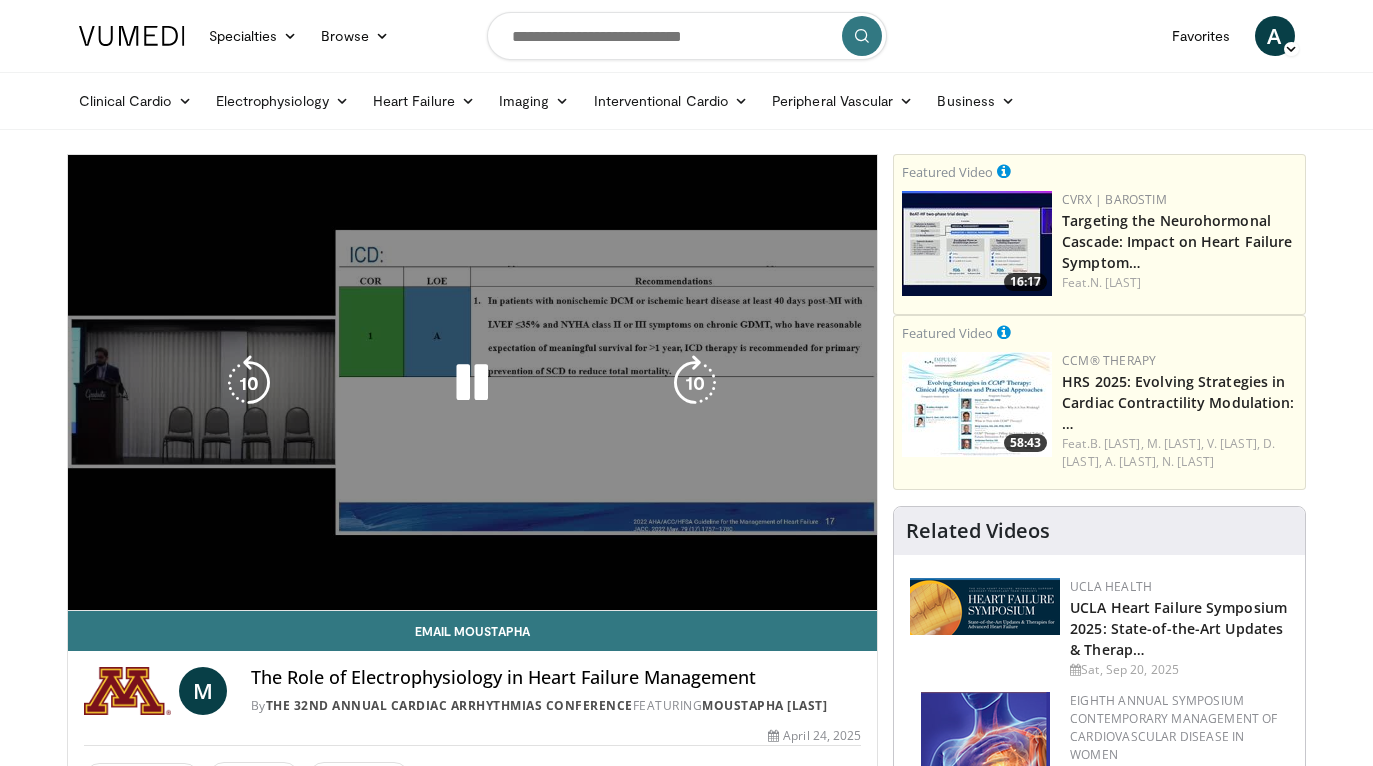 click on "10 seconds
Tap to unmute" at bounding box center (473, 382) 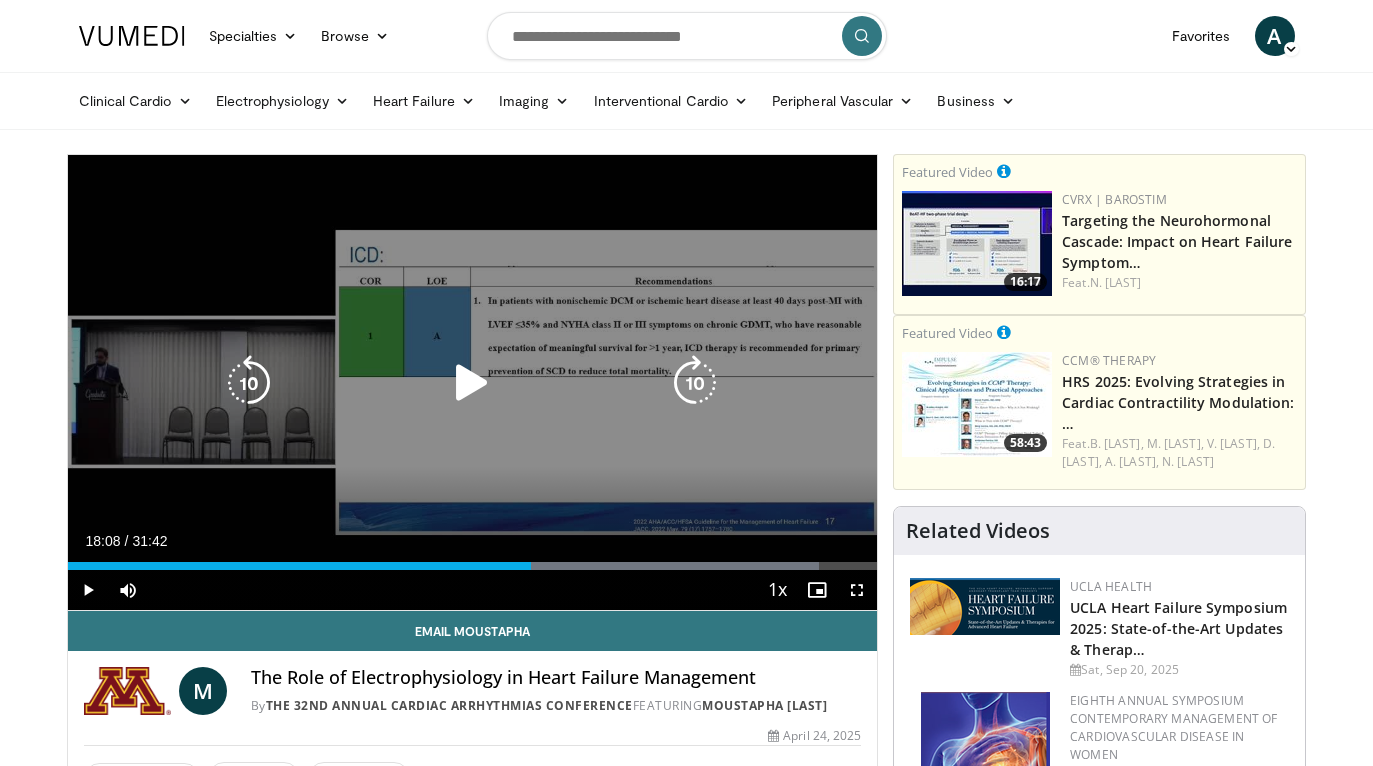 click at bounding box center [472, 383] 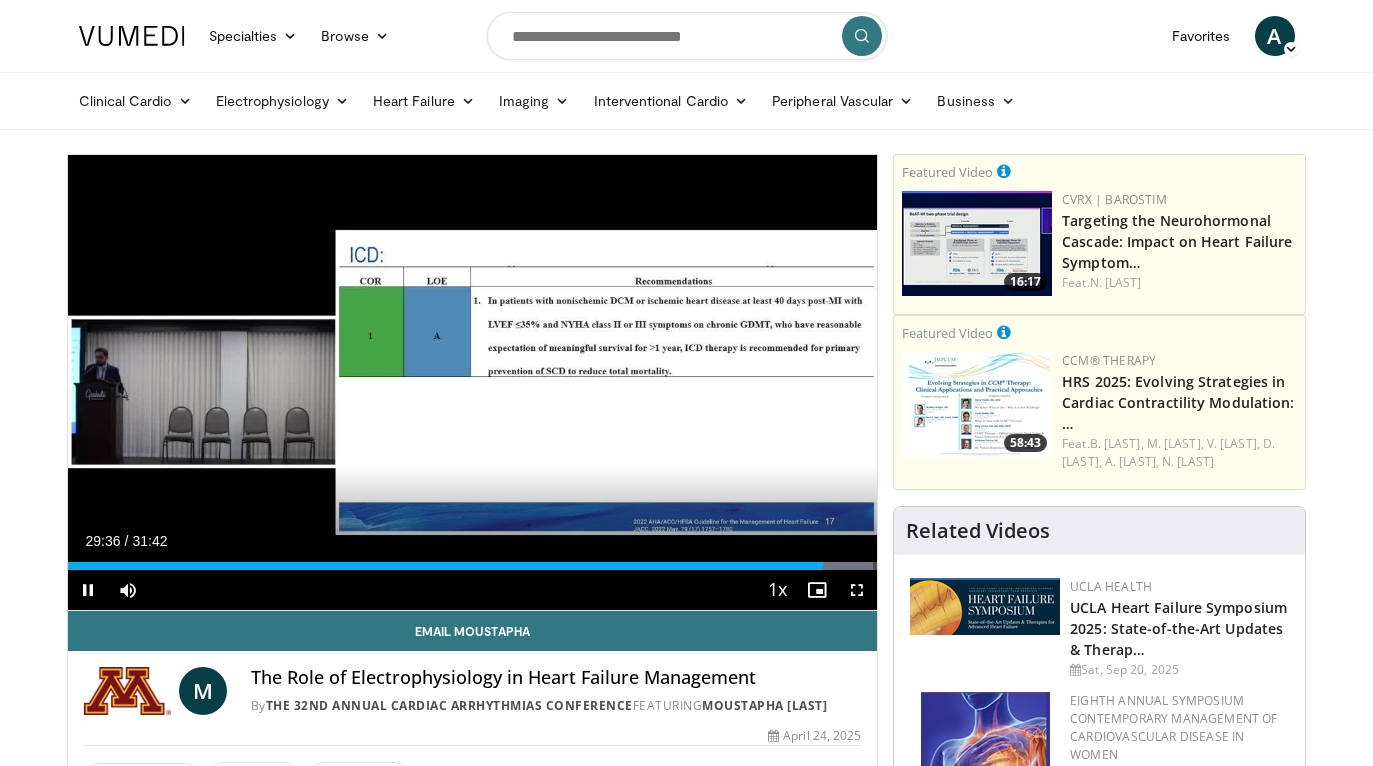 click on "Current Time  29:36 / Duration  31:42" at bounding box center [473, 541] 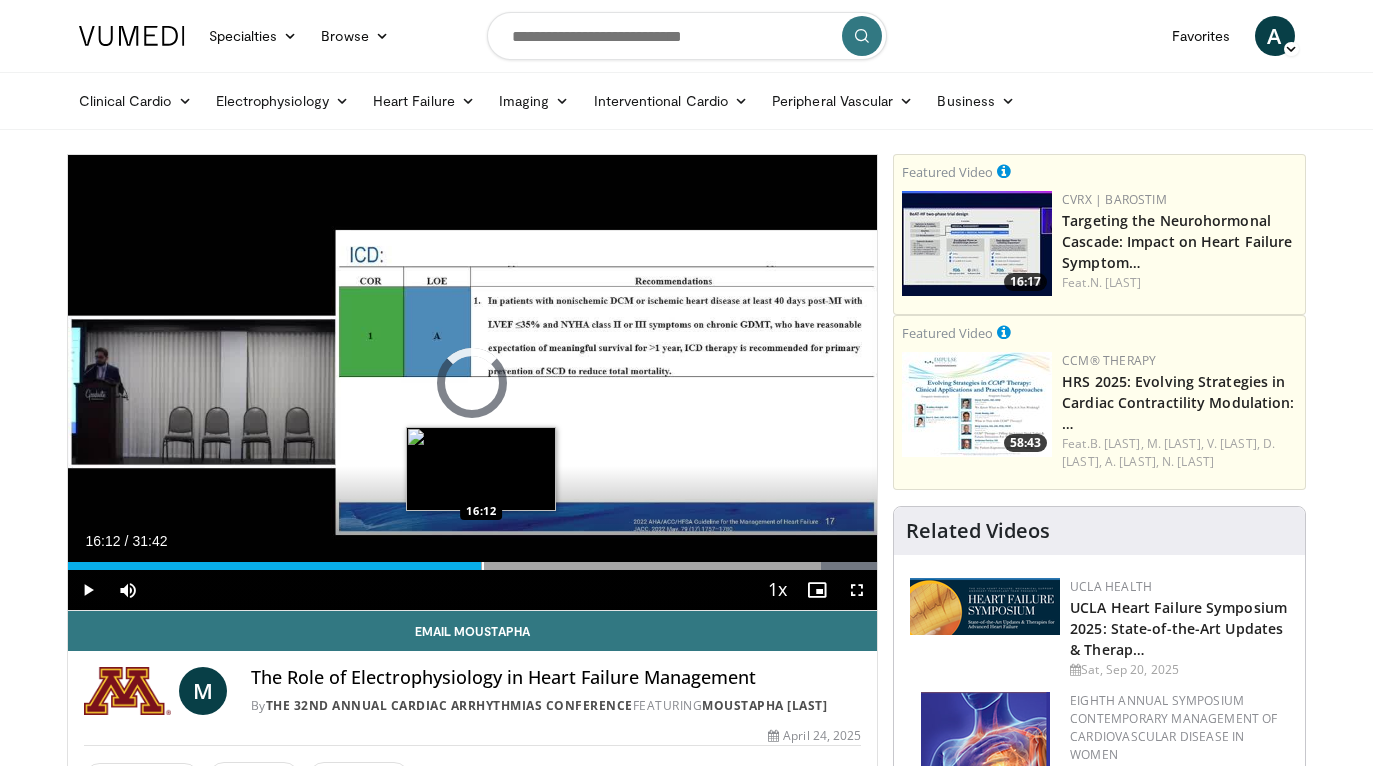 click at bounding box center (483, 566) 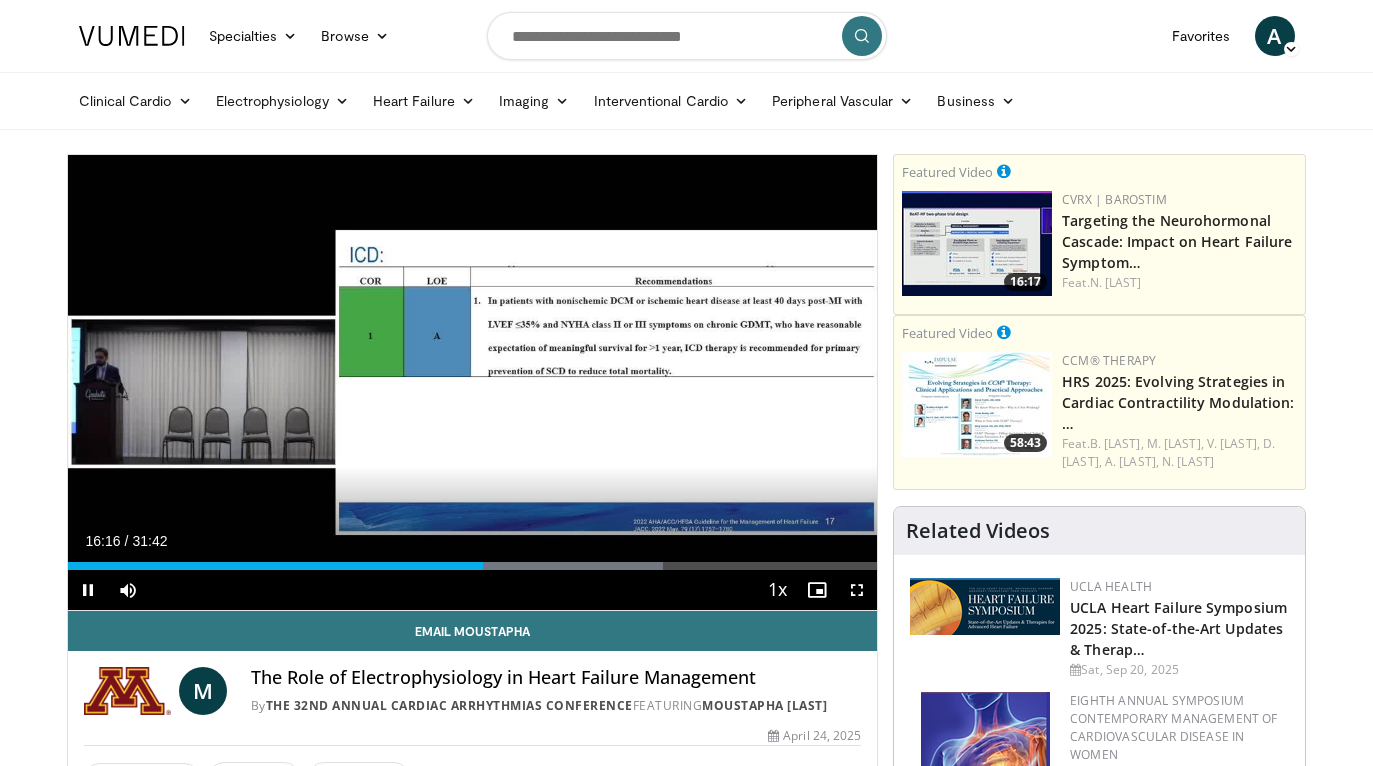 click at bounding box center (857, 590) 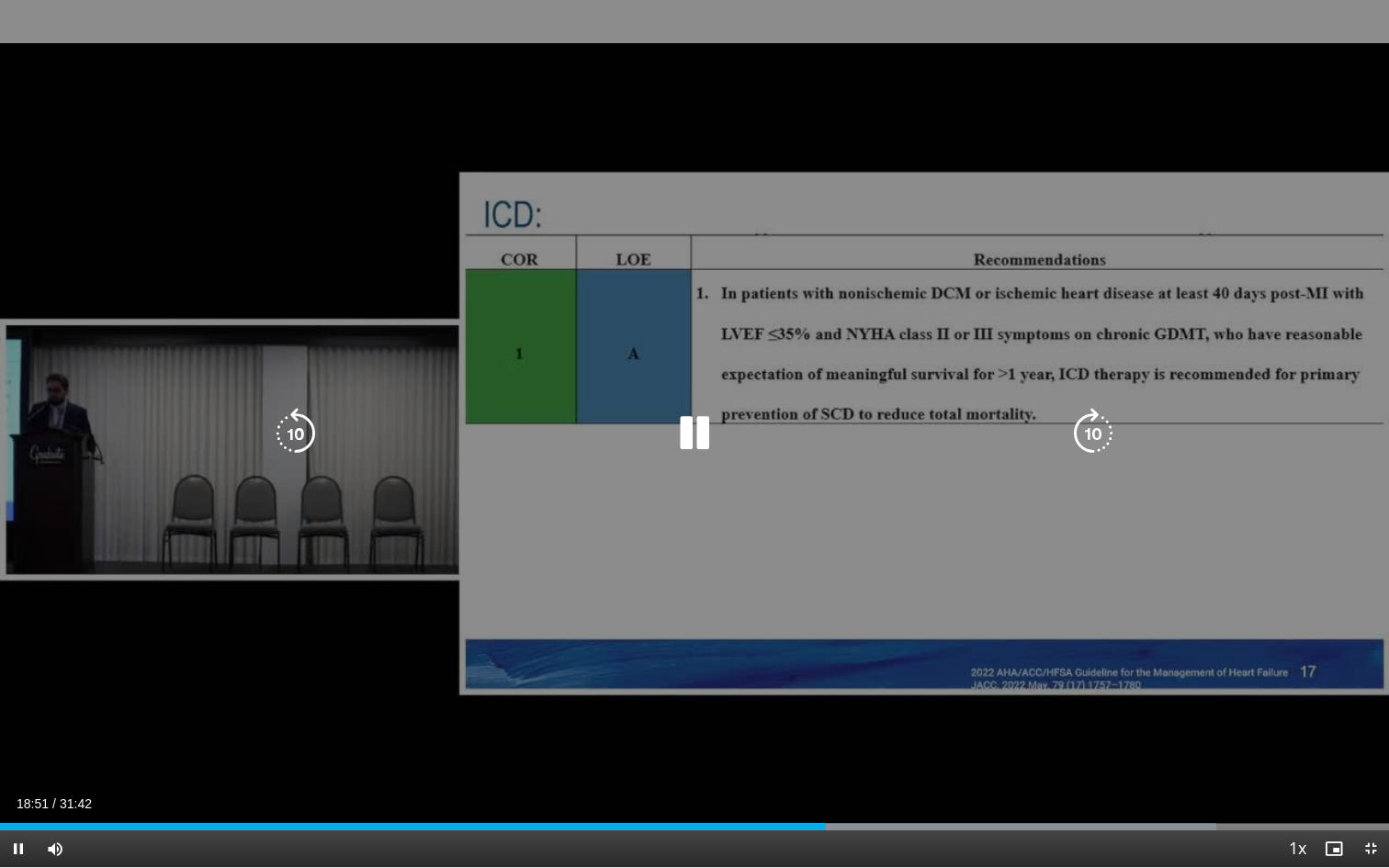 click at bounding box center [296, 434] 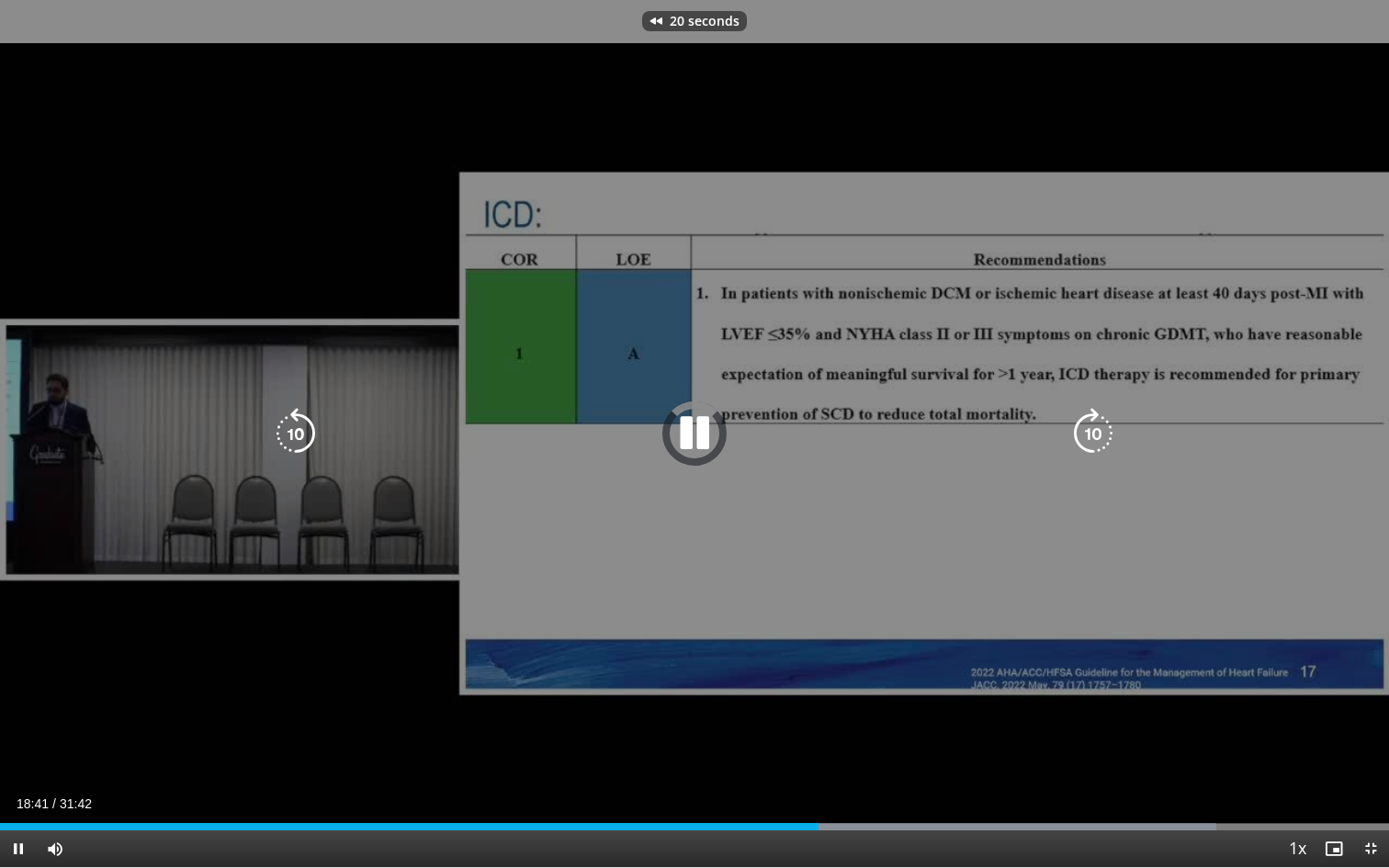 click at bounding box center (296, 434) 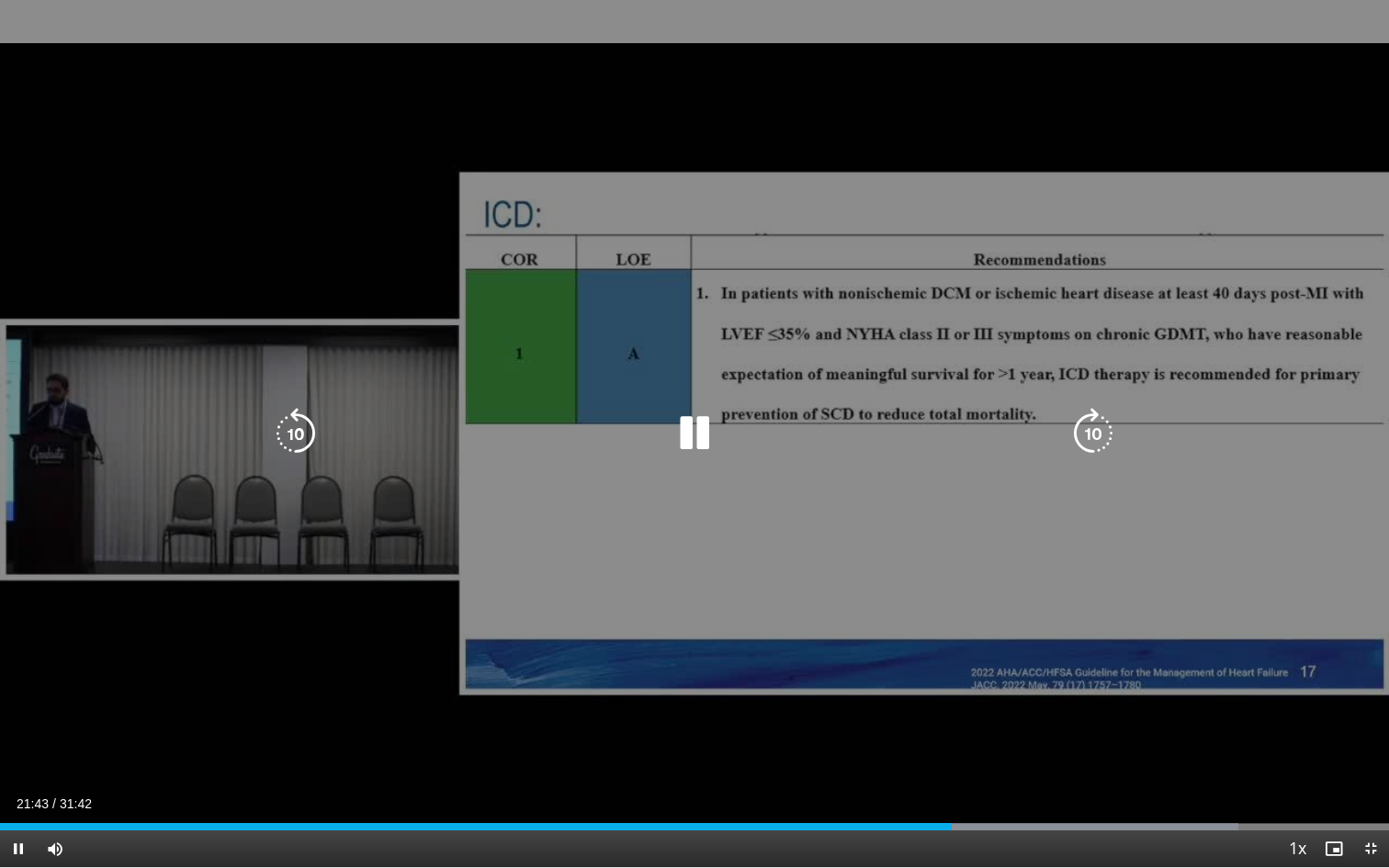 click at bounding box center [694, 434] 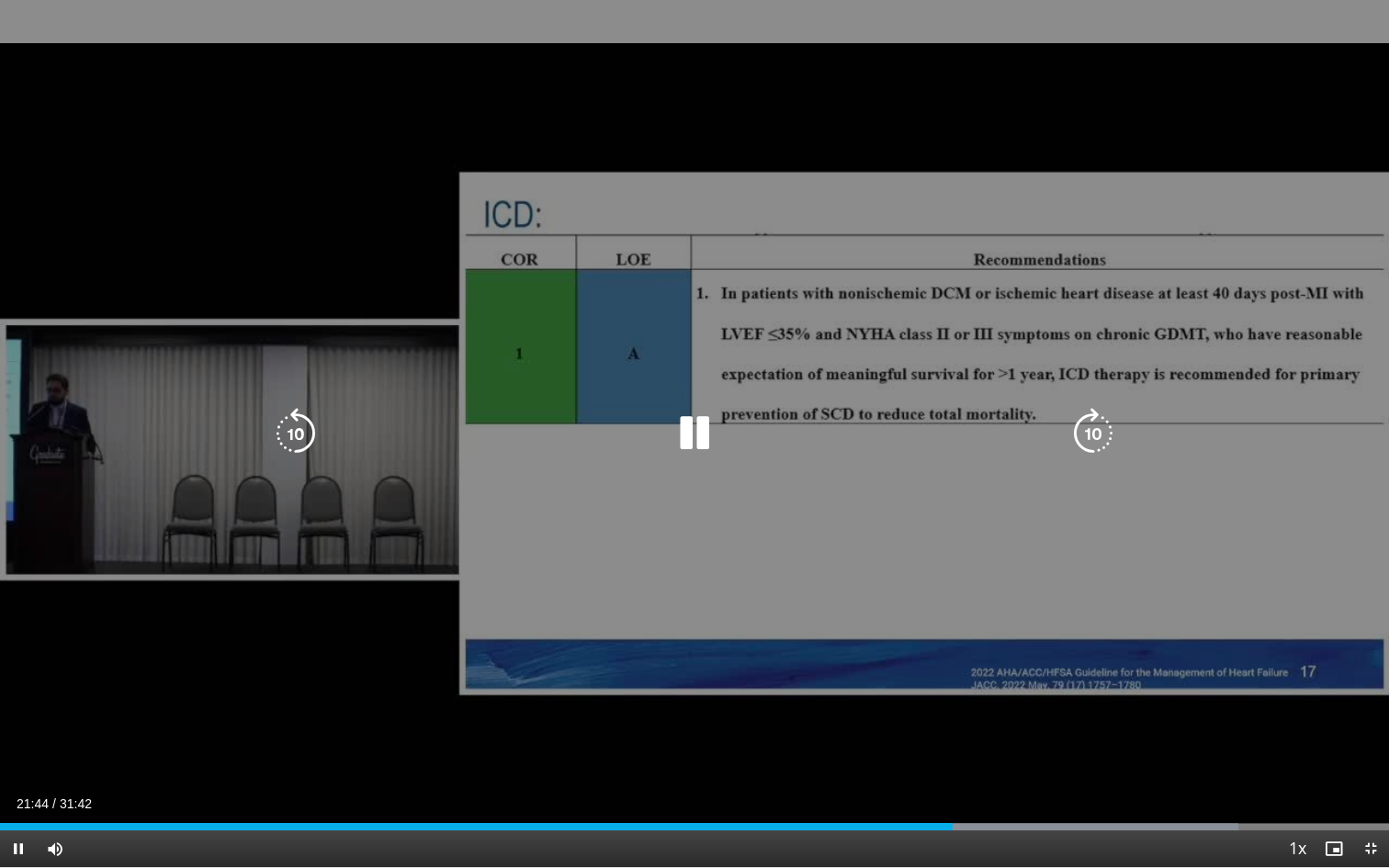 click at bounding box center (694, 434) 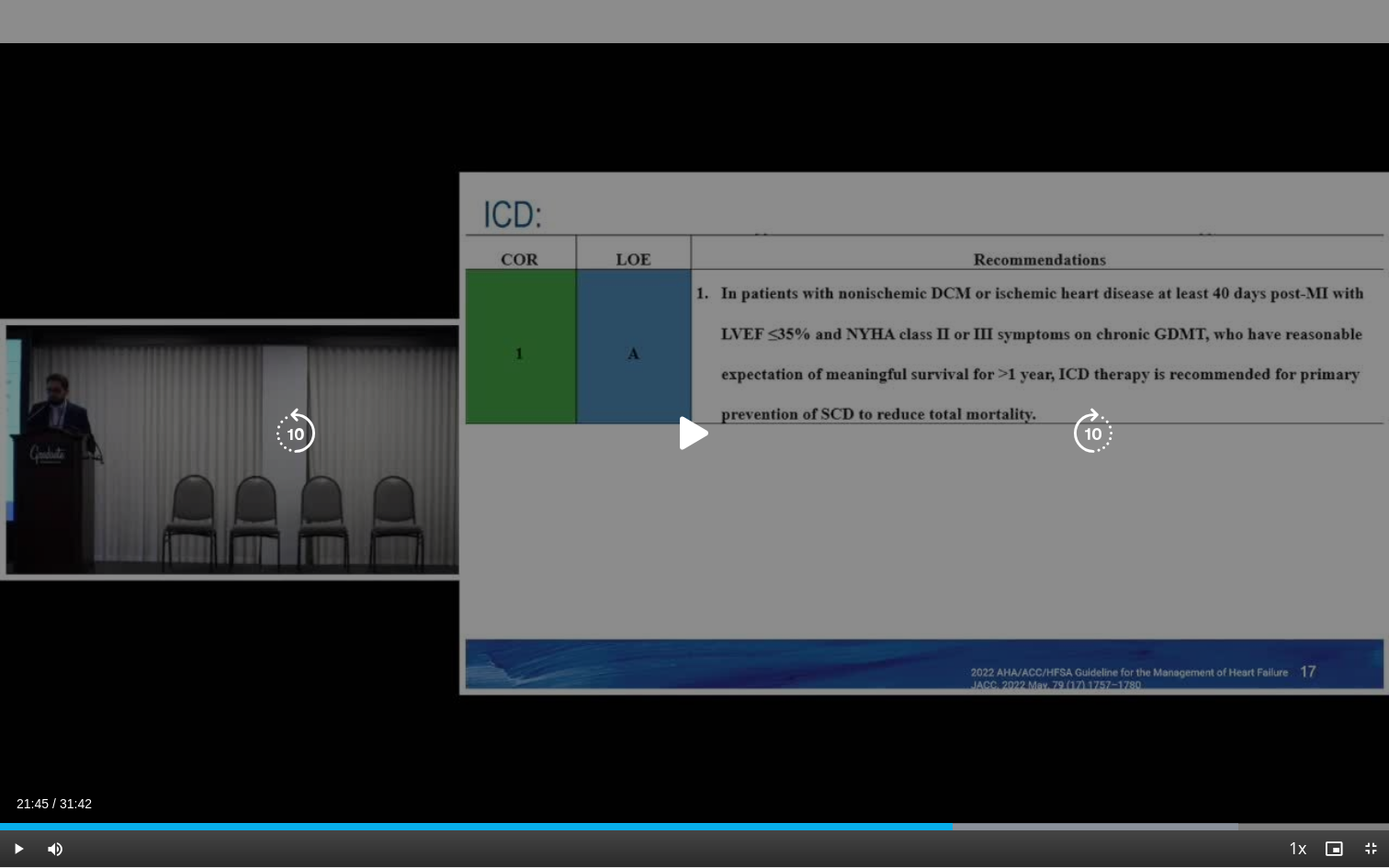click on "30 seconds
Tap to unmute" at bounding box center [694, 434] 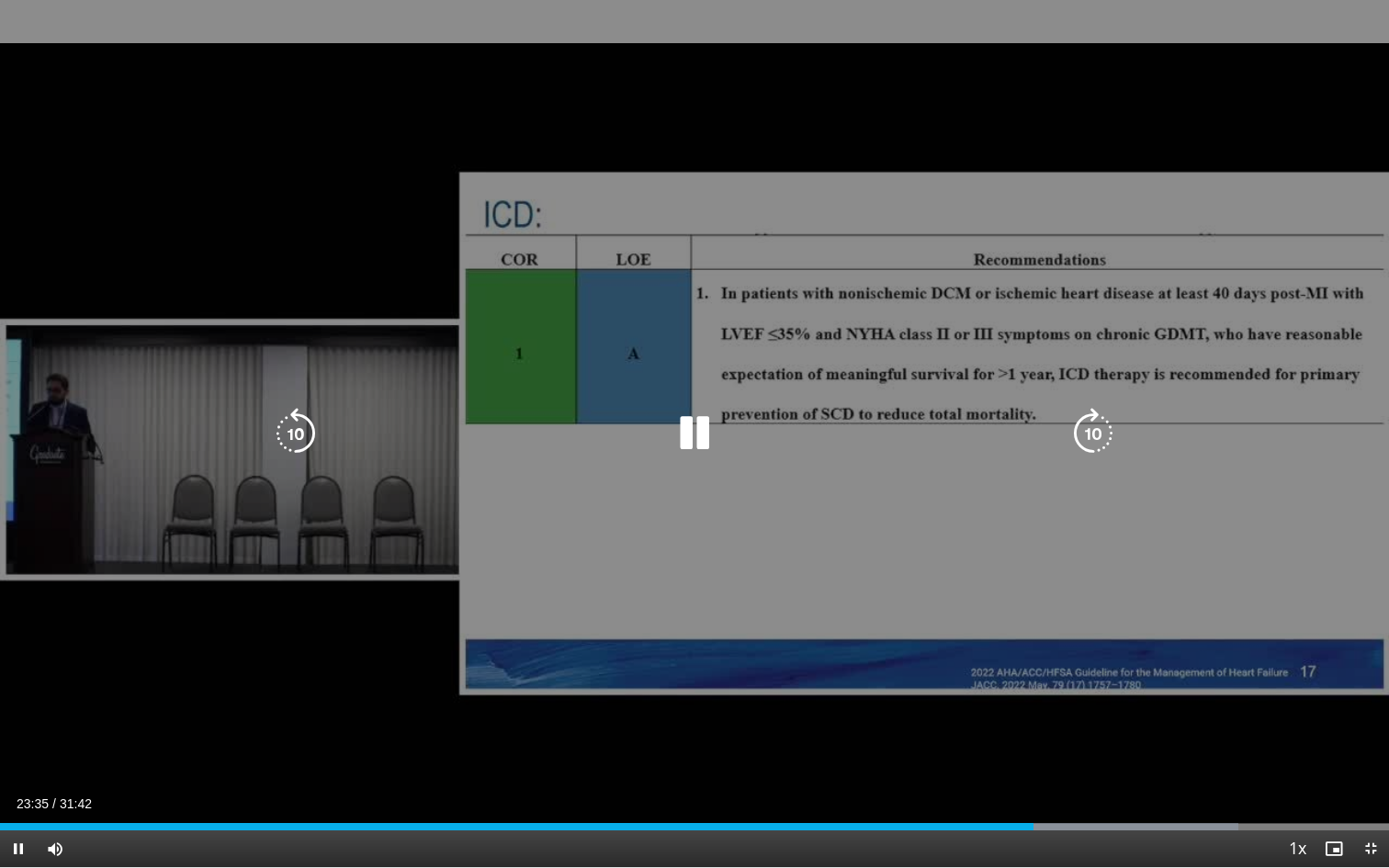 click at bounding box center [296, 434] 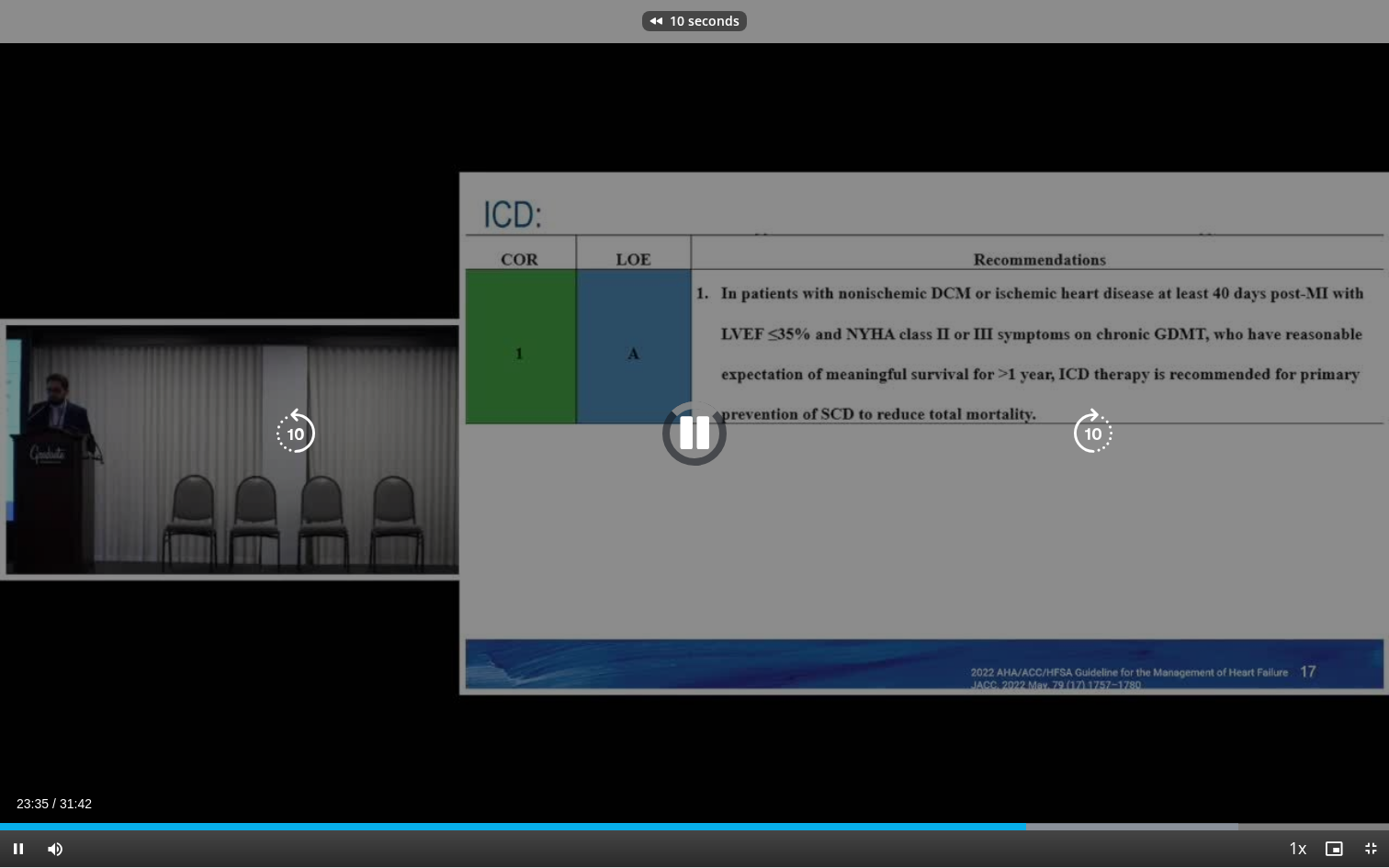 click at bounding box center [296, 434] 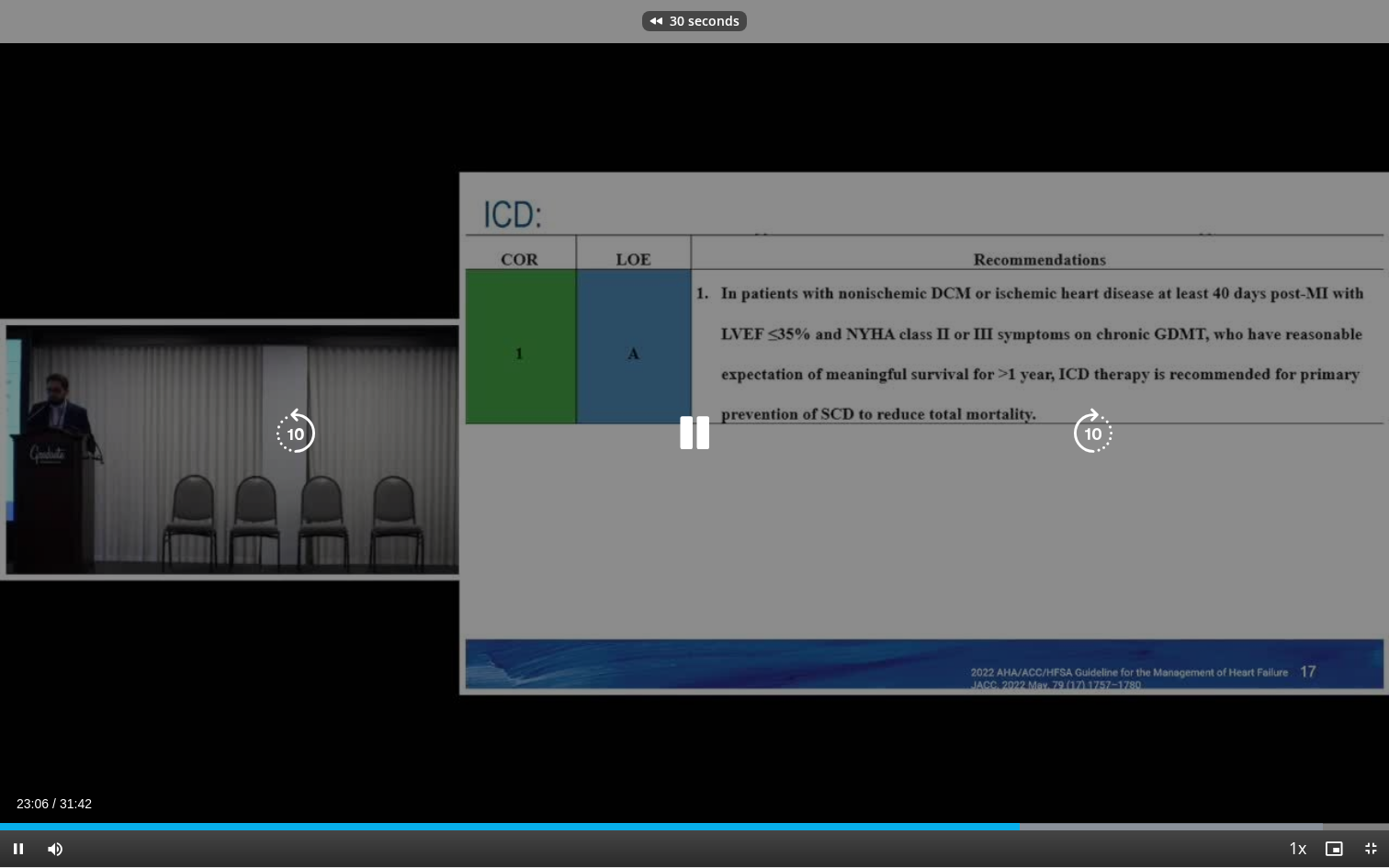click at bounding box center [296, 434] 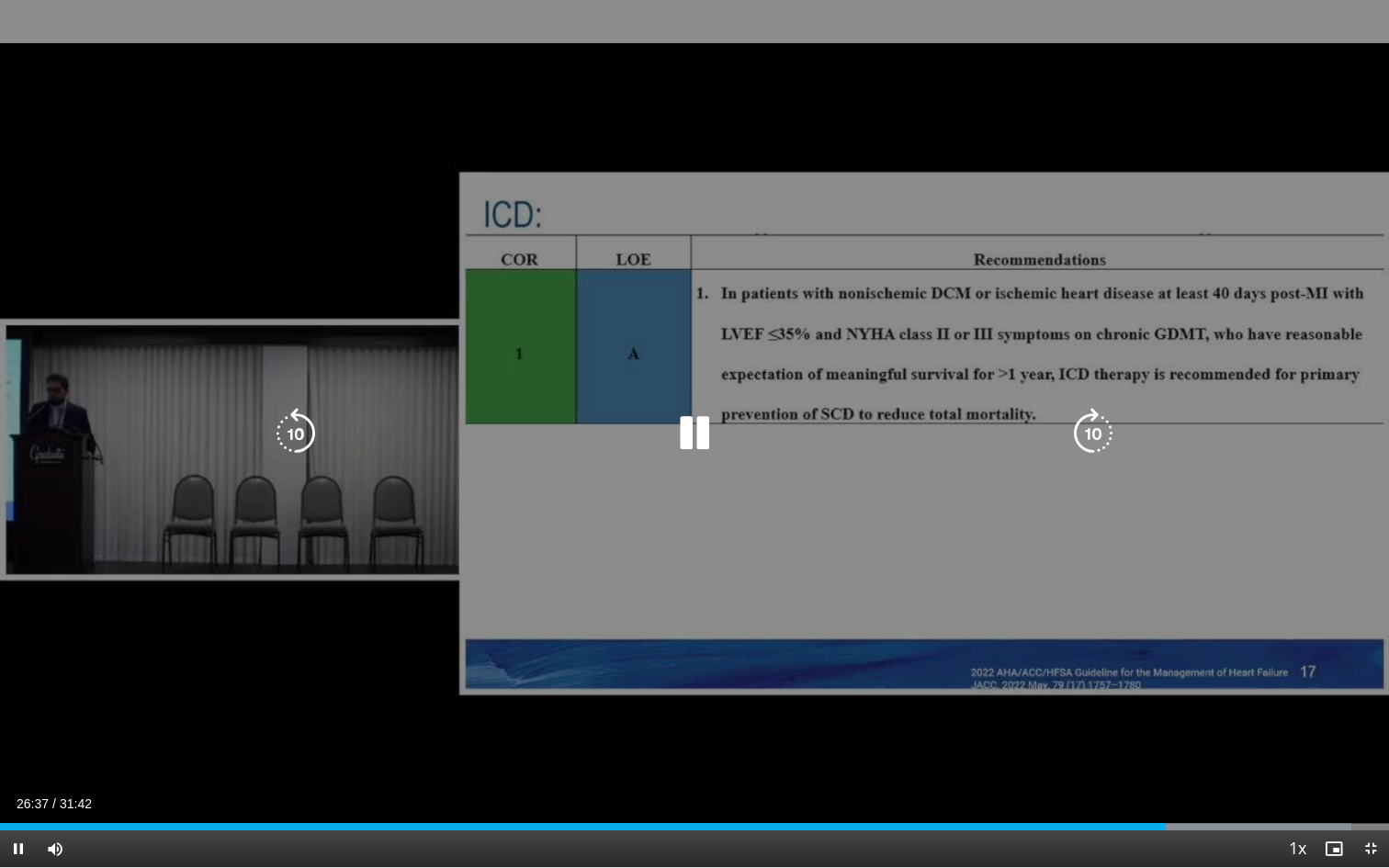 click at bounding box center [296, 434] 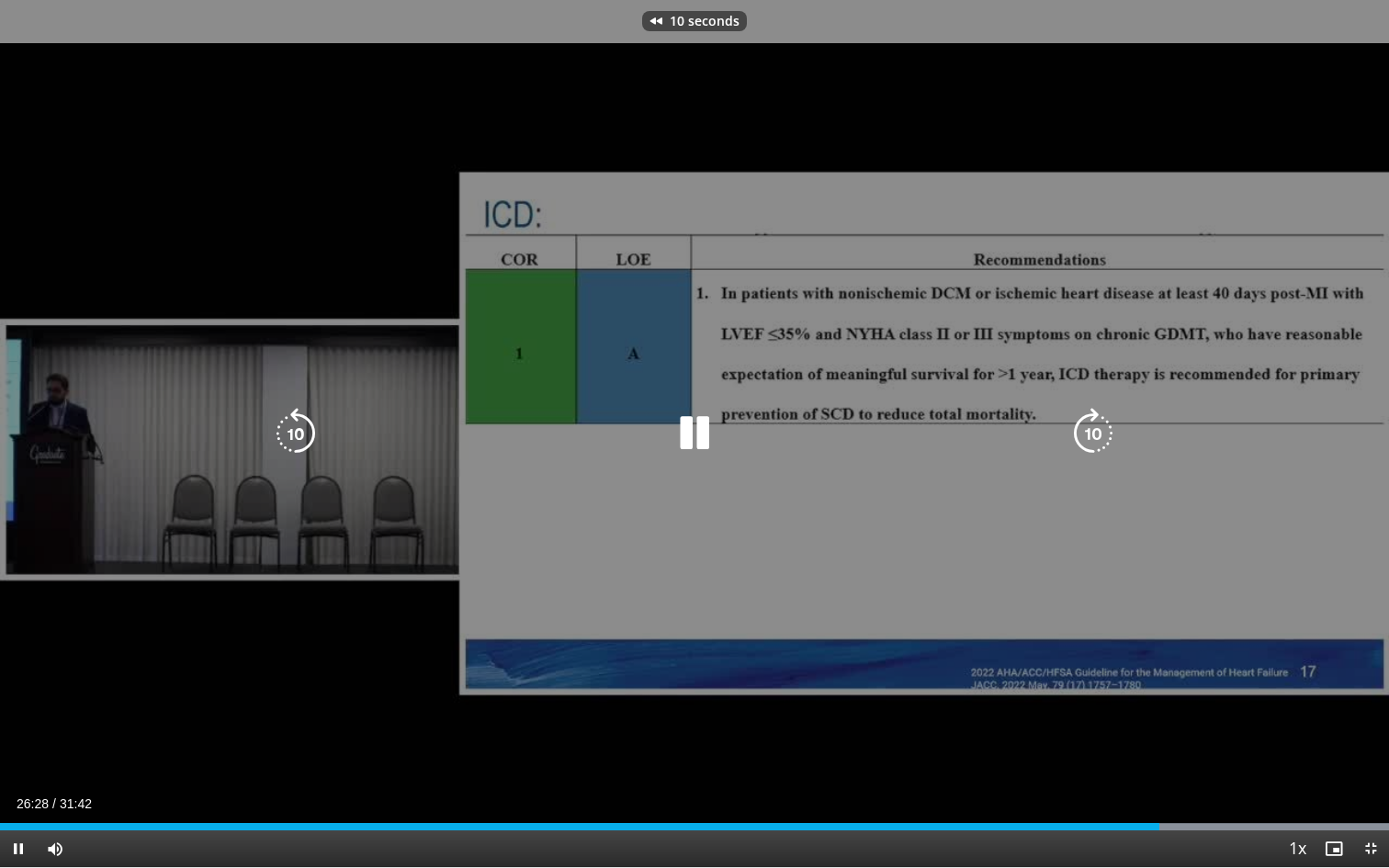 click at bounding box center (296, 434) 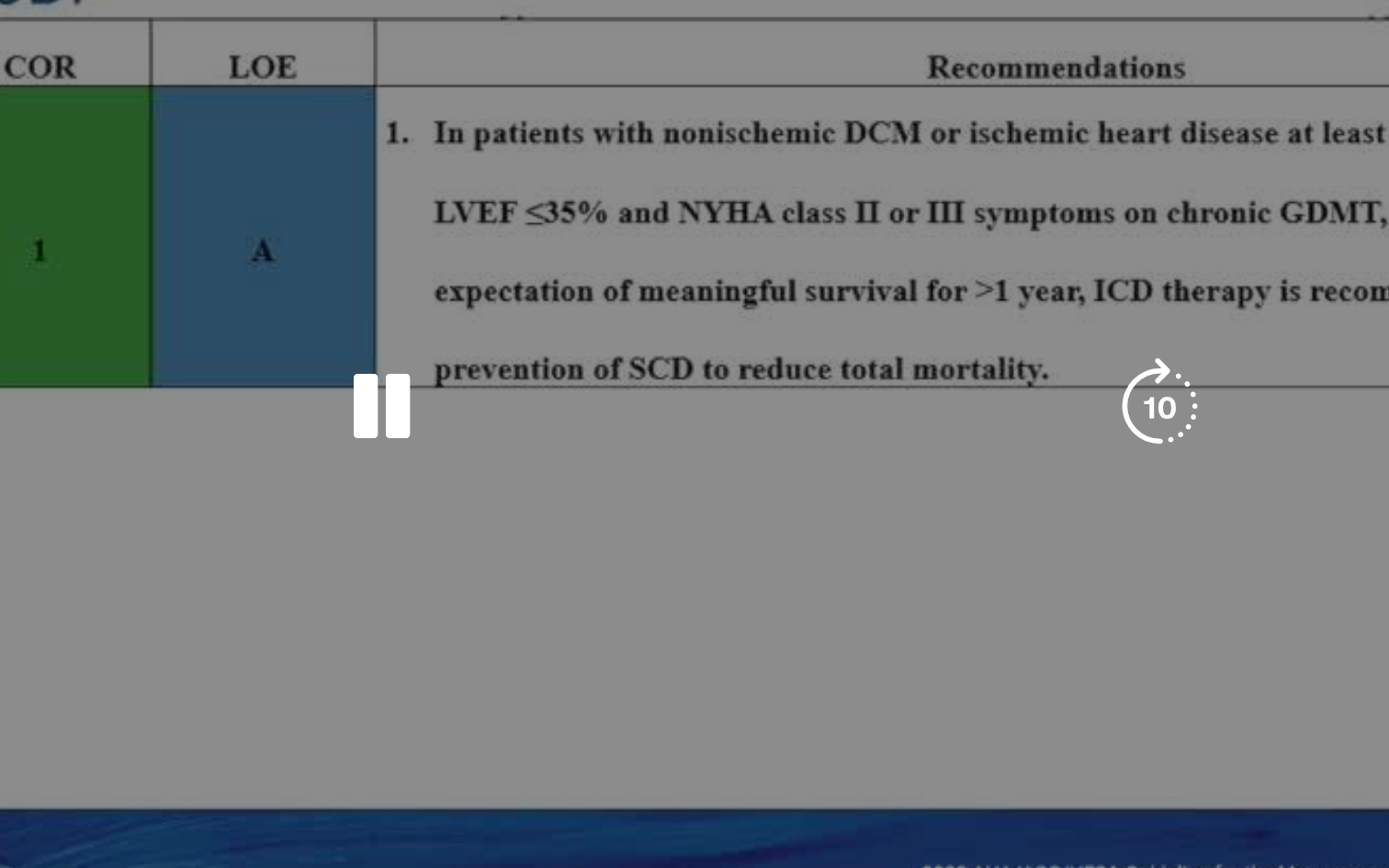 scroll, scrollTop: 36, scrollLeft: 0, axis: vertical 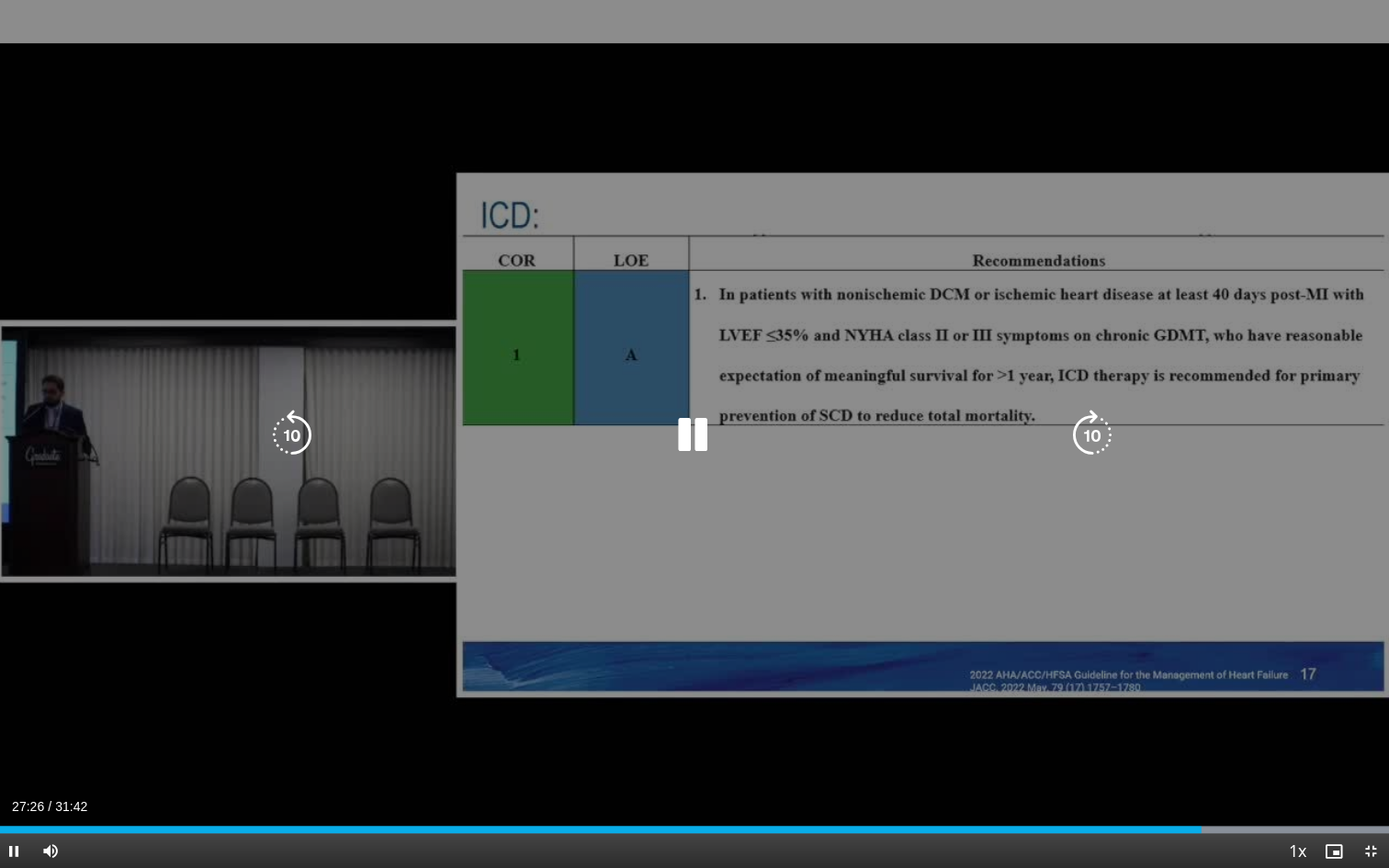 click at bounding box center [296, 434] 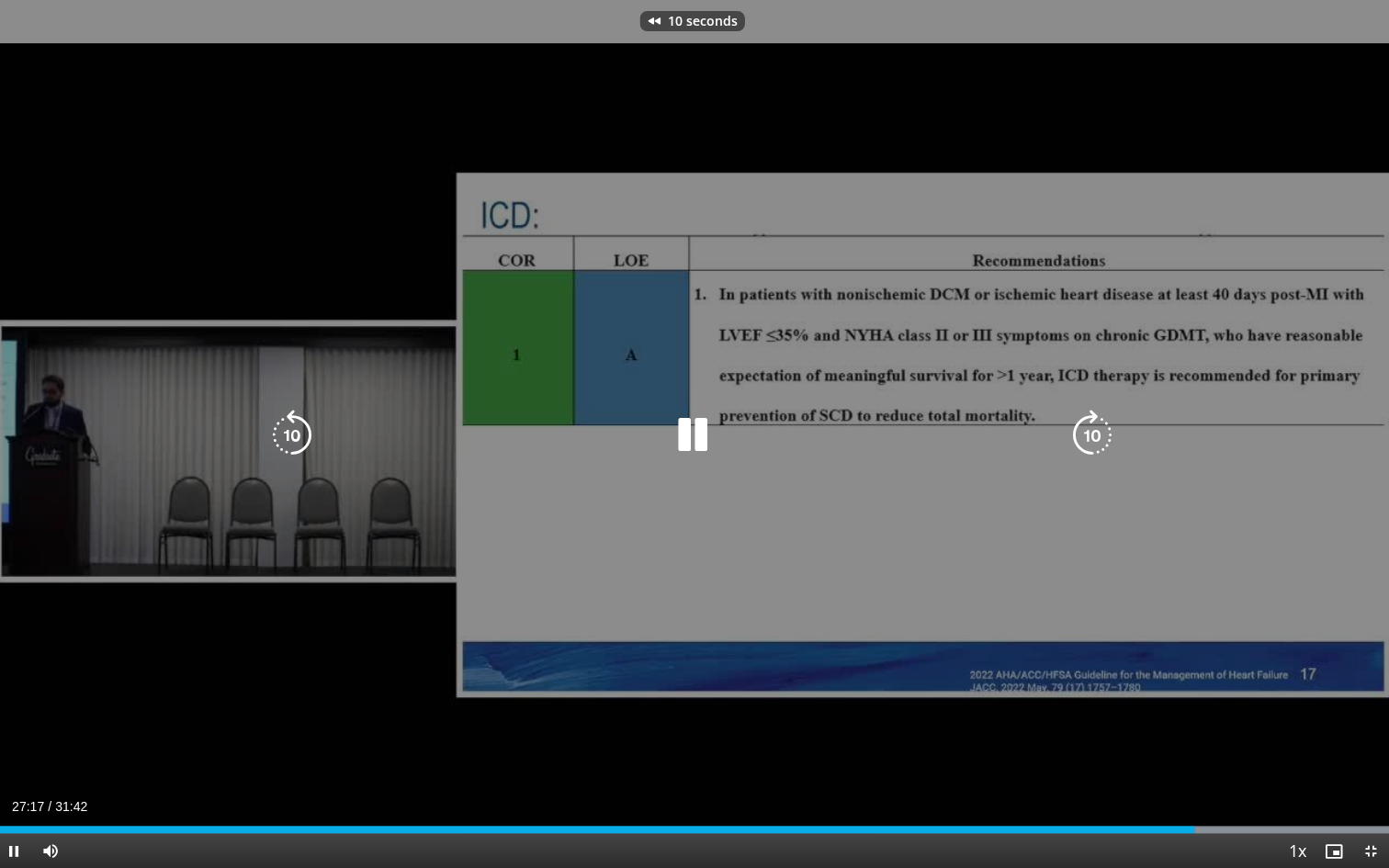 click at bounding box center (694, 434) 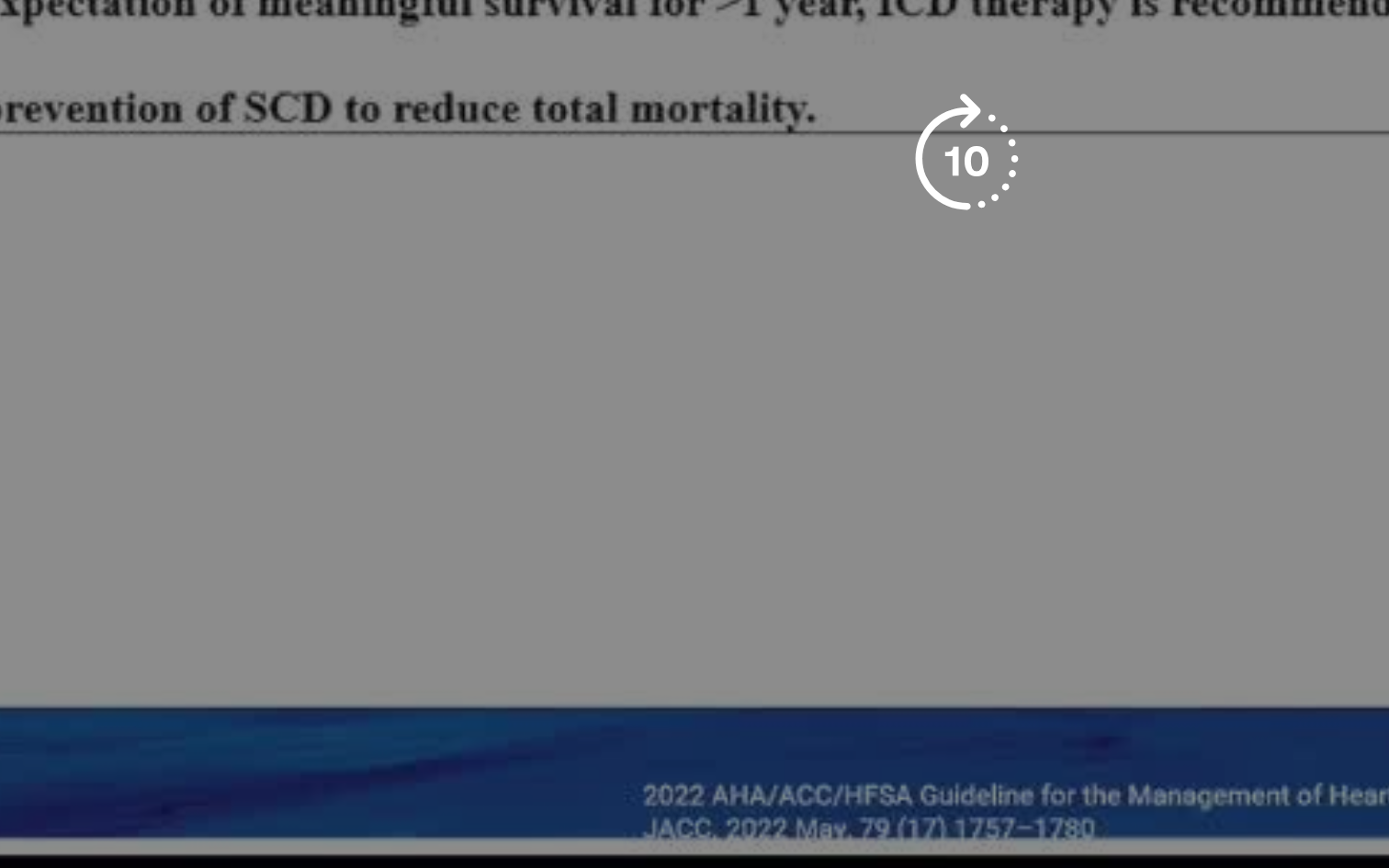 scroll, scrollTop: 299, scrollLeft: 0, axis: vertical 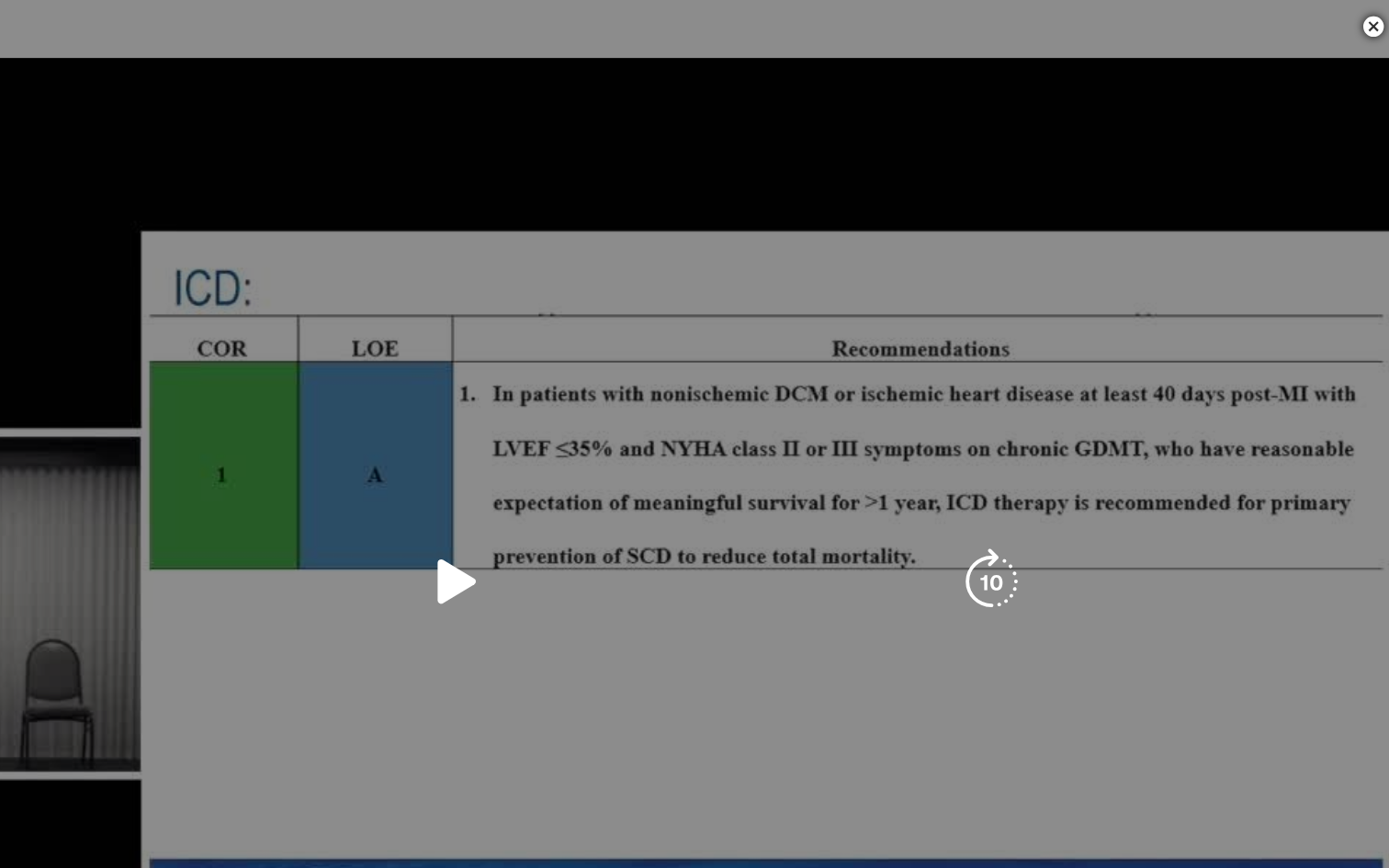 click at bounding box center [694, 434] 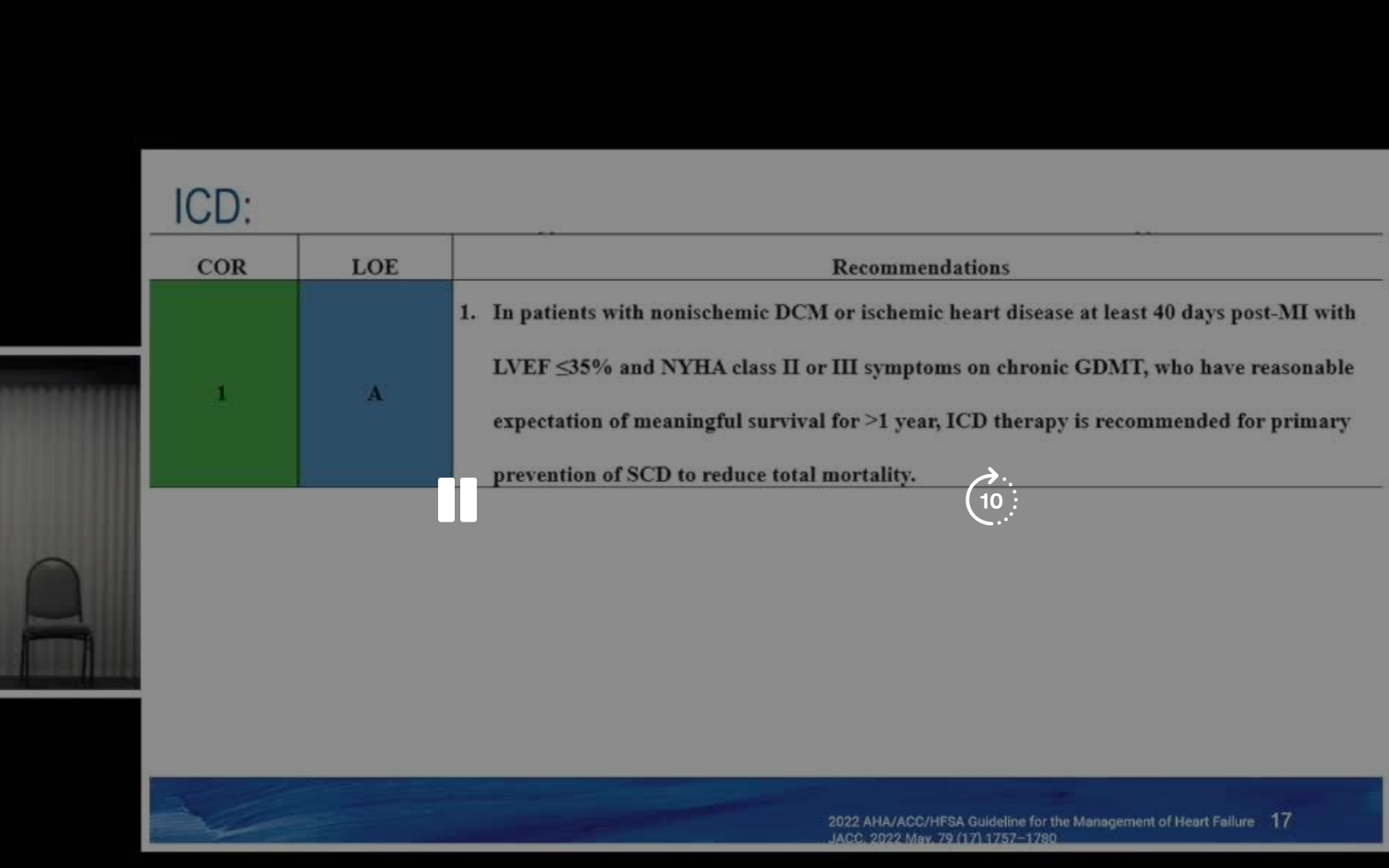 scroll, scrollTop: 244, scrollLeft: 0, axis: vertical 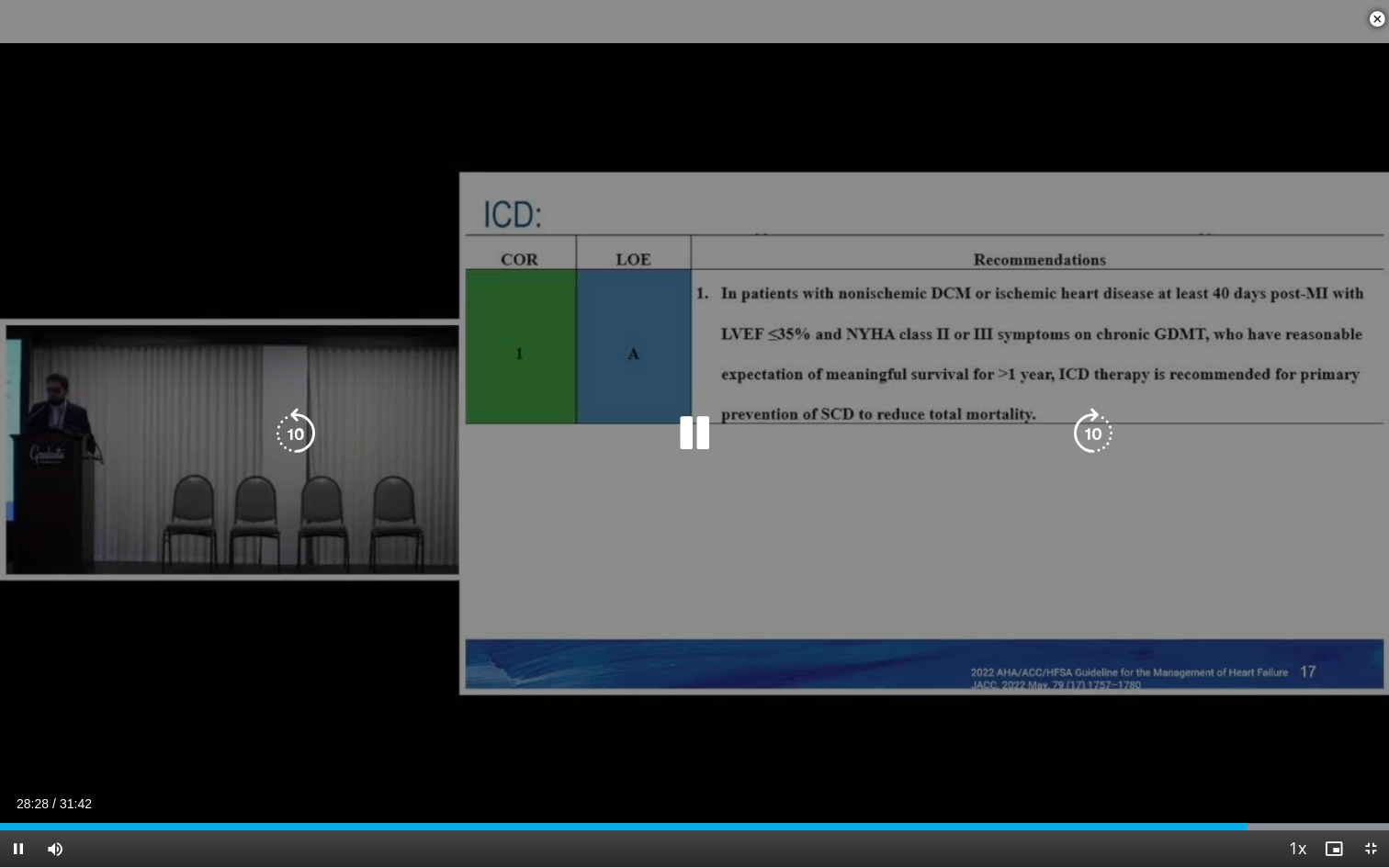 click at bounding box center [296, 434] 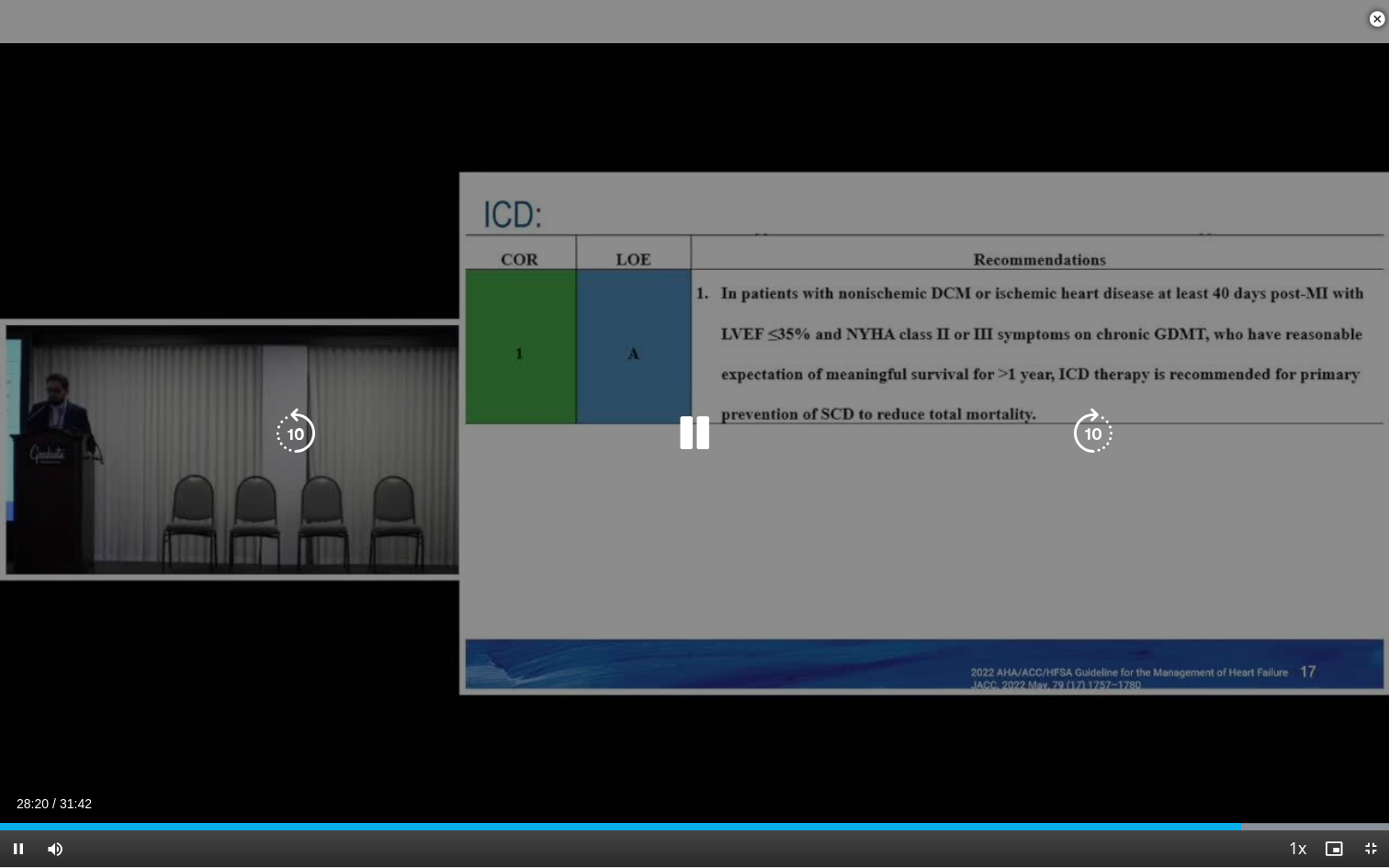 click at bounding box center (296, 434) 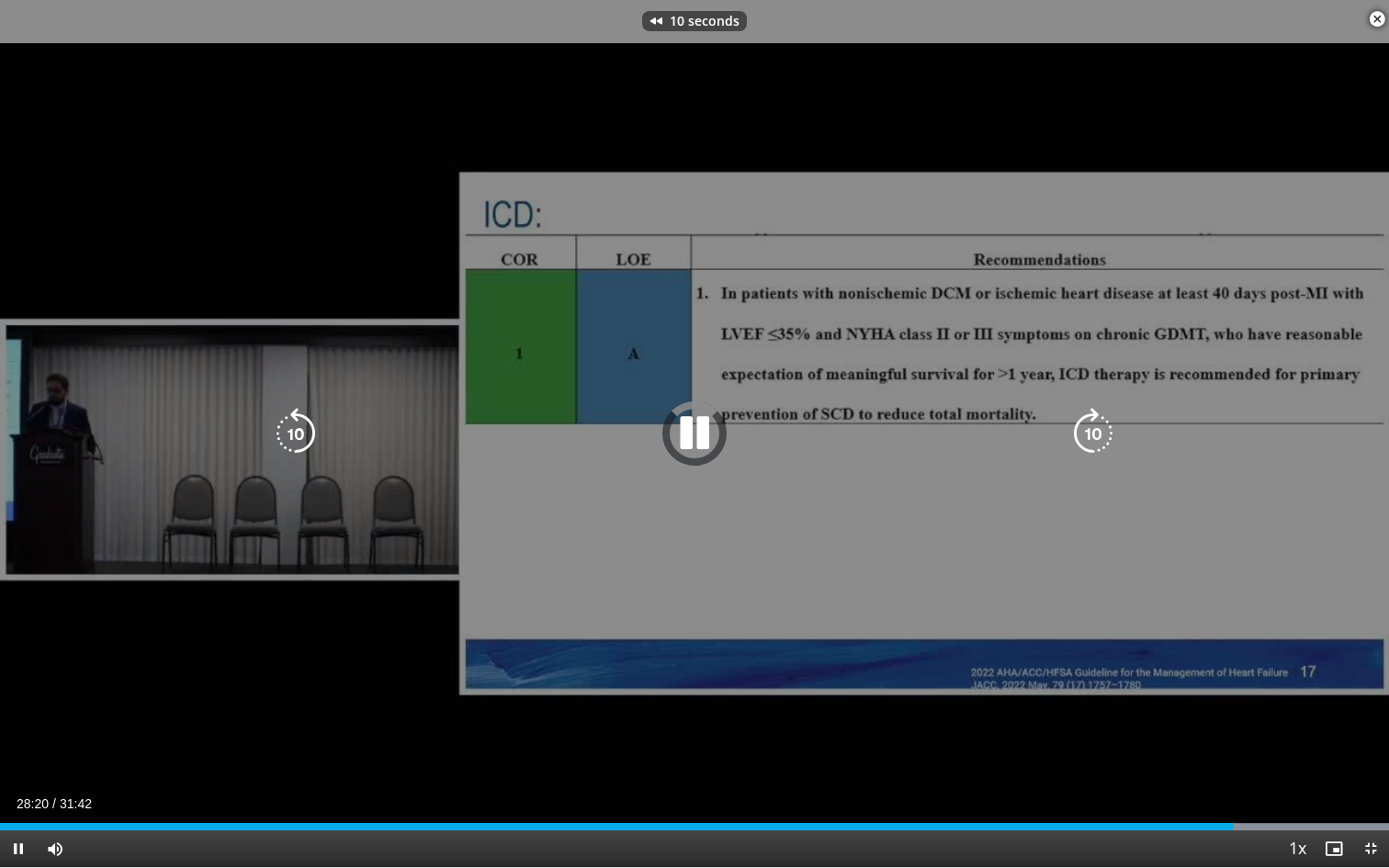 click at bounding box center [296, 434] 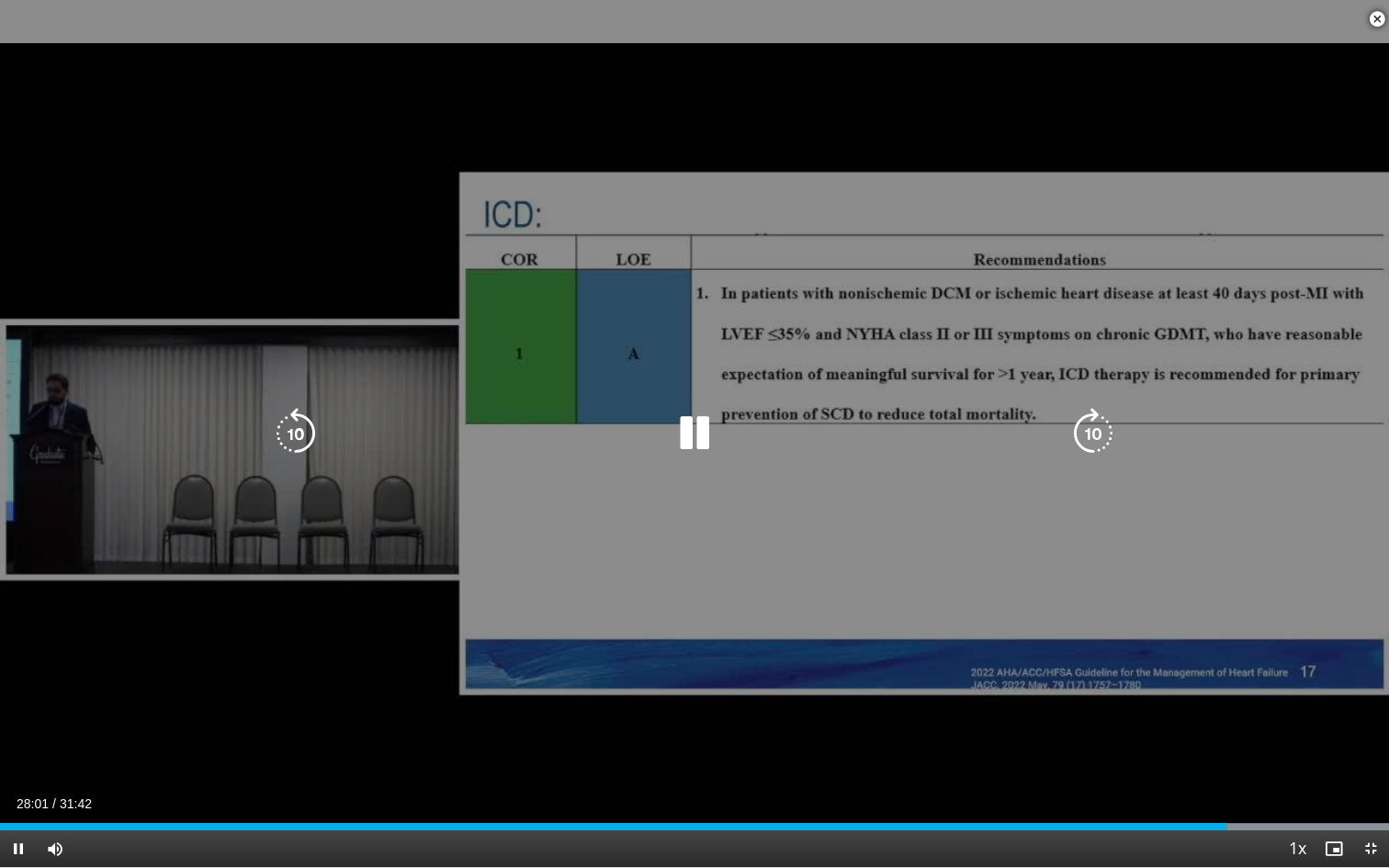 click at bounding box center (296, 434) 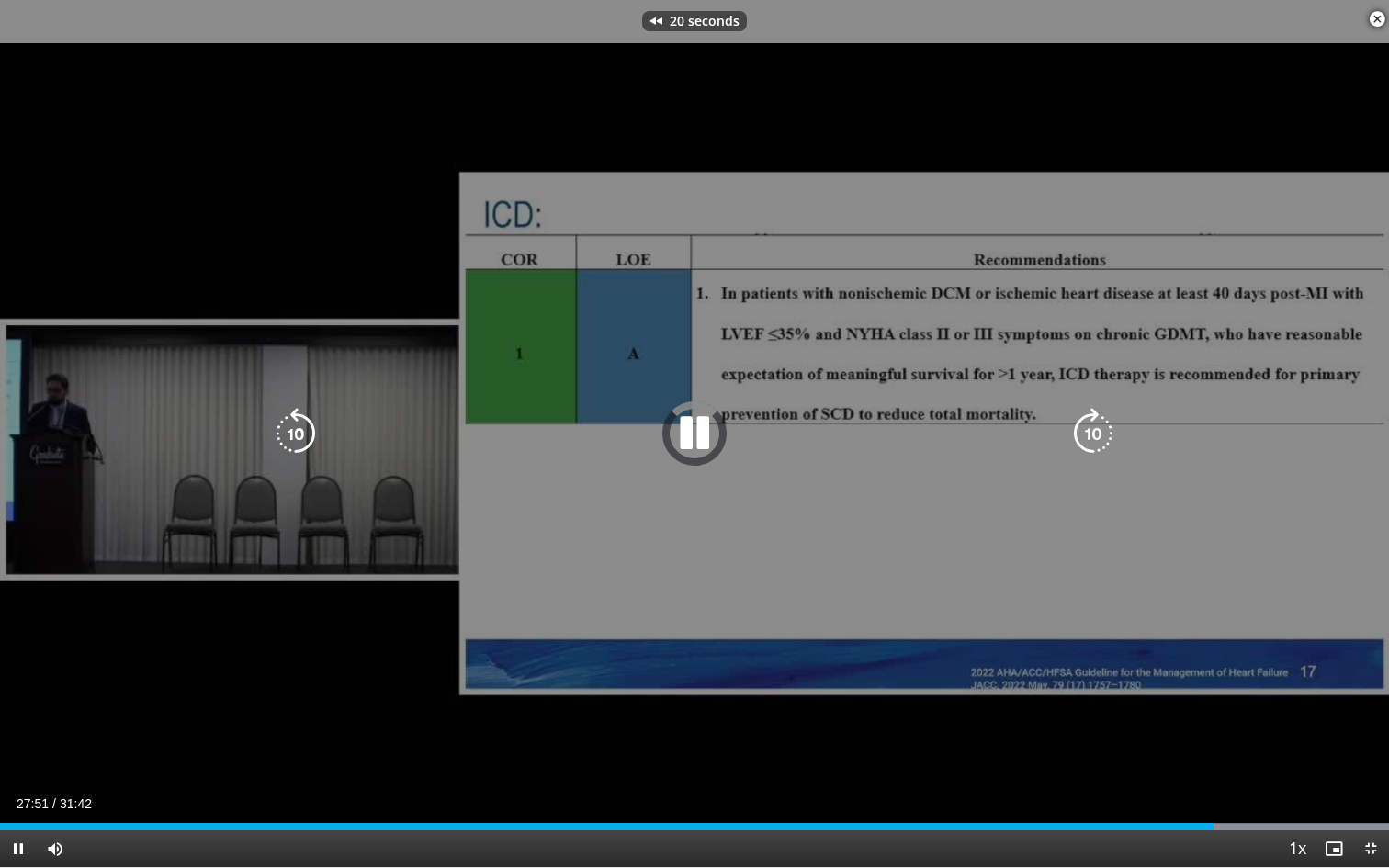 click at bounding box center [296, 434] 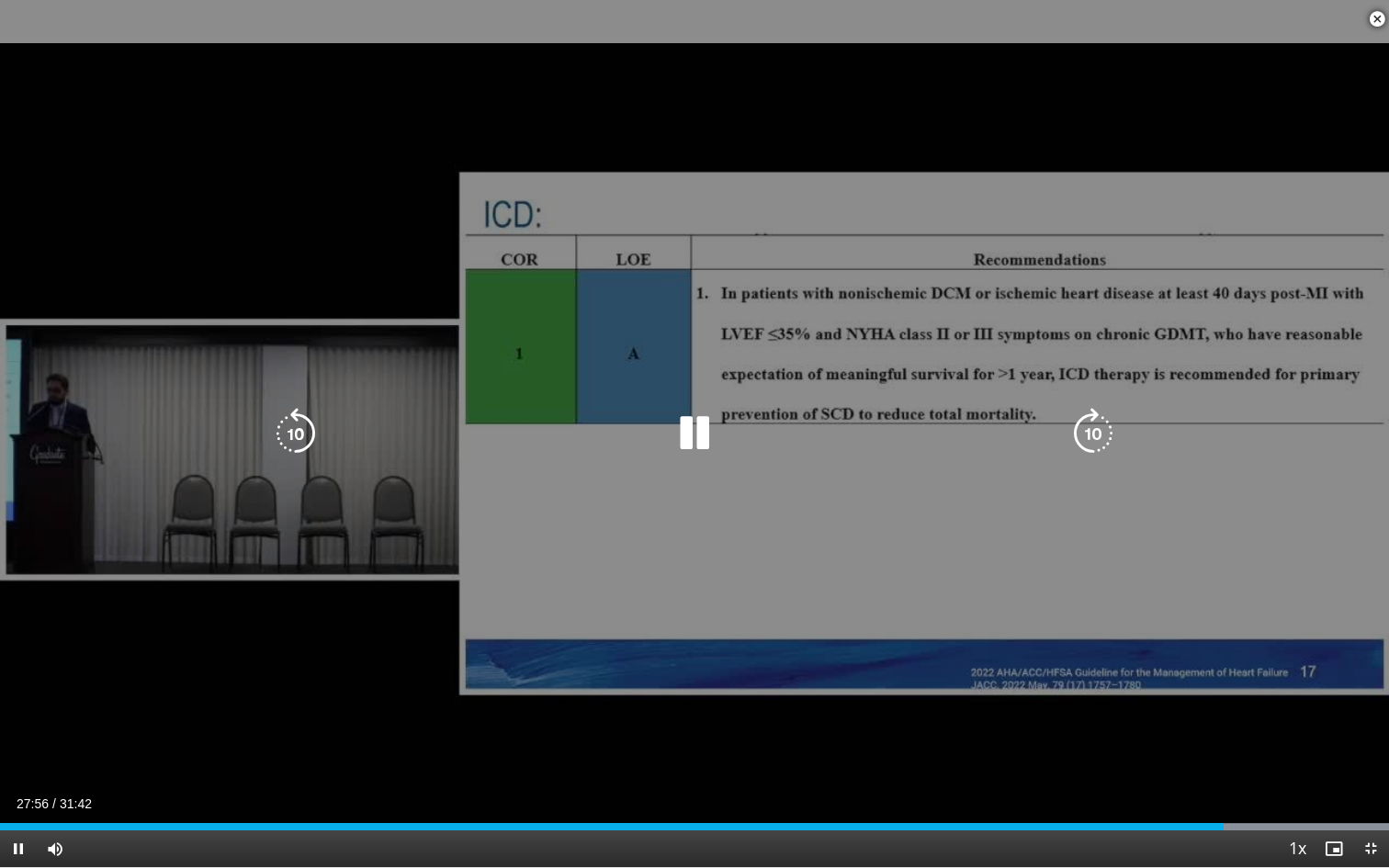 click at bounding box center (694, 434) 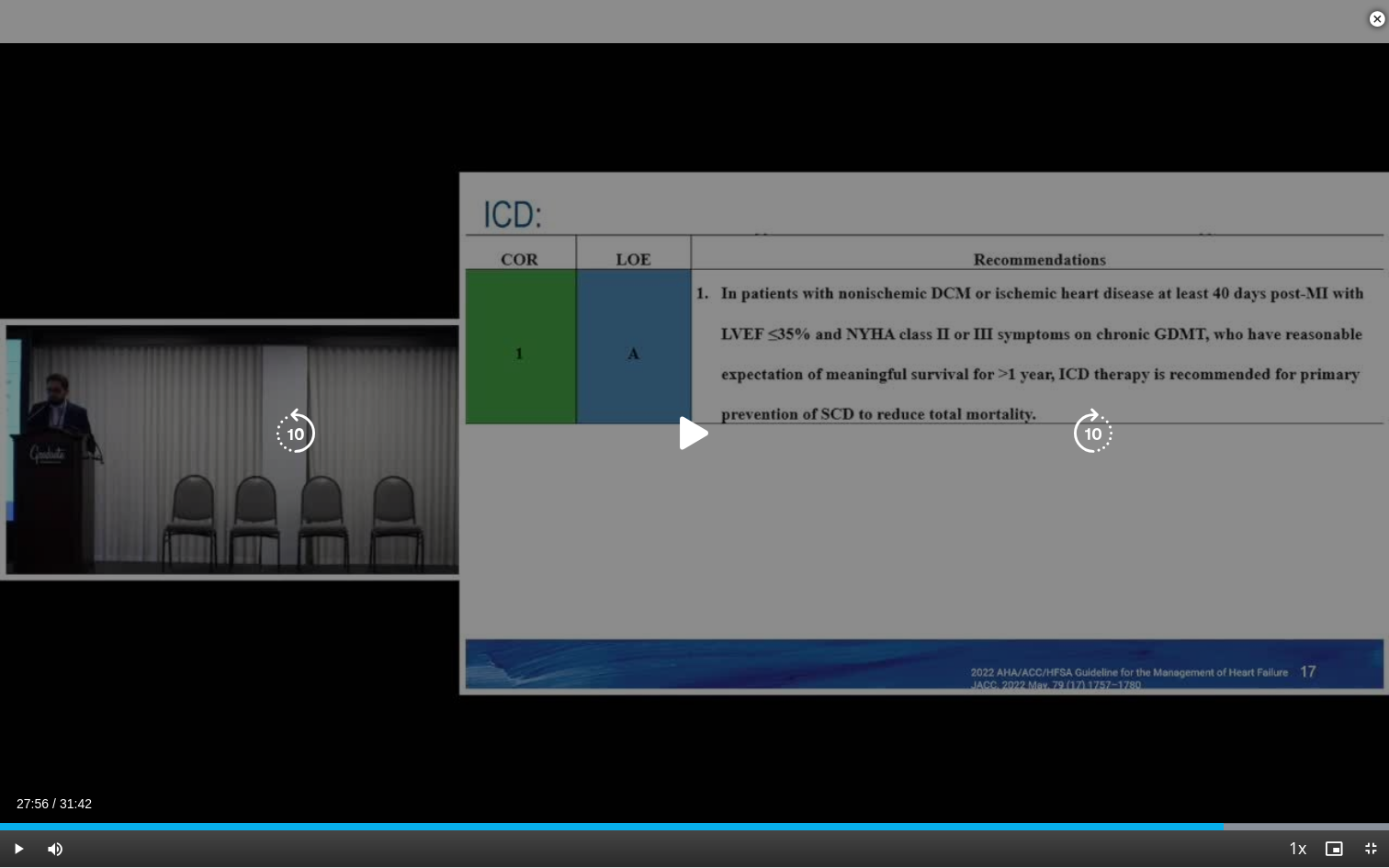 click at bounding box center (694, 434) 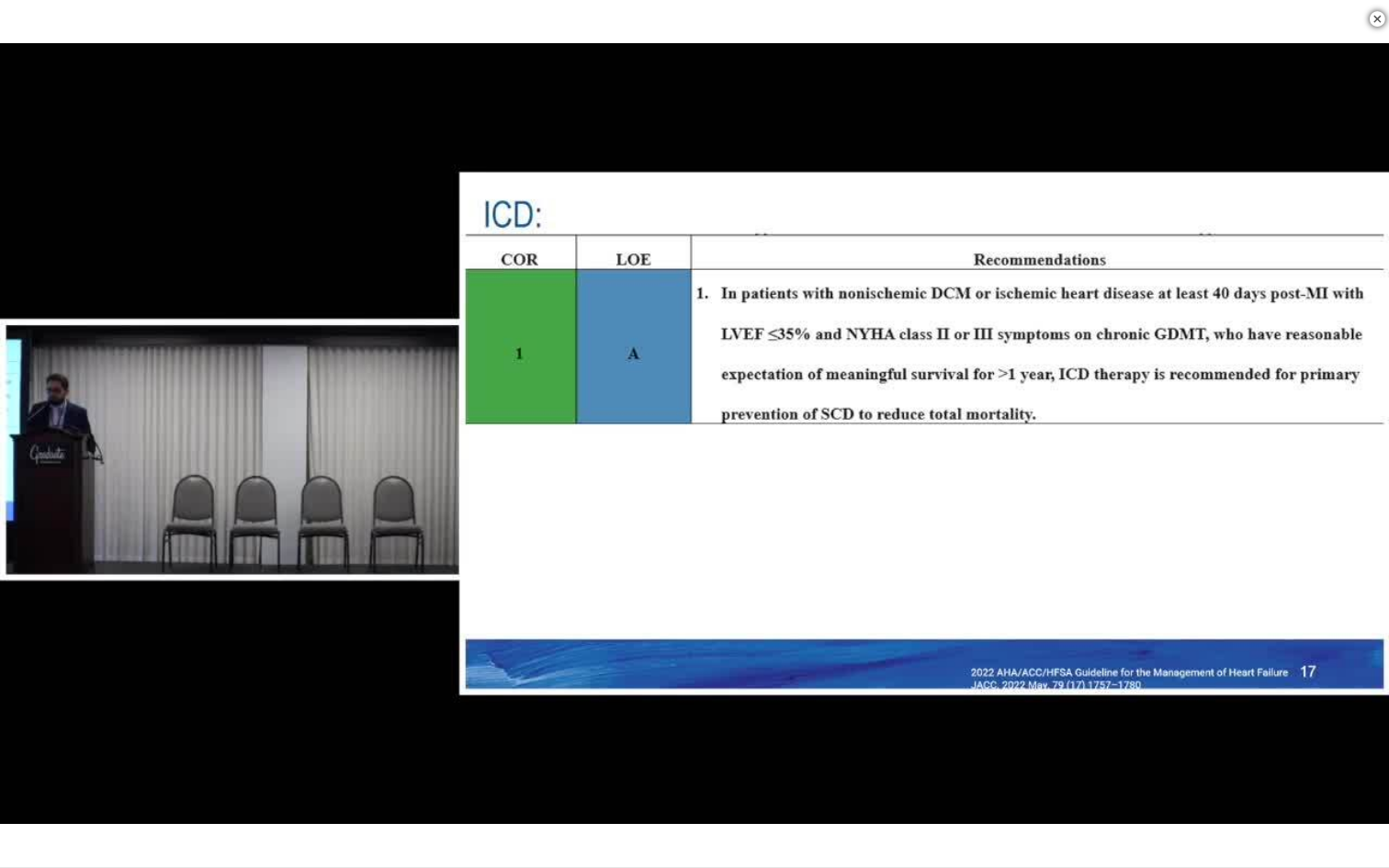click on "30 seconds
Tap to unmute" at bounding box center (694, 434) 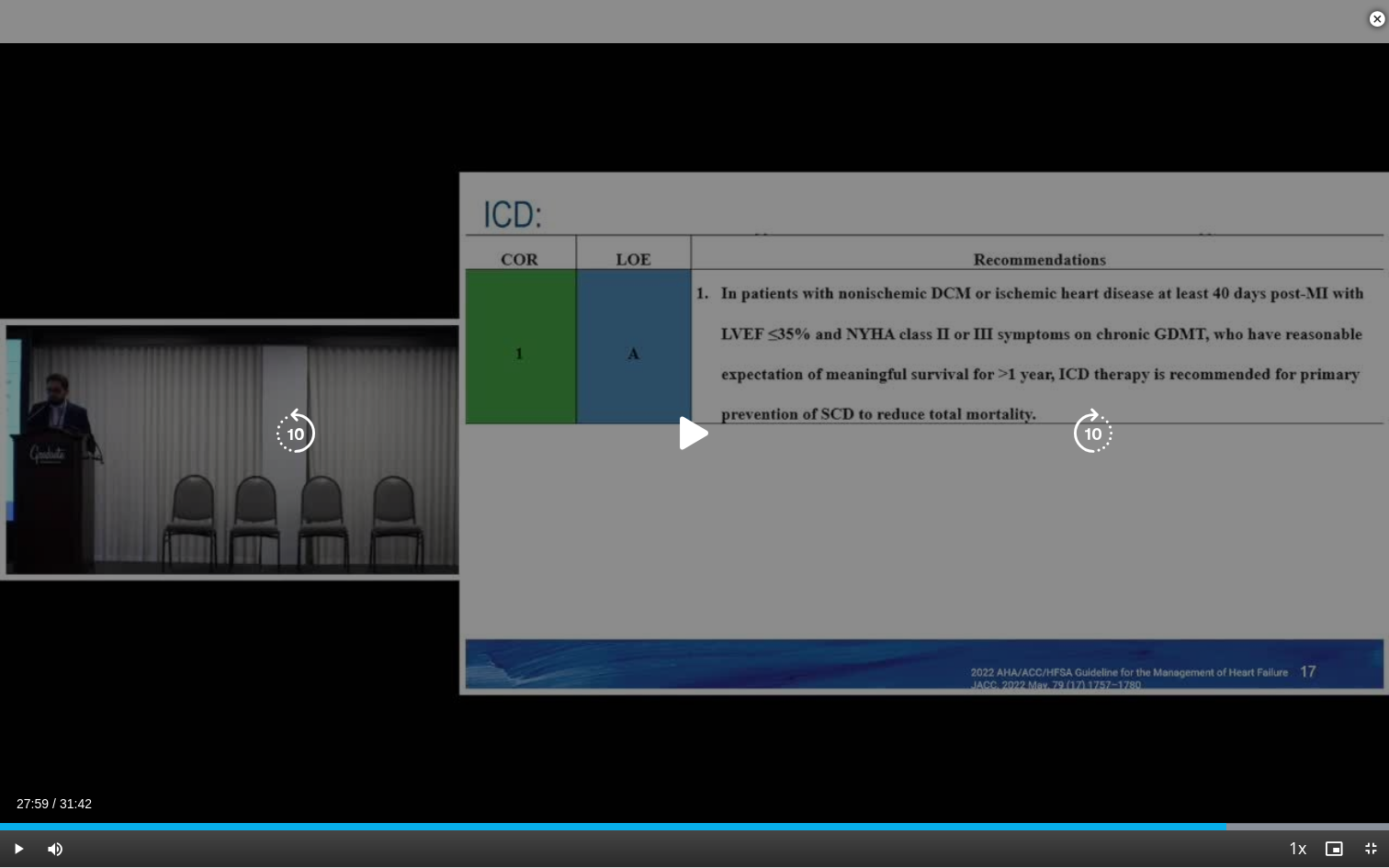 click at bounding box center [694, 434] 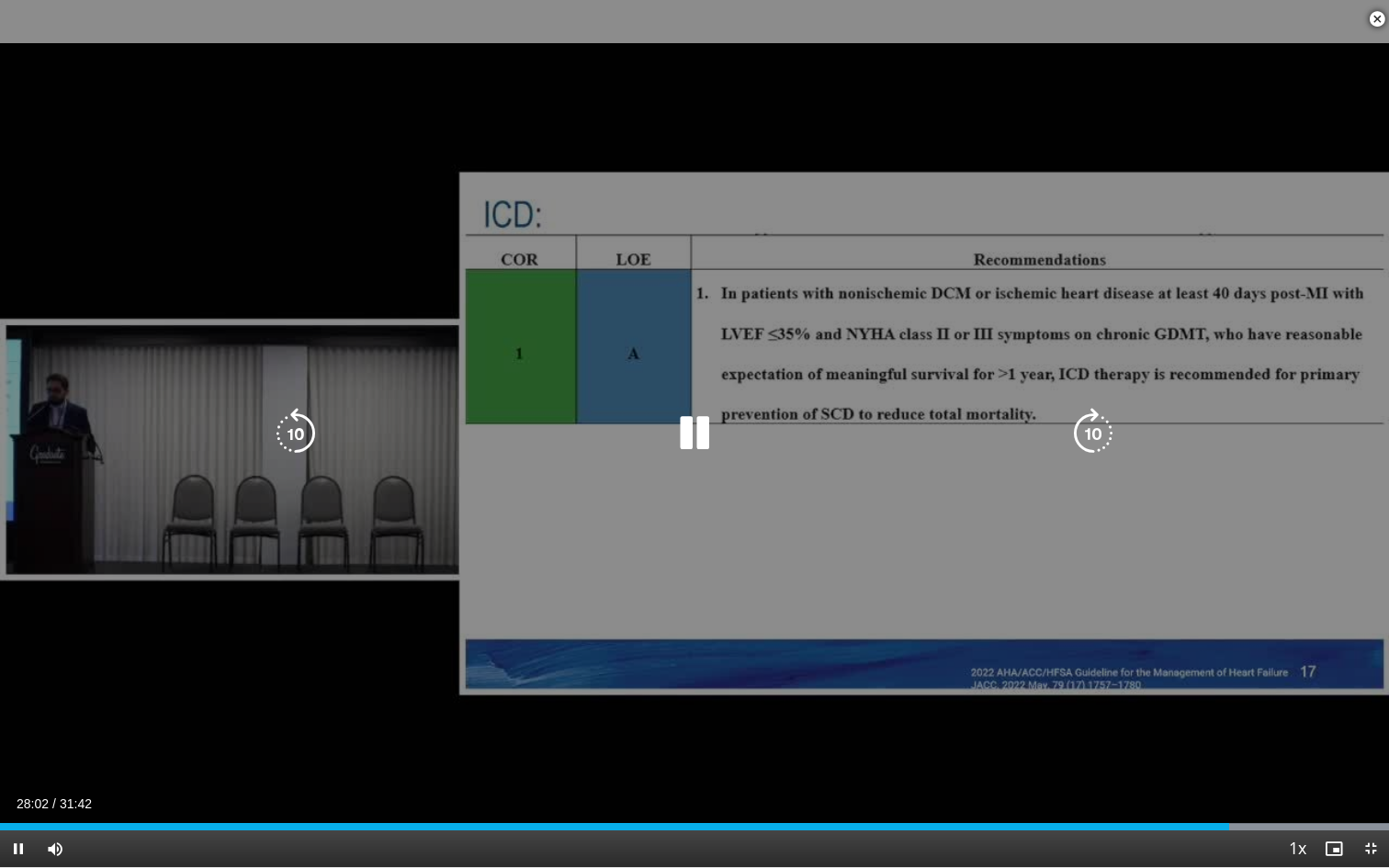 click at bounding box center (694, 434) 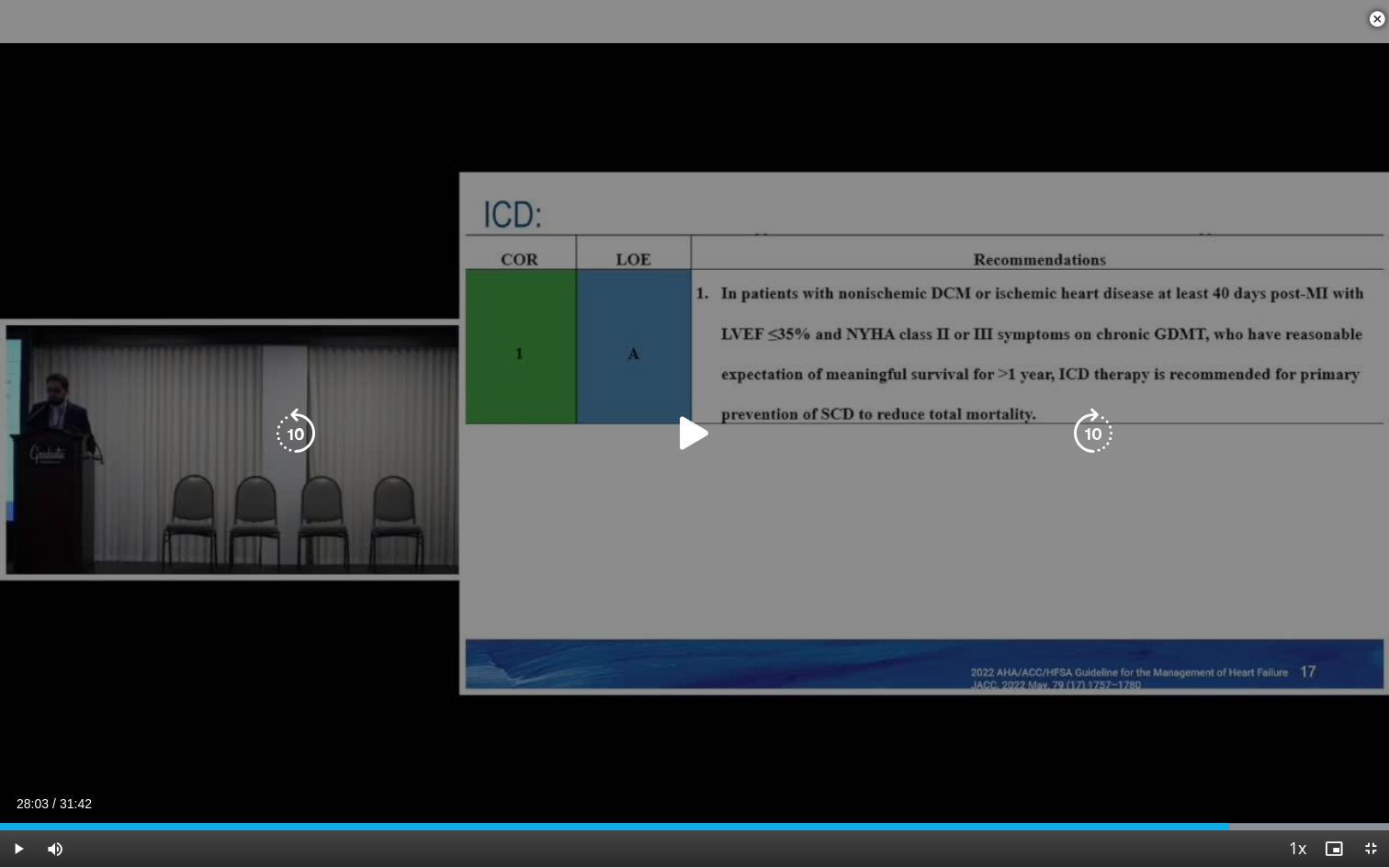 click at bounding box center [694, 434] 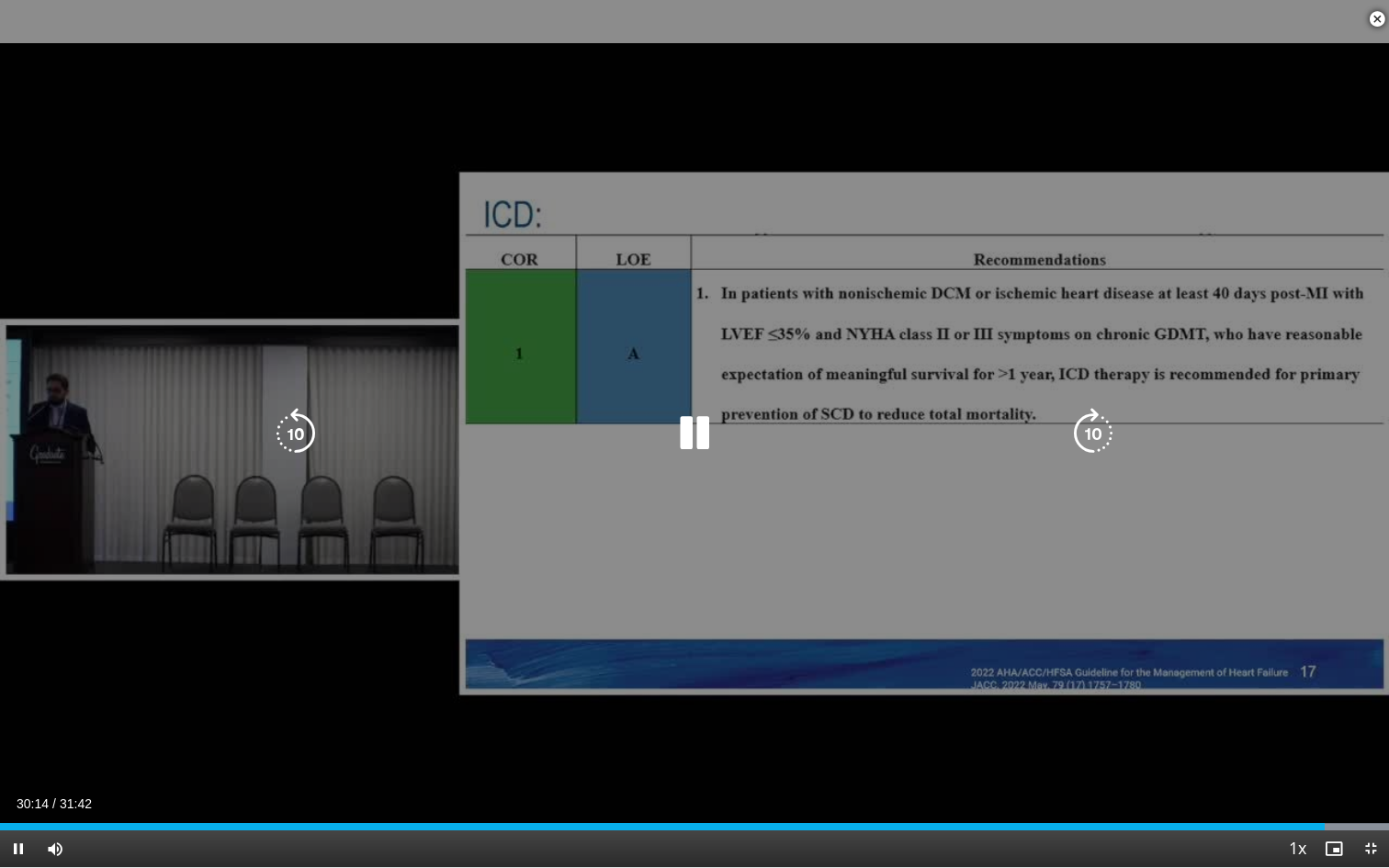 click at bounding box center (694, 434) 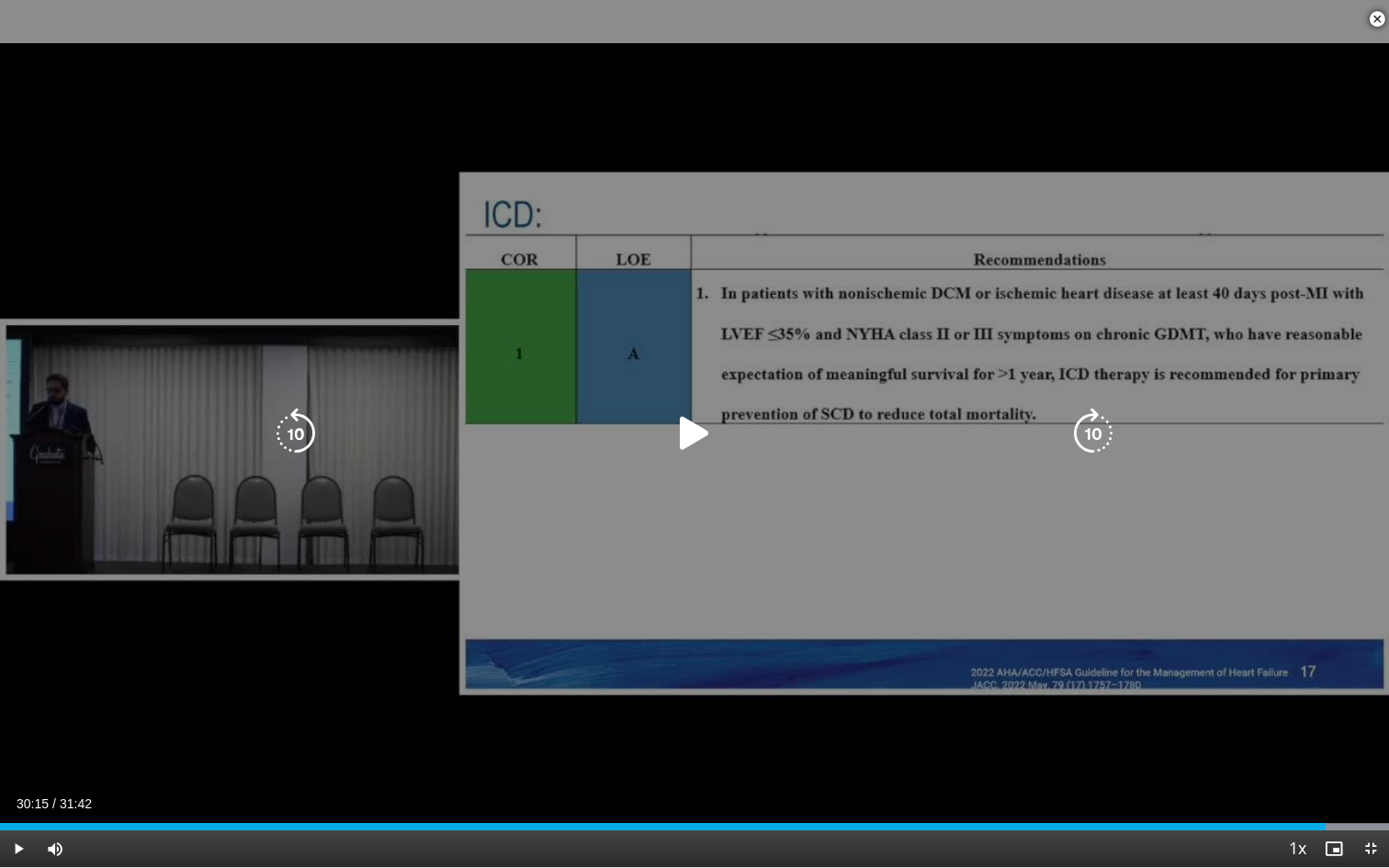 click at bounding box center [694, 434] 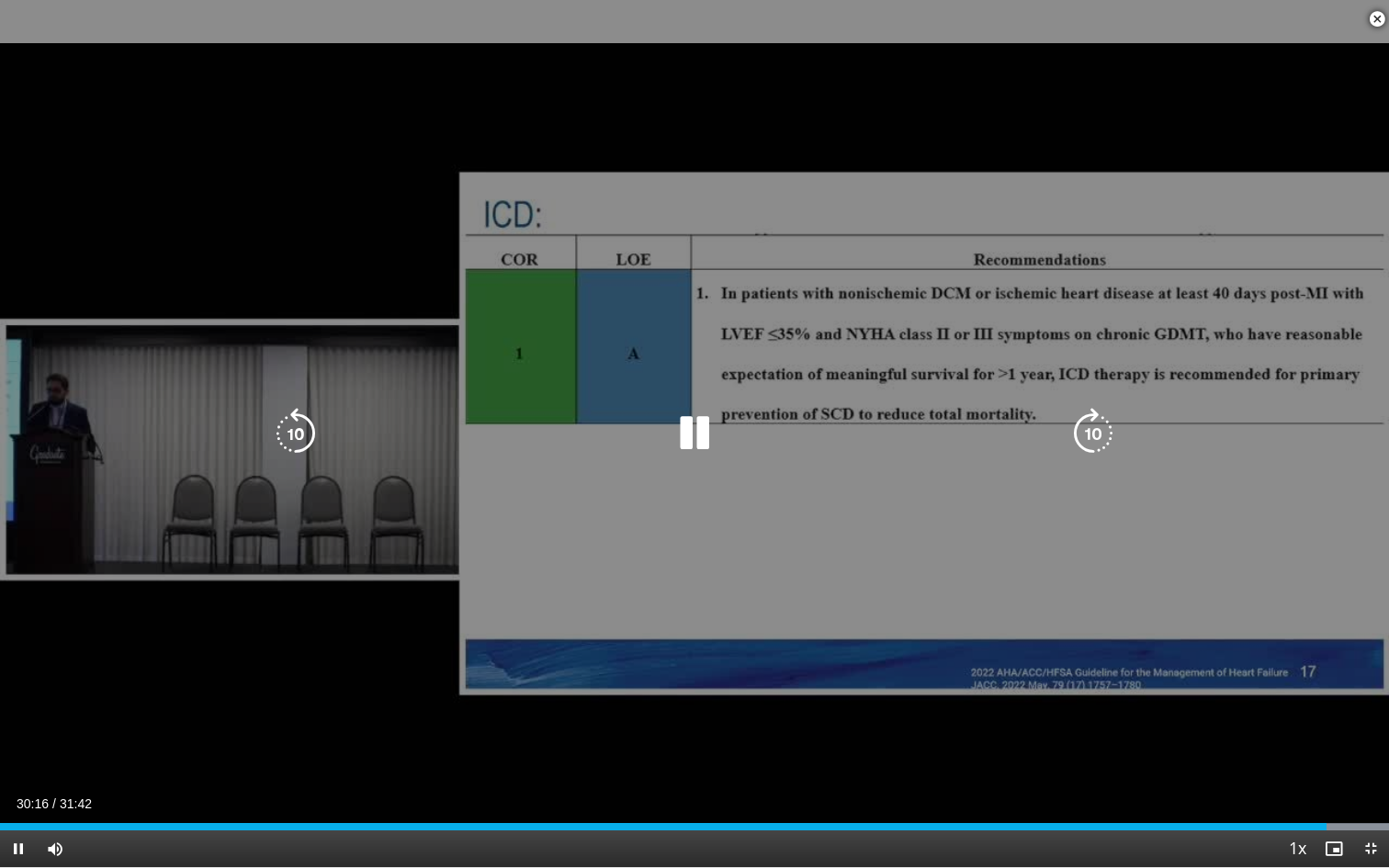 click at bounding box center [296, 434] 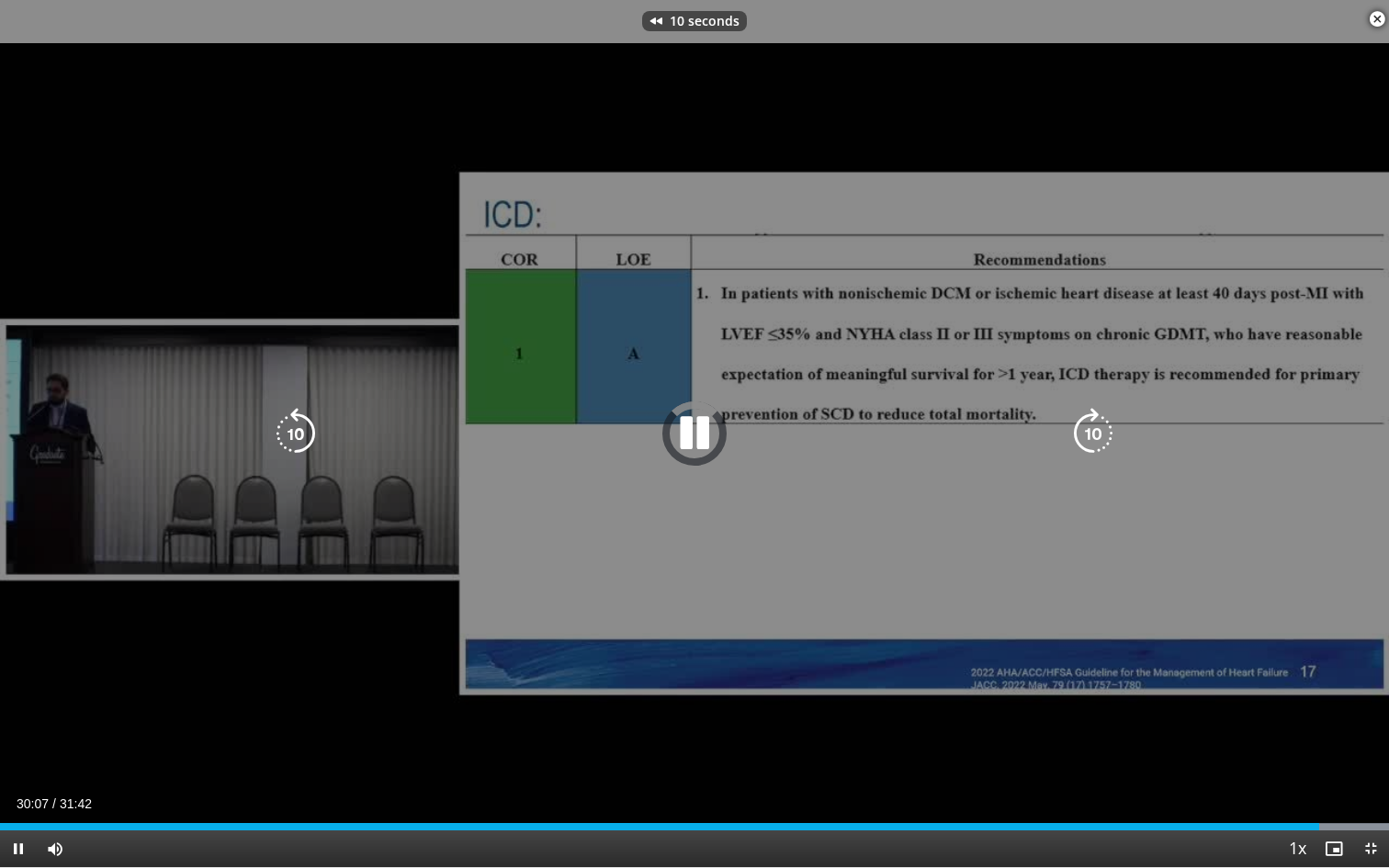 click at bounding box center [296, 434] 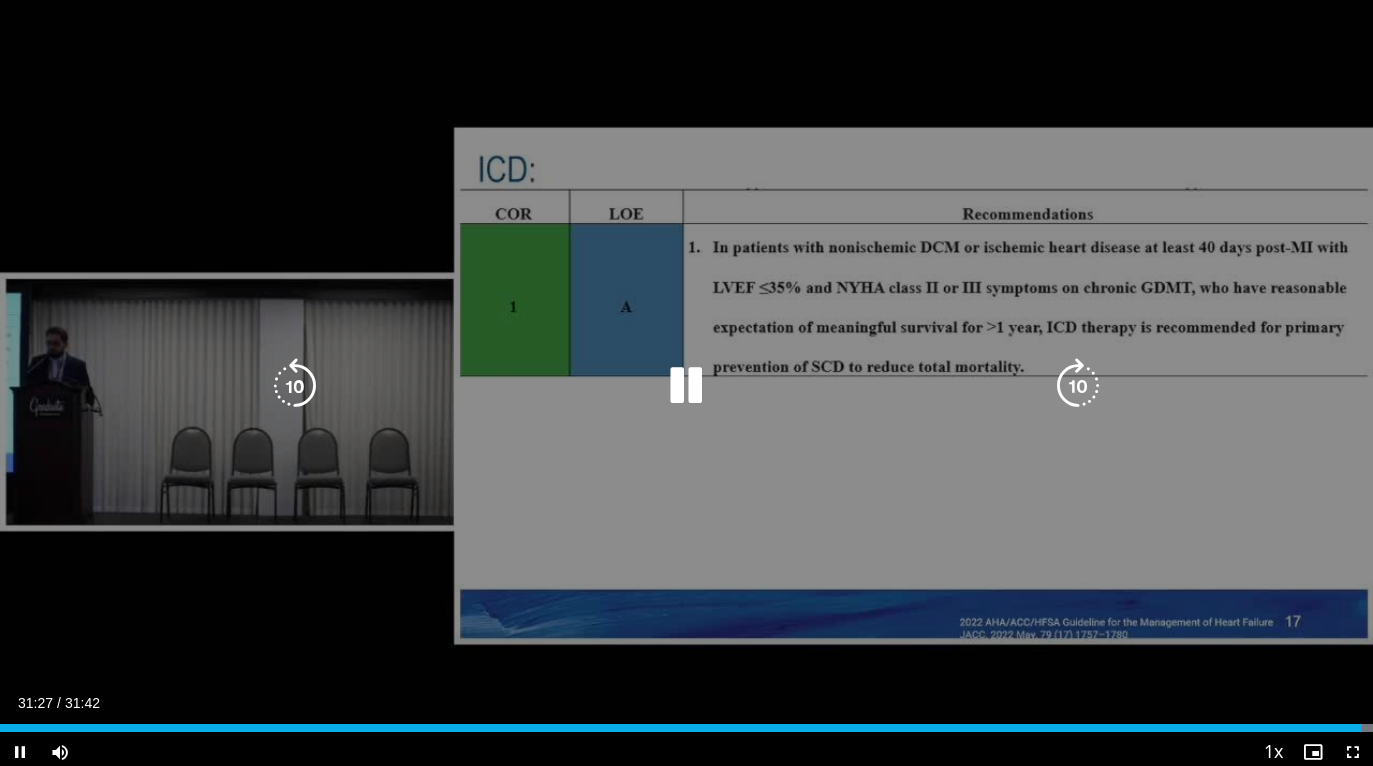 scroll, scrollTop: 23, scrollLeft: 0, axis: vertical 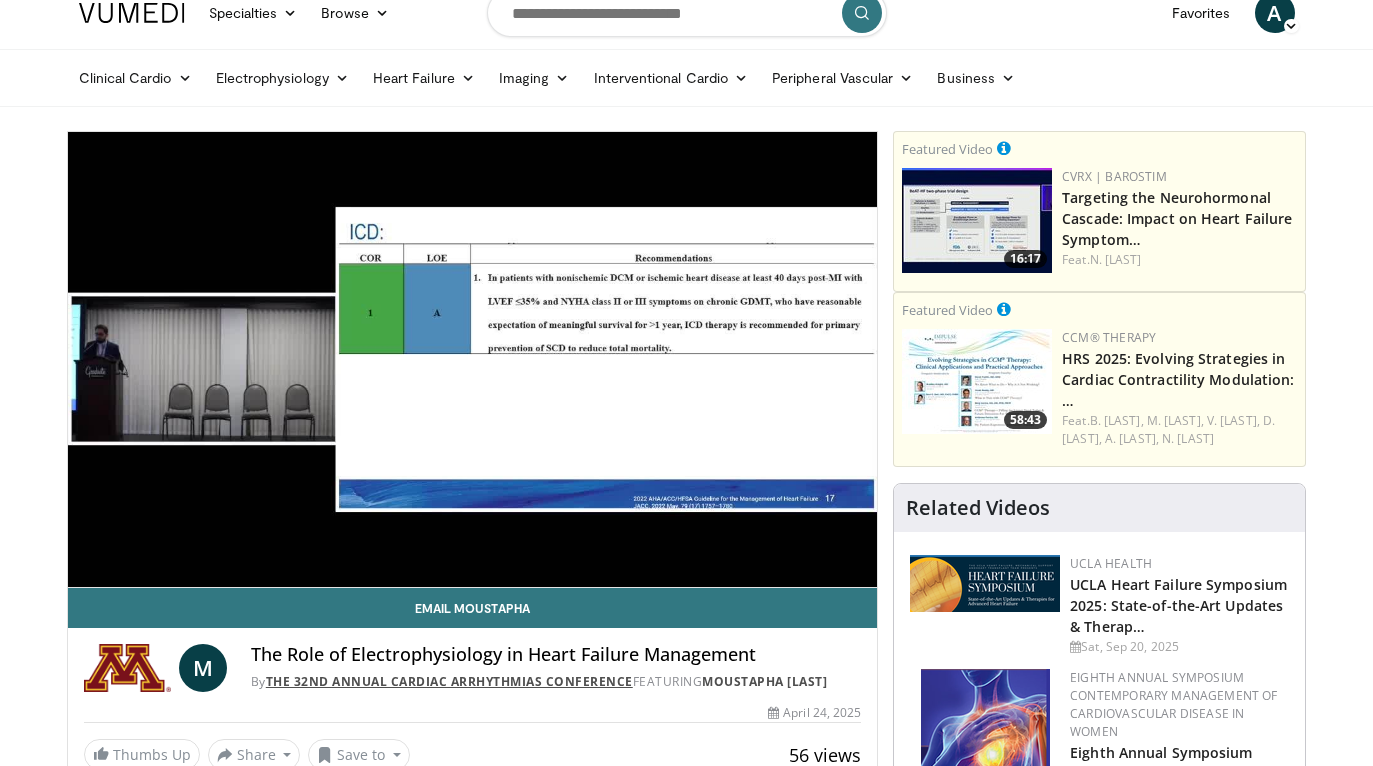 click on "The 32nd Annual Cardiac Arrhythmias Conference" at bounding box center (449, 681) 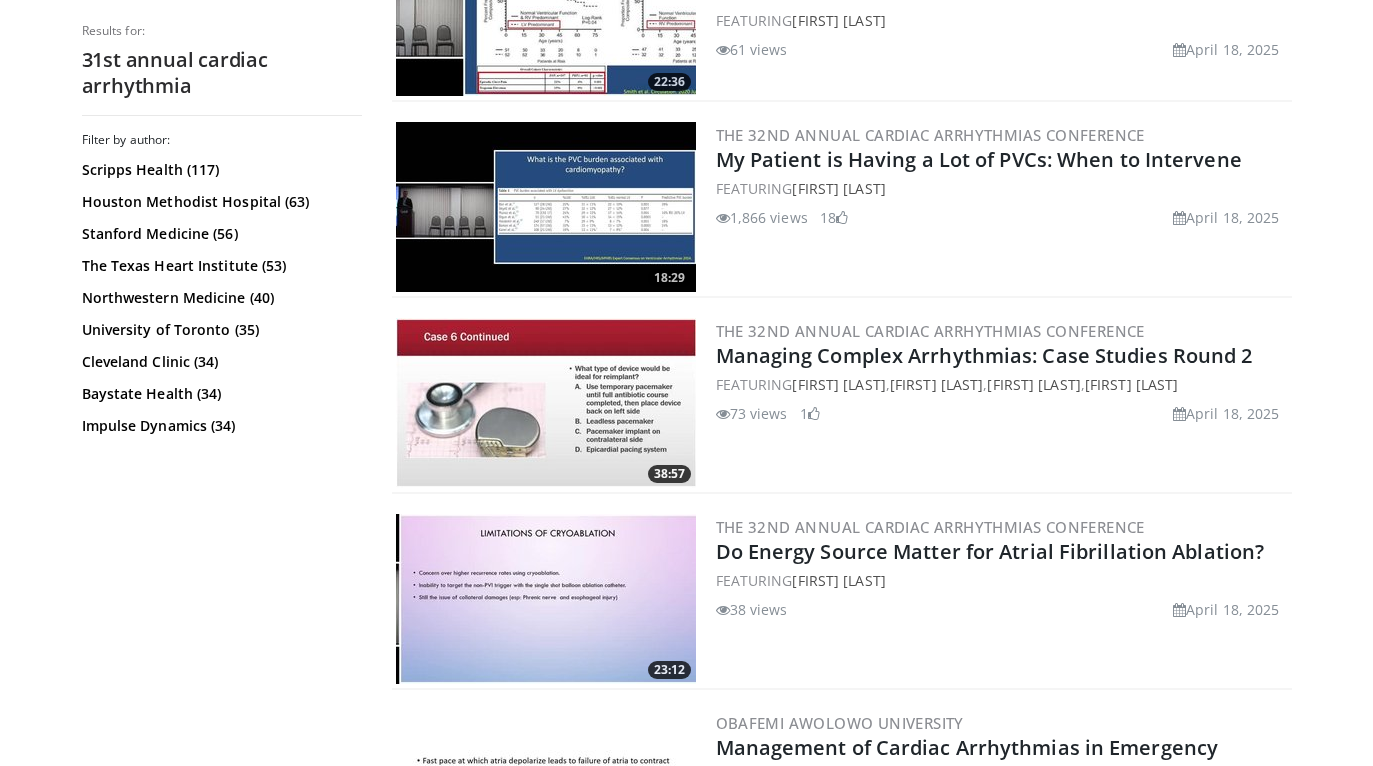 scroll, scrollTop: 1994, scrollLeft: 0, axis: vertical 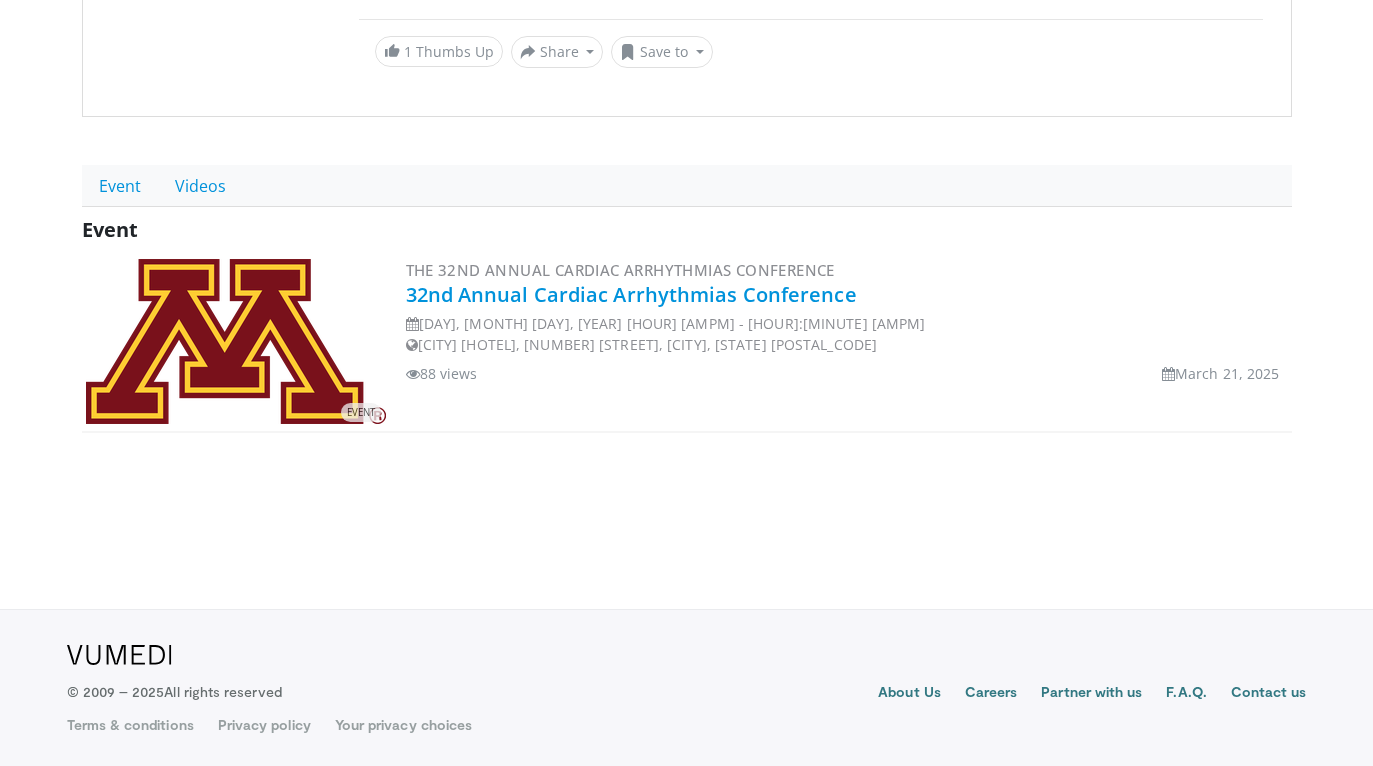 click on "32nd Annual Cardiac Arrhythmias Conference" at bounding box center [631, 294] 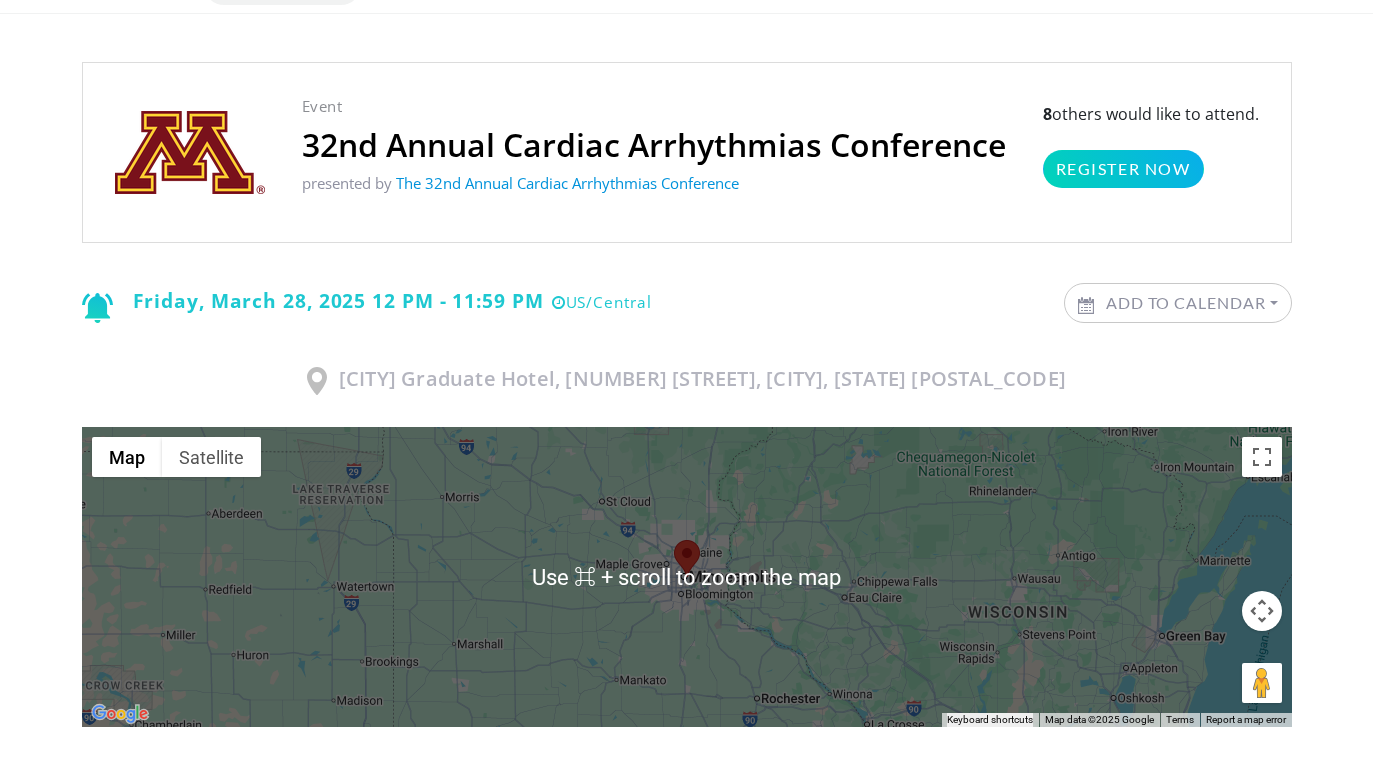 scroll, scrollTop: 96, scrollLeft: 0, axis: vertical 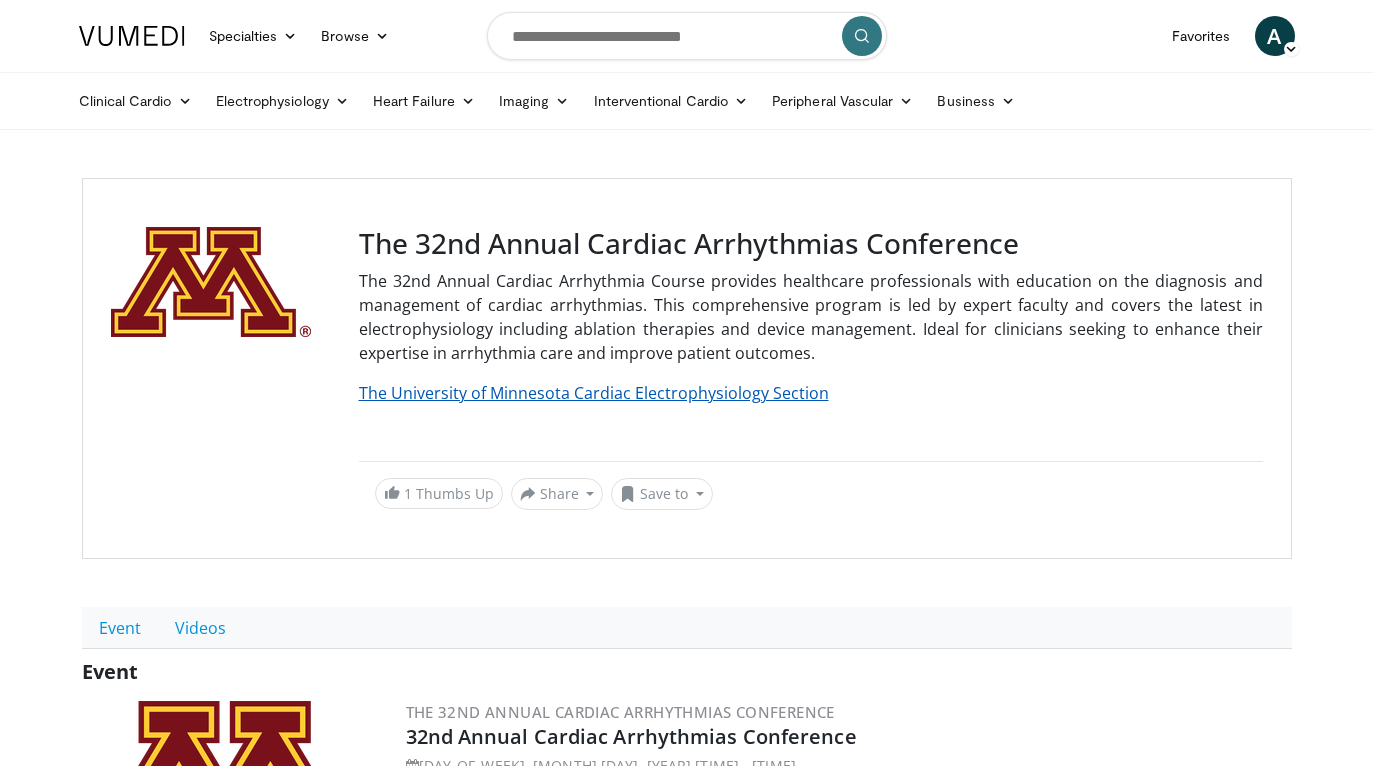 click on "The University of Minnesota Cardiac Electrophysiology Section" at bounding box center (594, 393) 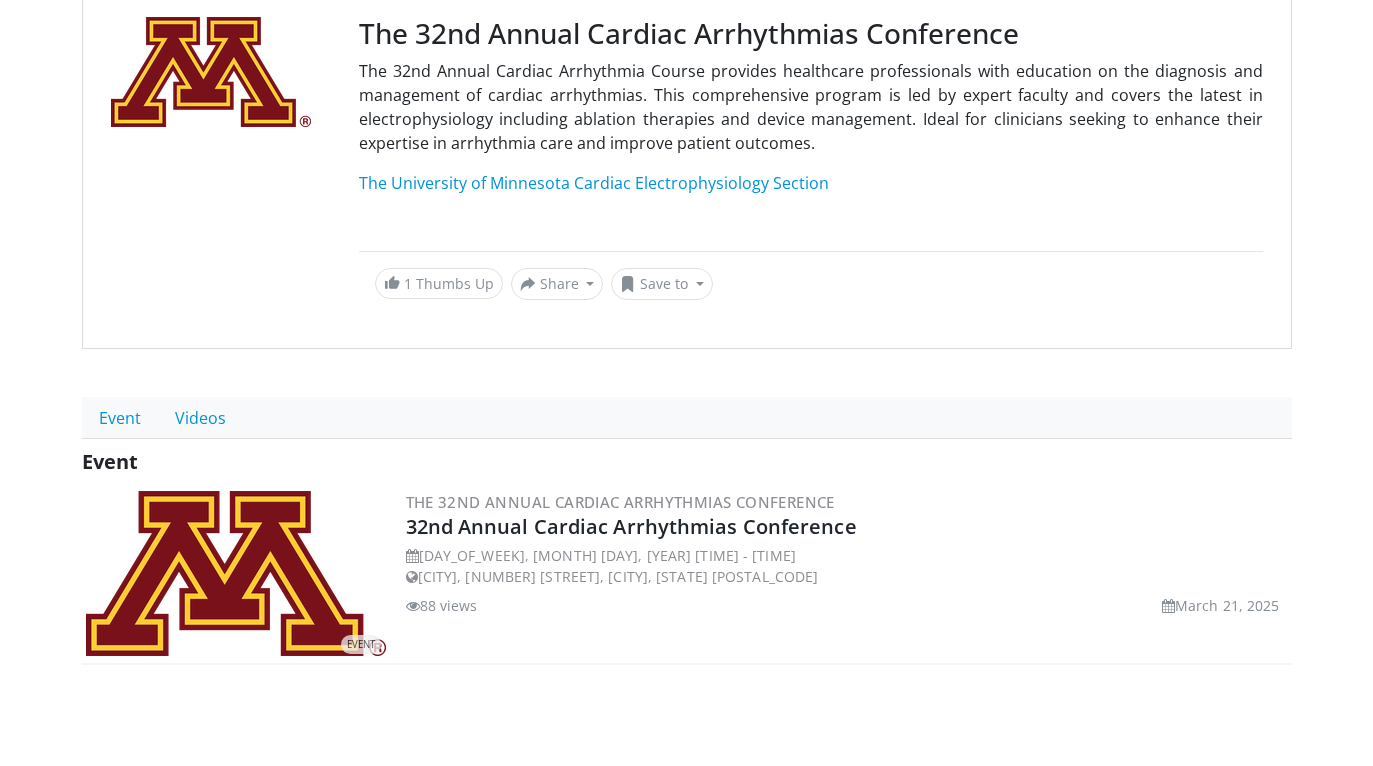 scroll, scrollTop: 328, scrollLeft: 0, axis: vertical 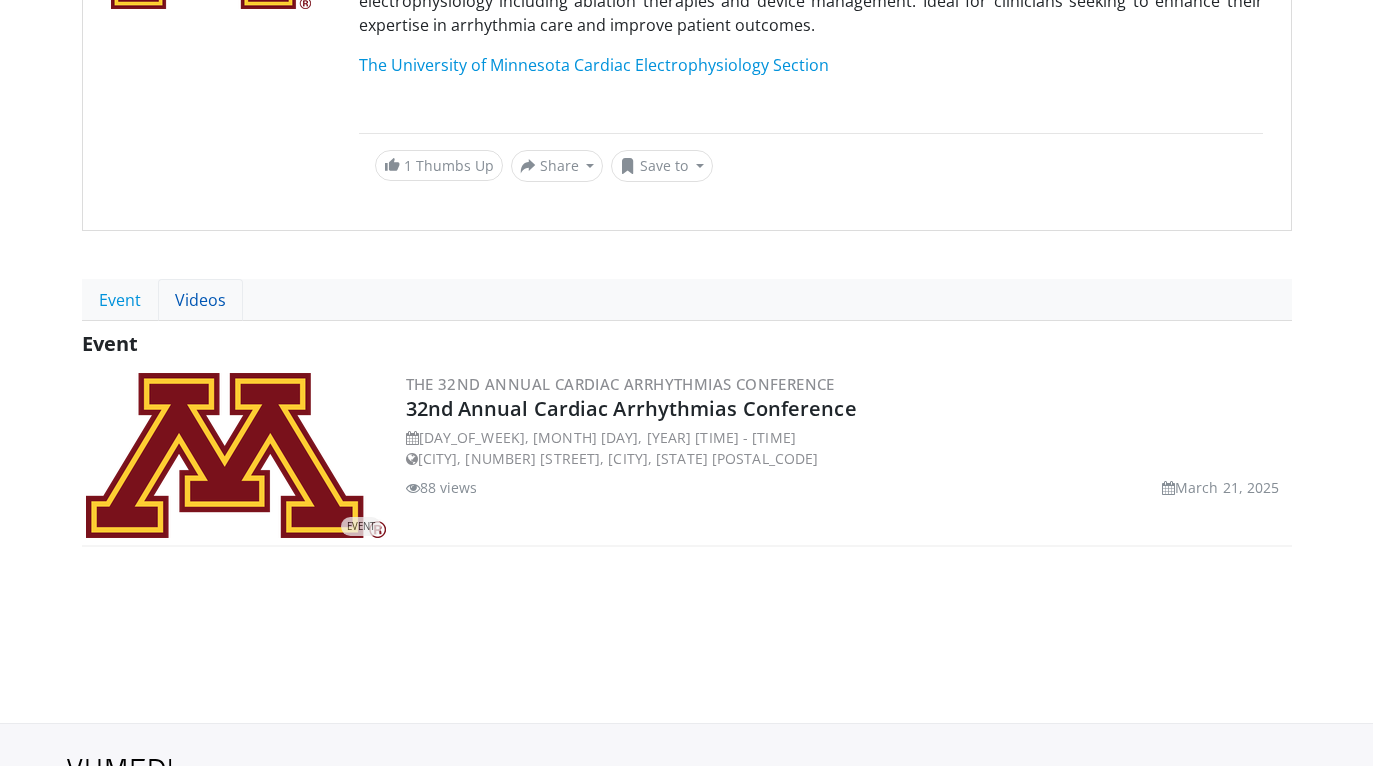 click on "Videos" at bounding box center (200, 300) 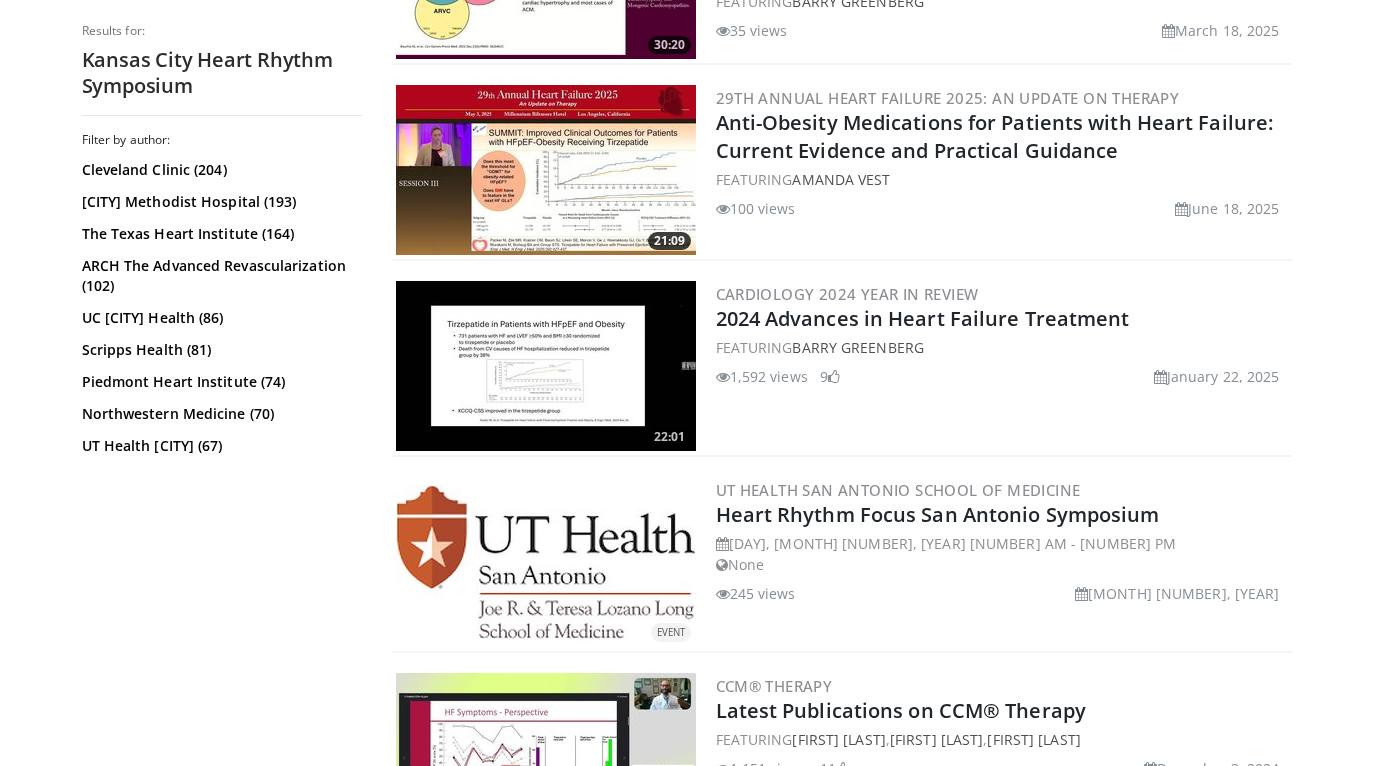 scroll, scrollTop: 925, scrollLeft: 0, axis: vertical 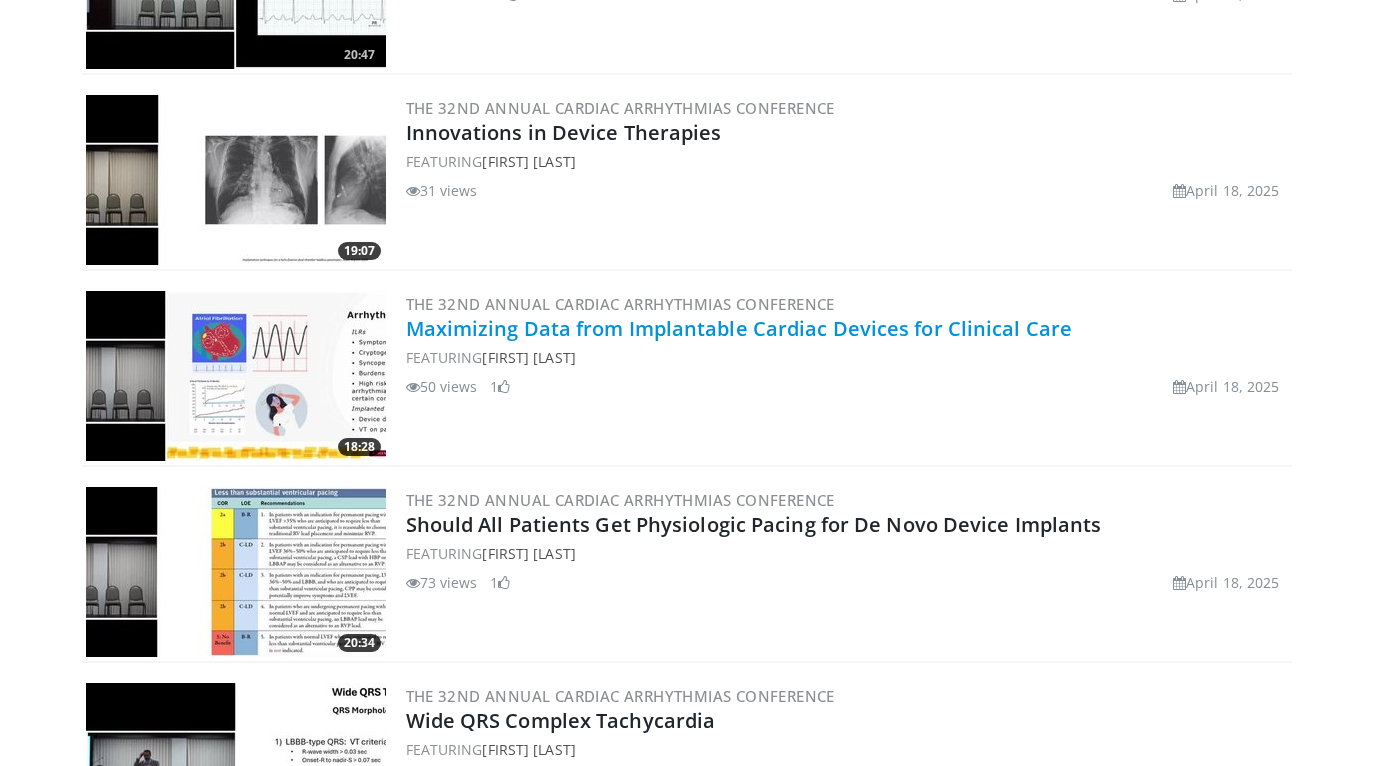 click on "Maximizing Data from Implantable Cardiac Devices for Clinical Care" at bounding box center [739, 328] 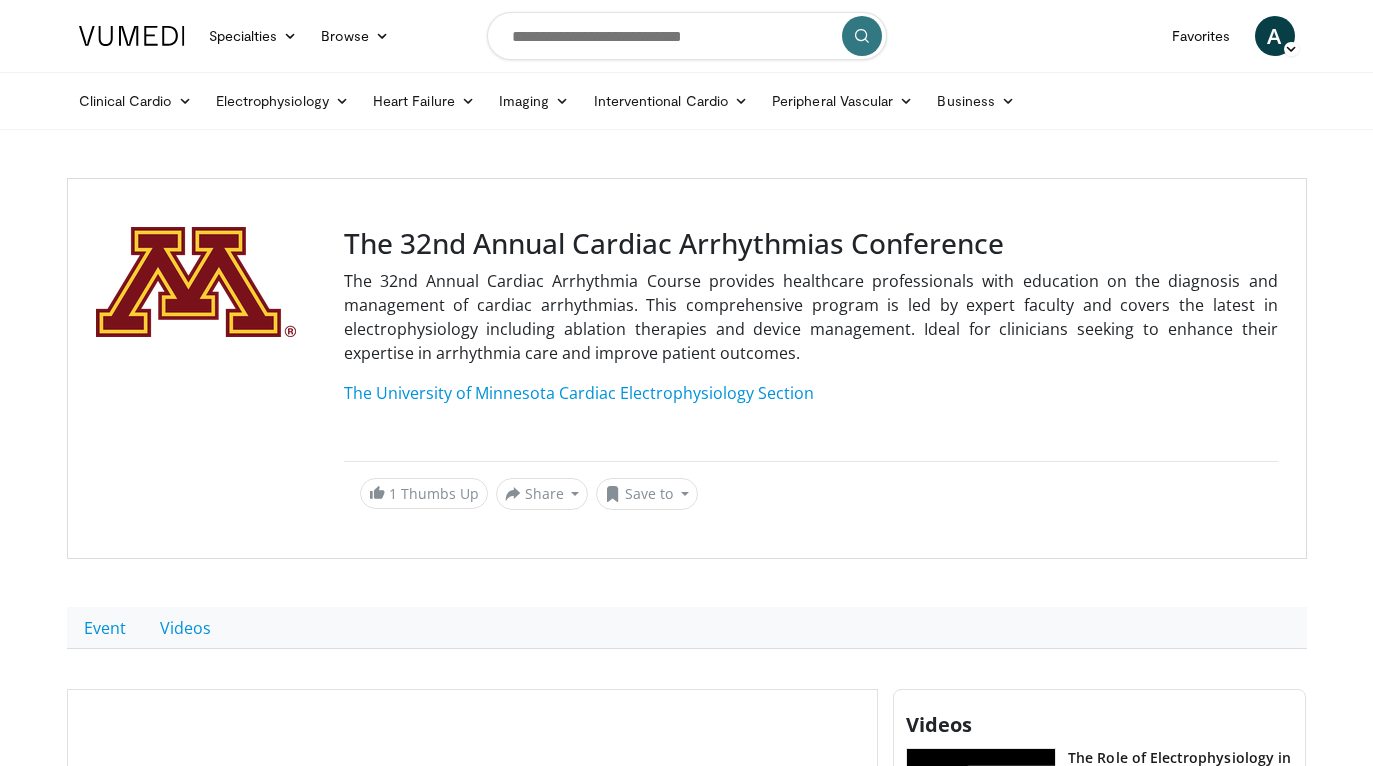 scroll, scrollTop: 514, scrollLeft: 0, axis: vertical 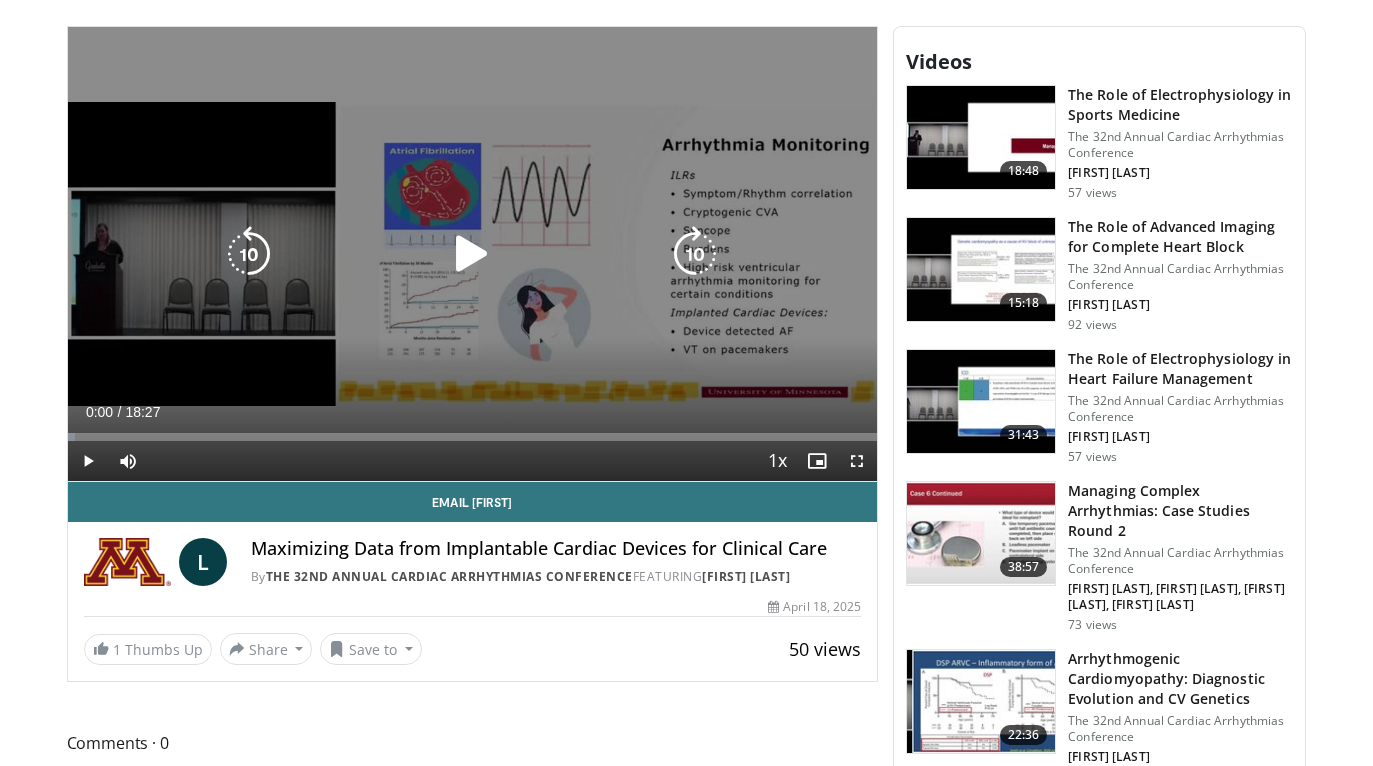 click at bounding box center (472, 254) 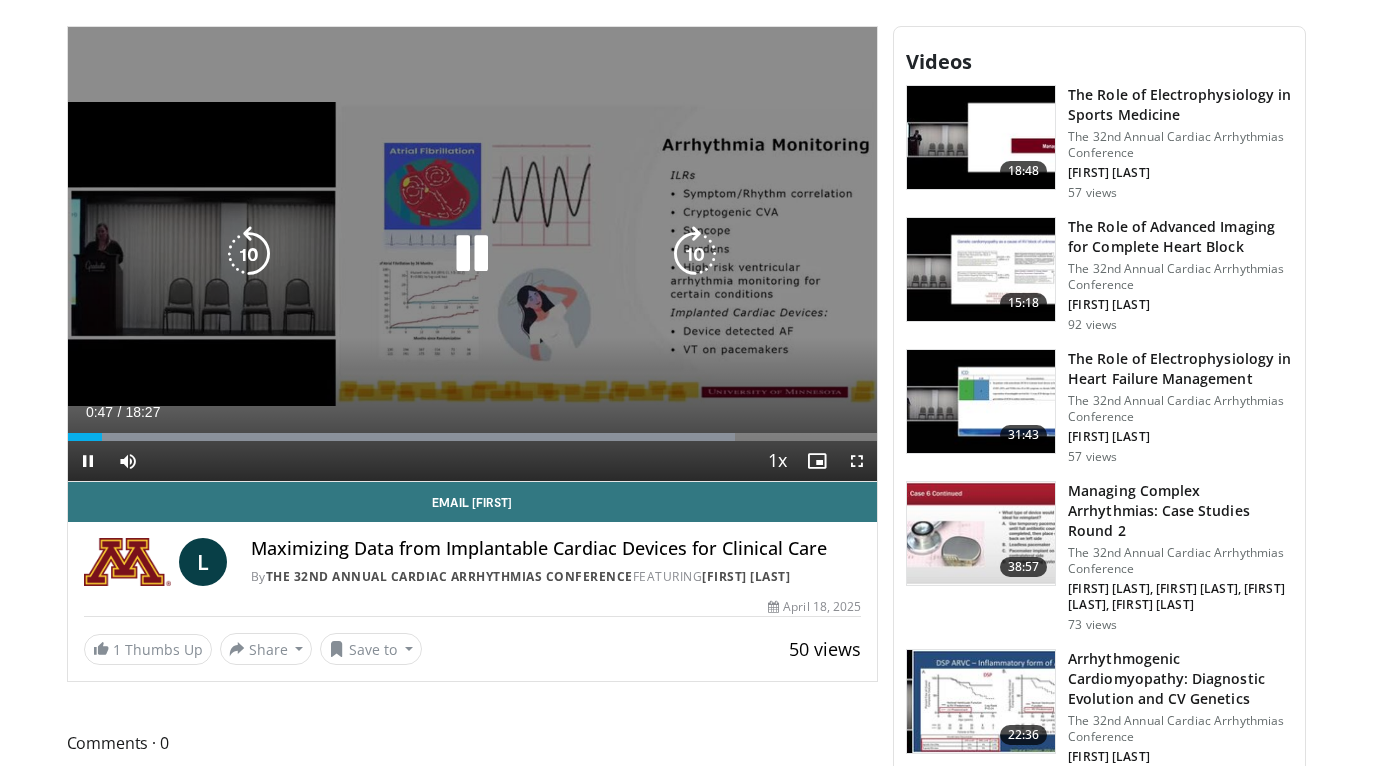 click at bounding box center (249, 254) 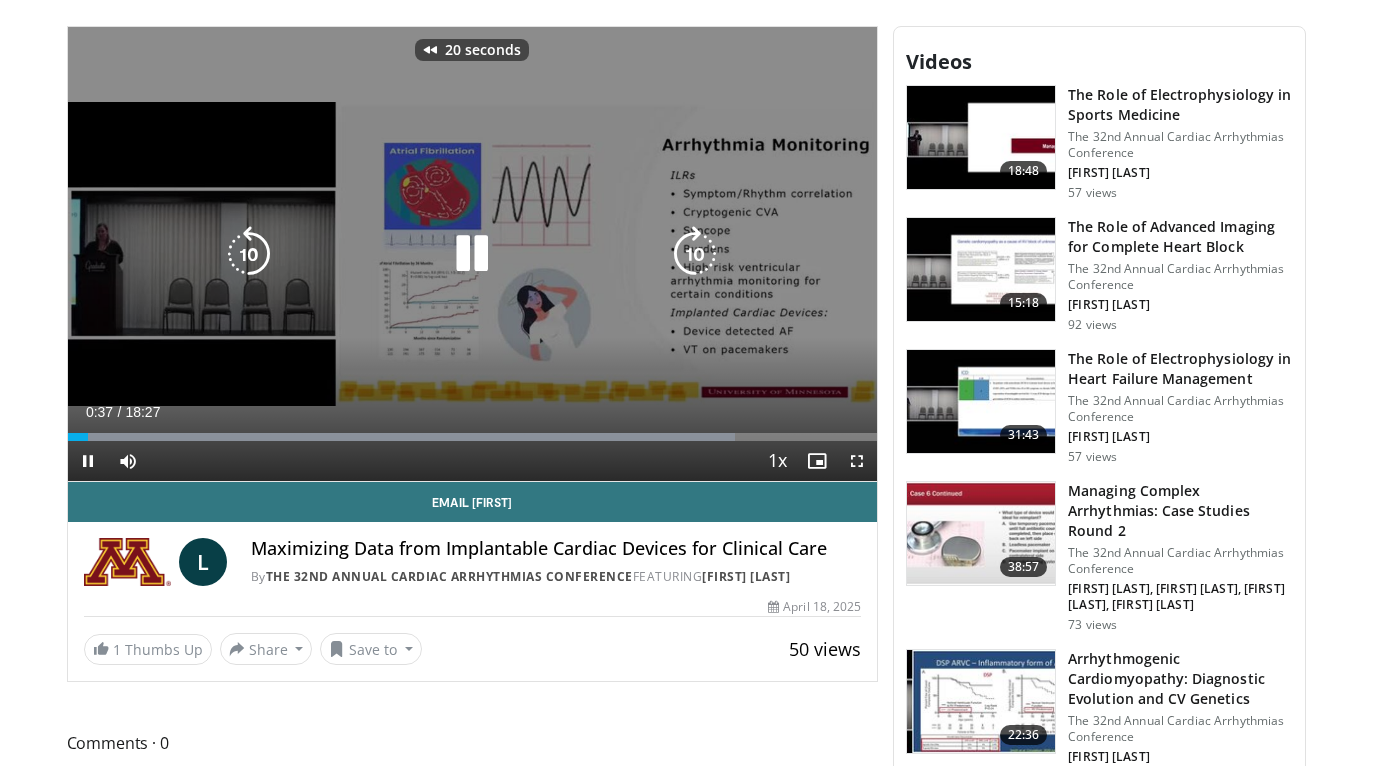 click at bounding box center (249, 254) 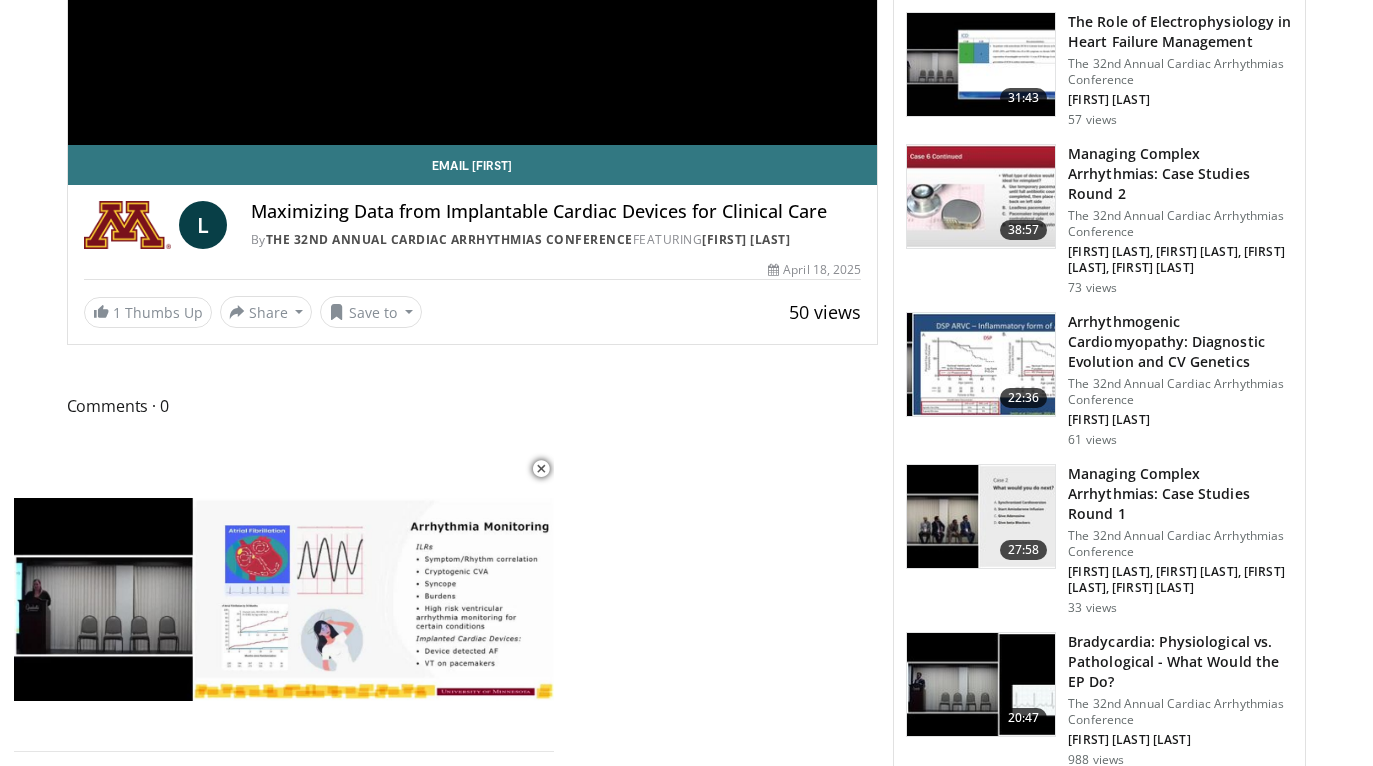scroll, scrollTop: 1000, scrollLeft: 0, axis: vertical 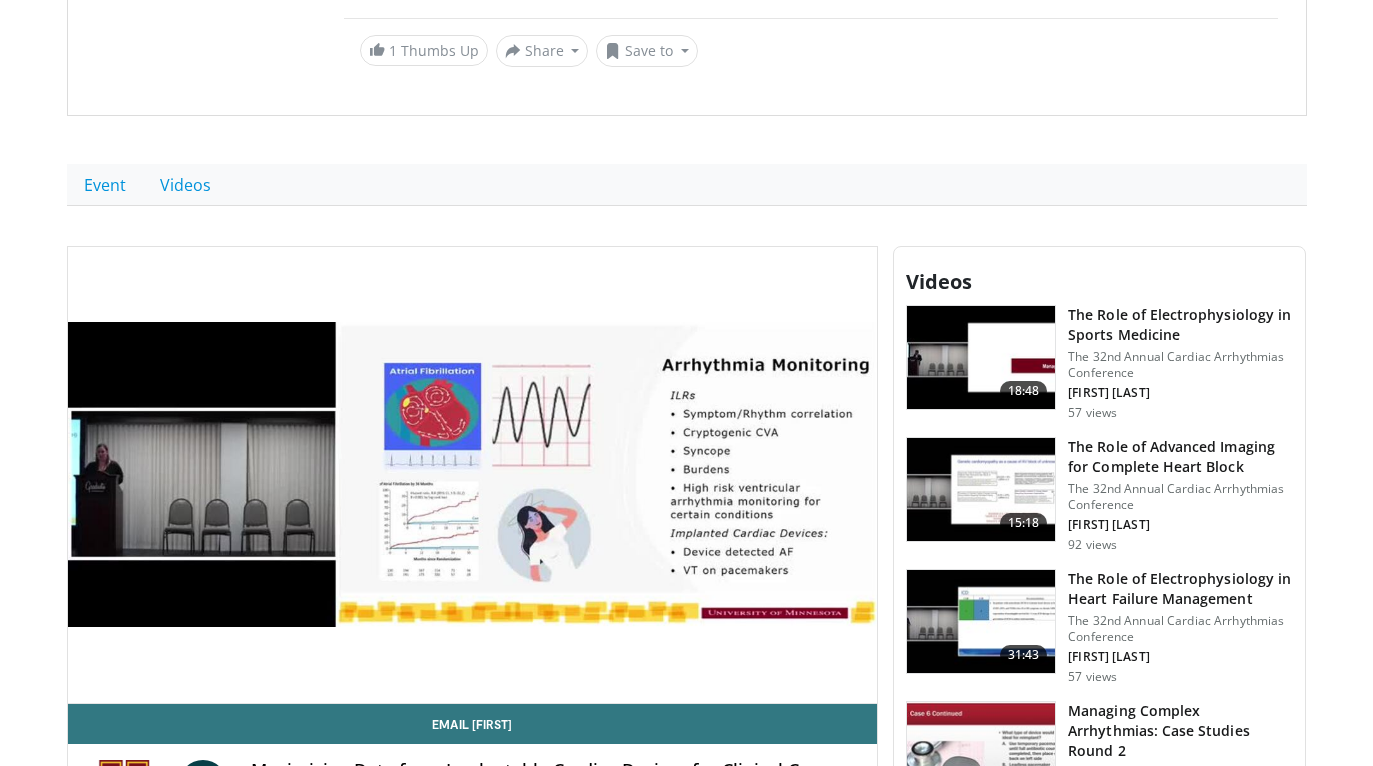 click on "30 seconds
Tap to unmute" at bounding box center [473, 475] 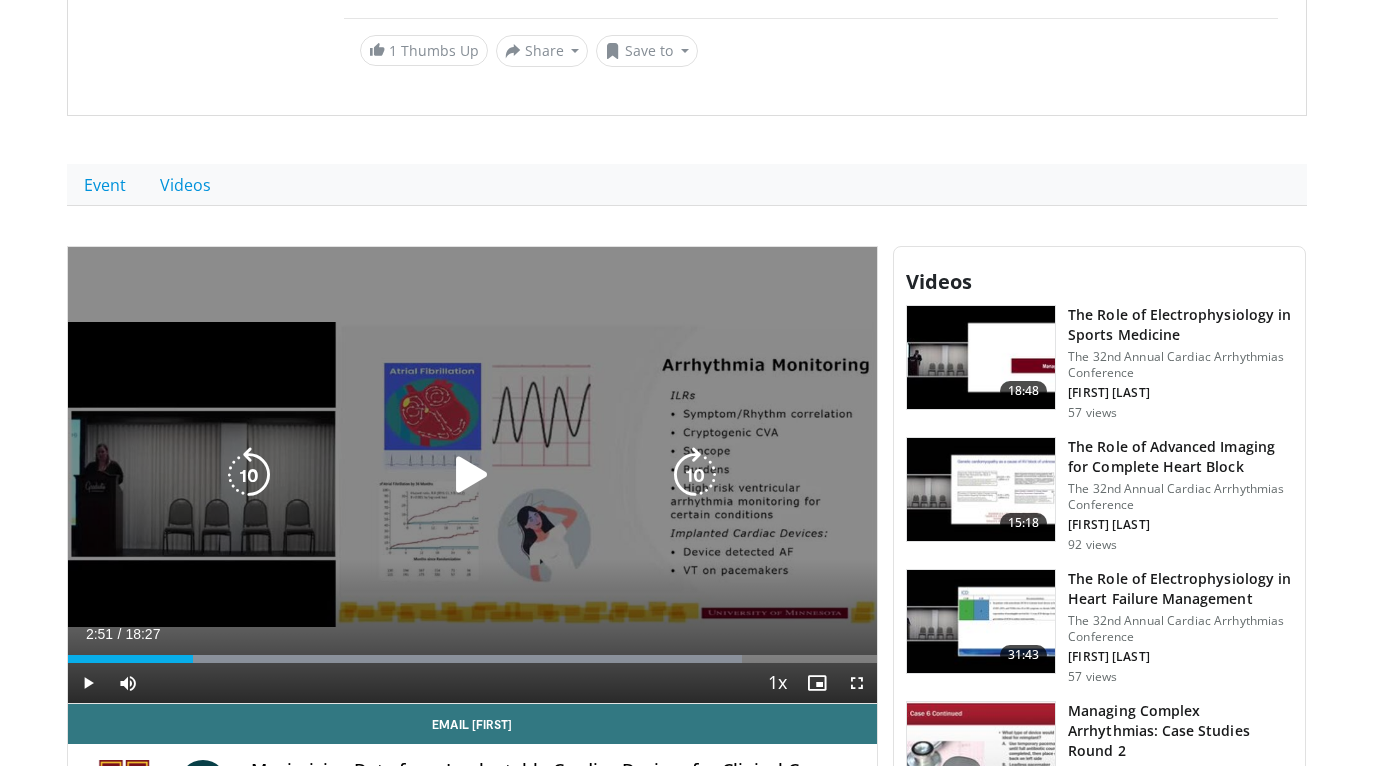 click at bounding box center (472, 475) 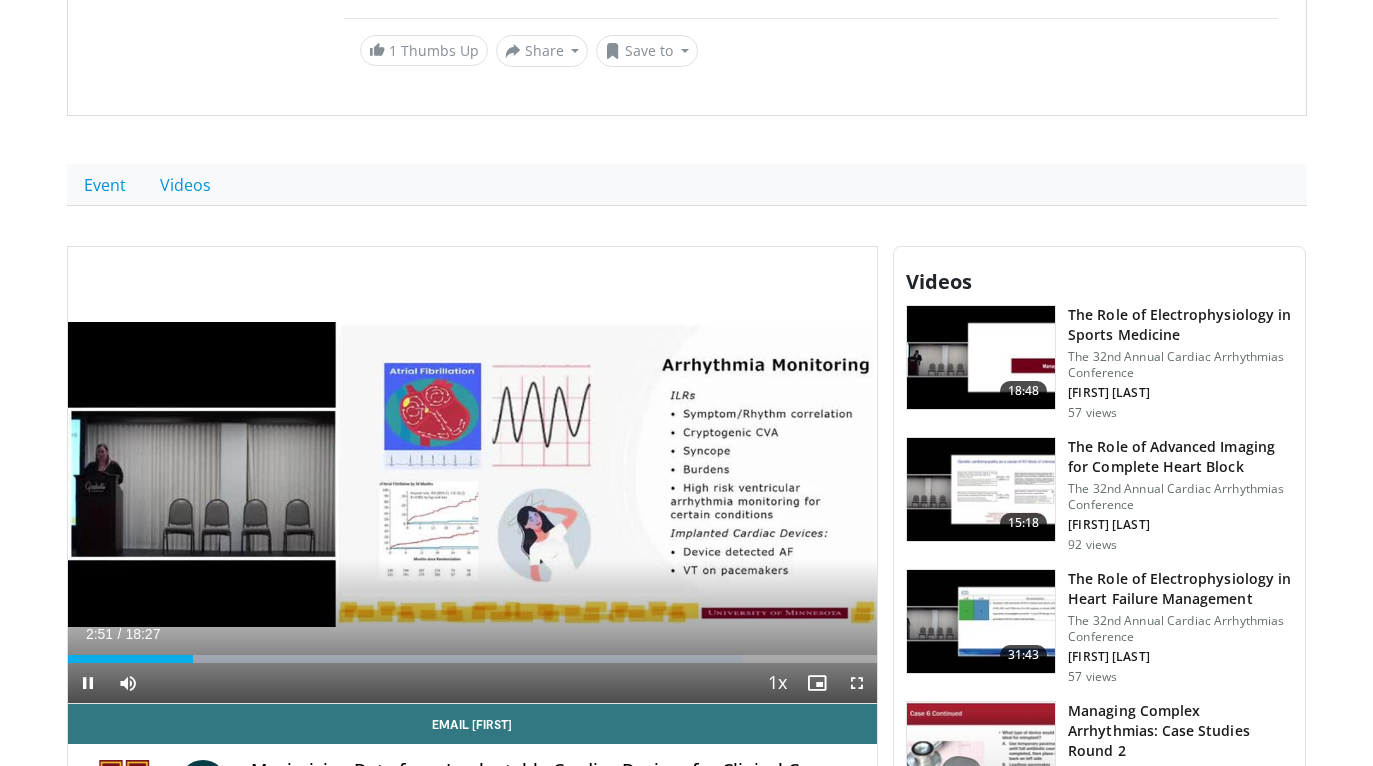 click at bounding box center [857, 683] 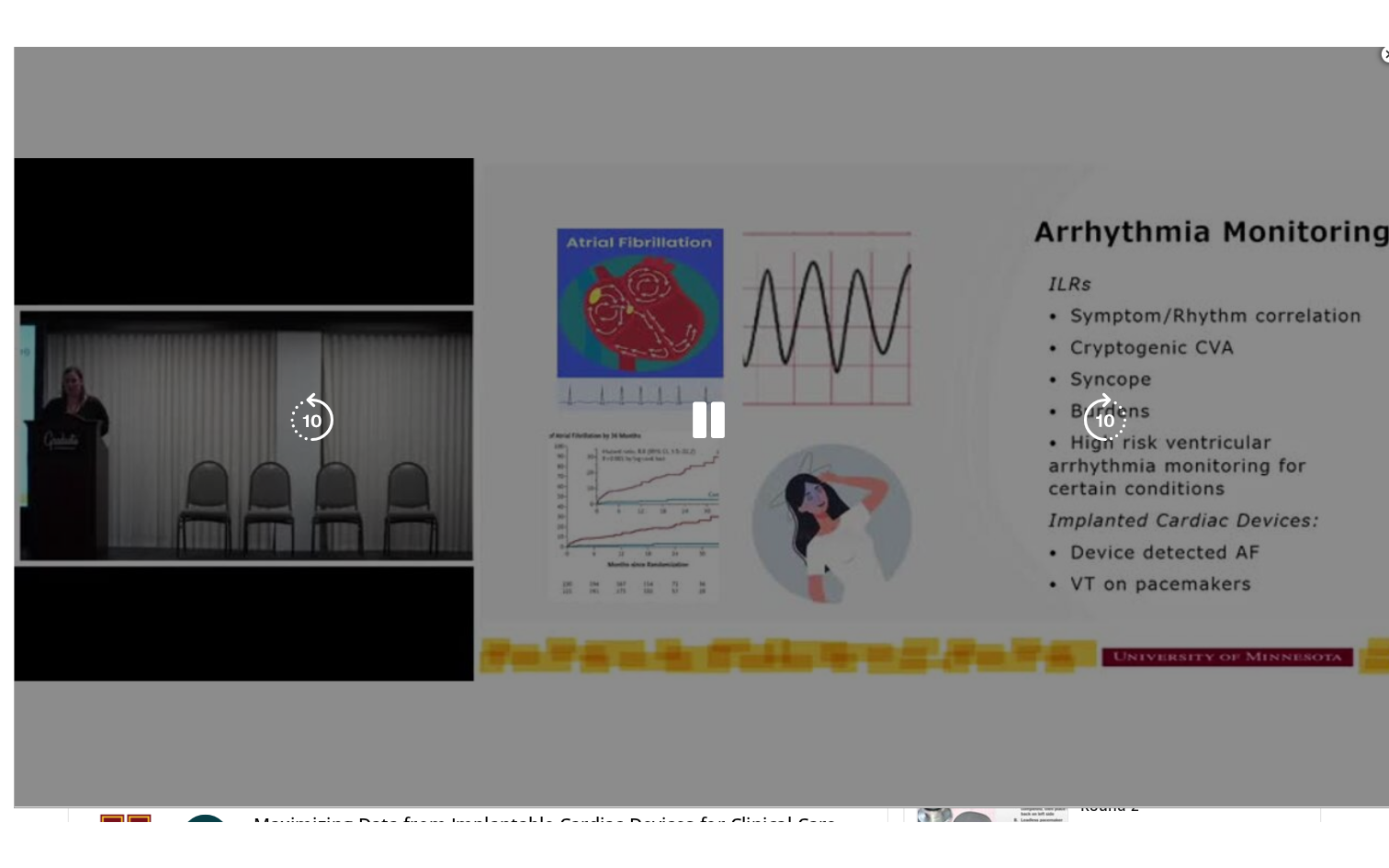 scroll, scrollTop: 0, scrollLeft: 0, axis: both 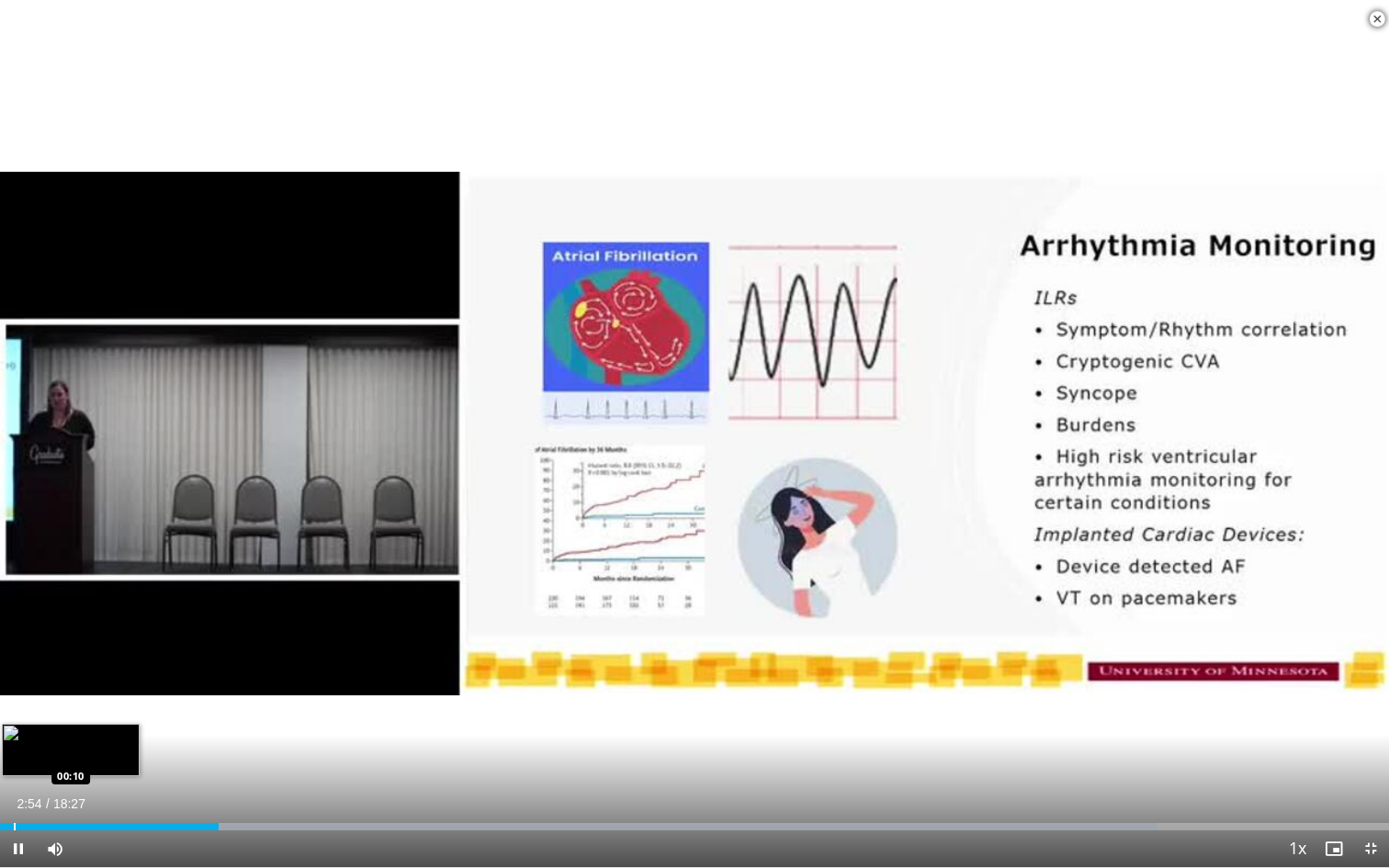 click at bounding box center (15, 827) 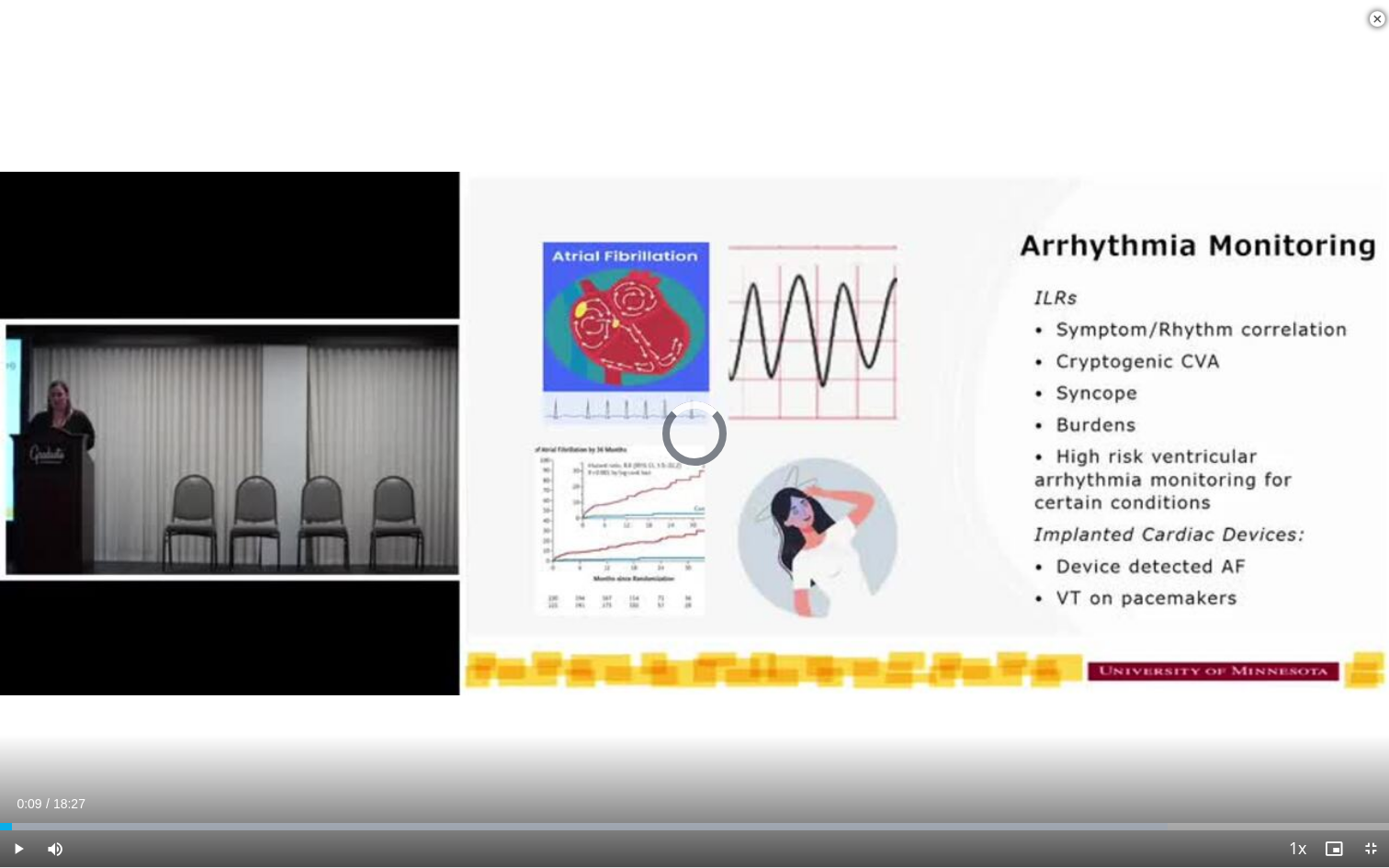 drag, startPoint x: 25, startPoint y: 812, endPoint x: 0, endPoint y: 812, distance: 25 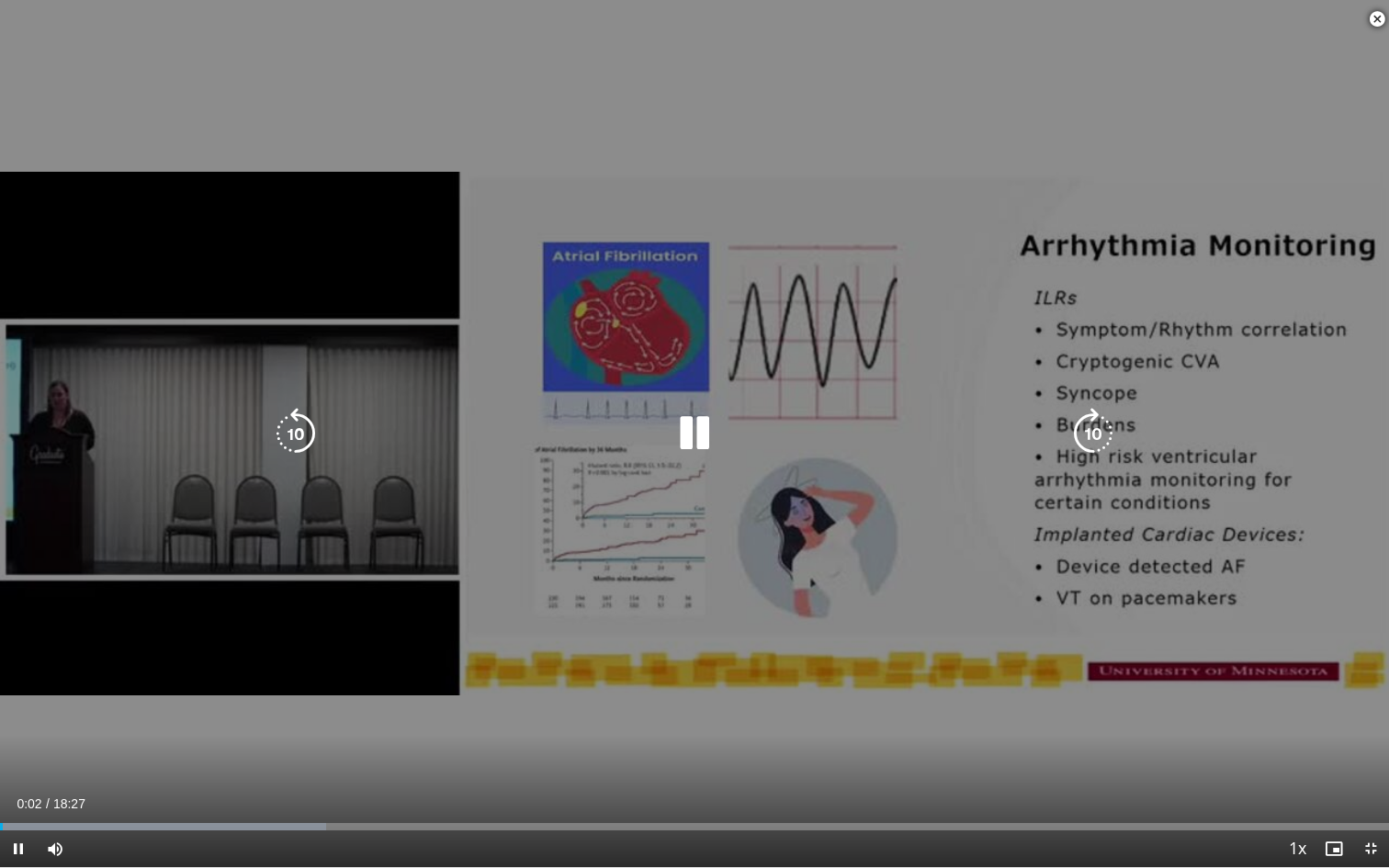 click at bounding box center [1093, 434] 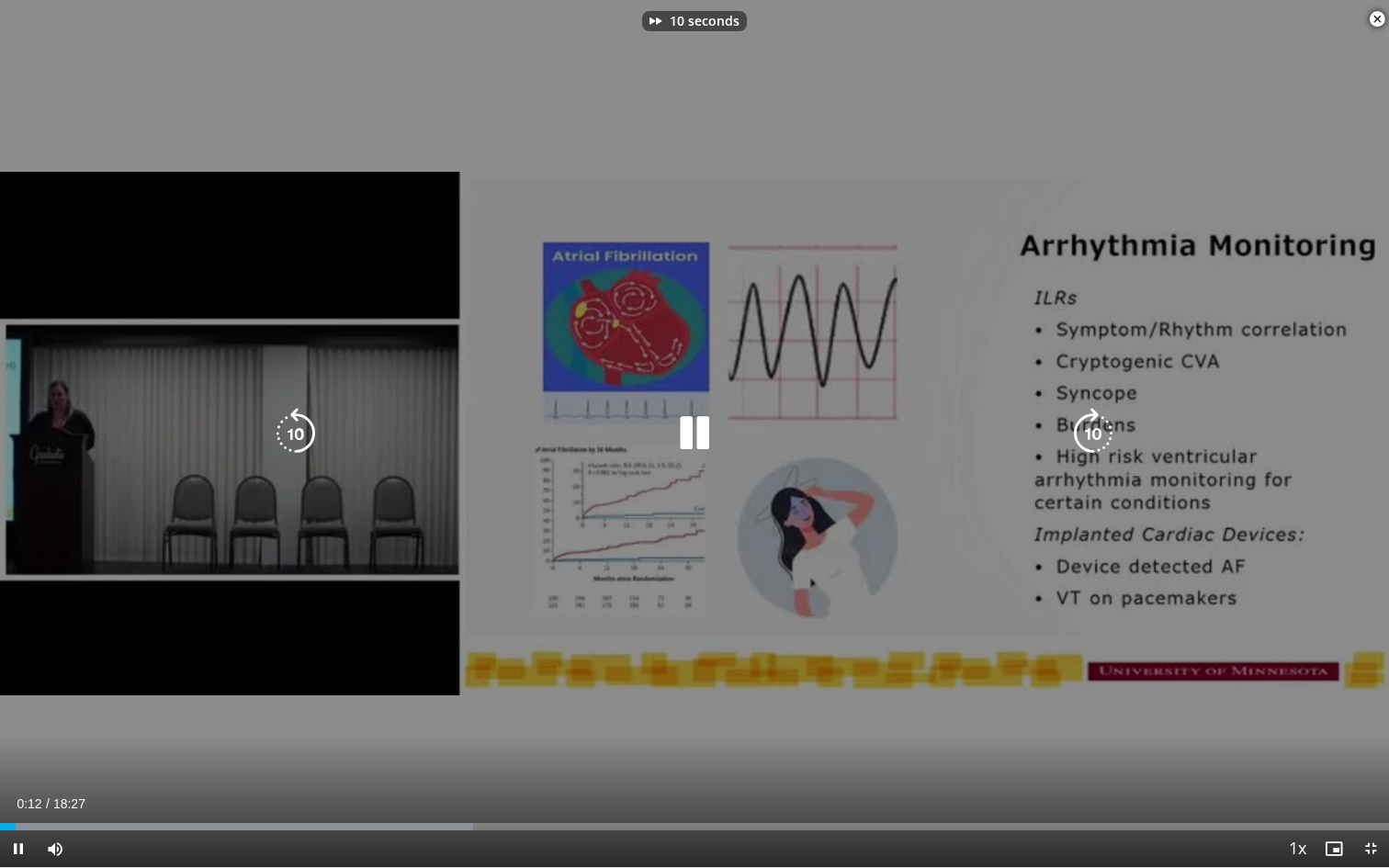 click at bounding box center [1093, 434] 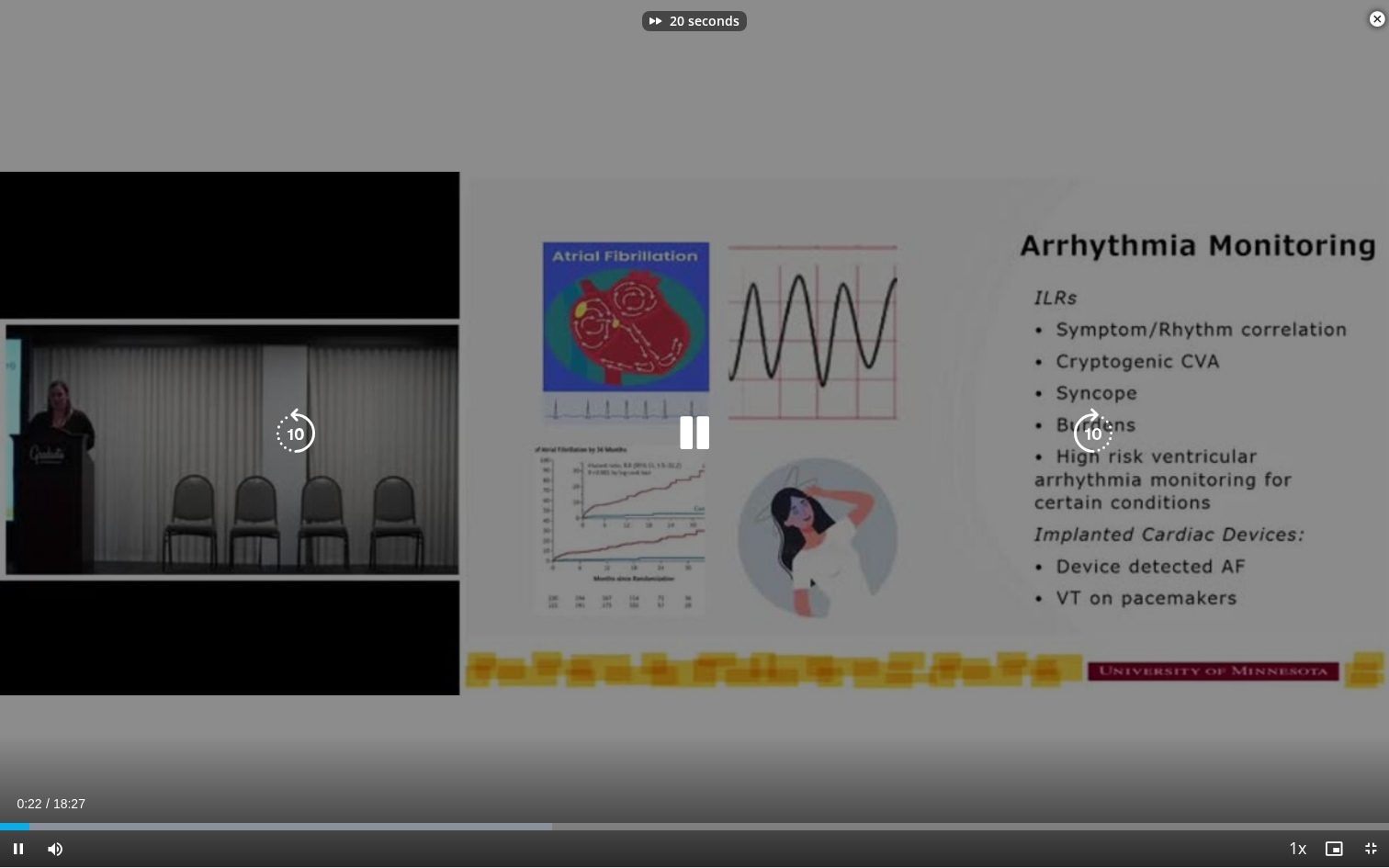 click at bounding box center (1093, 434) 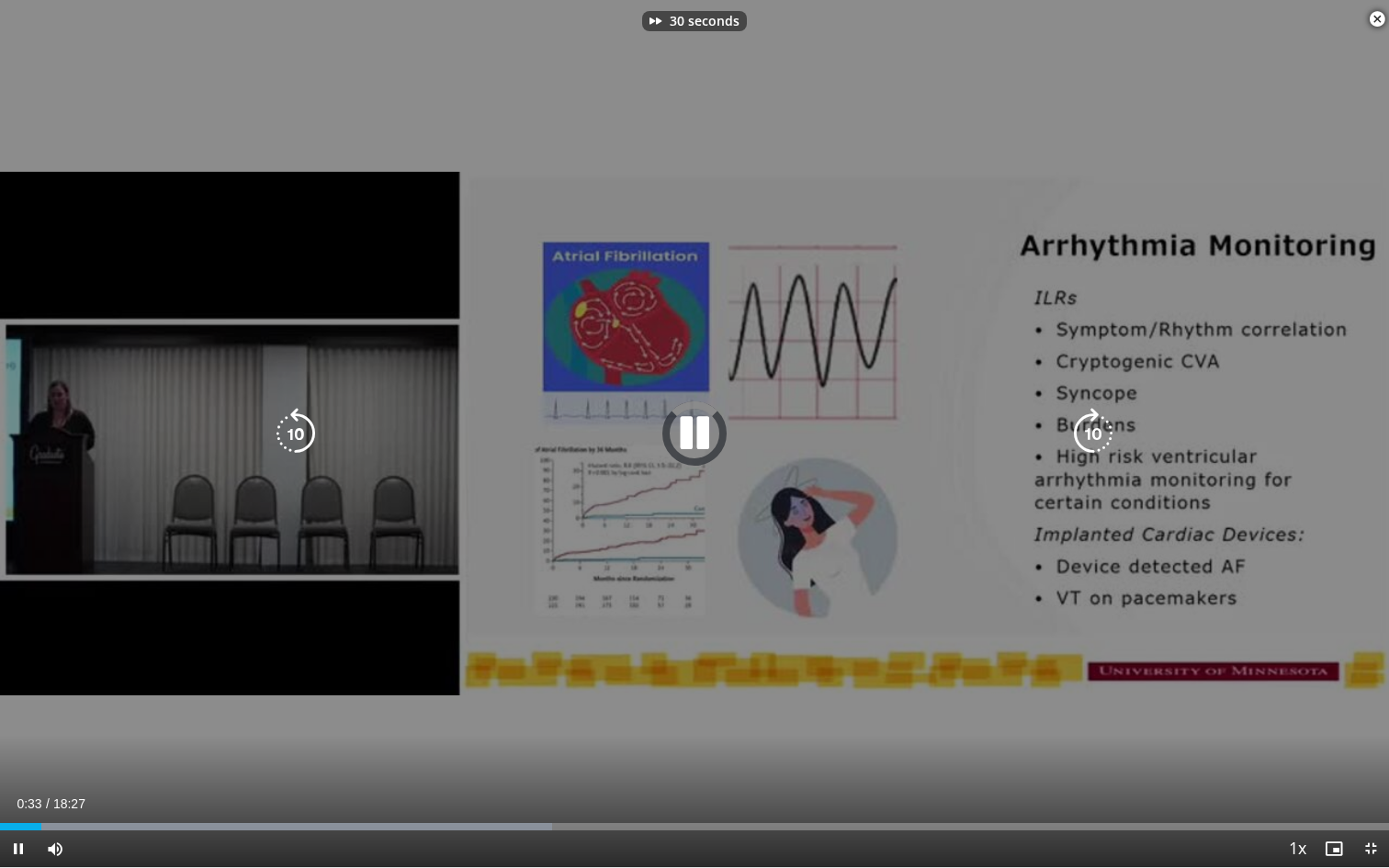 click at bounding box center (1093, 434) 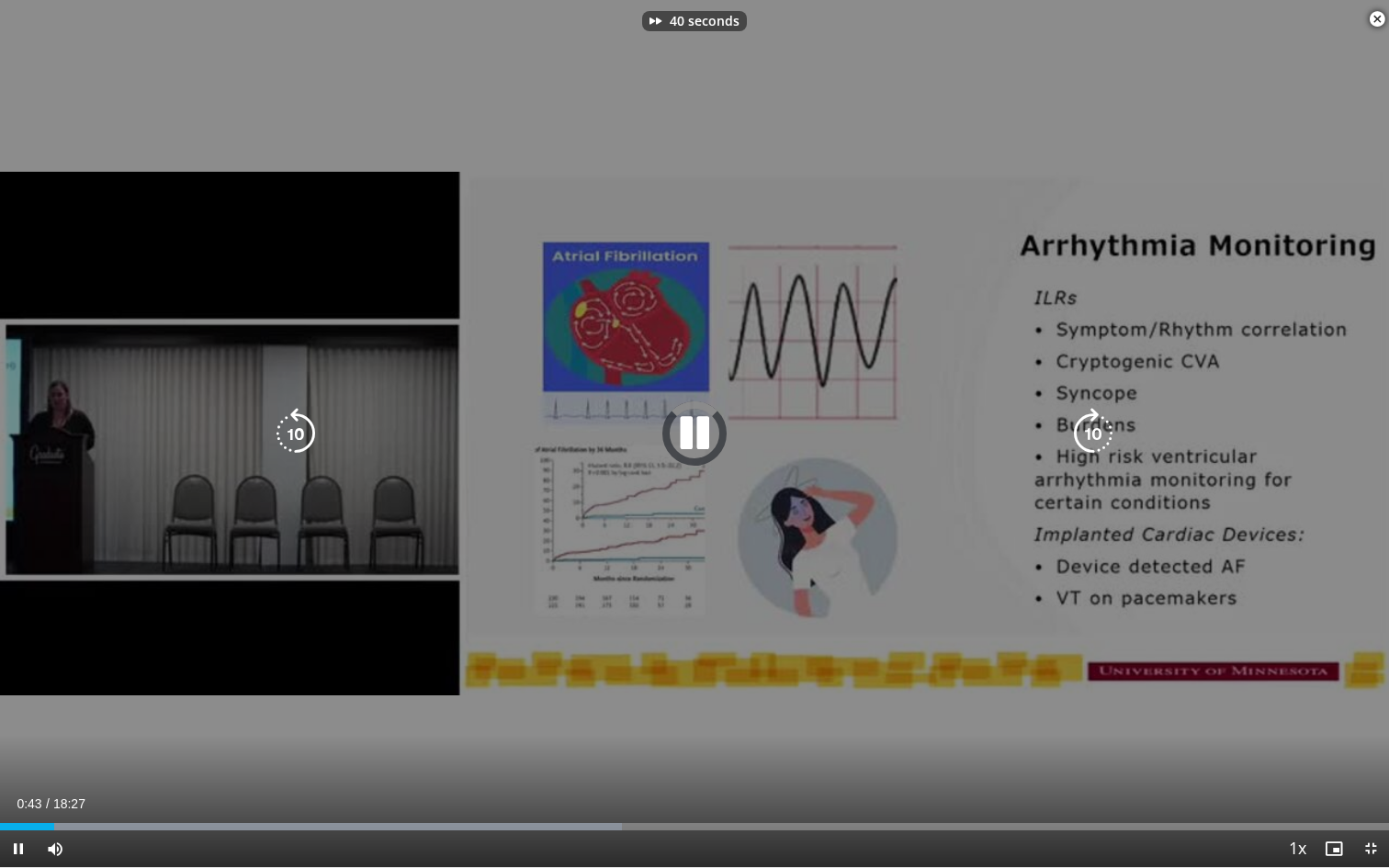 click at bounding box center [1093, 434] 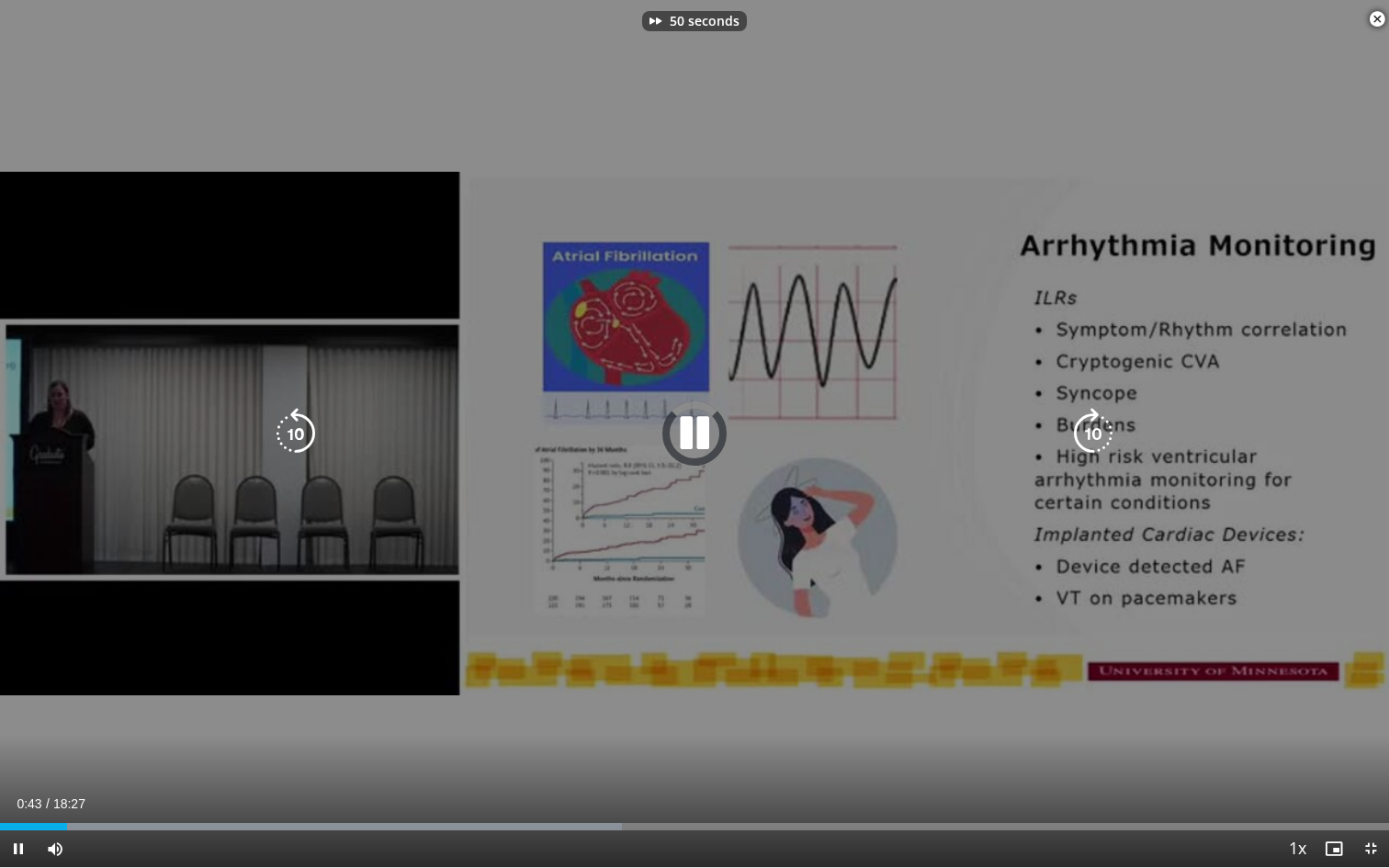 click at bounding box center (1093, 434) 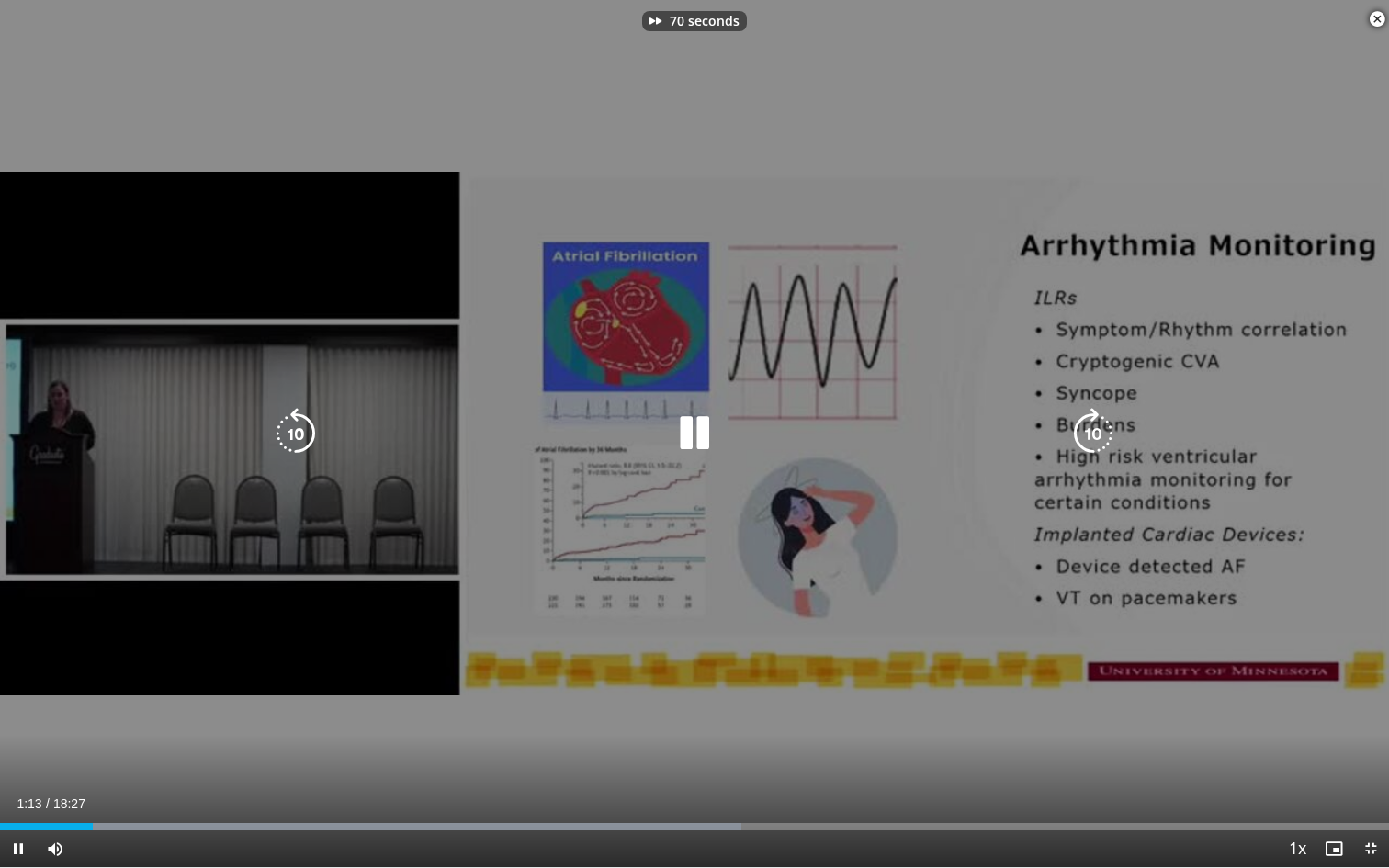 click at bounding box center (1093, 434) 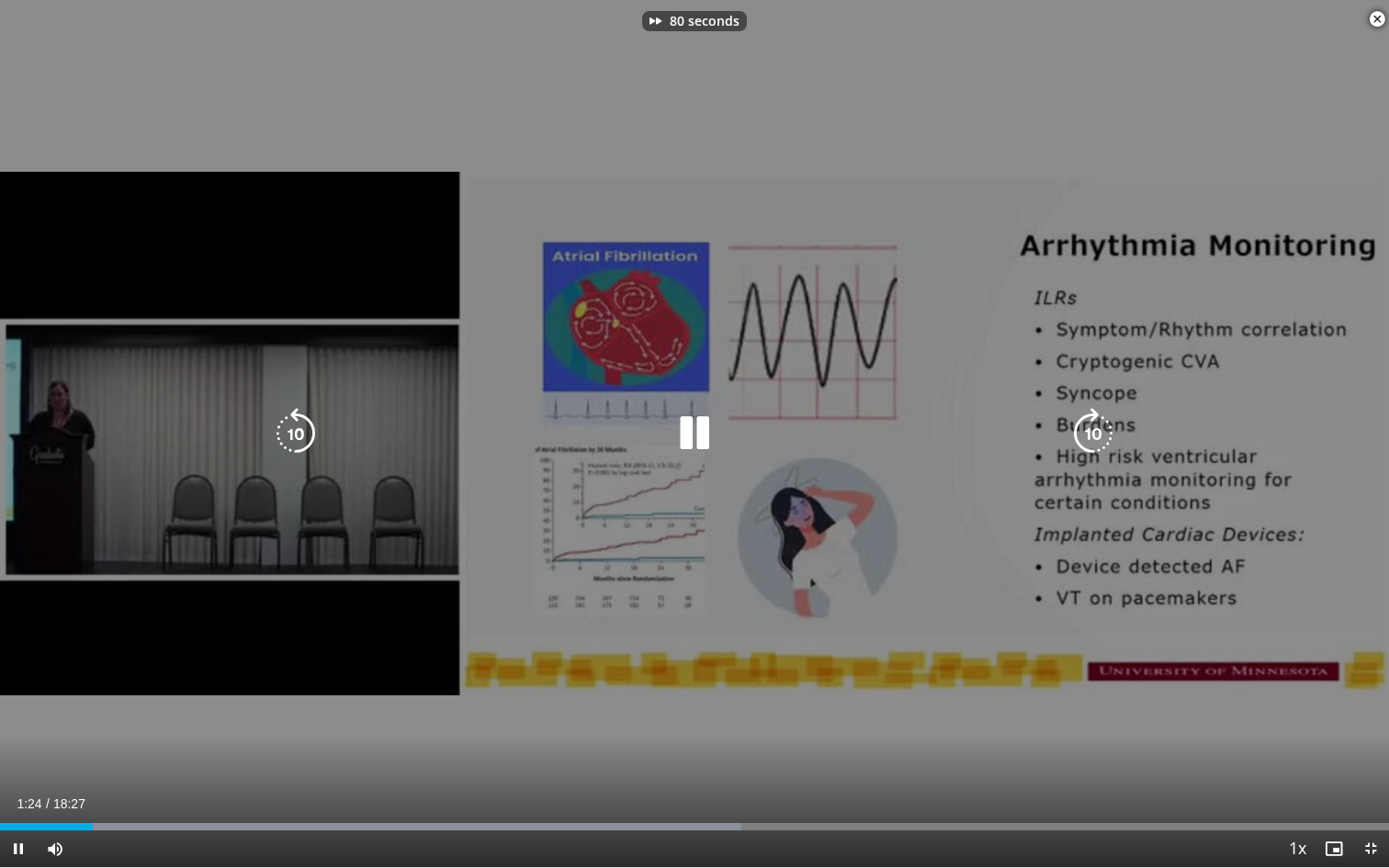 click at bounding box center (1093, 434) 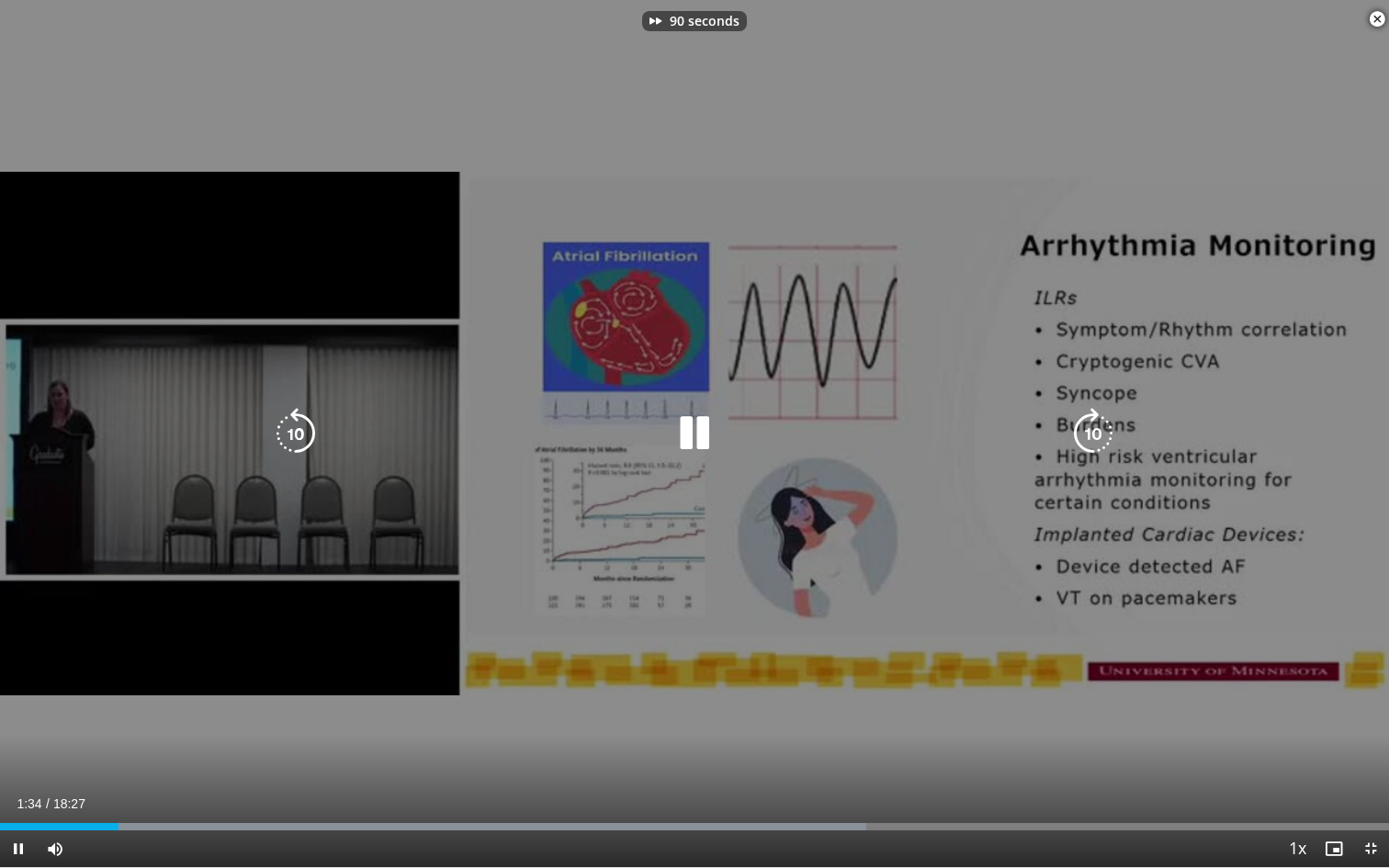 click at bounding box center [1093, 434] 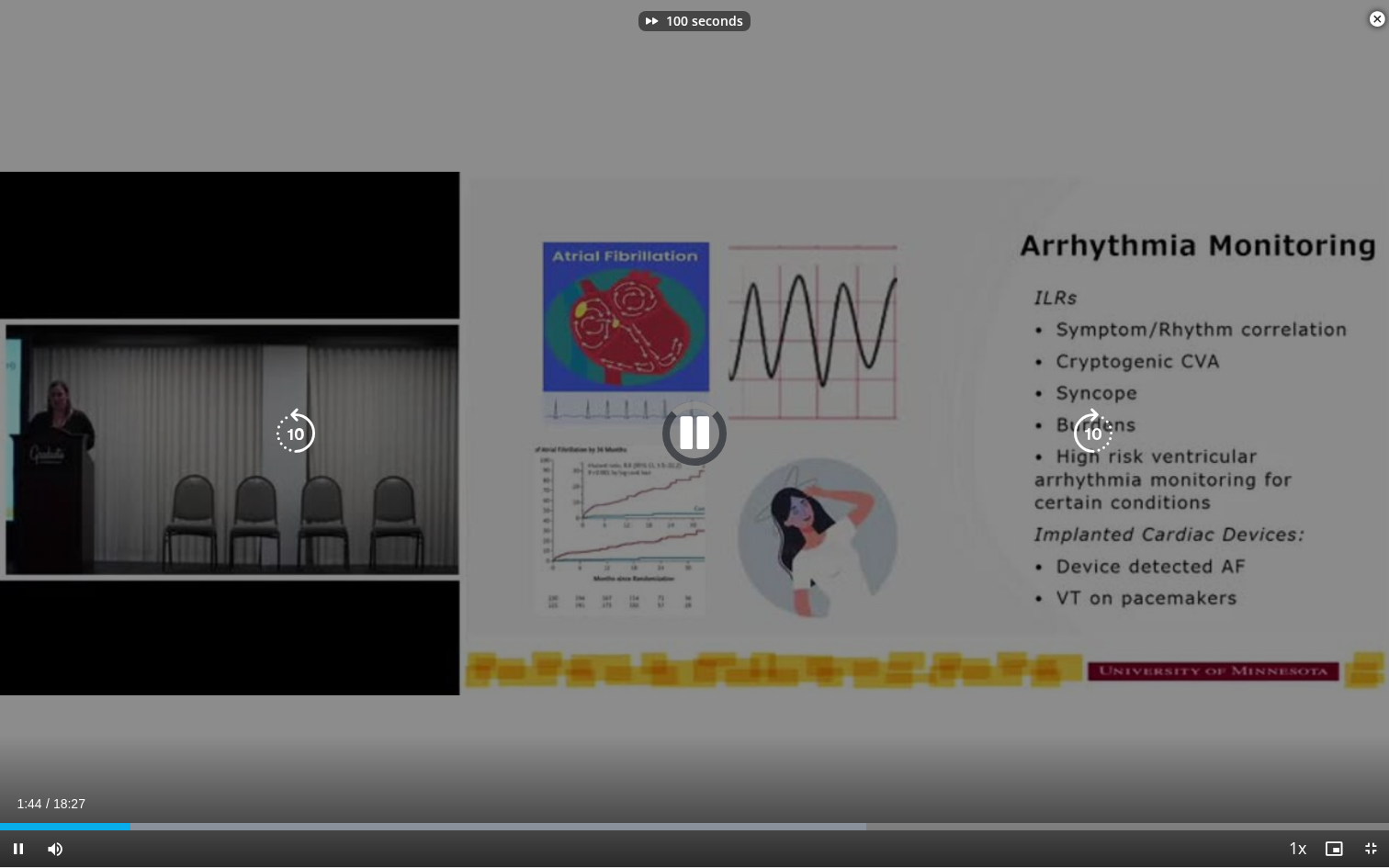 click at bounding box center (1093, 434) 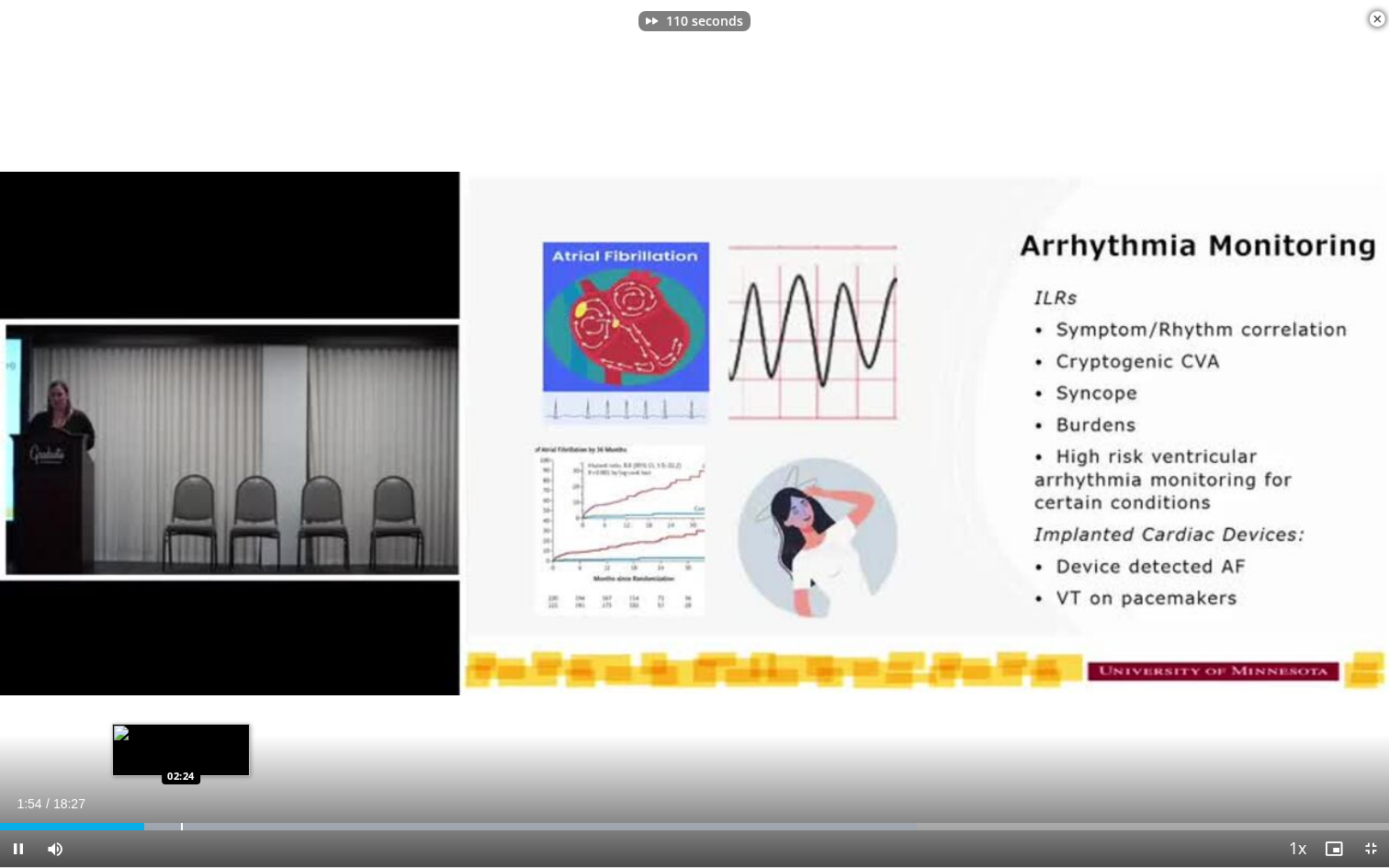click on "Loaded :  66.00% 01:55 02:24" at bounding box center (694, 827) 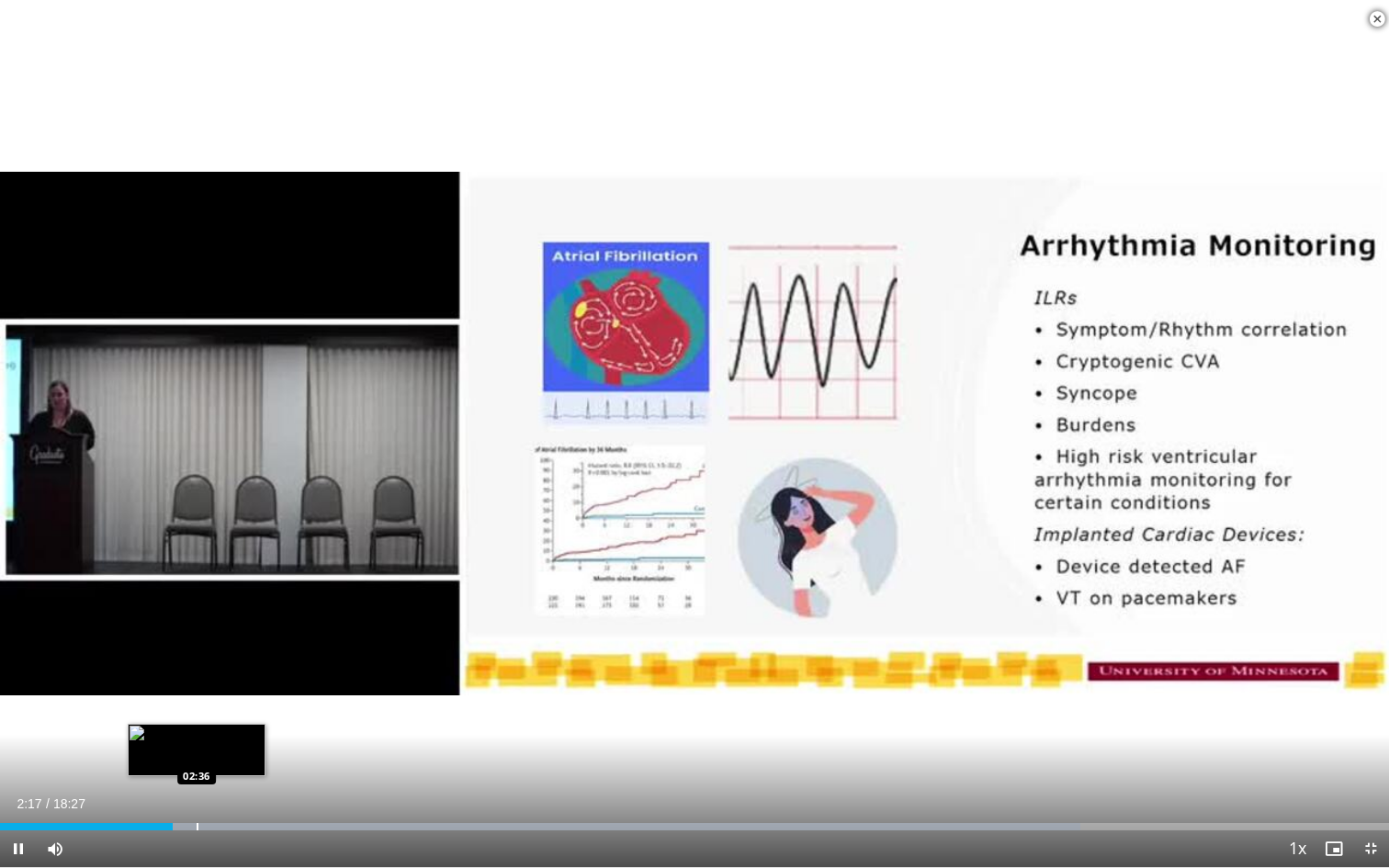 click at bounding box center [198, 827] 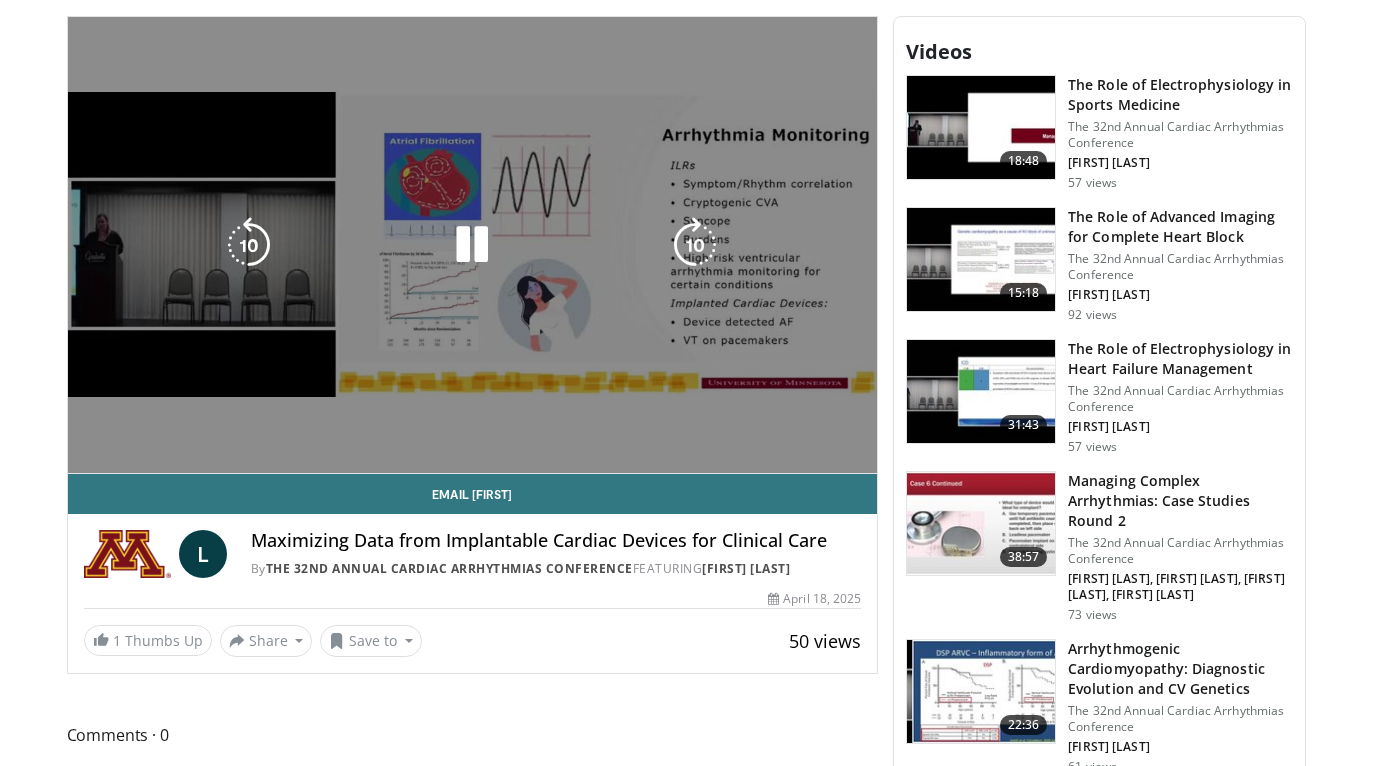 scroll, scrollTop: 676, scrollLeft: 0, axis: vertical 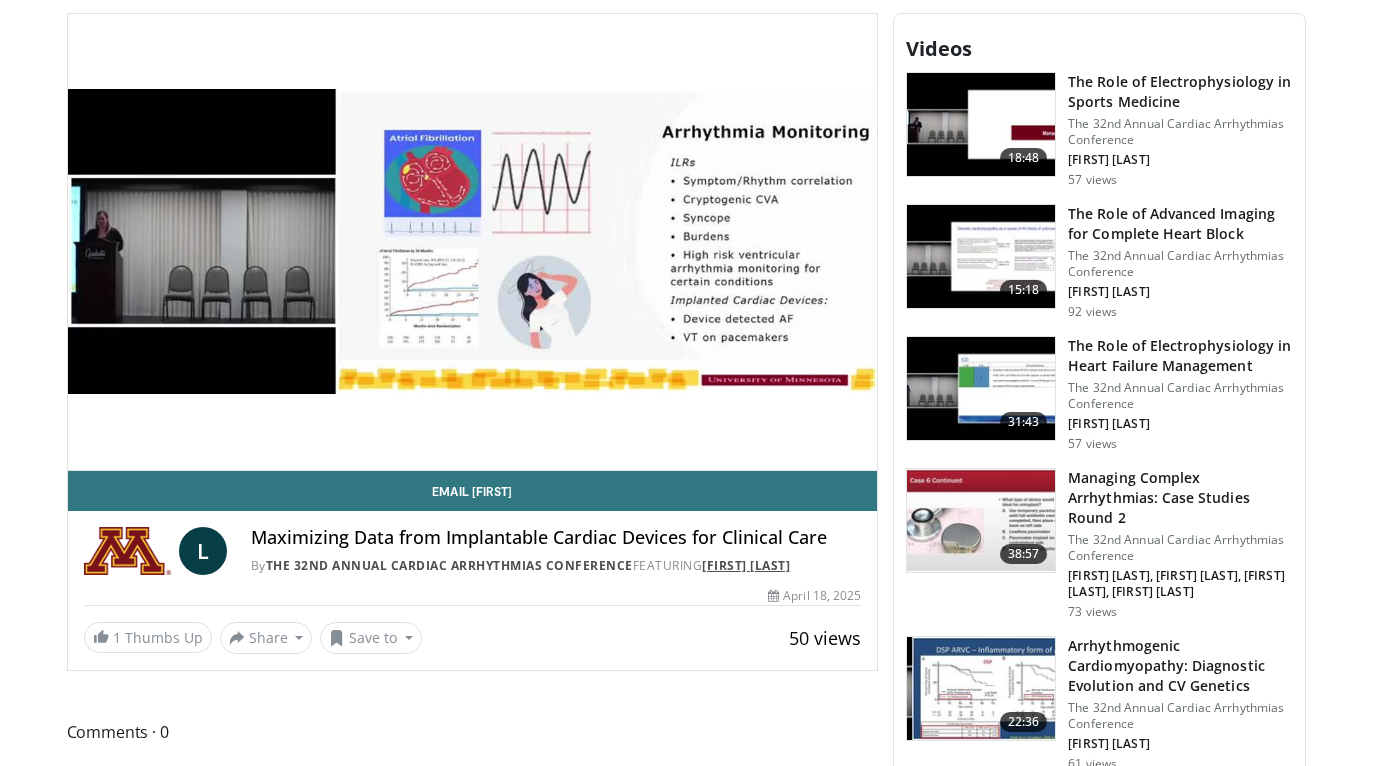 click on "Lisa Von Wald" at bounding box center (746, 565) 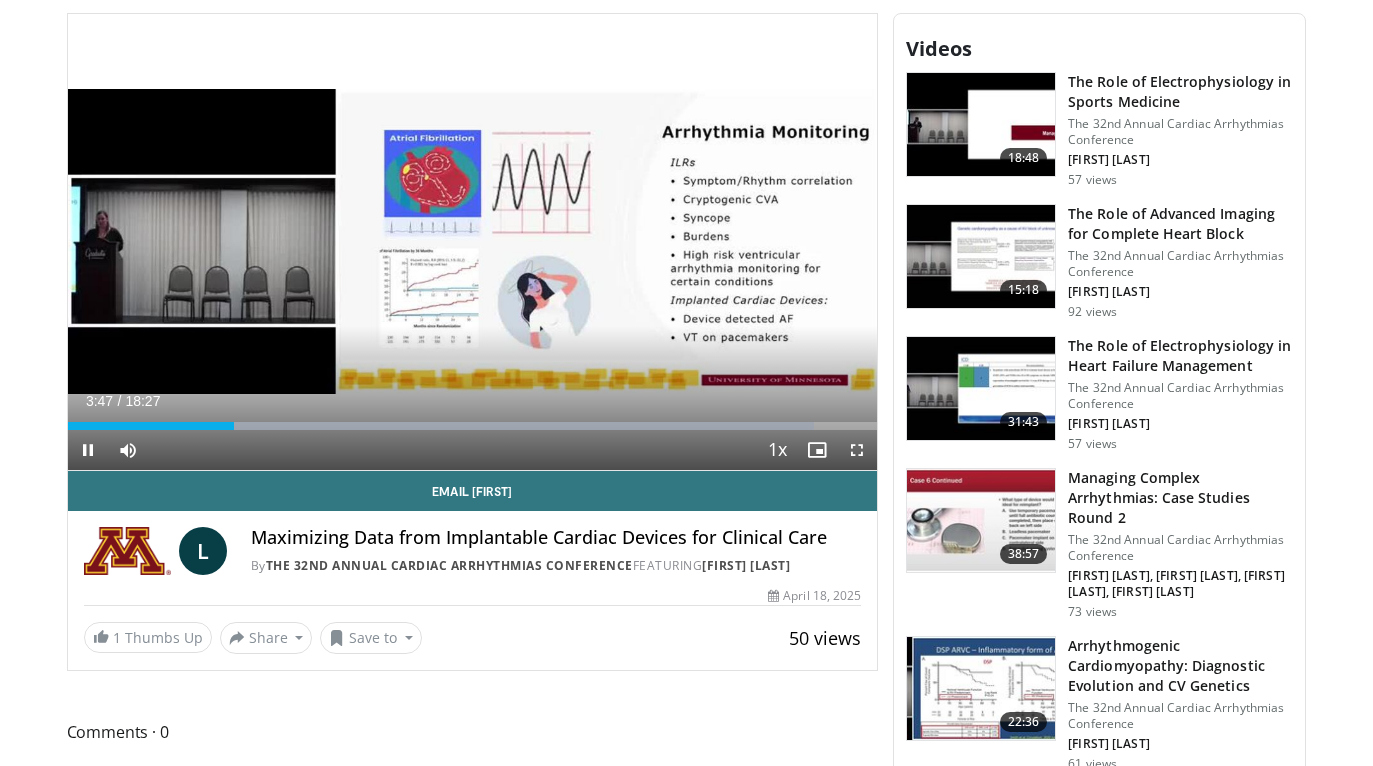click at bounding box center [857, 450] 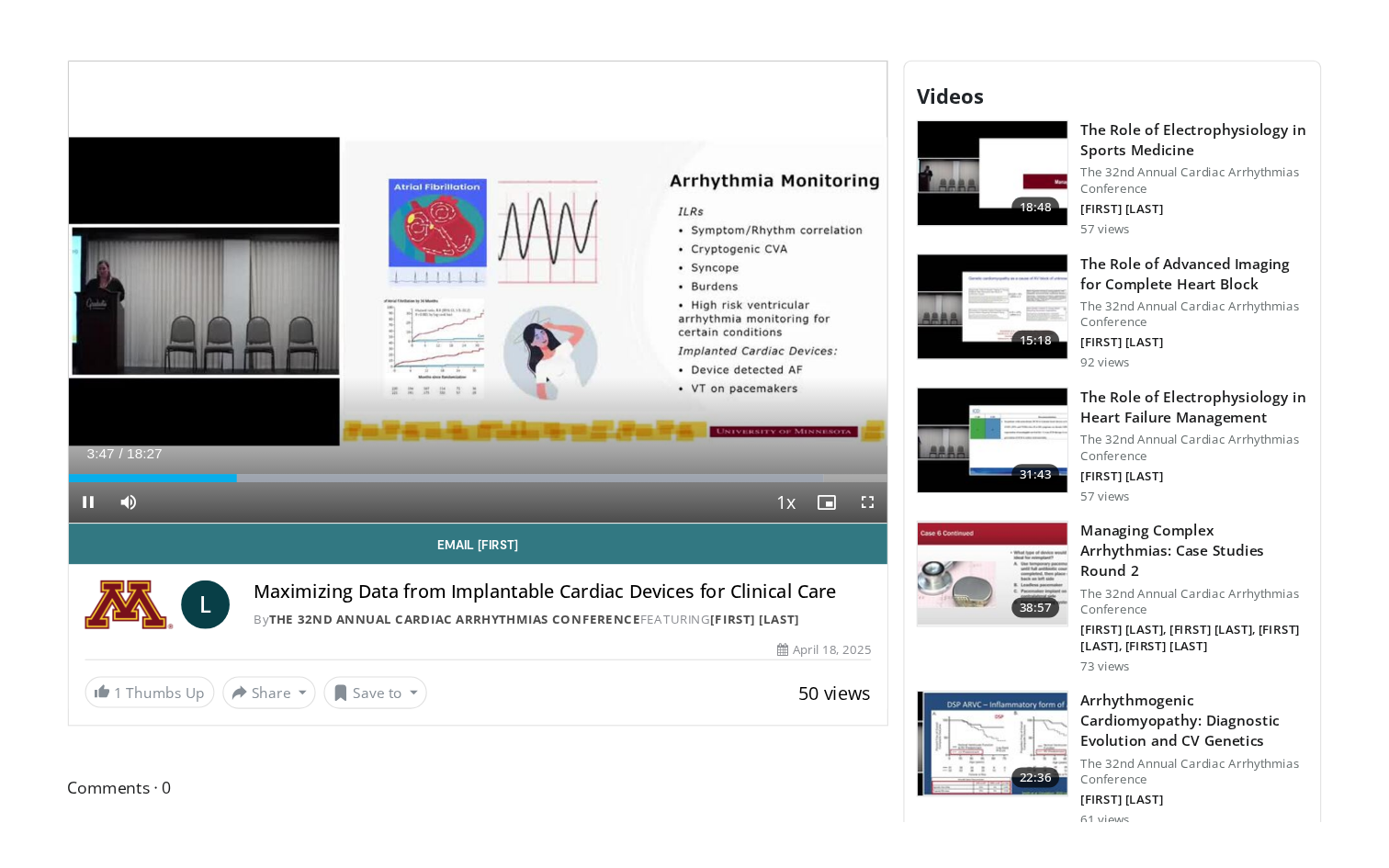 scroll, scrollTop: 0, scrollLeft: 0, axis: both 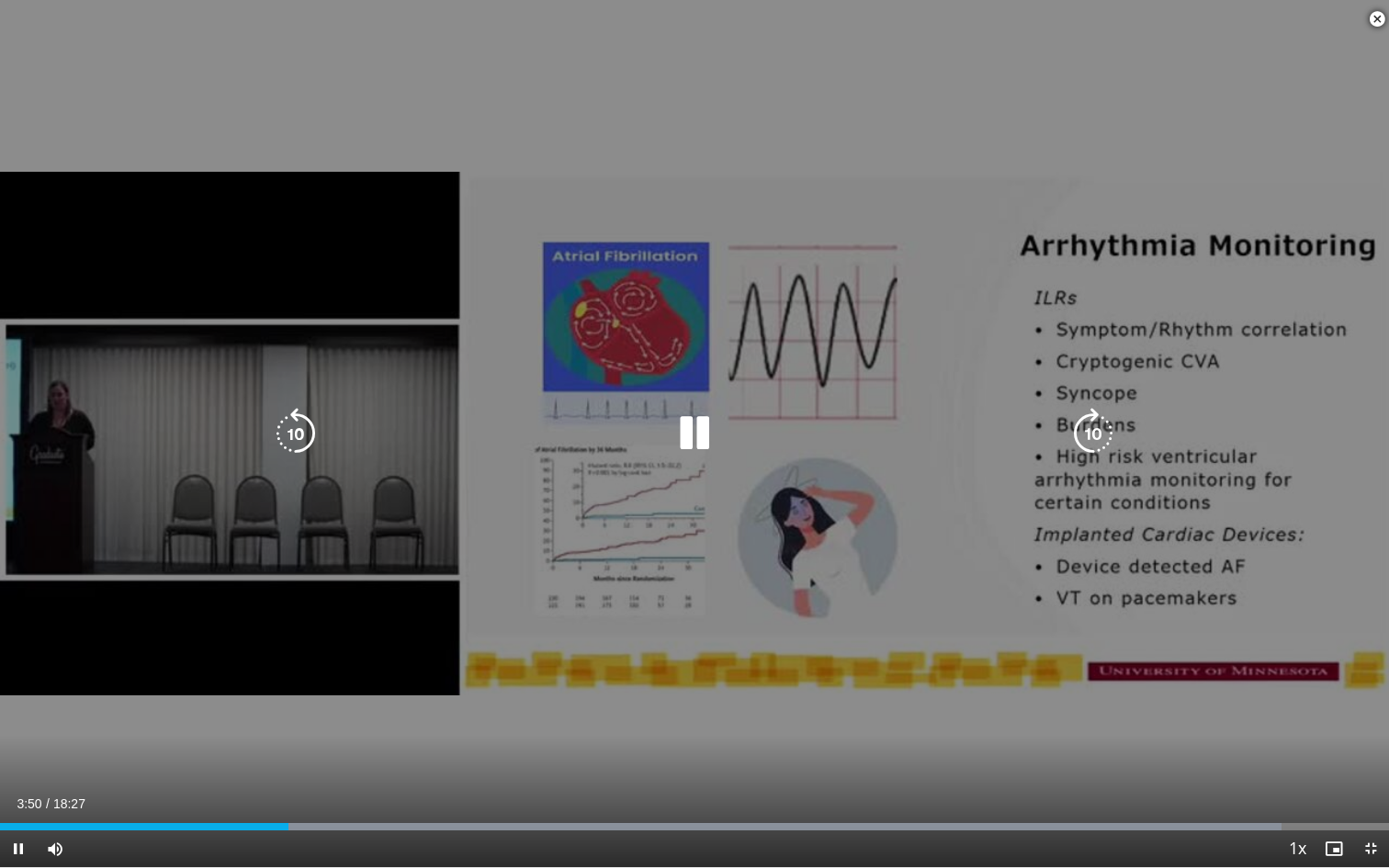 click at bounding box center [296, 434] 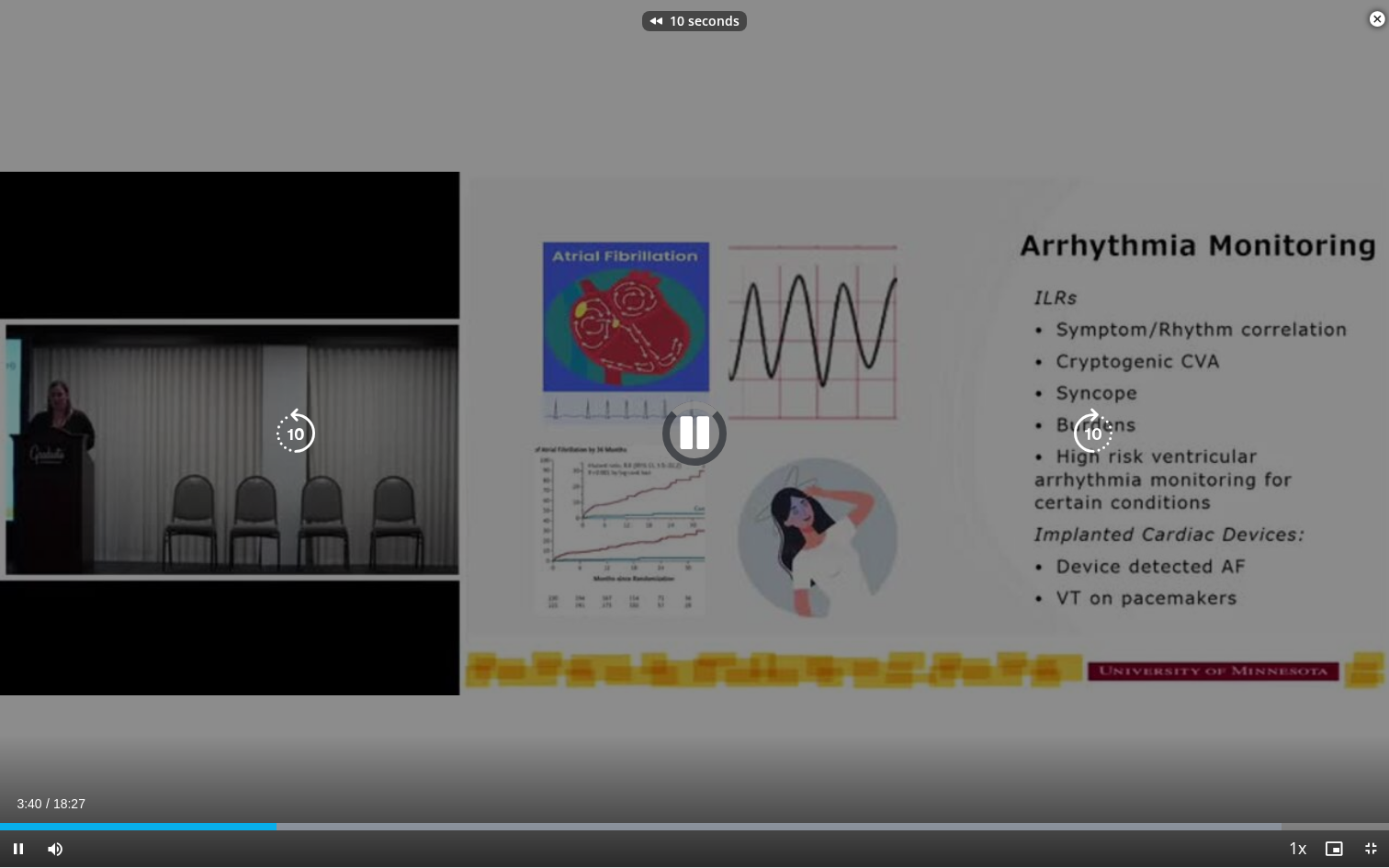 click at bounding box center (296, 434) 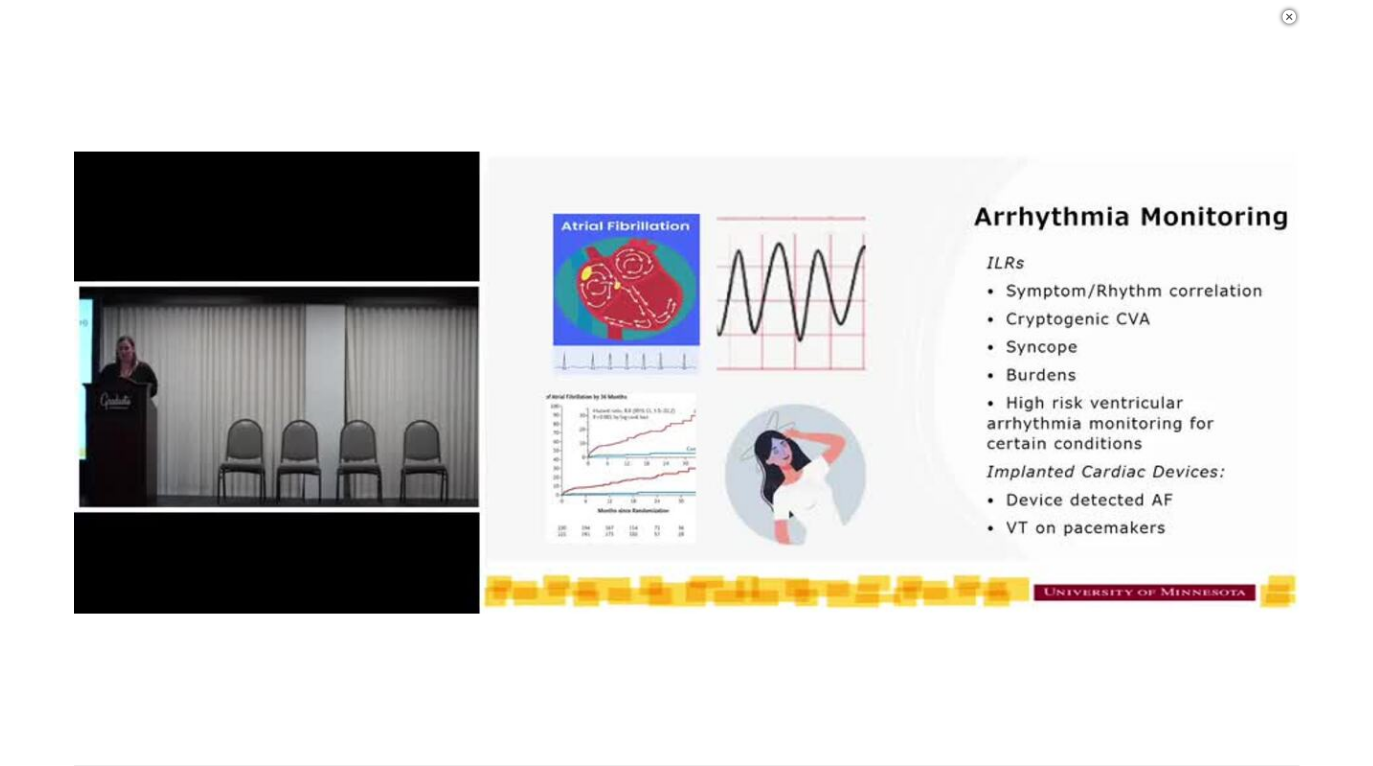 scroll, scrollTop: 676, scrollLeft: 0, axis: vertical 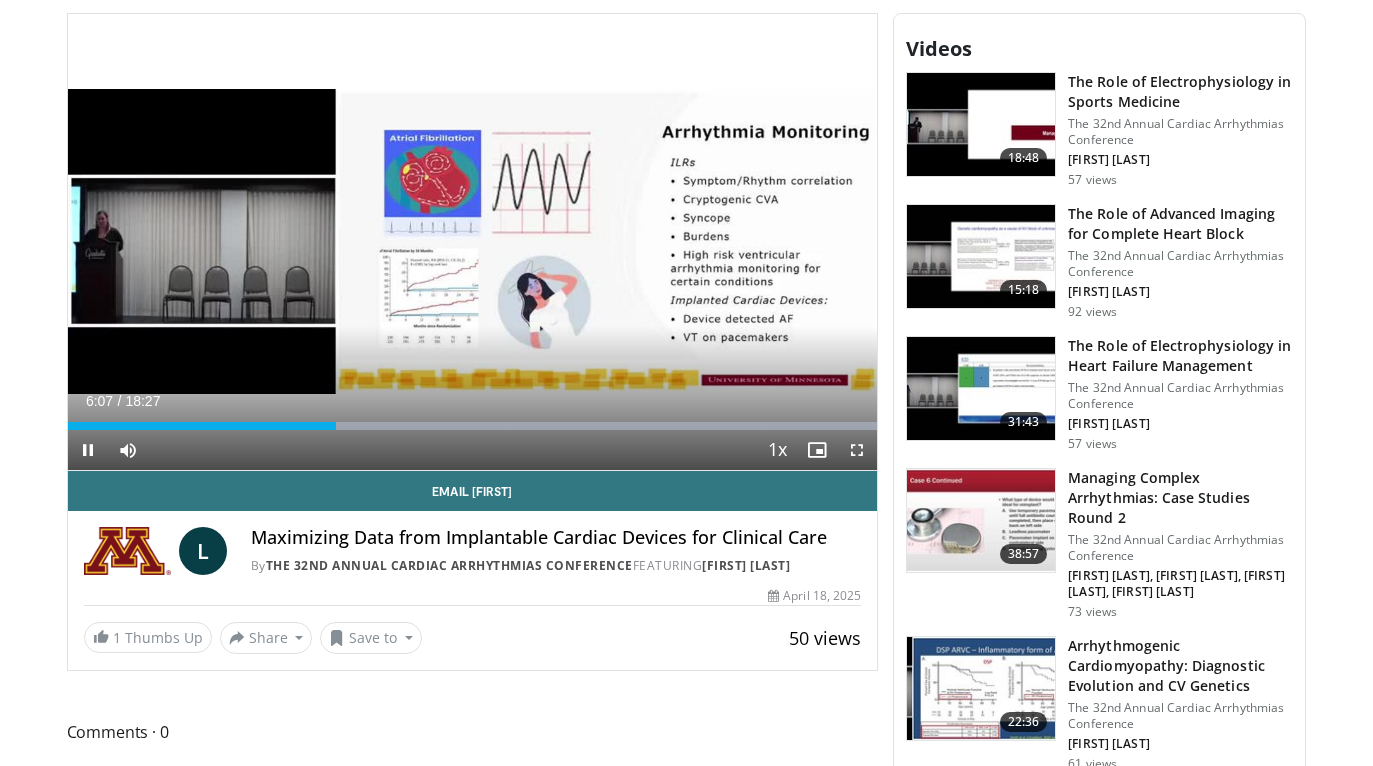 click at bounding box center (857, 450) 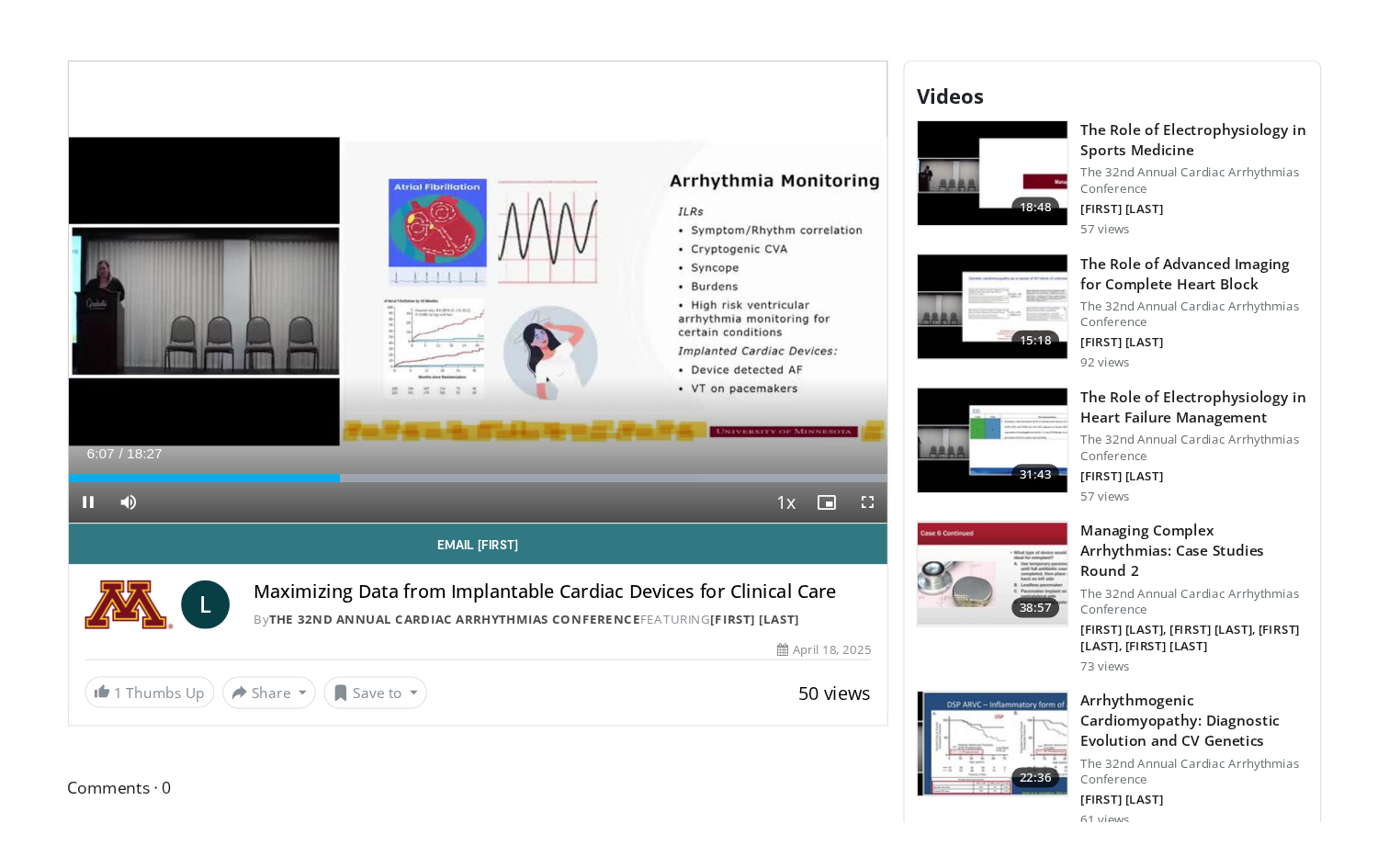 scroll, scrollTop: 0, scrollLeft: 0, axis: both 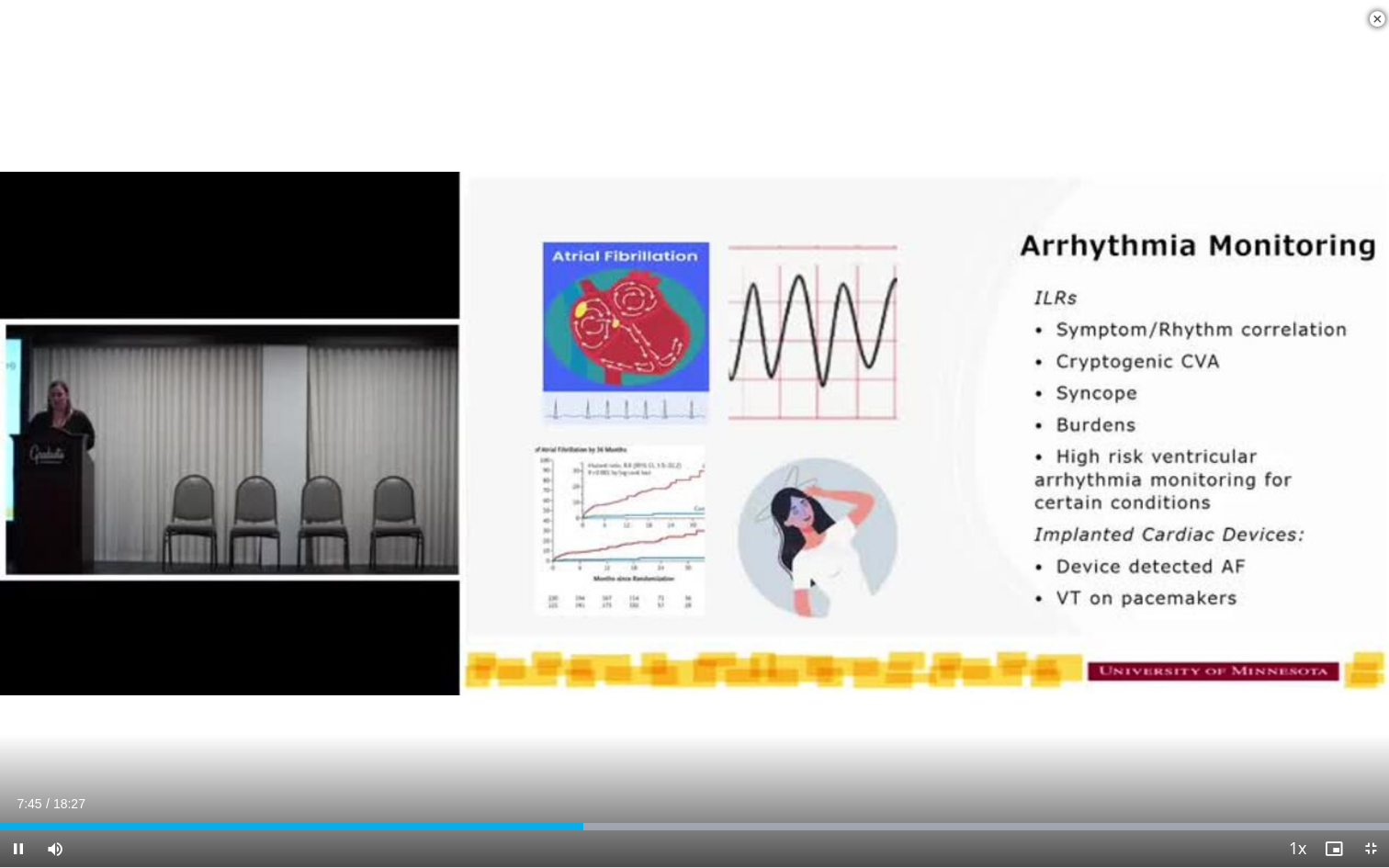 click at bounding box center (1371, 849) 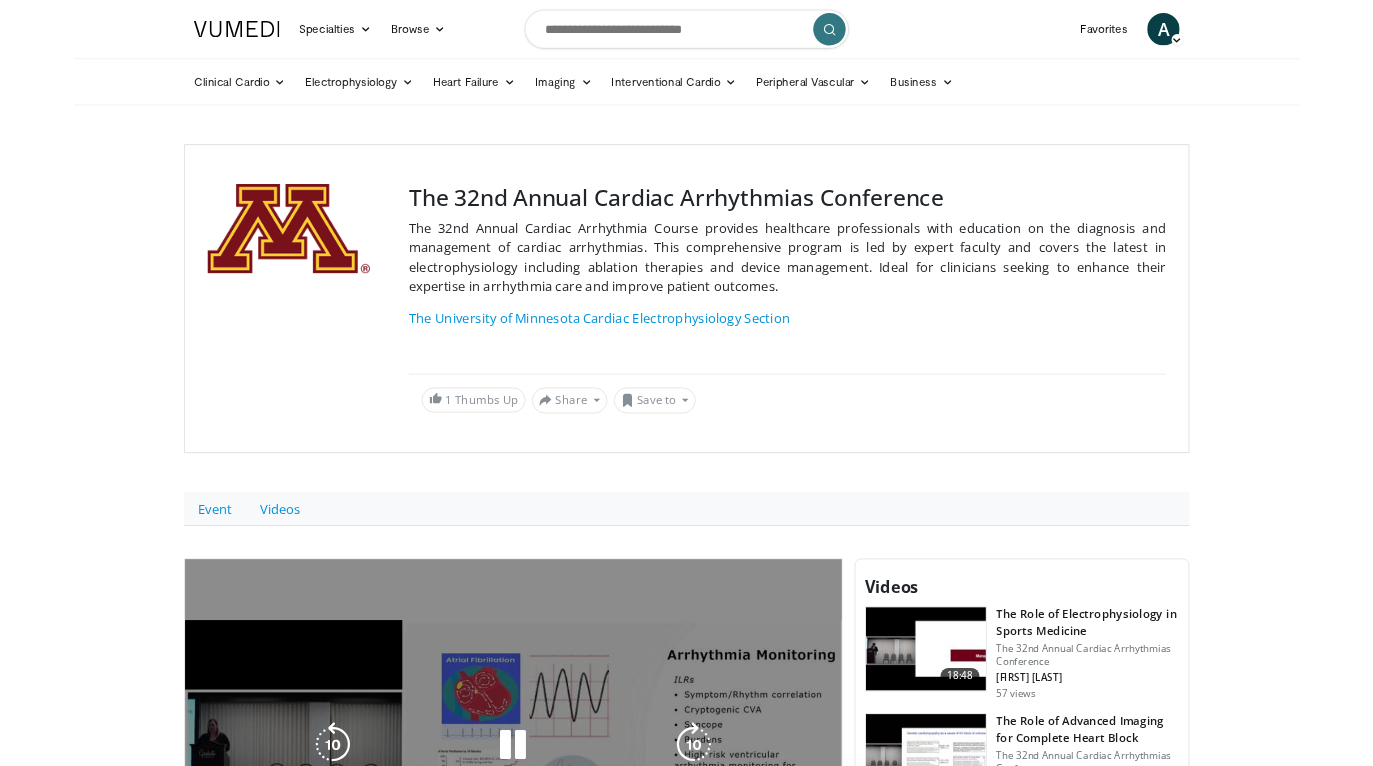 scroll, scrollTop: 676, scrollLeft: 0, axis: vertical 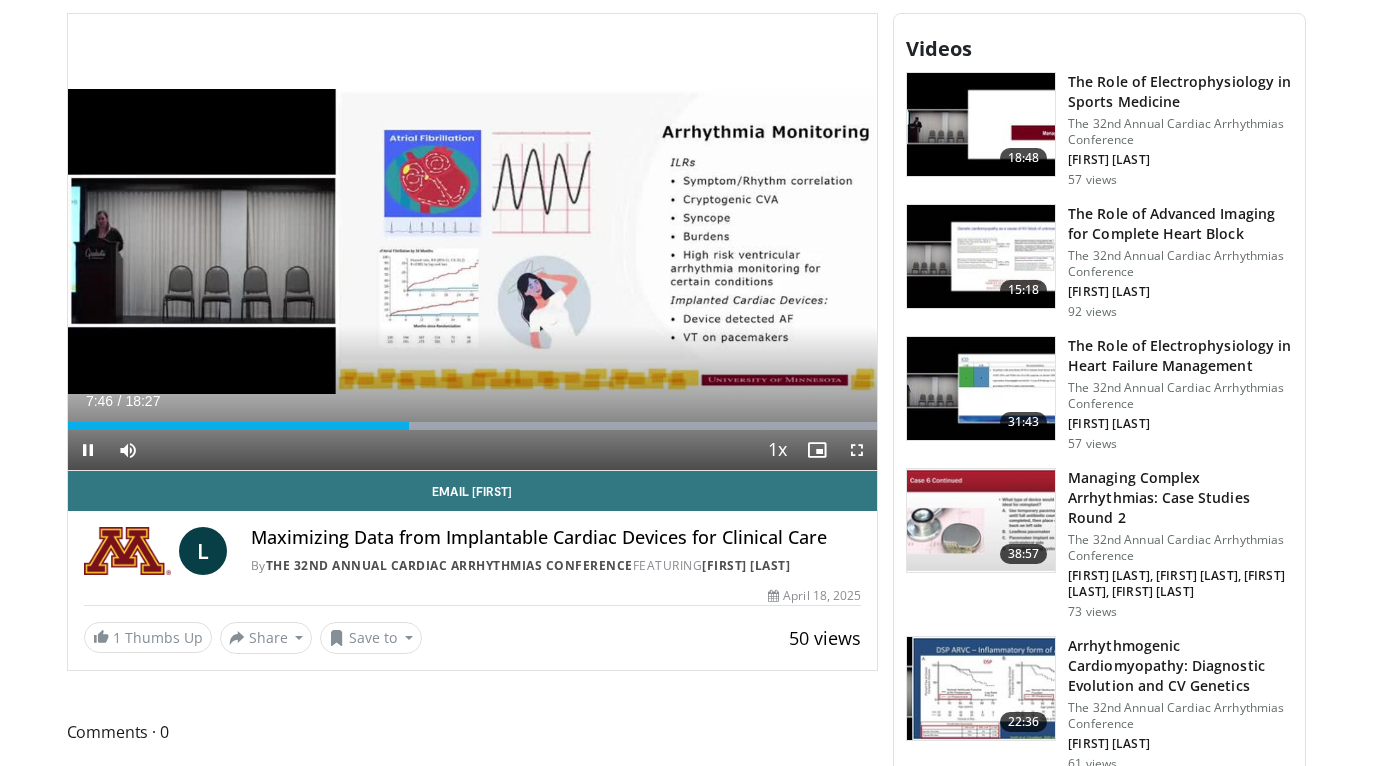 click at bounding box center (857, 450) 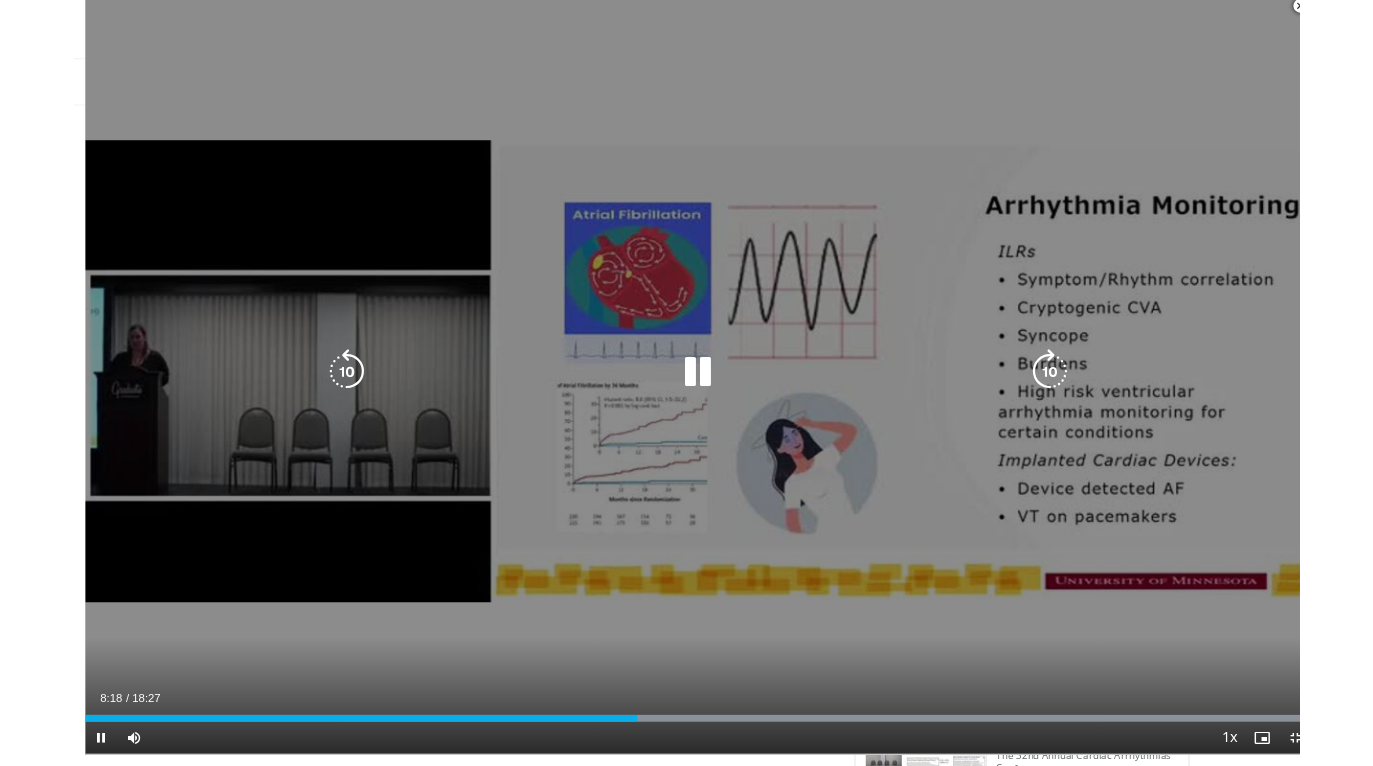 scroll, scrollTop: 676, scrollLeft: 0, axis: vertical 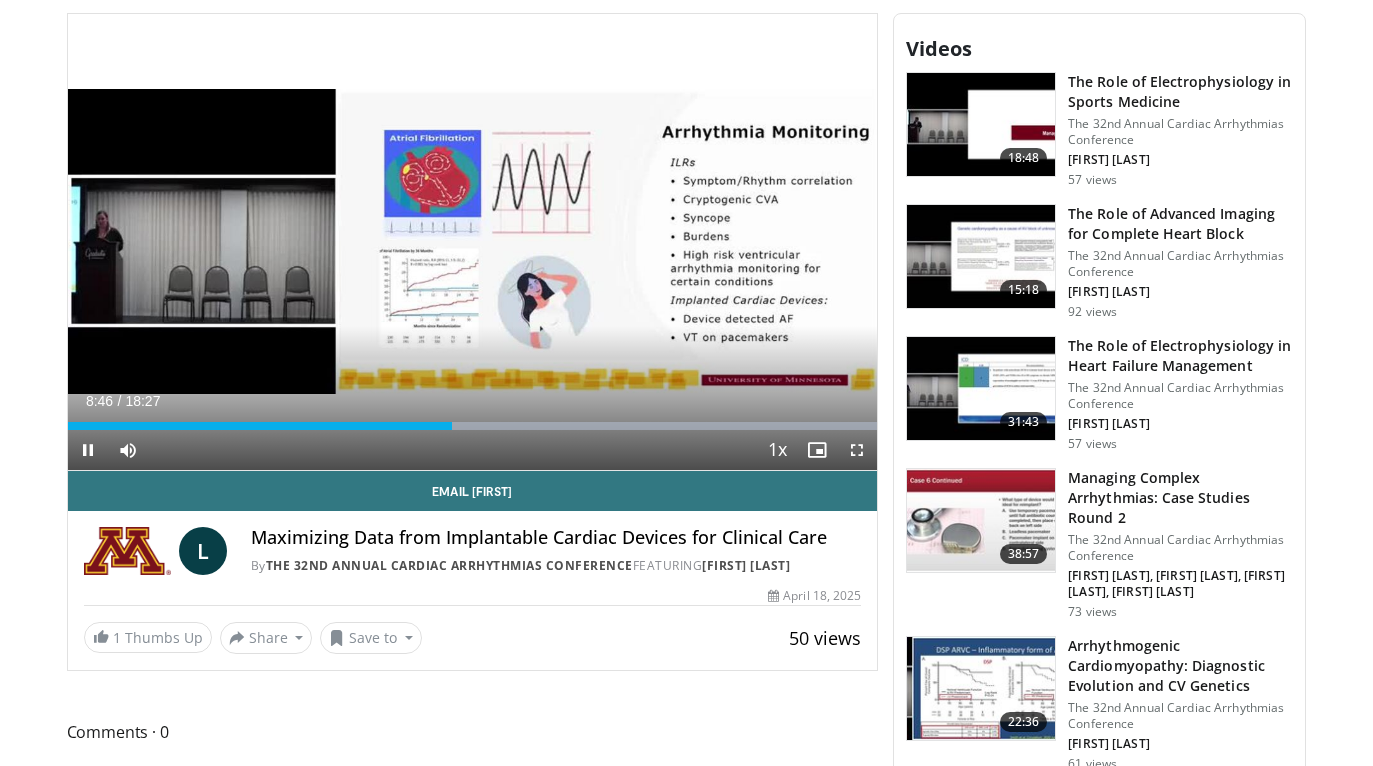 click at bounding box center [857, 450] 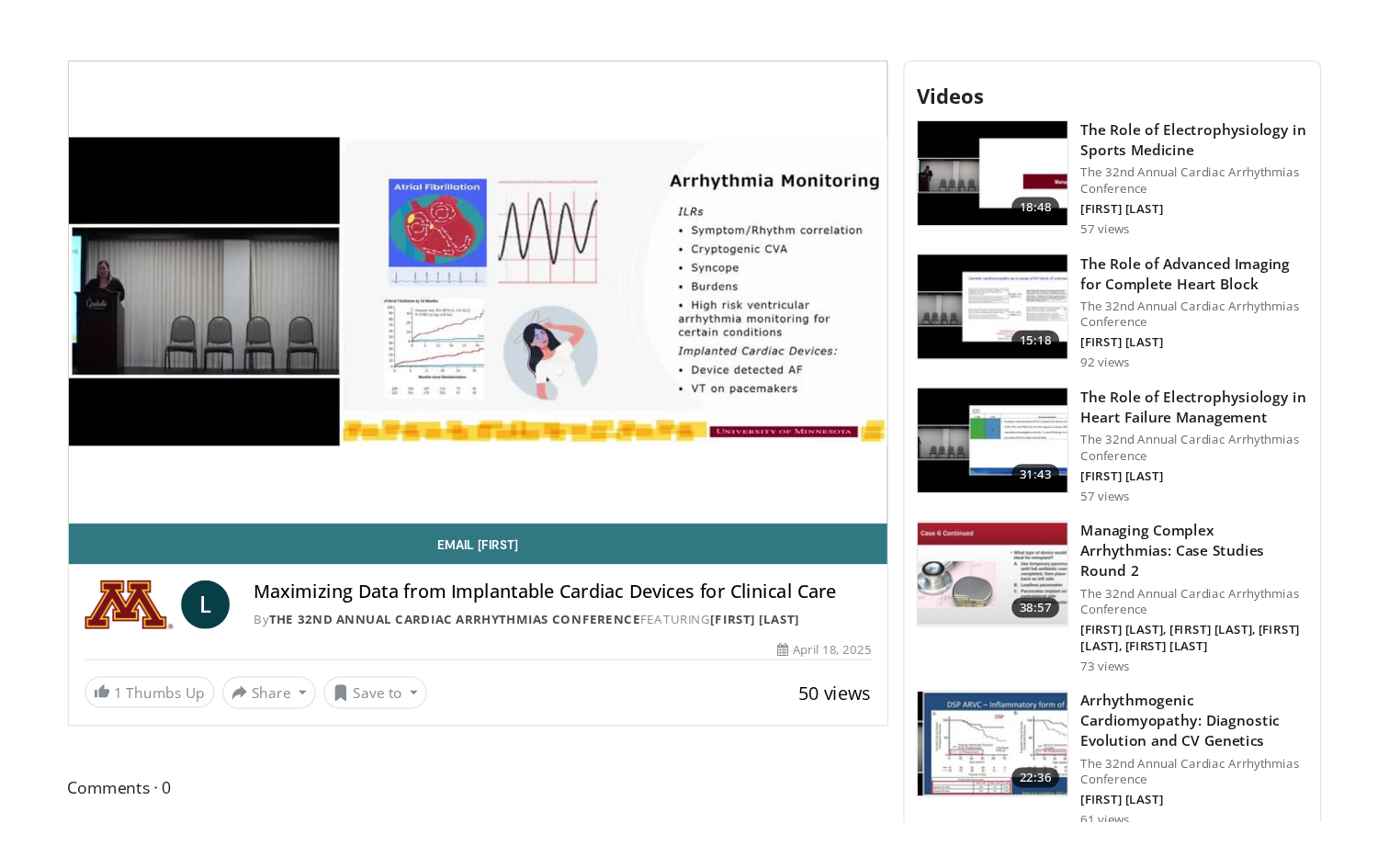 scroll, scrollTop: 0, scrollLeft: 0, axis: both 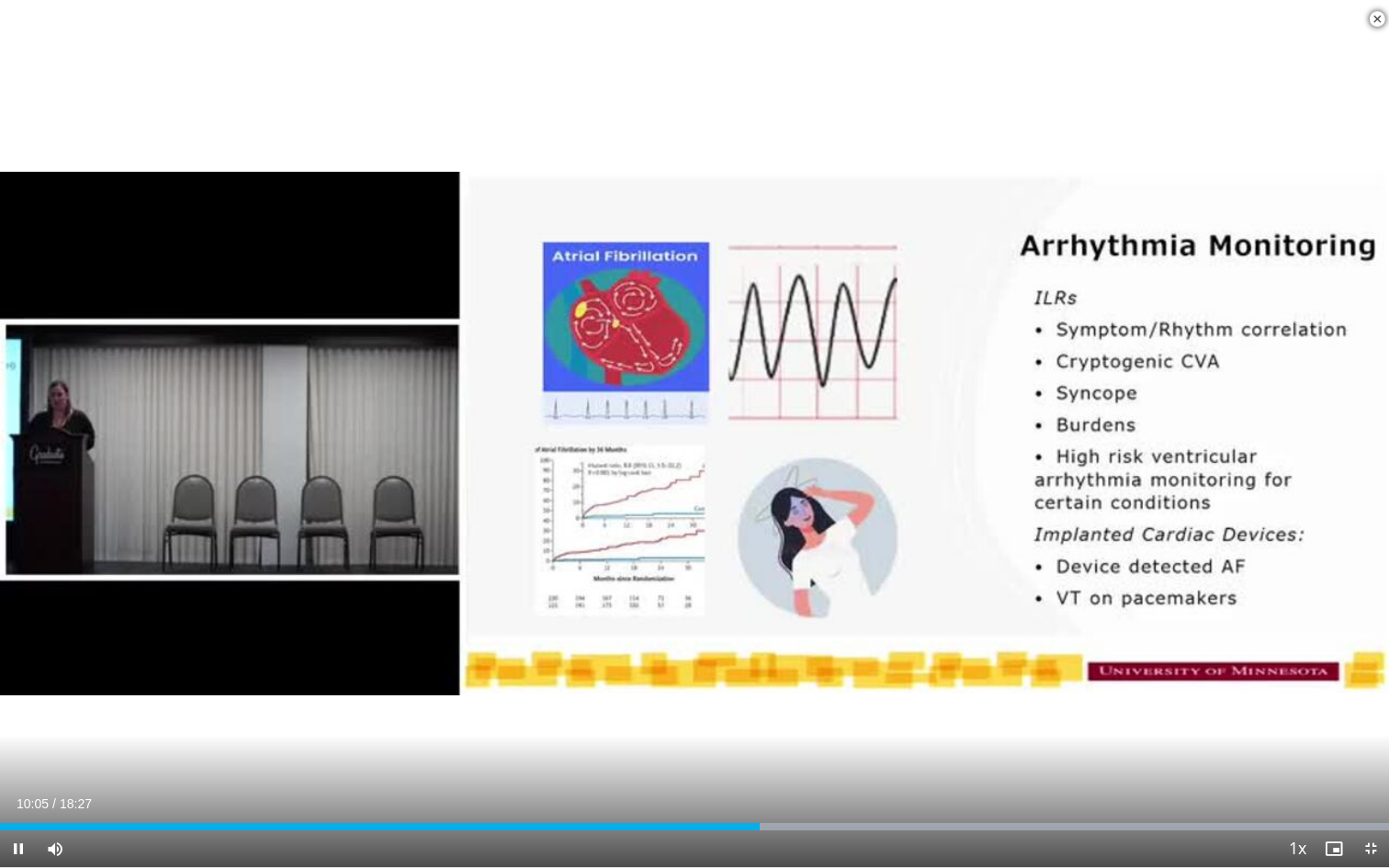 click at bounding box center (1371, 849) 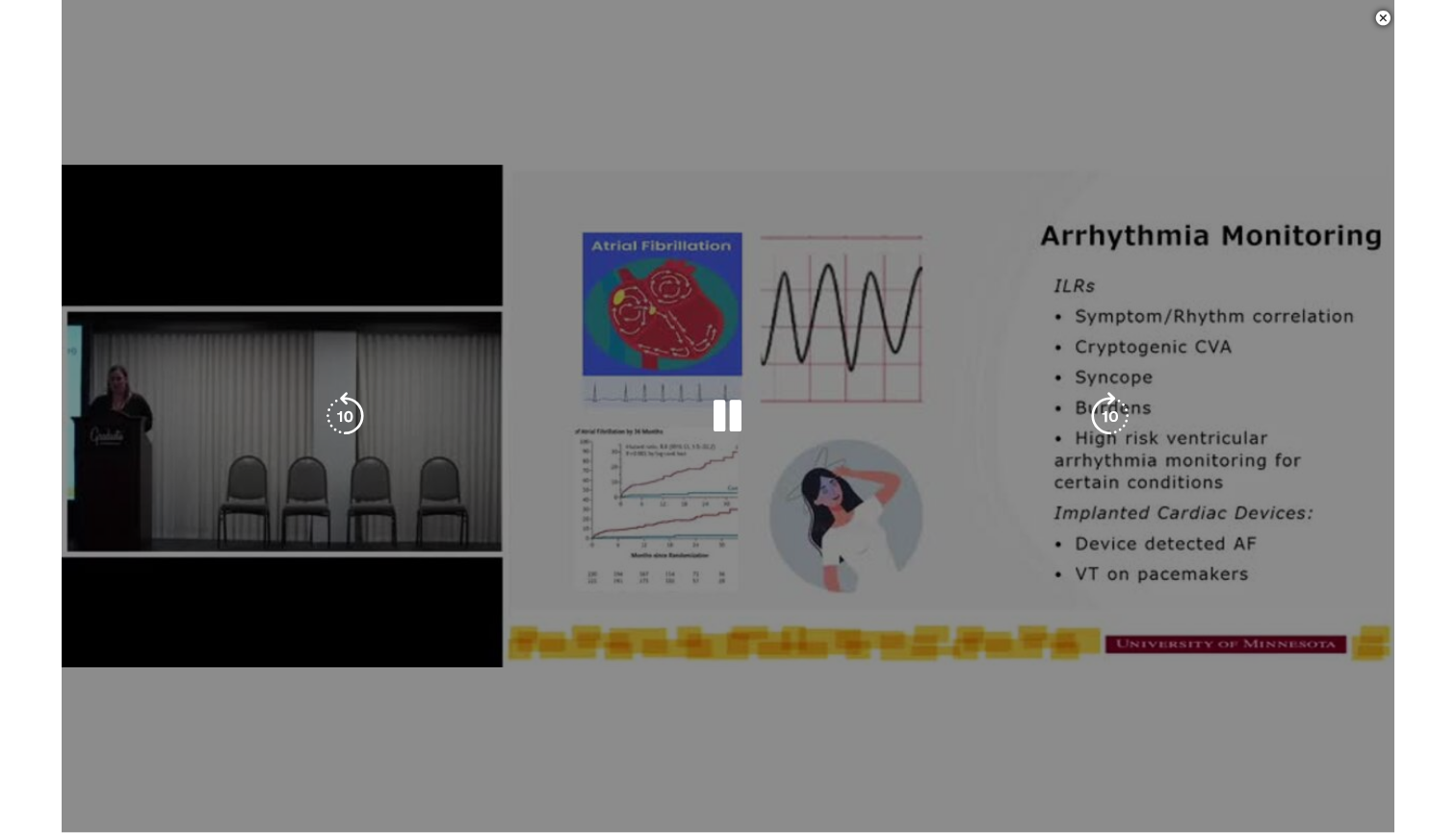 scroll, scrollTop: 651, scrollLeft: 0, axis: vertical 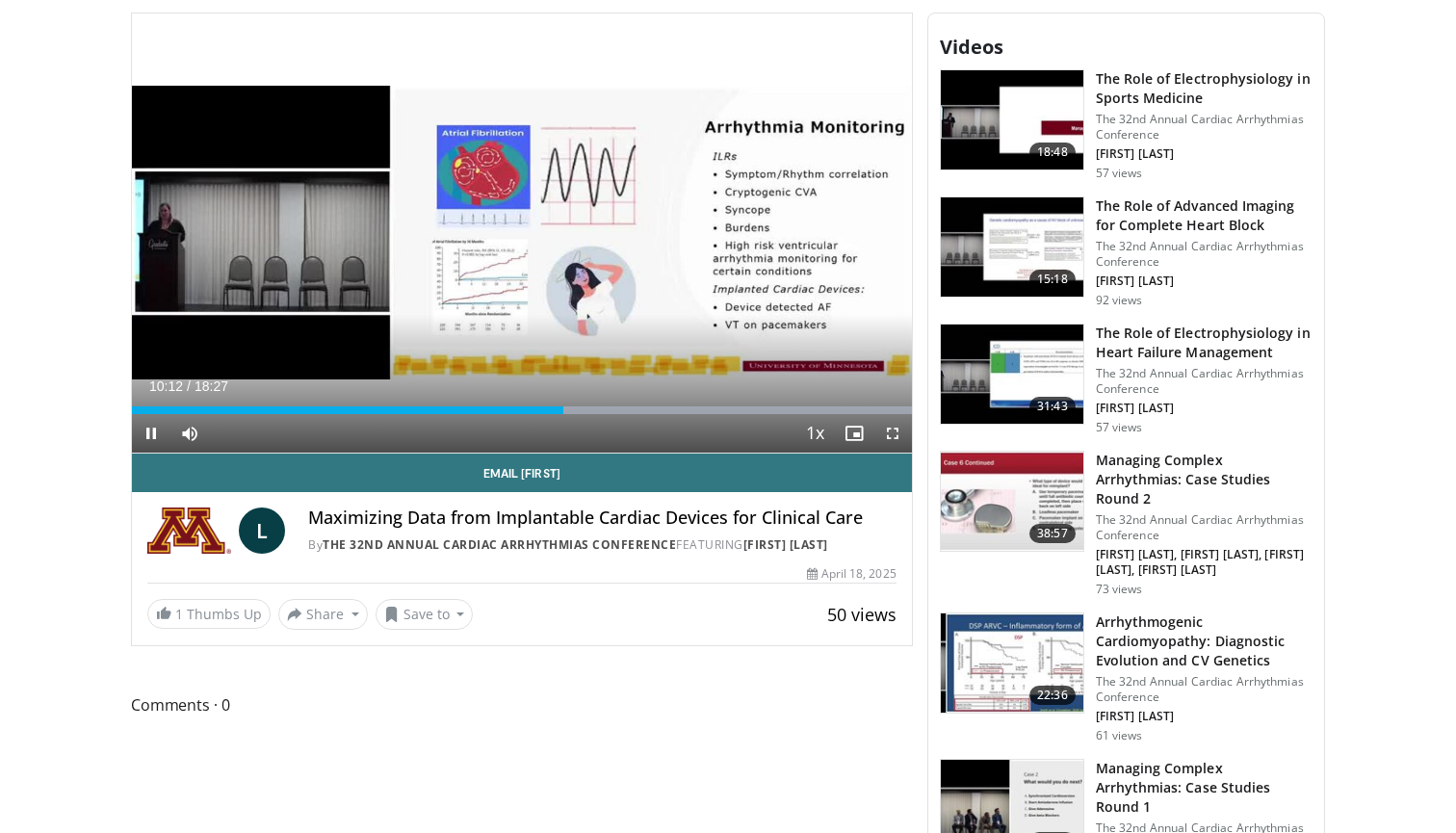 click at bounding box center [893, 433] 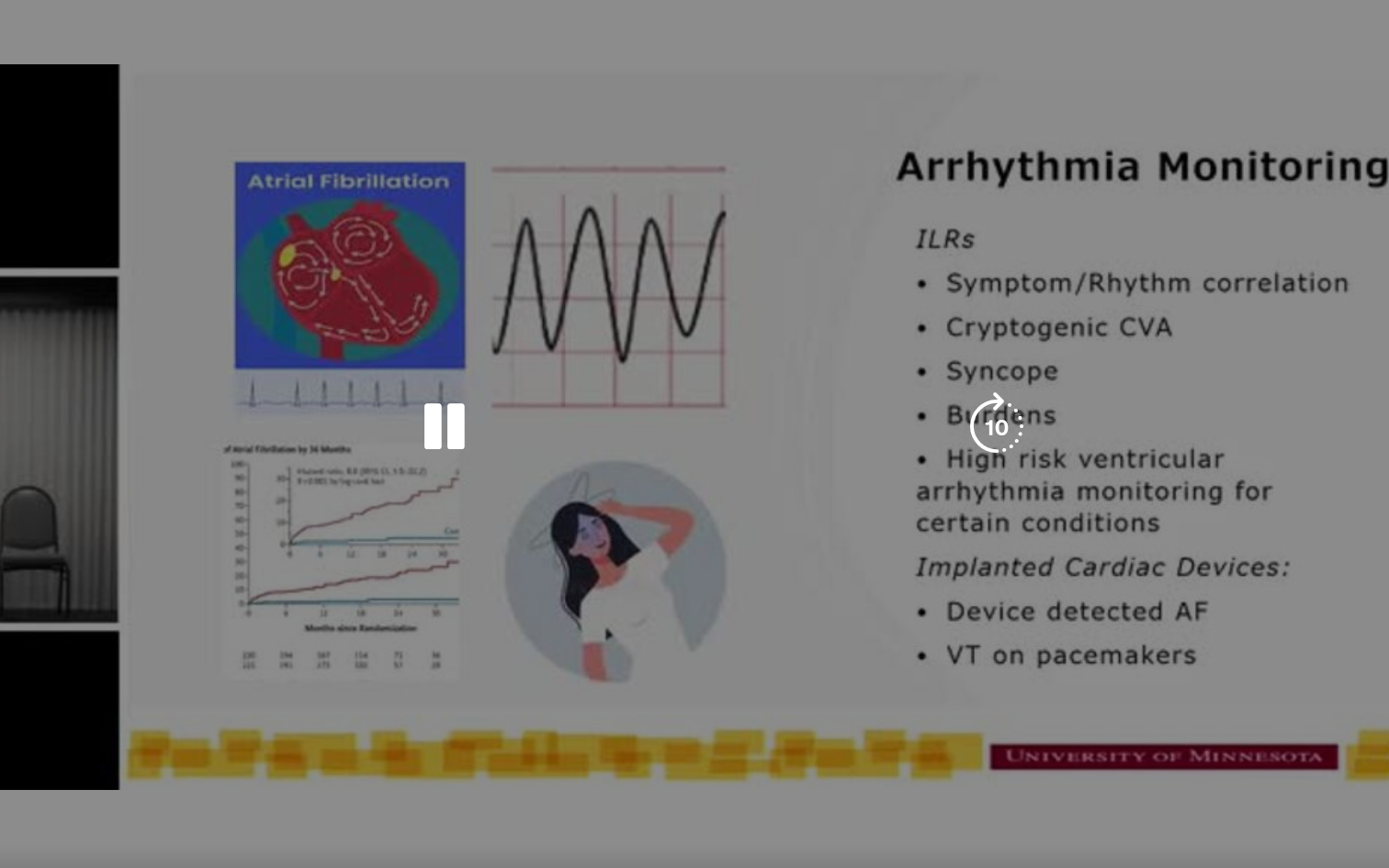 scroll, scrollTop: 46, scrollLeft: 0, axis: vertical 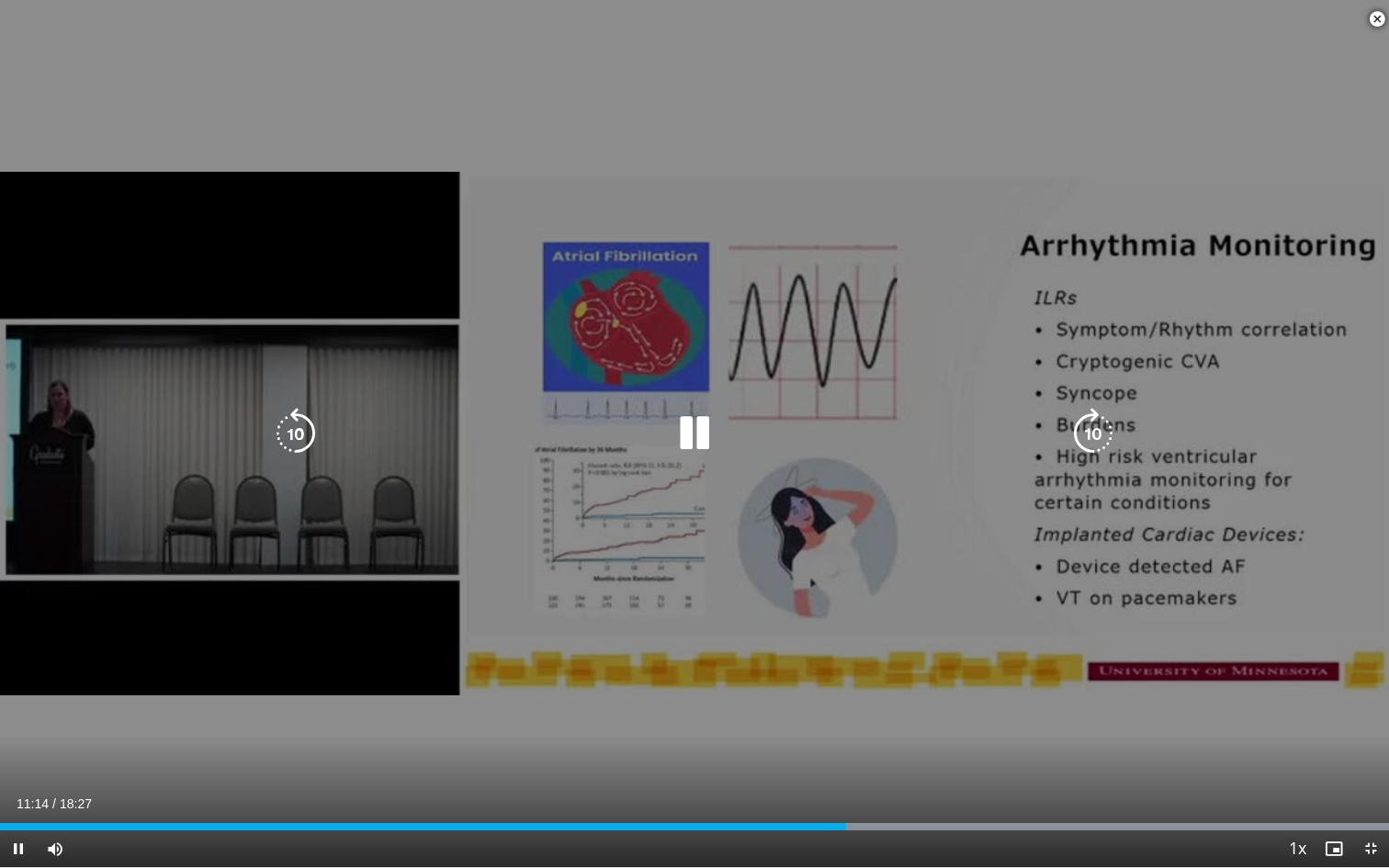 click at bounding box center (296, 434) 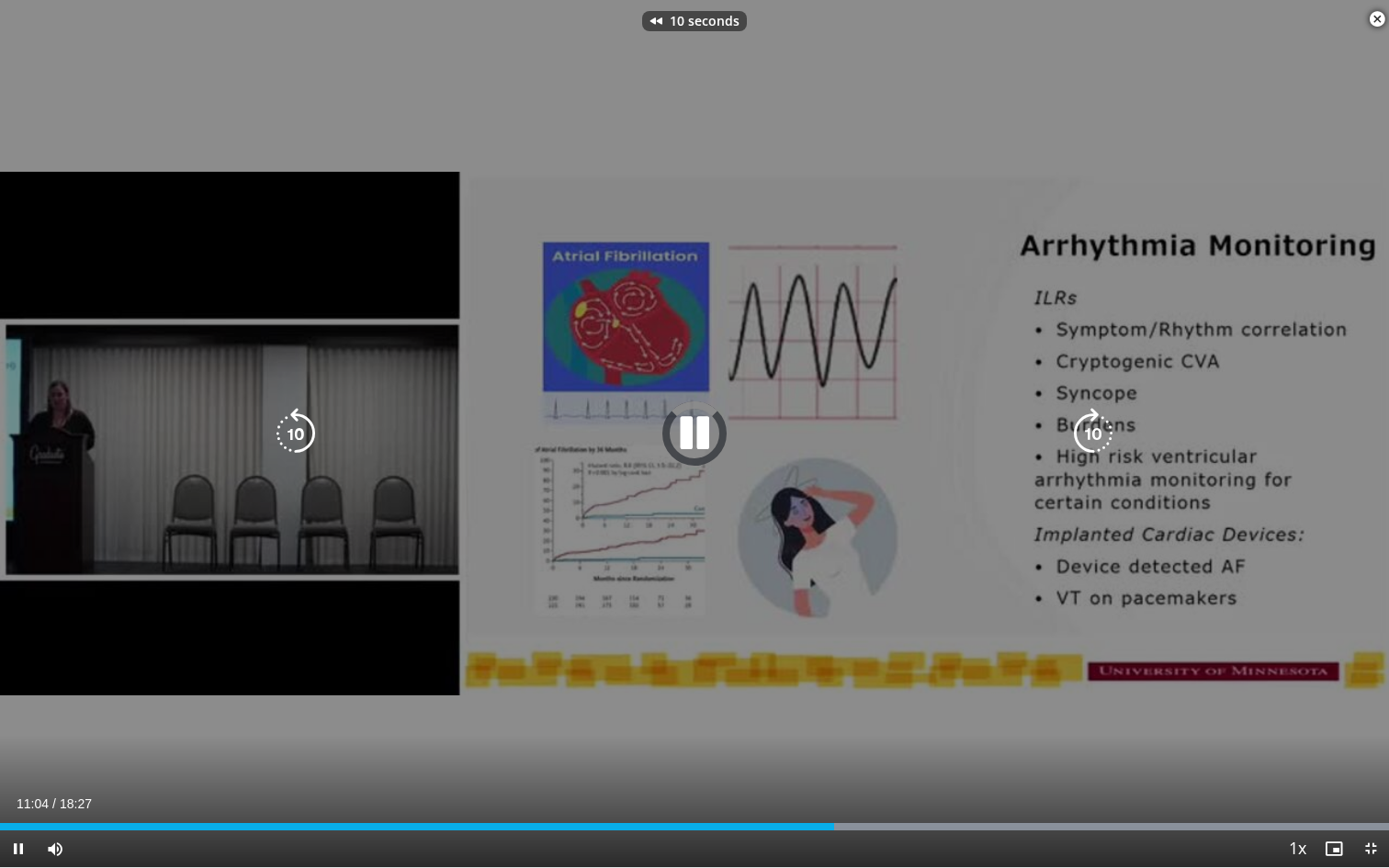 click at bounding box center [296, 434] 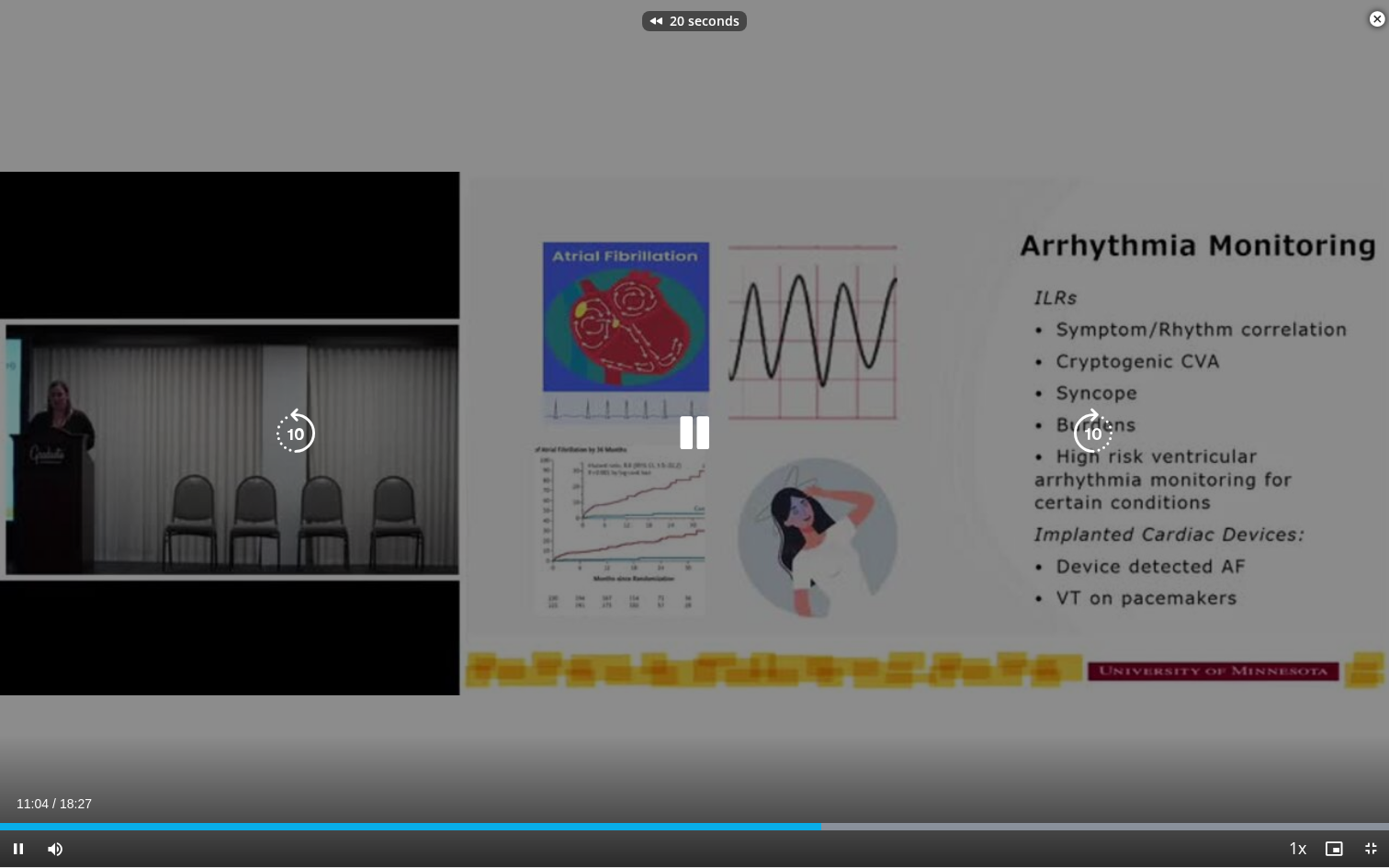 click at bounding box center [296, 434] 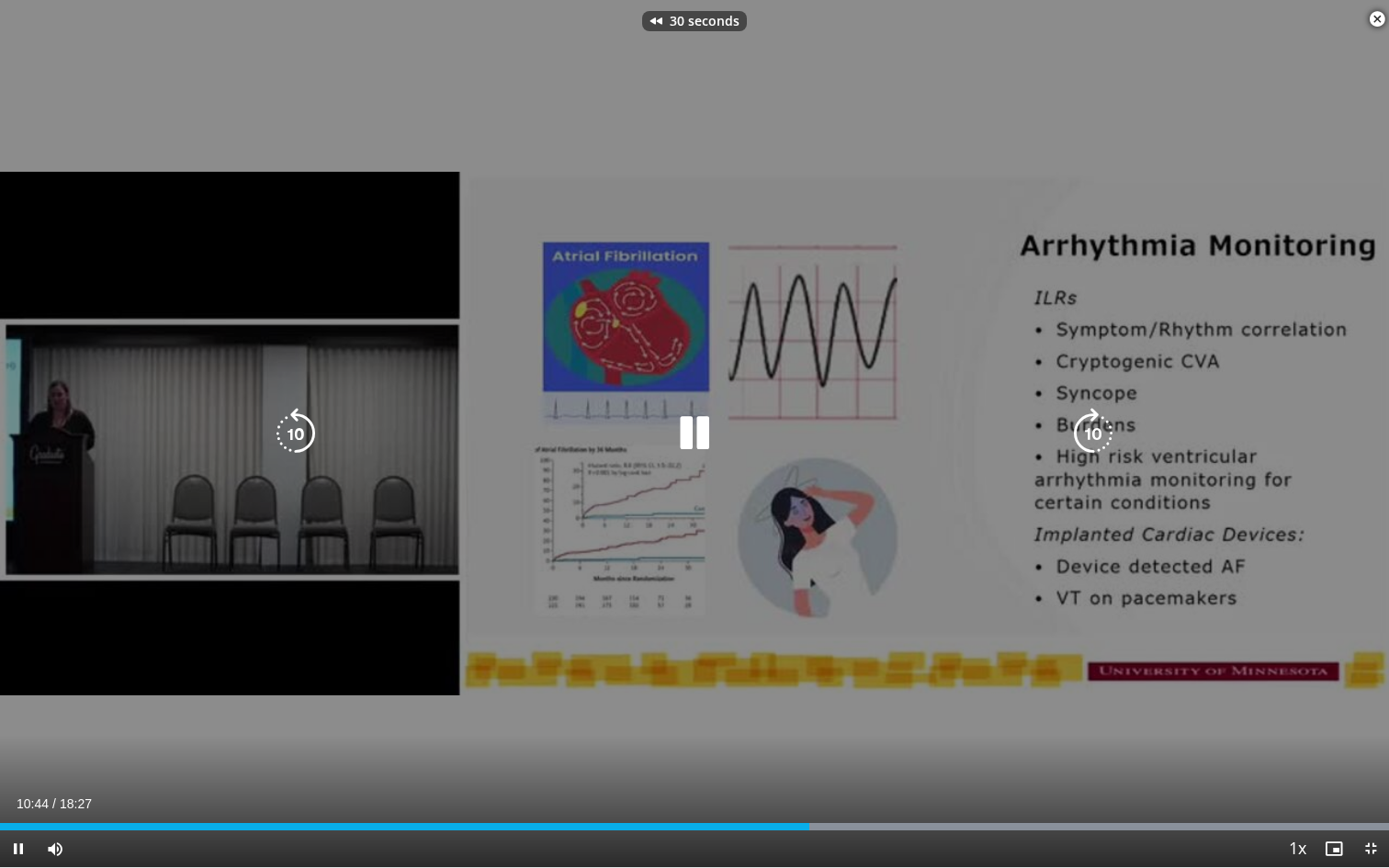 click at bounding box center [296, 434] 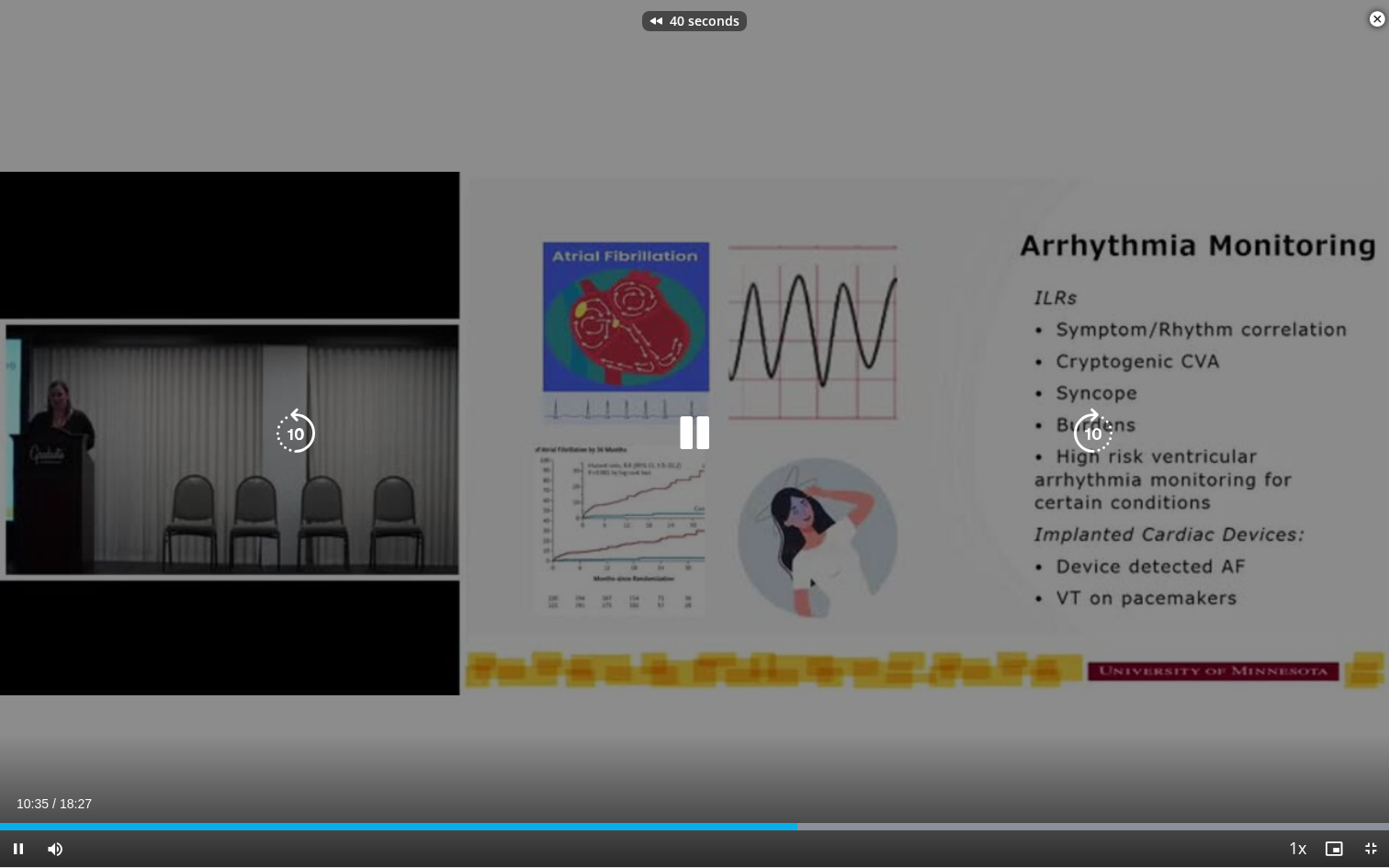 click at bounding box center [296, 434] 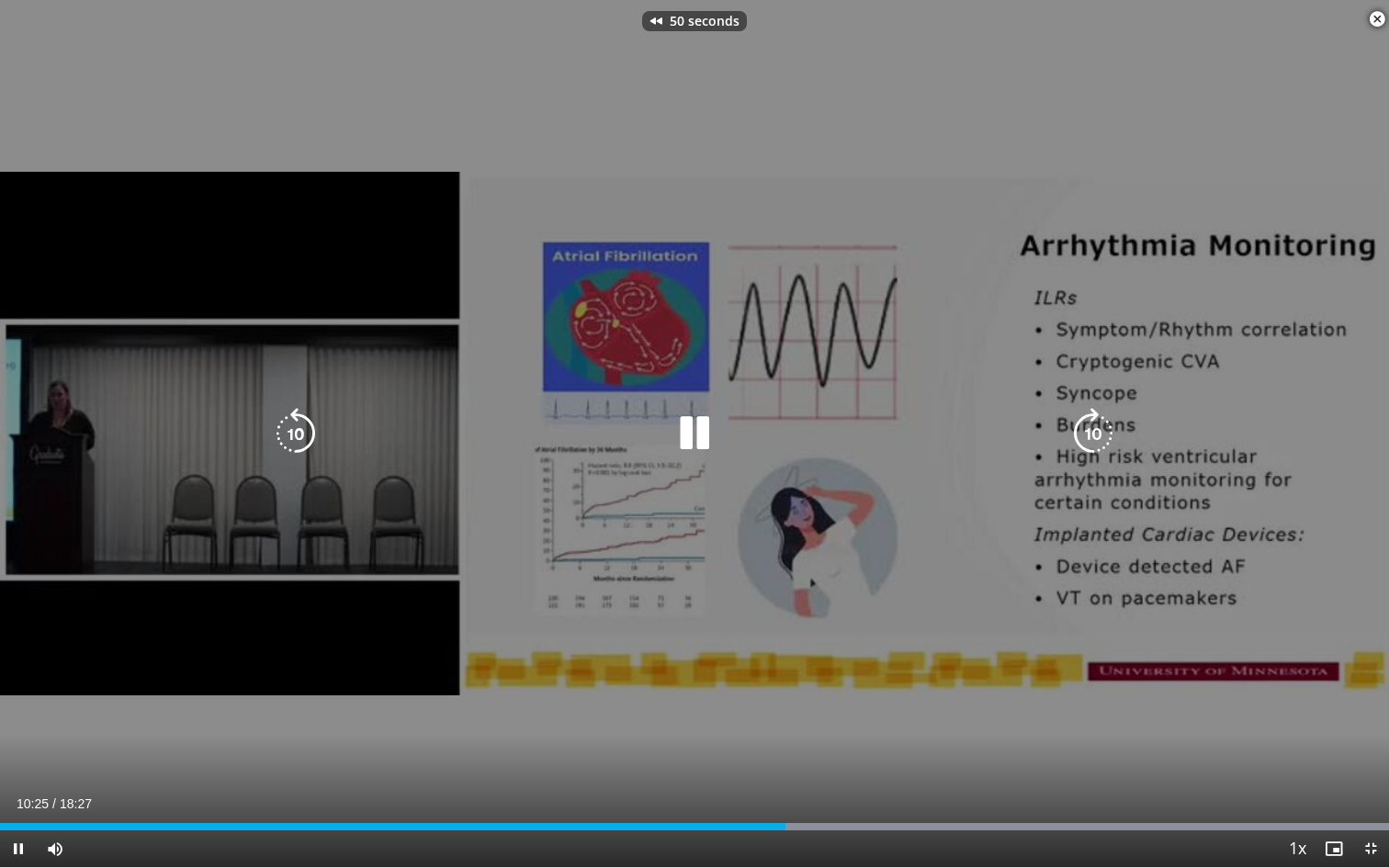 click at bounding box center (296, 434) 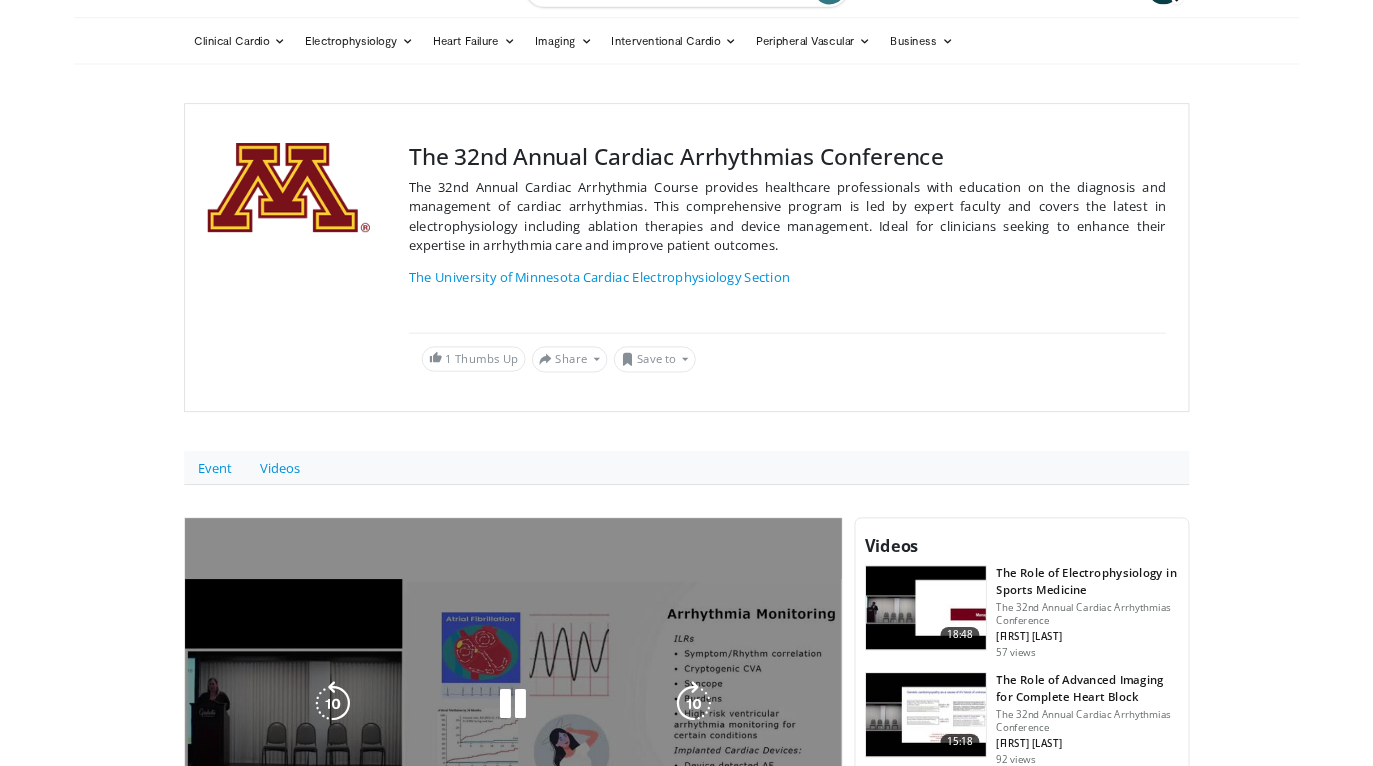 scroll, scrollTop: 676, scrollLeft: 0, axis: vertical 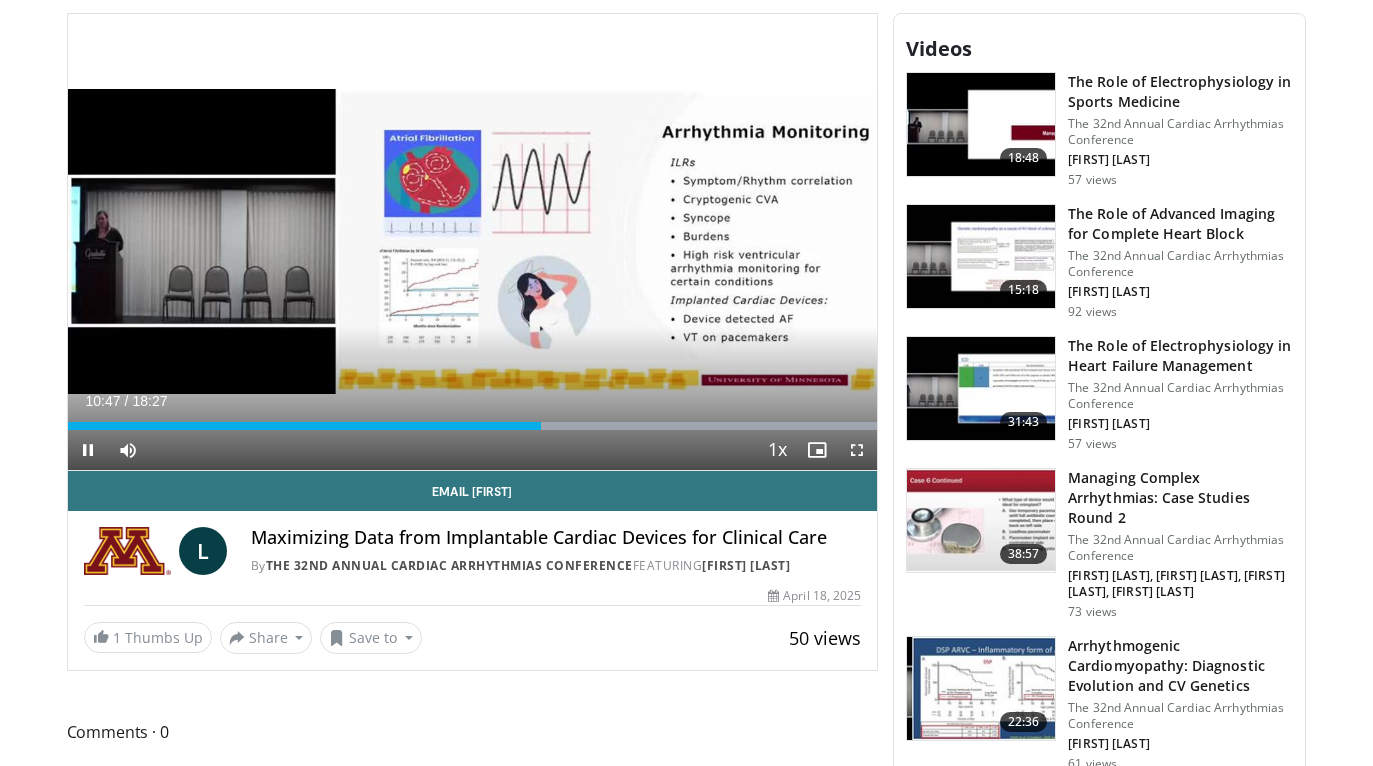 click at bounding box center [857, 450] 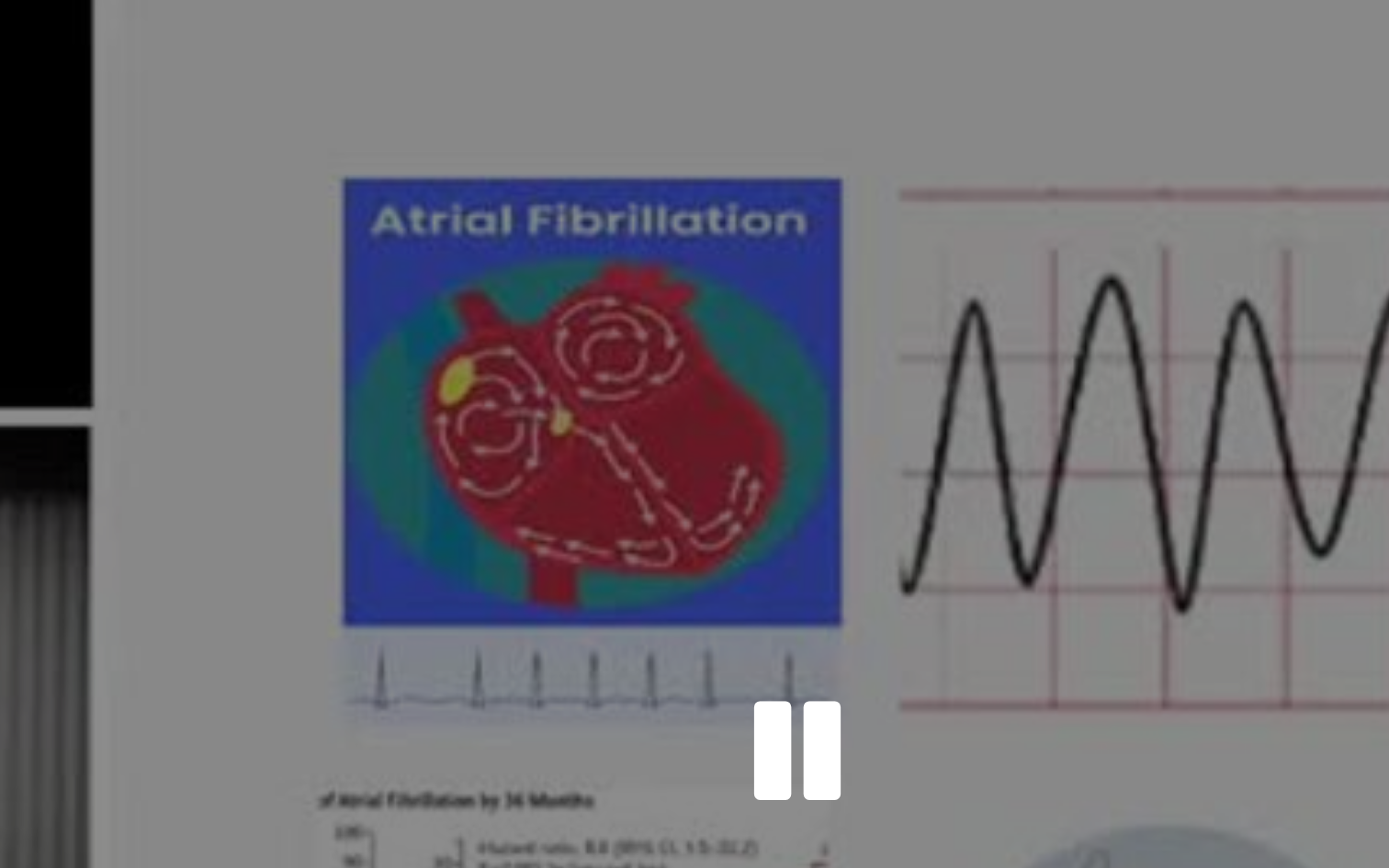 scroll, scrollTop: 62, scrollLeft: 0, axis: vertical 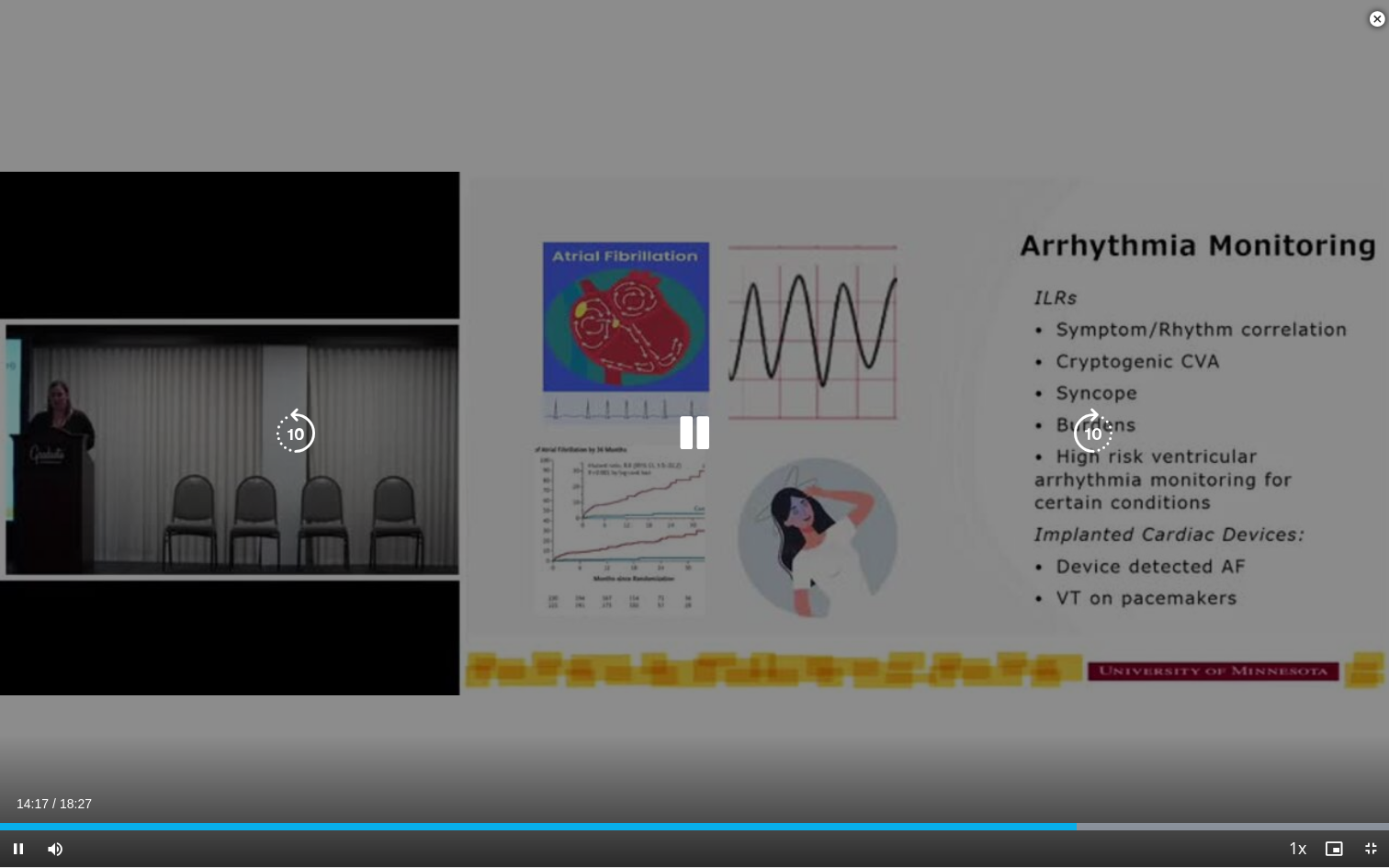 click at bounding box center (296, 434) 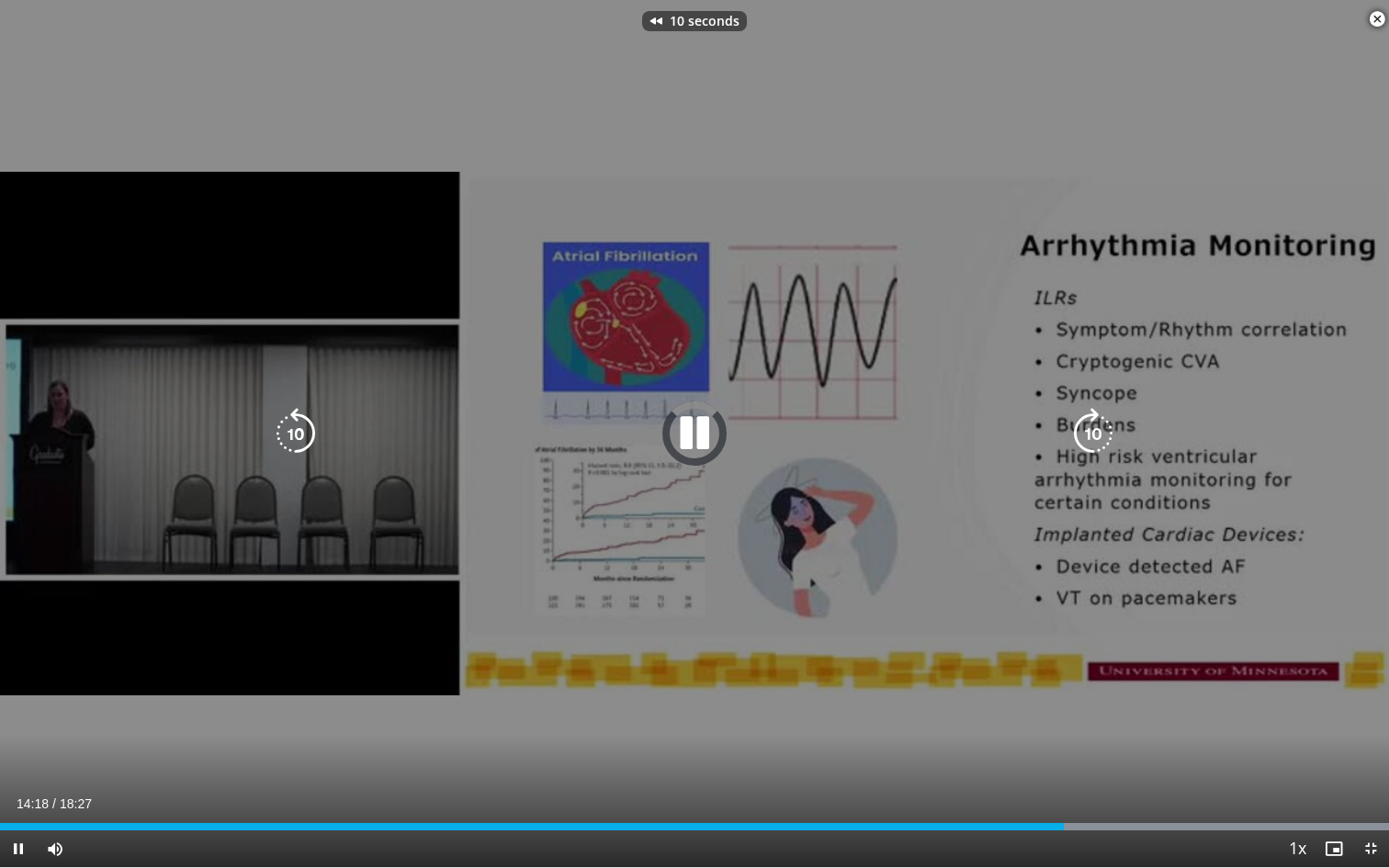 click at bounding box center [296, 434] 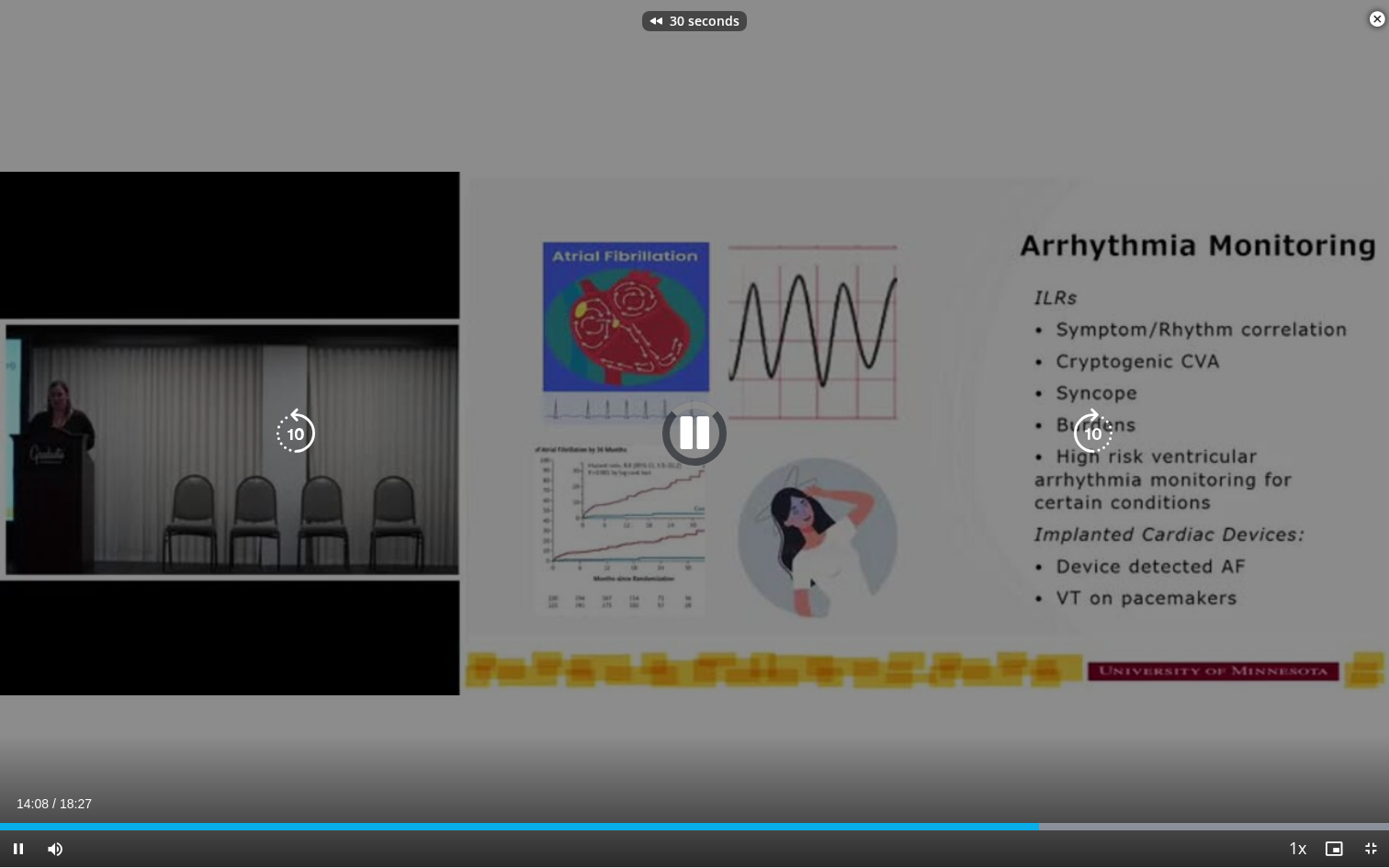 click at bounding box center (296, 434) 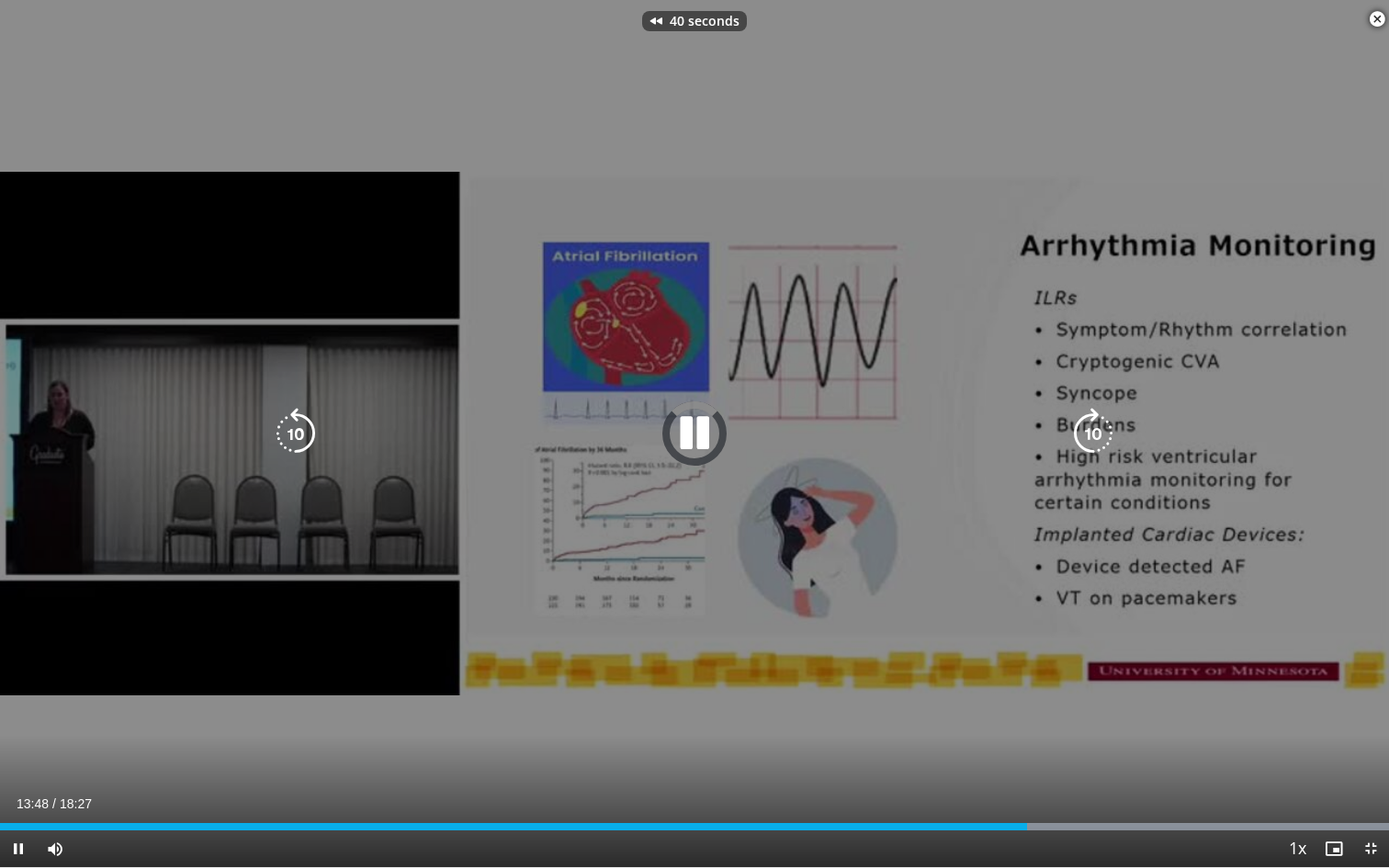 click at bounding box center [296, 434] 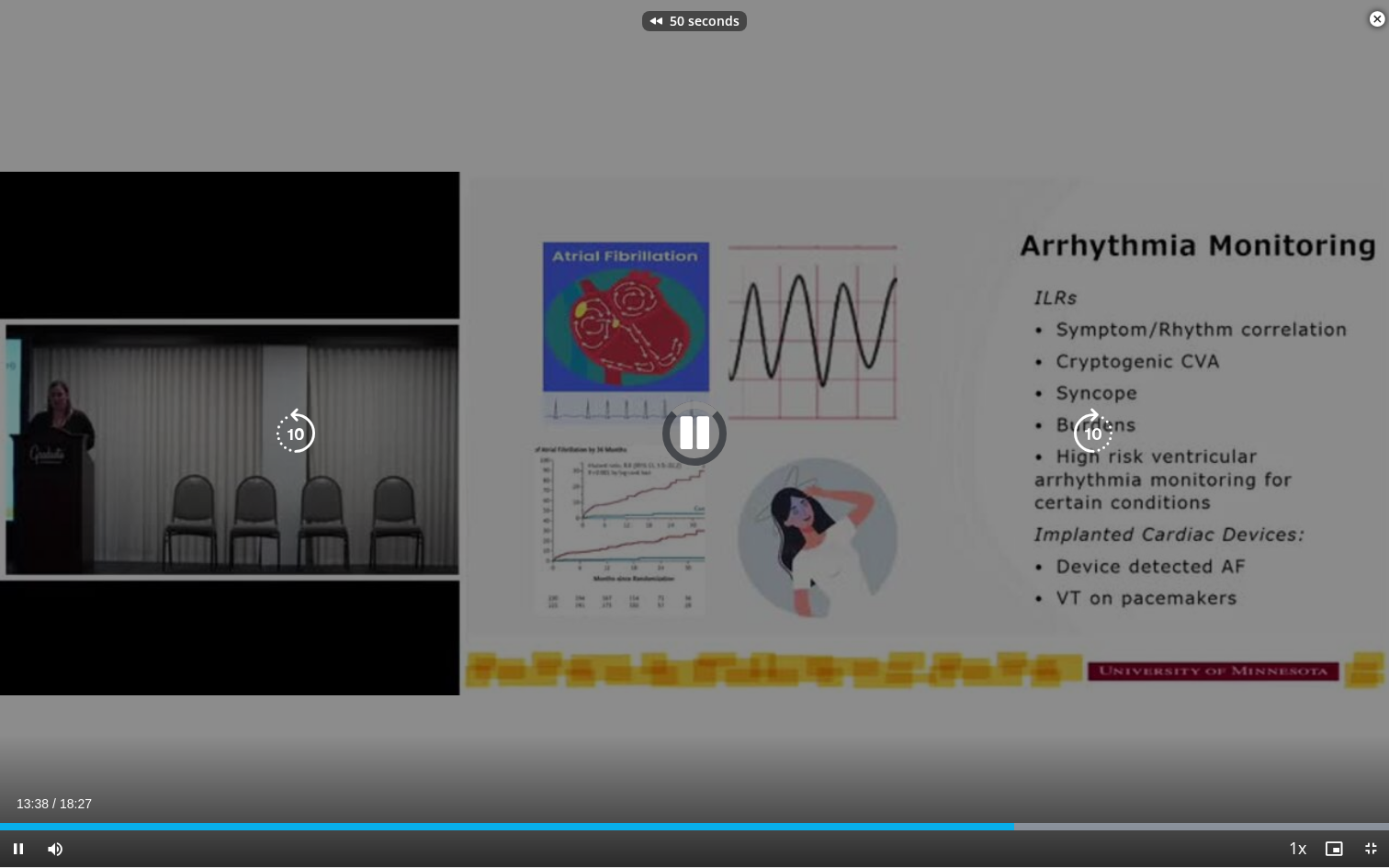 click at bounding box center (296, 434) 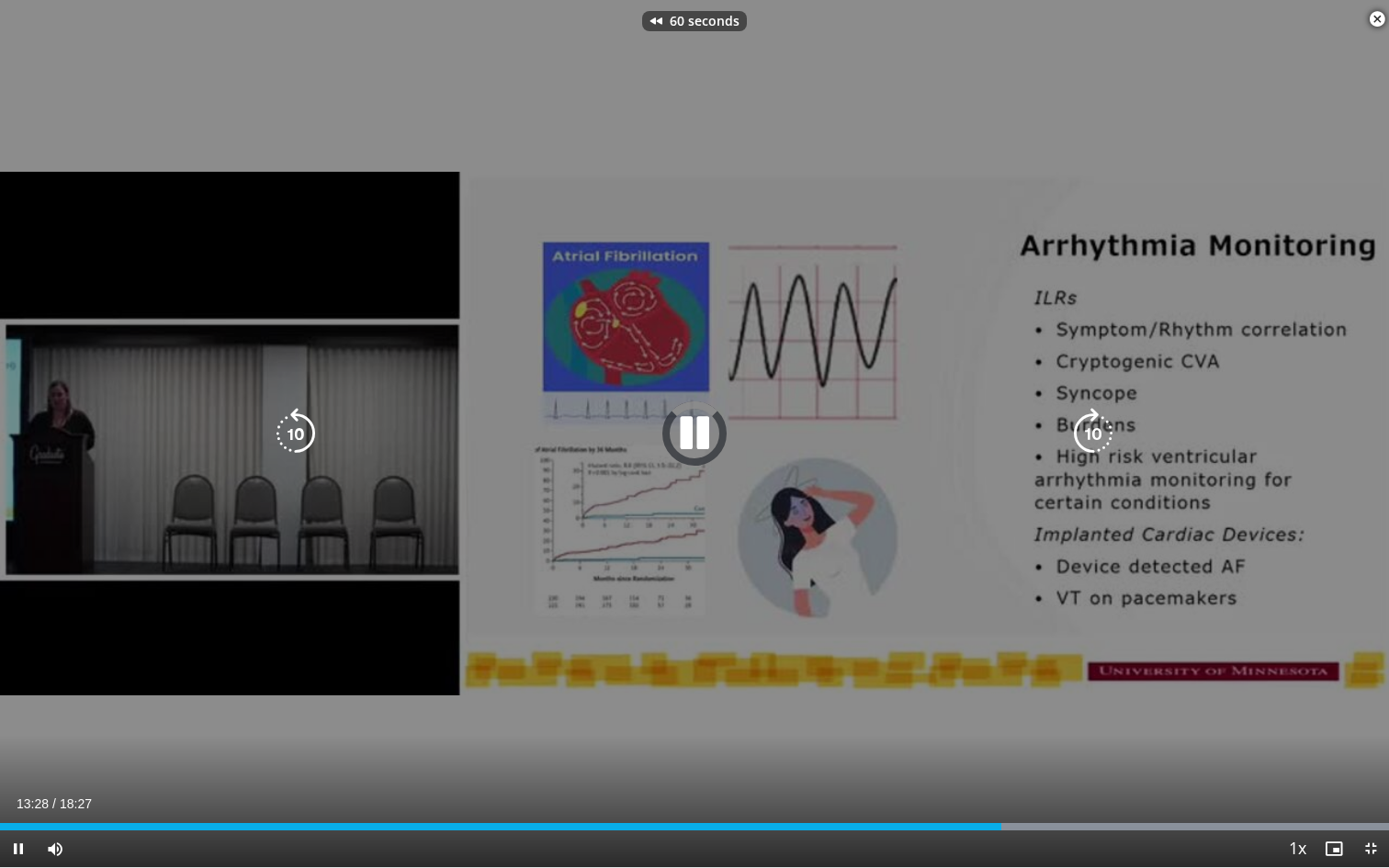 click at bounding box center (296, 434) 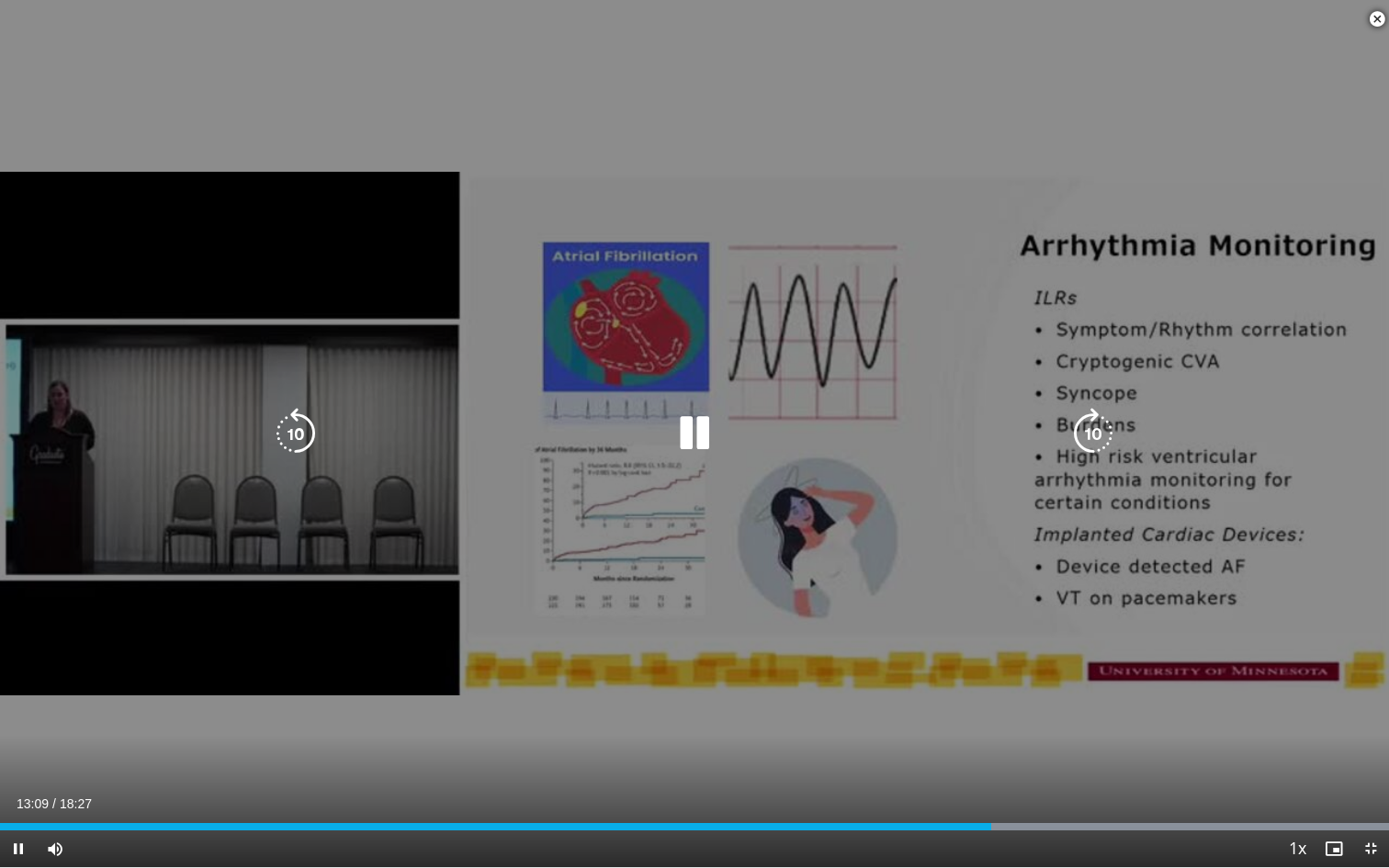 click at bounding box center (1093, 434) 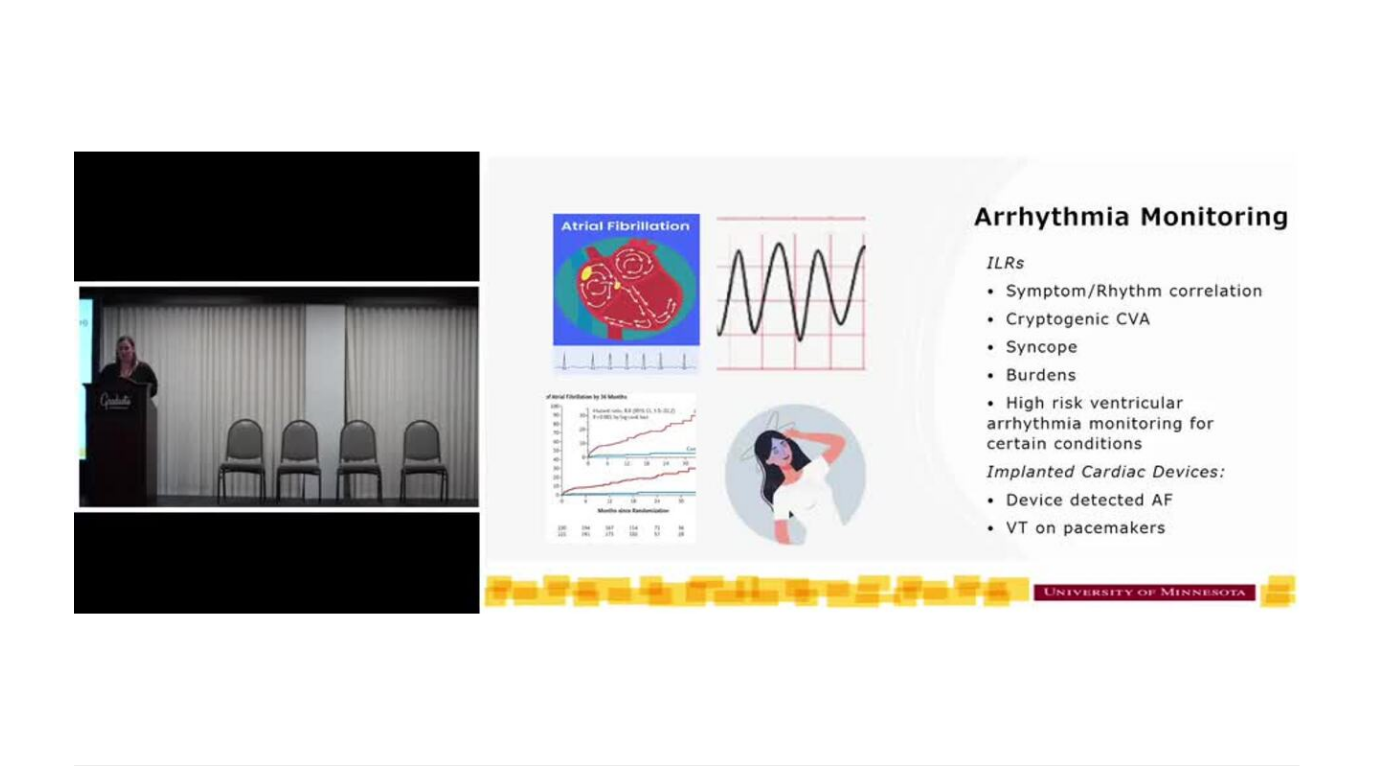 scroll, scrollTop: 676, scrollLeft: 0, axis: vertical 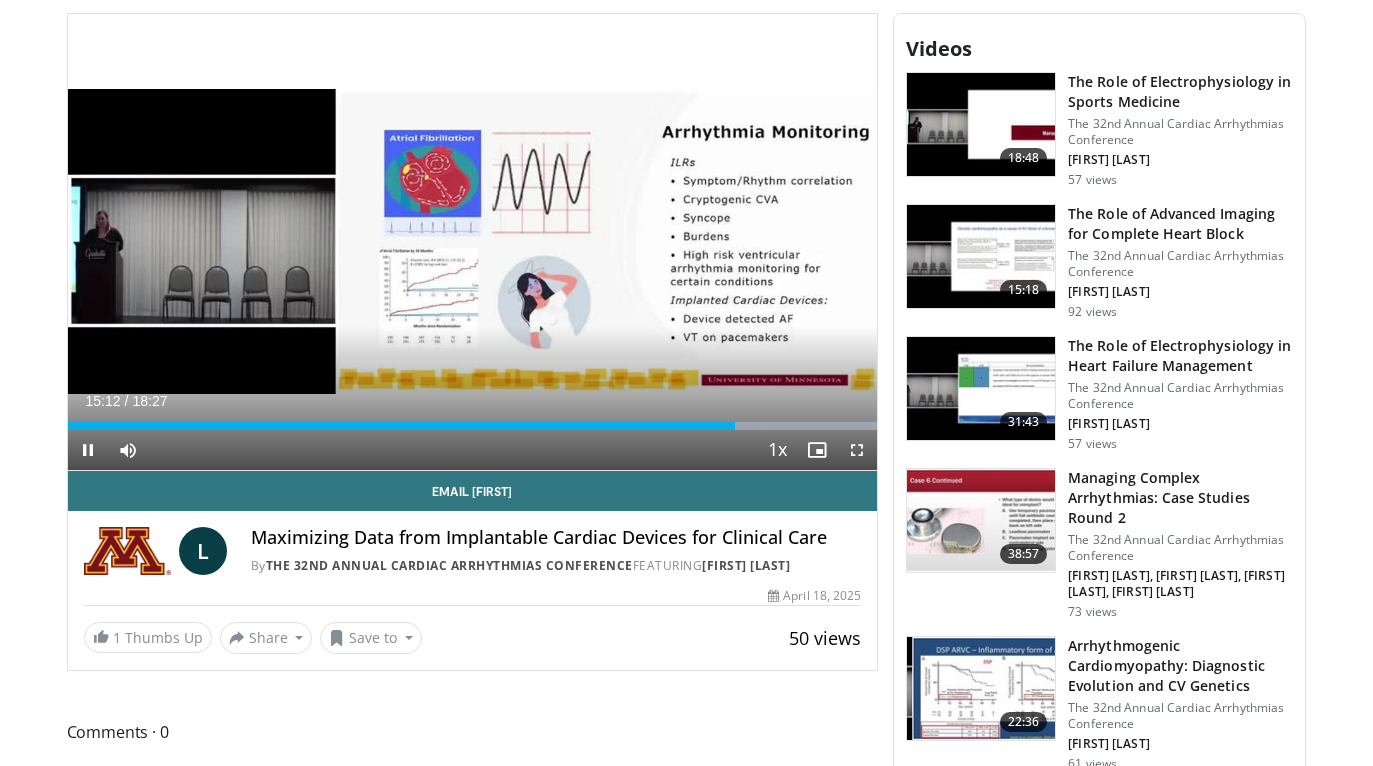 click at bounding box center (857, 450) 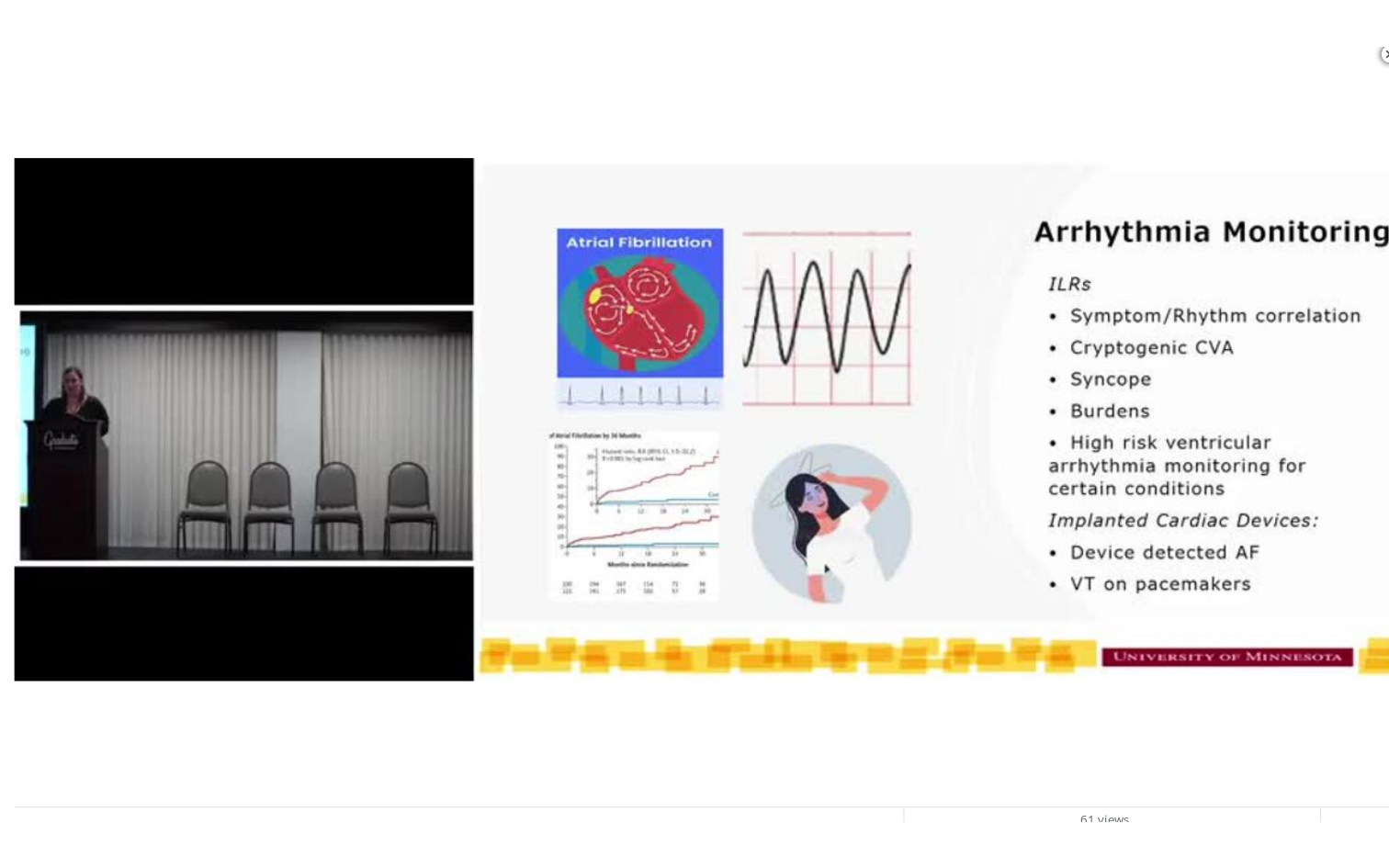 scroll, scrollTop: 0, scrollLeft: 0, axis: both 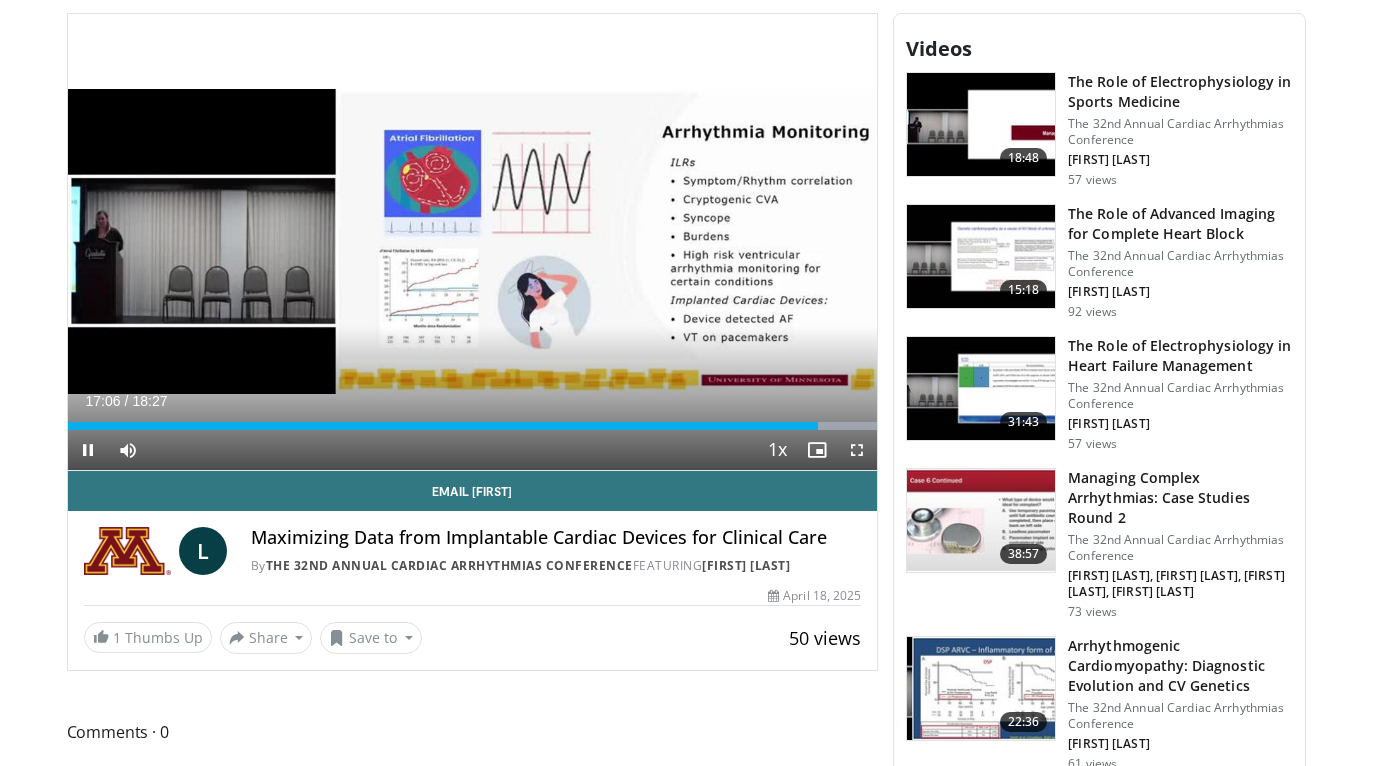 click at bounding box center [857, 450] 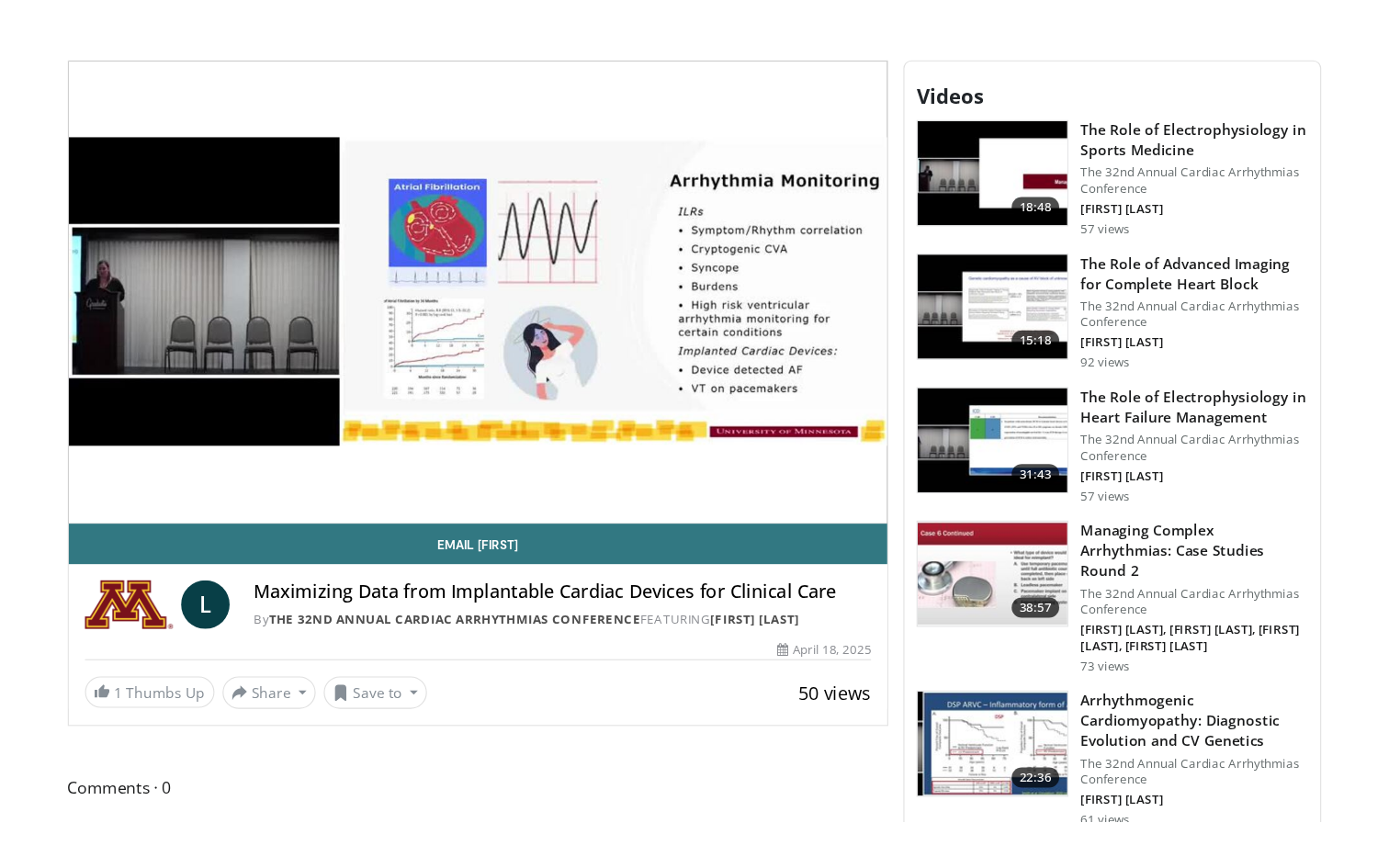 scroll, scrollTop: 0, scrollLeft: 0, axis: both 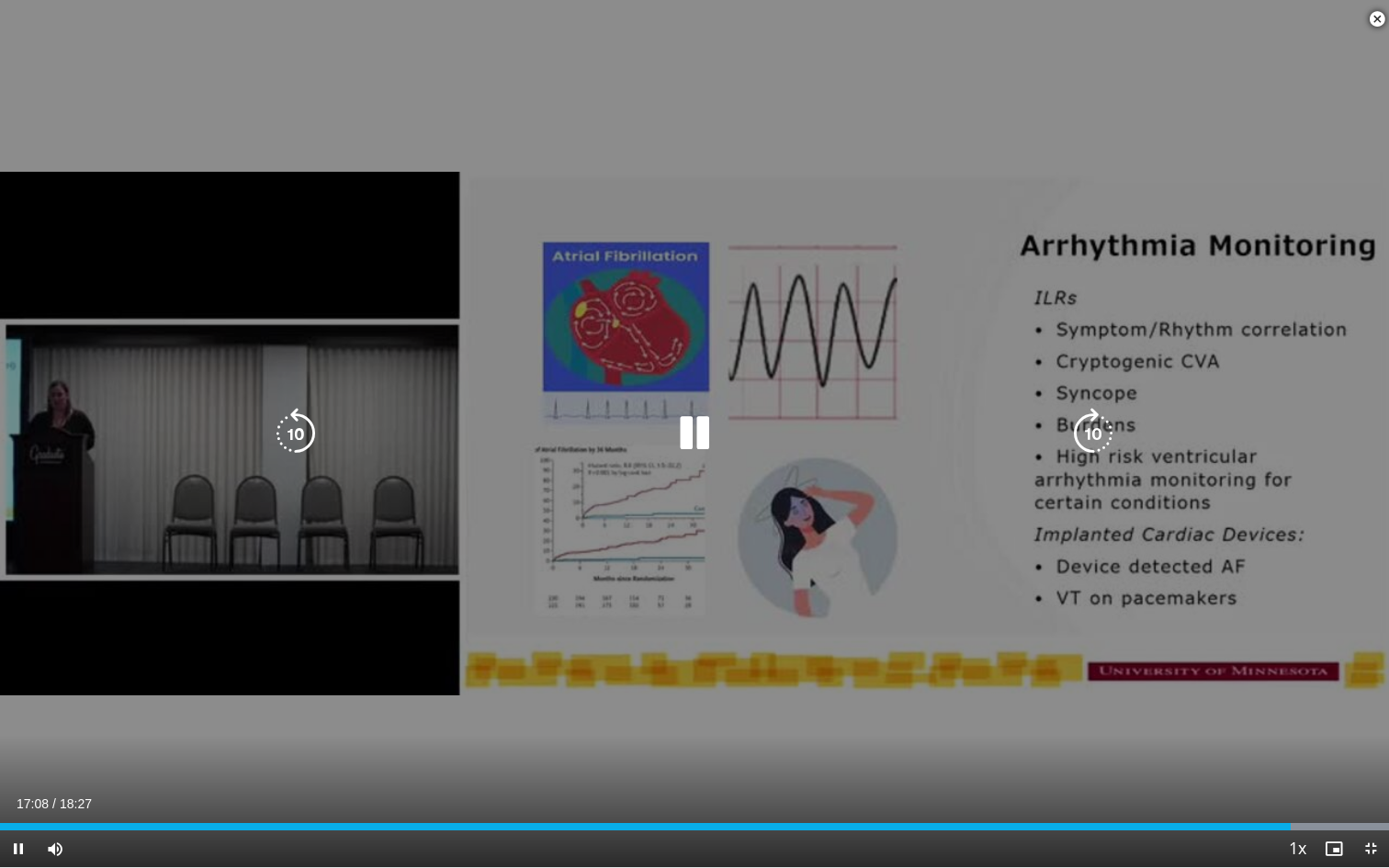 click at bounding box center (296, 434) 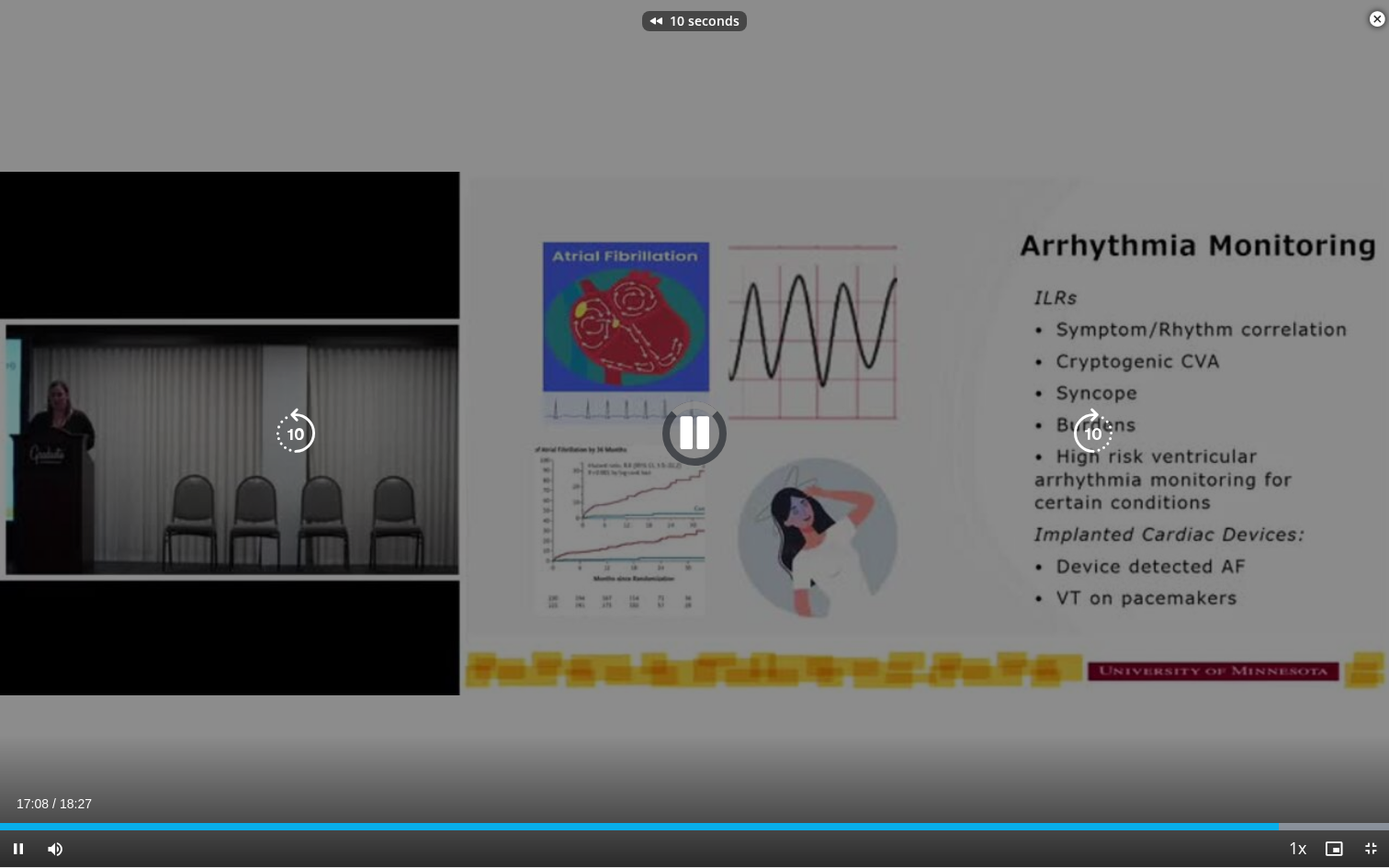 click at bounding box center (296, 434) 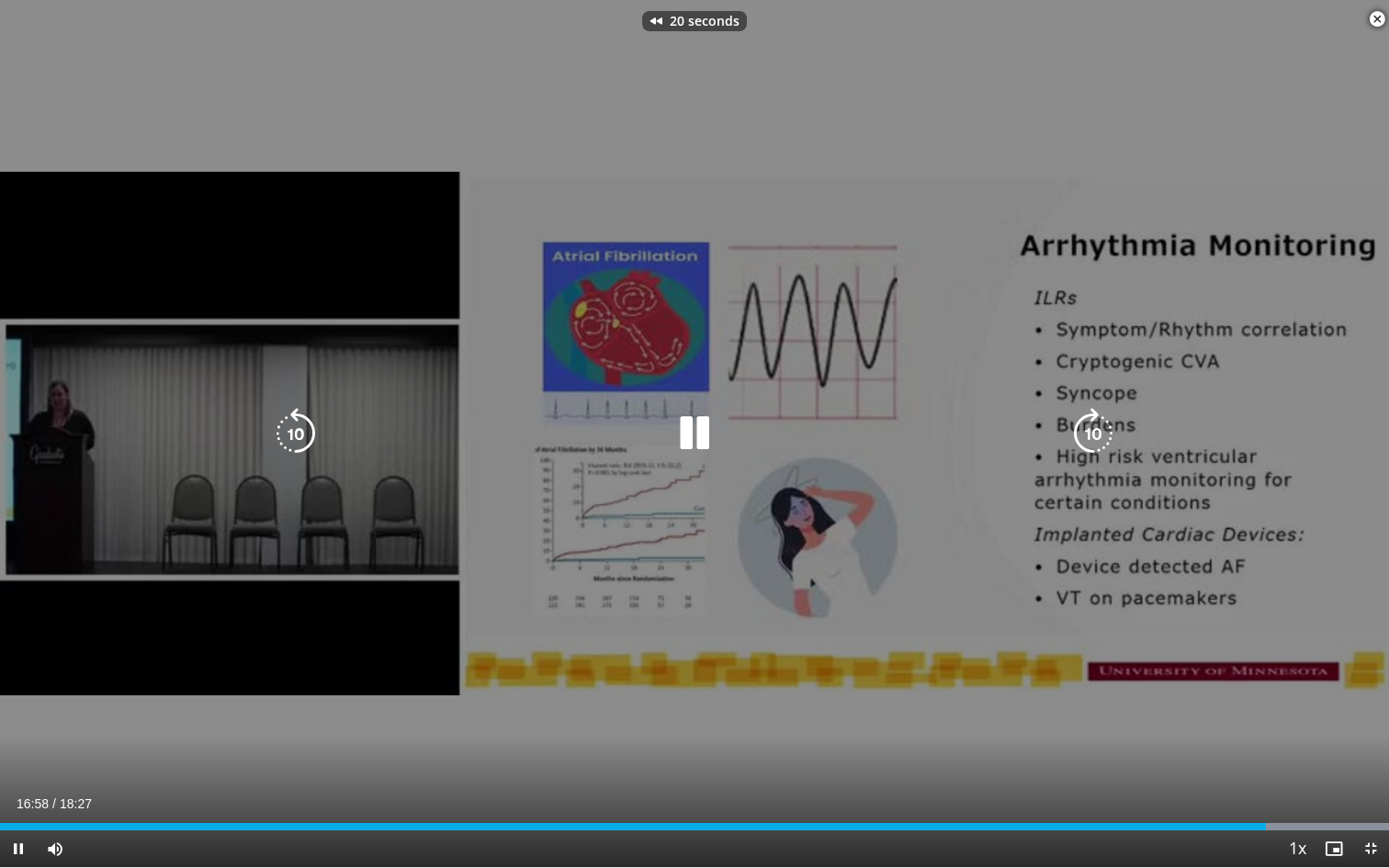 click at bounding box center (296, 434) 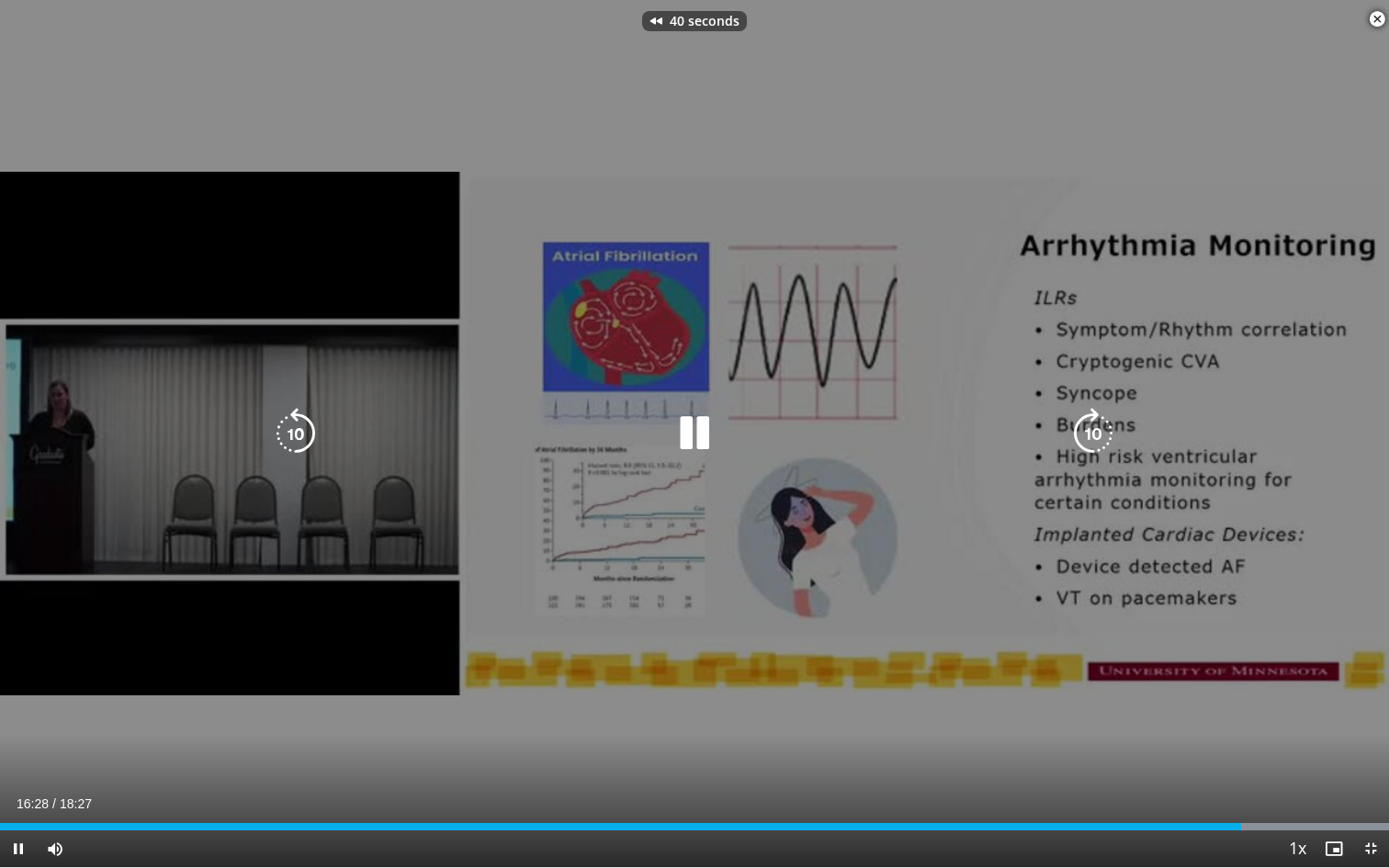 click at bounding box center (296, 434) 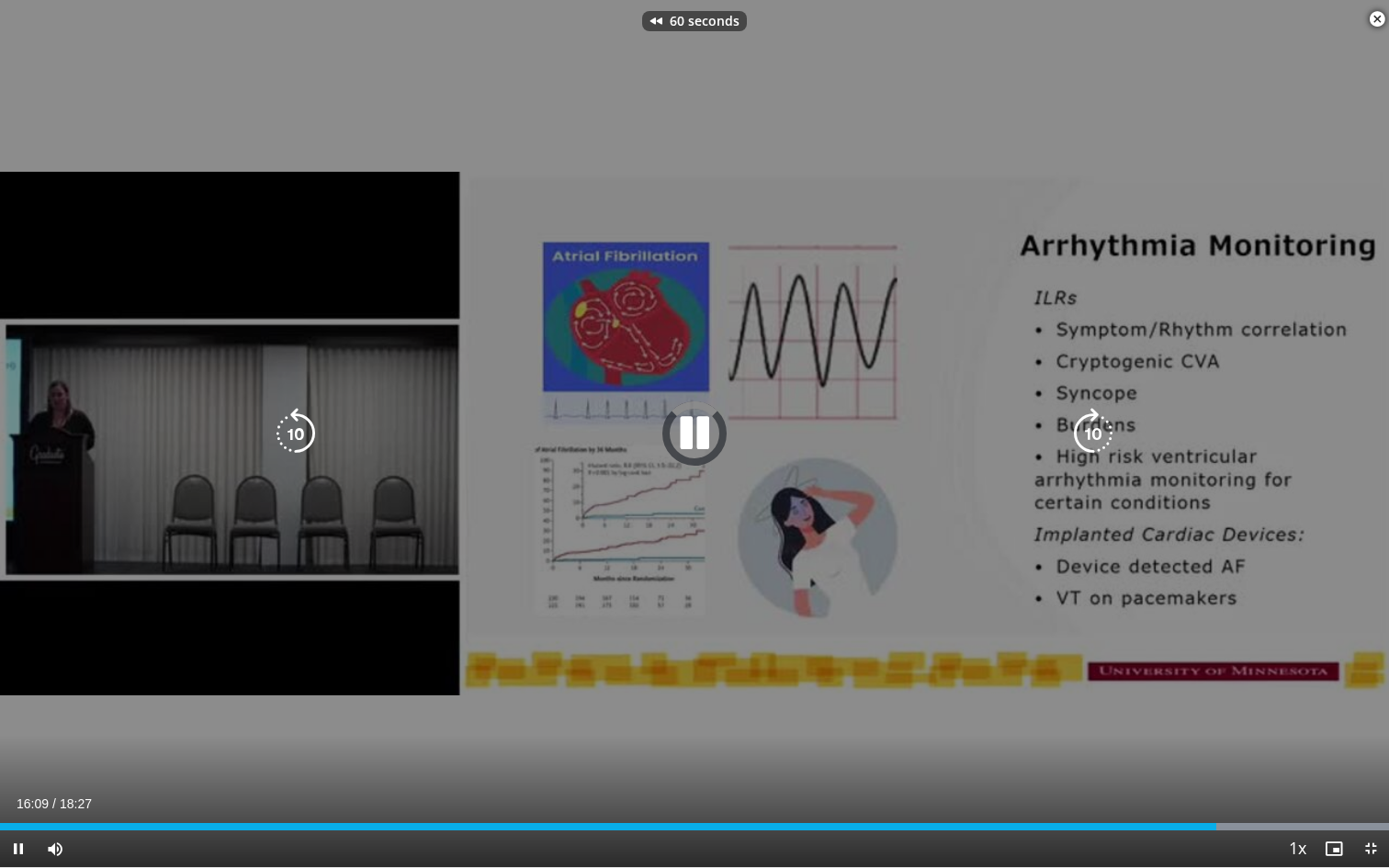 click at bounding box center (296, 434) 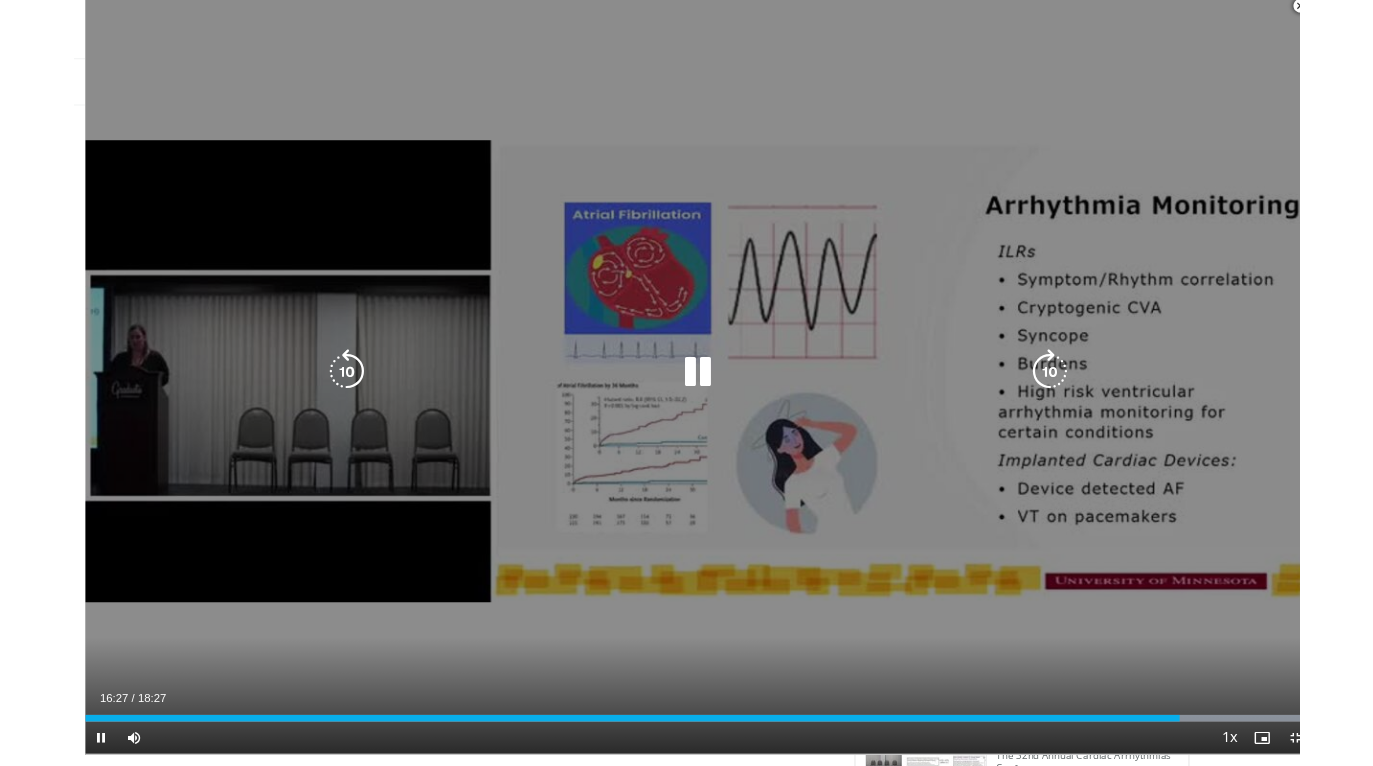scroll, scrollTop: 676, scrollLeft: 0, axis: vertical 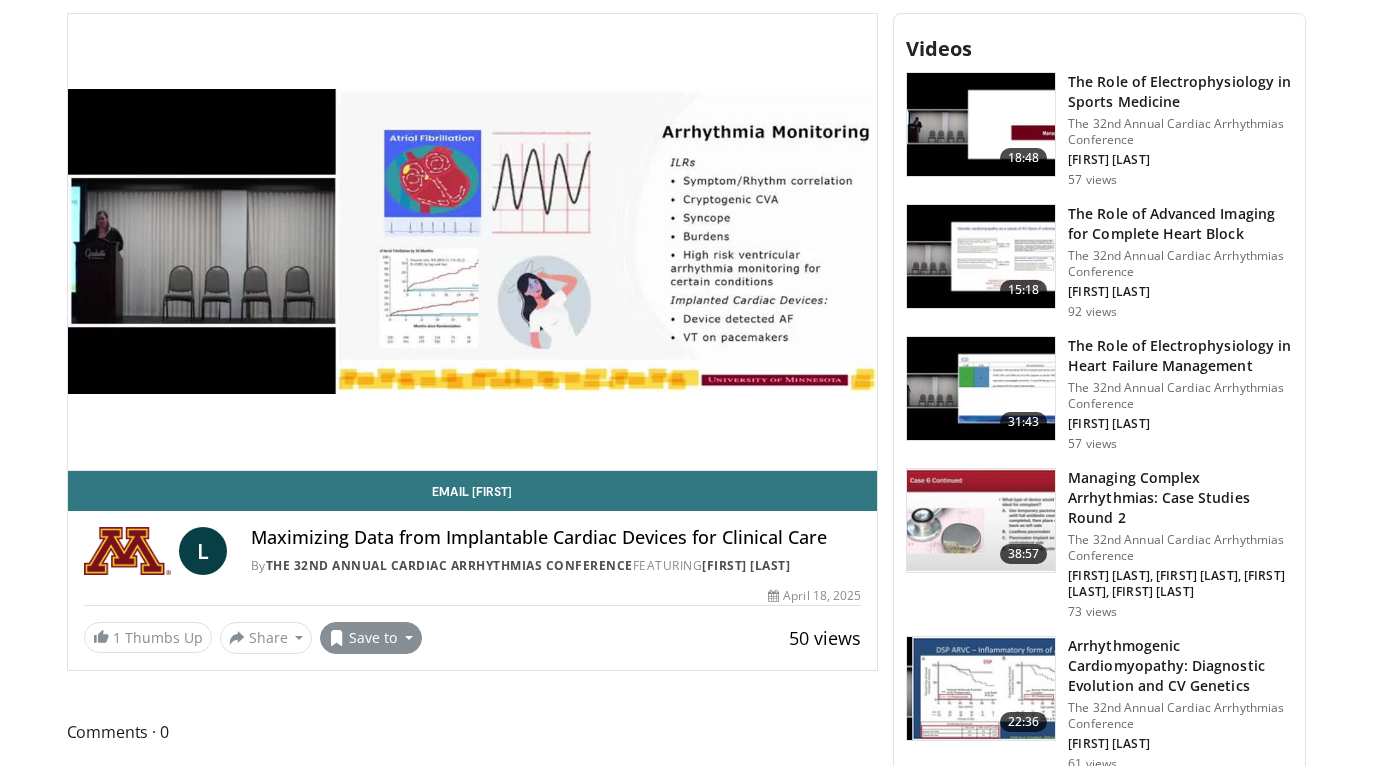 click on "Save to" at bounding box center (371, 638) 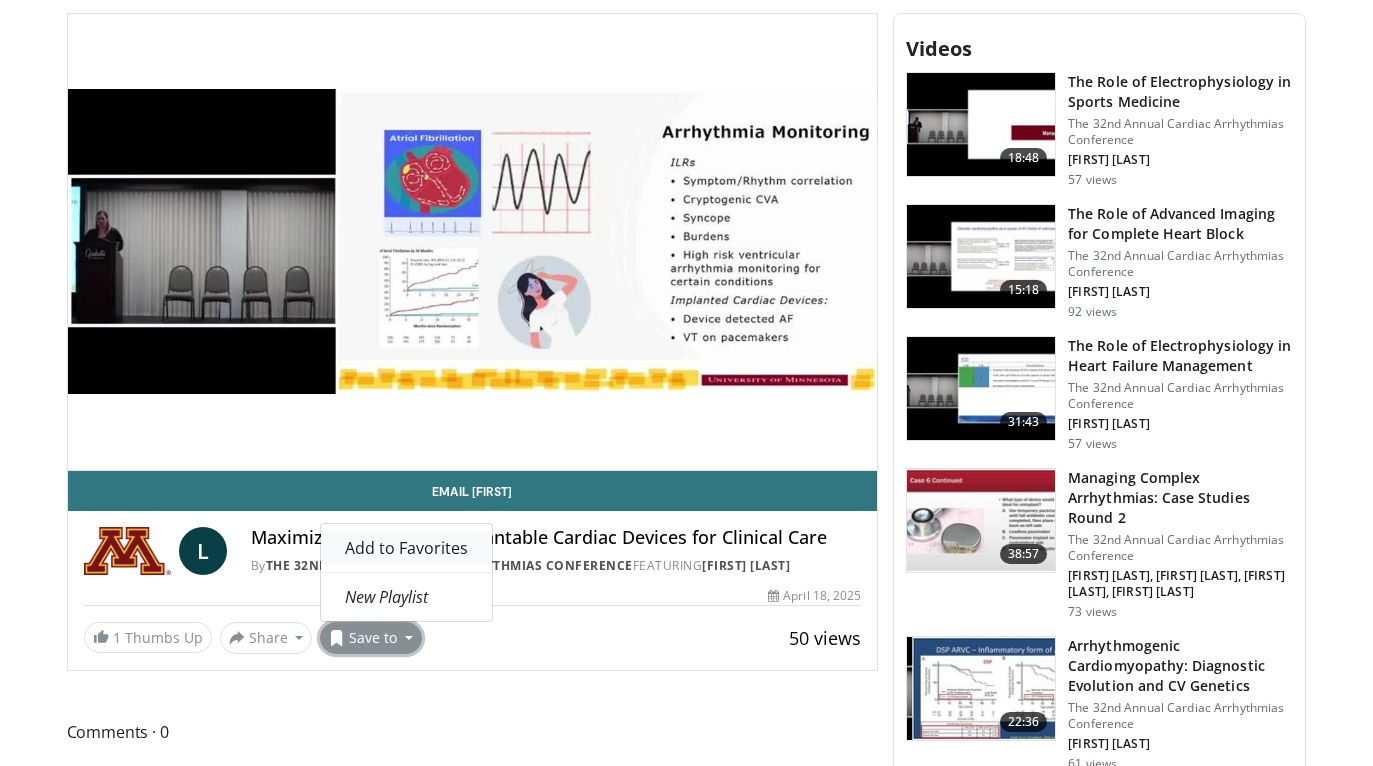 click on "Add to Favorites" at bounding box center [406, 548] 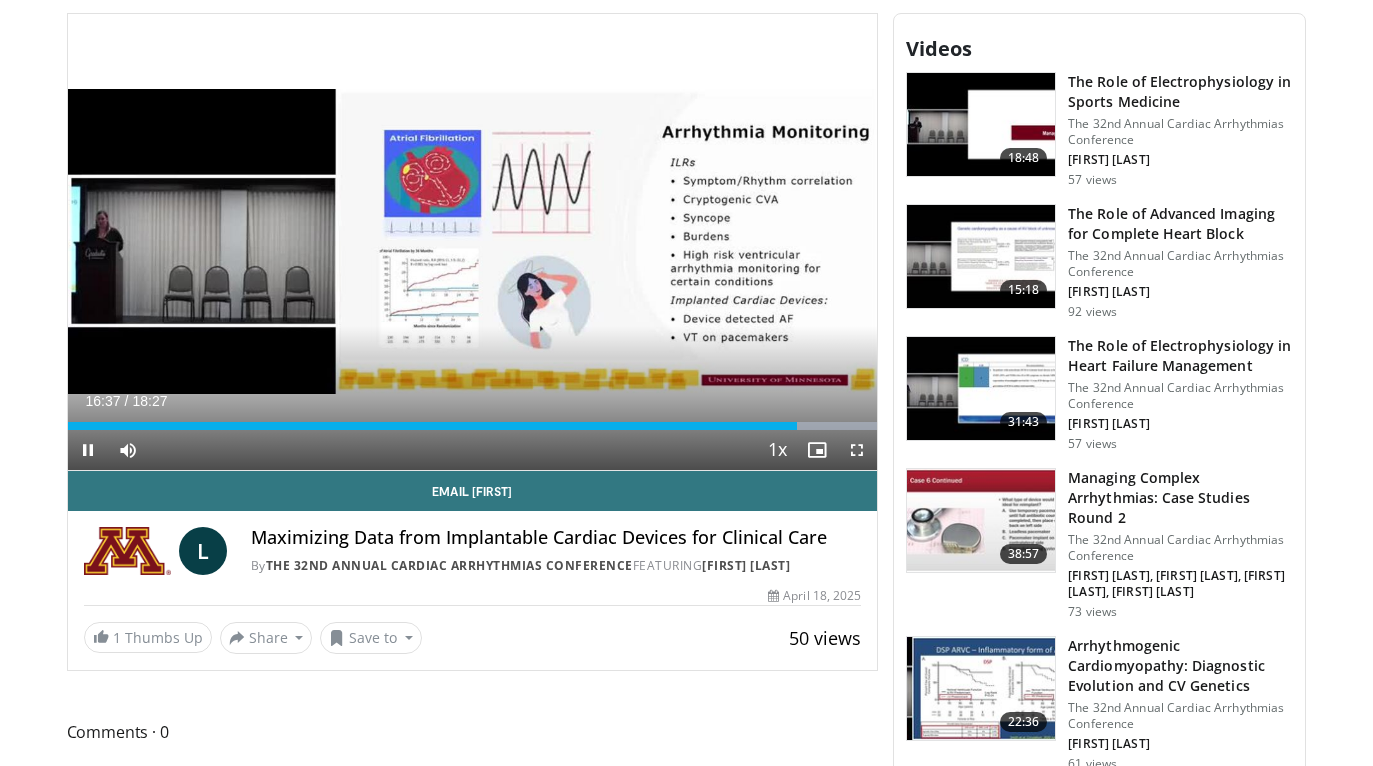 click at bounding box center (857, 450) 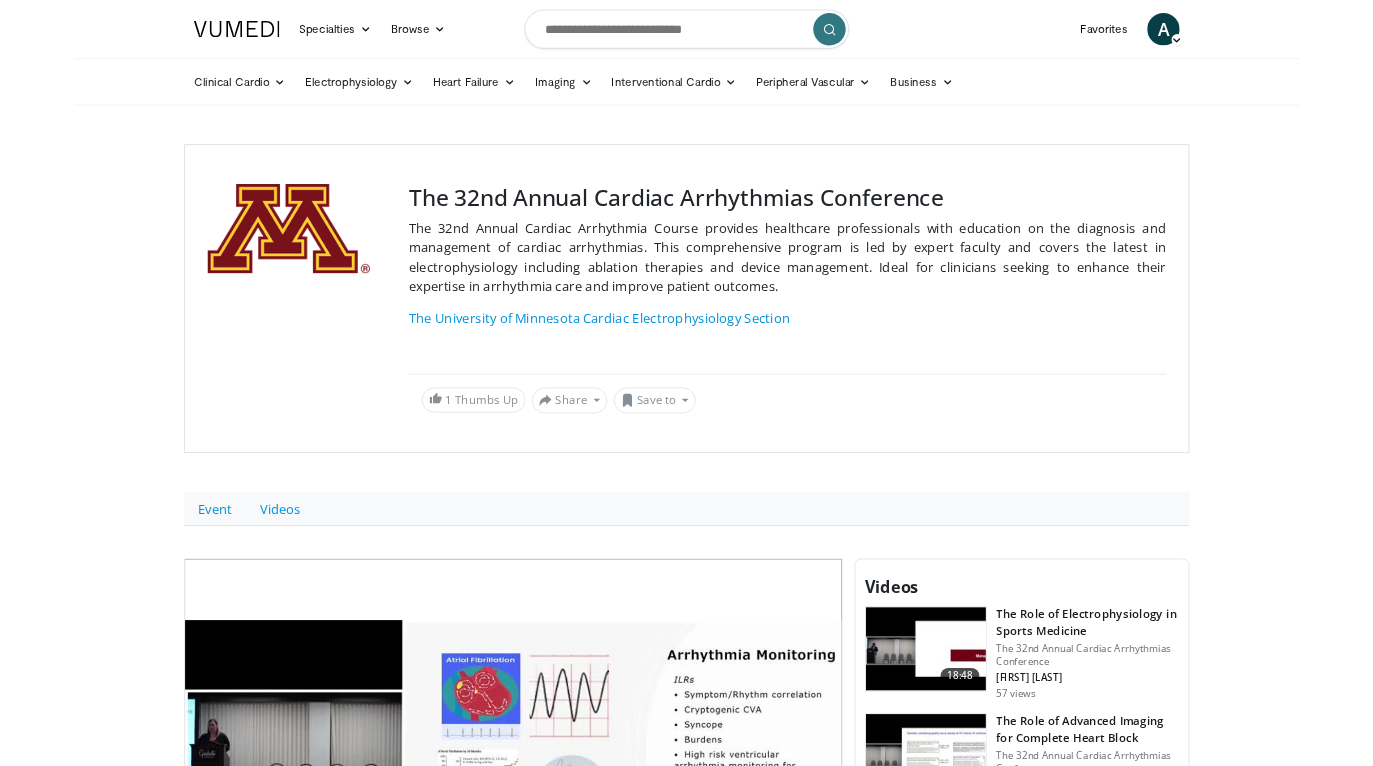 scroll, scrollTop: 676, scrollLeft: 0, axis: vertical 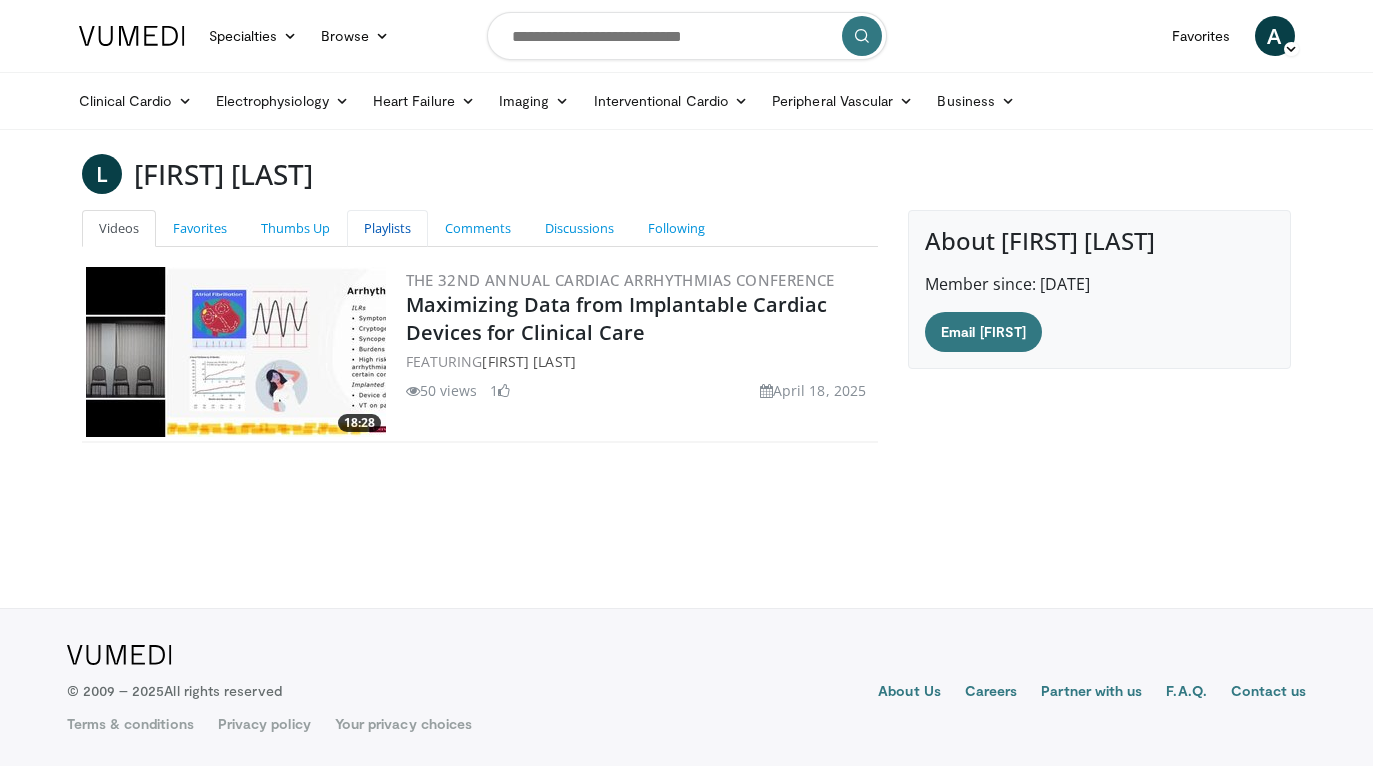click on "Playlists" at bounding box center [387, 228] 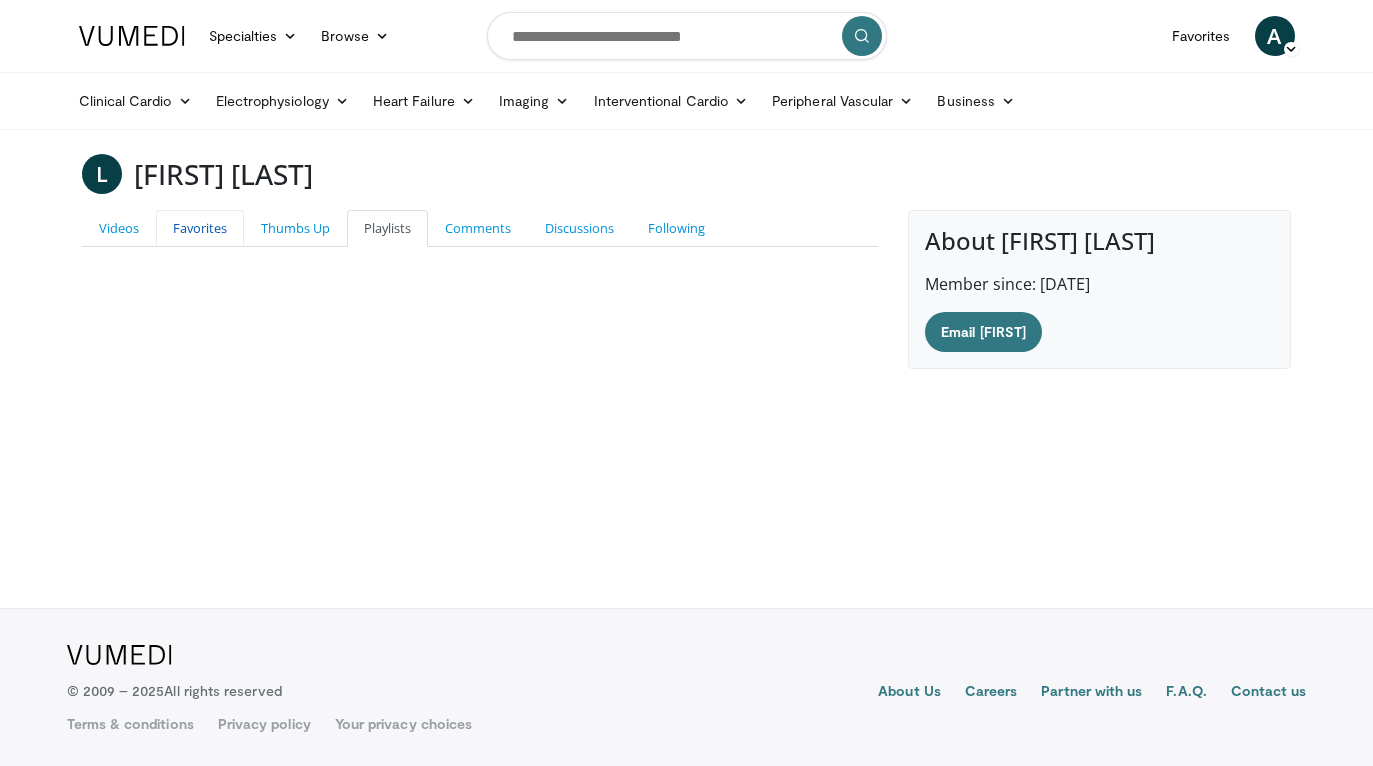 click on "Favorites" at bounding box center [200, 228] 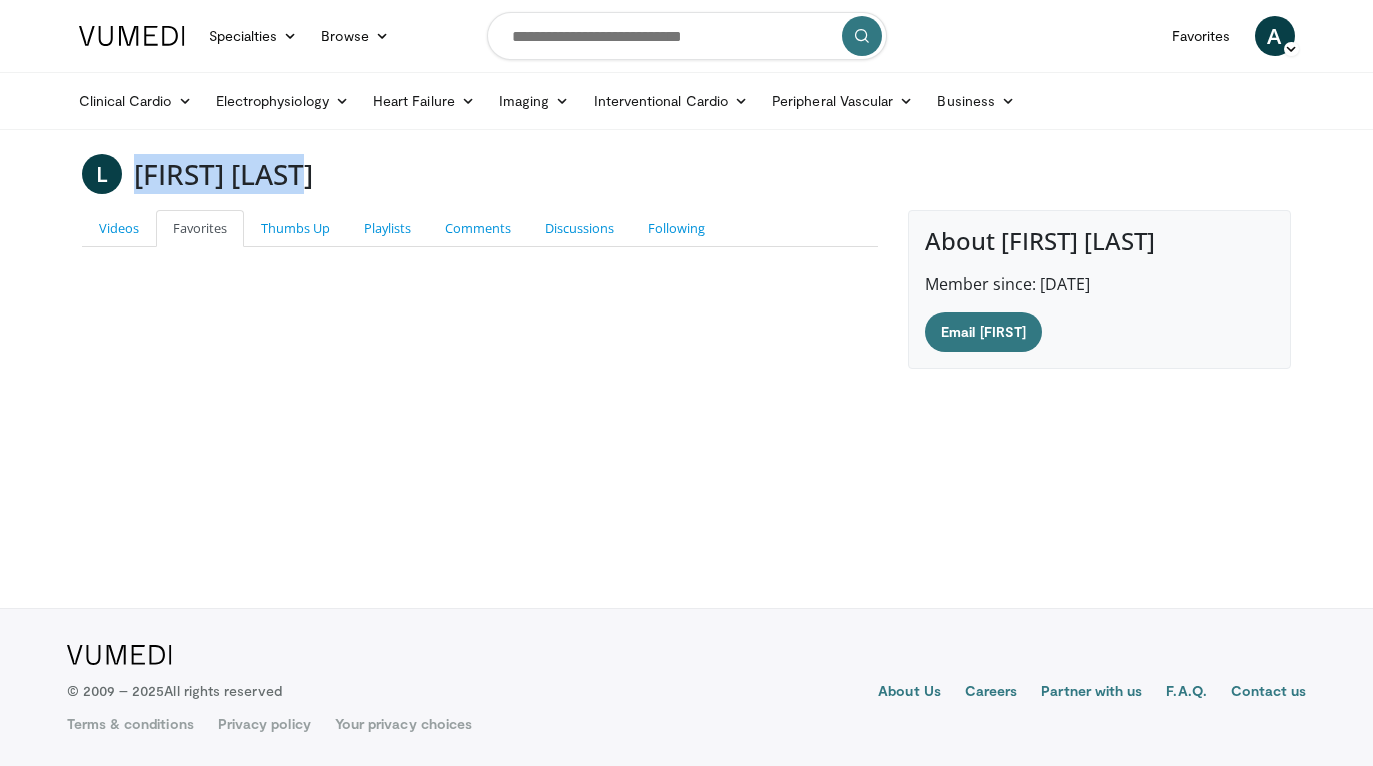 drag, startPoint x: 379, startPoint y: 166, endPoint x: 140, endPoint y: 181, distance: 239.47025 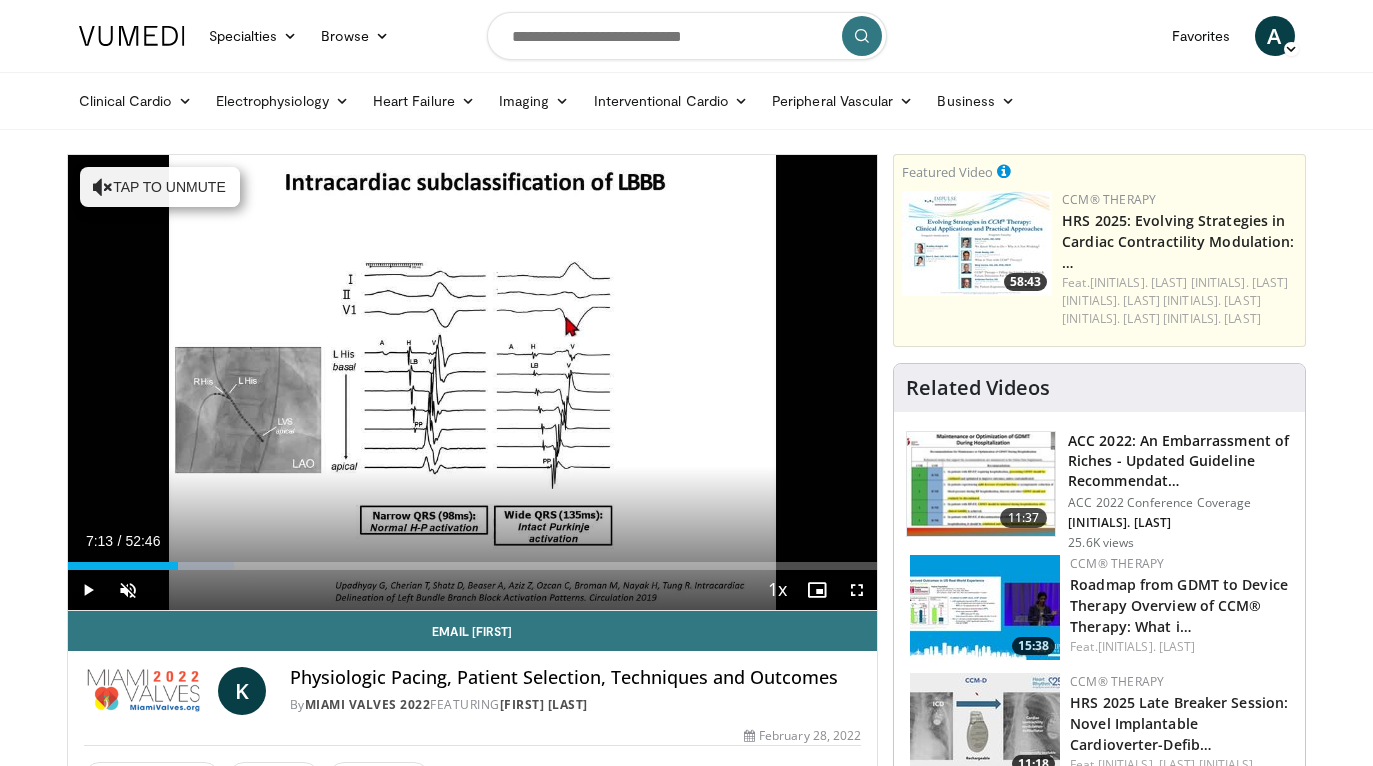 scroll, scrollTop: 147, scrollLeft: 0, axis: vertical 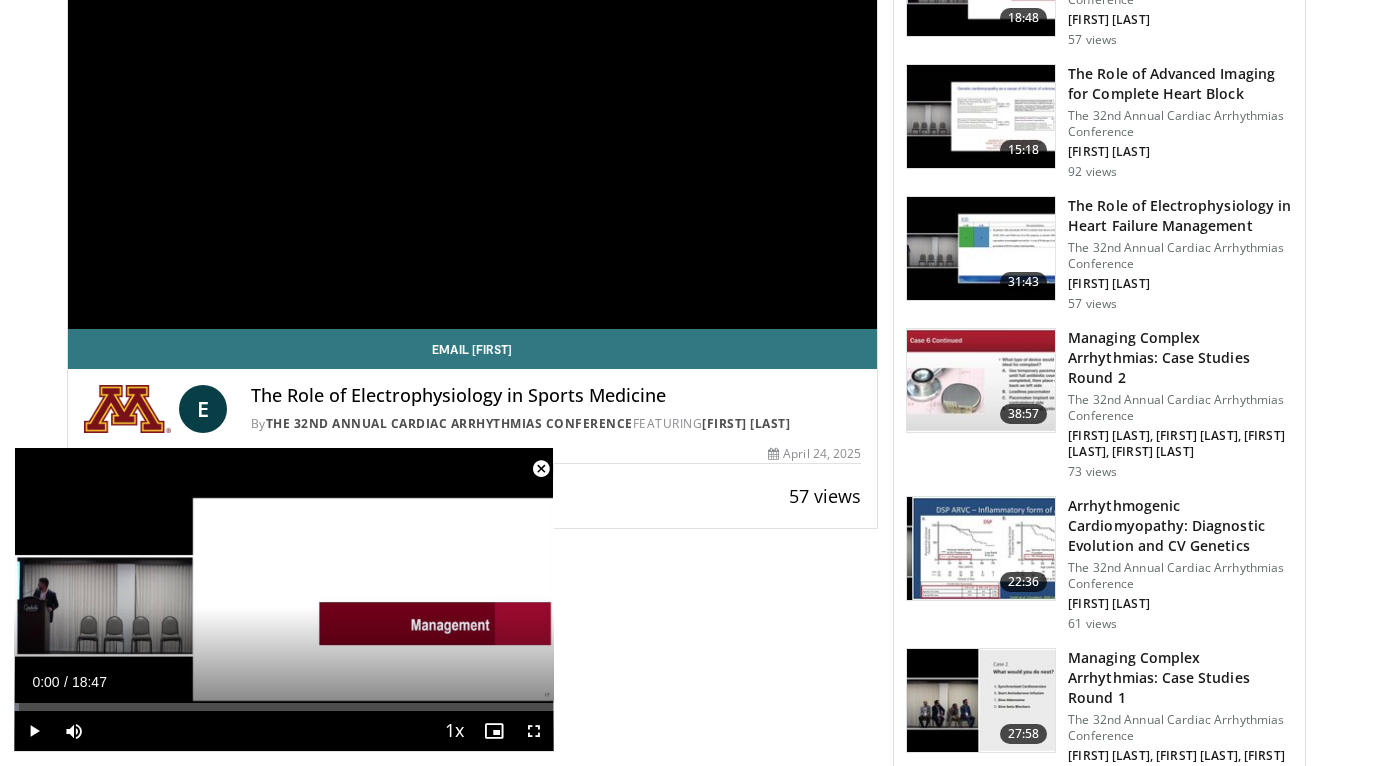 click at bounding box center (541, 469) 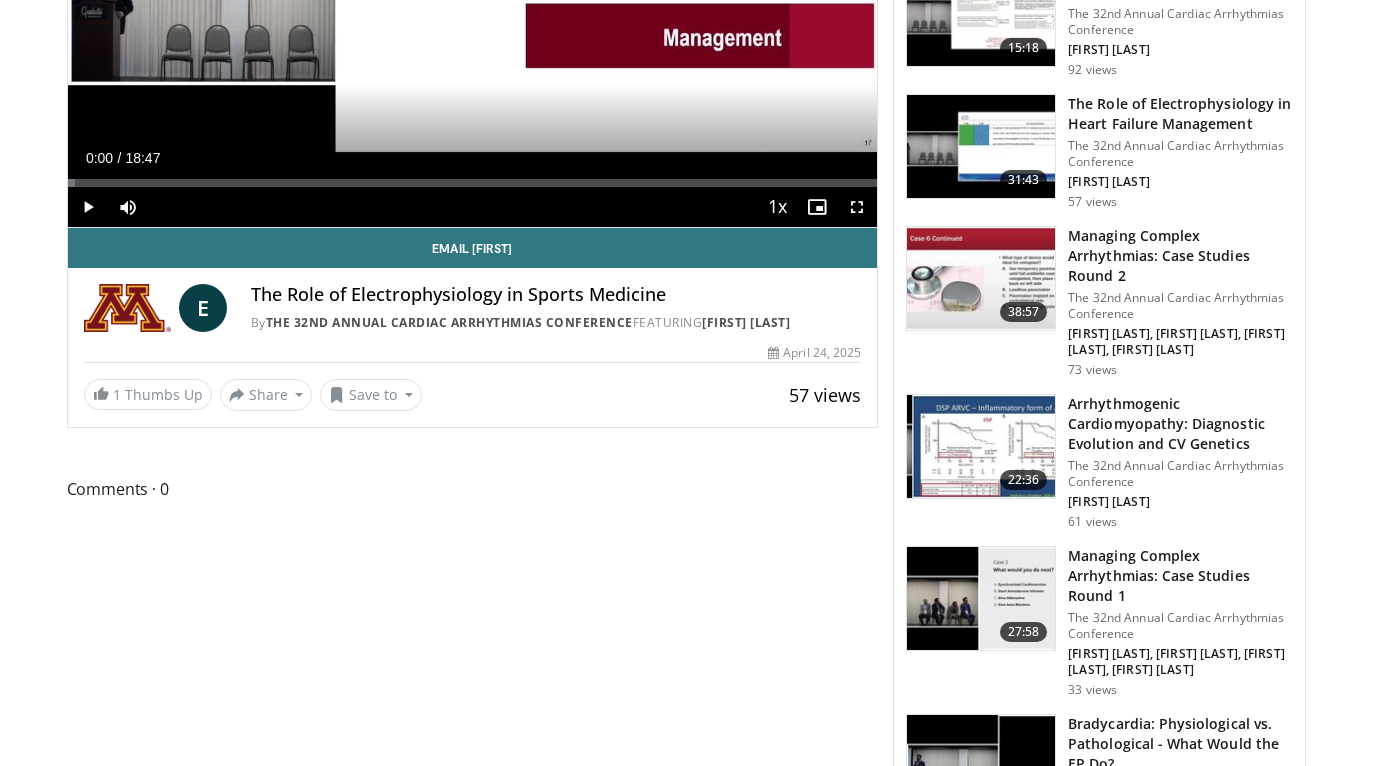 scroll, scrollTop: 915, scrollLeft: 0, axis: vertical 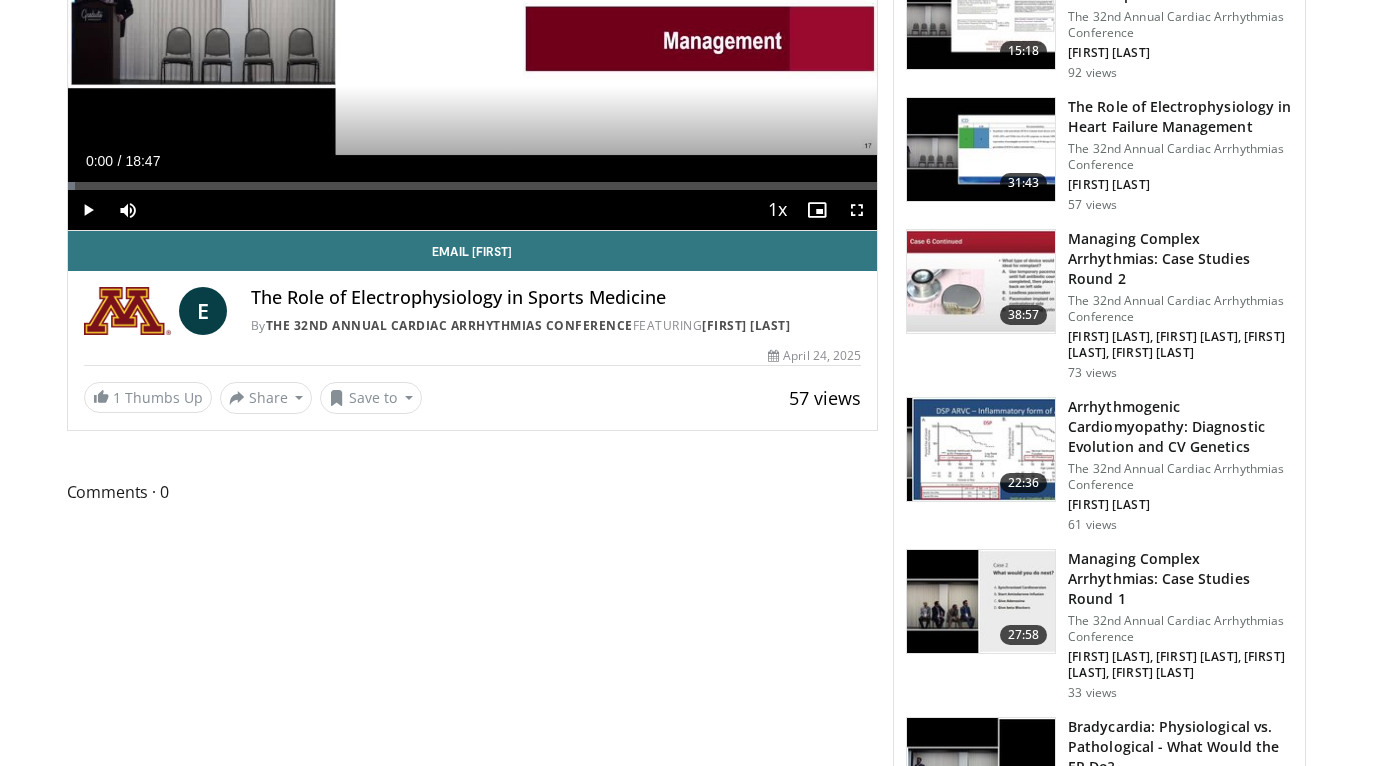 click on "Arrhythmogenic Cardiomyopathy: Diagnostic Evolution and CV Genetics" at bounding box center (1180, 427) 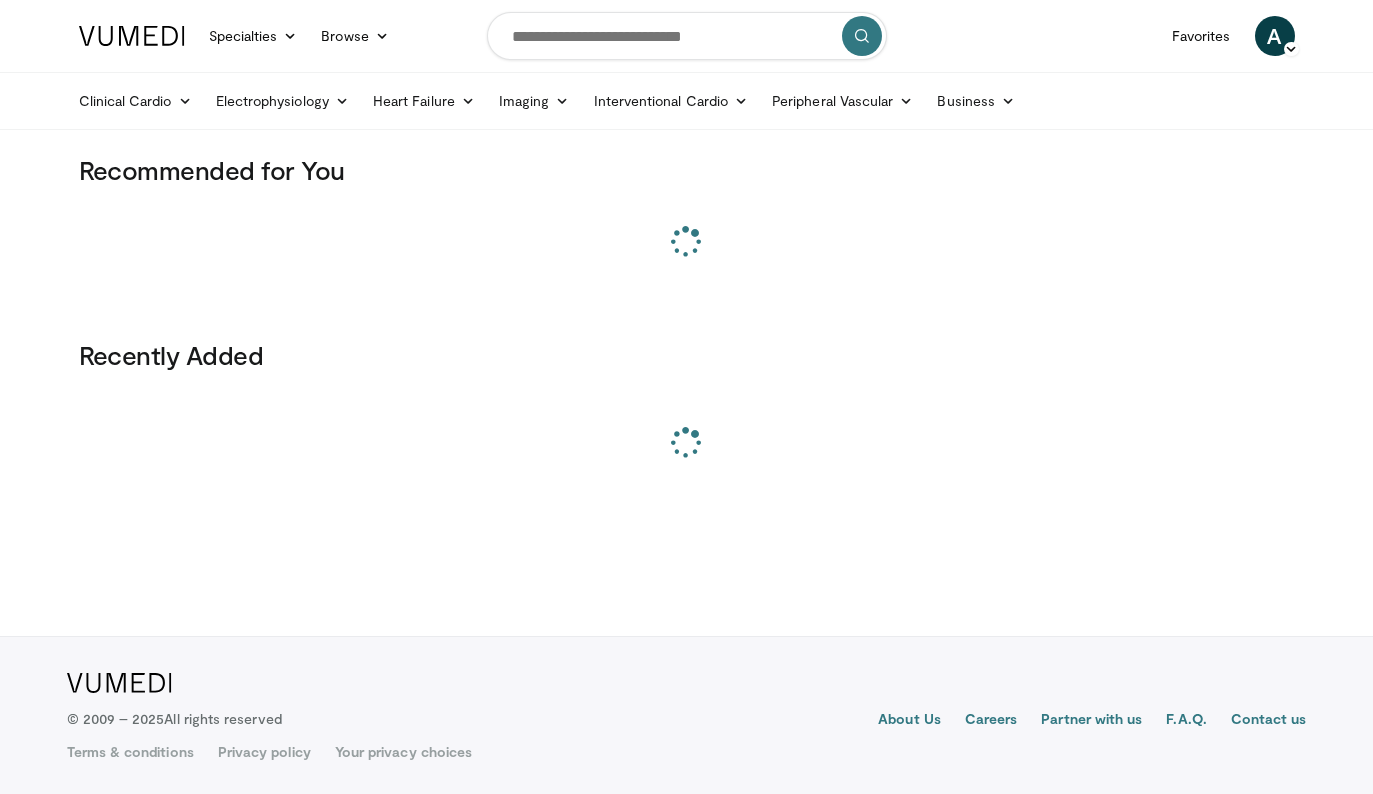 scroll, scrollTop: 0, scrollLeft: 0, axis: both 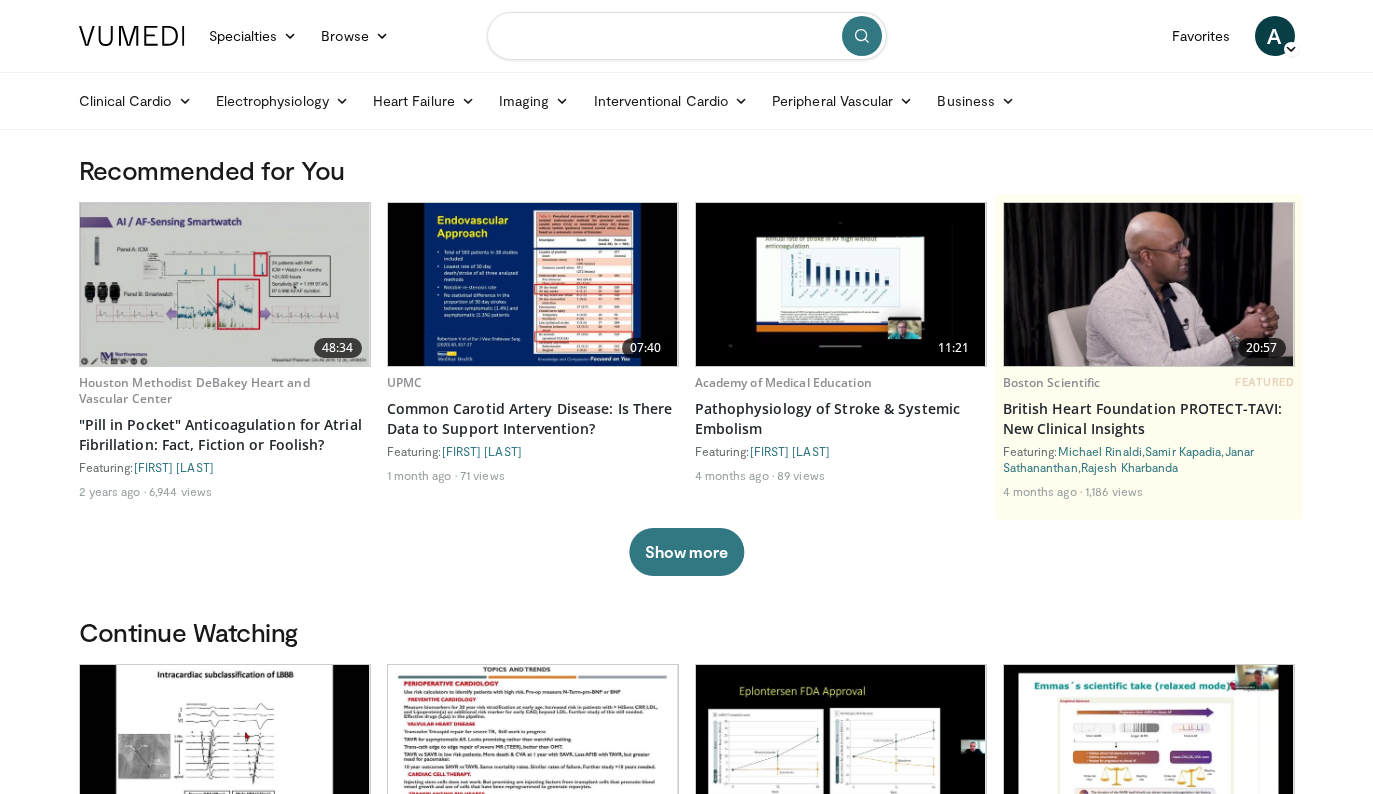 click at bounding box center [687, 36] 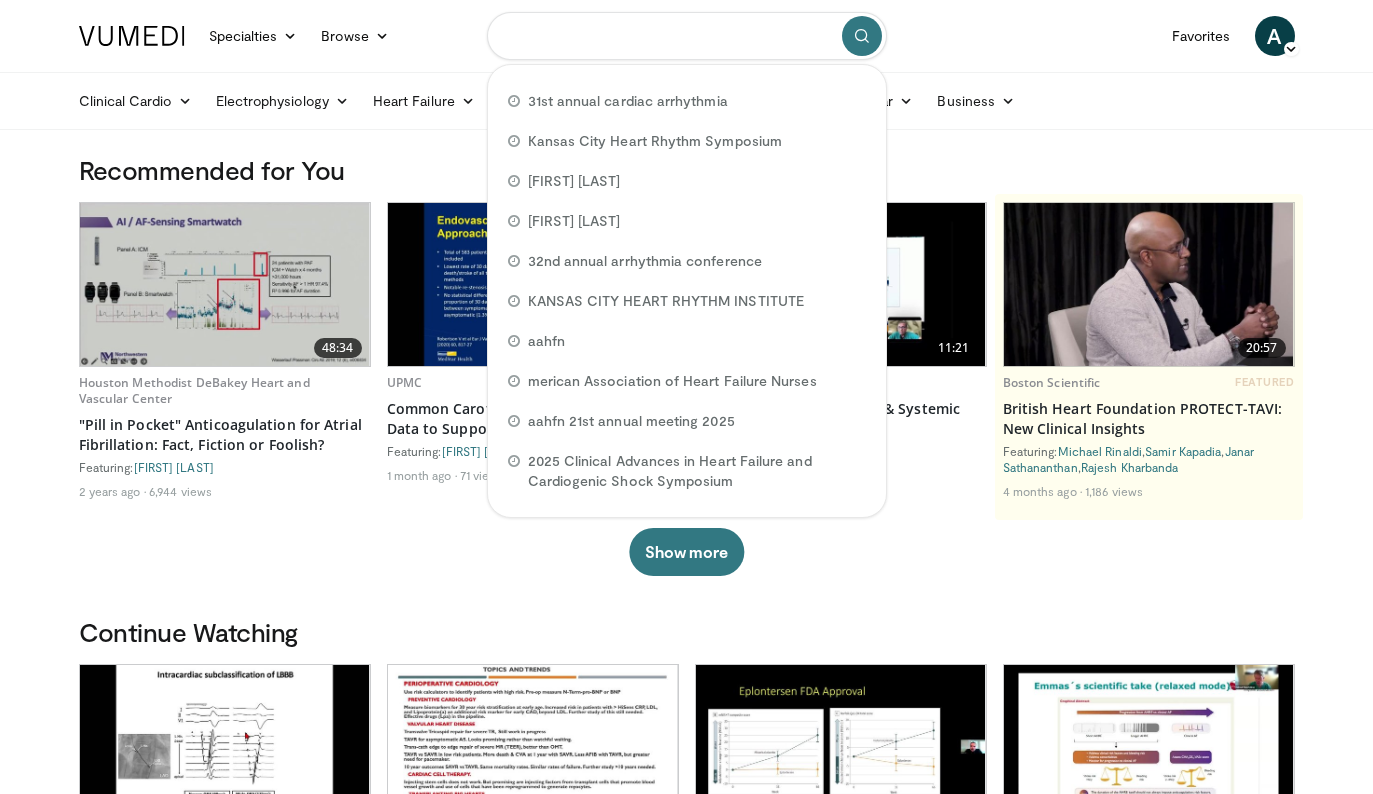 paste on "**********" 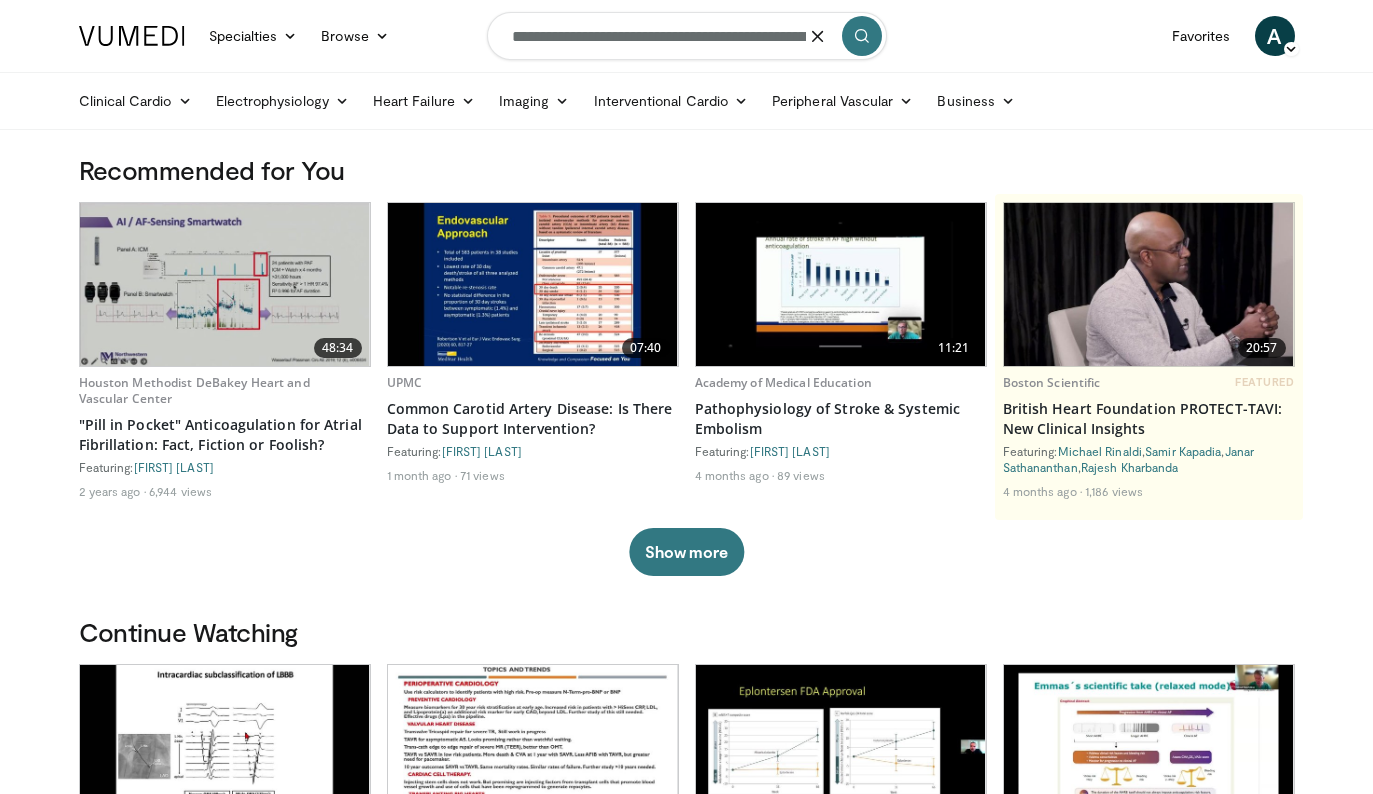 click on "**********" at bounding box center (687, 36) 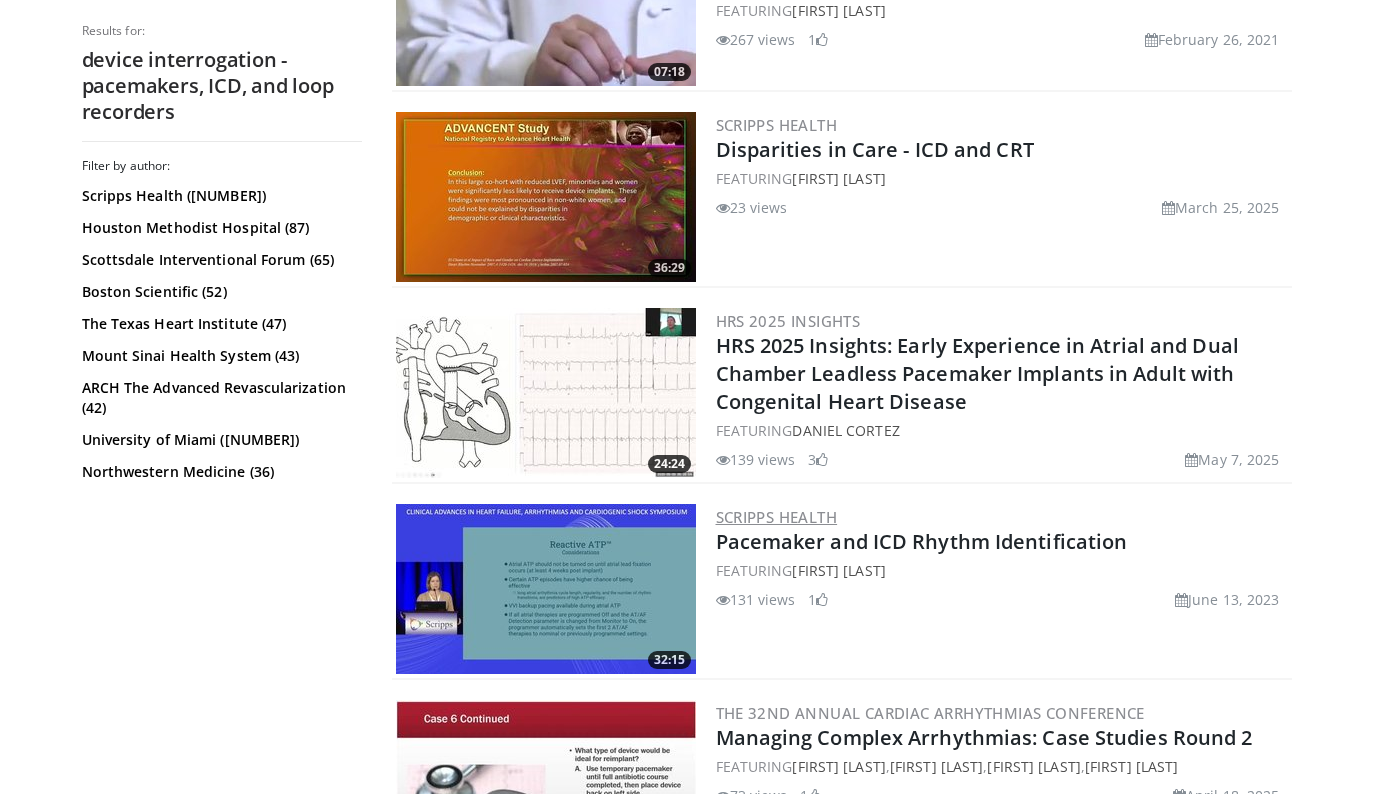 scroll, scrollTop: 1502, scrollLeft: 0, axis: vertical 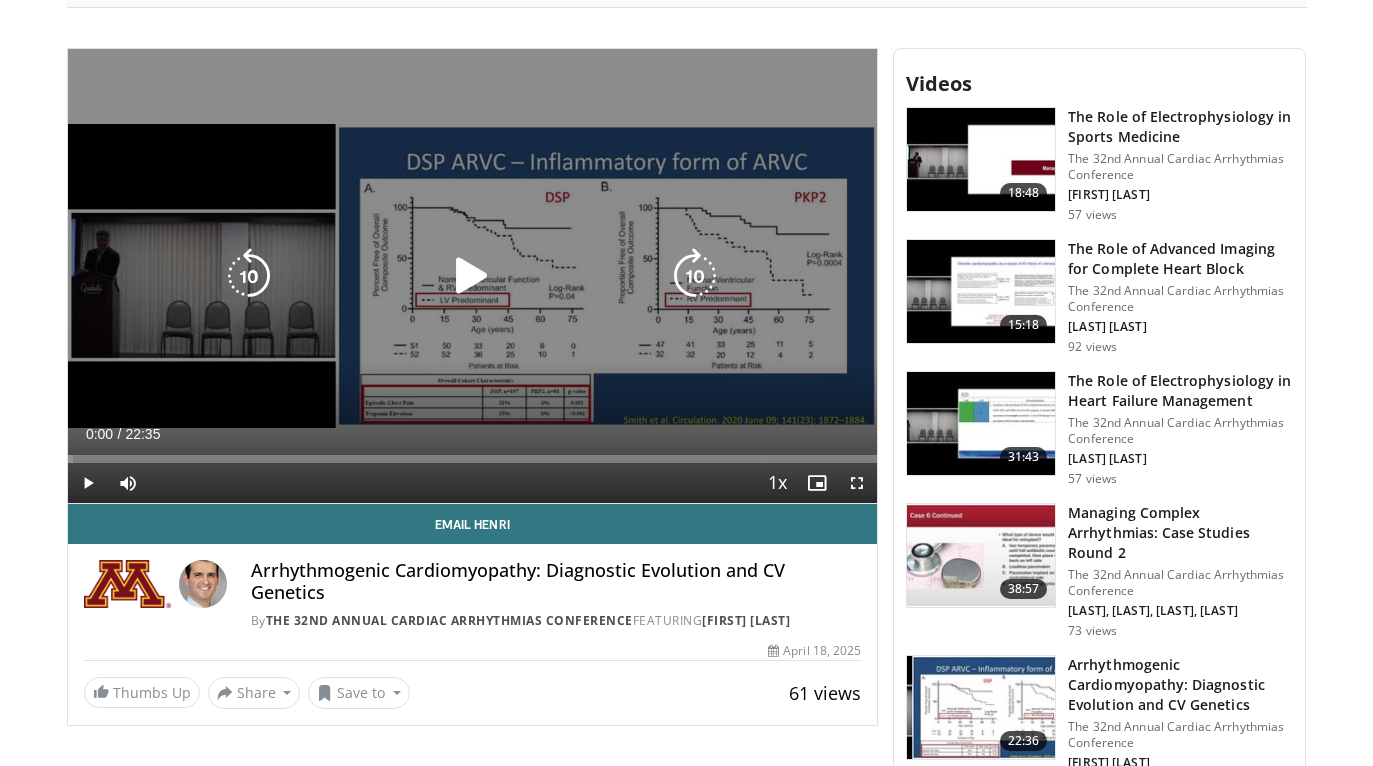 click at bounding box center (472, 276) 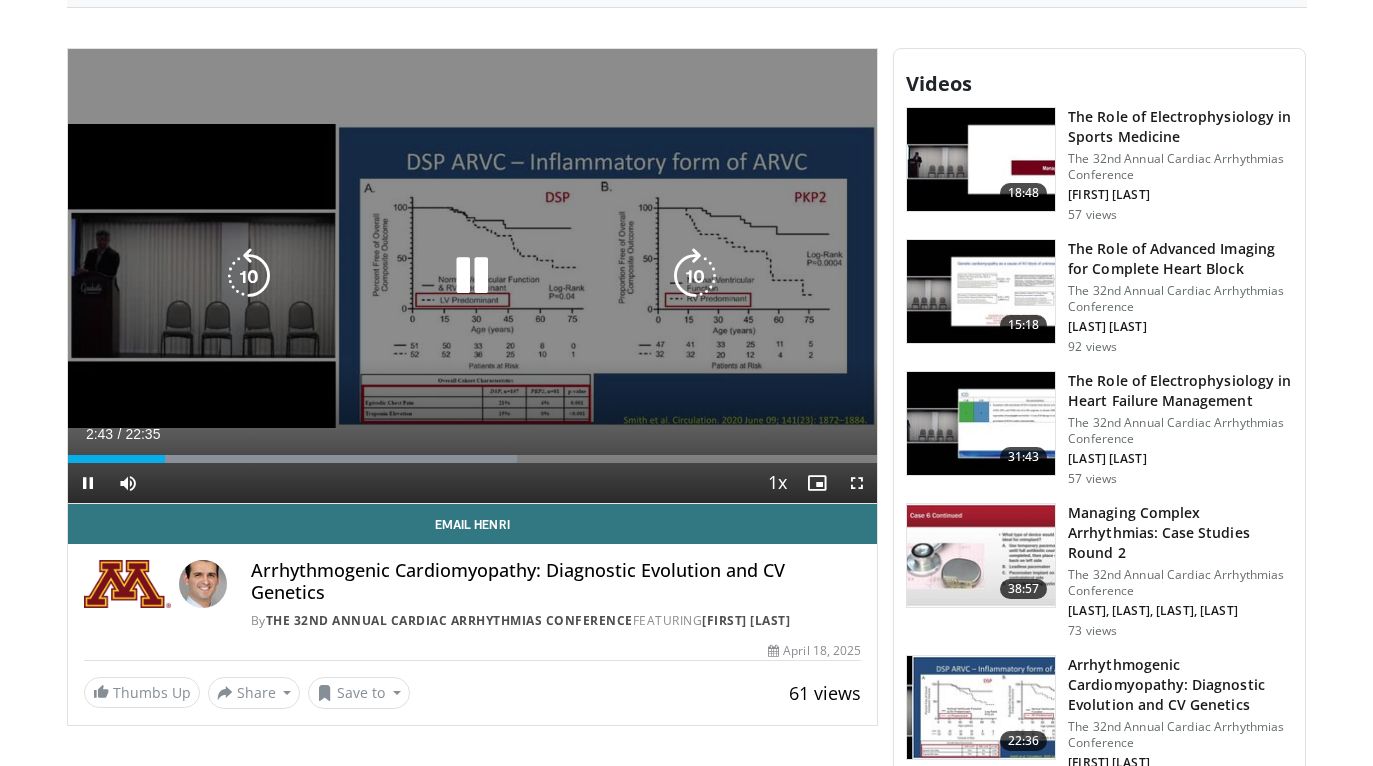 click at bounding box center [249, 276] 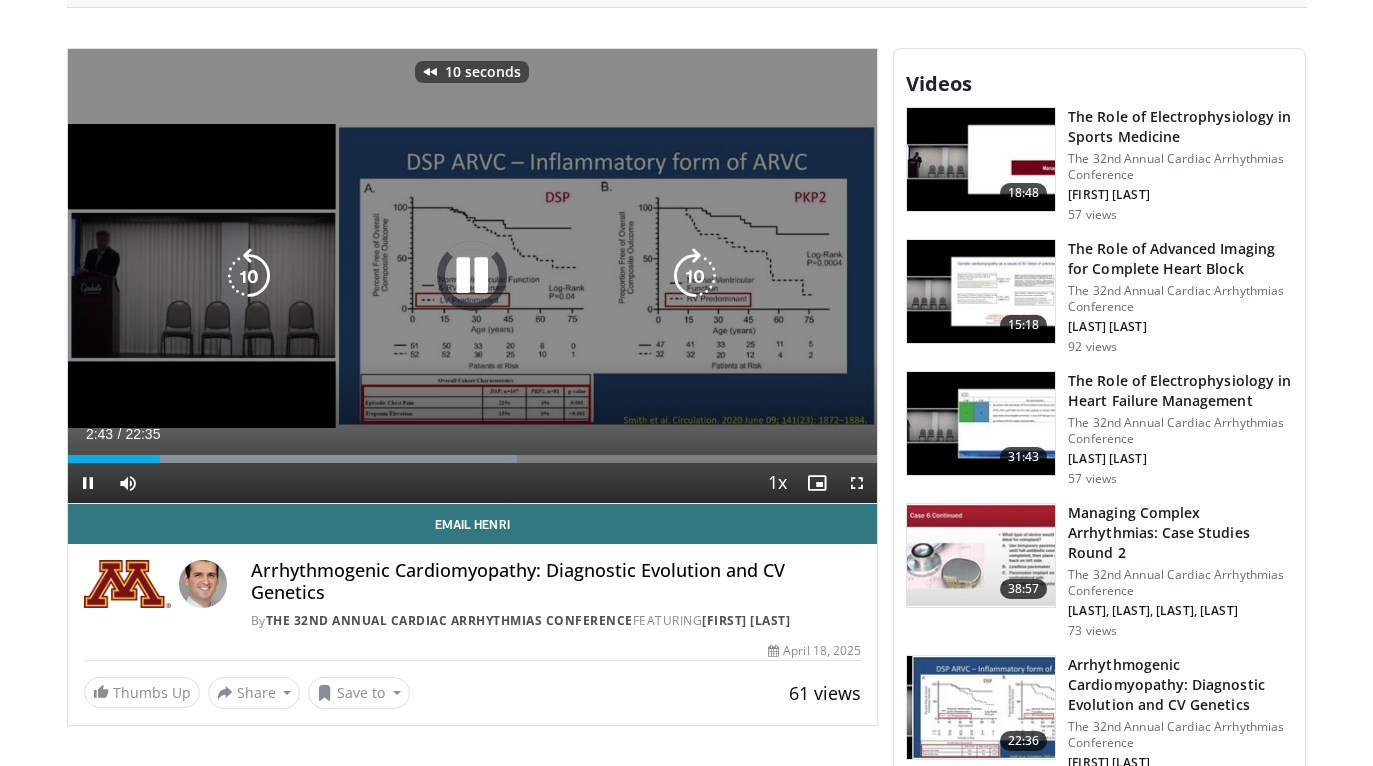 click at bounding box center (249, 276) 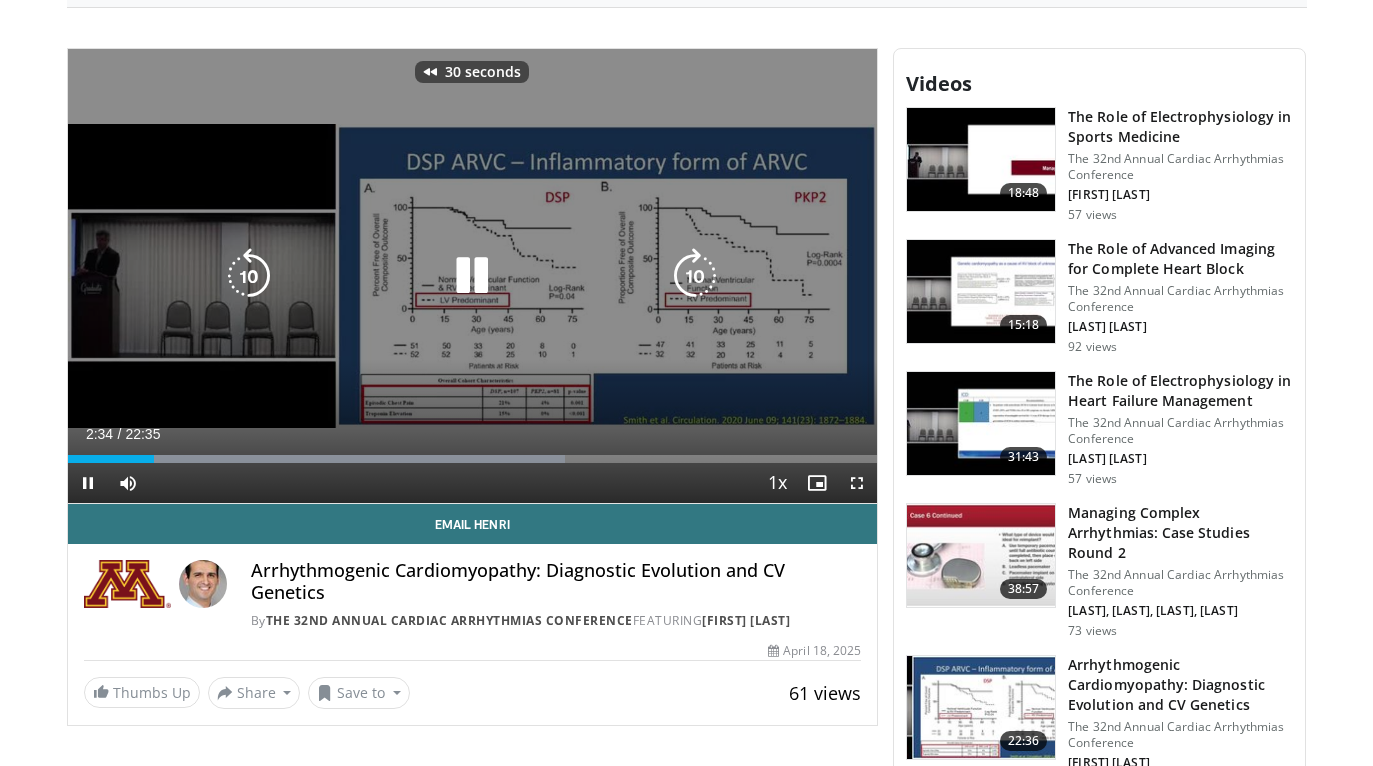click at bounding box center [249, 276] 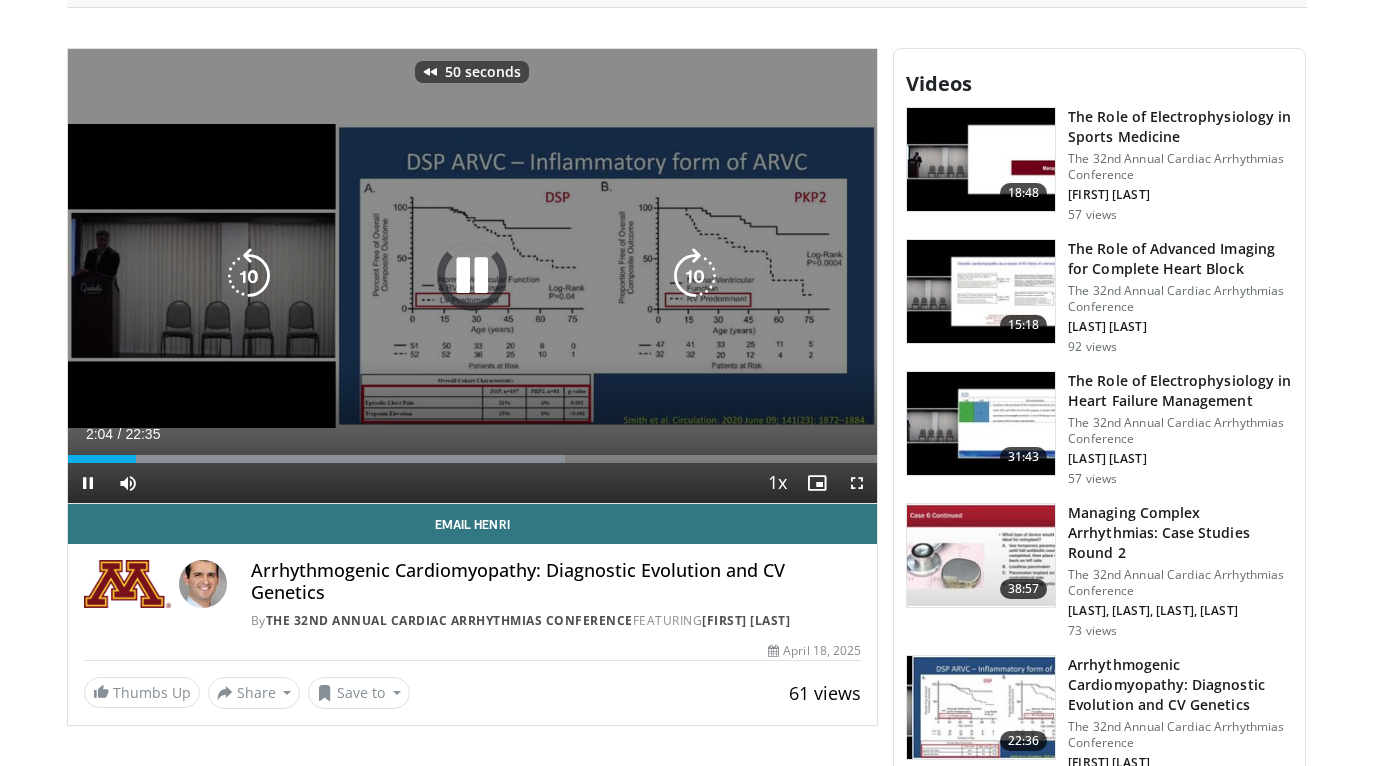 click at bounding box center [249, 276] 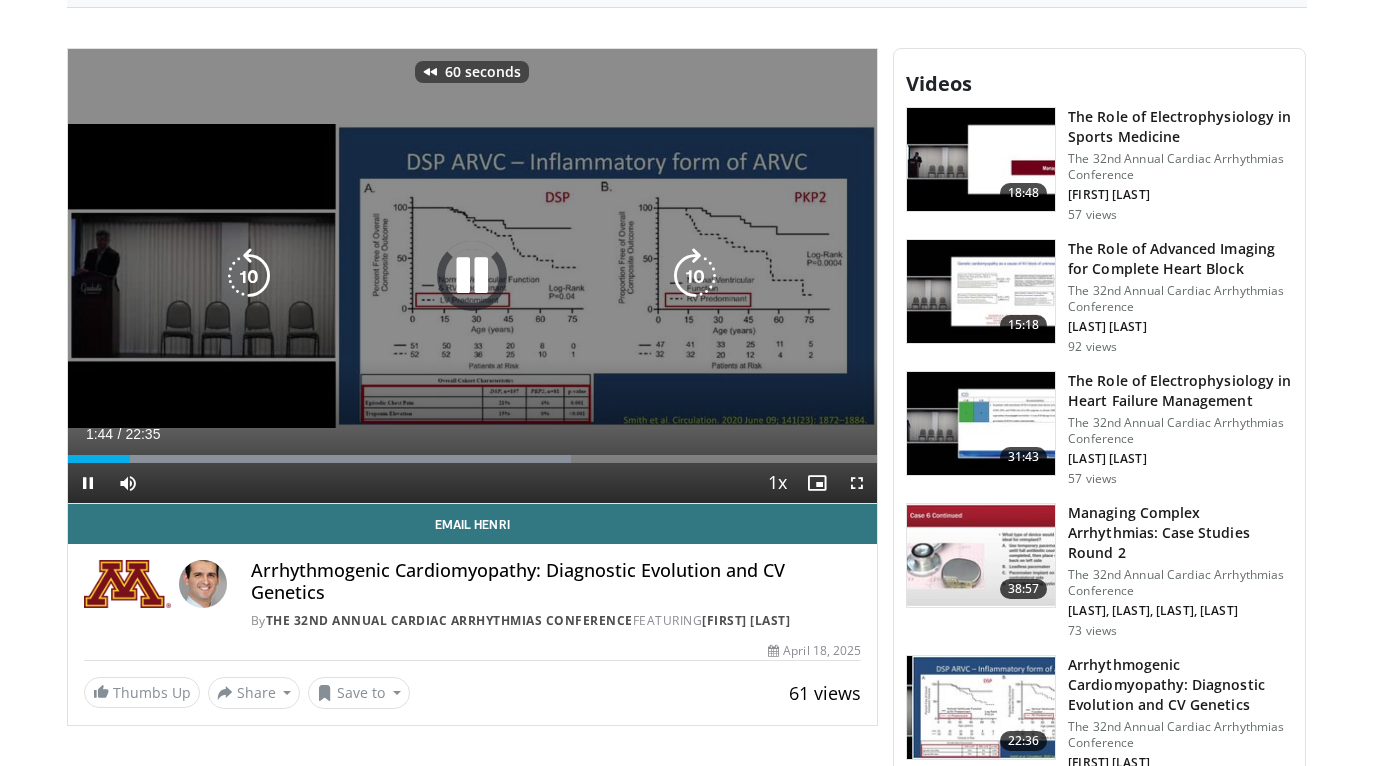 click at bounding box center [249, 276] 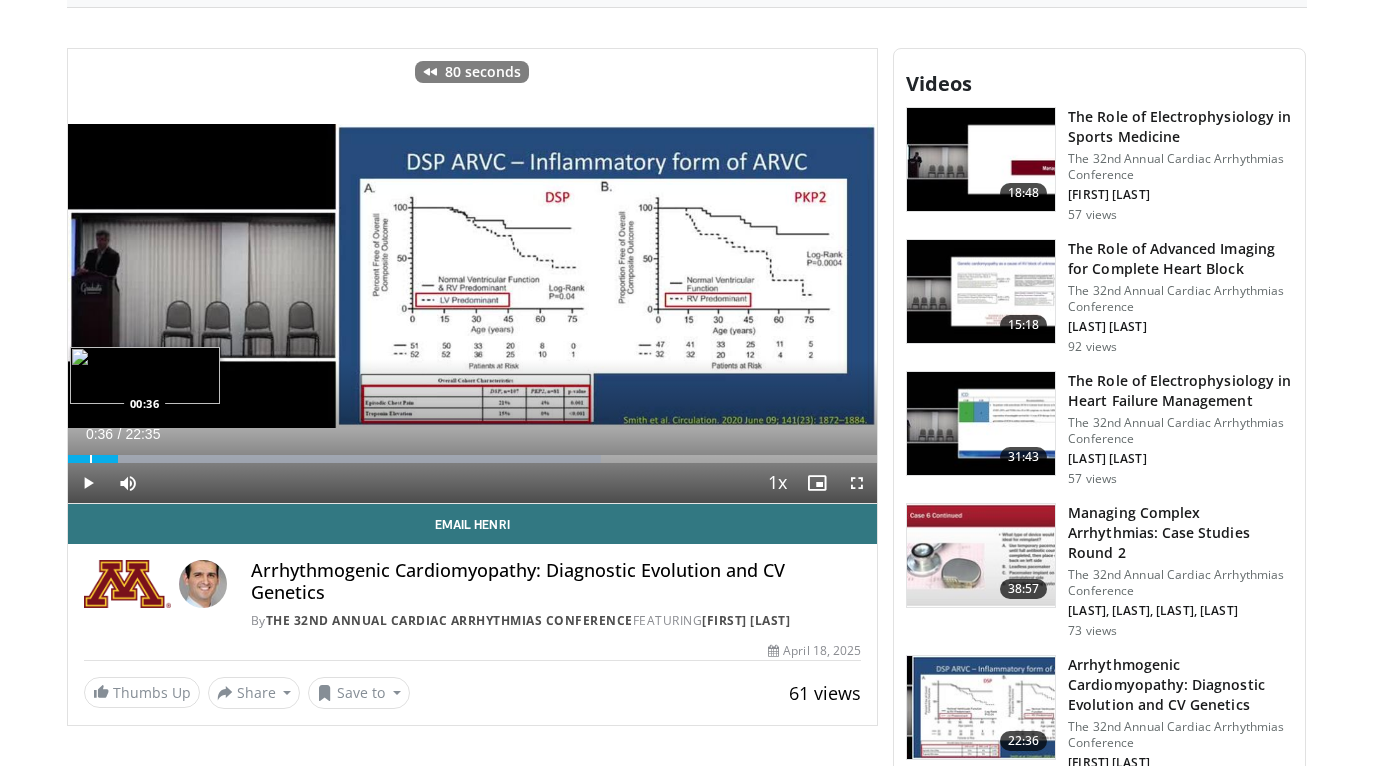 click at bounding box center [91, 459] 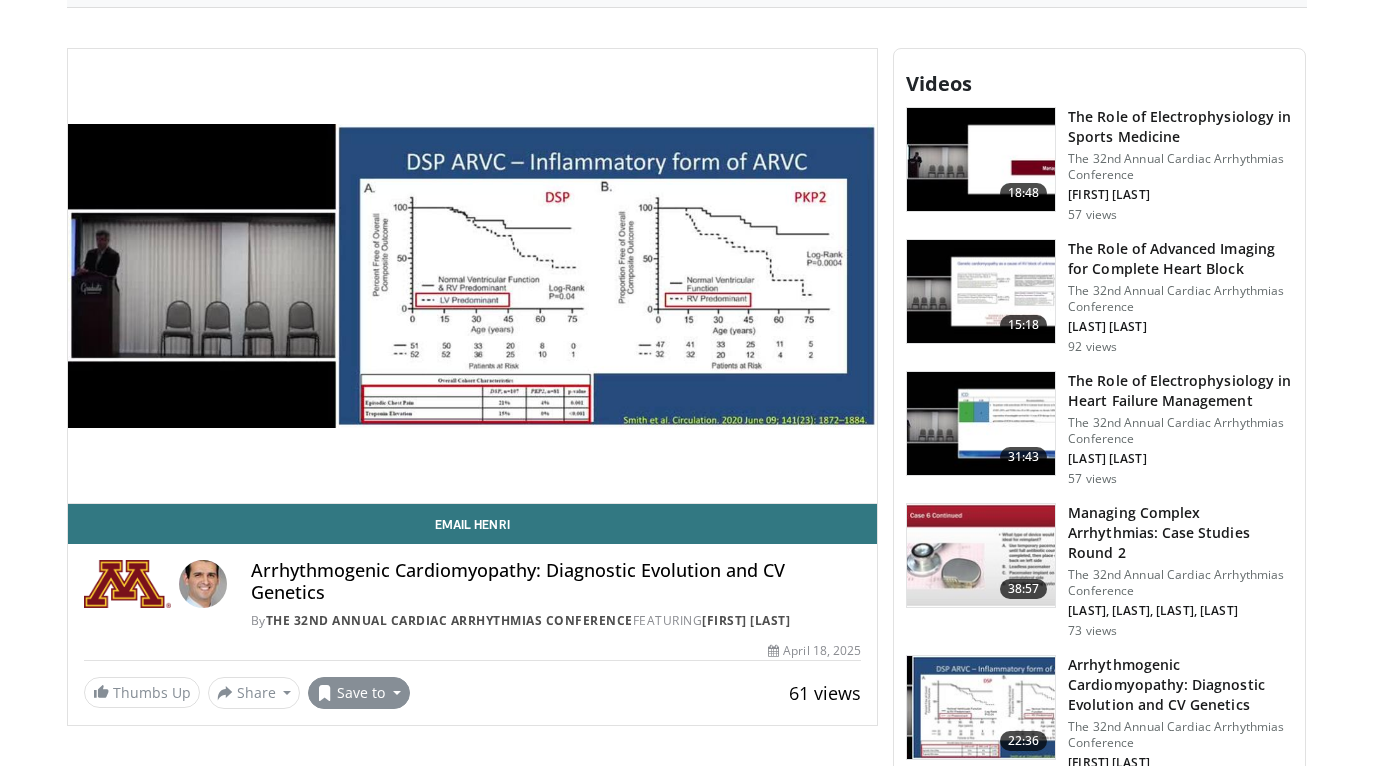 click on "Save to" at bounding box center [359, 693] 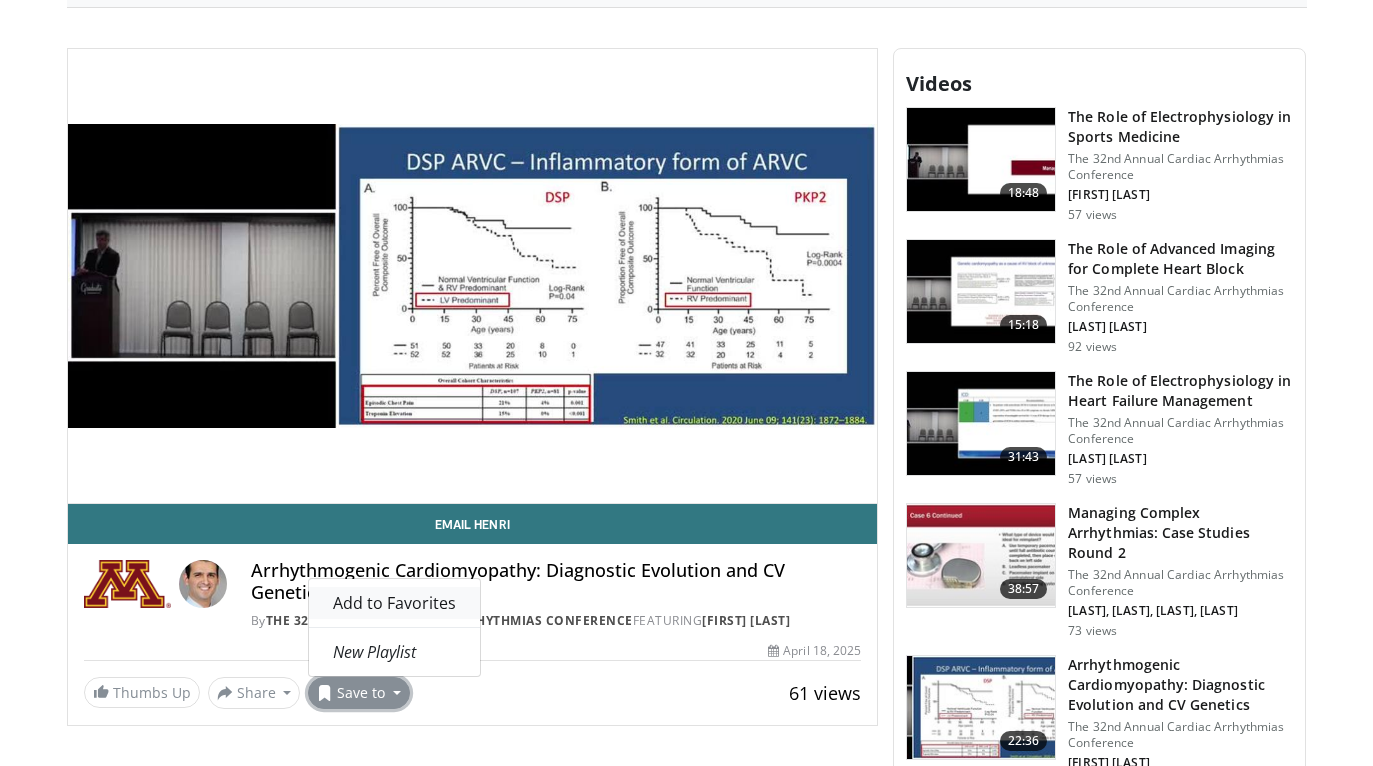 click on "Add to Favorites" at bounding box center [394, 603] 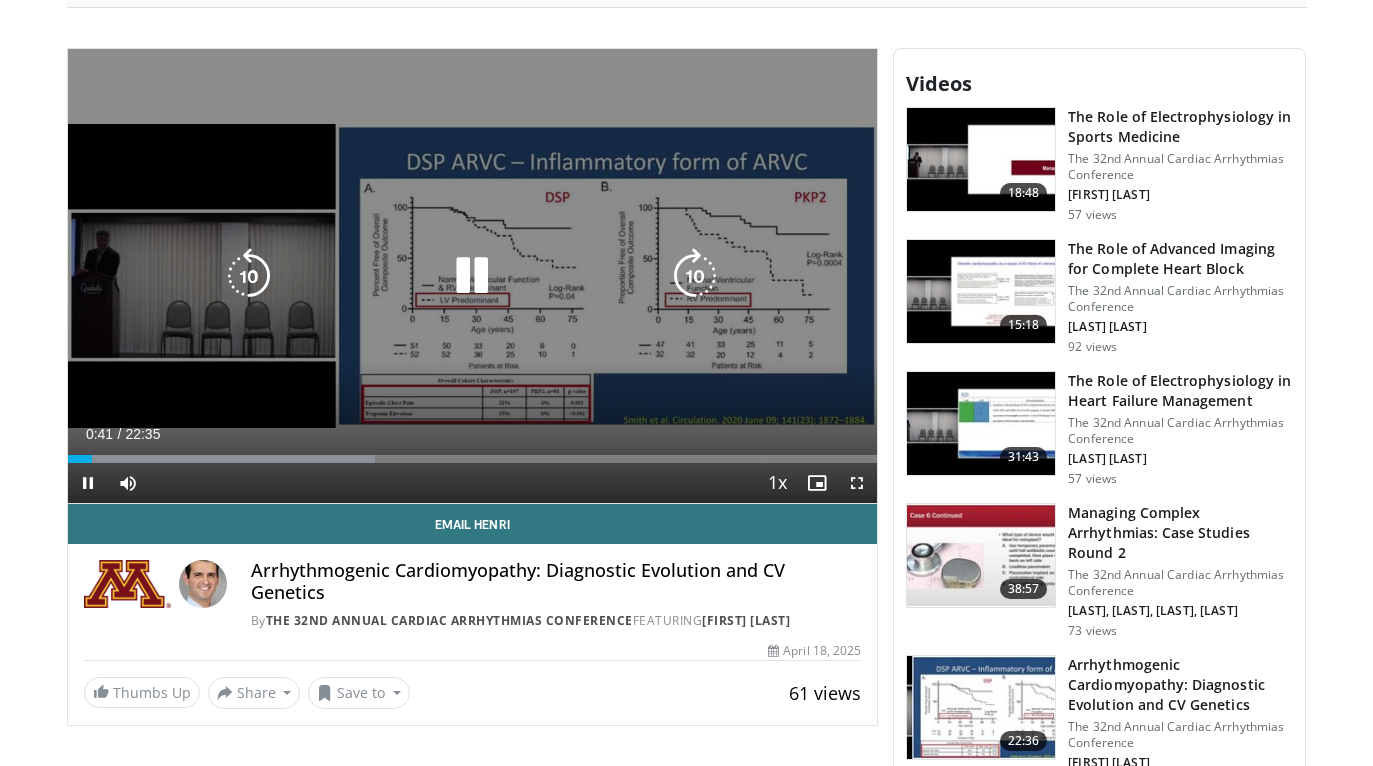 click at bounding box center (857, 483) 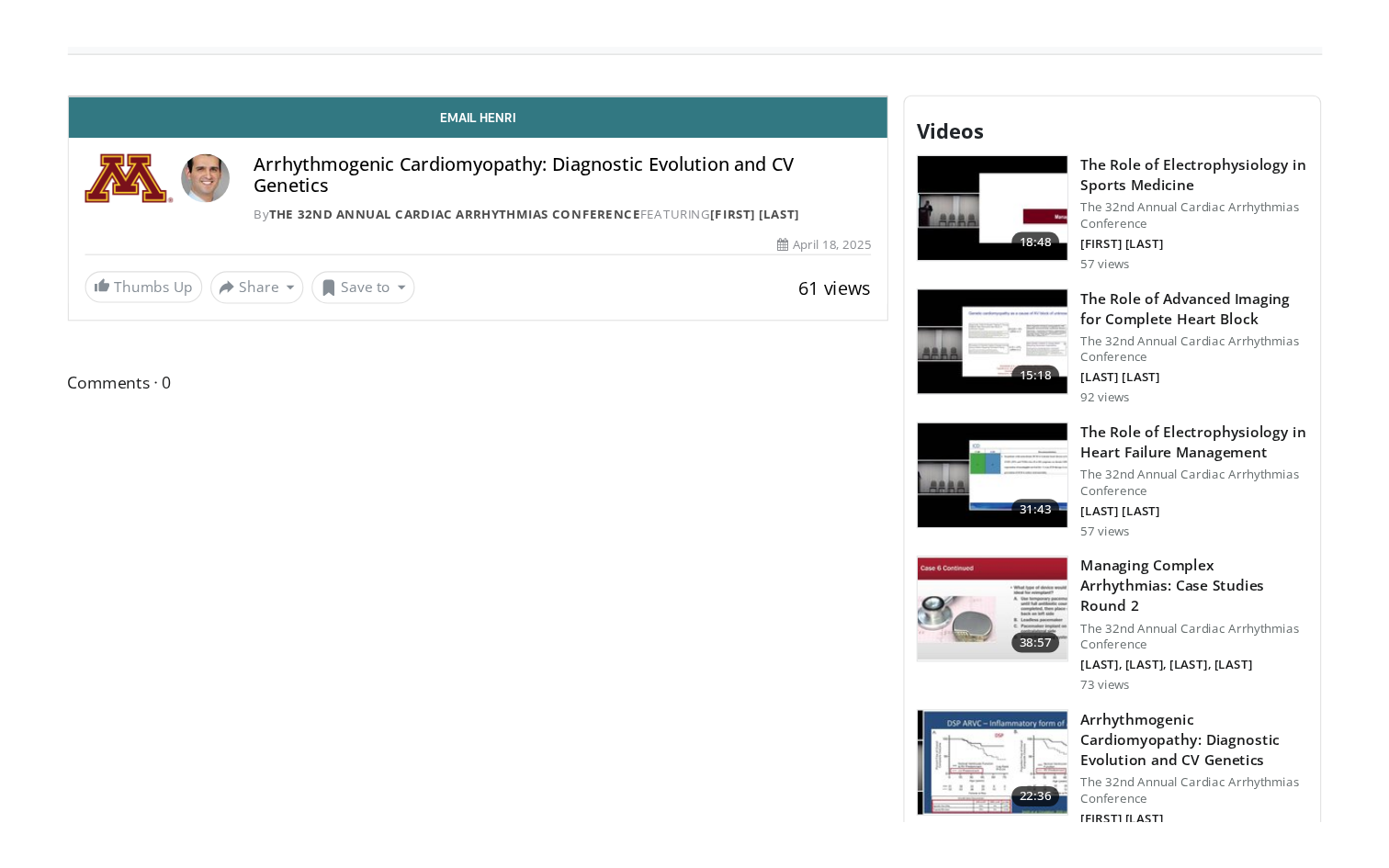 scroll, scrollTop: 0, scrollLeft: 0, axis: both 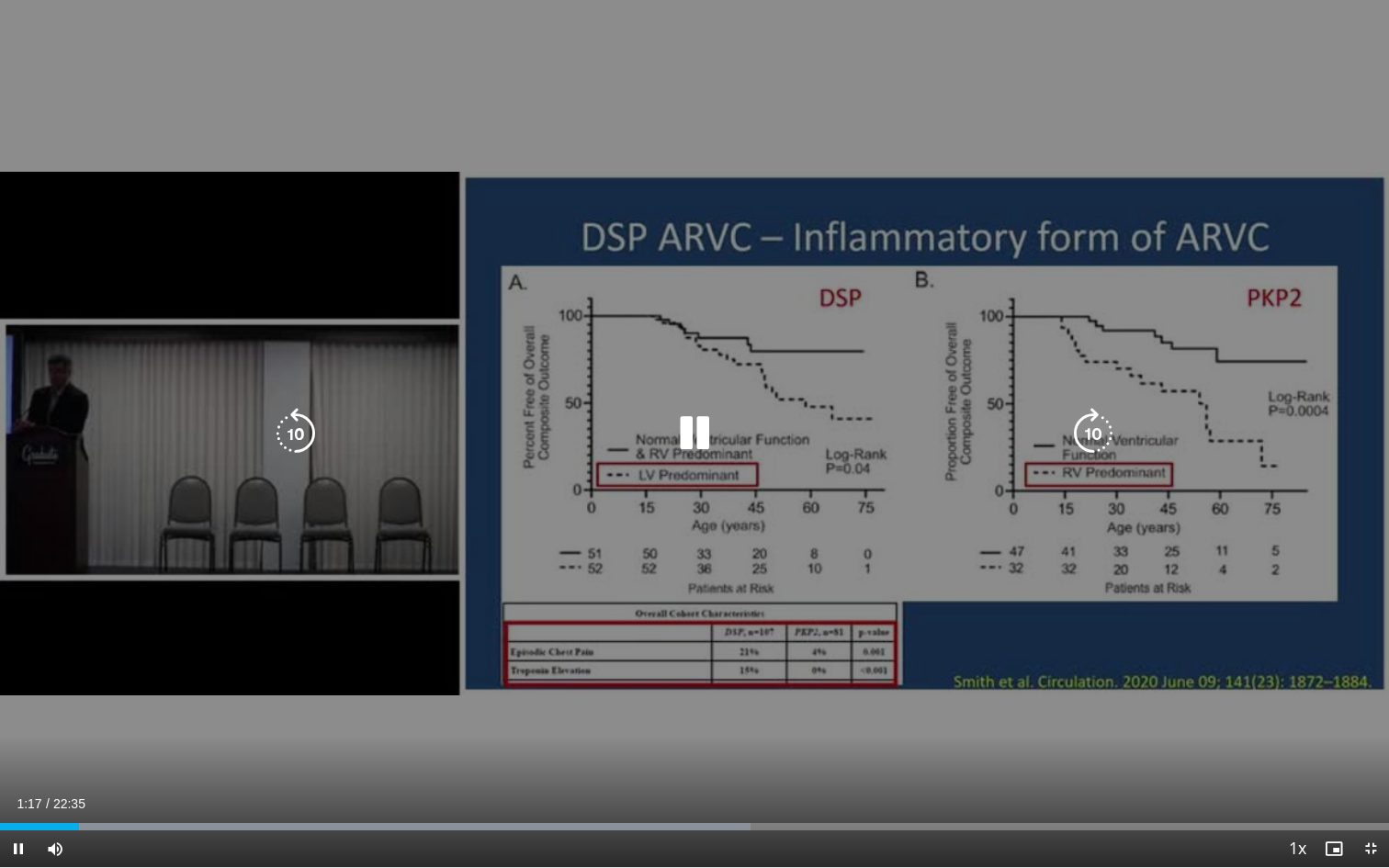 click at bounding box center [296, 434] 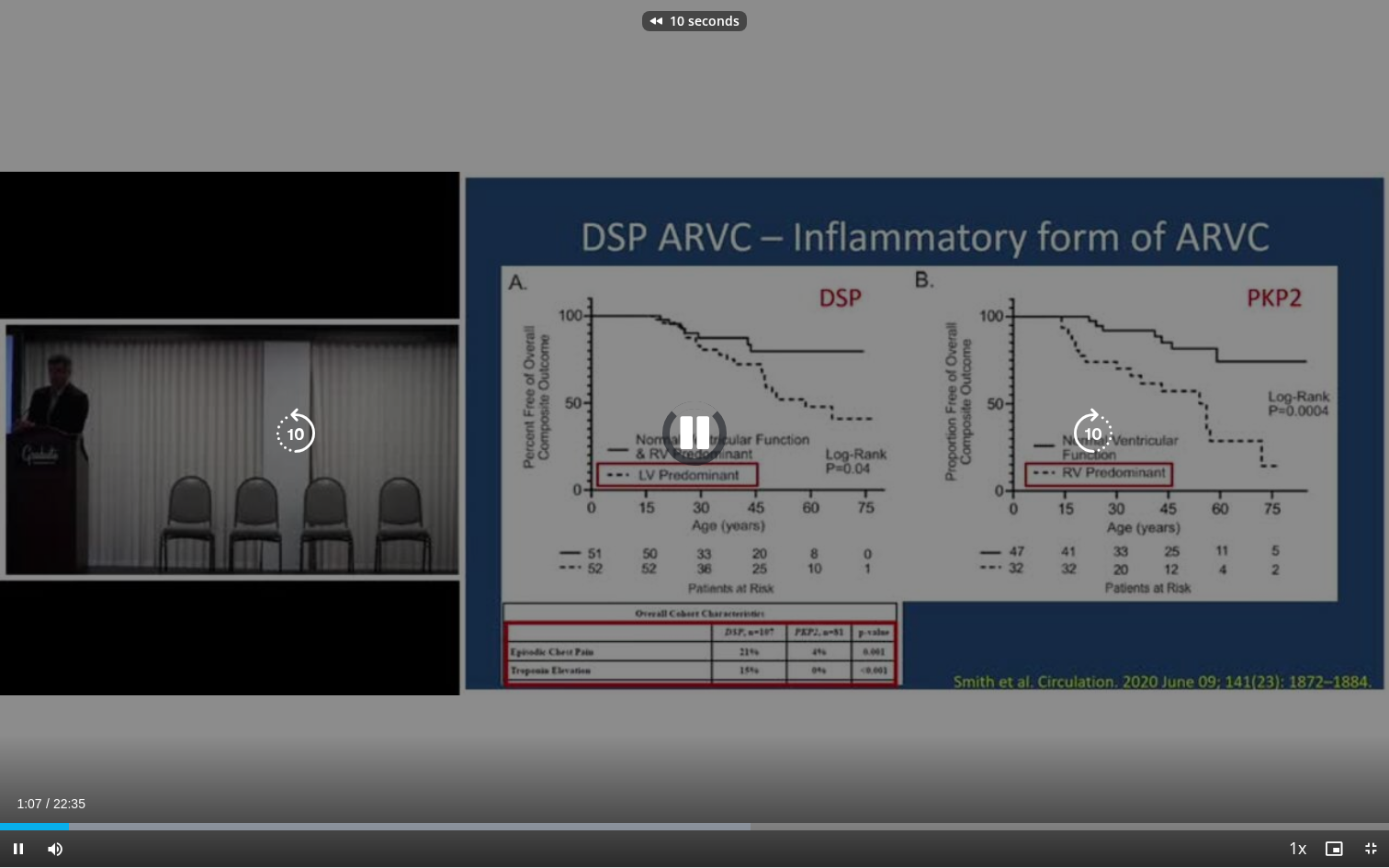 click at bounding box center (296, 434) 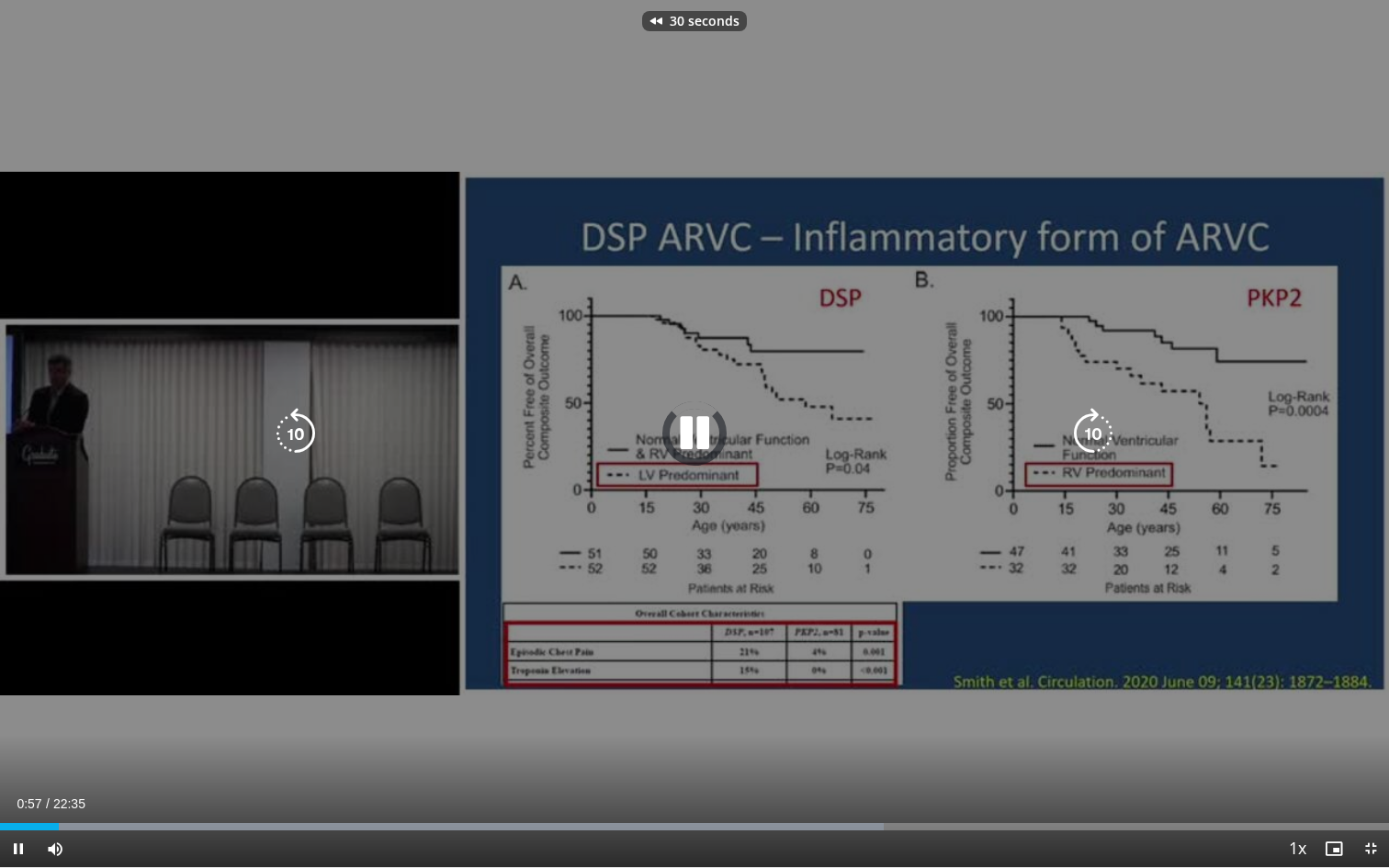 click at bounding box center (296, 434) 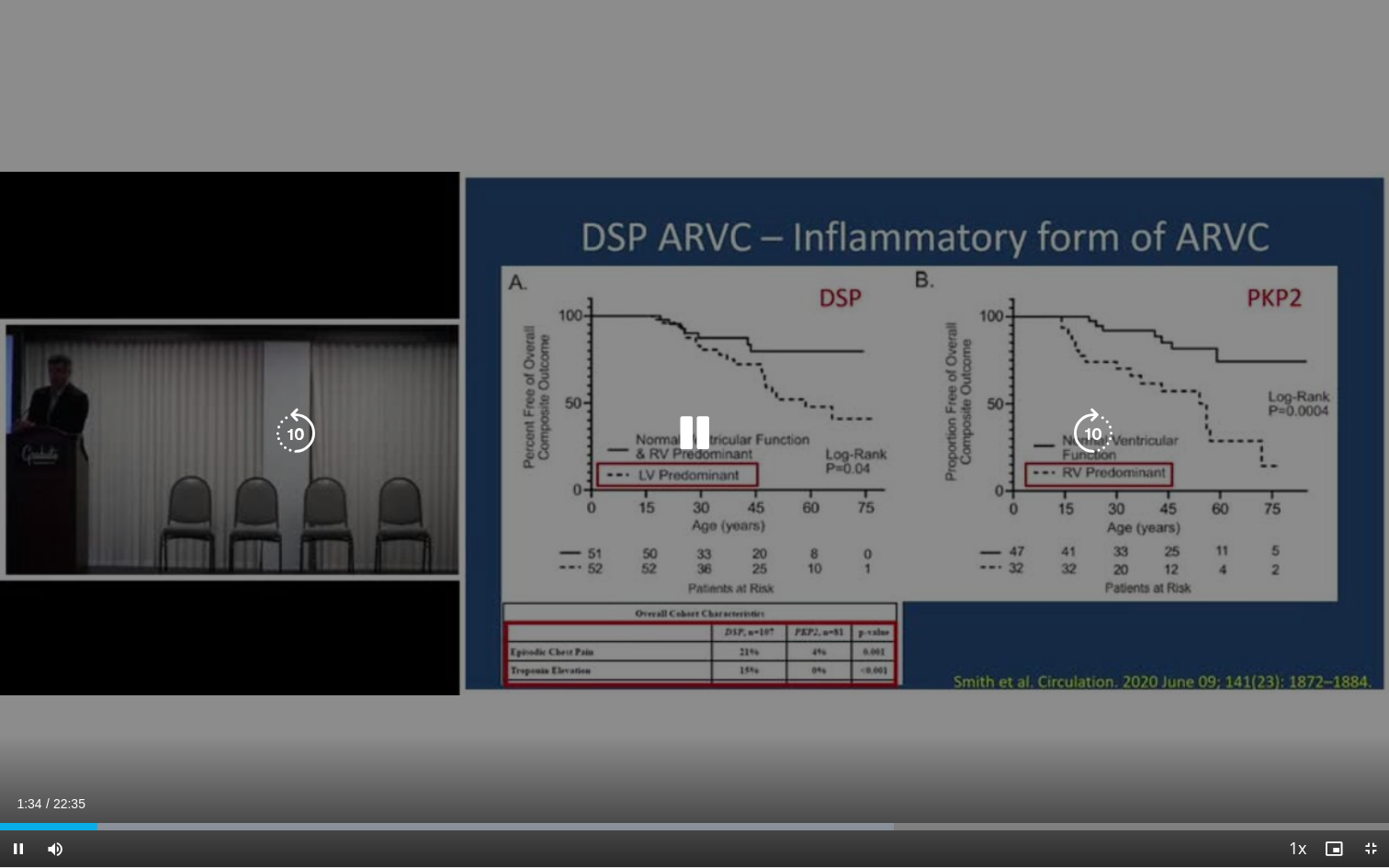 click at bounding box center [296, 434] 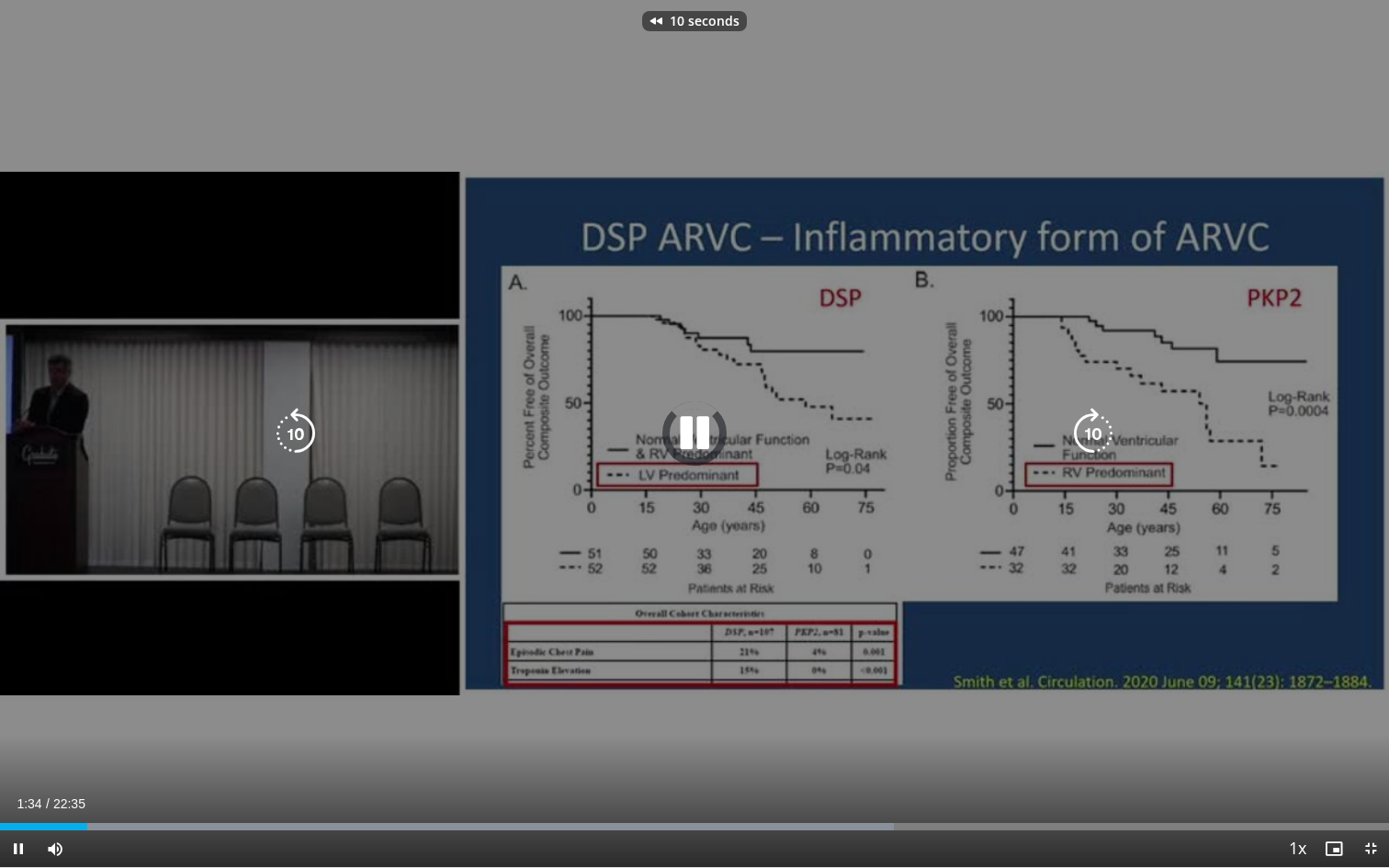 click at bounding box center (296, 434) 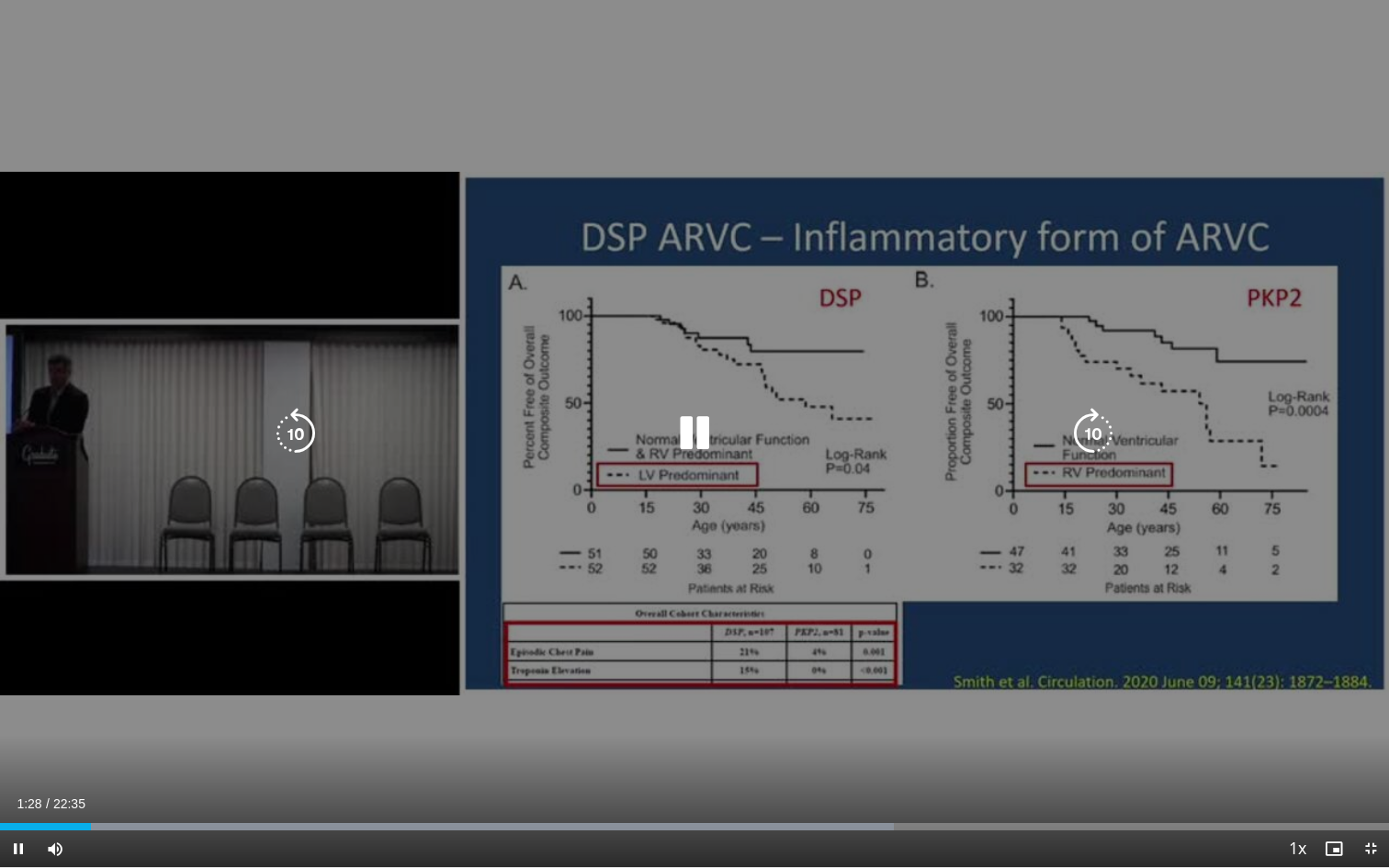 click at bounding box center [296, 434] 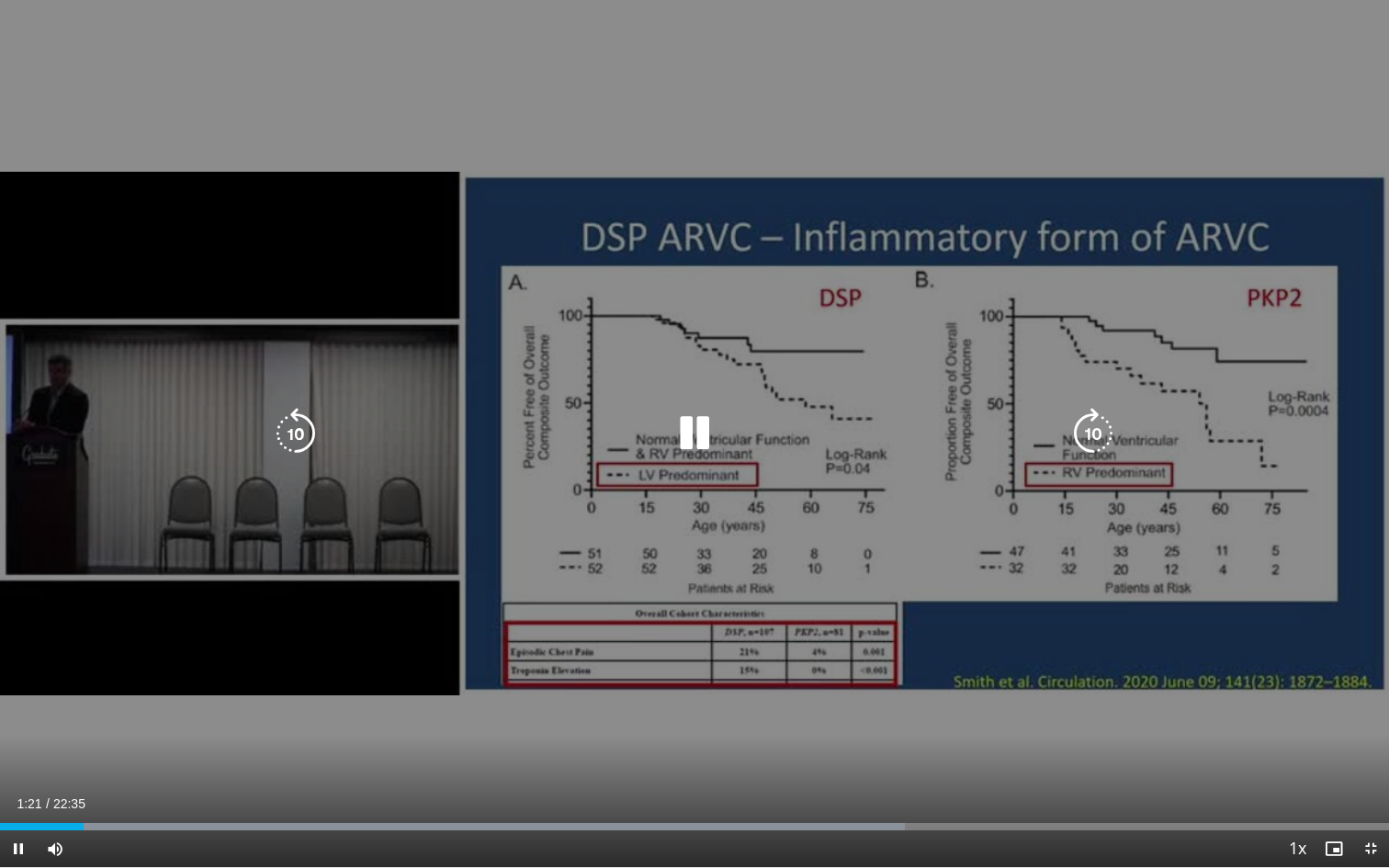 click at bounding box center [296, 434] 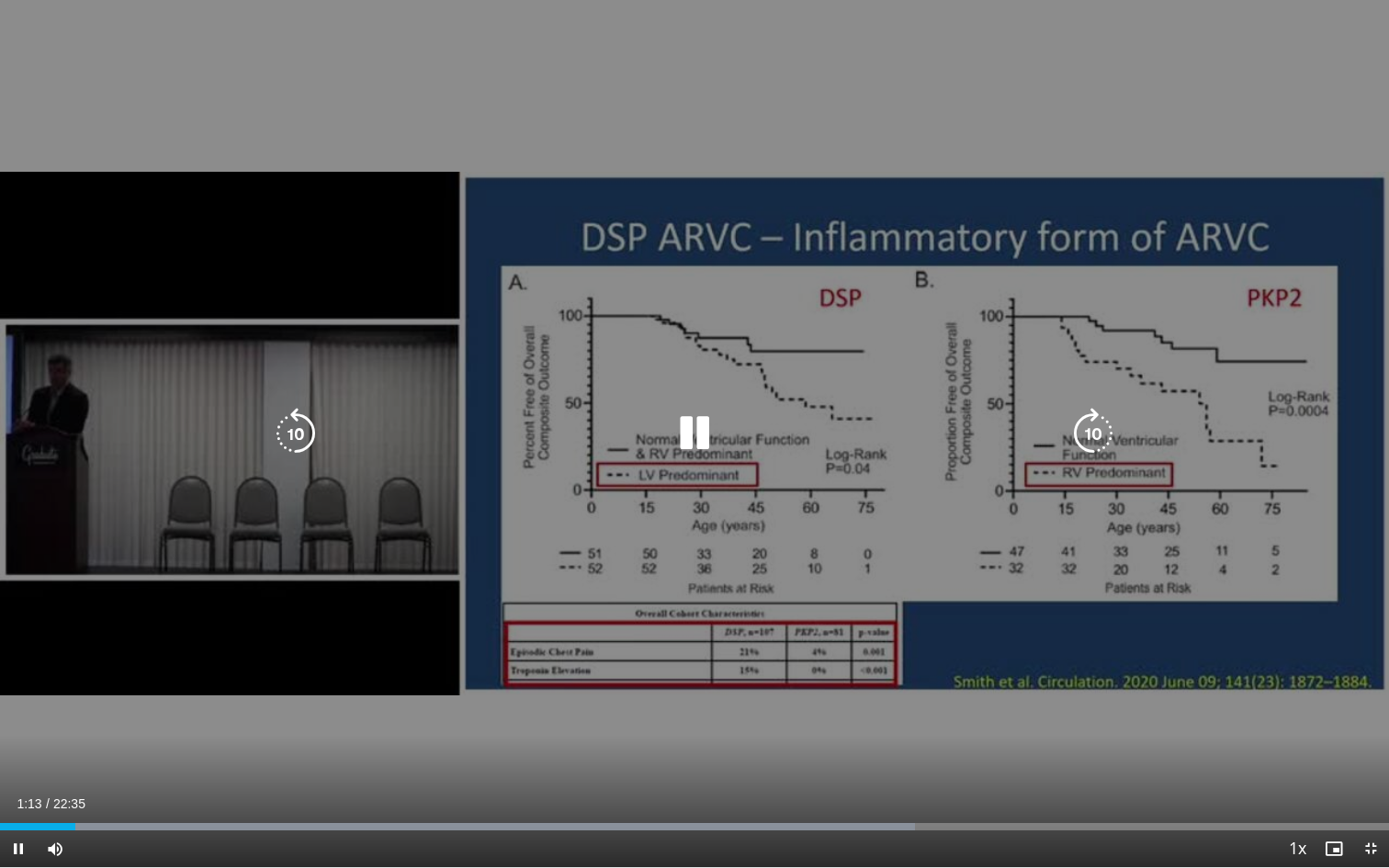 click at bounding box center (296, 434) 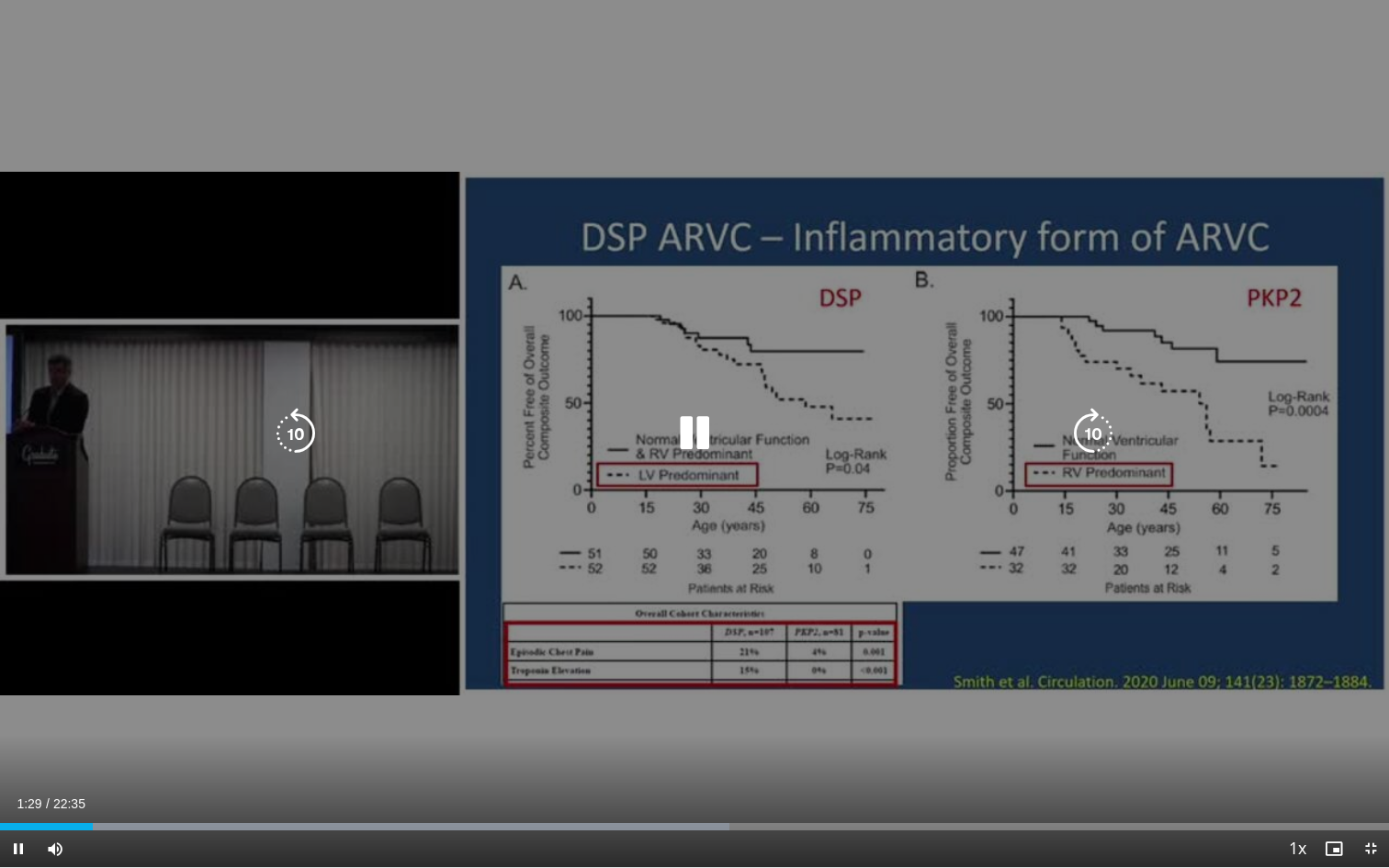 click at bounding box center (296, 434) 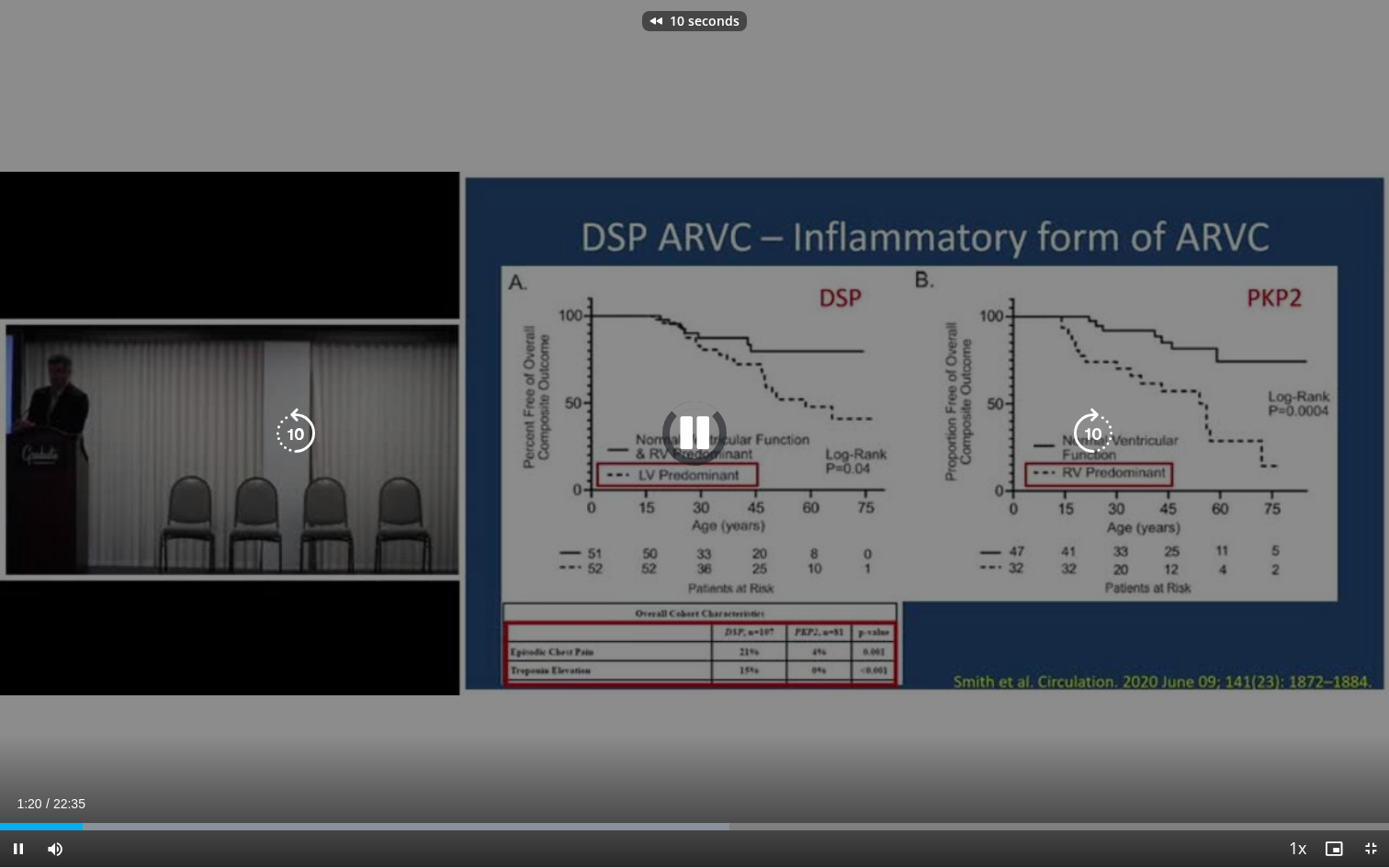 click at bounding box center (296, 434) 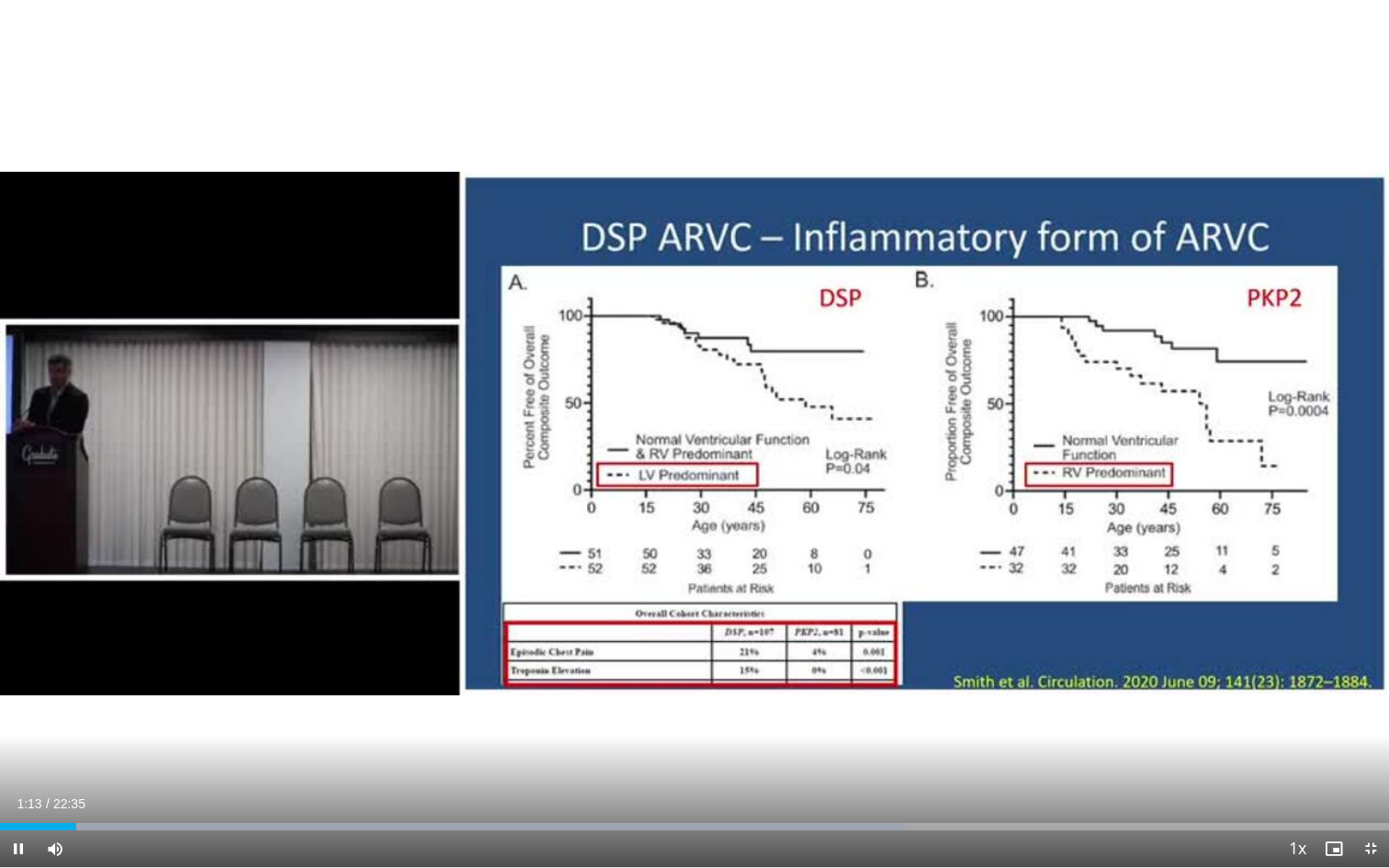 click at bounding box center [1371, 849] 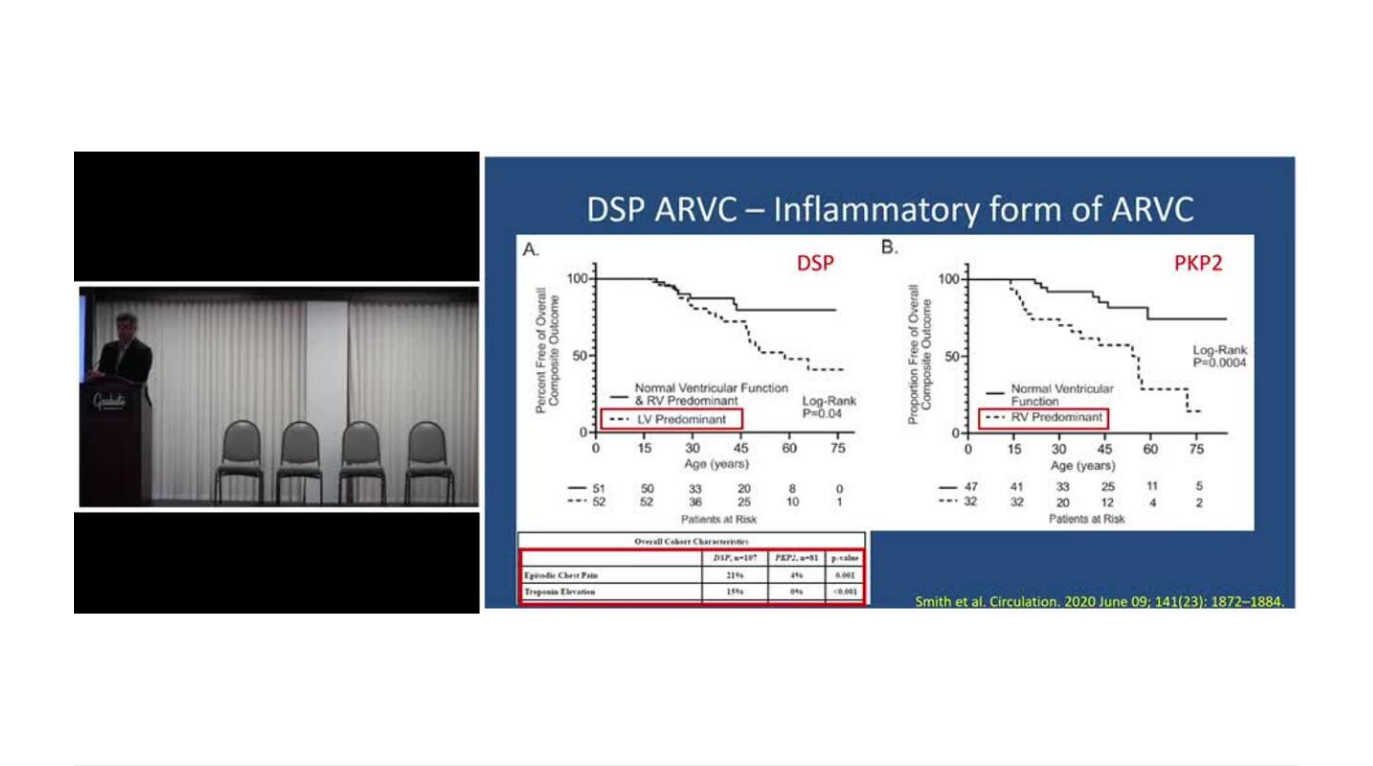 scroll, scrollTop: 641, scrollLeft: 0, axis: vertical 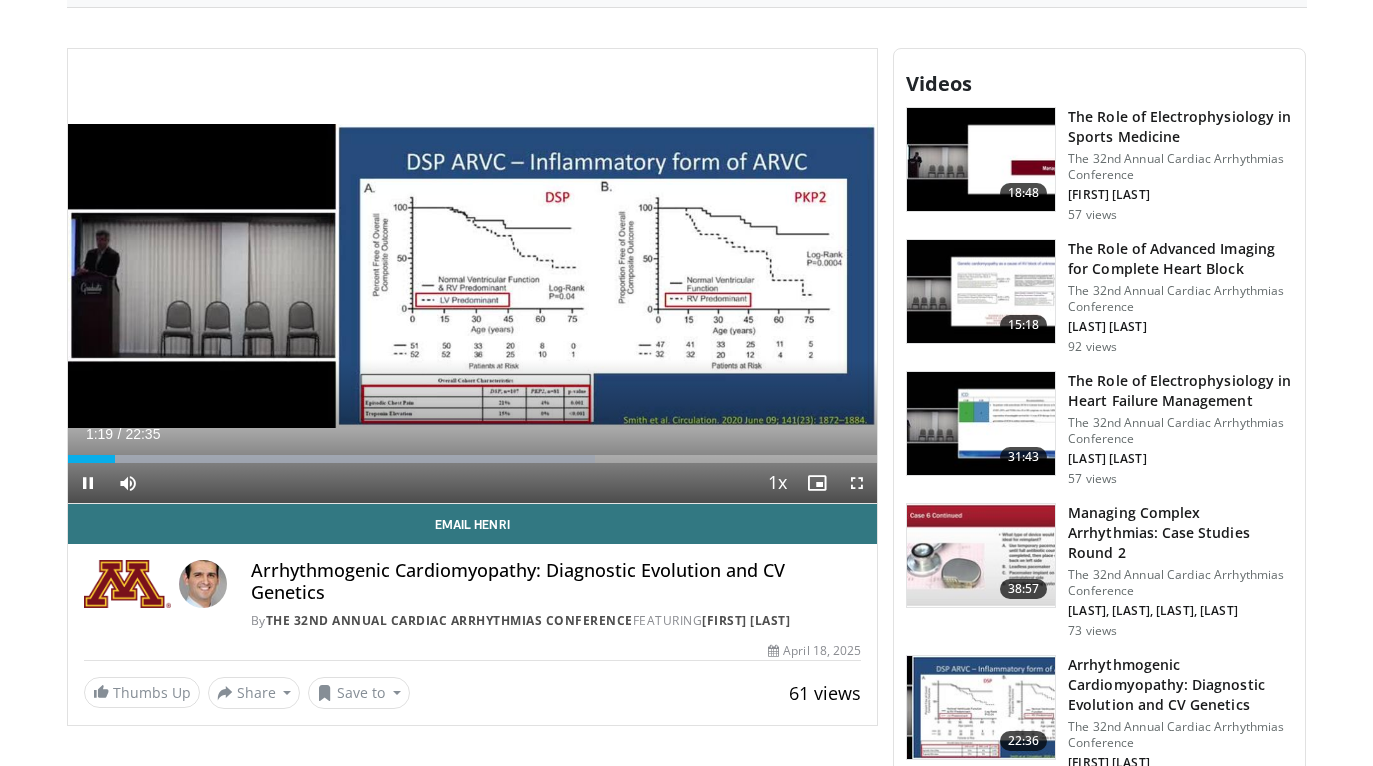click at bounding box center [857, 483] 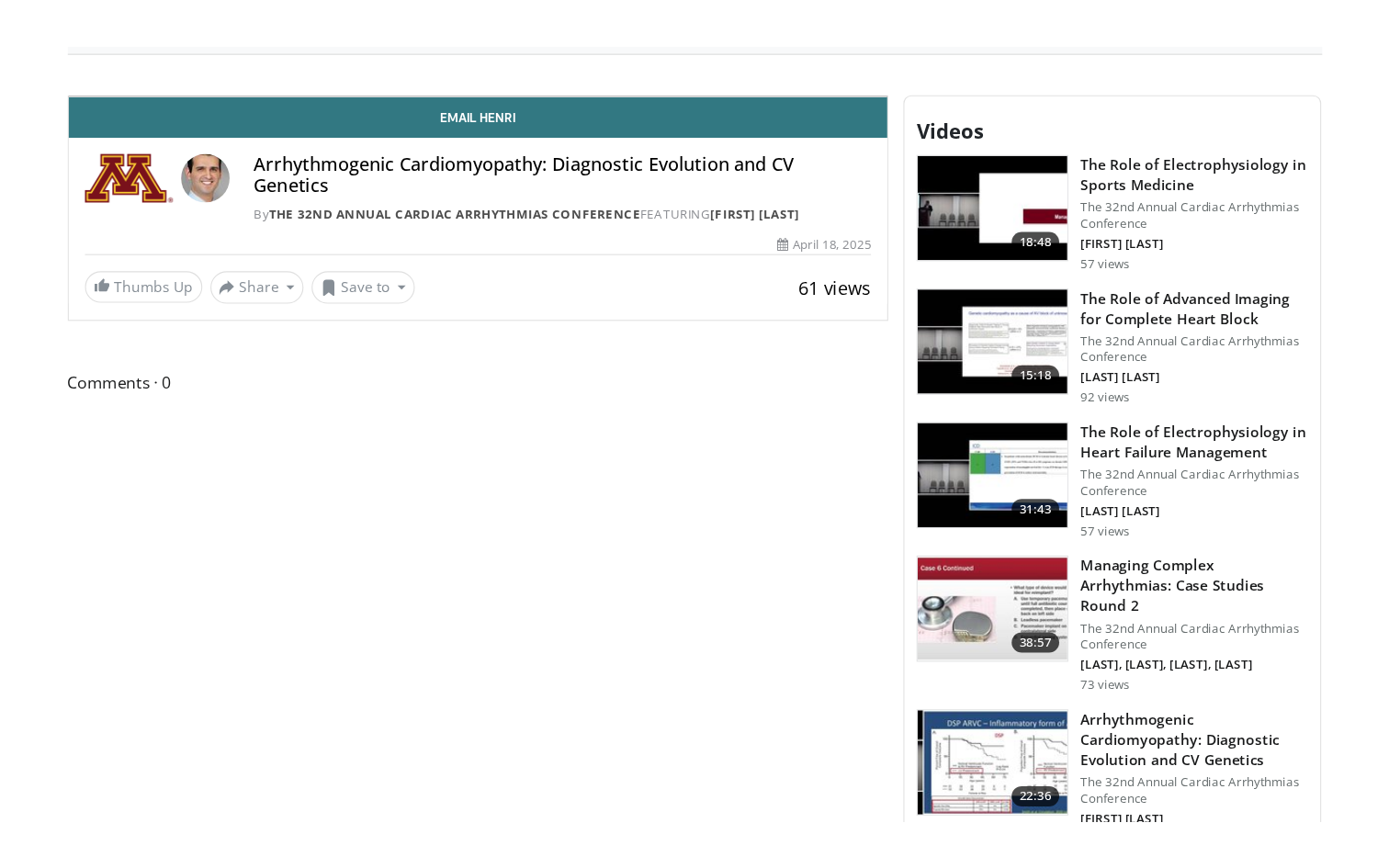 scroll, scrollTop: 0, scrollLeft: 0, axis: both 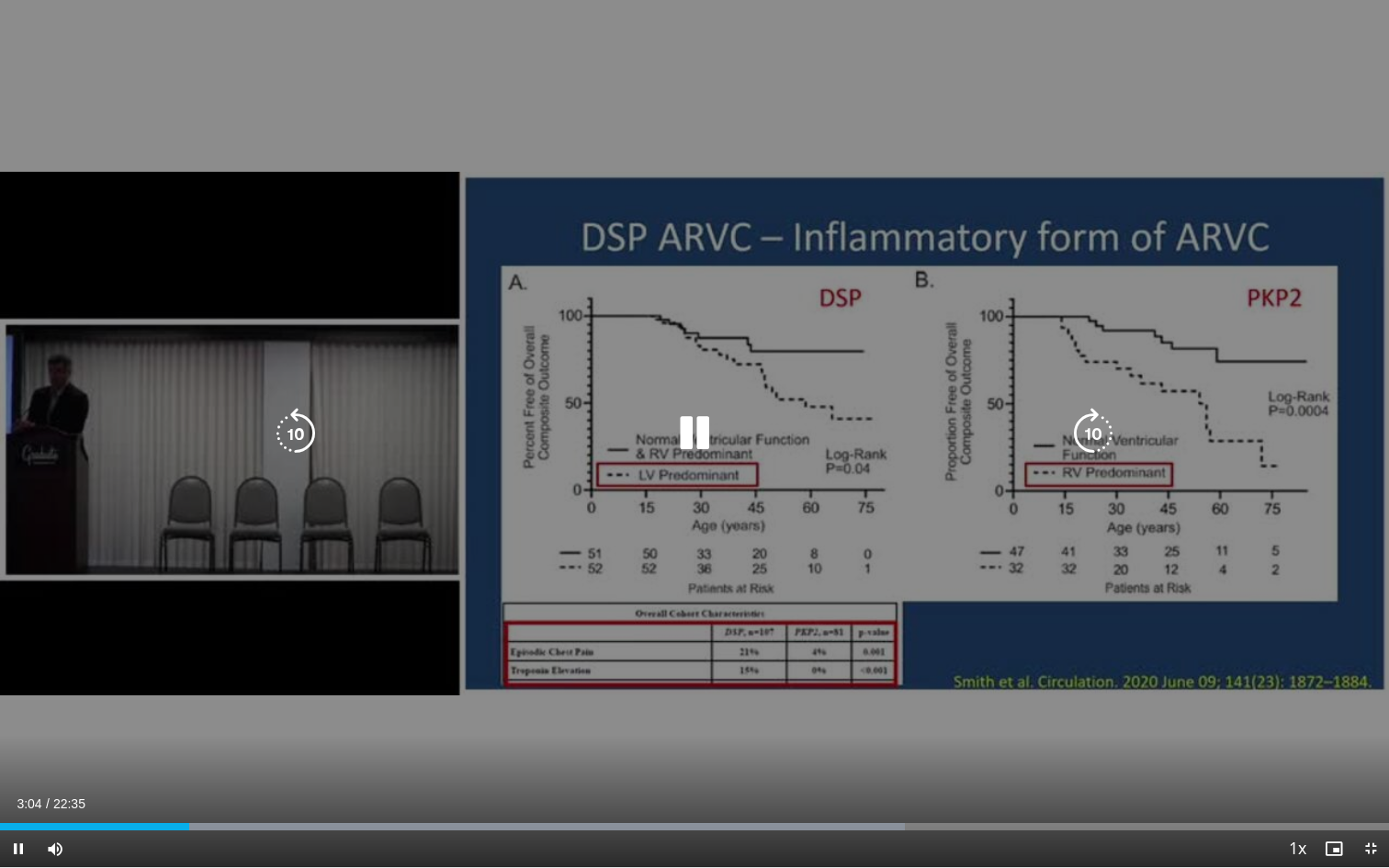 click at bounding box center (296, 434) 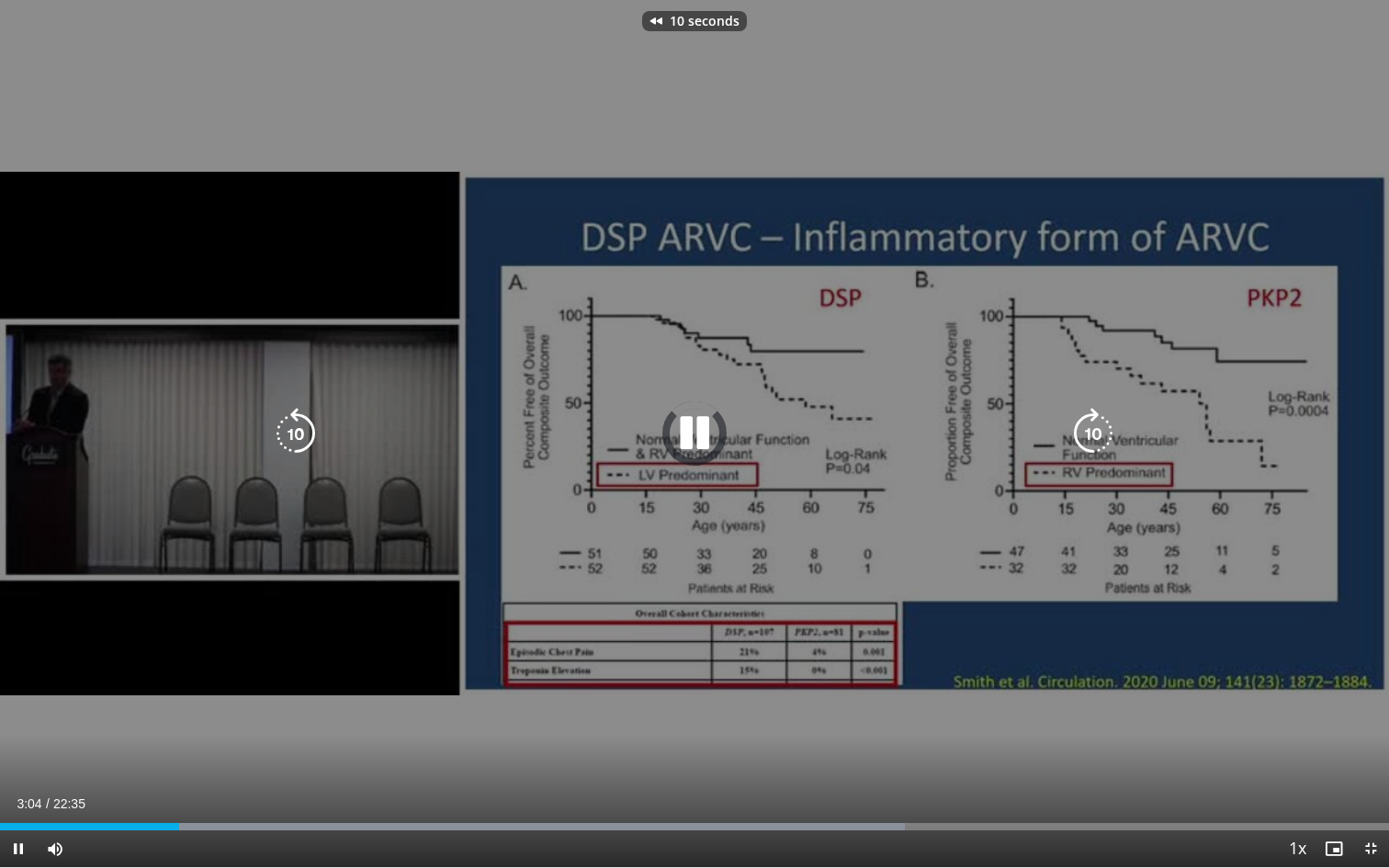 click at bounding box center (296, 434) 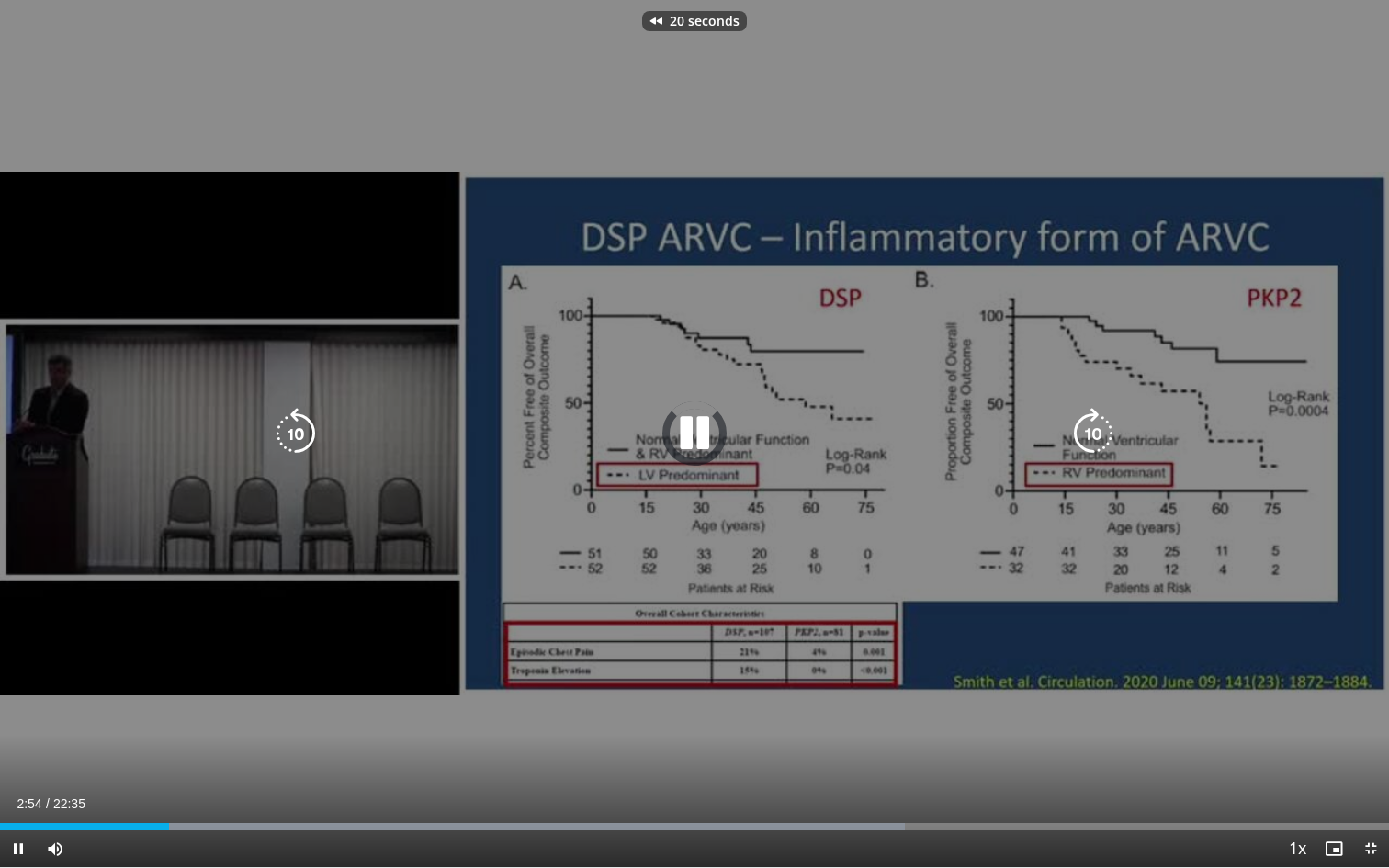 click at bounding box center [296, 434] 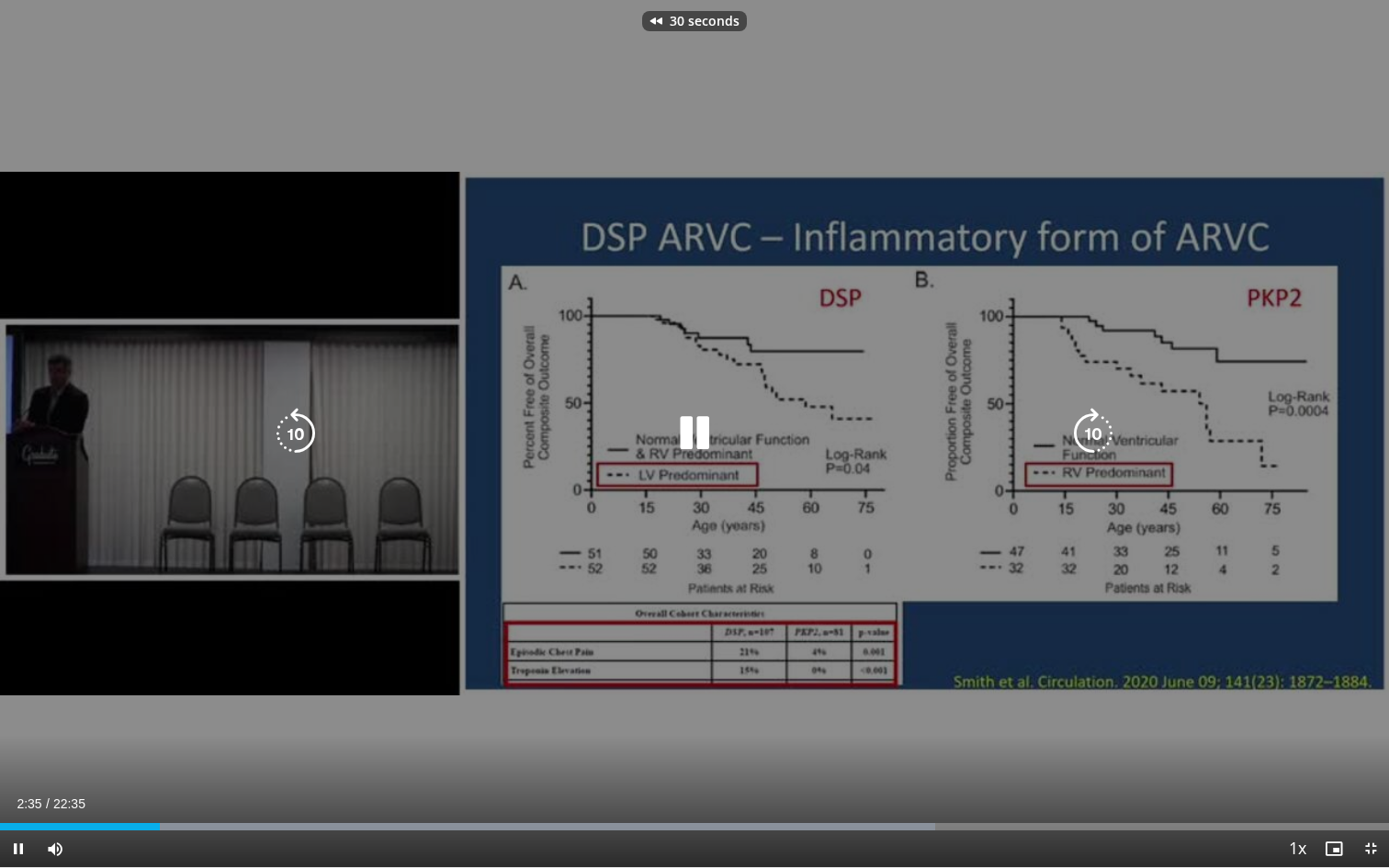 click at bounding box center (296, 434) 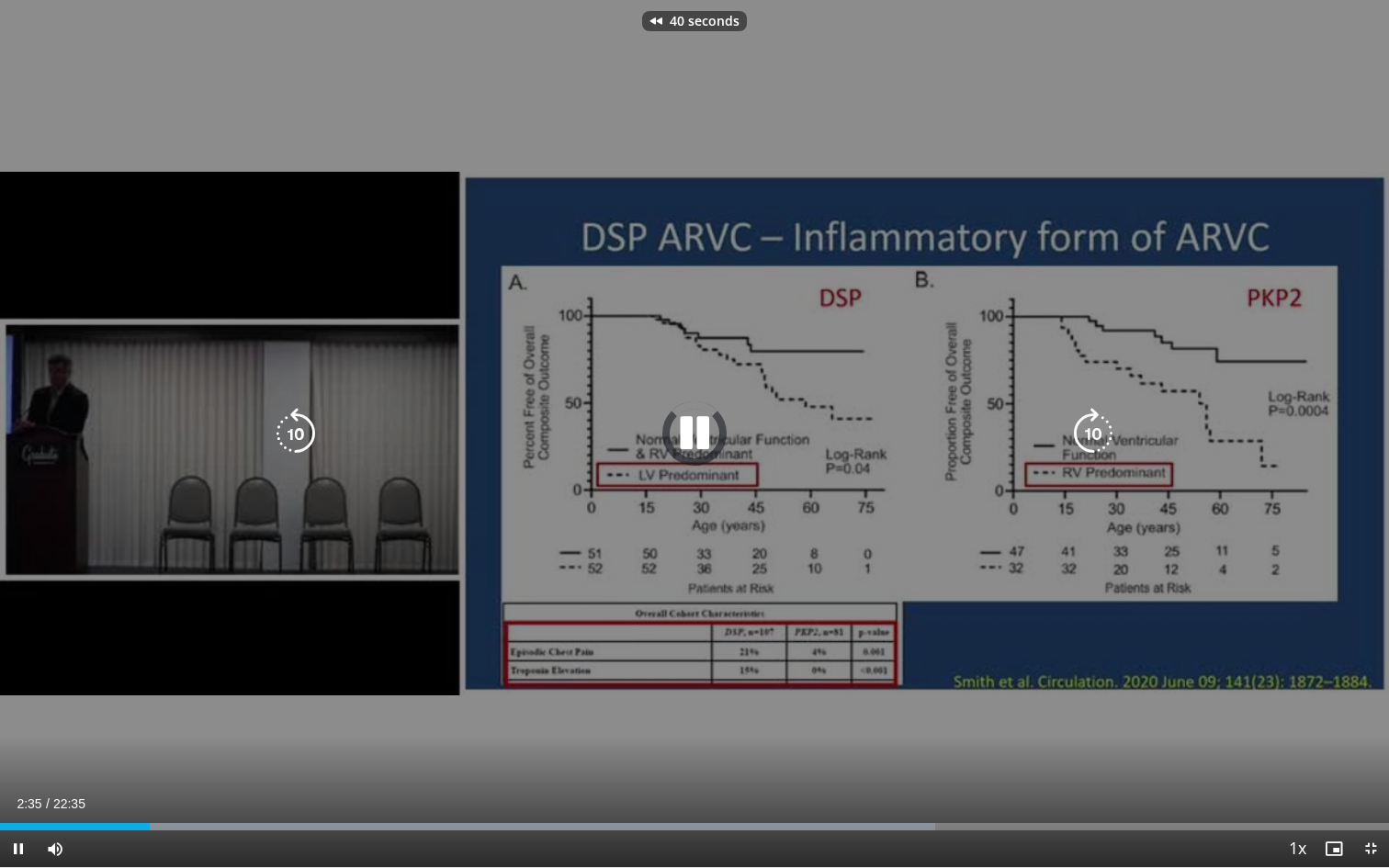 click at bounding box center (296, 434) 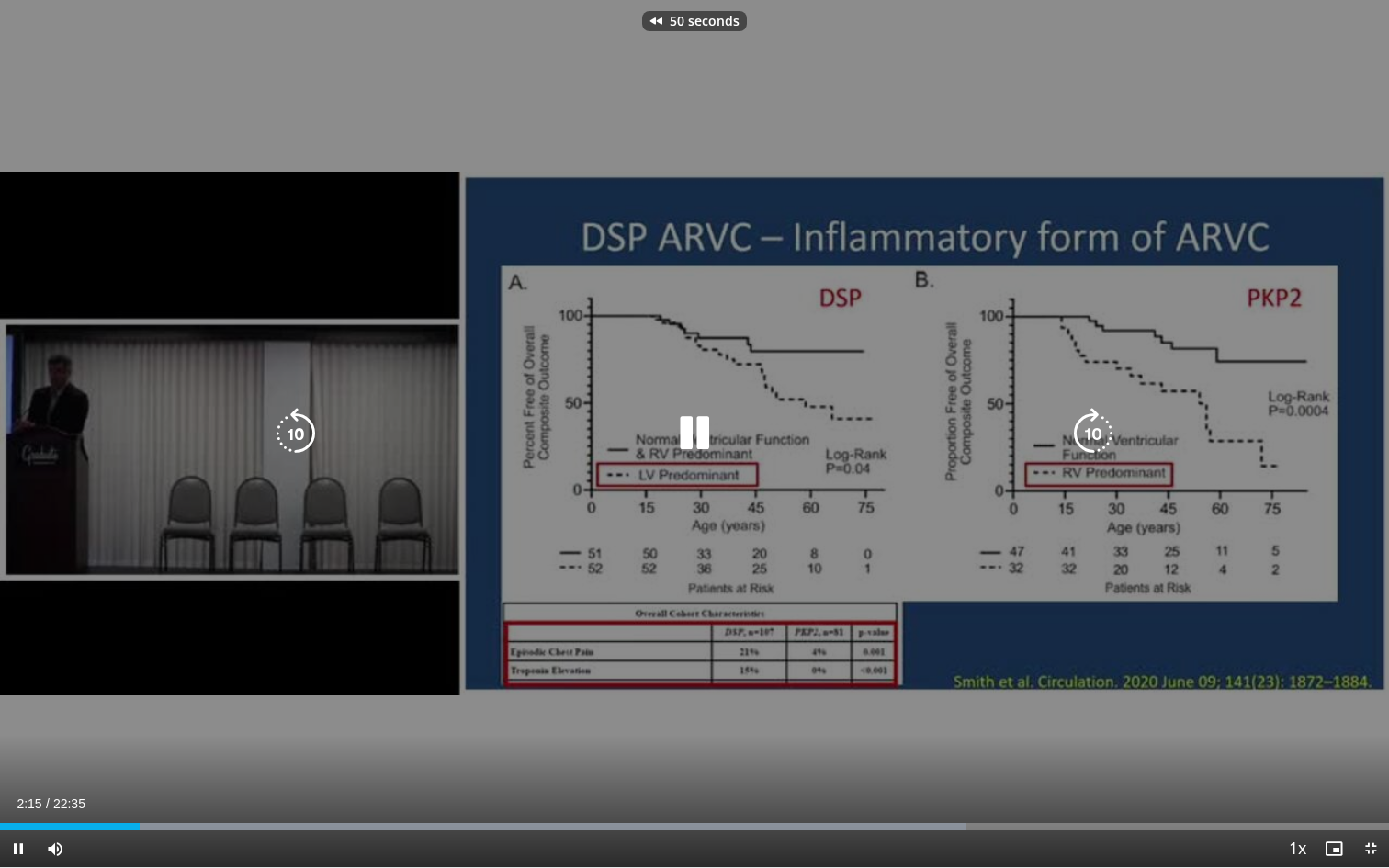click at bounding box center [296, 434] 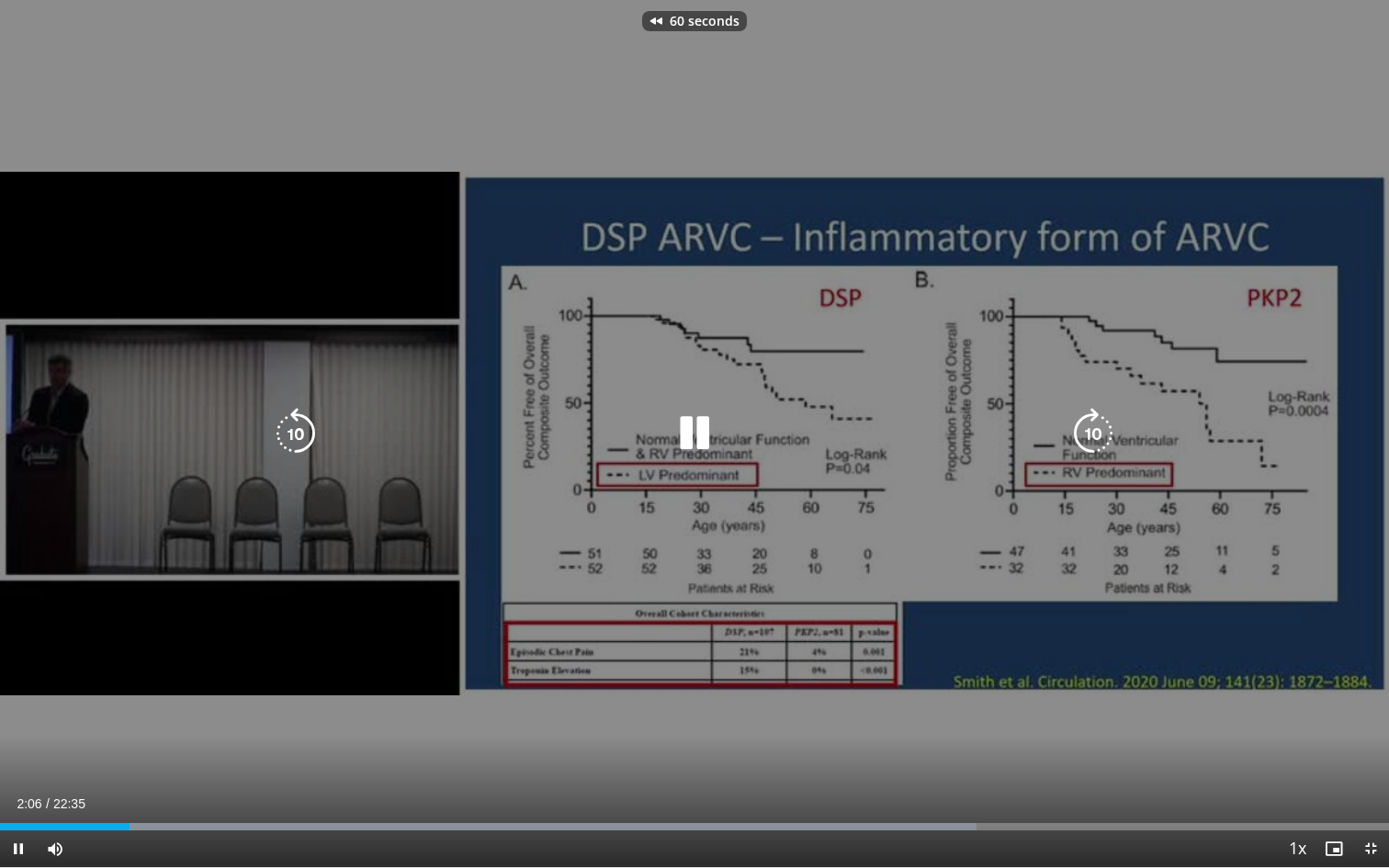click at bounding box center (296, 434) 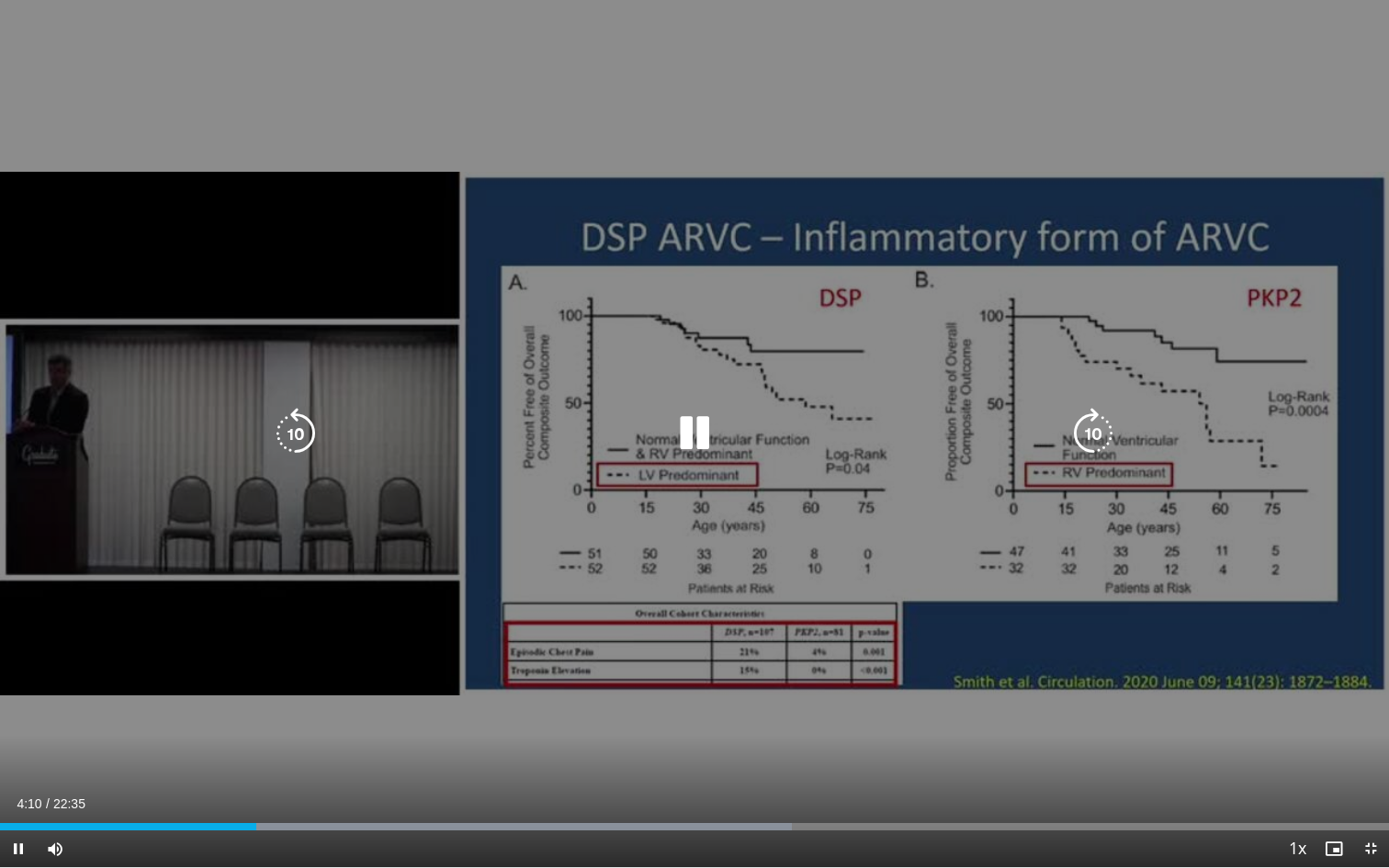 click at bounding box center (296, 434) 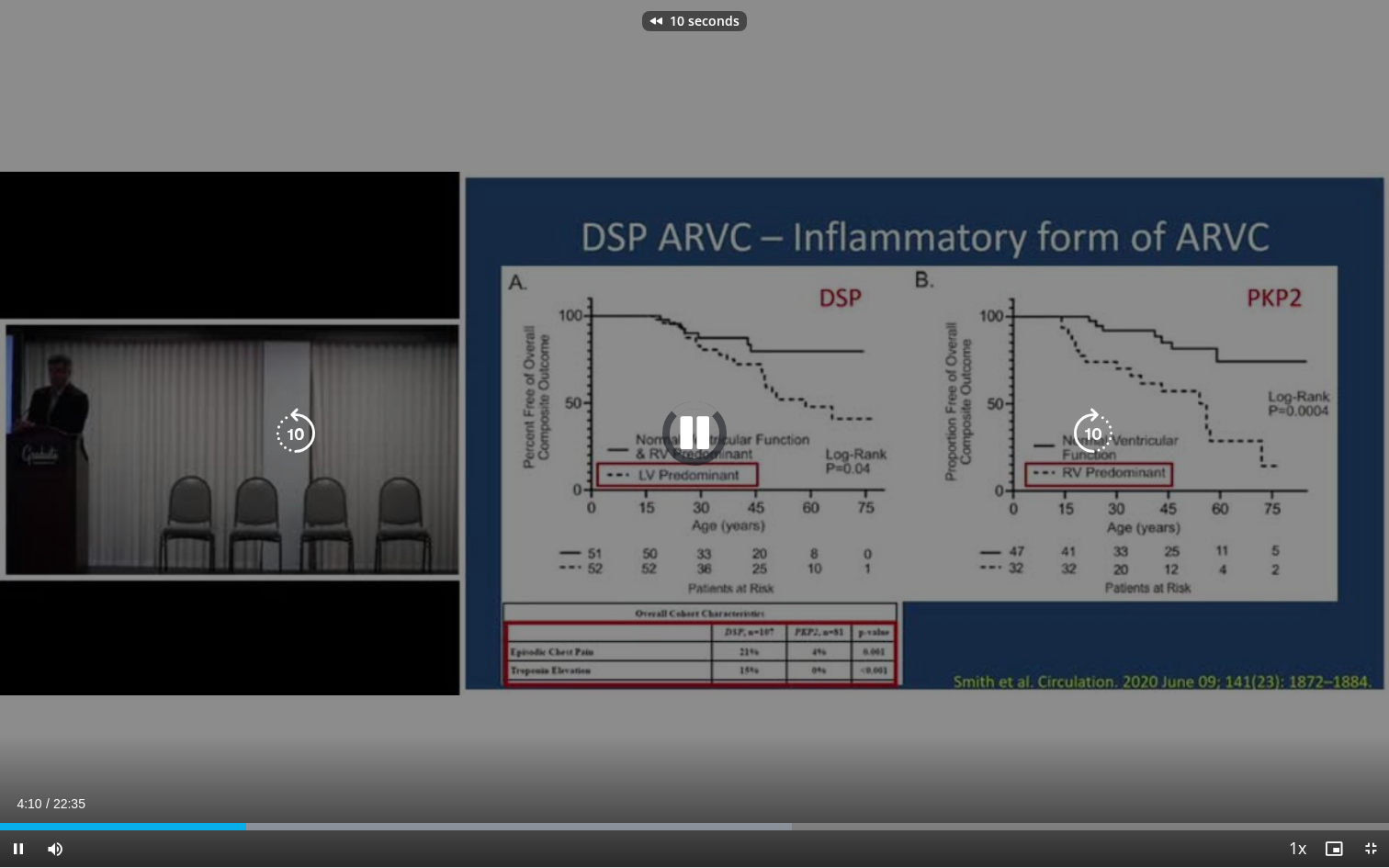click at bounding box center (296, 434) 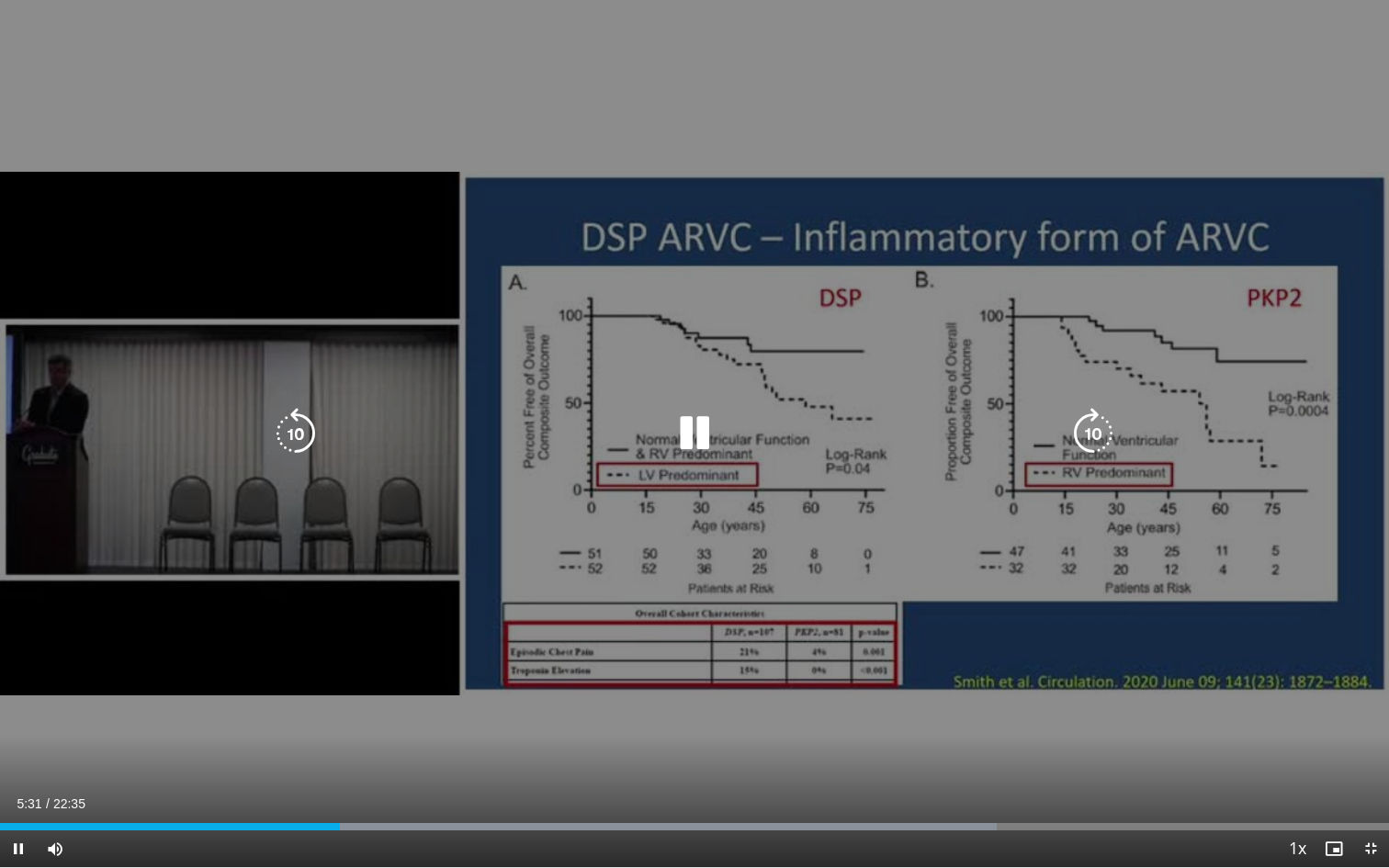 click at bounding box center [296, 434] 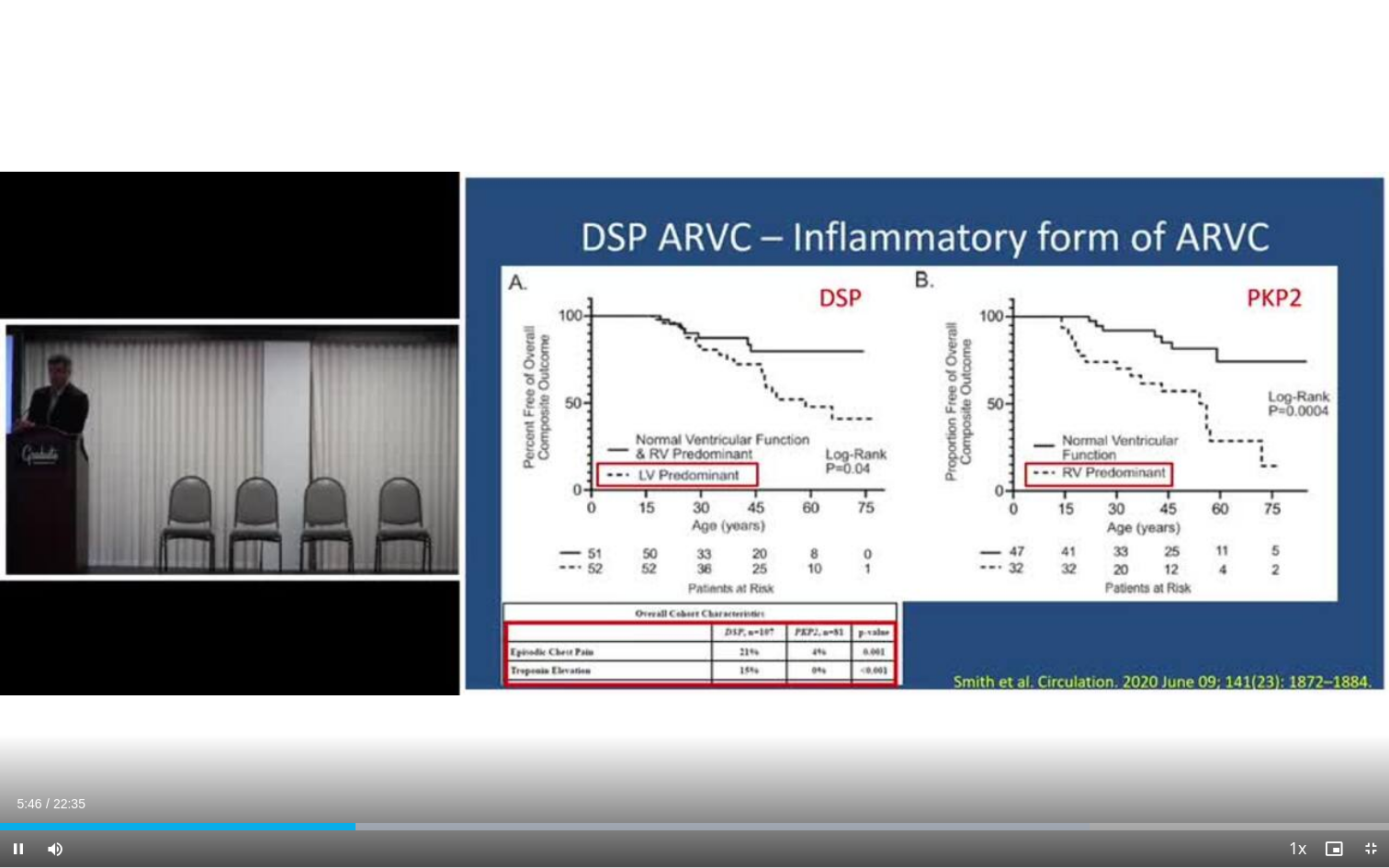 click at bounding box center (1371, 849) 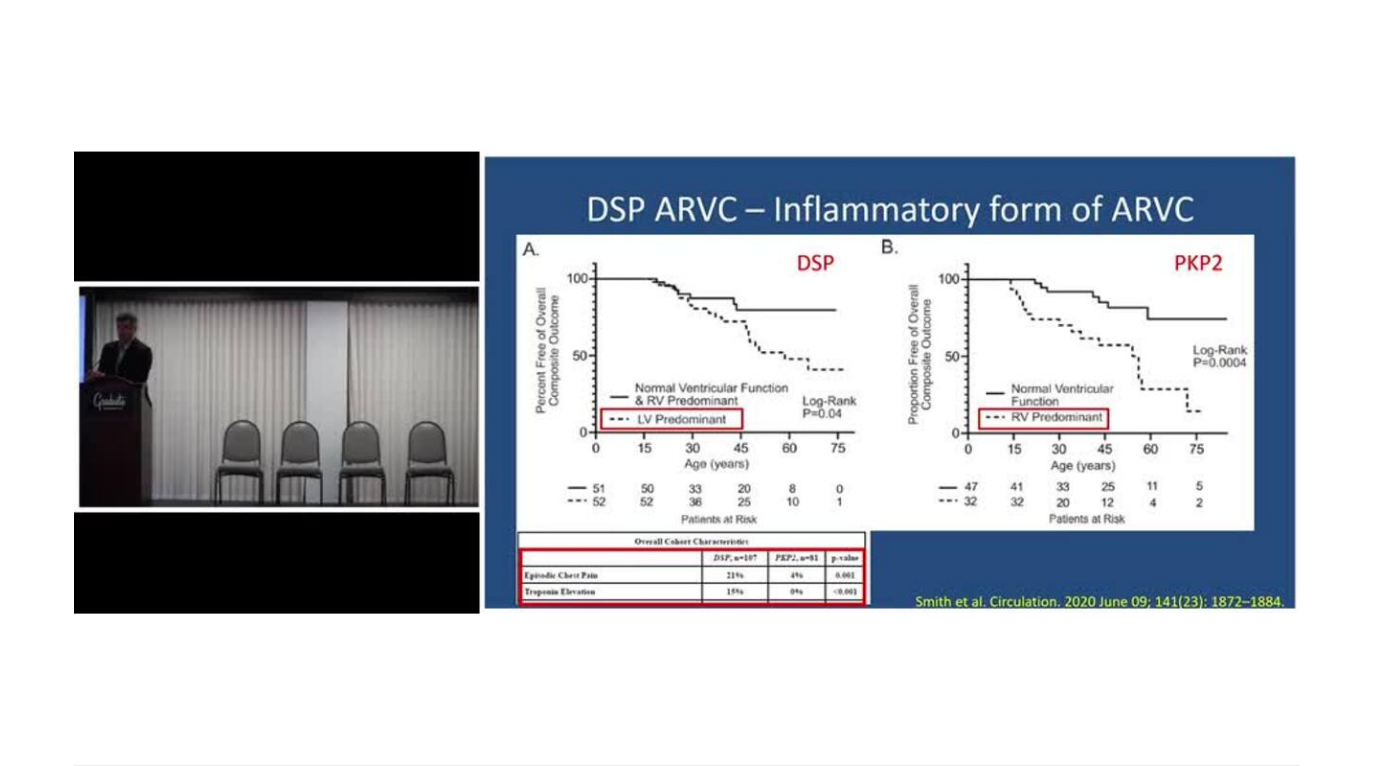 scroll, scrollTop: 641, scrollLeft: 0, axis: vertical 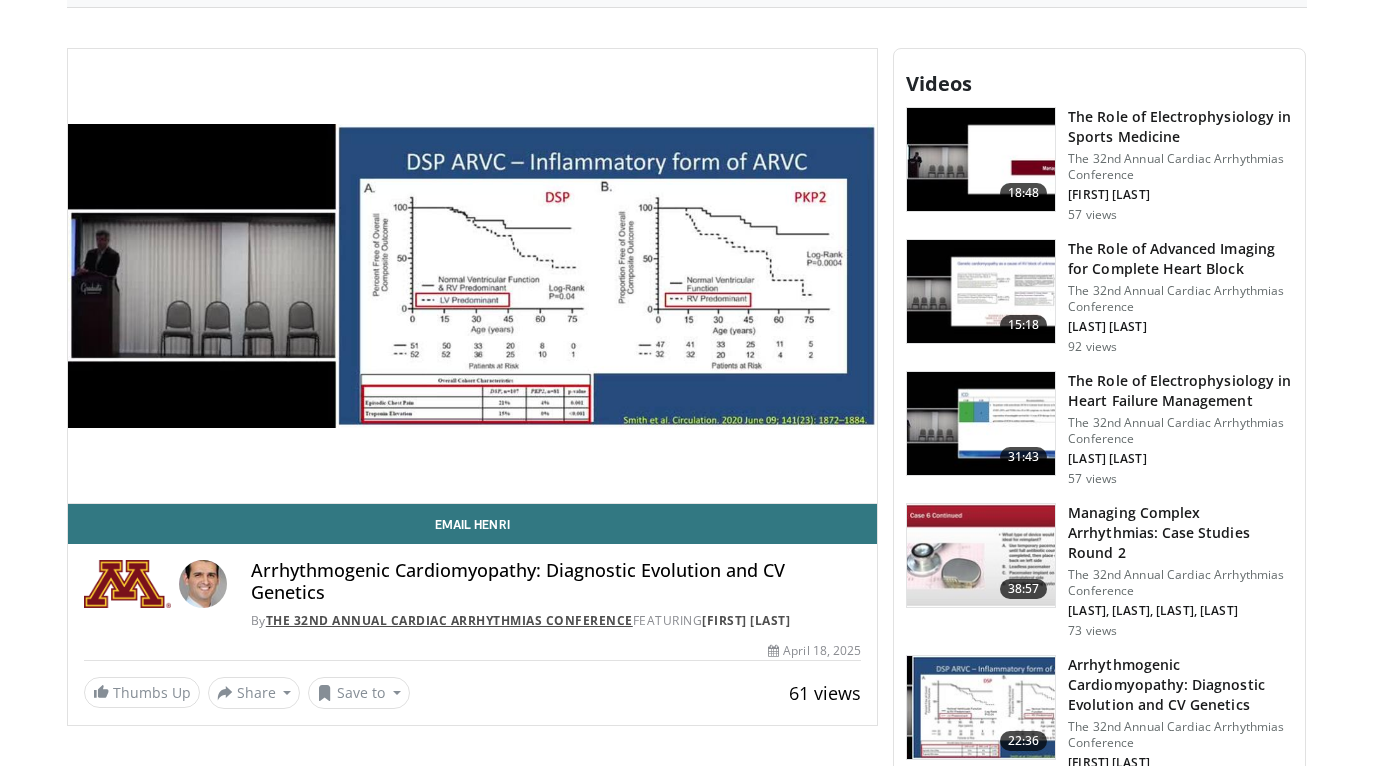 drag, startPoint x: 712, startPoint y: 621, endPoint x: 335, endPoint y: 622, distance: 377.0013 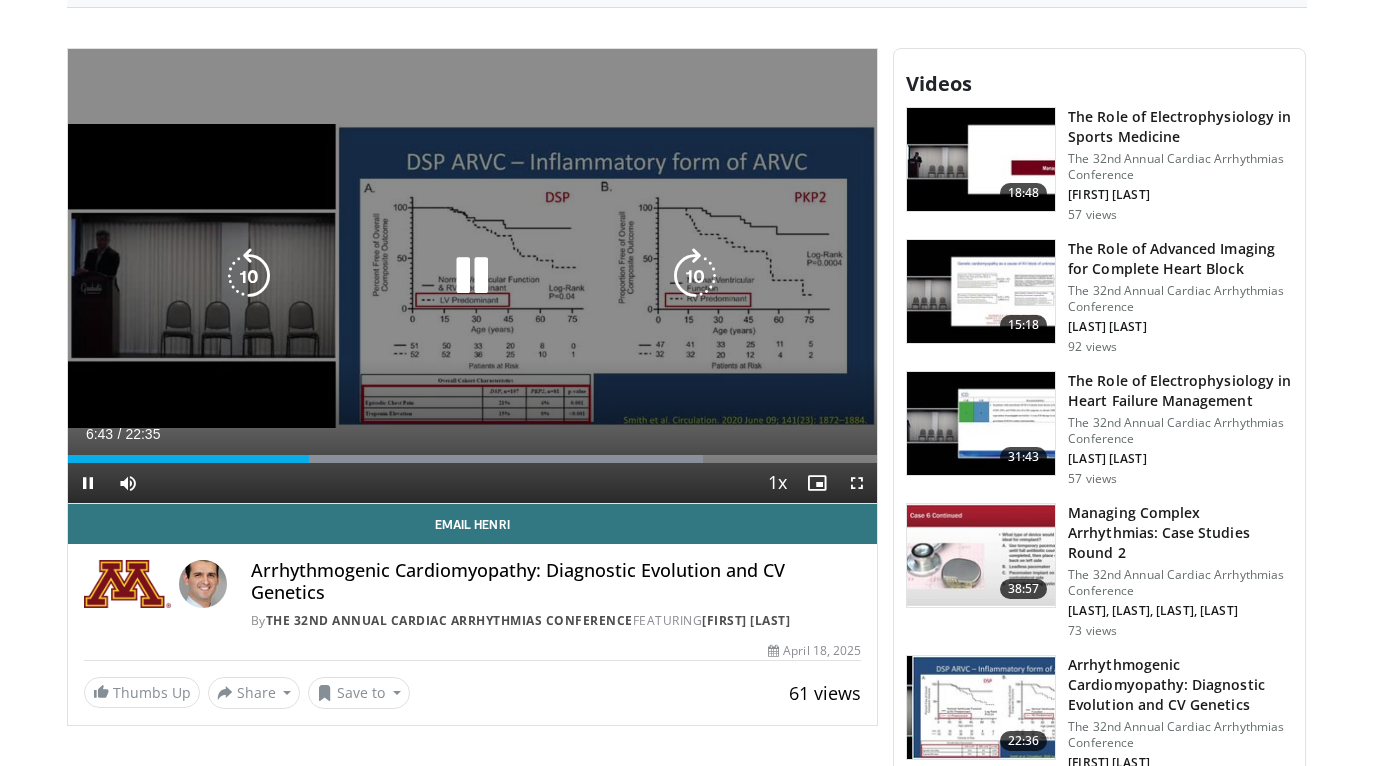 click at bounding box center [249, 276] 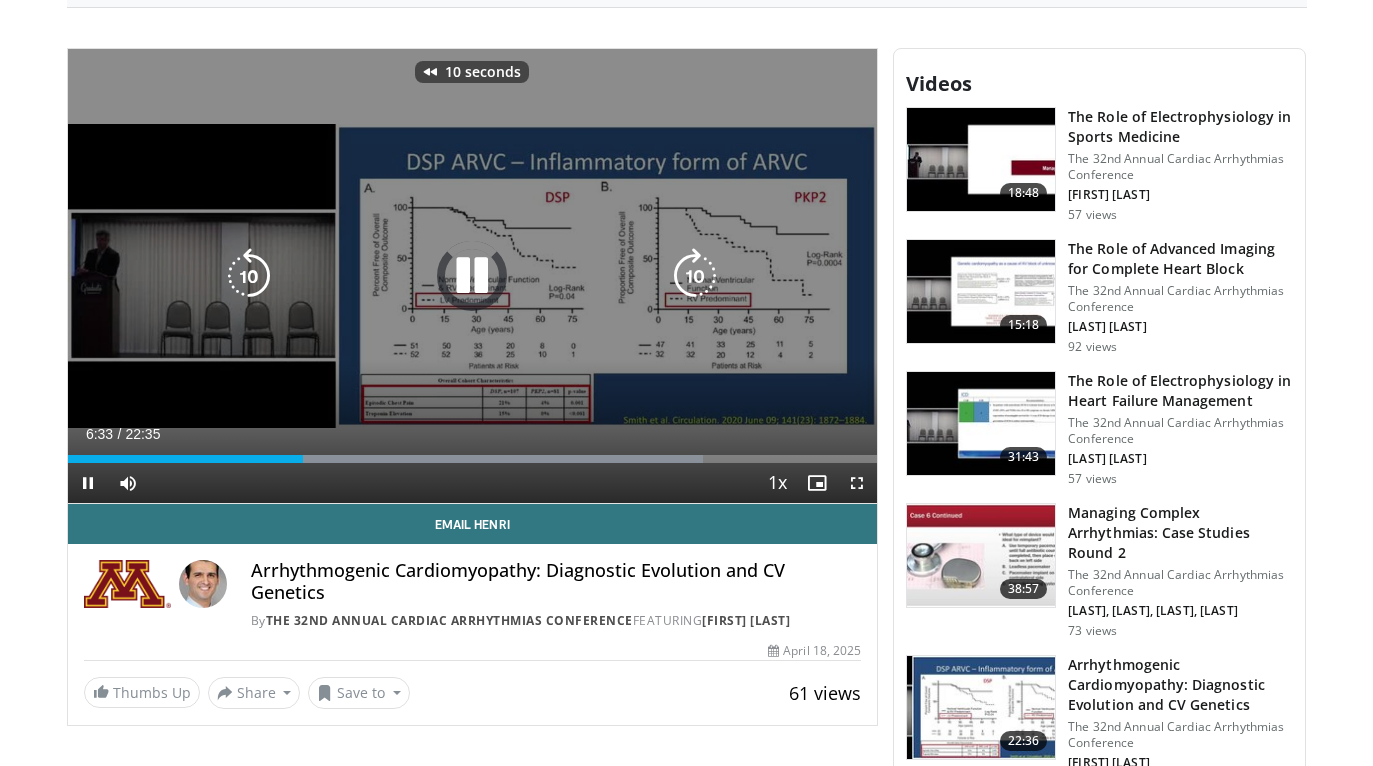 click at bounding box center (249, 276) 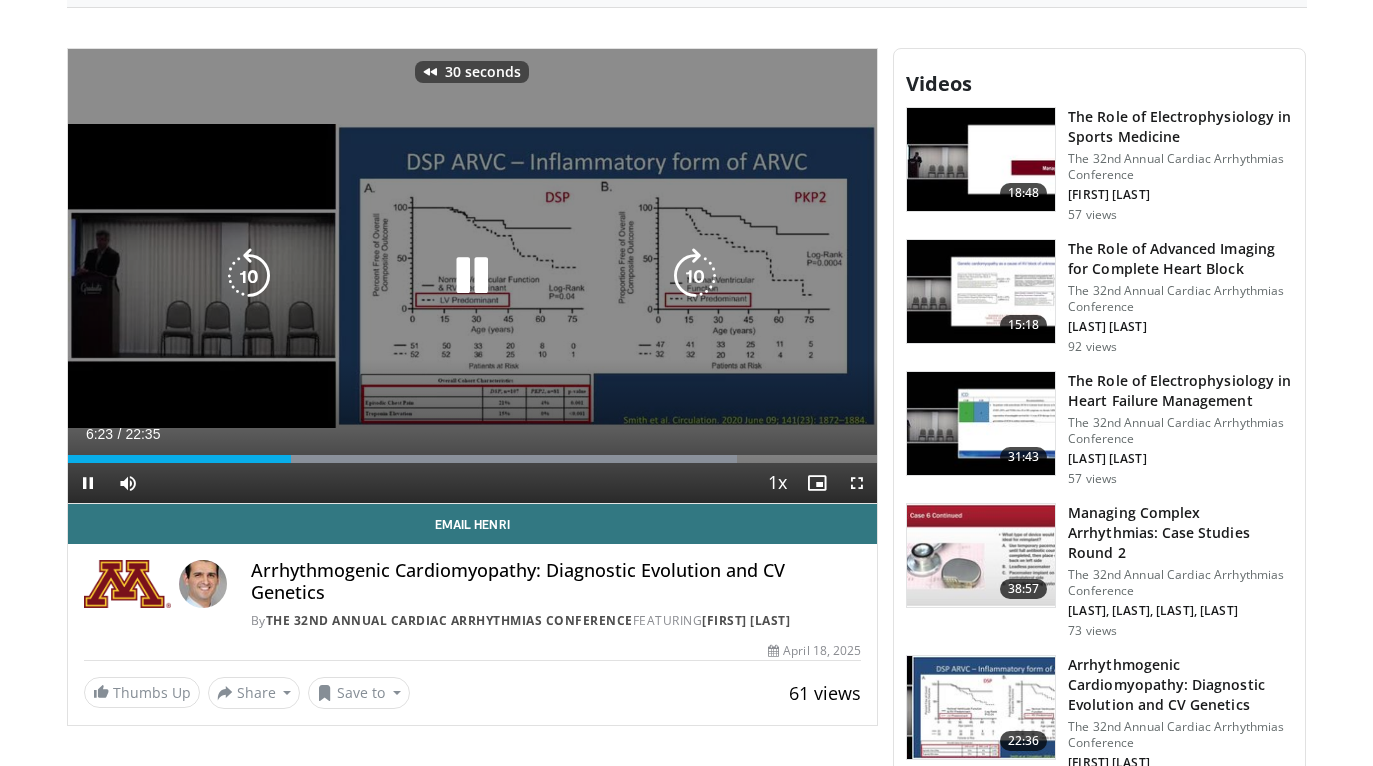 click at bounding box center [249, 276] 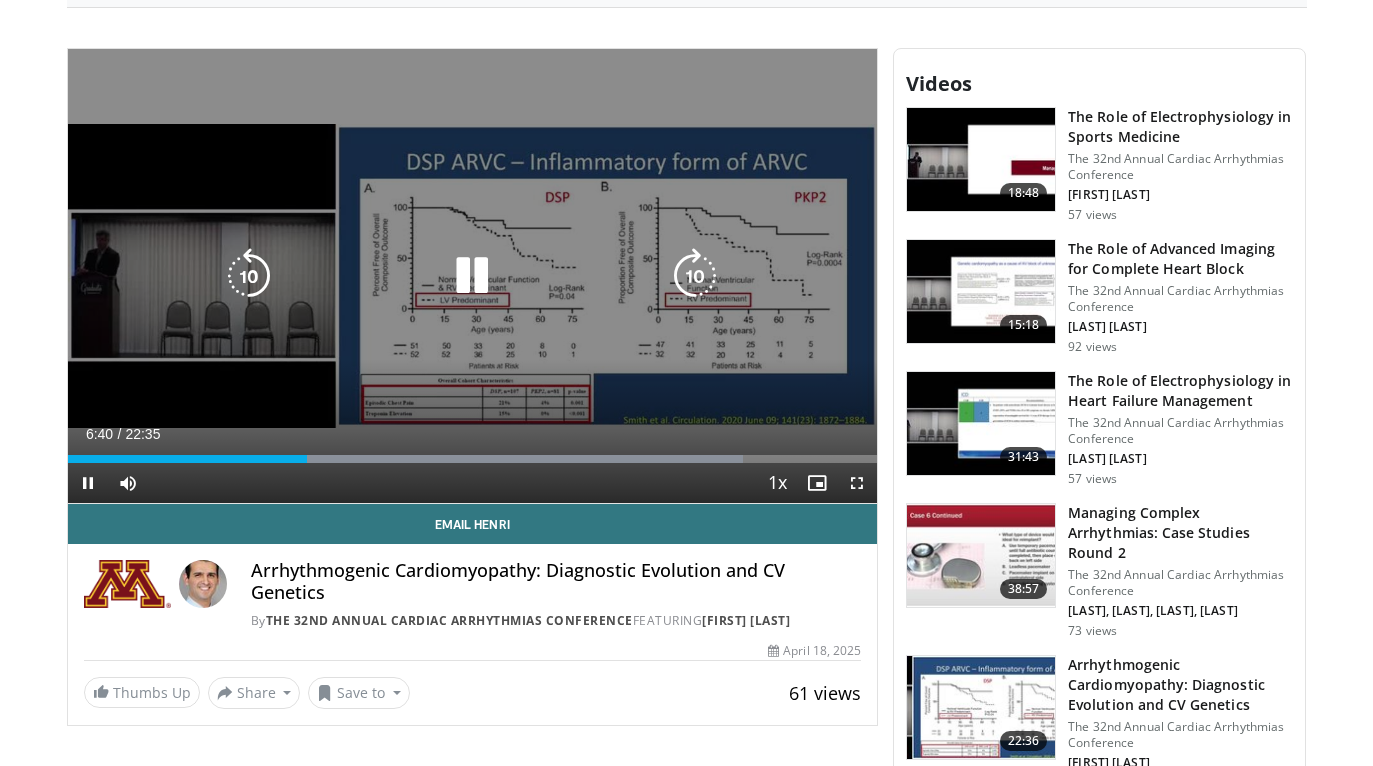 click at bounding box center (472, 276) 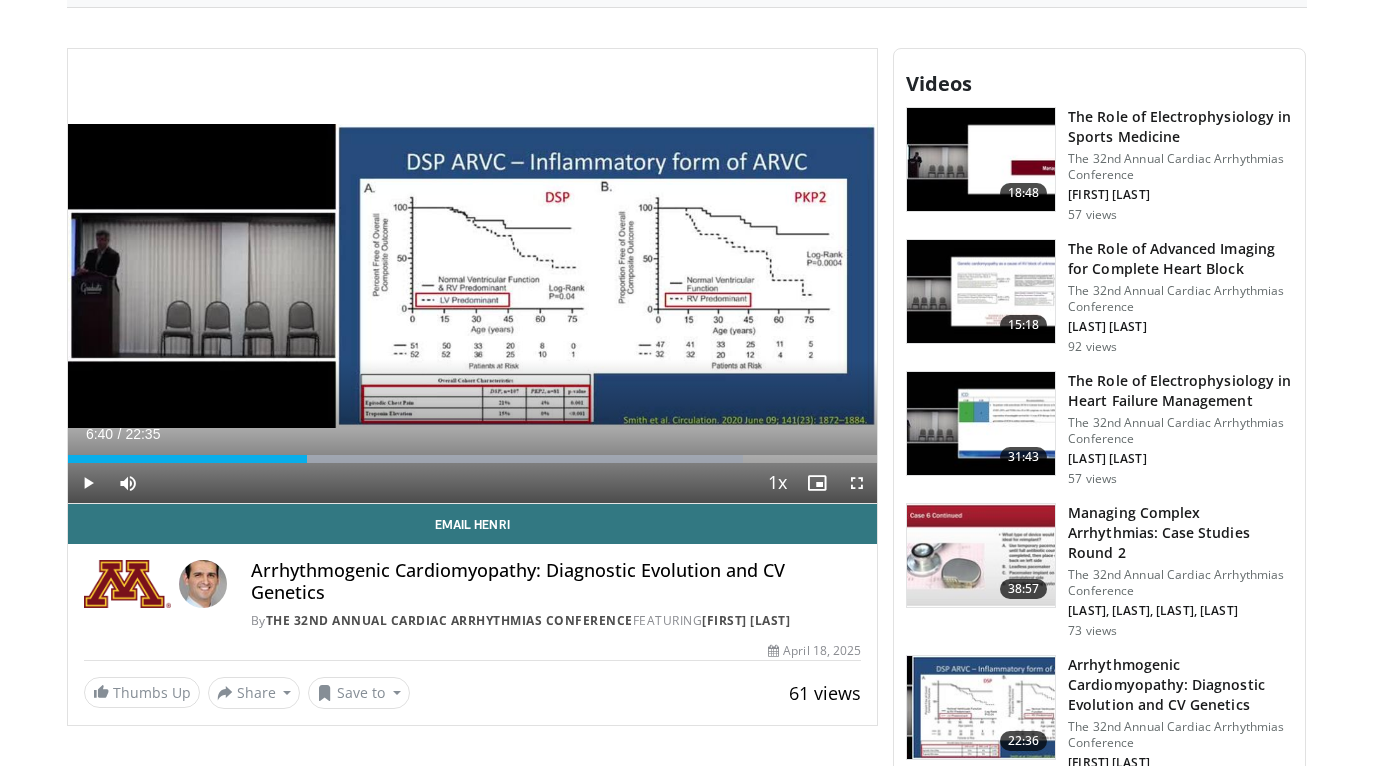 click at bounding box center [857, 483] 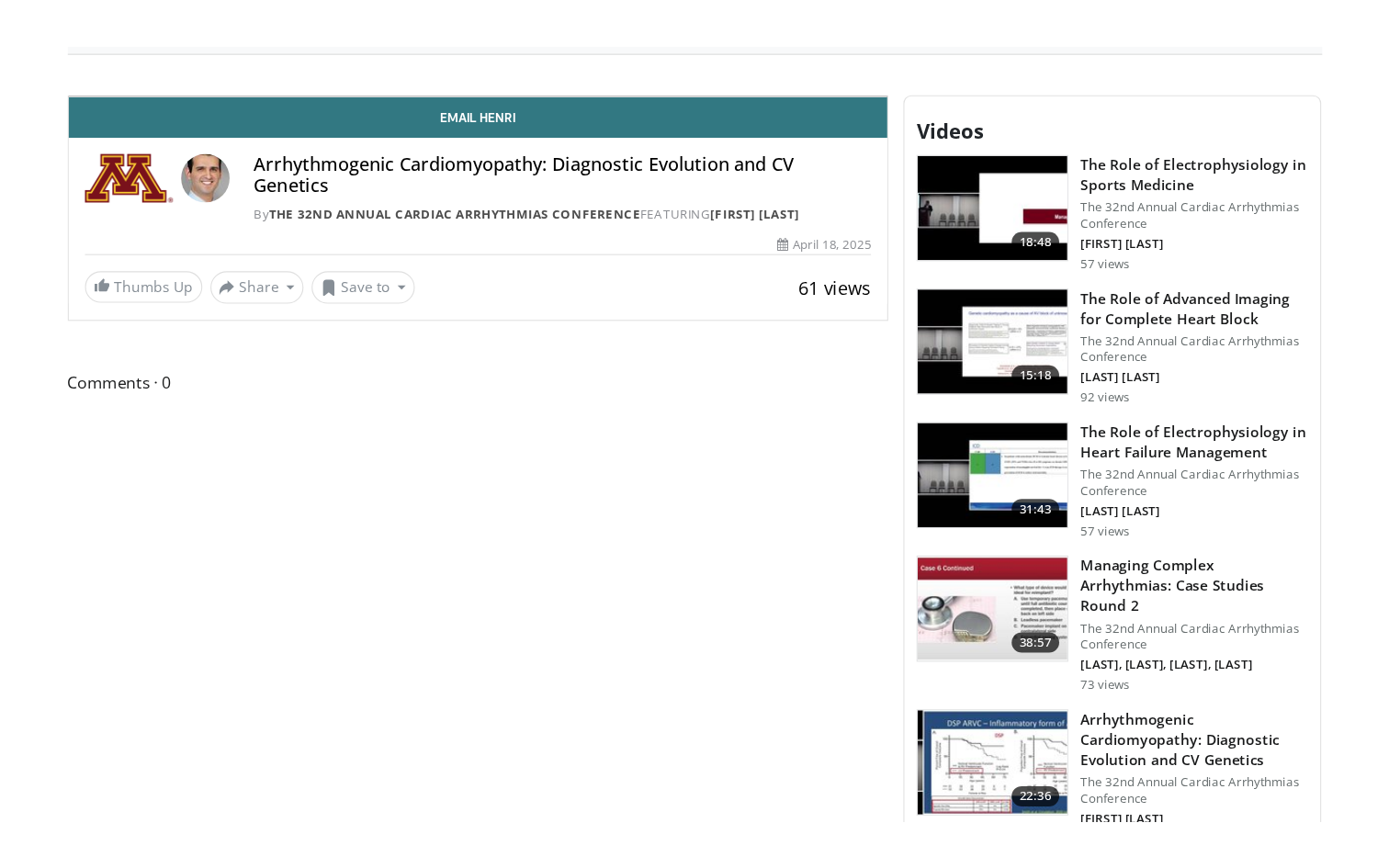 scroll, scrollTop: 0, scrollLeft: 0, axis: both 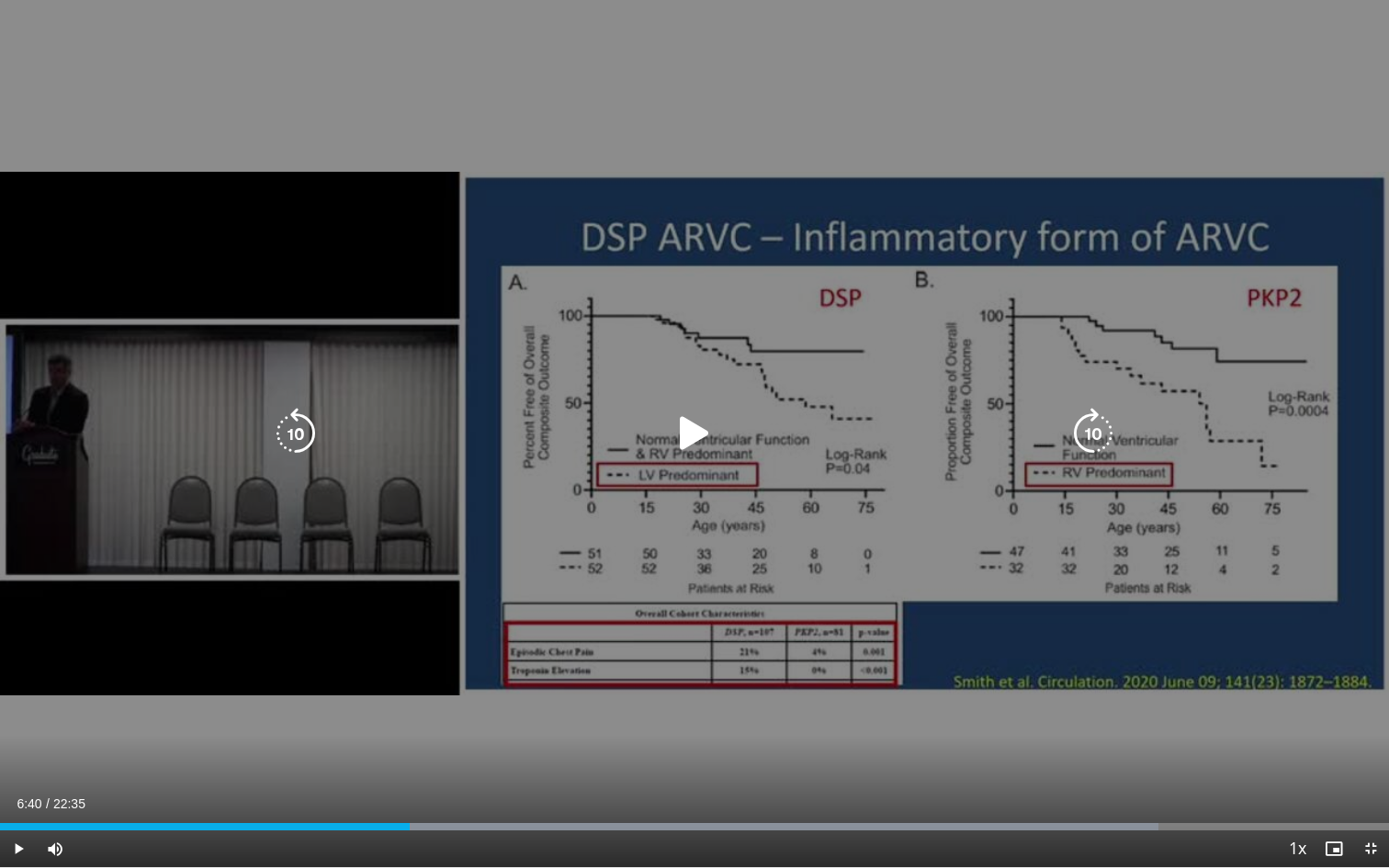 click at bounding box center [694, 434] 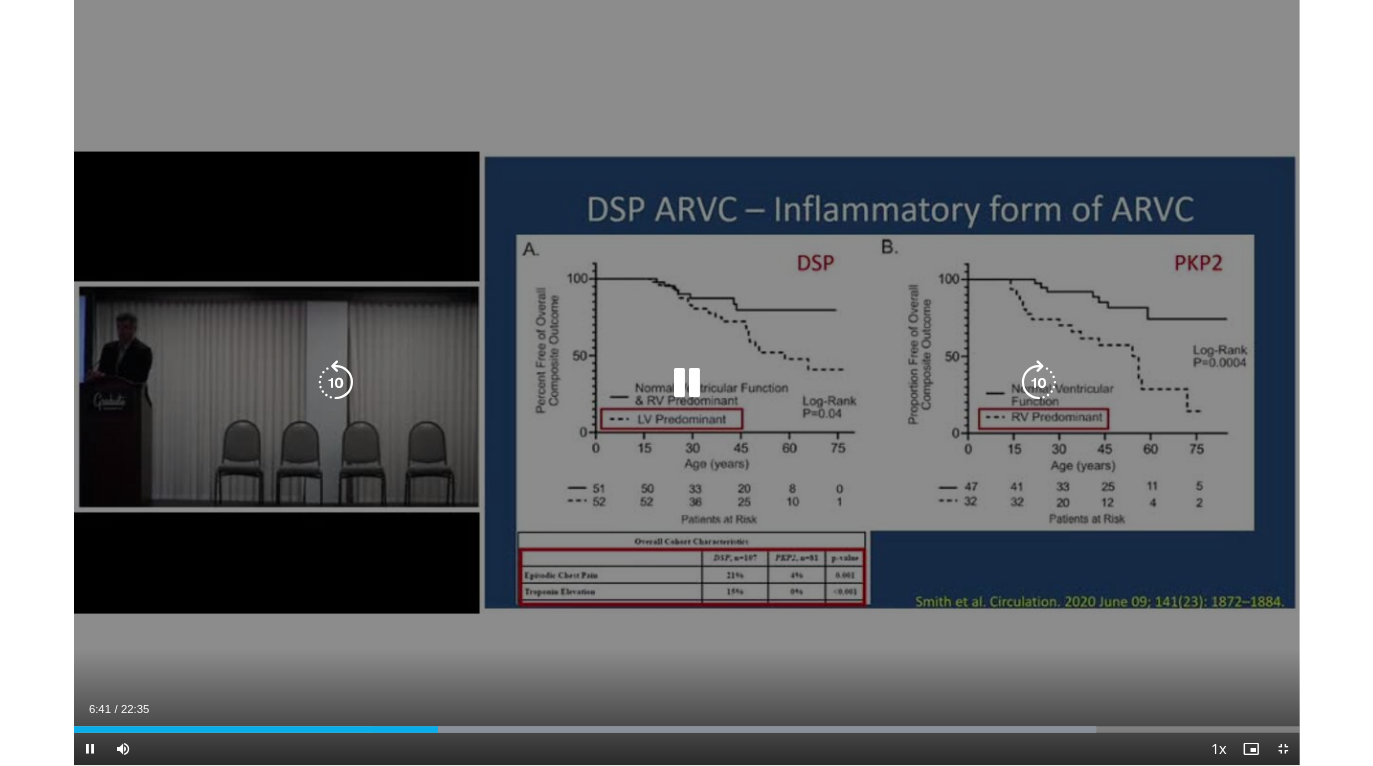 scroll, scrollTop: 641, scrollLeft: 0, axis: vertical 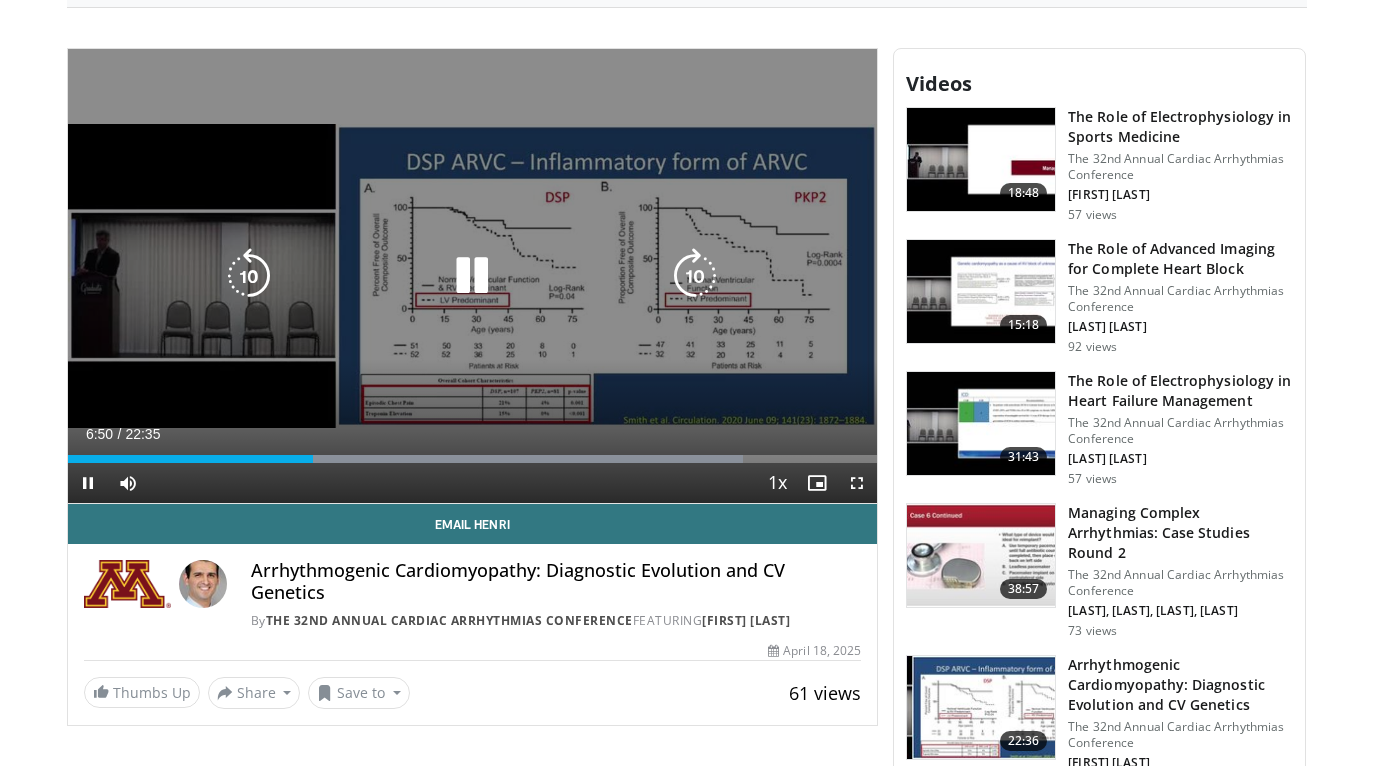 click at bounding box center (472, 276) 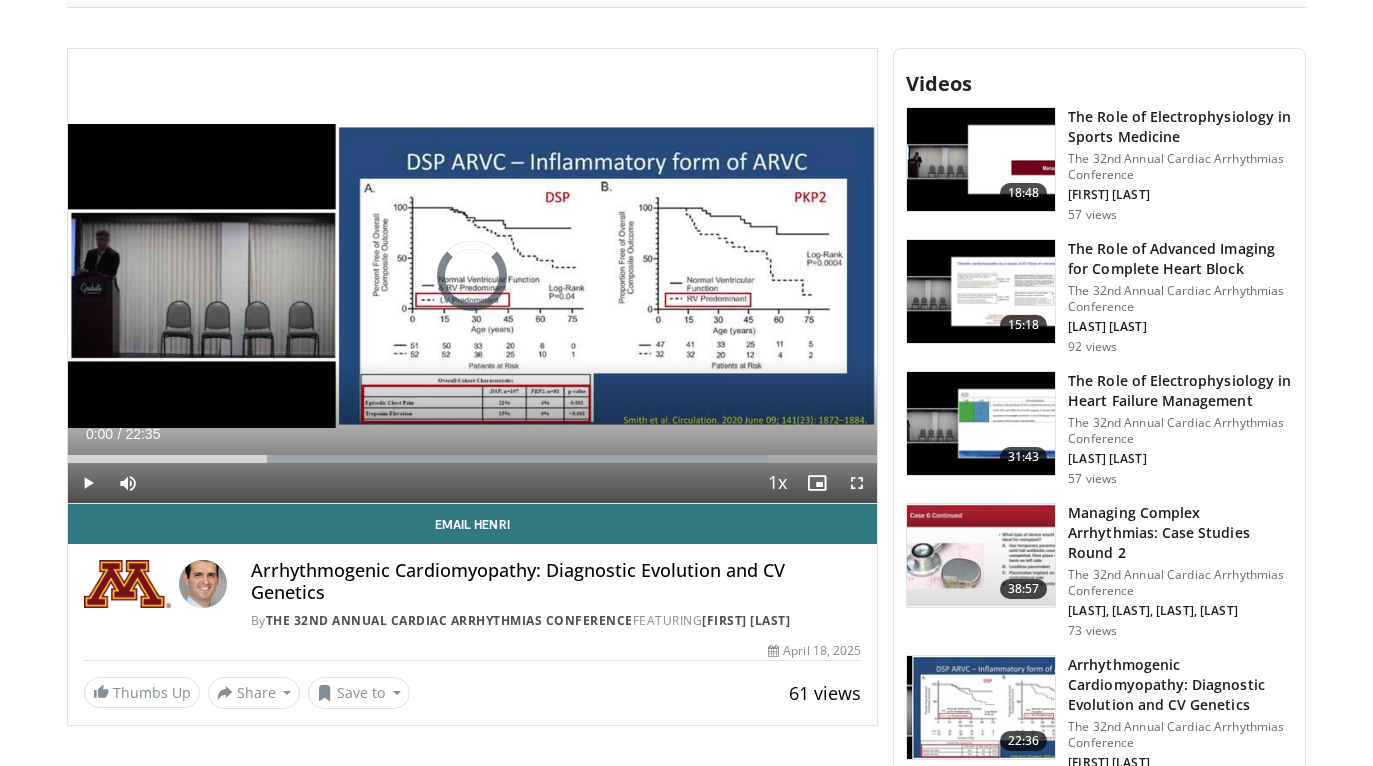 drag, startPoint x: 311, startPoint y: 459, endPoint x: -3, endPoint y: 455, distance: 314.02548 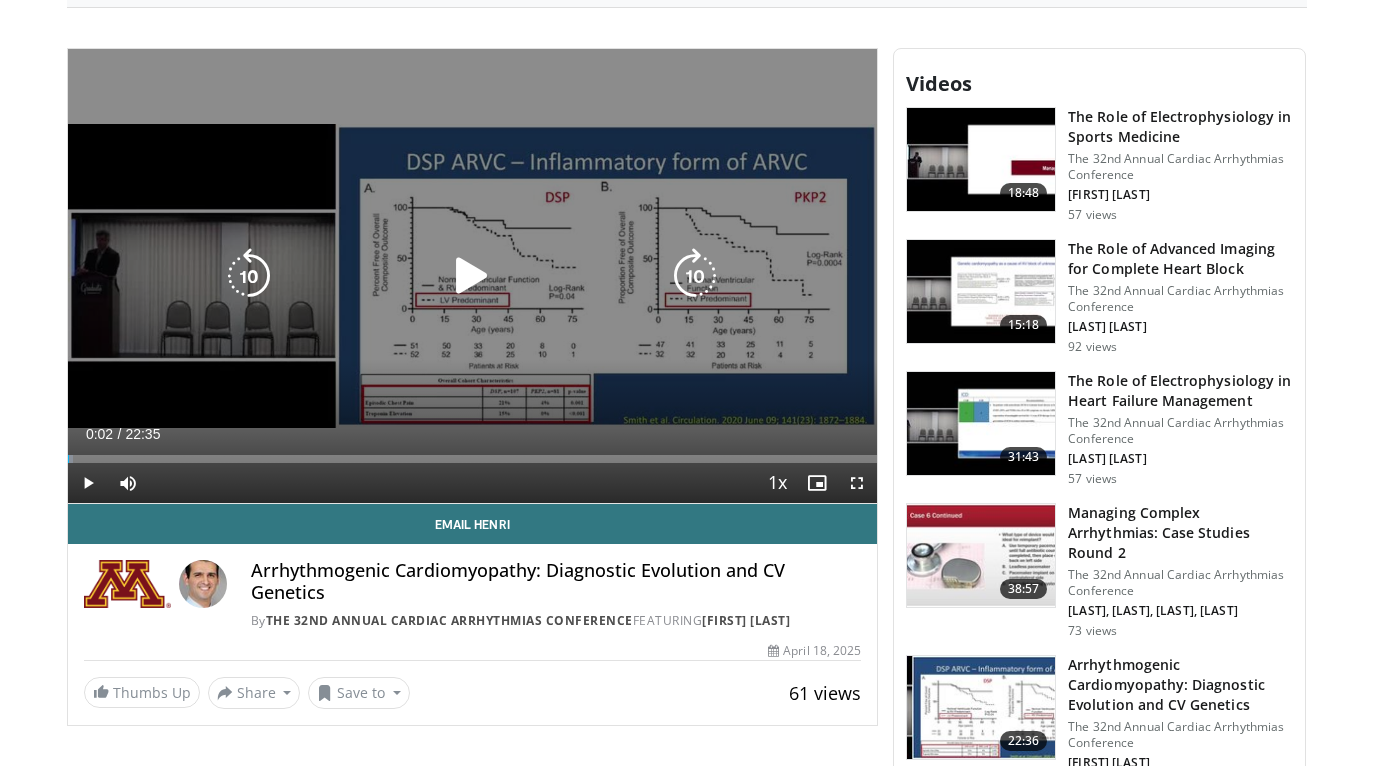 click at bounding box center (472, 276) 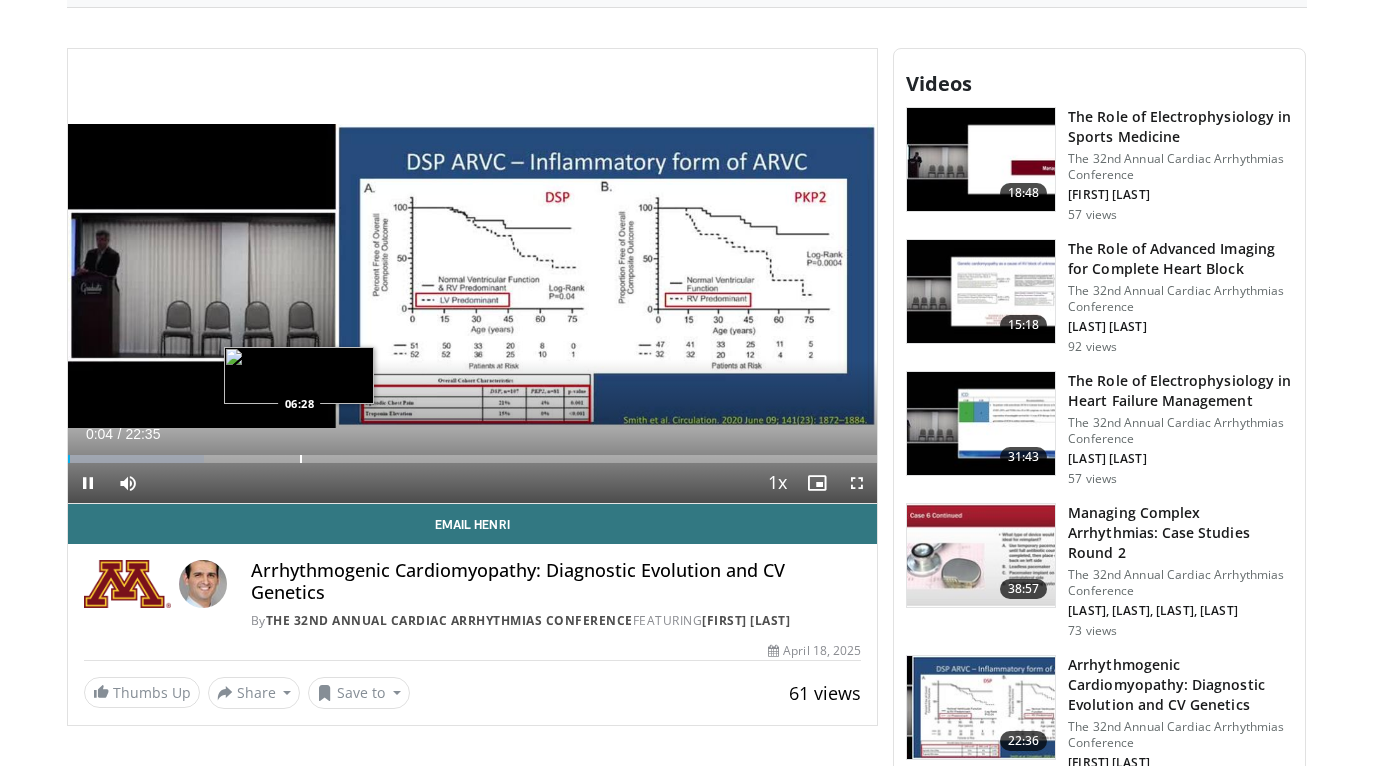 click on "Loaded :  16.83% 00:04 06:28" at bounding box center [473, 453] 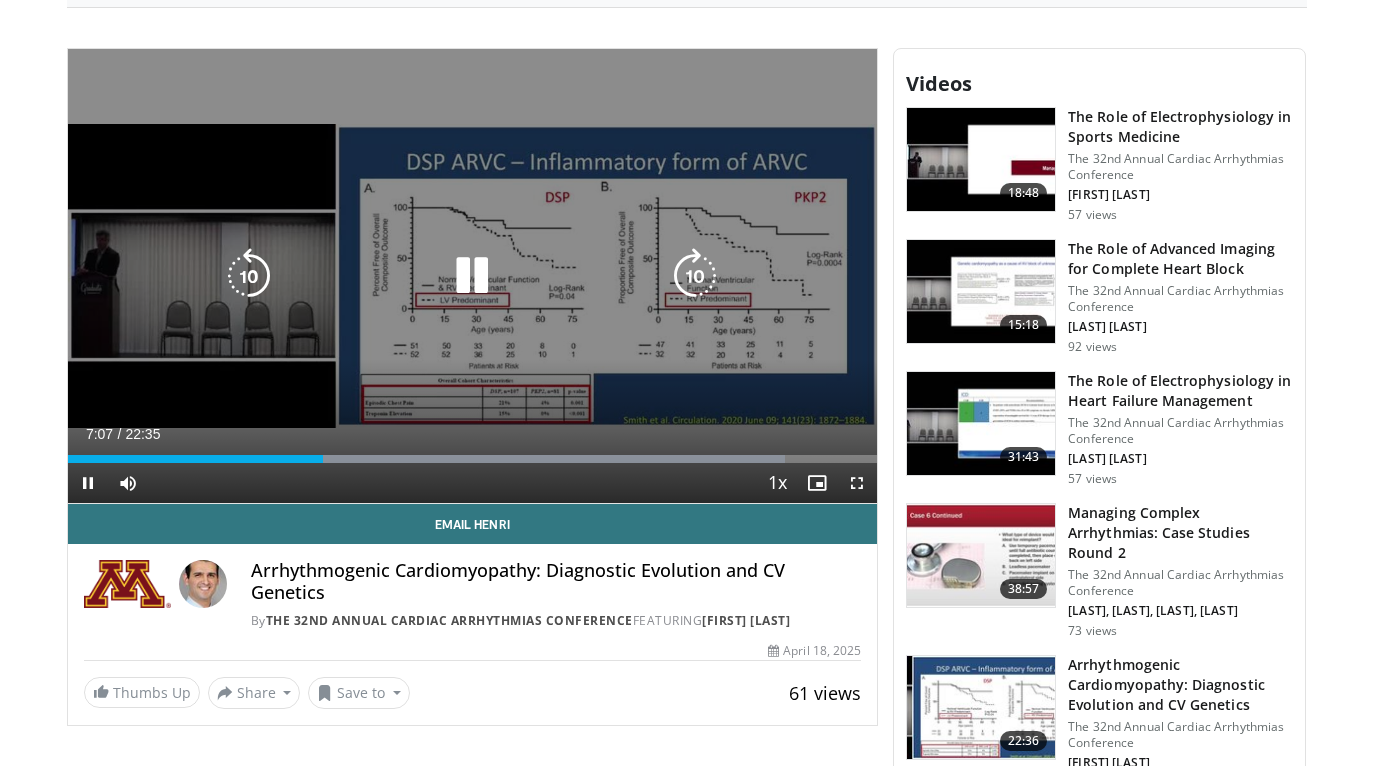 click at bounding box center [249, 276] 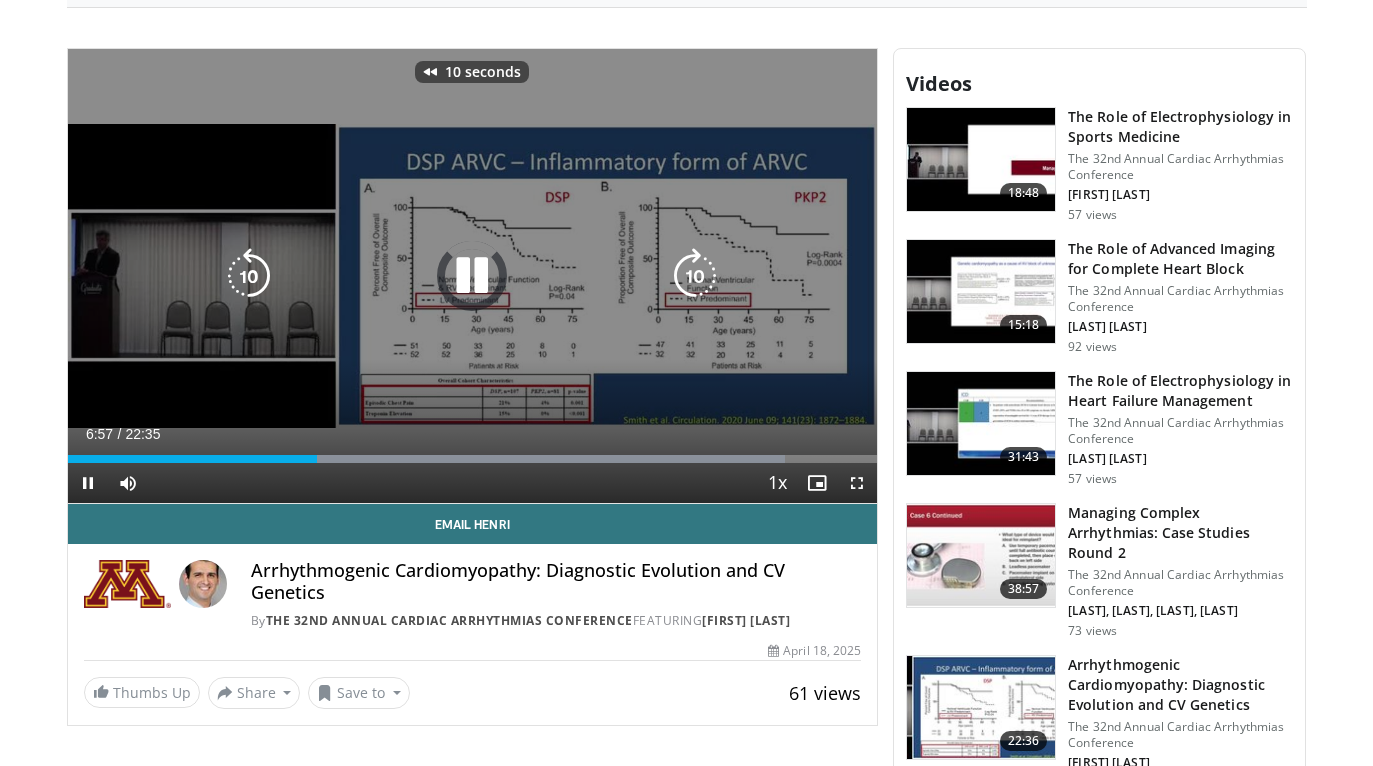 click at bounding box center (249, 276) 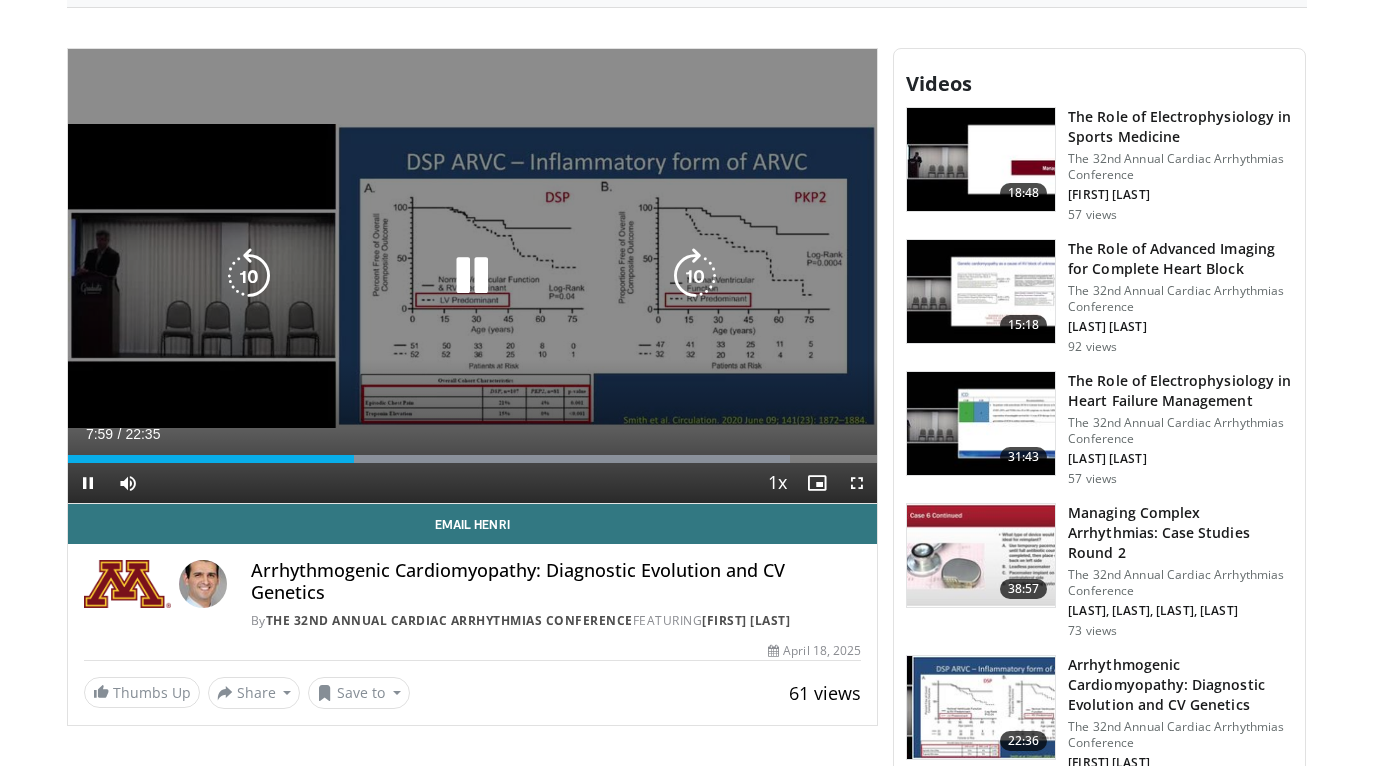 click at bounding box center (249, 276) 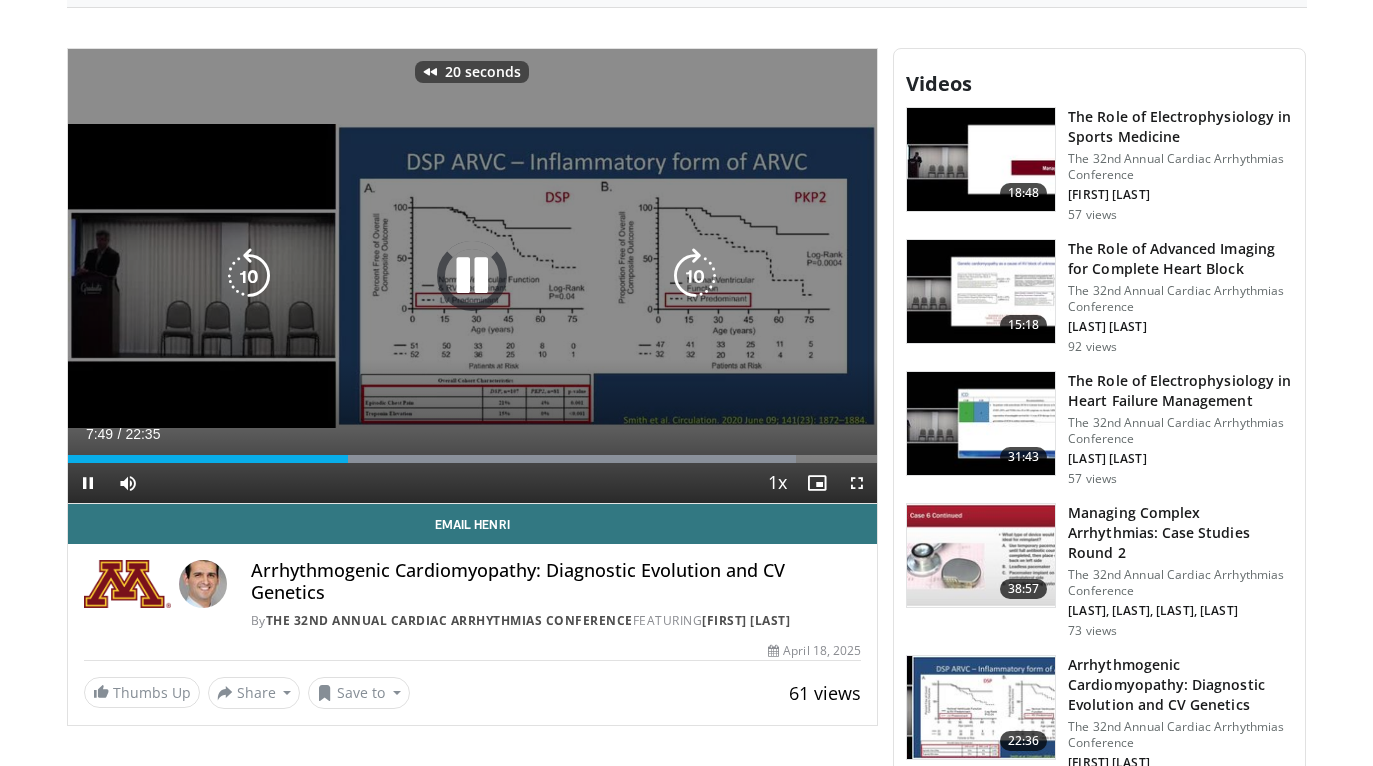 click at bounding box center (249, 276) 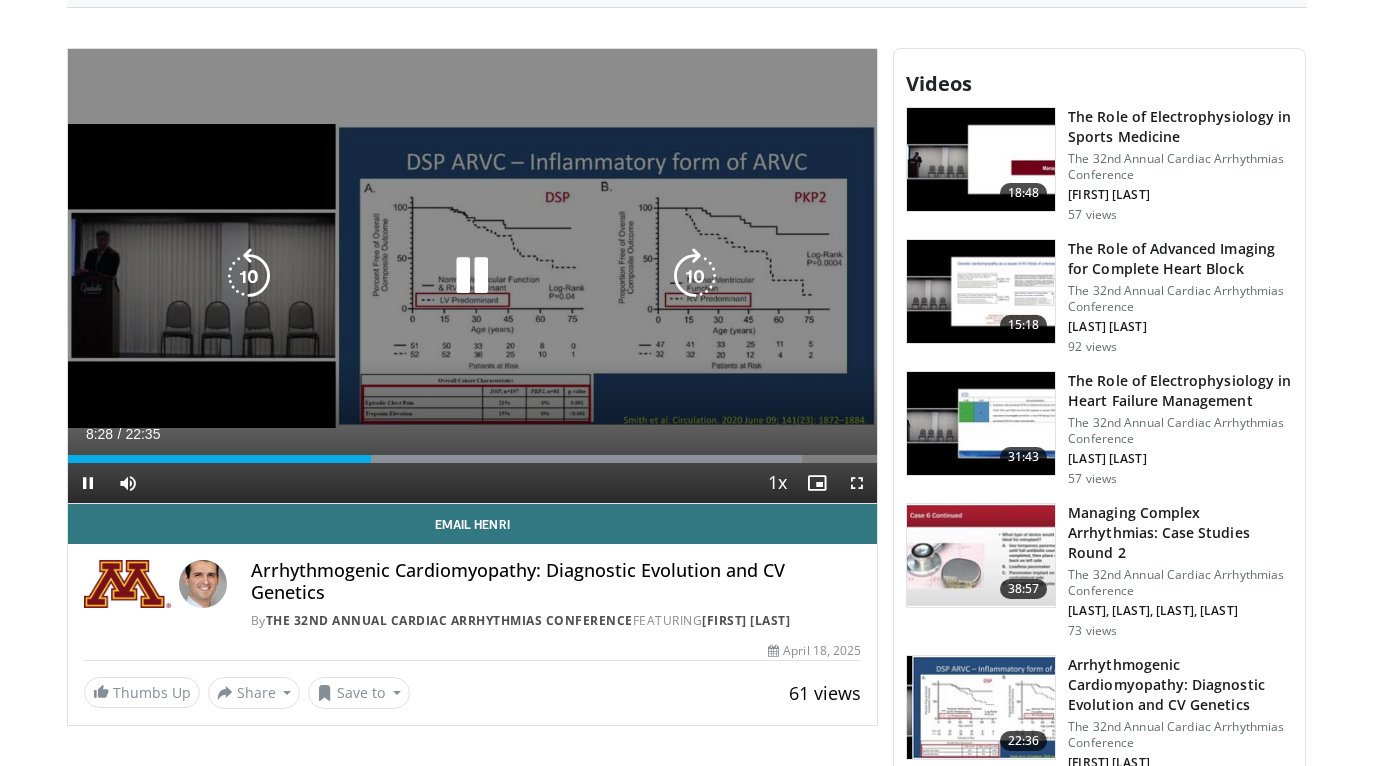 click at bounding box center (249, 276) 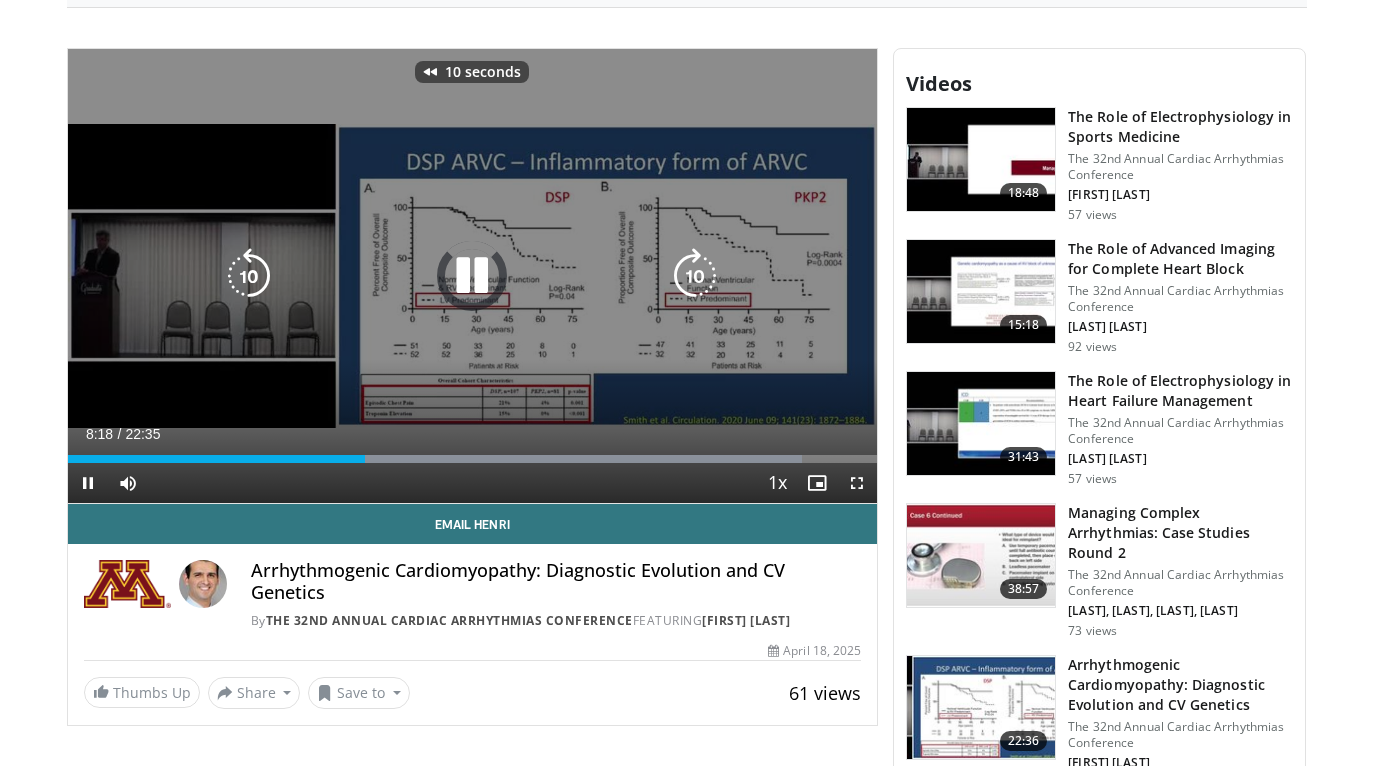 click at bounding box center [249, 276] 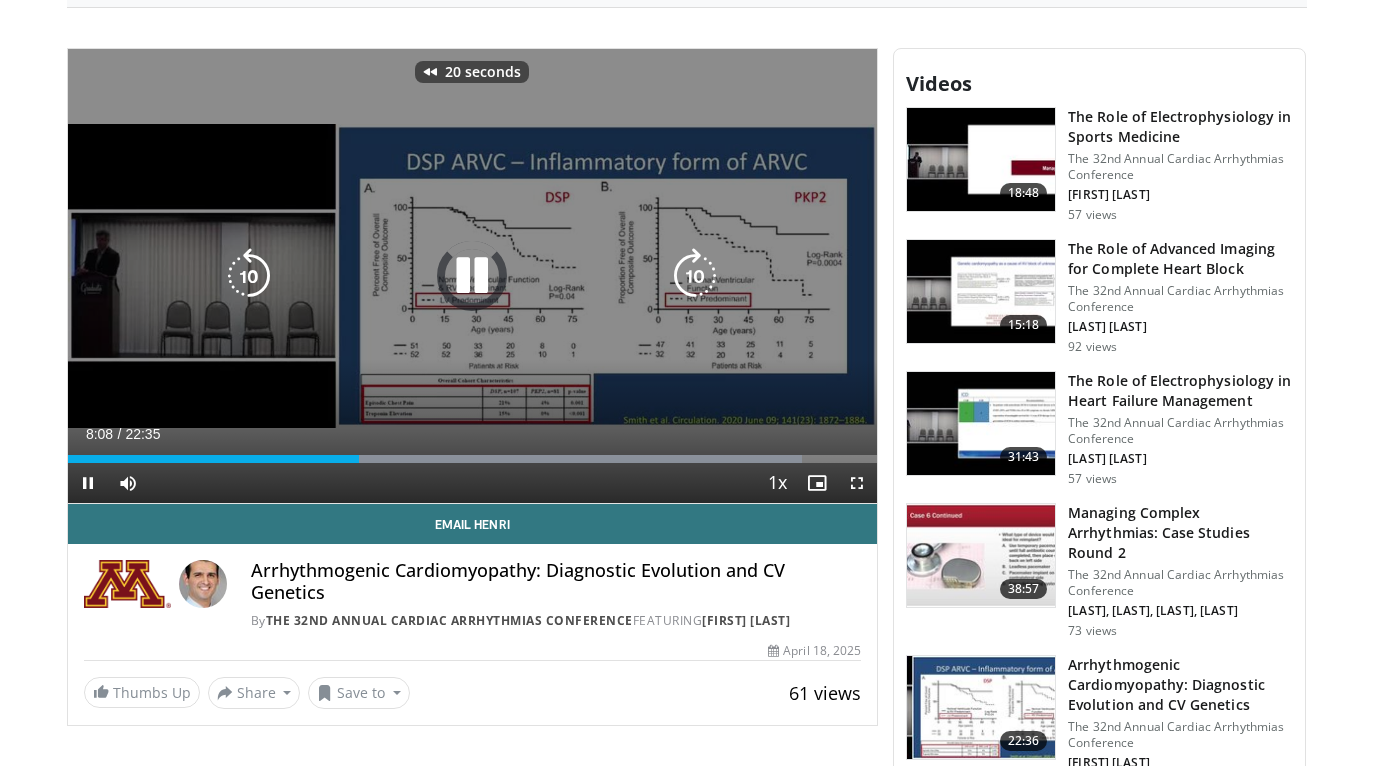 click at bounding box center [249, 276] 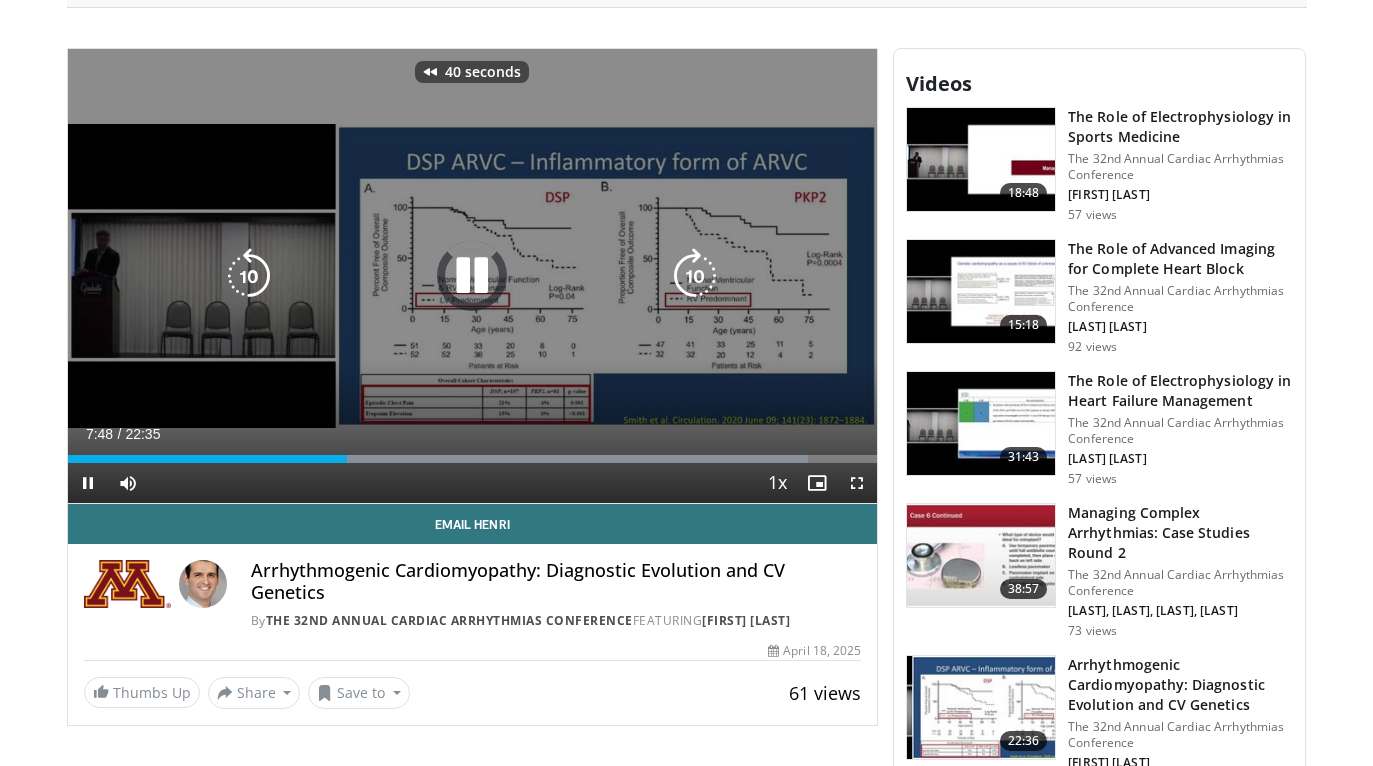 click at bounding box center [249, 276] 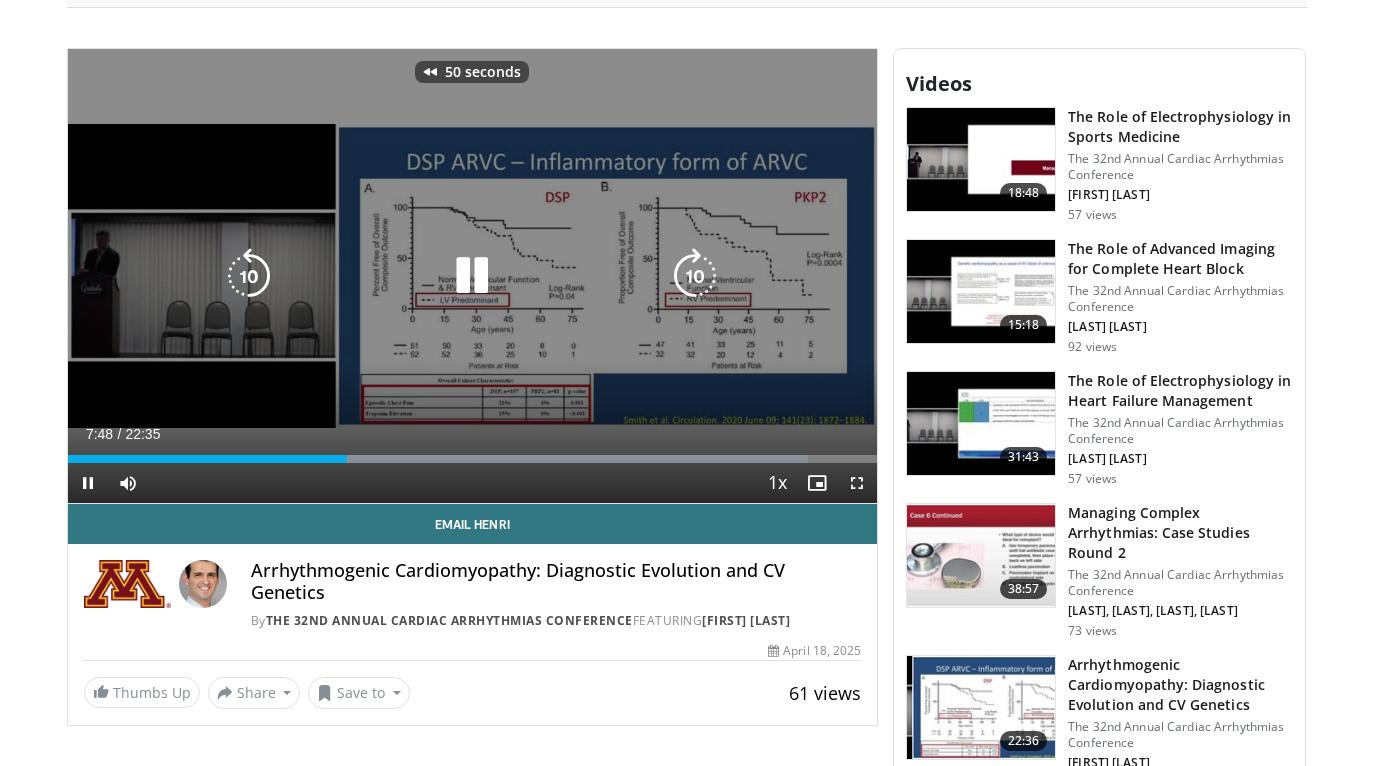click at bounding box center [249, 276] 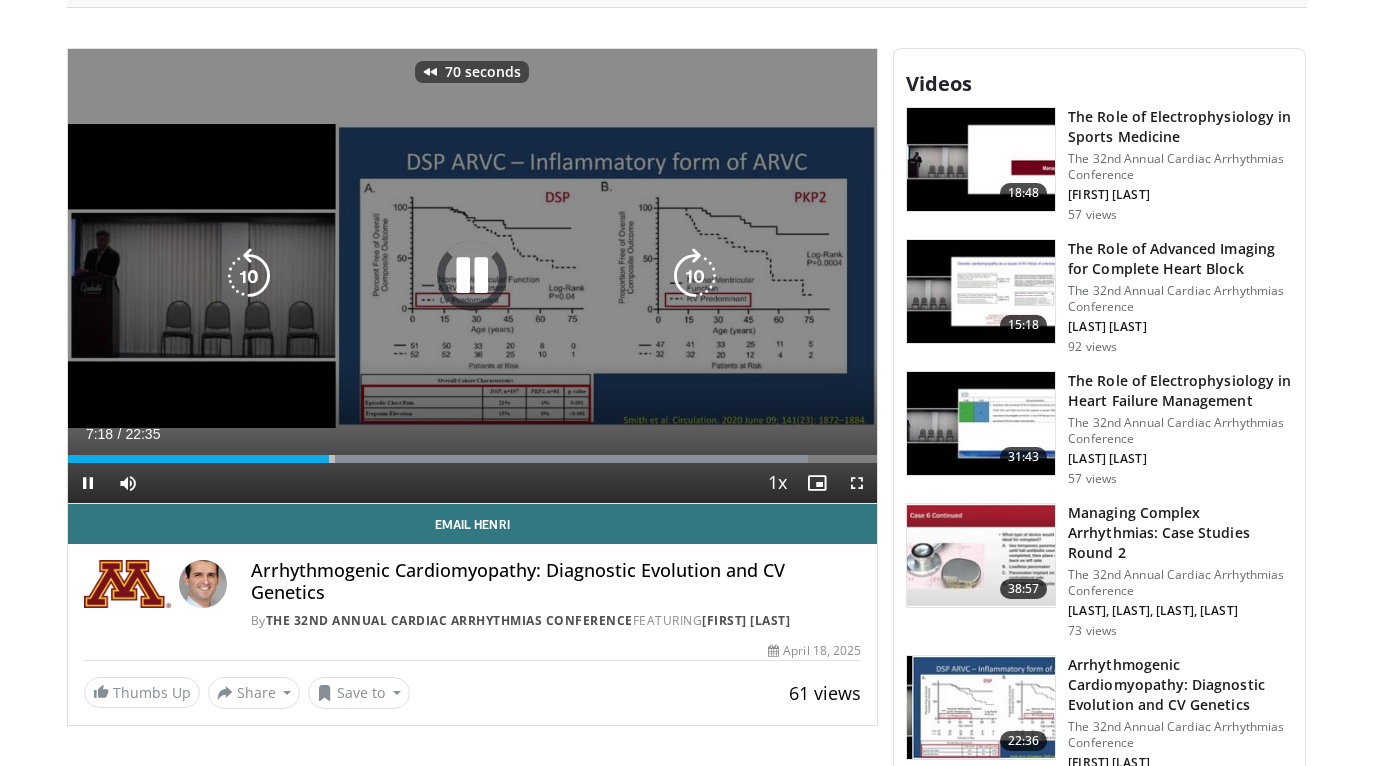 click at bounding box center [249, 276] 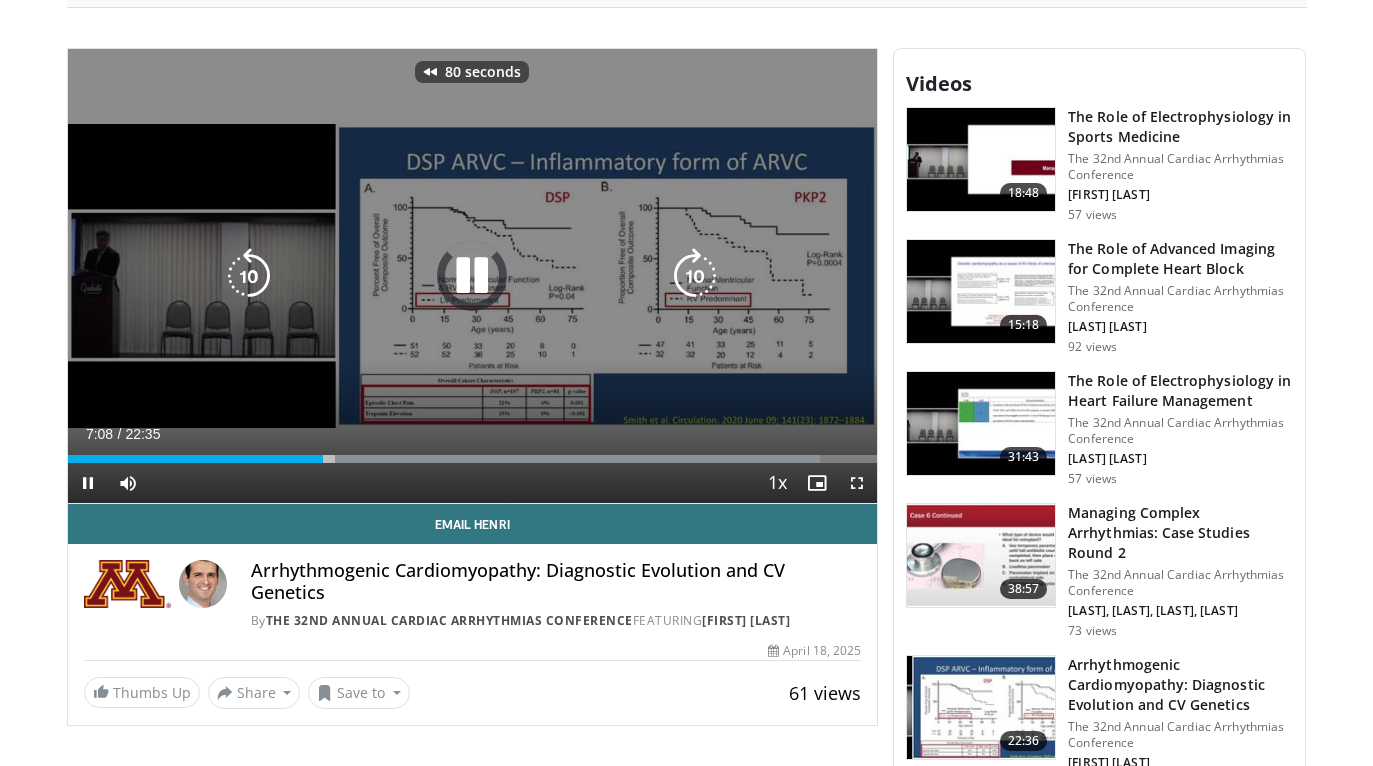 click at bounding box center (249, 276) 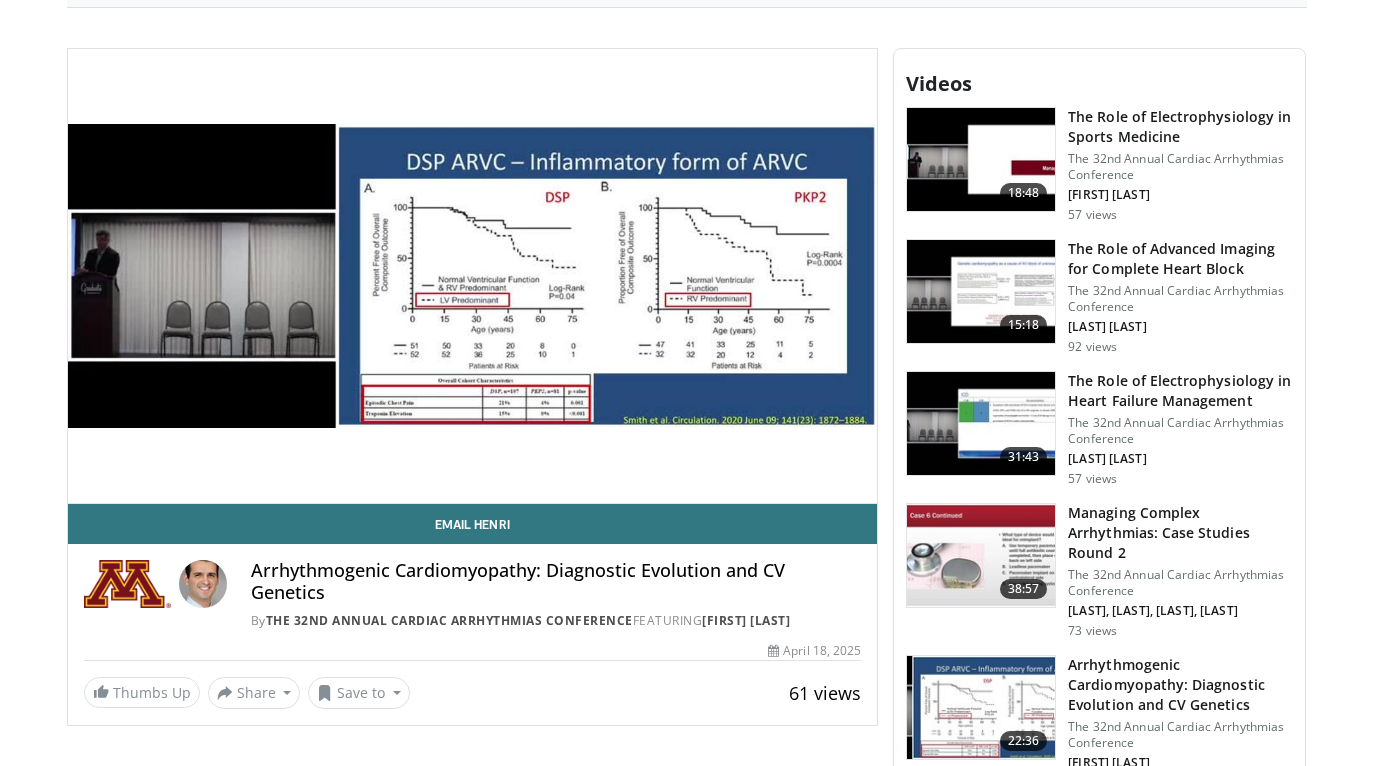click on "Arrhythmogenic Cardiomyopathy: Diagnostic Evolution and CV Genetics" at bounding box center (556, 581) 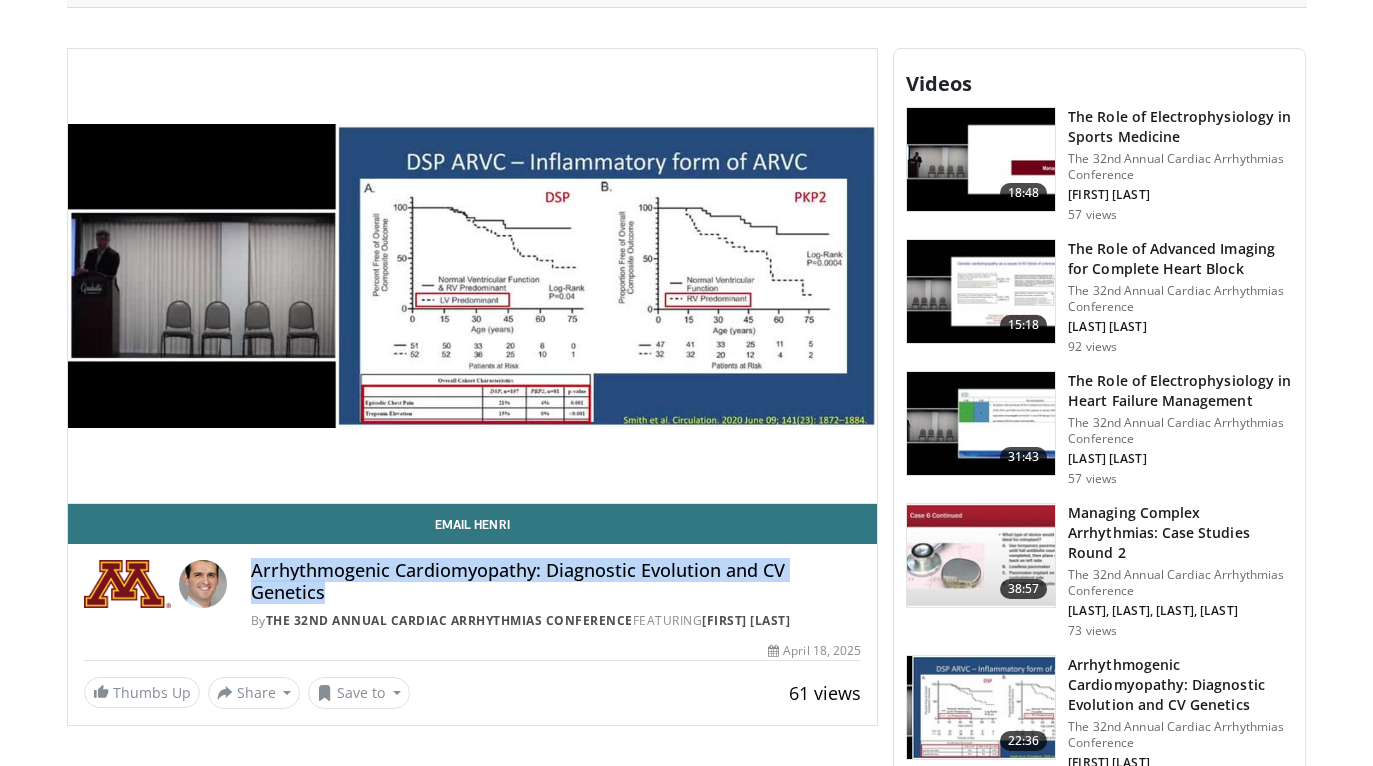 drag, startPoint x: 413, startPoint y: 597, endPoint x: 319, endPoint y: 570, distance: 97.80082 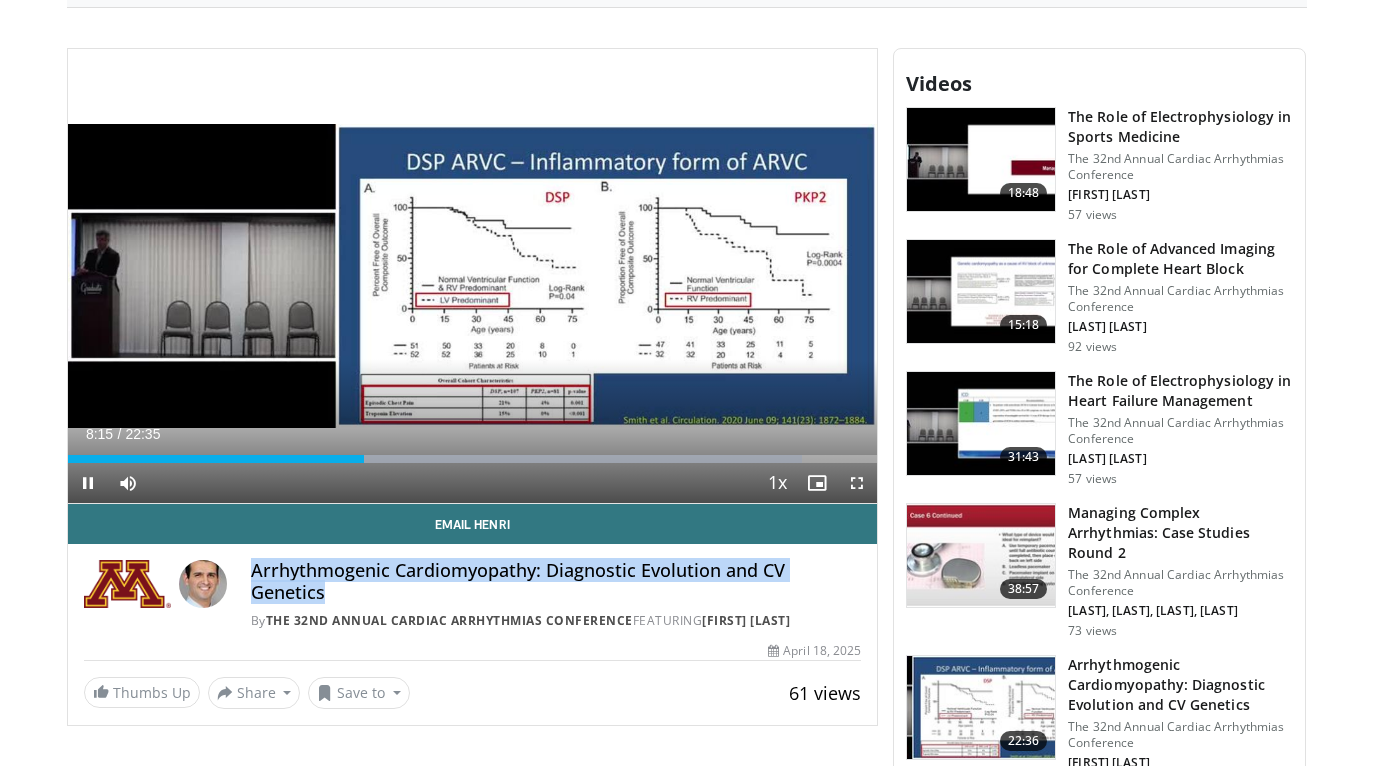 click at bounding box center [857, 483] 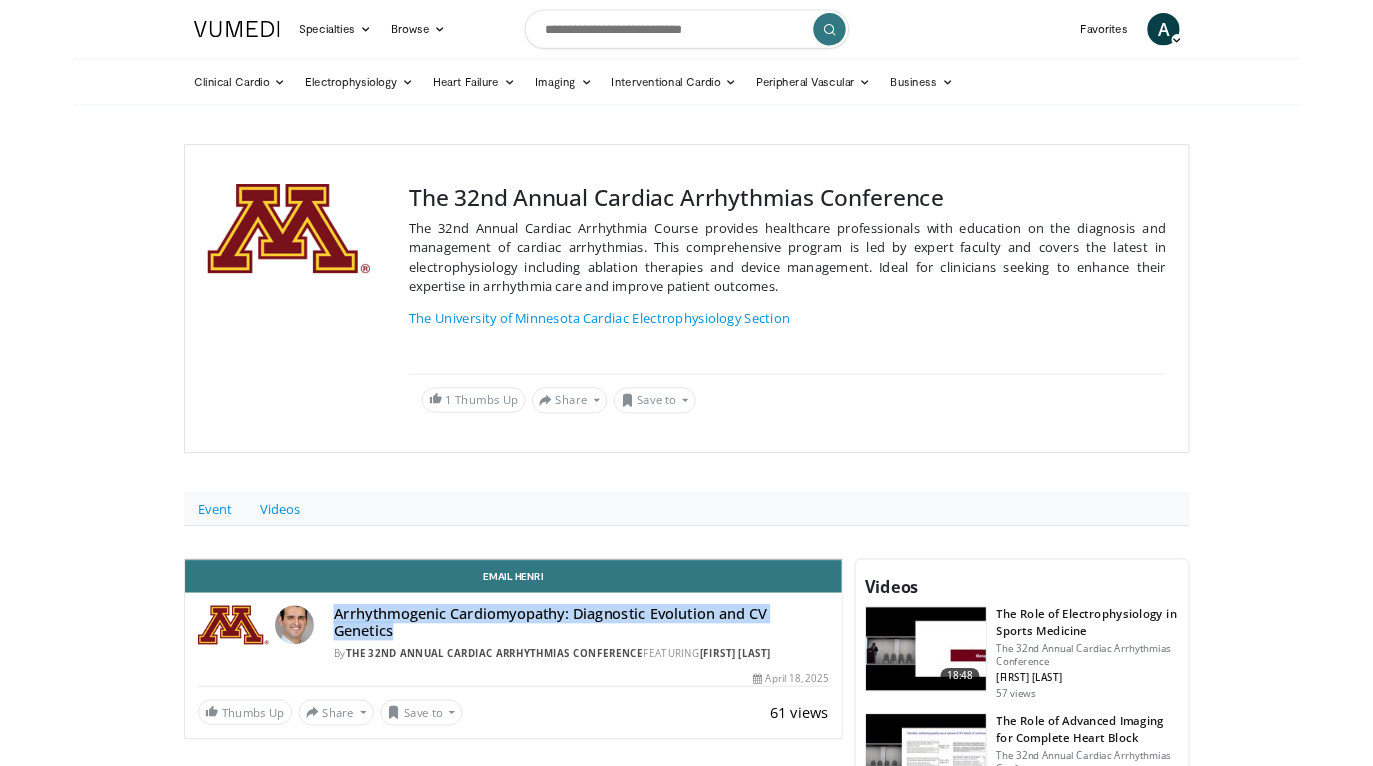 scroll, scrollTop: 641, scrollLeft: 0, axis: vertical 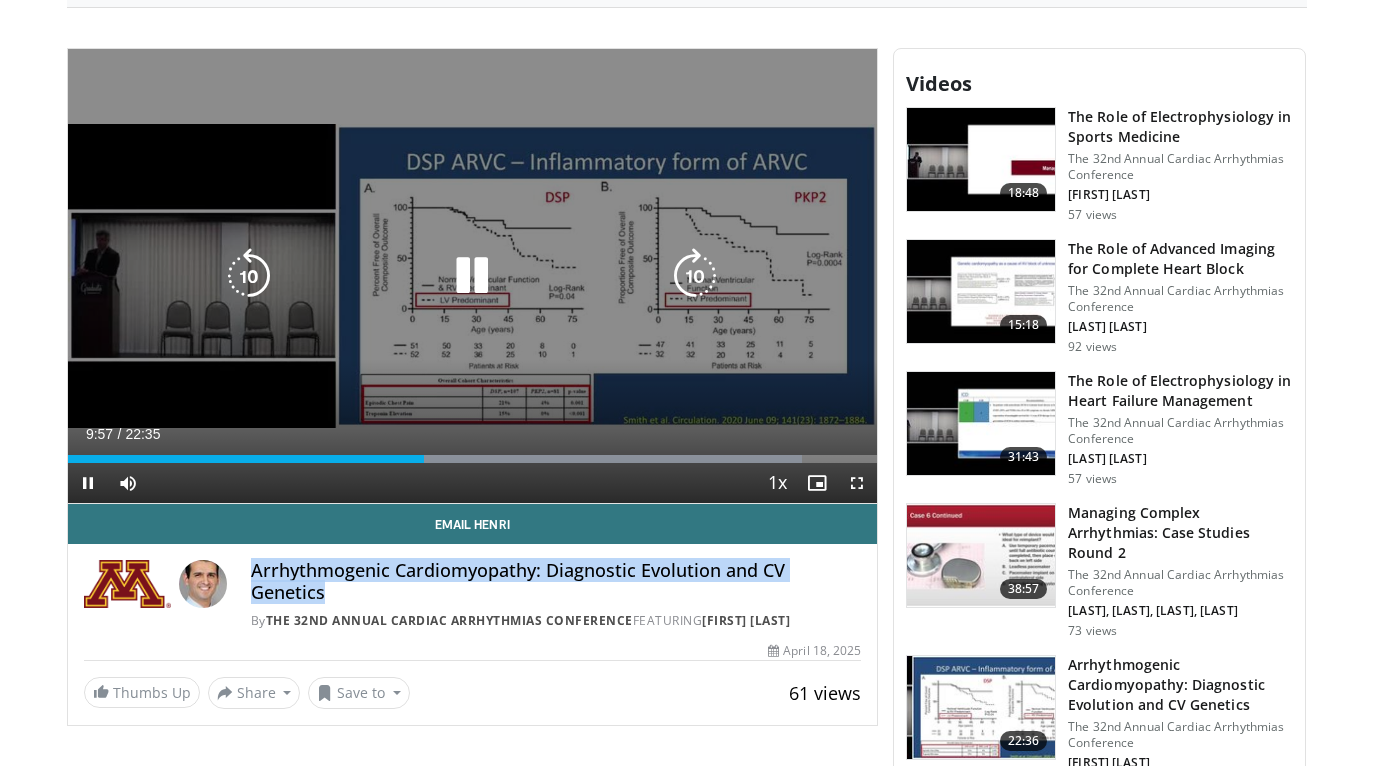 click at bounding box center (249, 276) 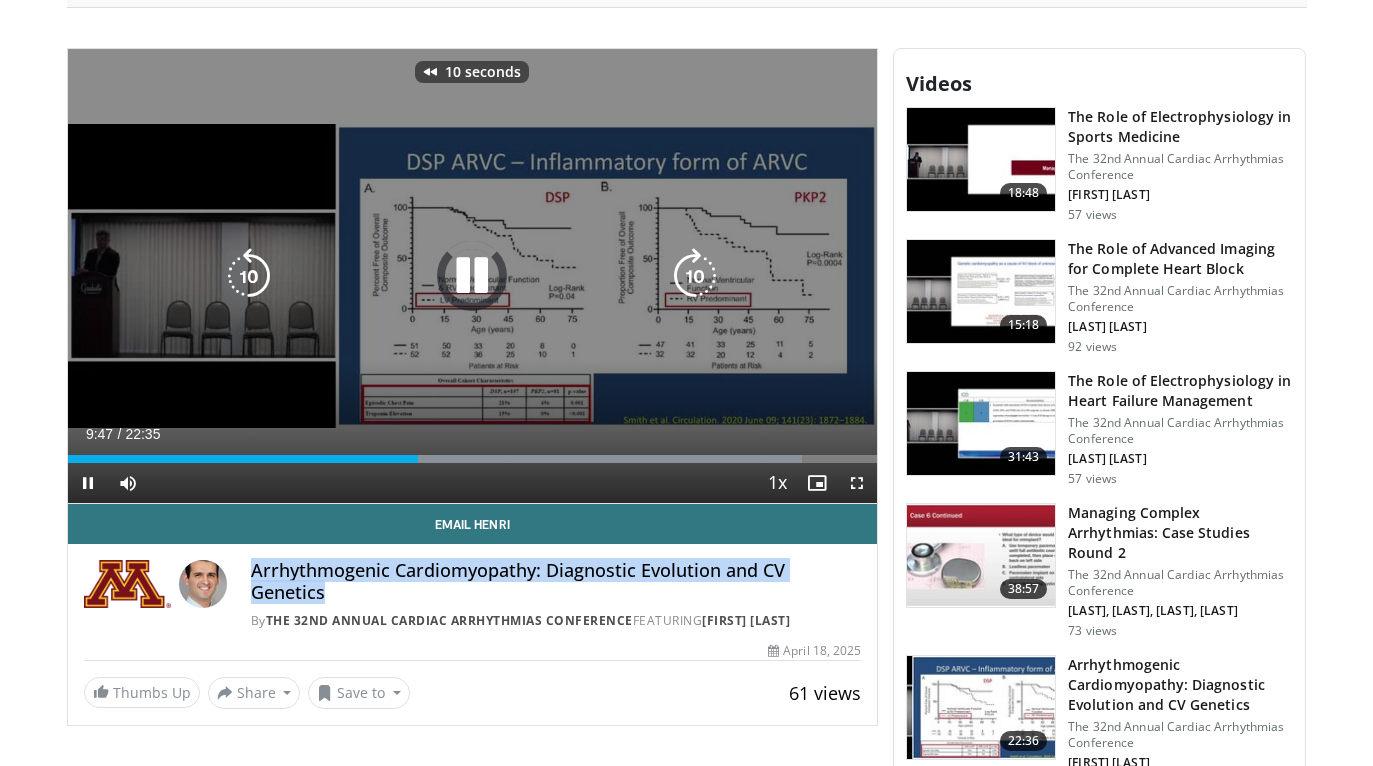 click at bounding box center (249, 276) 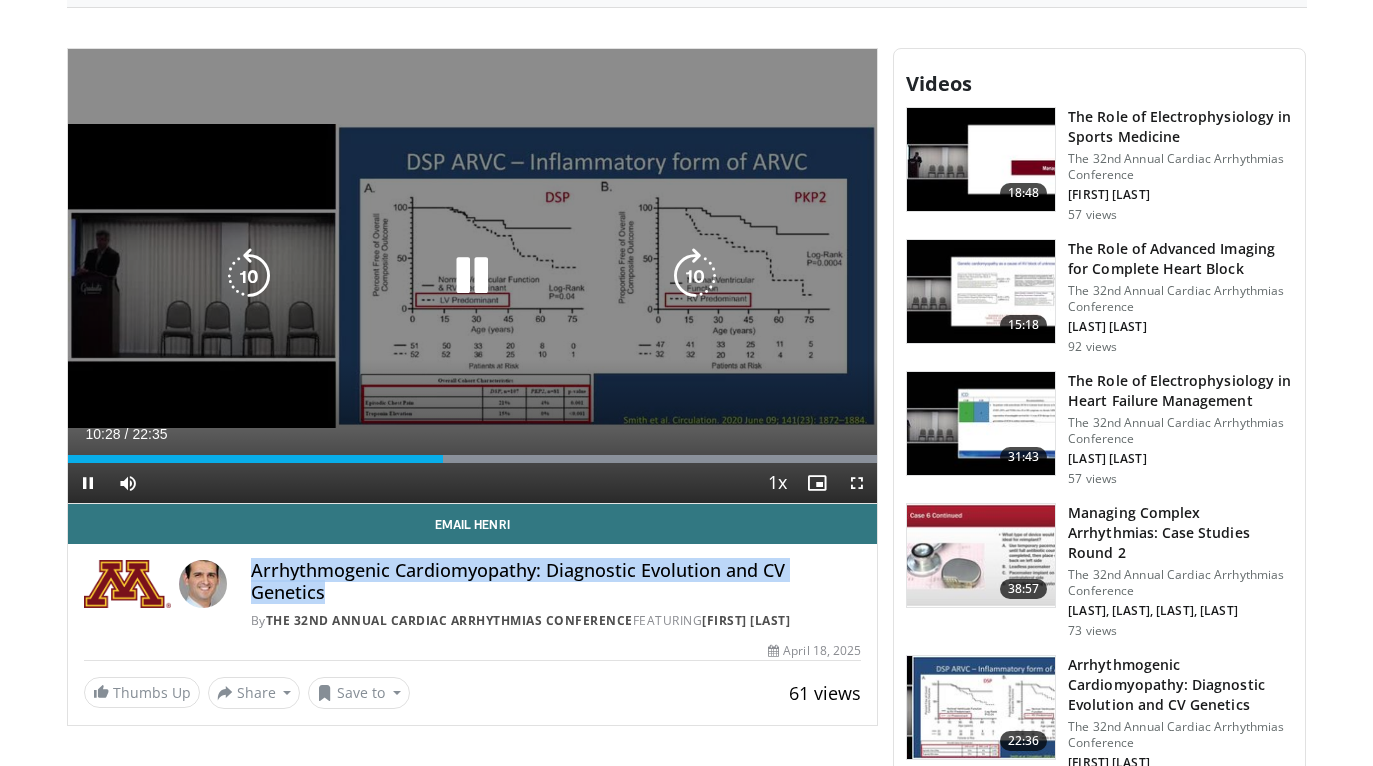 click at bounding box center [249, 276] 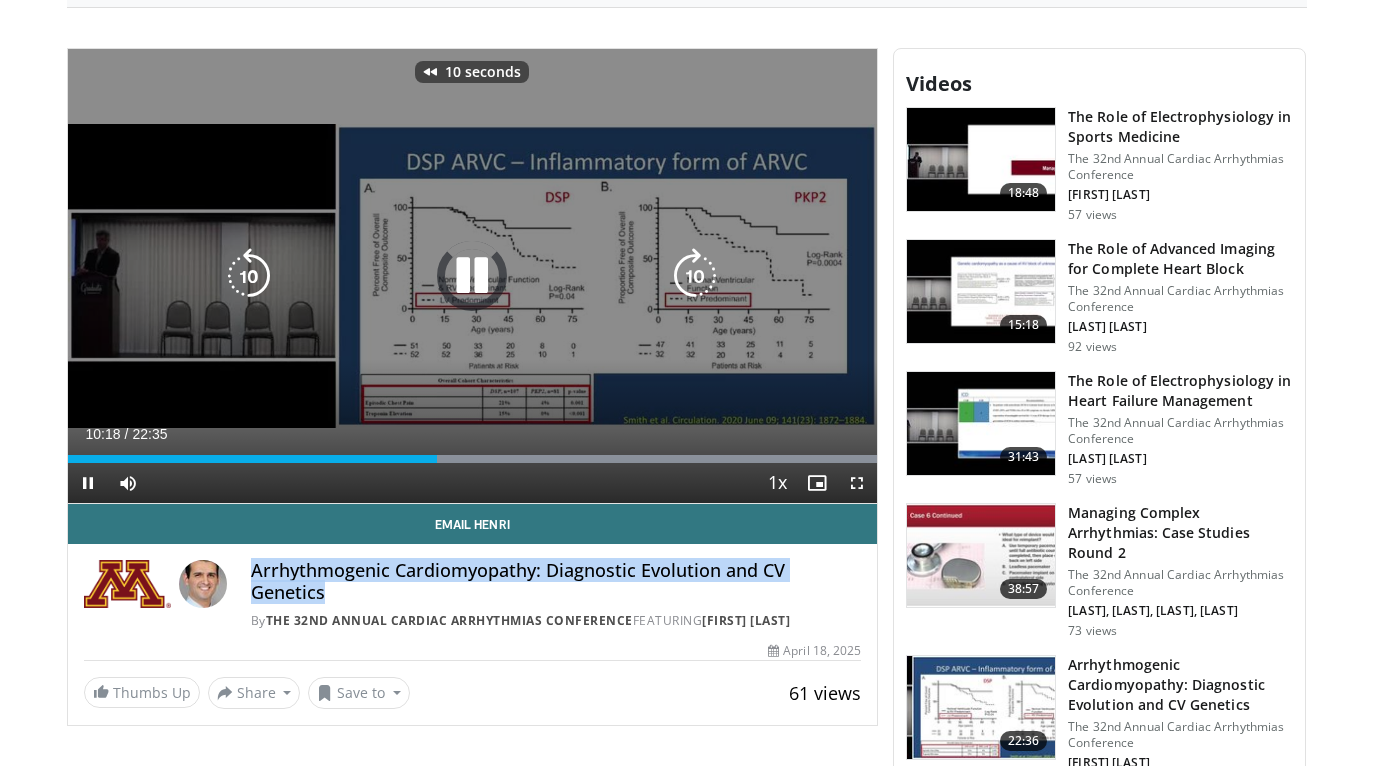 click at bounding box center [249, 276] 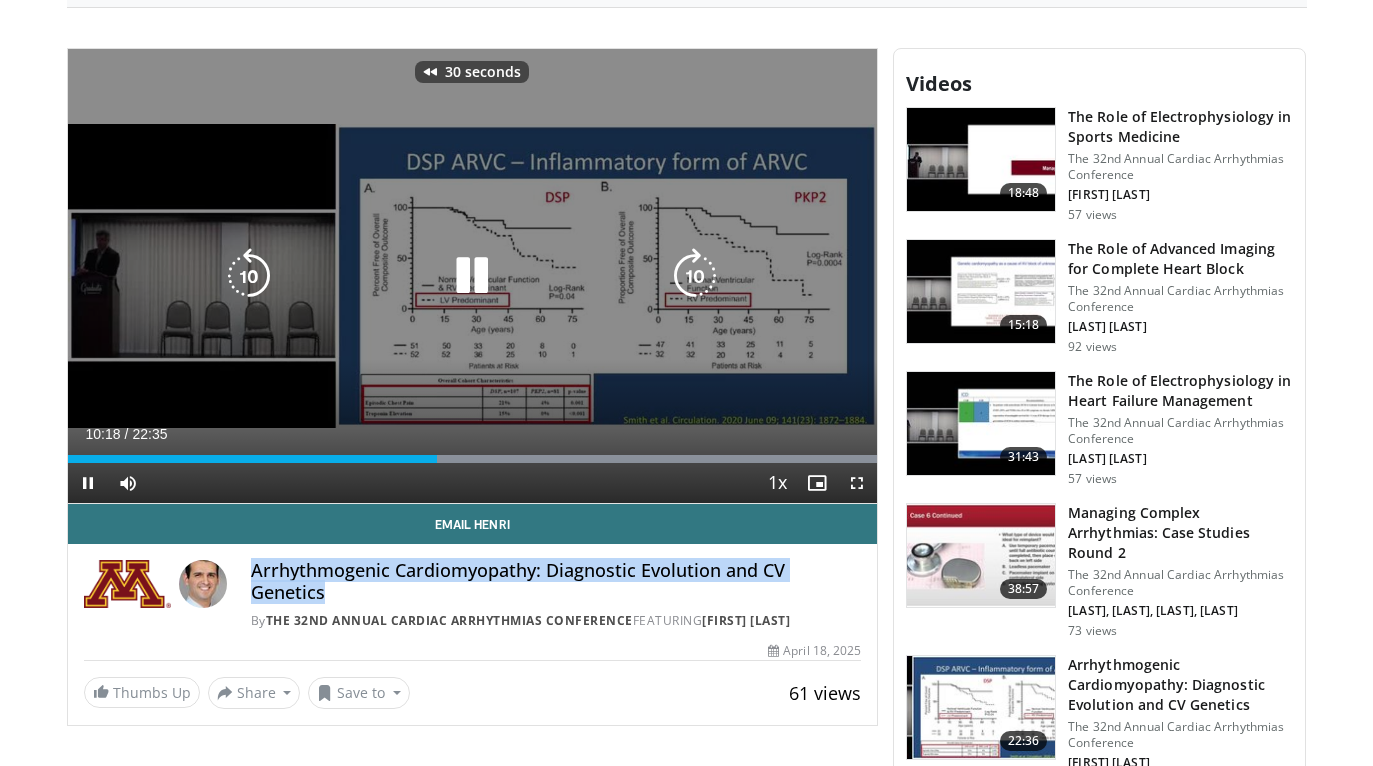 click at bounding box center (249, 276) 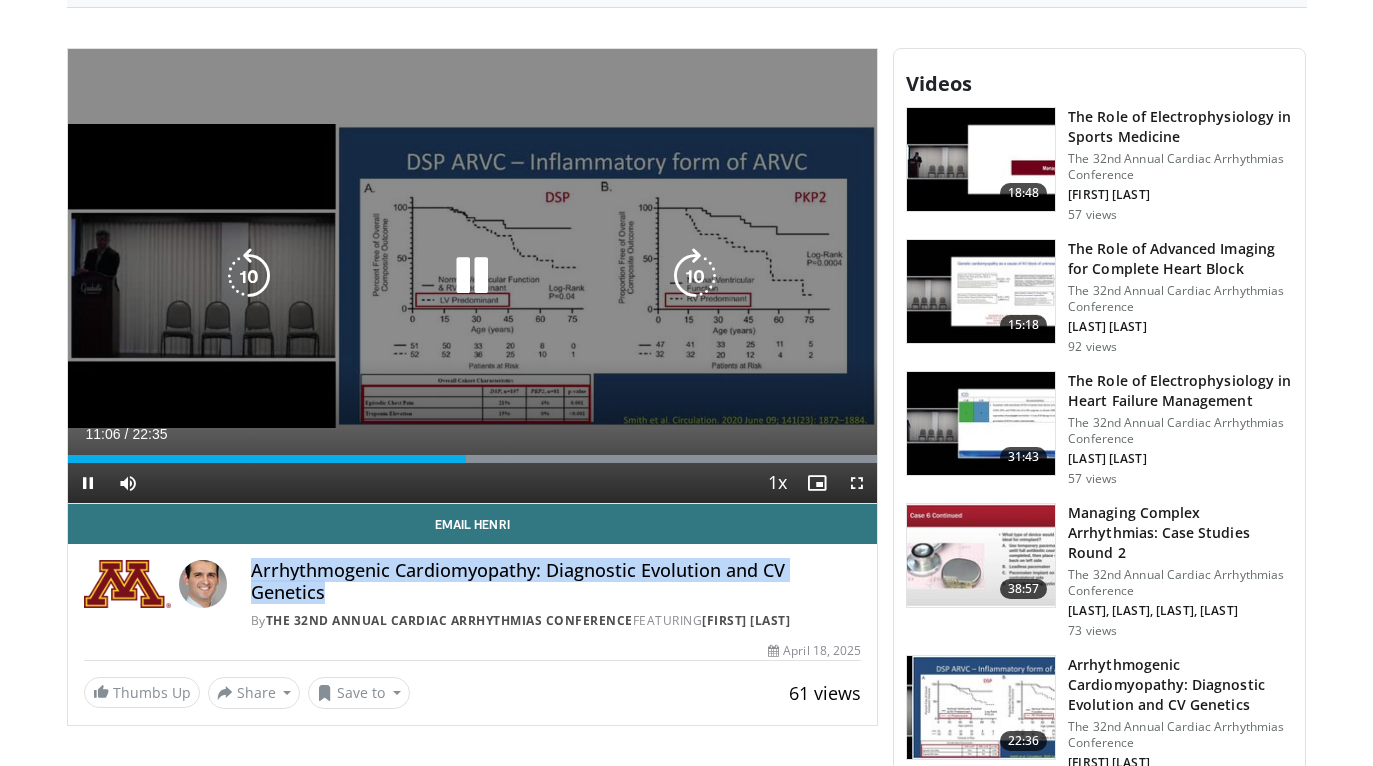 click at bounding box center (249, 276) 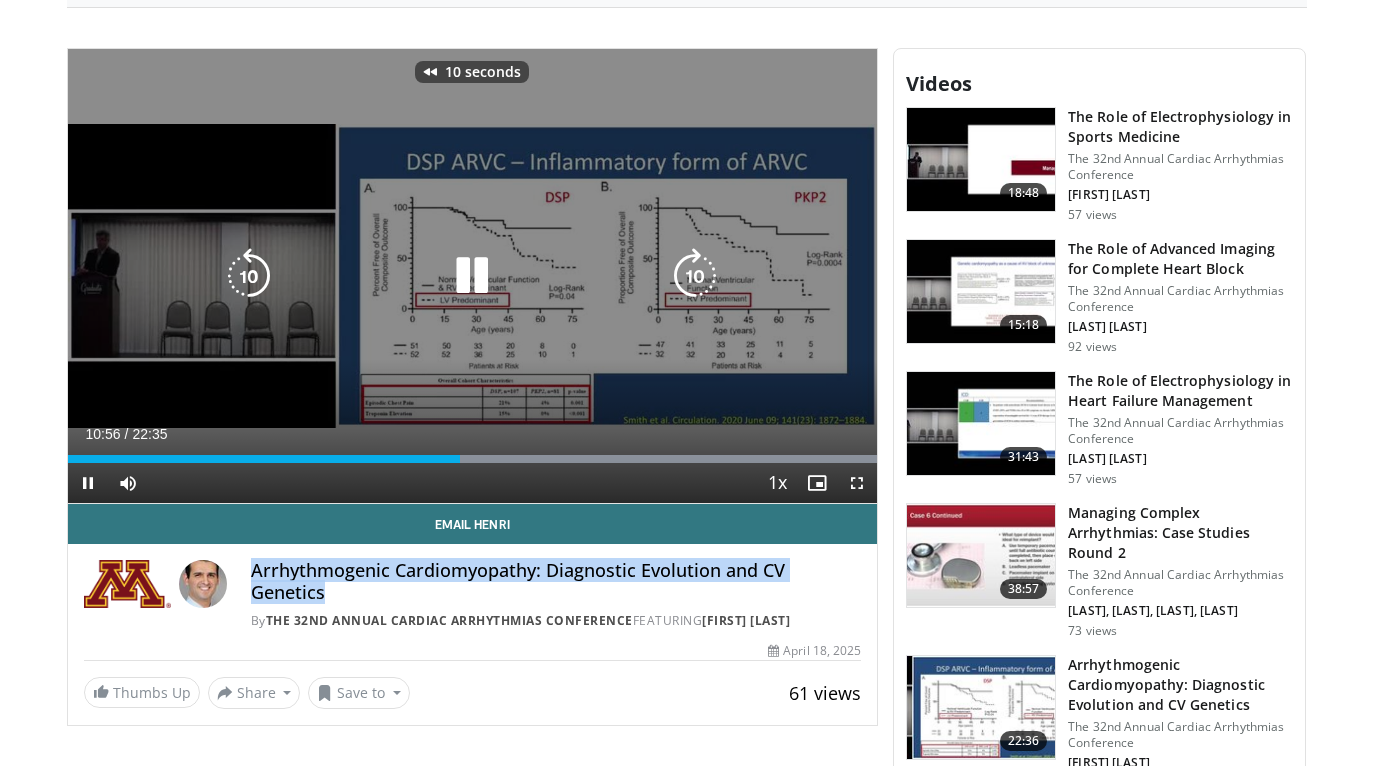 click at bounding box center (249, 276) 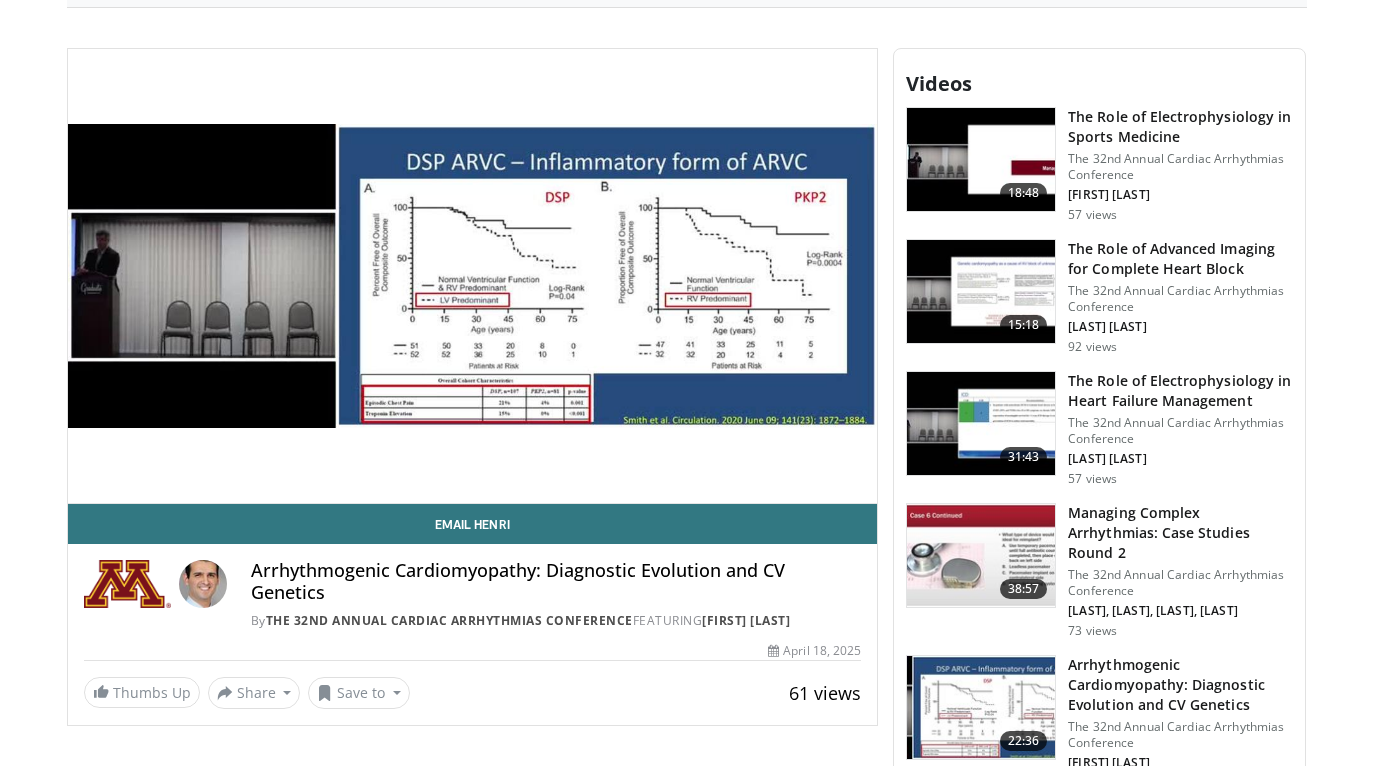 click on "By
The 32nd Annual Cardiac Arrhythmias Conference
FEATURING
Henri Roukoz" at bounding box center [556, 621] 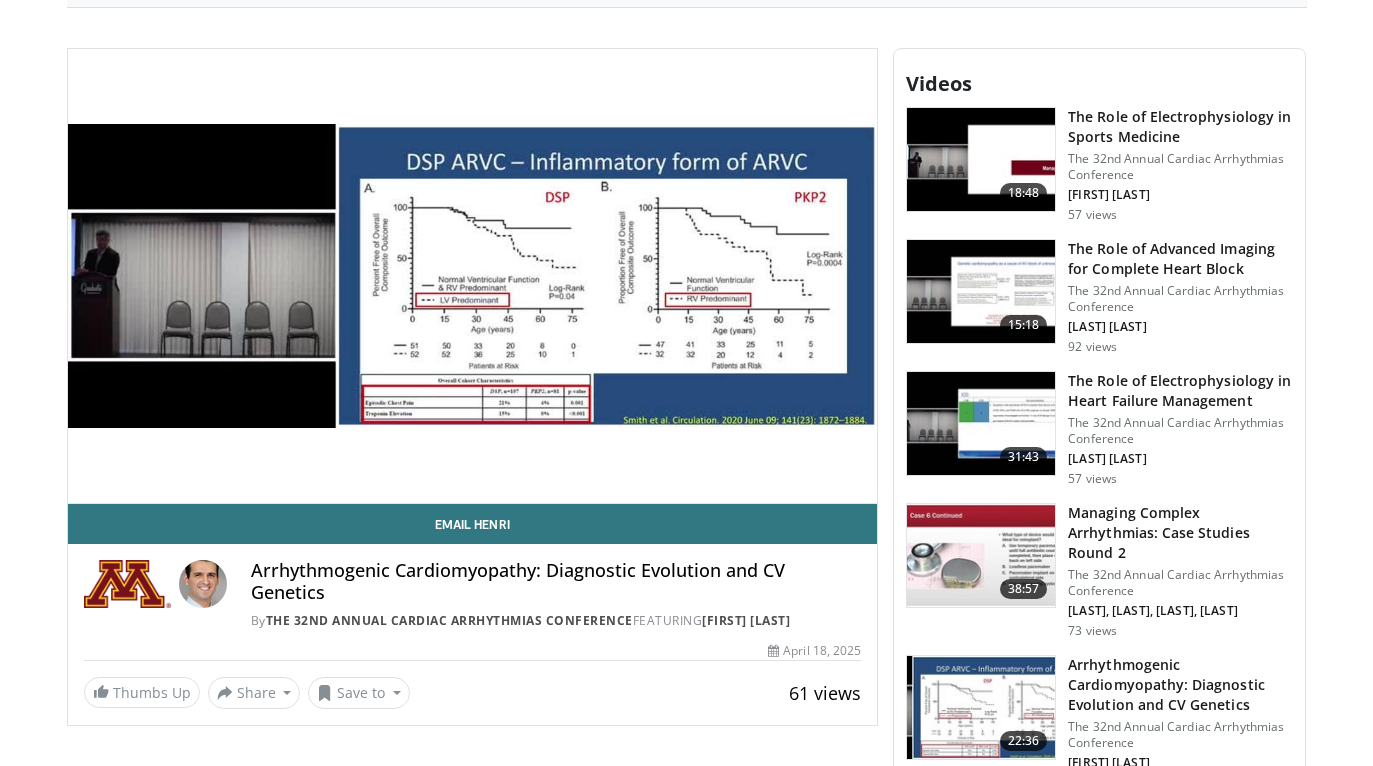click on "By
The 32nd Annual Cardiac Arrhythmias Conference
FEATURING
Henri Roukoz" at bounding box center (556, 621) 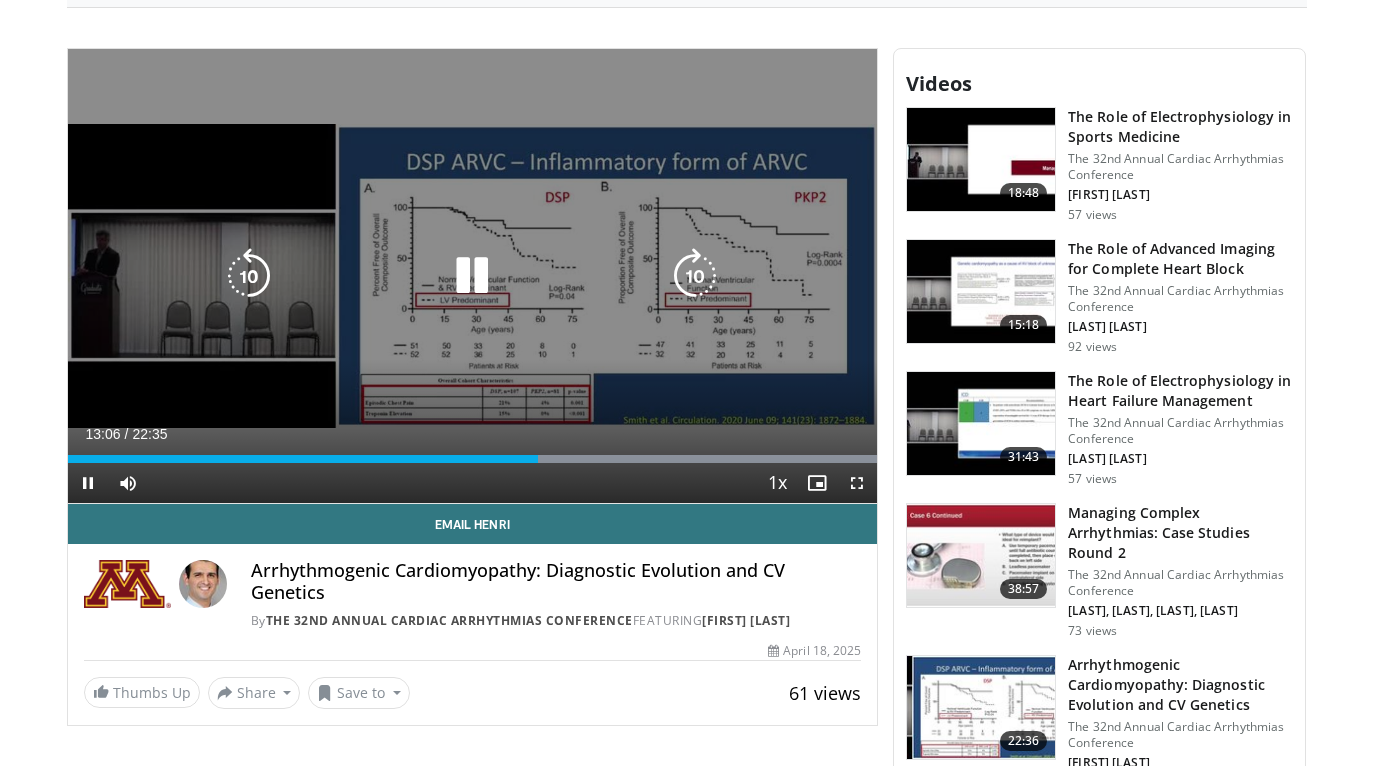 click at bounding box center (249, 276) 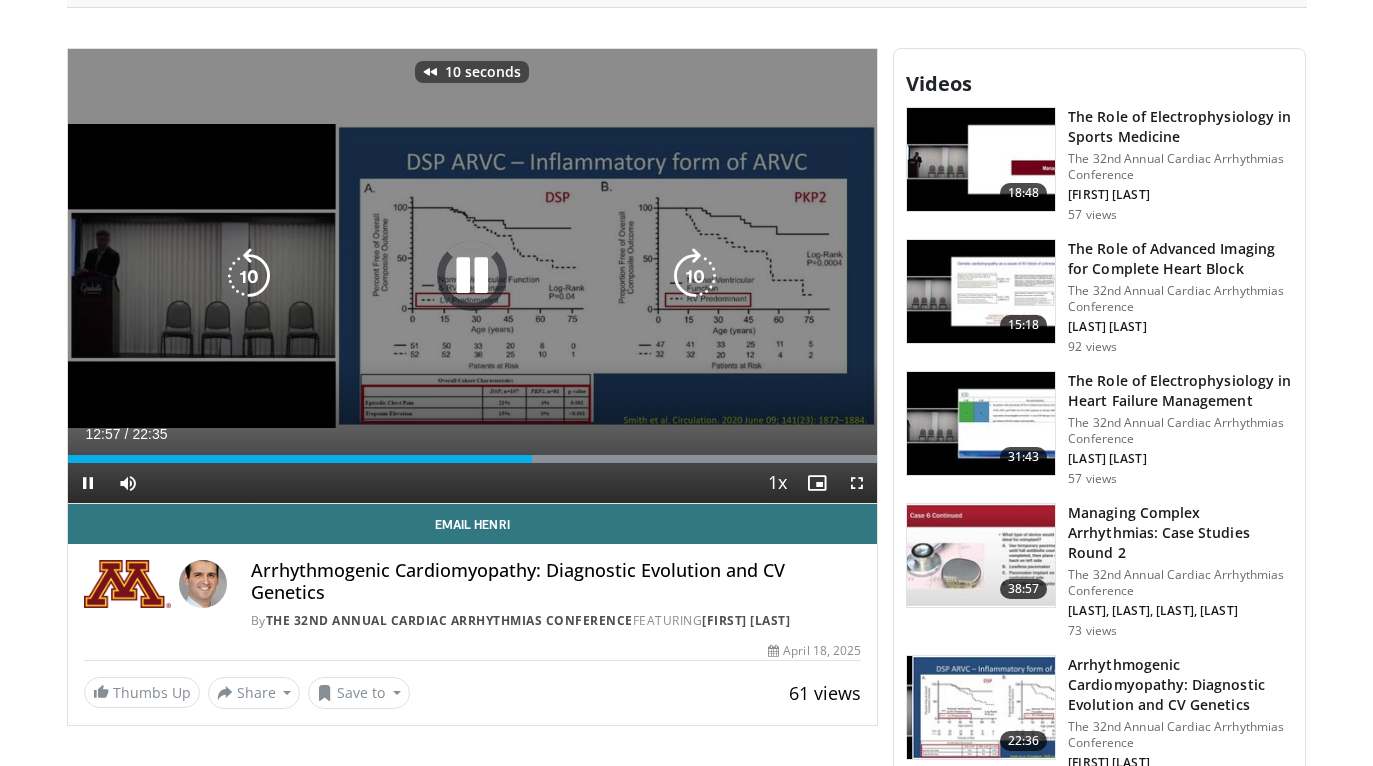 click at bounding box center [249, 276] 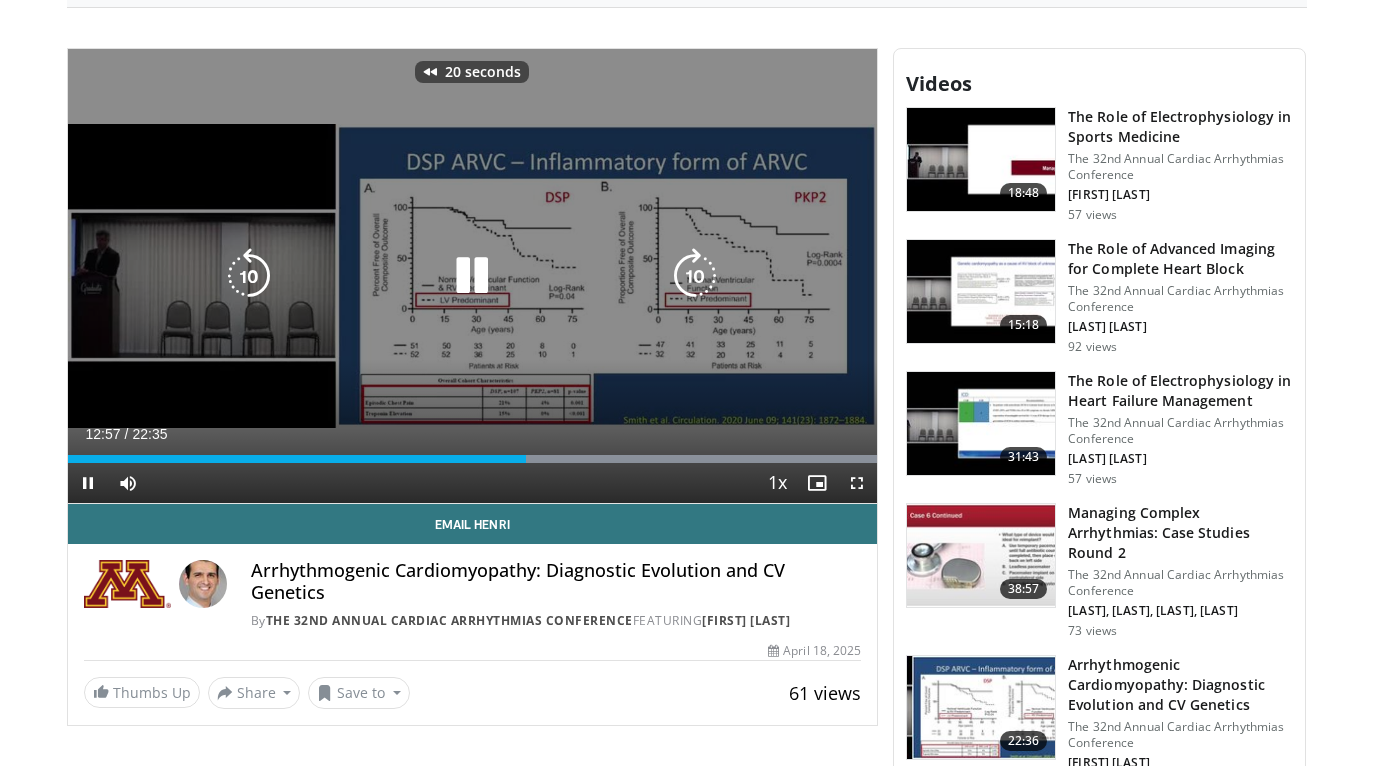 click at bounding box center (249, 276) 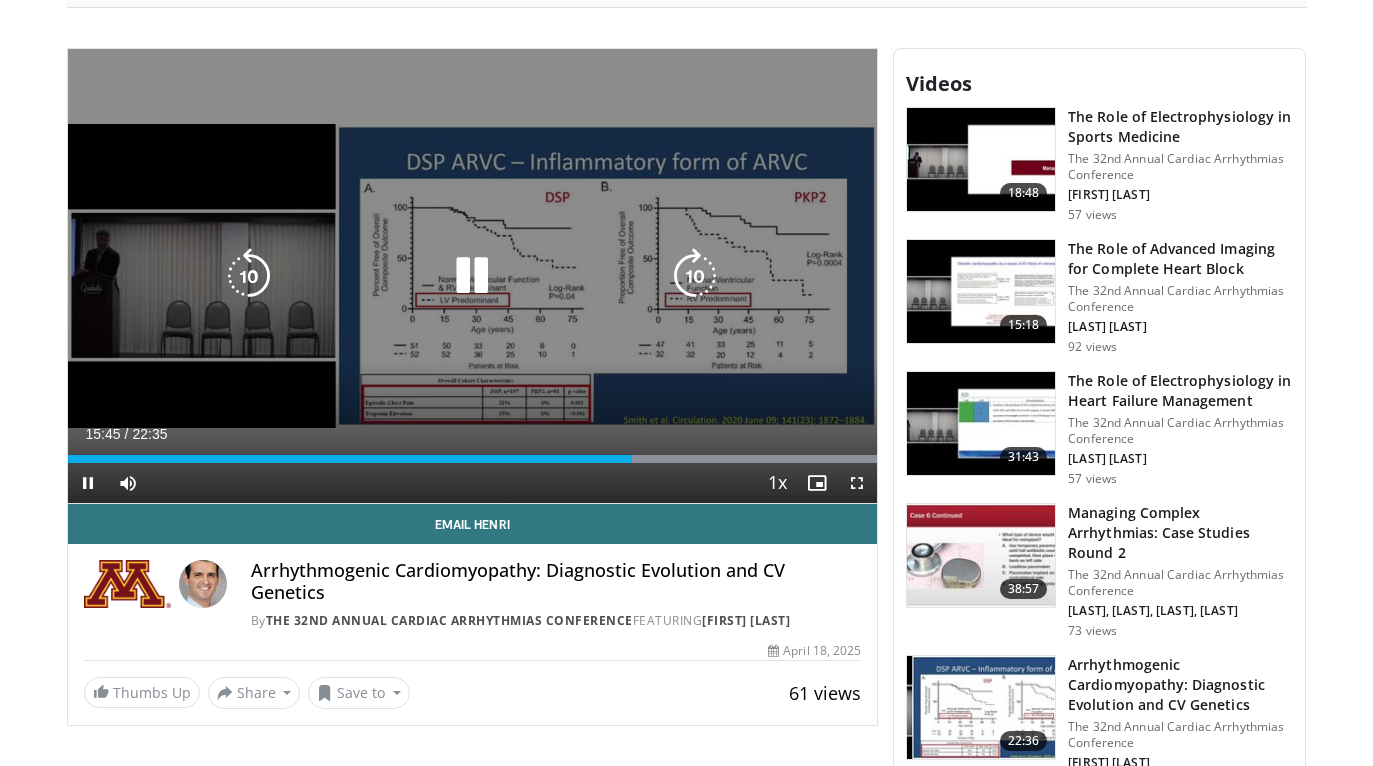 click at bounding box center [249, 276] 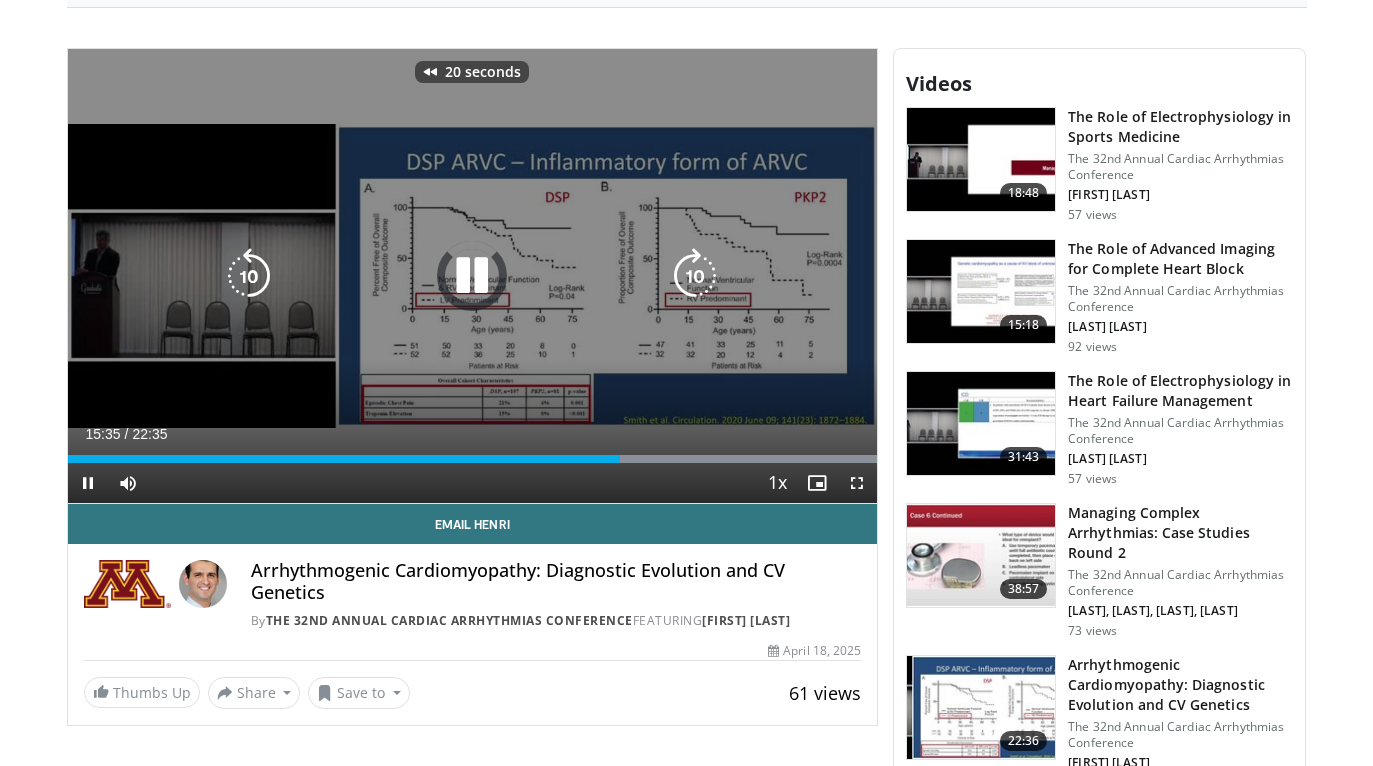 click at bounding box center (249, 276) 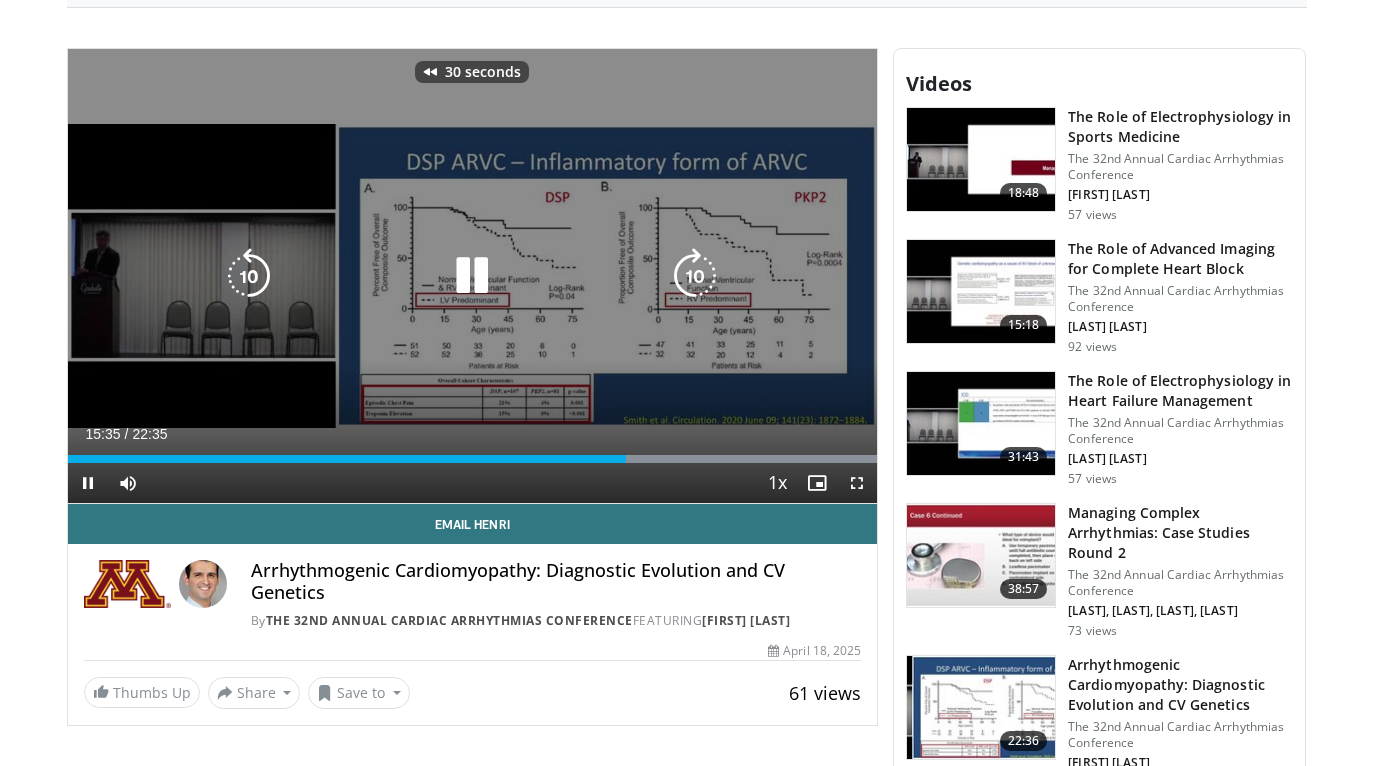 click at bounding box center [249, 276] 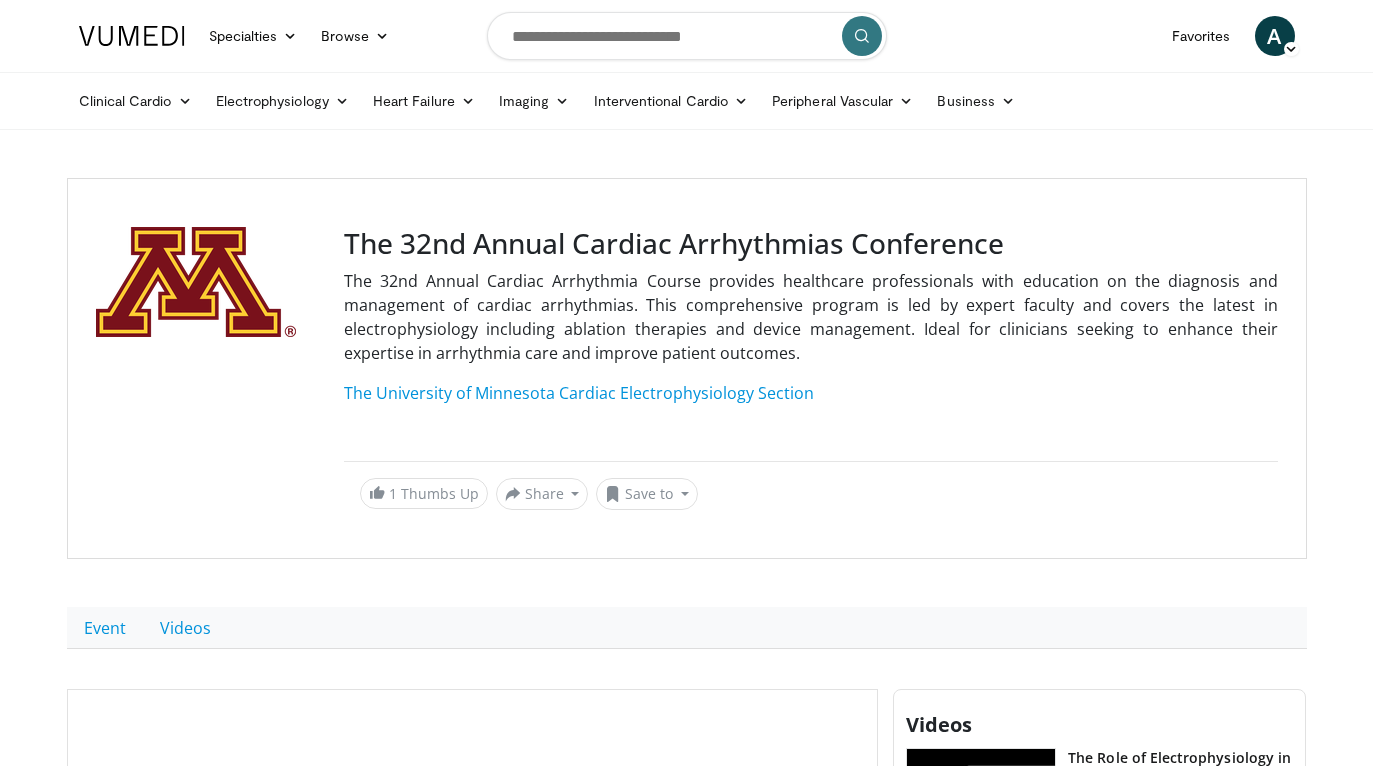 scroll, scrollTop: 0, scrollLeft: 0, axis: both 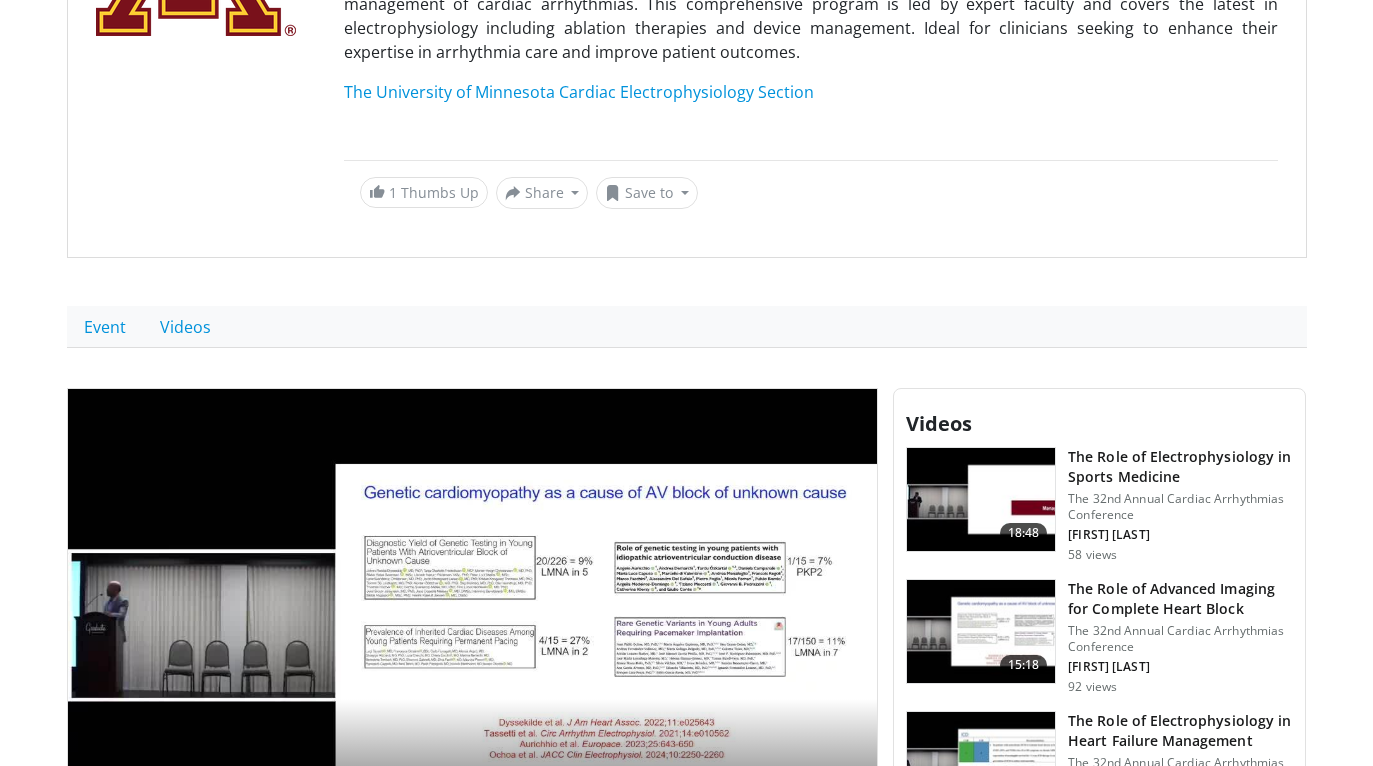 click on "The Role of Electrophysiology in Sports Medicine" at bounding box center (1180, 467) 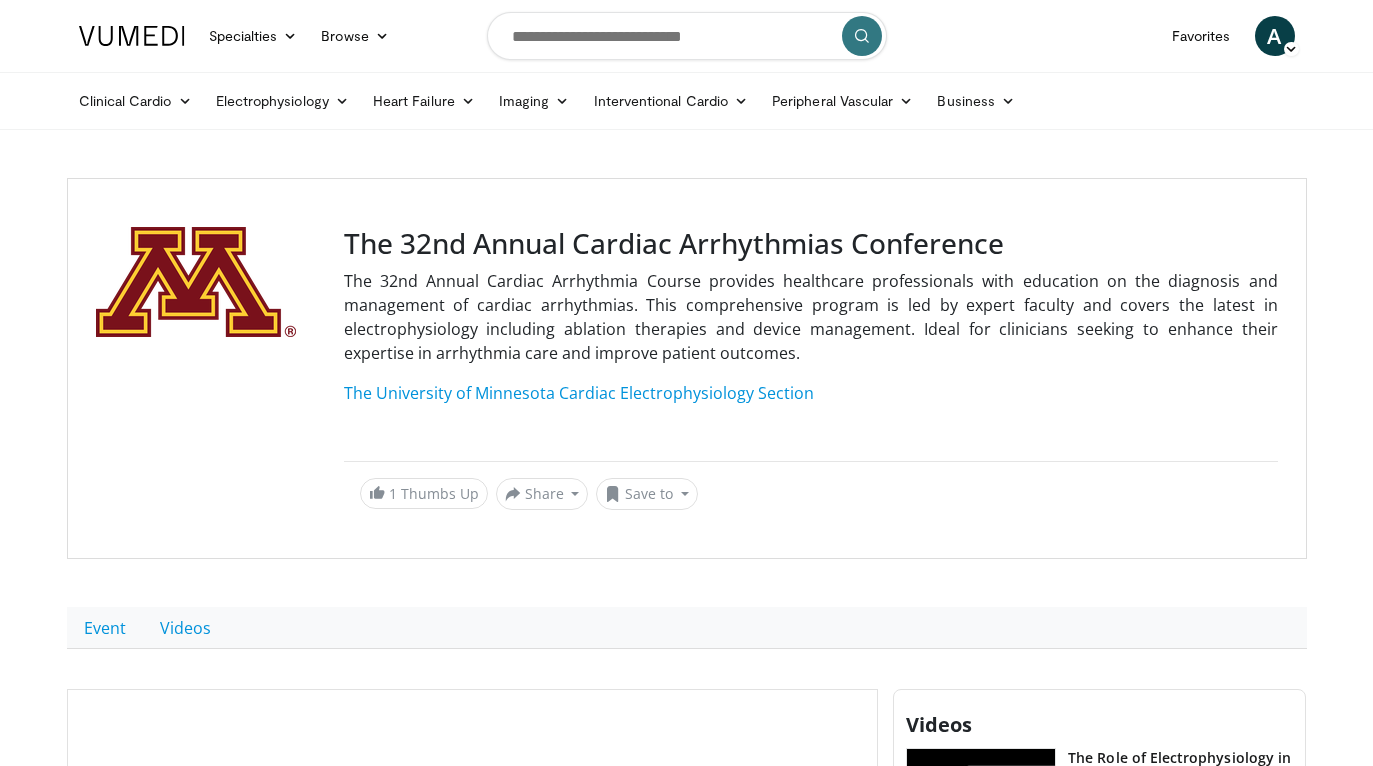 scroll, scrollTop: 0, scrollLeft: 0, axis: both 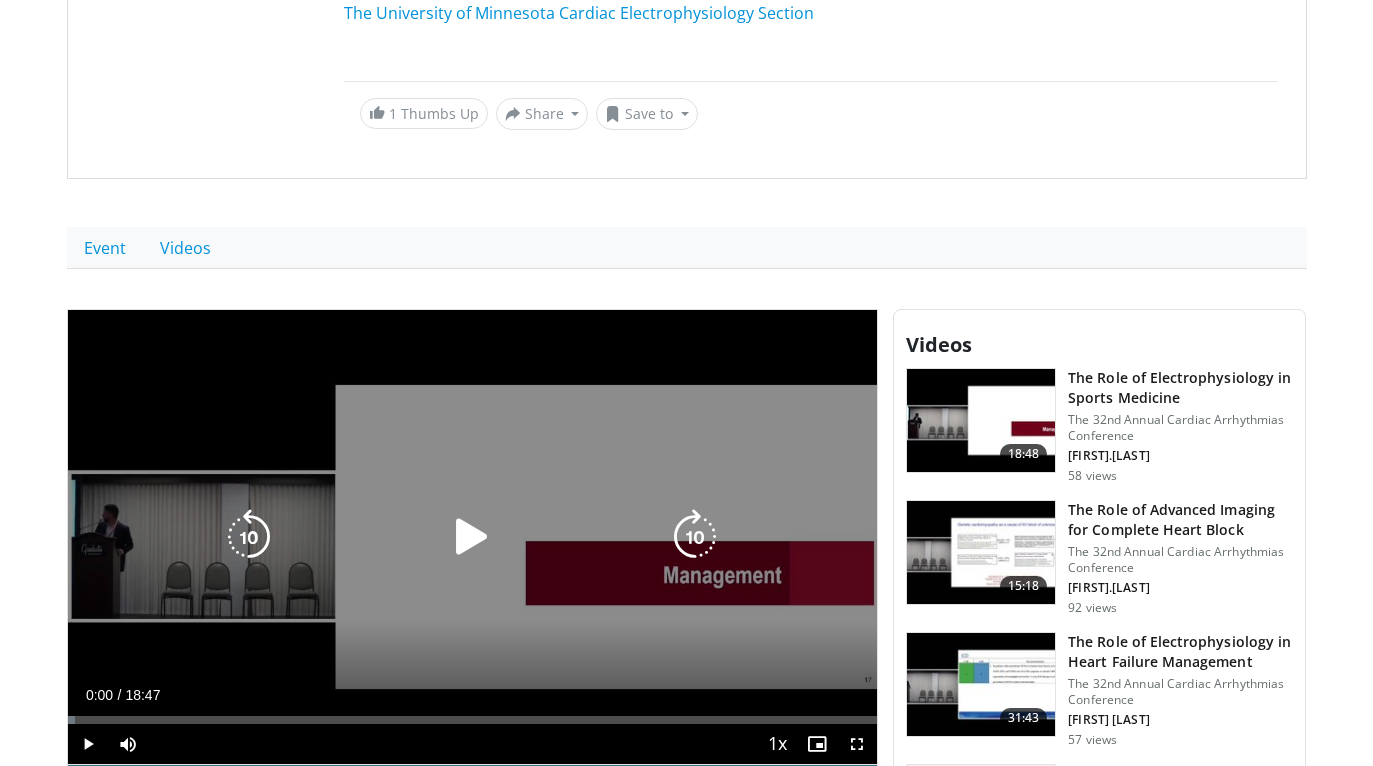 click at bounding box center [472, 537] 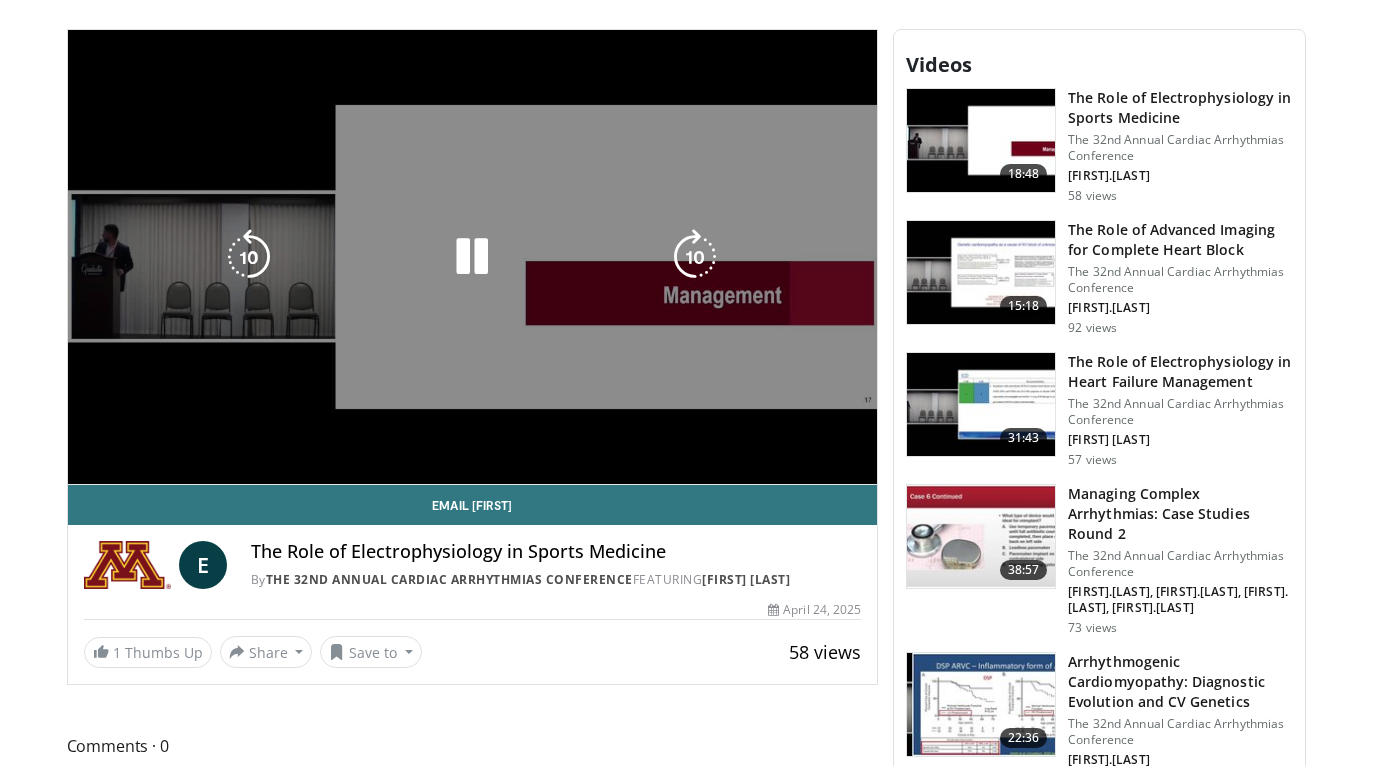 scroll, scrollTop: 644, scrollLeft: 0, axis: vertical 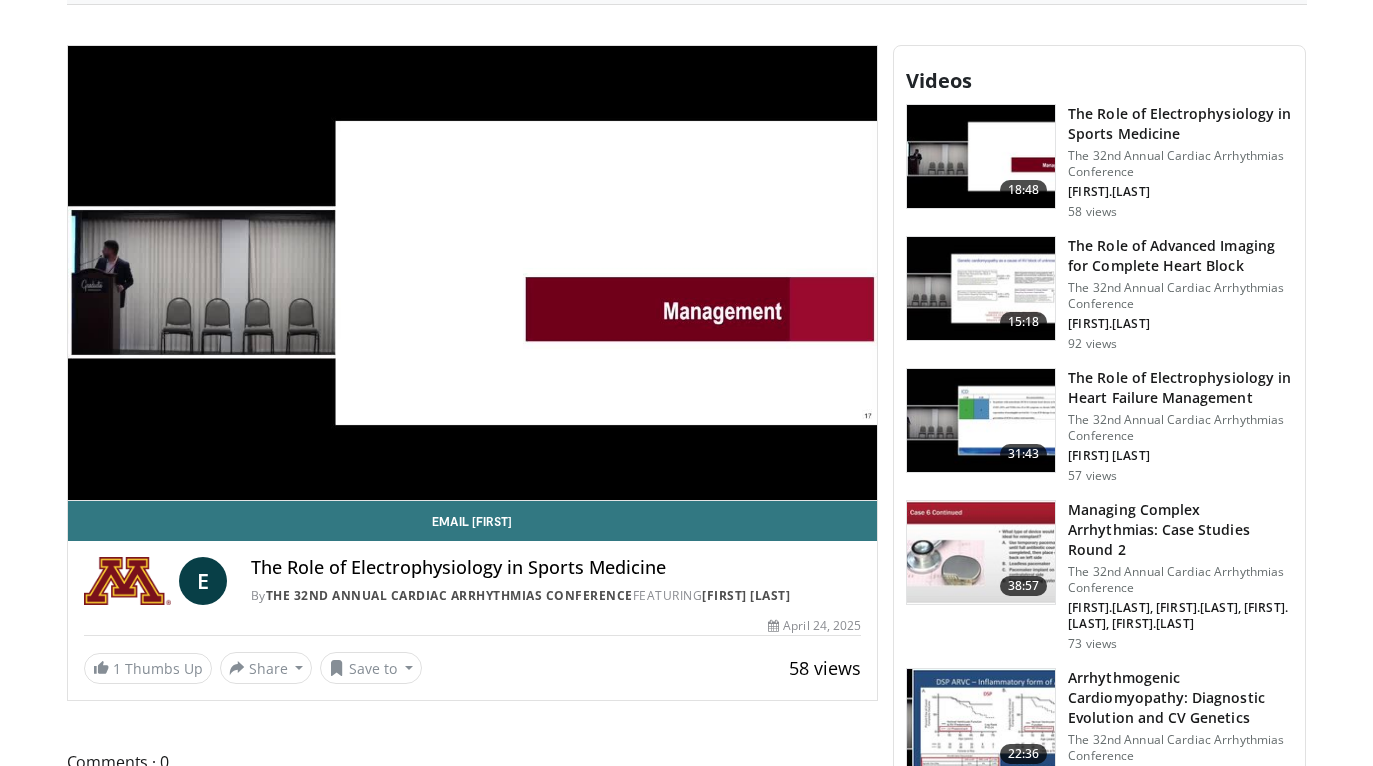 click on "Event
Videos" at bounding box center [687, -16] 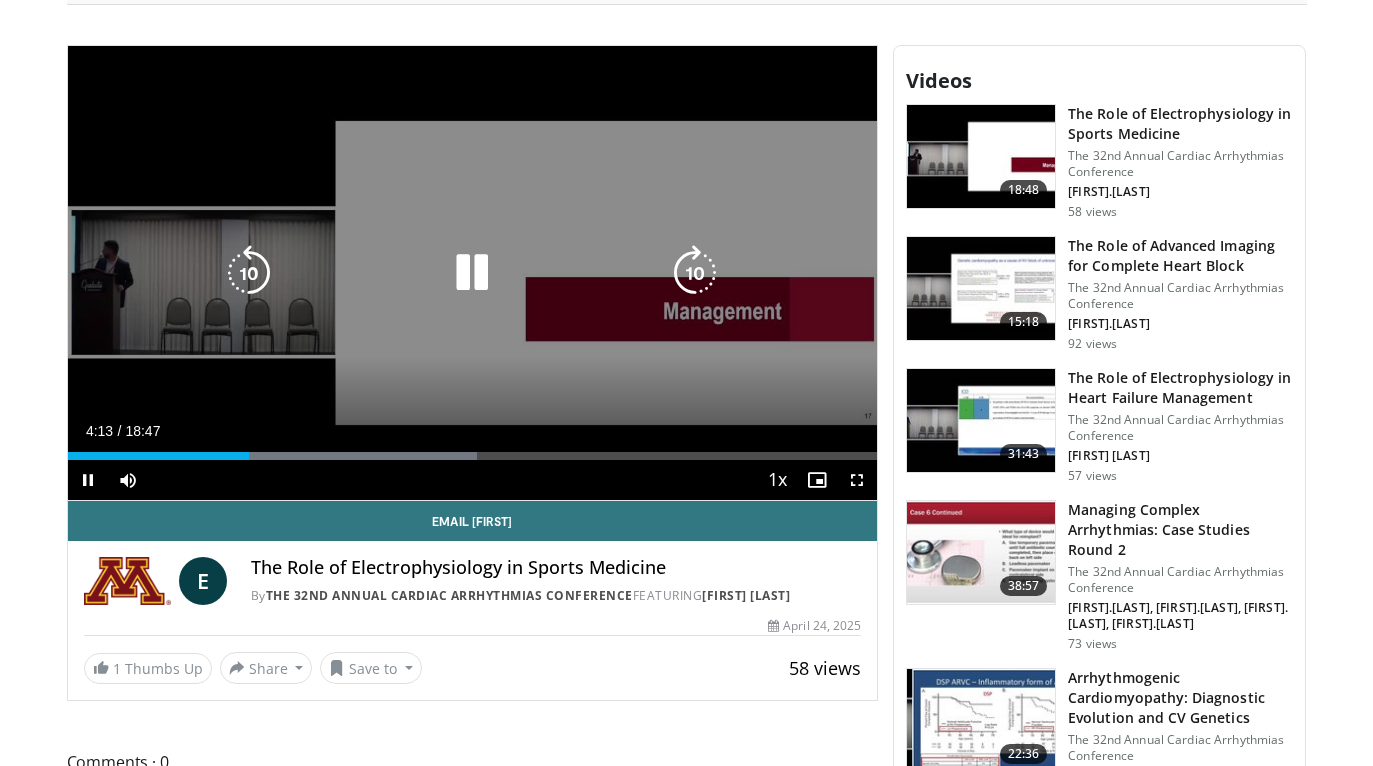 click at bounding box center [249, 273] 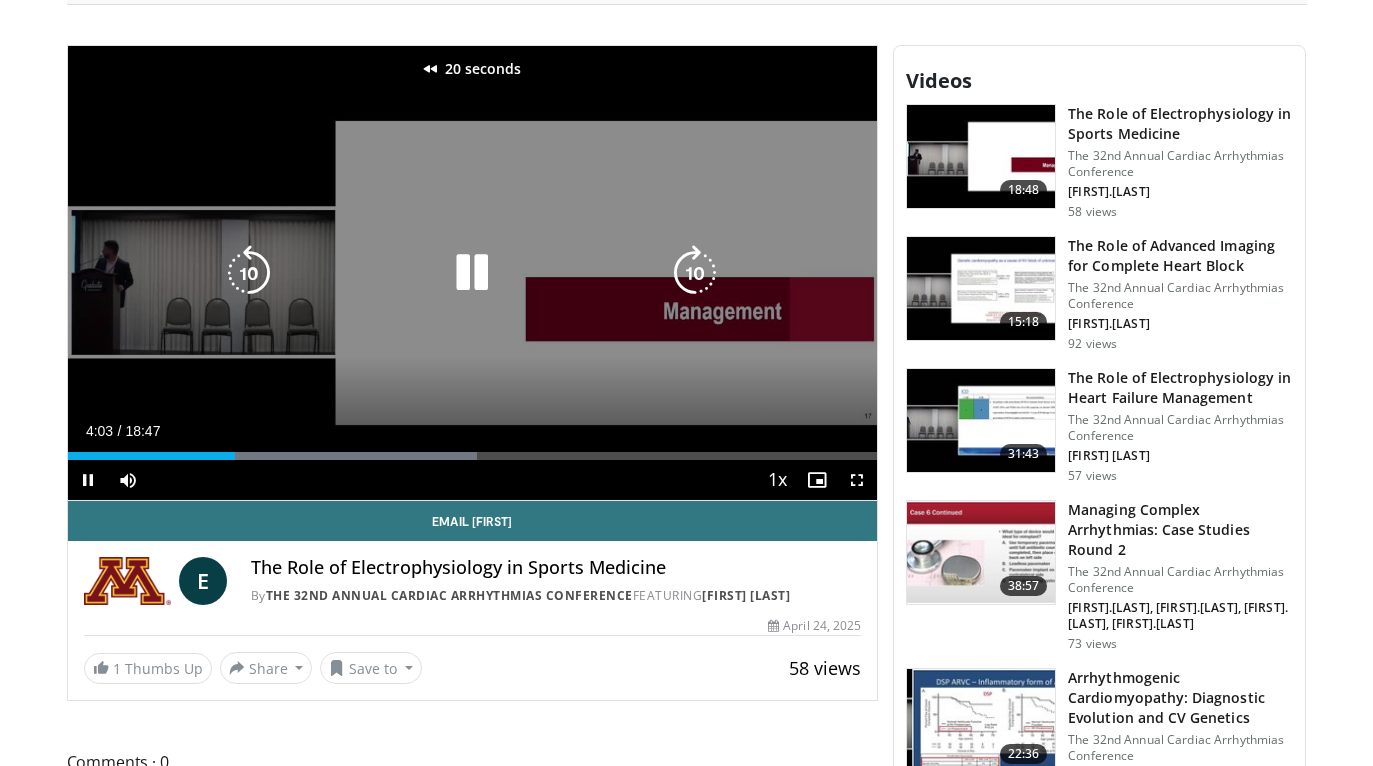 click at bounding box center (249, 273) 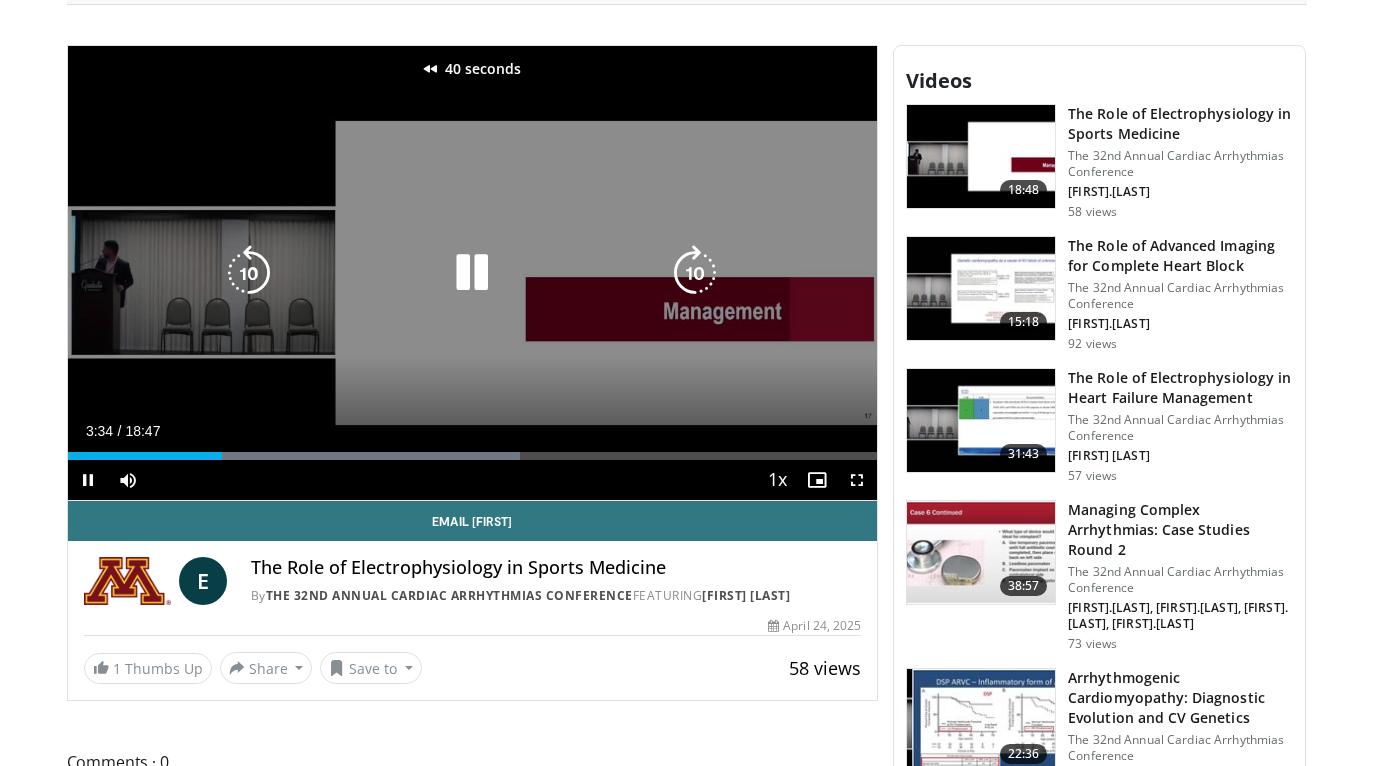 click at bounding box center (249, 273) 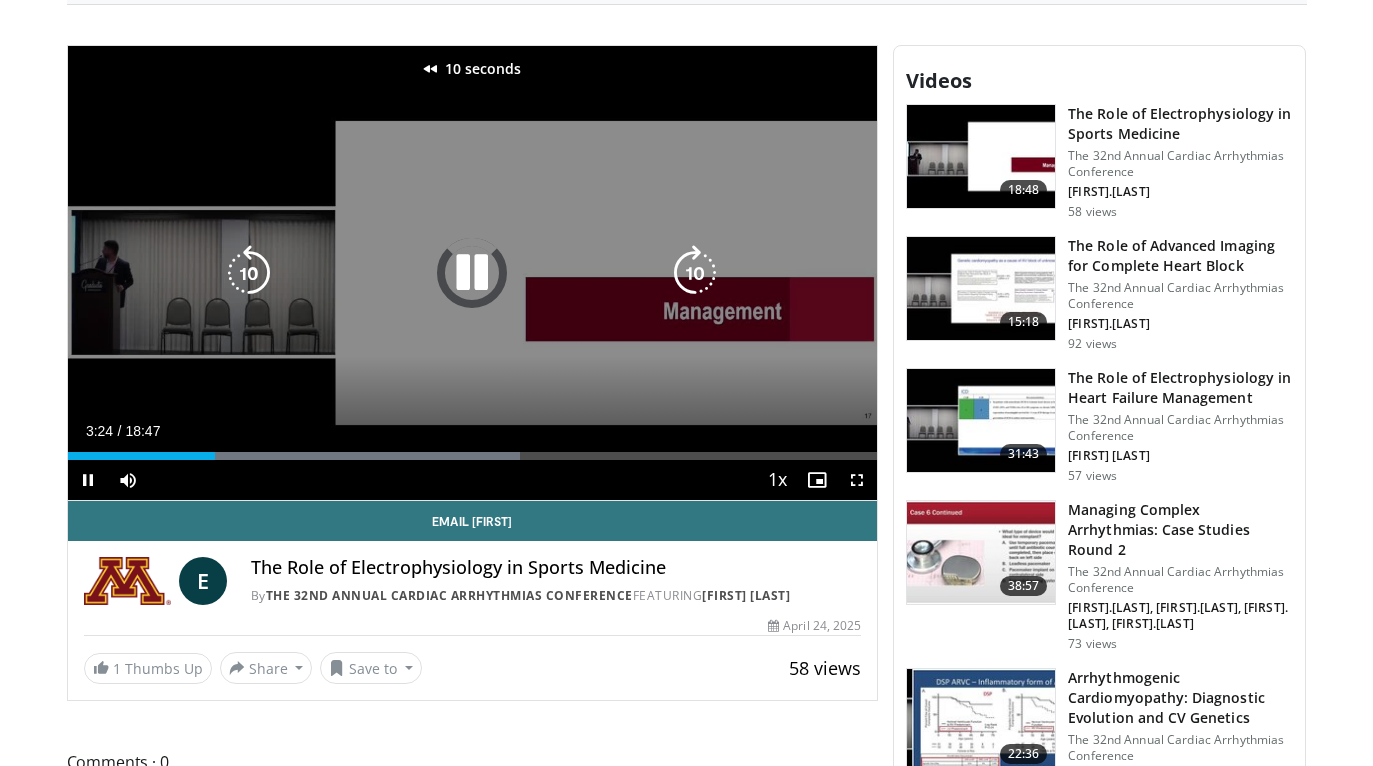 click at bounding box center (249, 273) 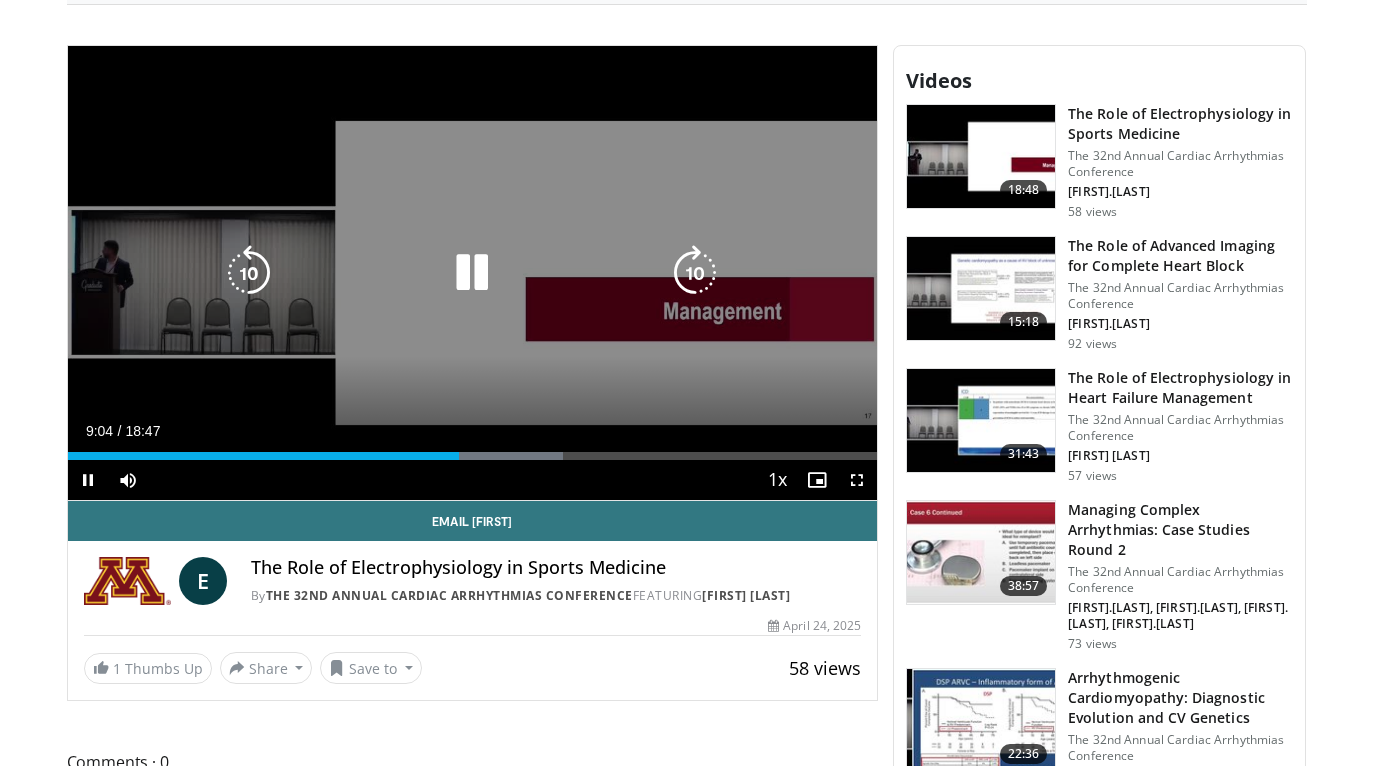 click at bounding box center [249, 273] 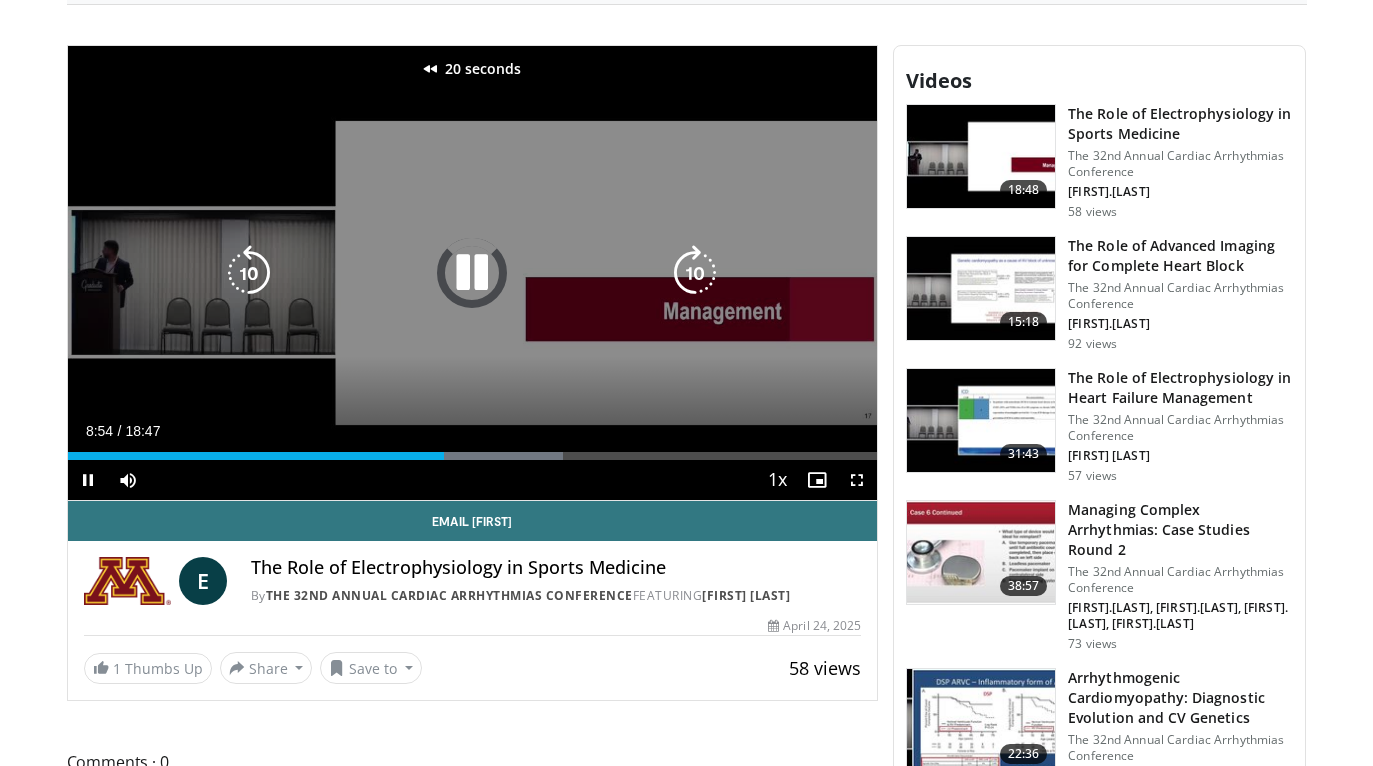 click at bounding box center [249, 273] 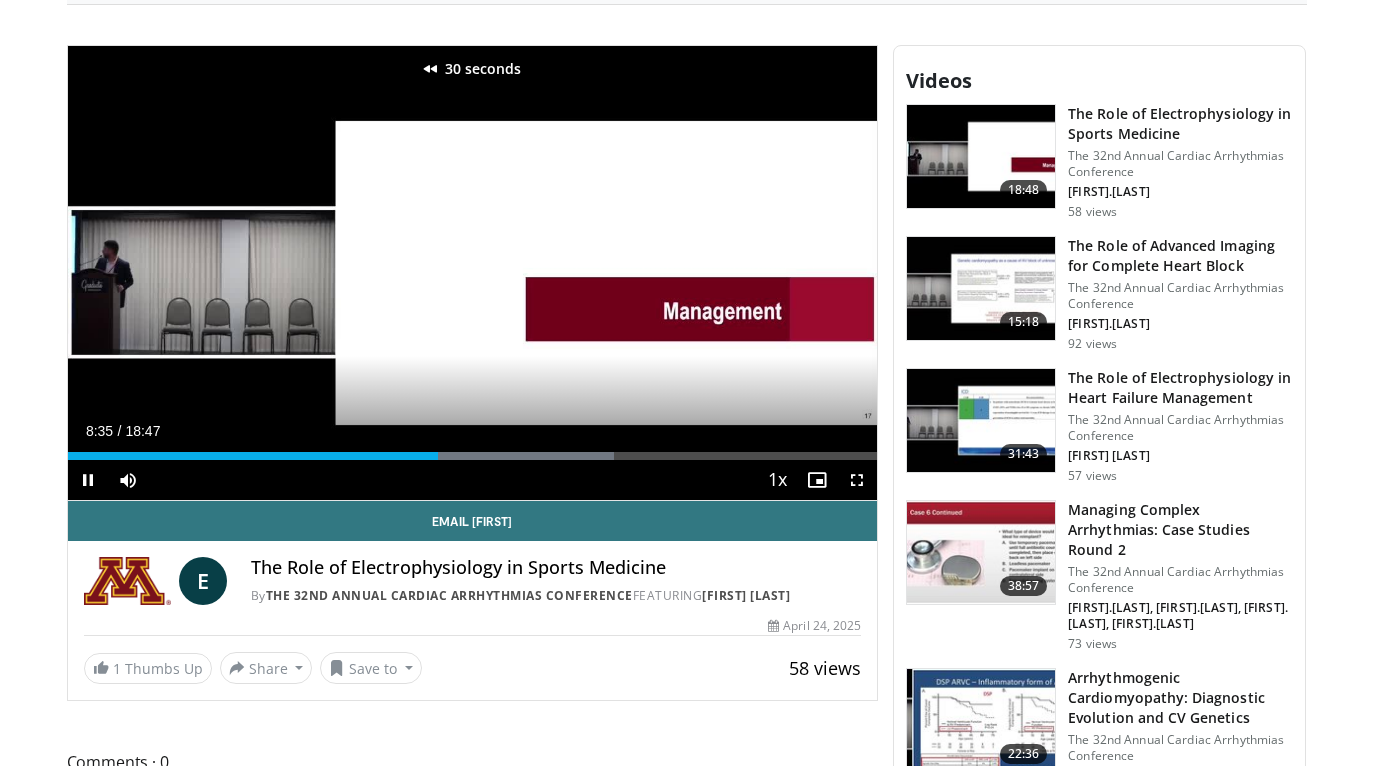 click at bounding box center (857, 480) 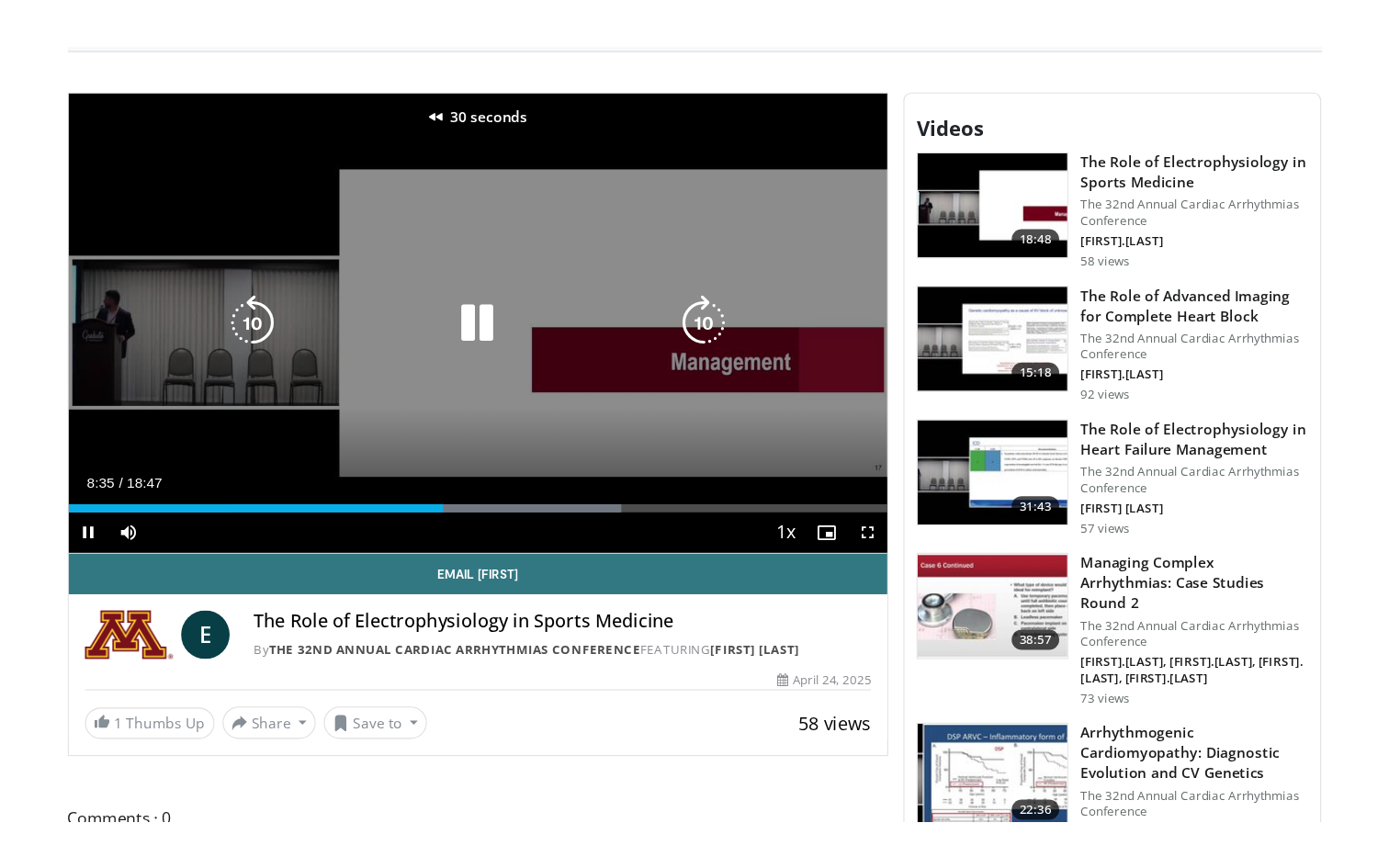 scroll, scrollTop: 0, scrollLeft: 0, axis: both 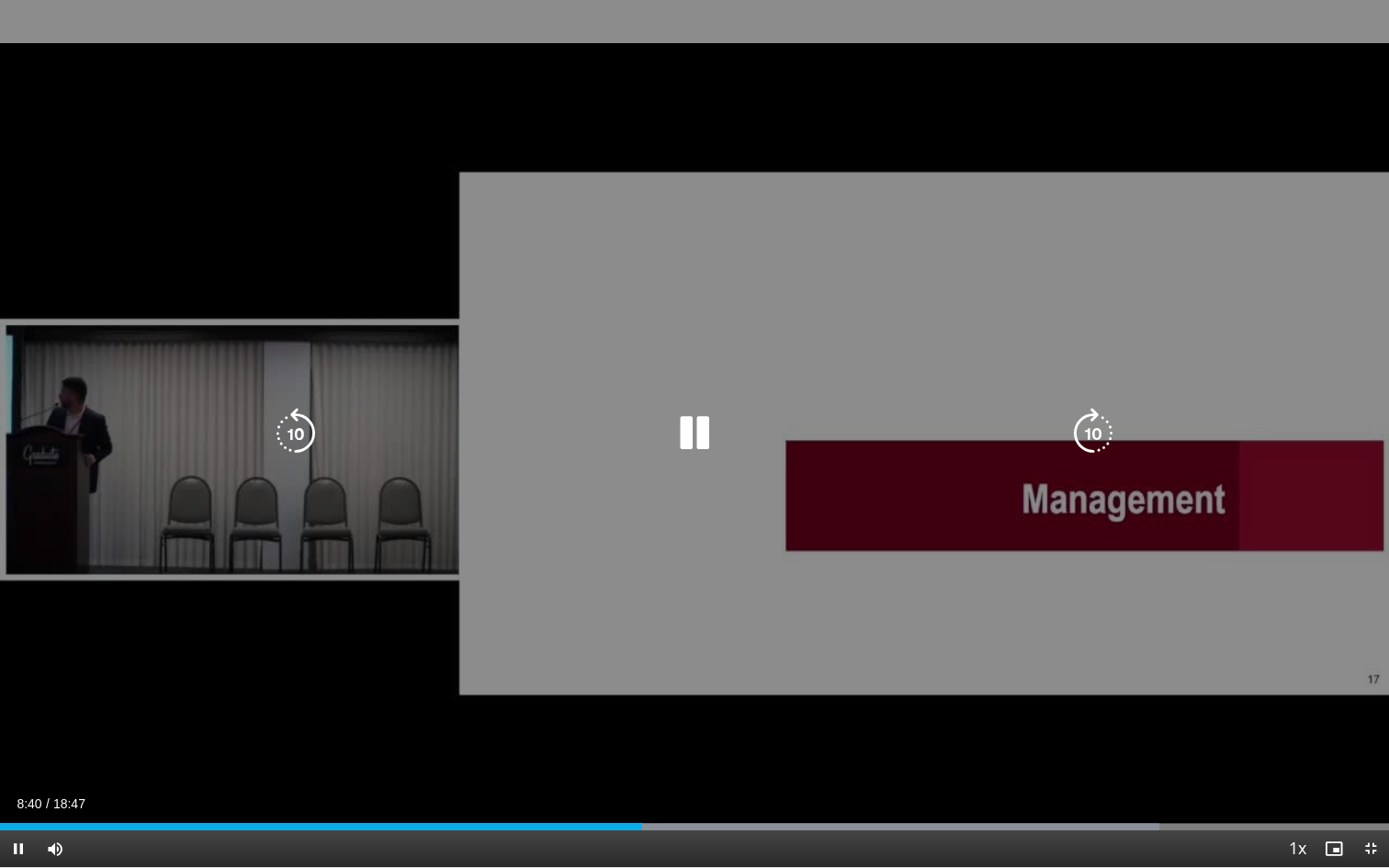 click at bounding box center [296, 434] 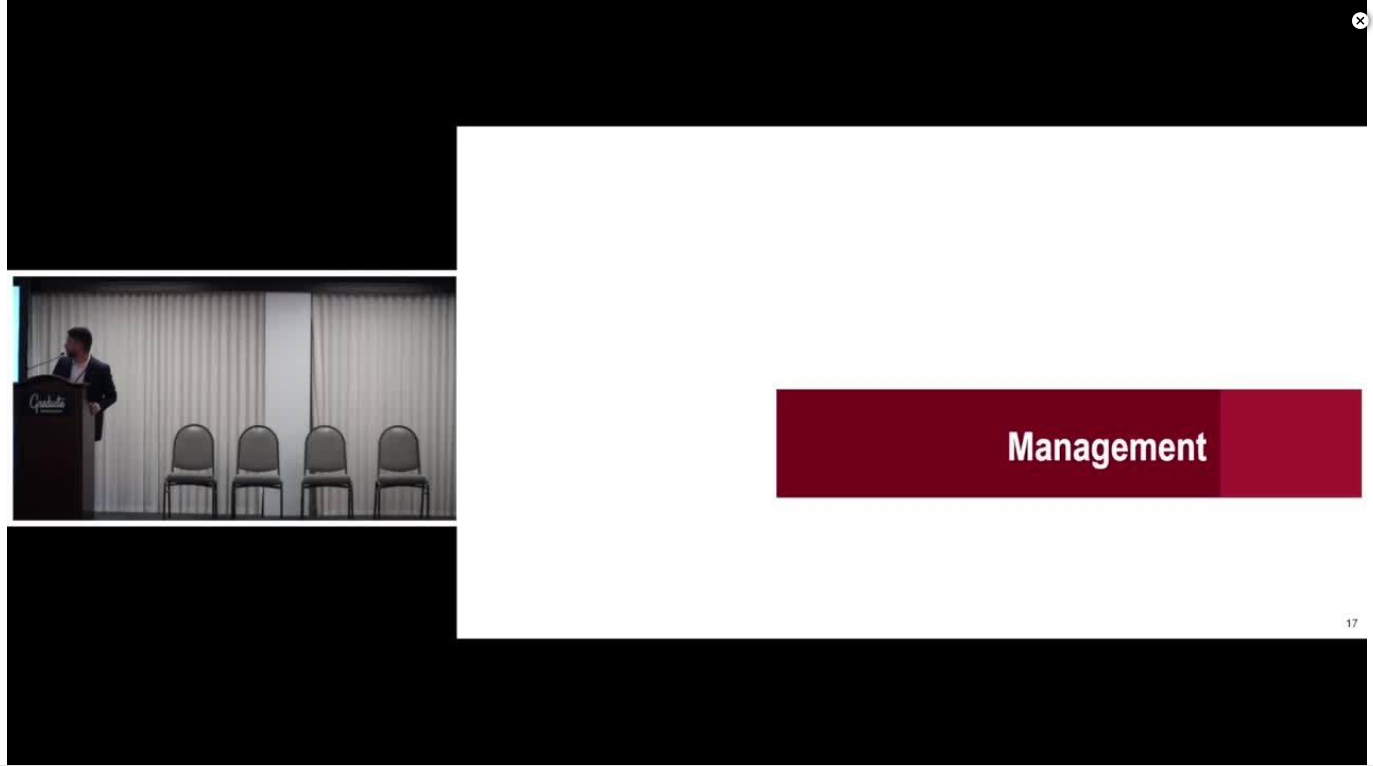 scroll, scrollTop: 93, scrollLeft: 0, axis: vertical 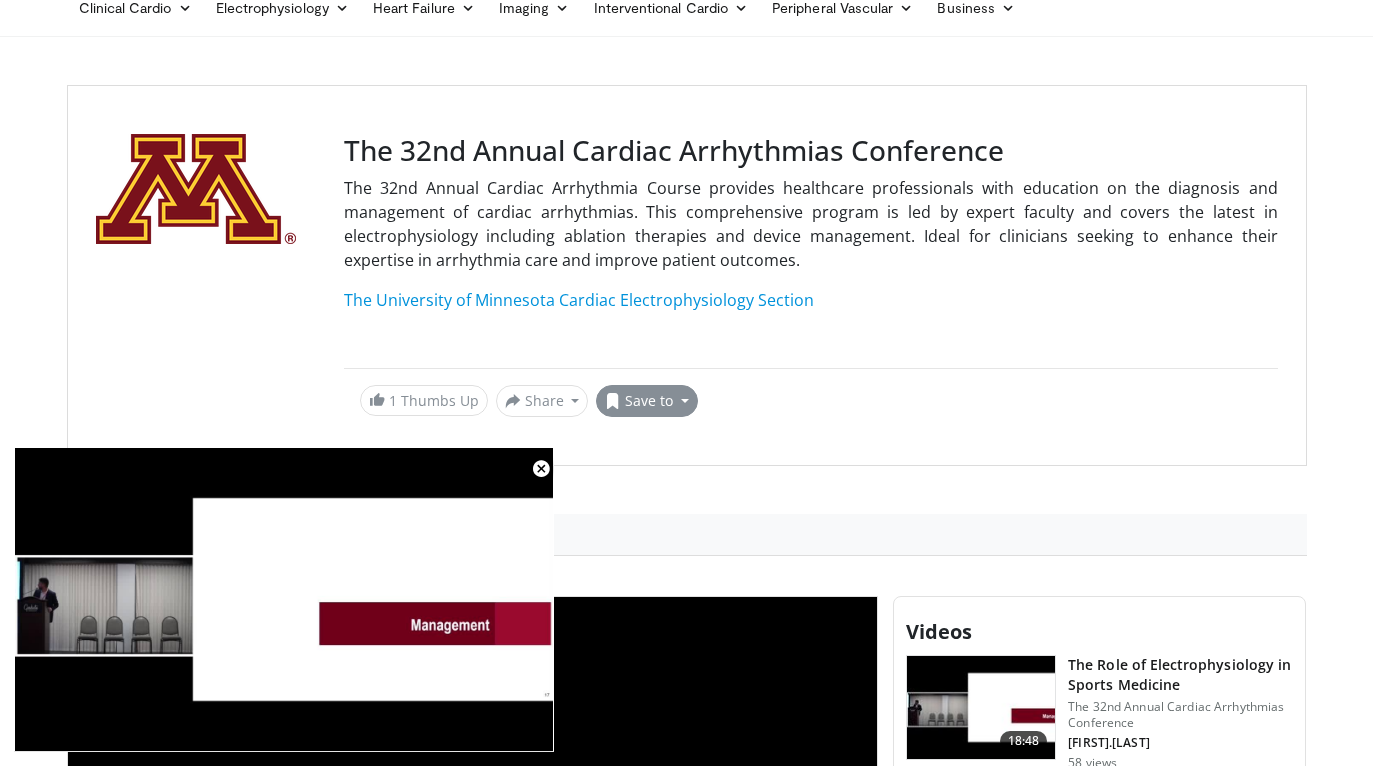 click on "Save to" at bounding box center [647, 401] 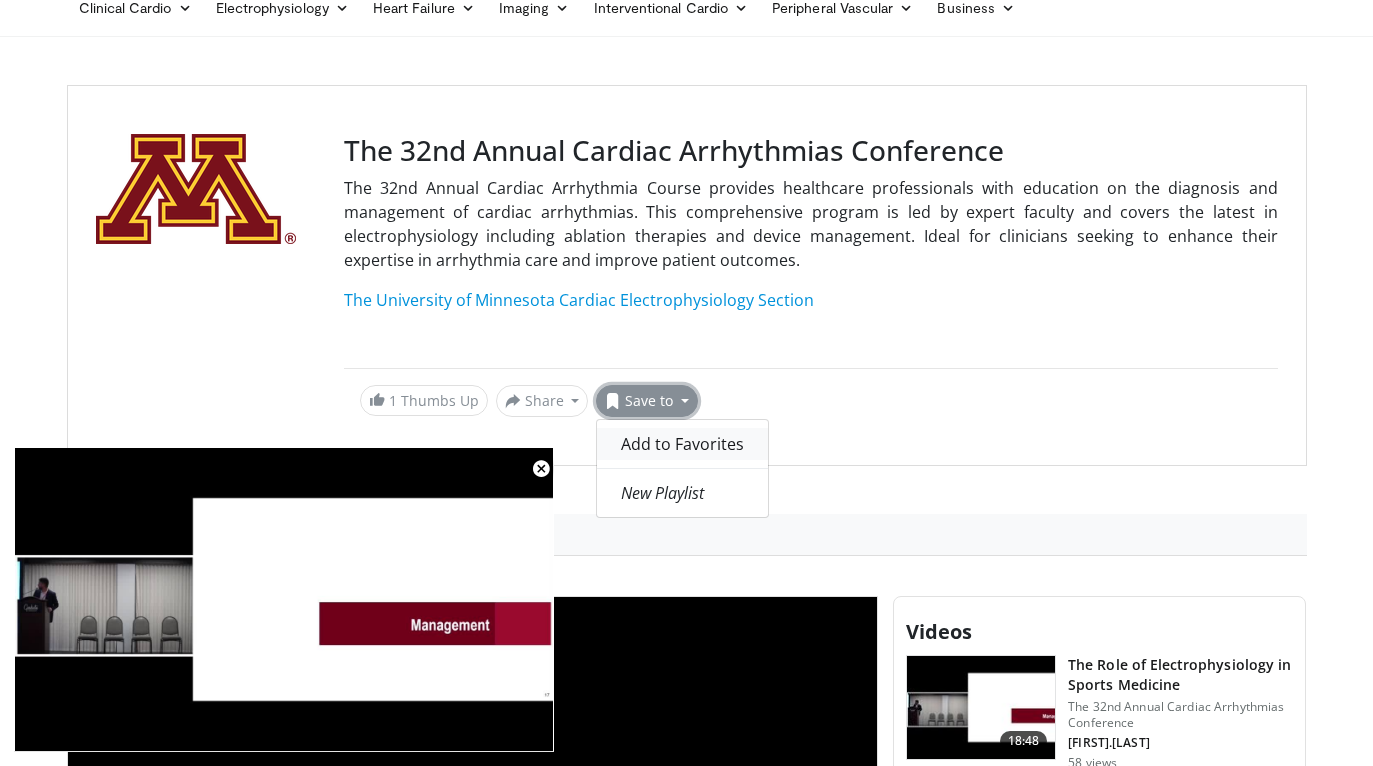 click on "Add to Favorites" at bounding box center (682, 444) 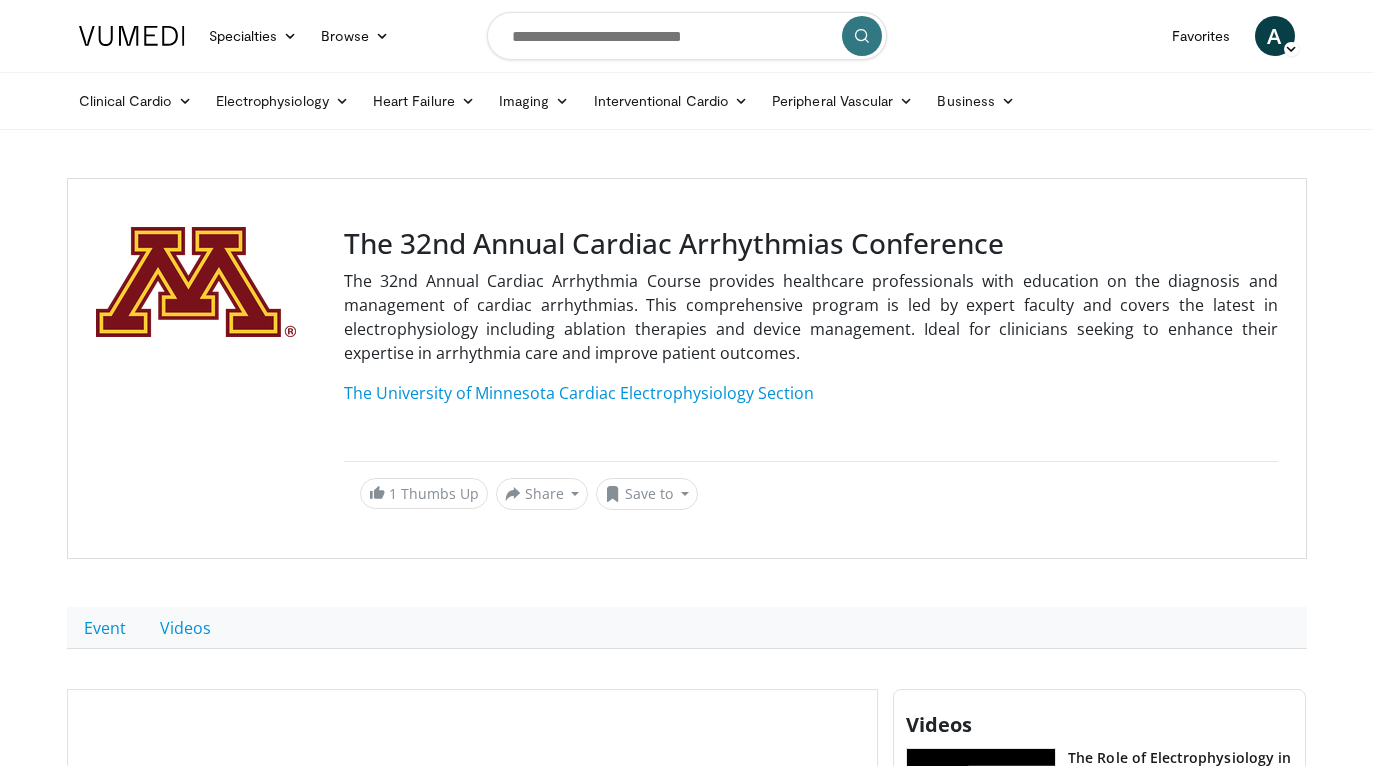 scroll, scrollTop: 0, scrollLeft: 0, axis: both 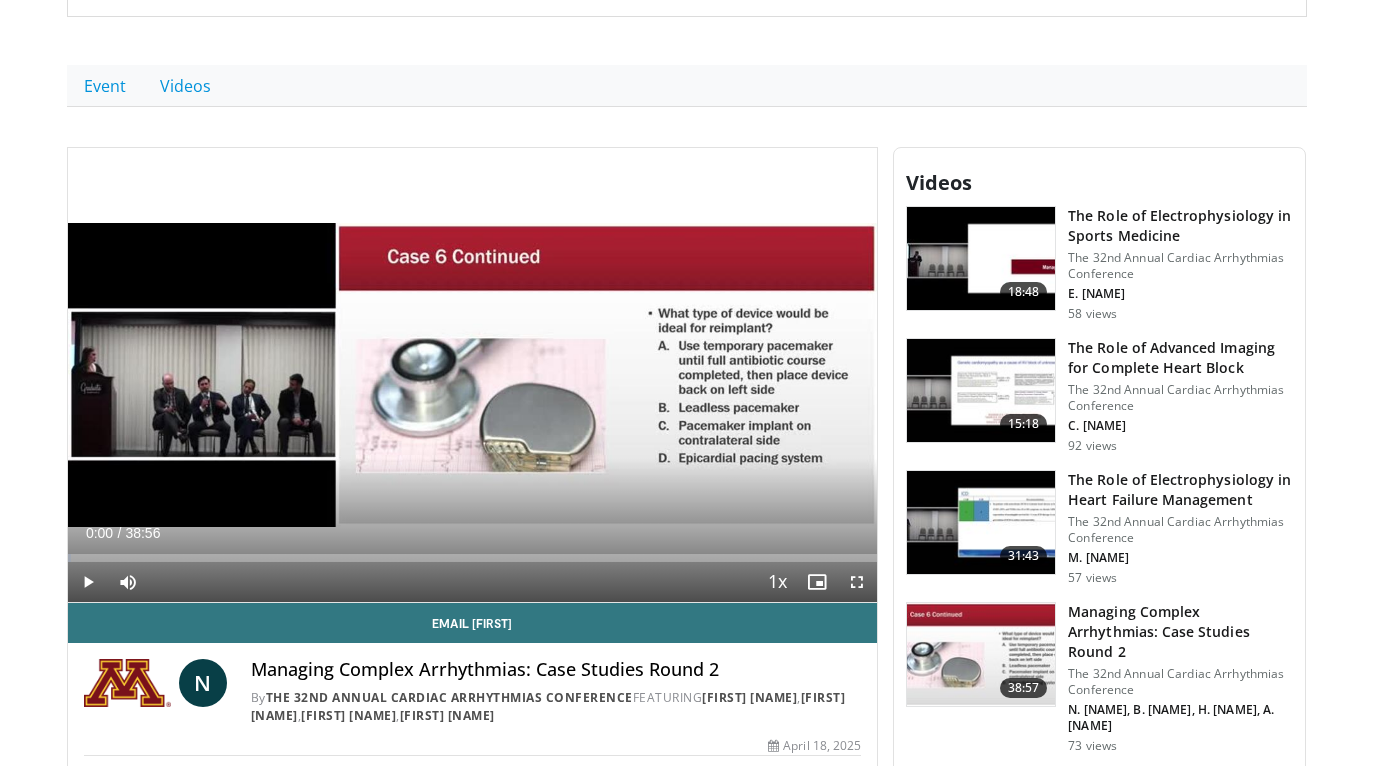 click on "The Role of Advanced Imaging for Complete Heart Block" at bounding box center (1180, 358) 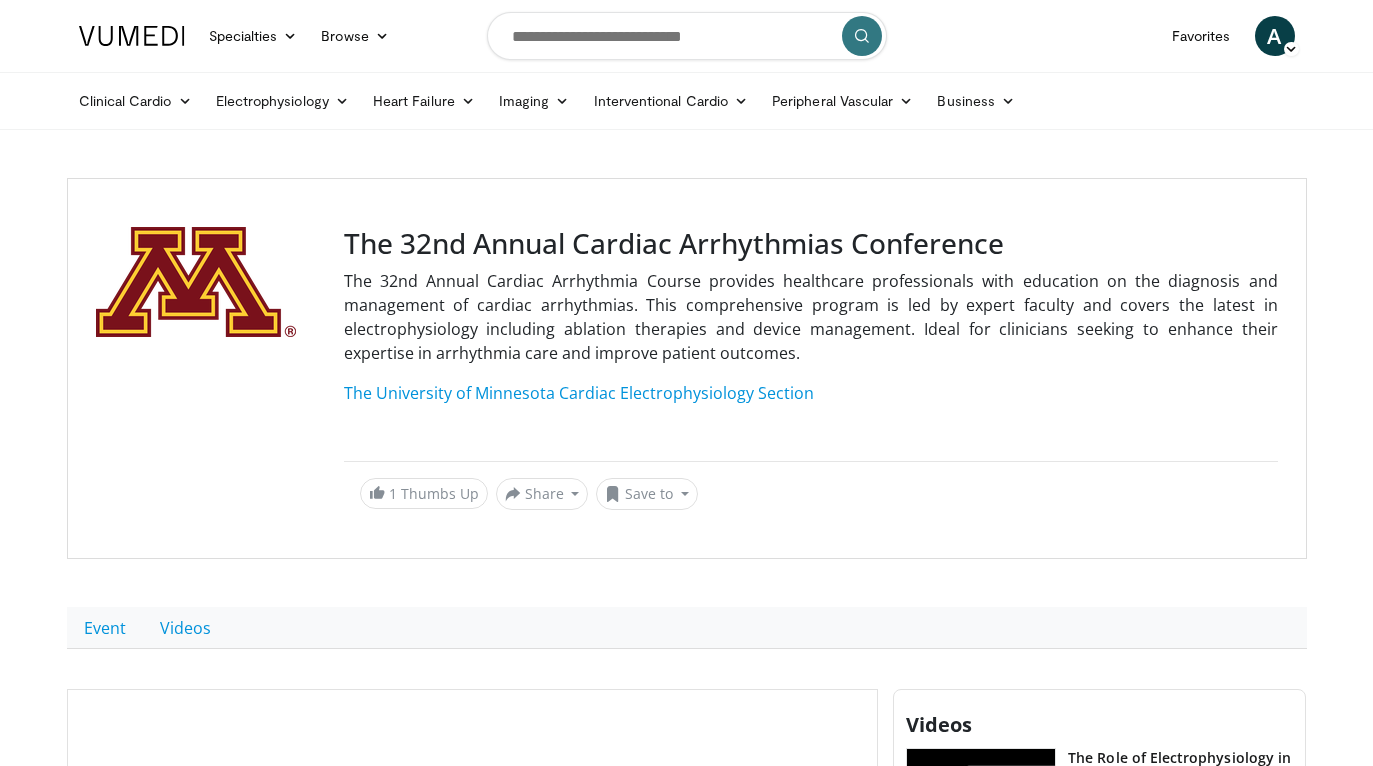 scroll, scrollTop: 0, scrollLeft: 0, axis: both 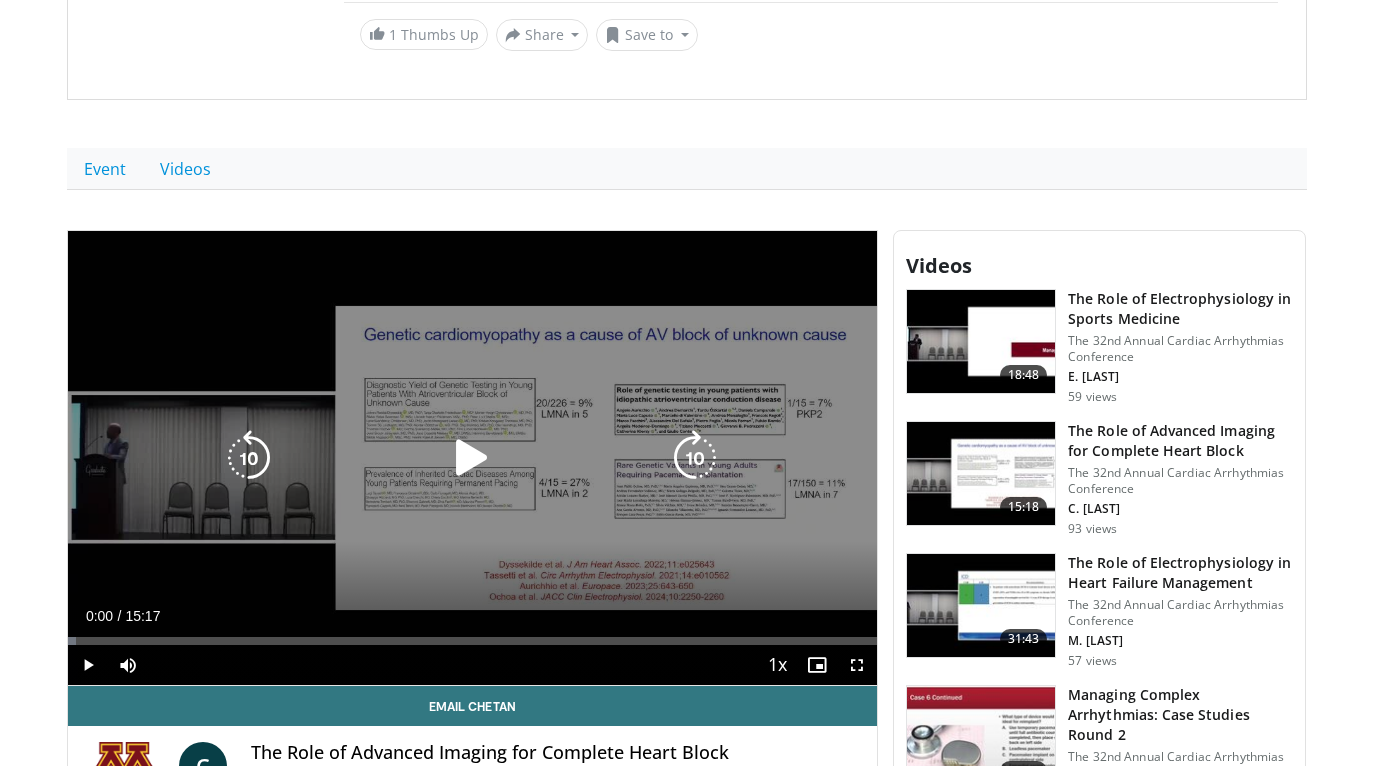 click at bounding box center (472, 458) 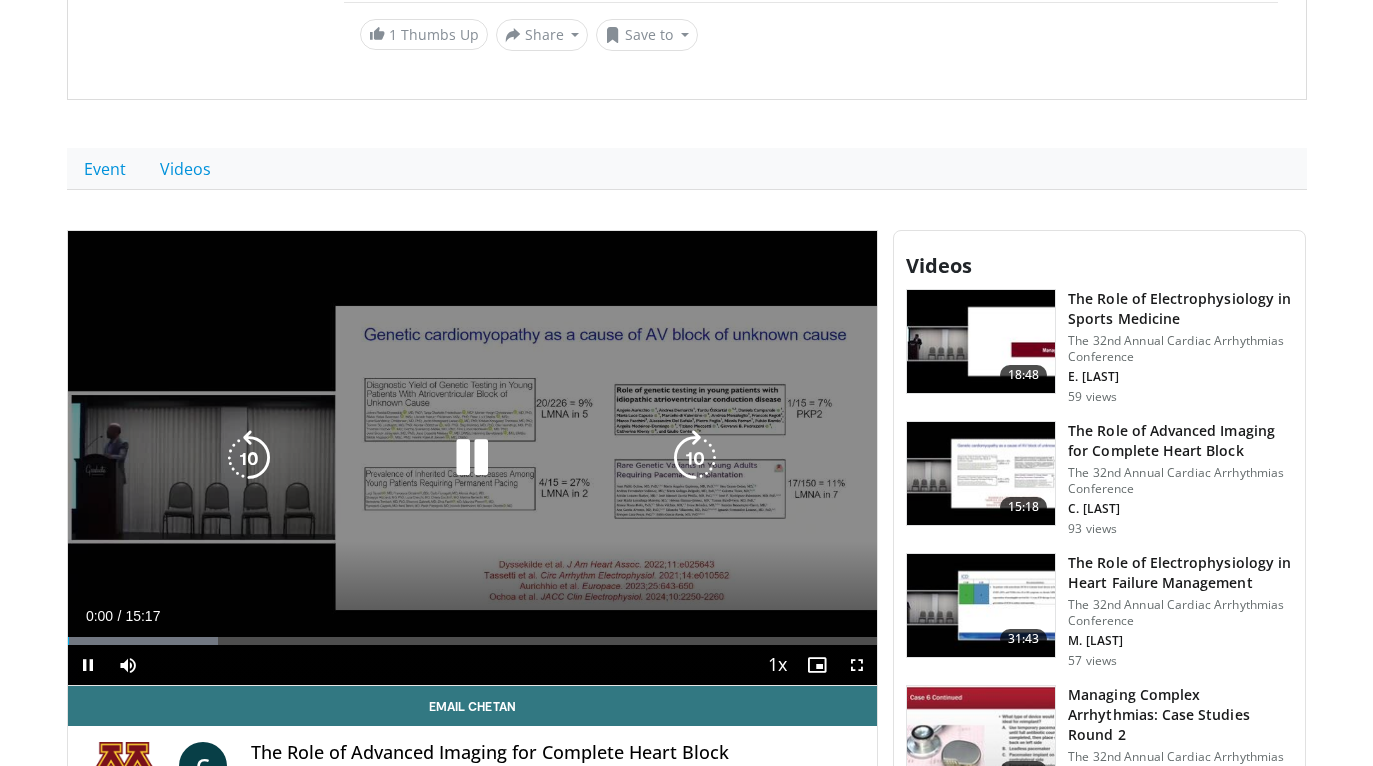 scroll, scrollTop: 702, scrollLeft: 0, axis: vertical 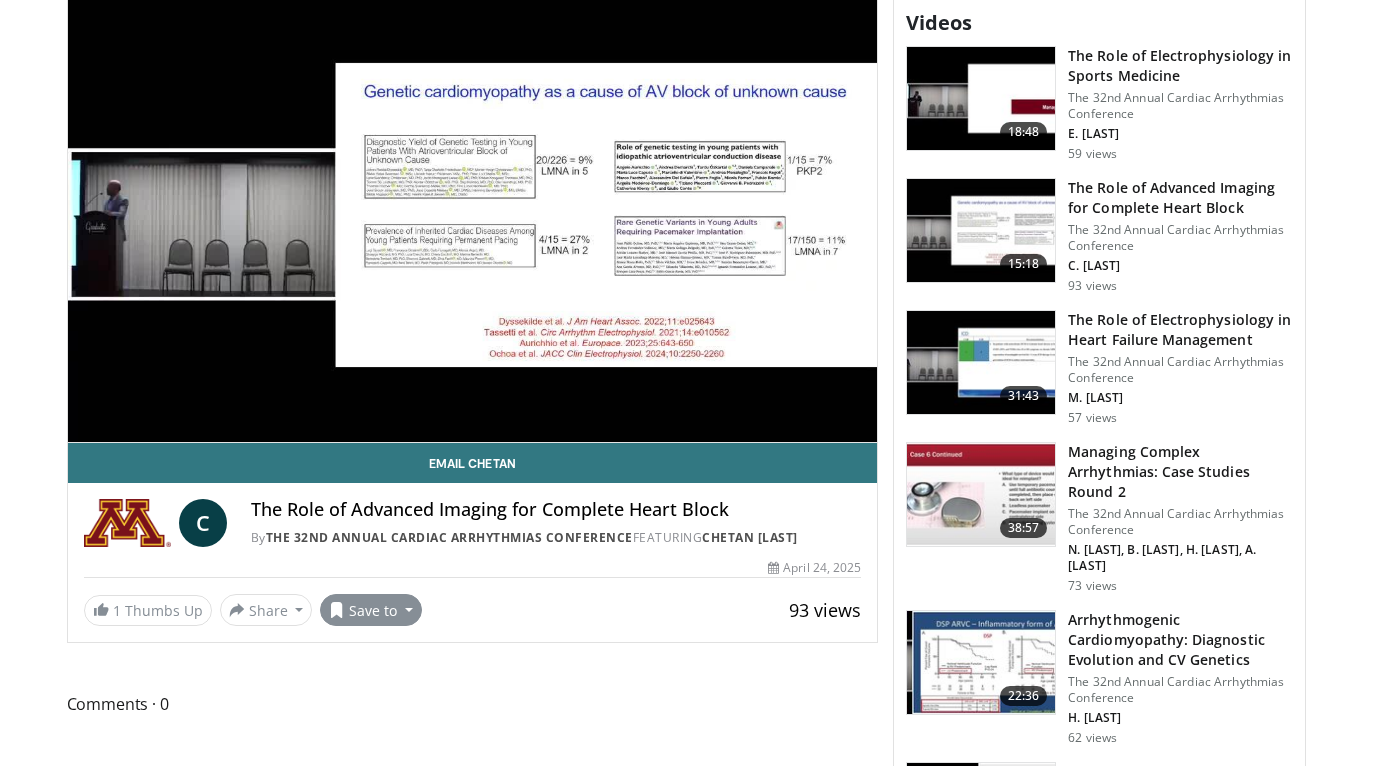 click on "Save to" at bounding box center [371, 610] 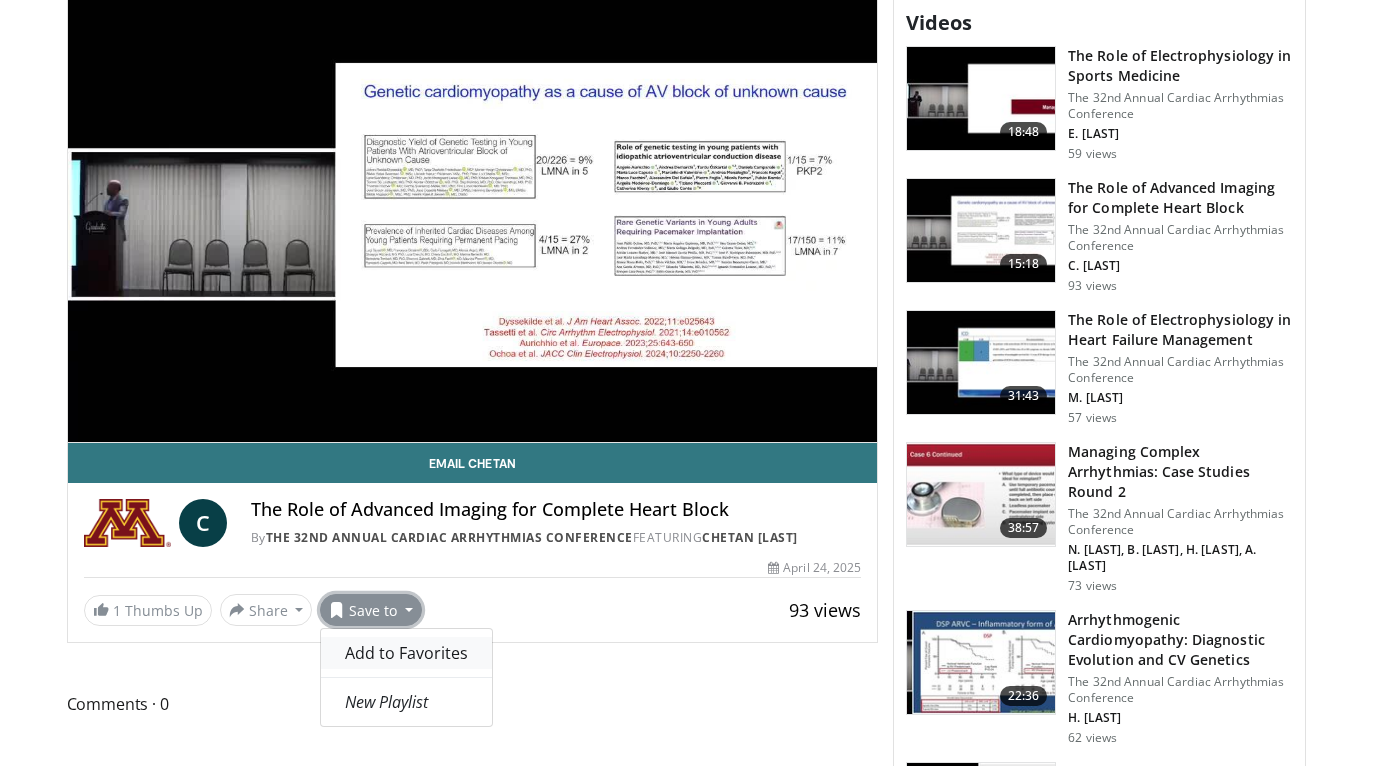 click on "Add to Favorites" at bounding box center (406, 653) 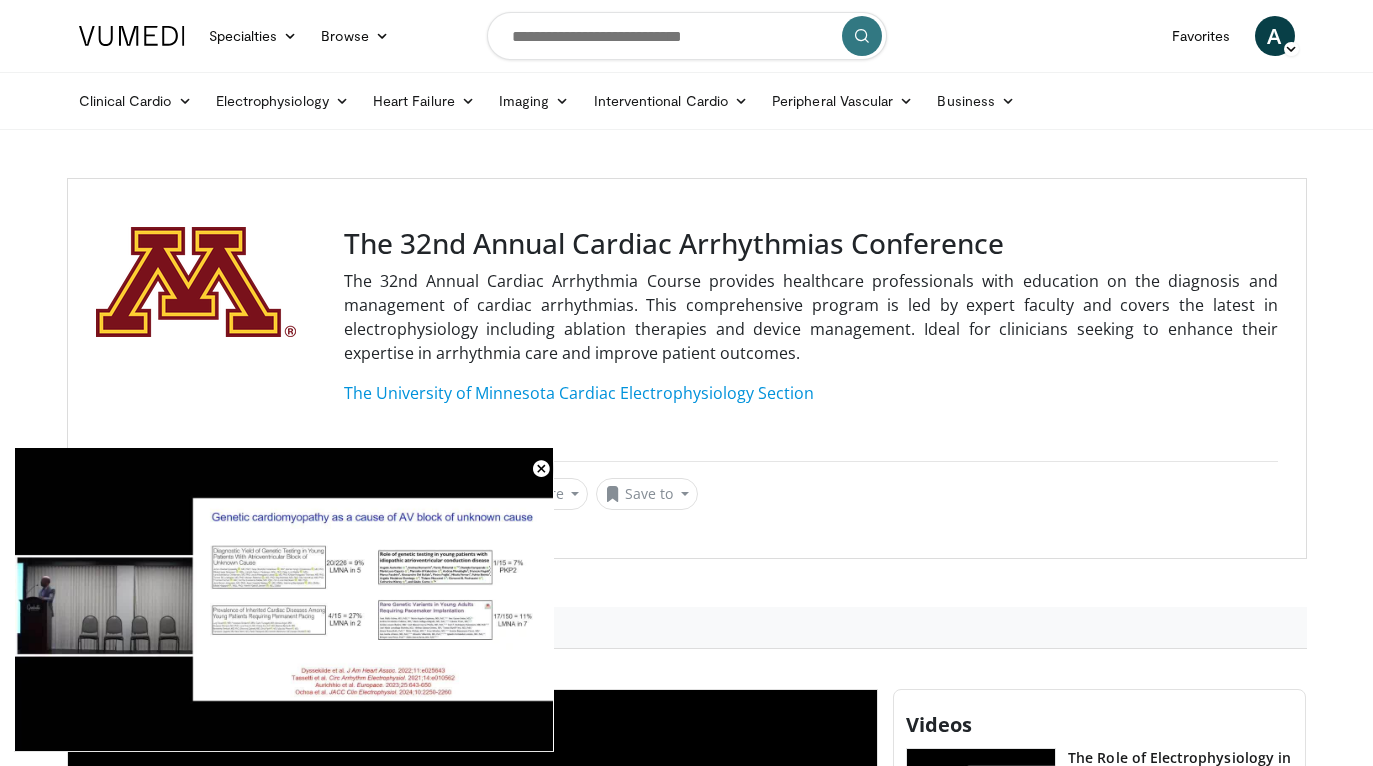 scroll, scrollTop: 0, scrollLeft: 0, axis: both 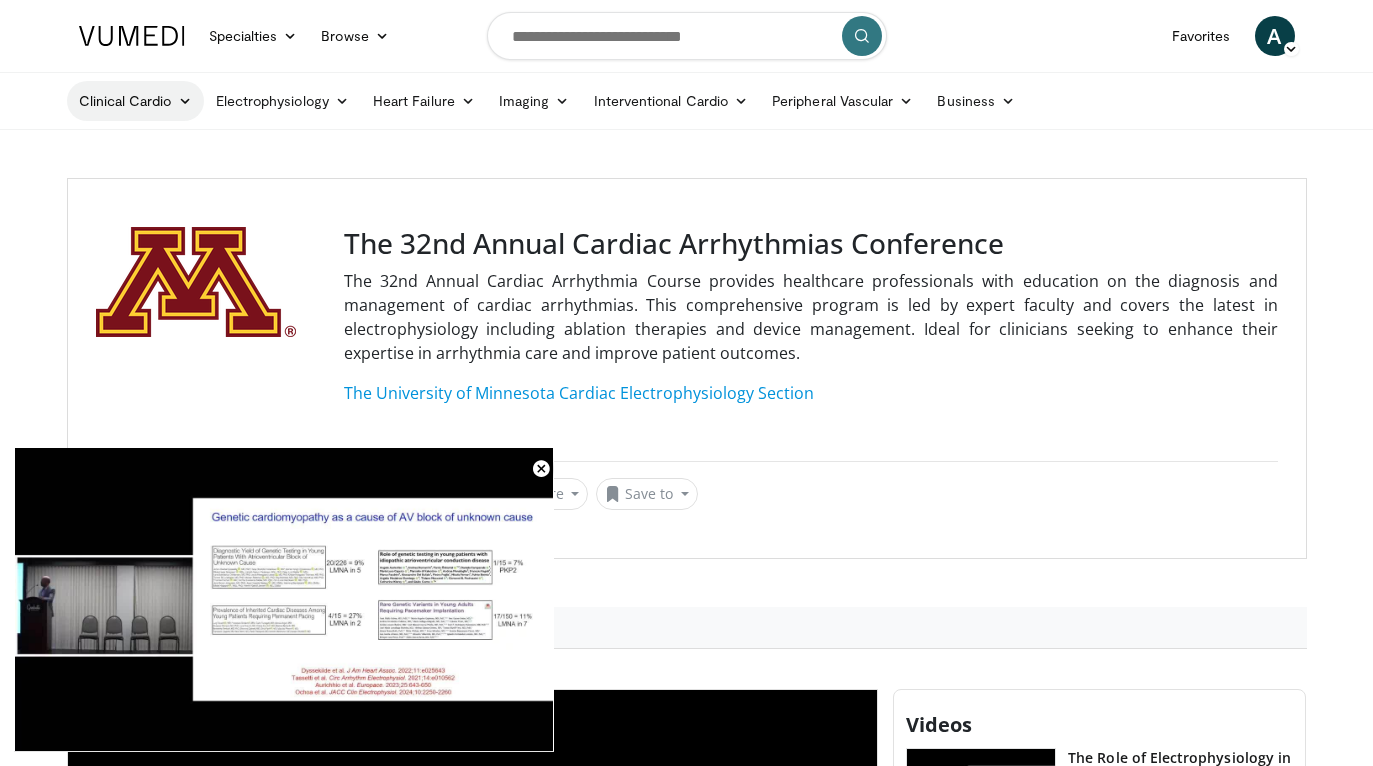 click at bounding box center [185, 101] 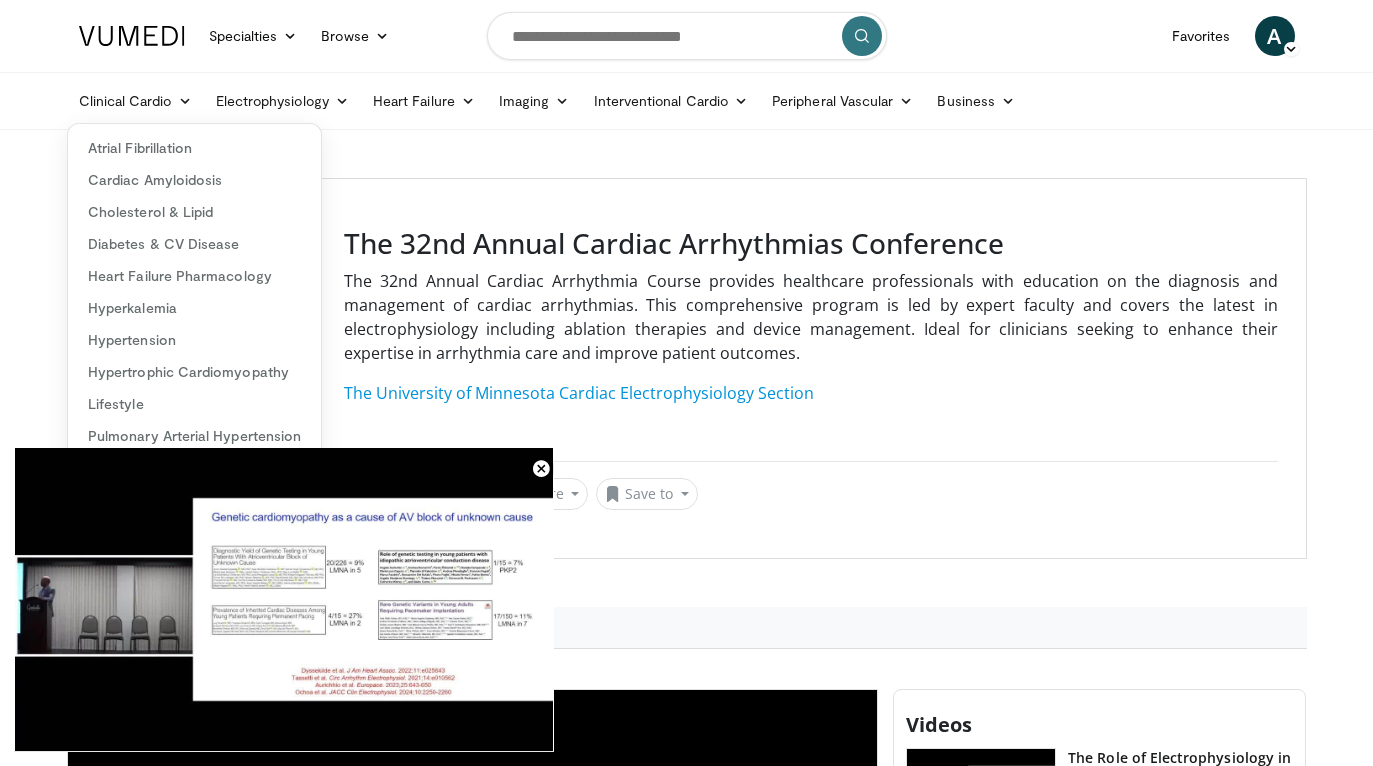 click on "Specialties
Adult & Family Medicine
Allergy, Asthma, Immunology
Anesthesiology
Cardiology
Dental
Dermatology
Endocrinology
Gastroenterology & Hepatology
General Surgery
Hematology & Oncology
Infectious Disease
Nephrology
Neurology
Neurosurgery
Obstetrics & Gynecology
Ophthalmology
Oral Maxillofacial
Orthopaedics
Otolaryngology
Pediatrics
Plastic Surgery
Podiatry
Psychiatry
Pulmonology
Radiation Oncology
Radiology
Rheumatology
Urology" at bounding box center [686, 1759] 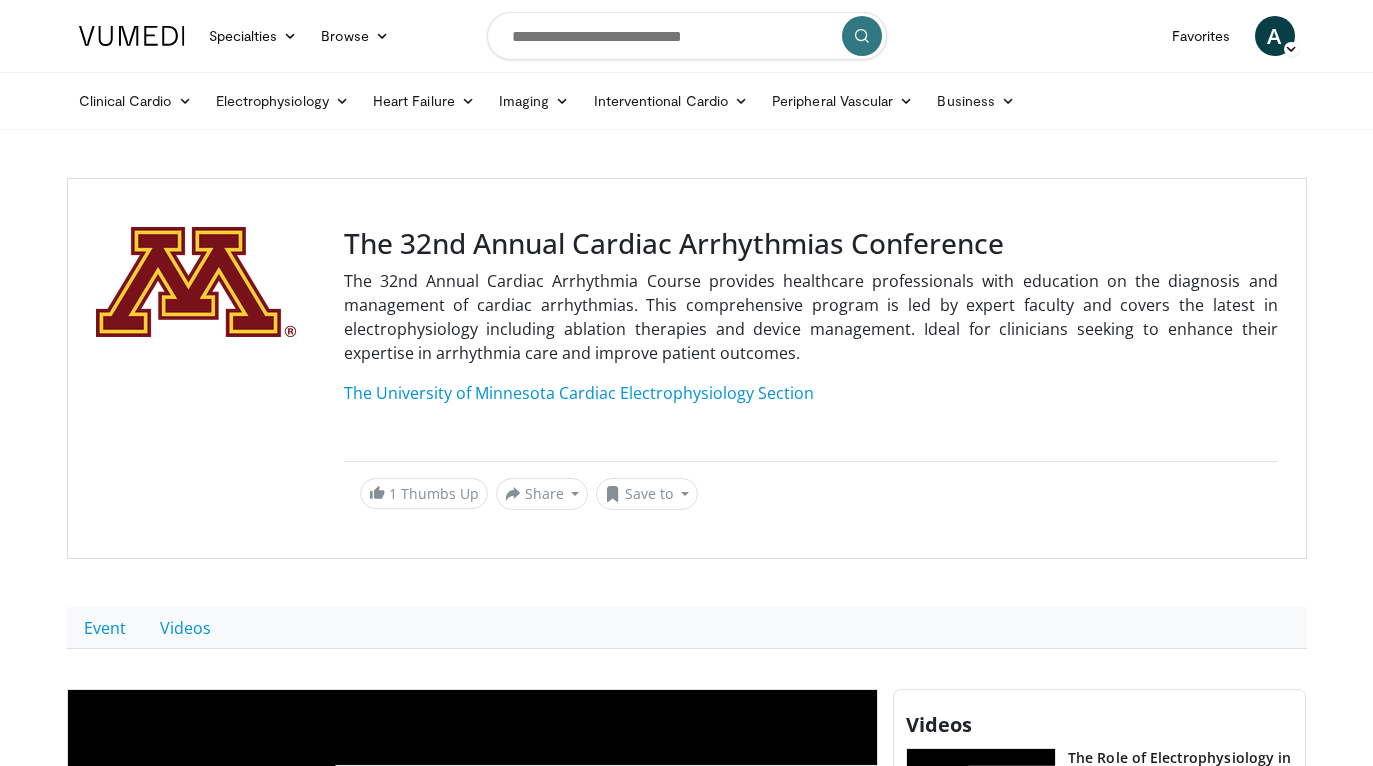 scroll, scrollTop: 529, scrollLeft: 0, axis: vertical 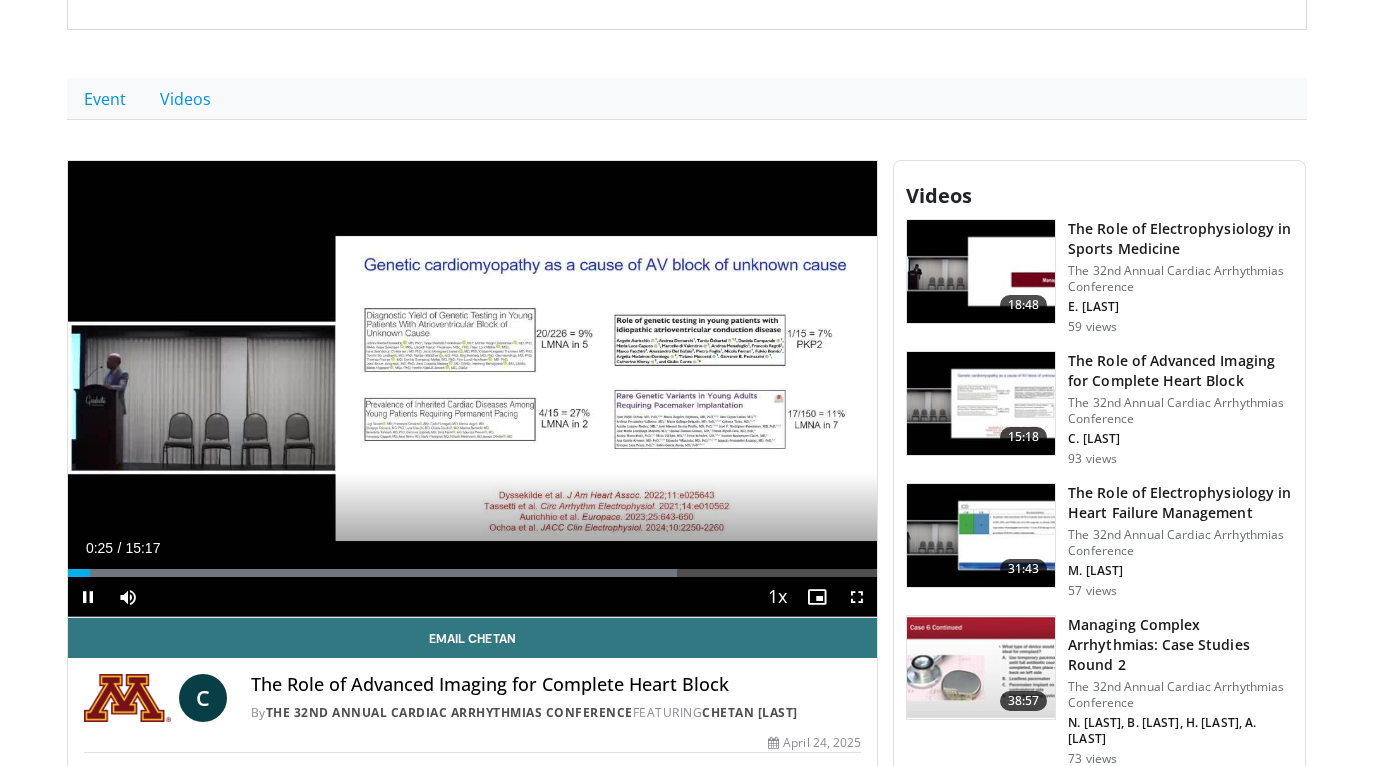 click at bounding box center [857, 597] 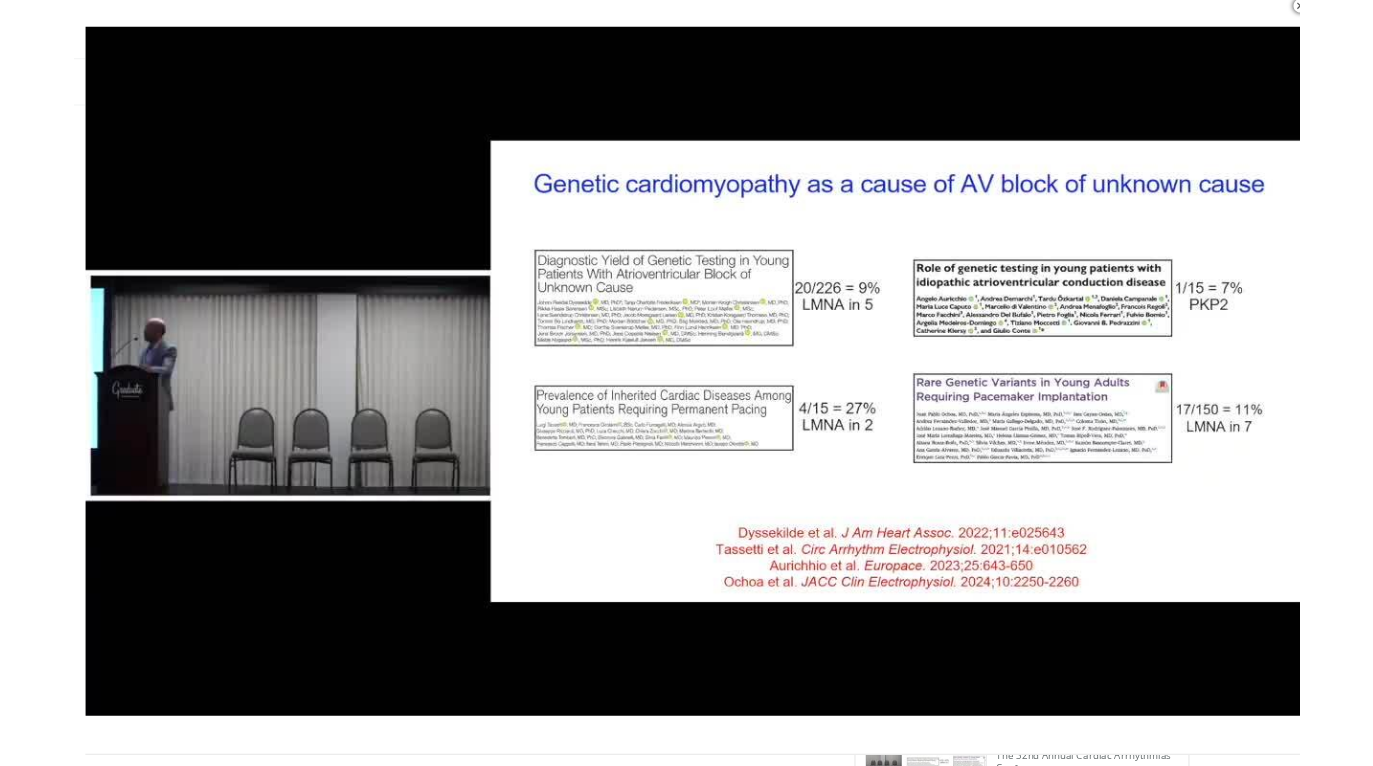scroll, scrollTop: 529, scrollLeft: 0, axis: vertical 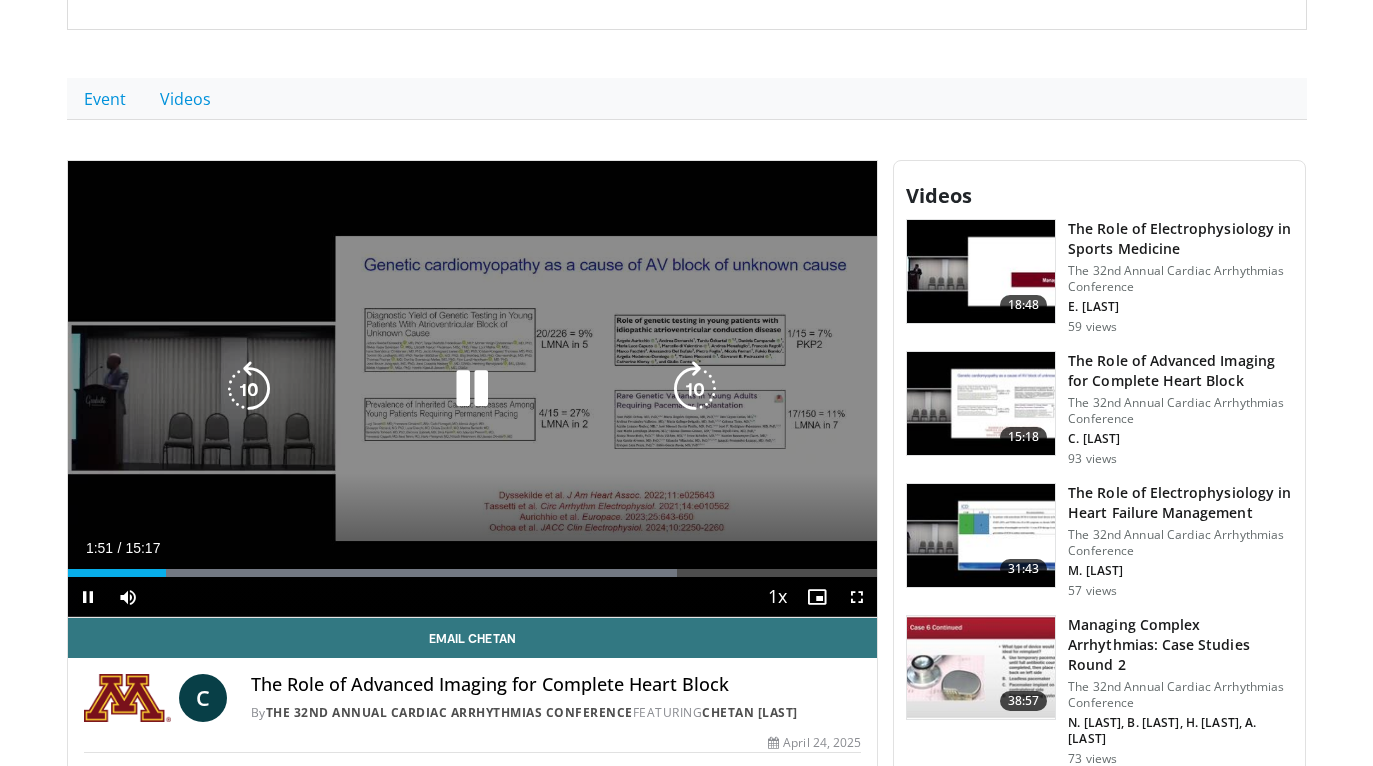 click at bounding box center [249, 389] 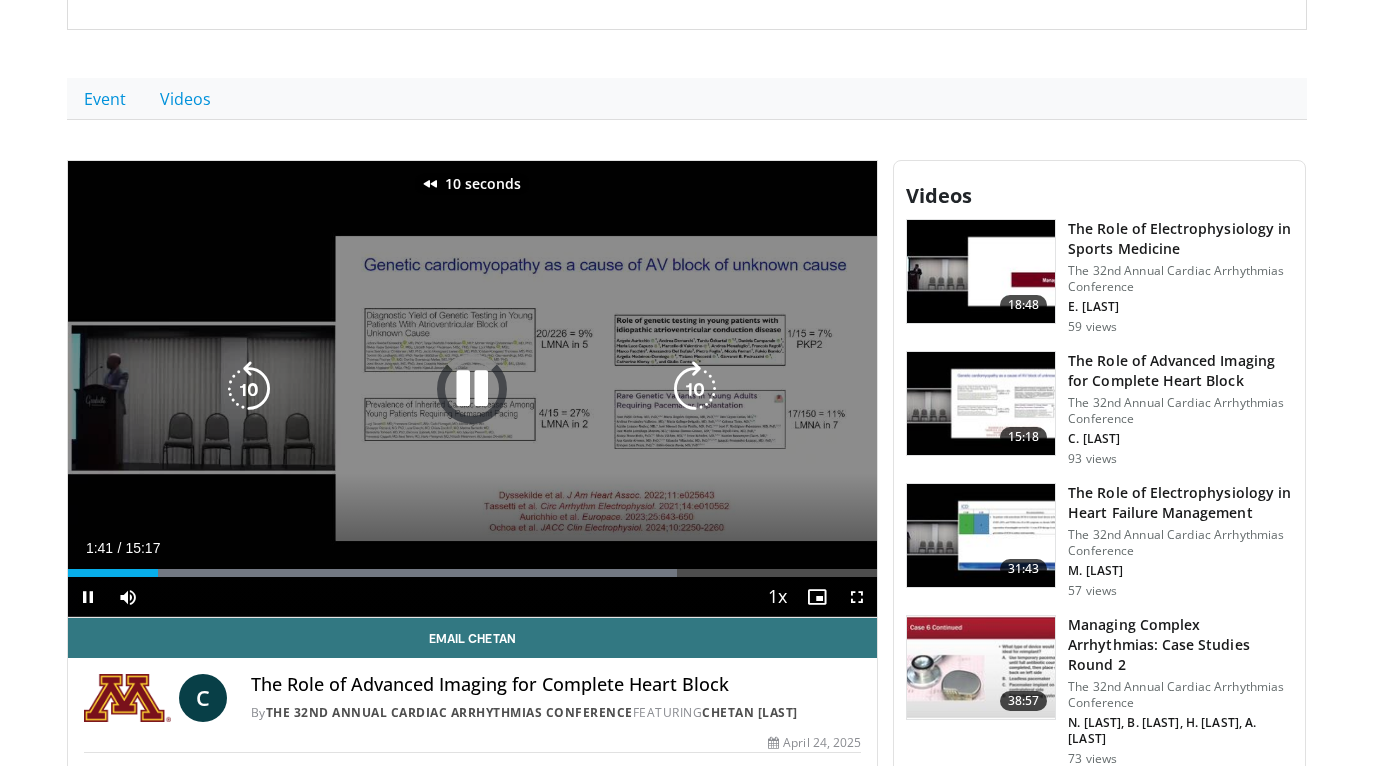 click at bounding box center [249, 389] 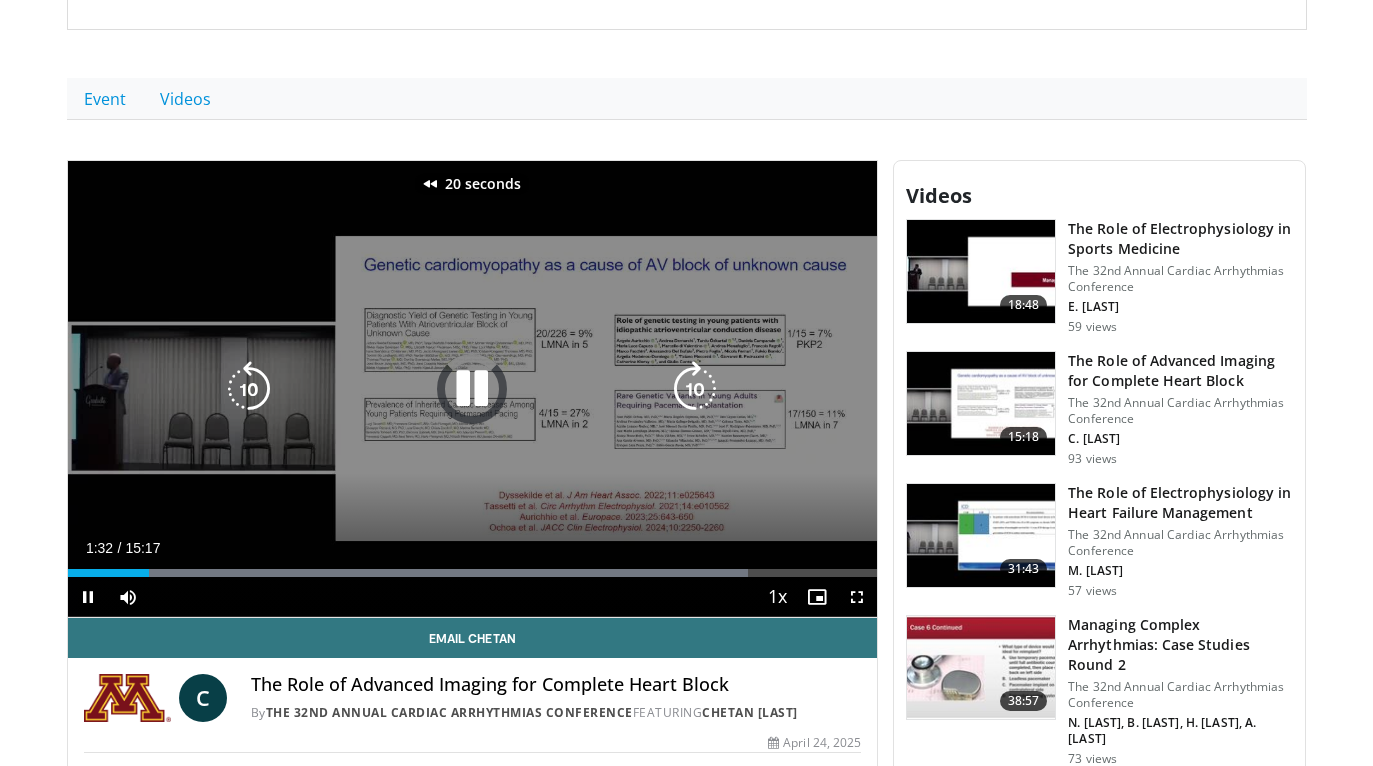 click at bounding box center [249, 389] 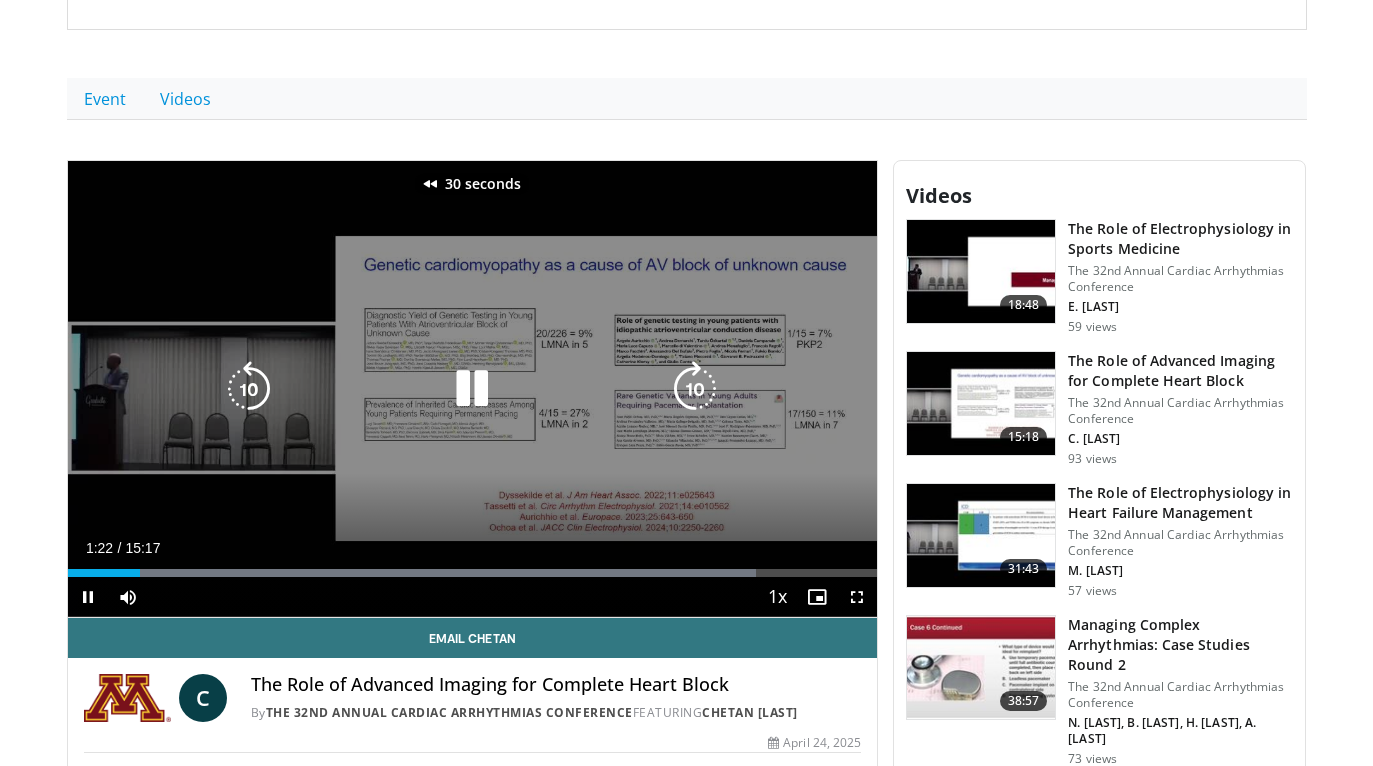 click at bounding box center (249, 389) 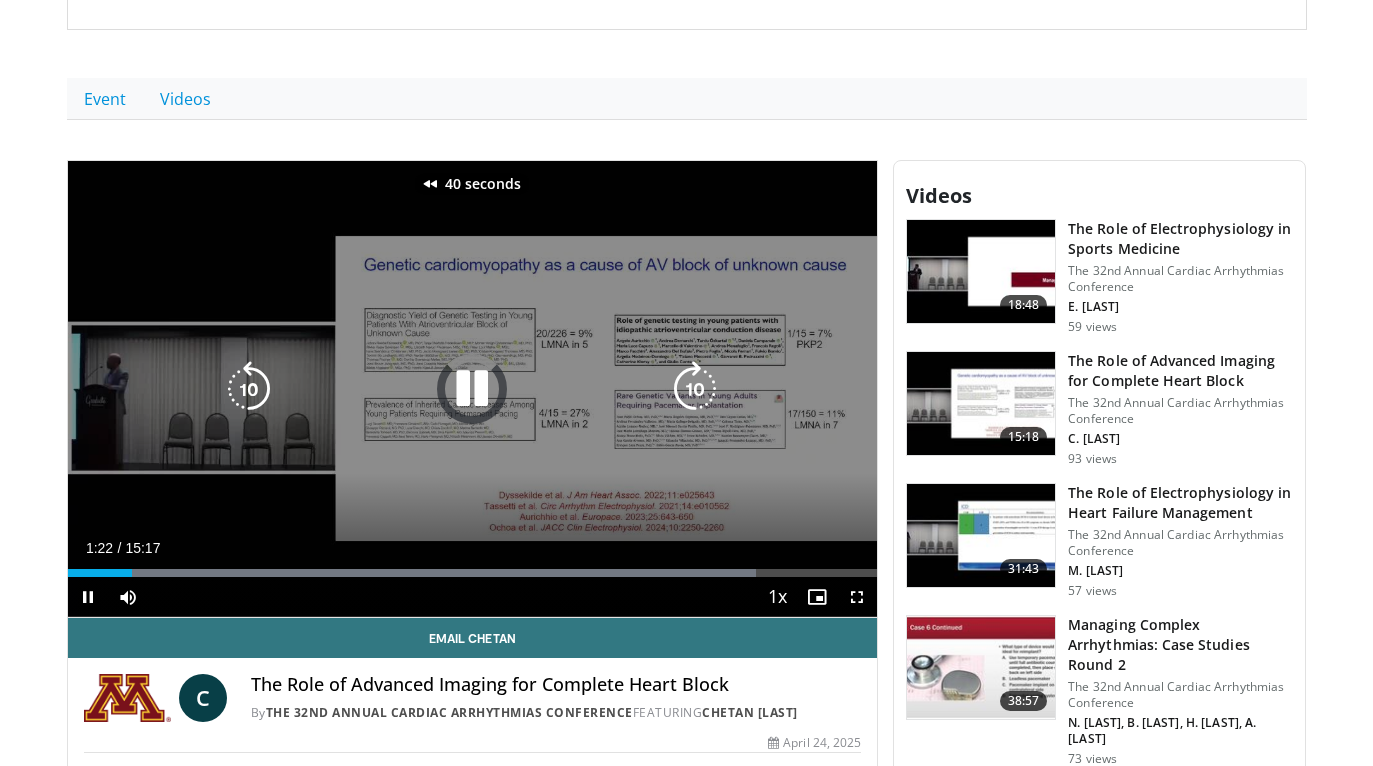 click at bounding box center (249, 389) 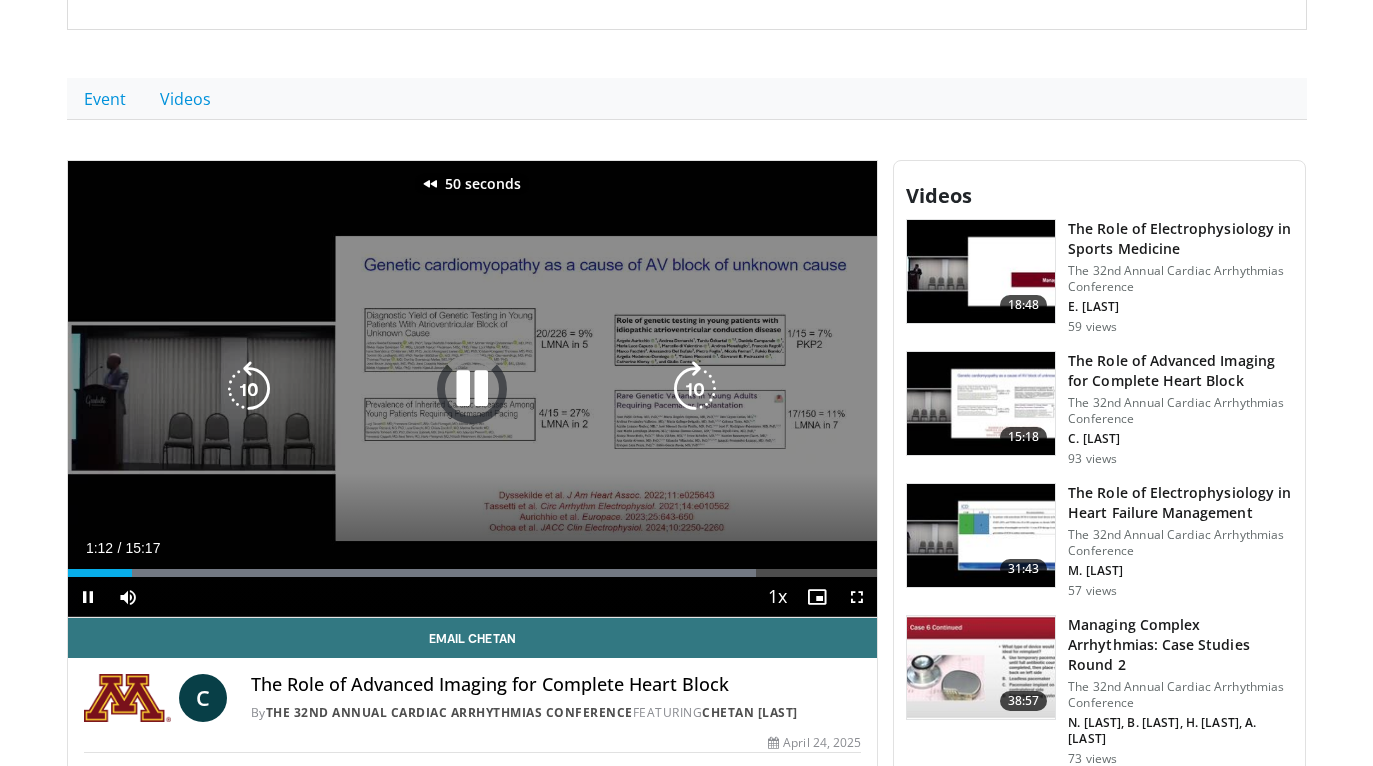 click at bounding box center (249, 389) 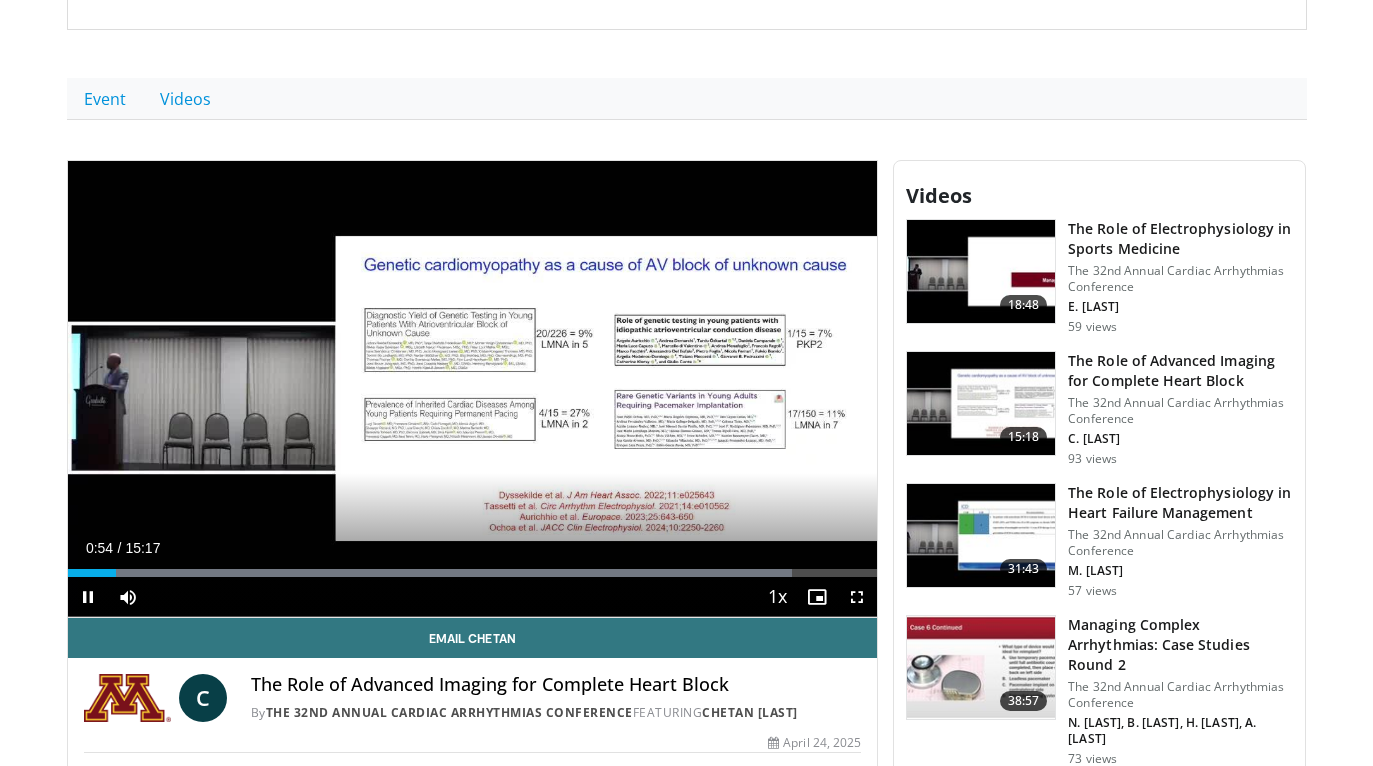 click at bounding box center (857, 597) 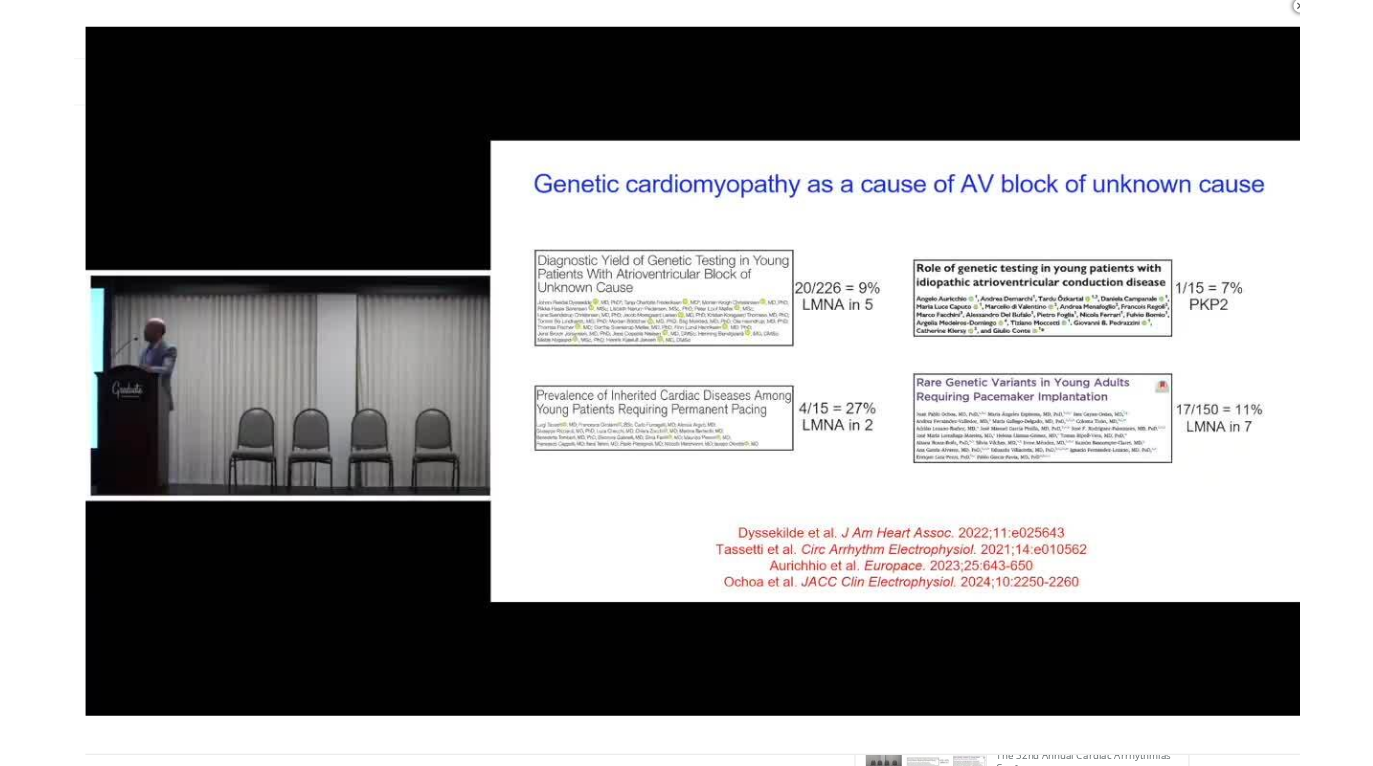 scroll, scrollTop: 529, scrollLeft: 0, axis: vertical 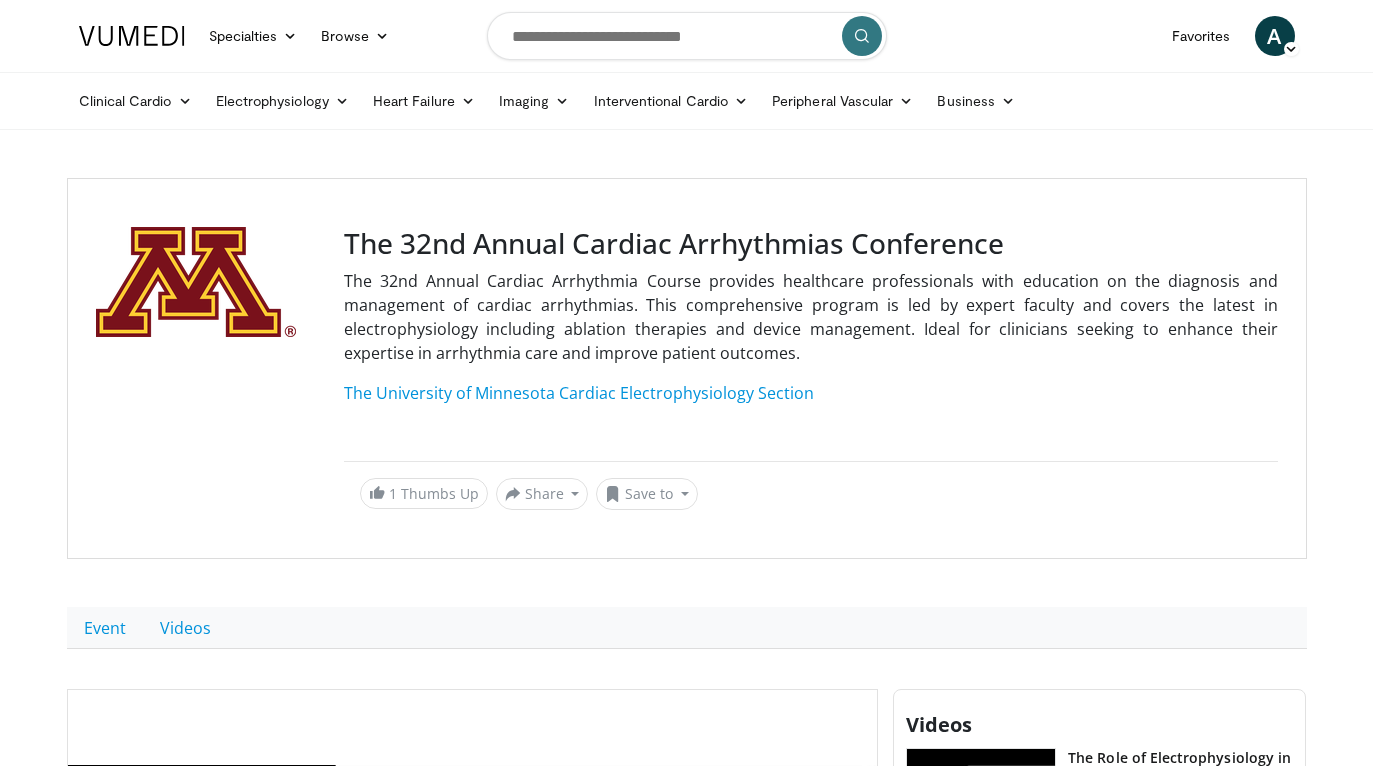 click on "Specialties
Adult & Family Medicine
Allergy, Asthma, Immunology
Anesthesiology
Cardiology
Dental
Dermatology
Endocrinology
Gastroenterology & Hepatology
General Surgery
Hematology & Oncology
Infectious Disease
Nephrology
Neurology
Neurosurgery
Obstetrics & Gynecology
Ophthalmology
Oral Maxillofacial
Orthopaedics
Otolaryngology
Pediatrics
Plastic Surgery
Podiatry
Psychiatry
Pulmonology
Radiation Oncology
Radiology
Rheumatology
Urology" at bounding box center [686, 1759] 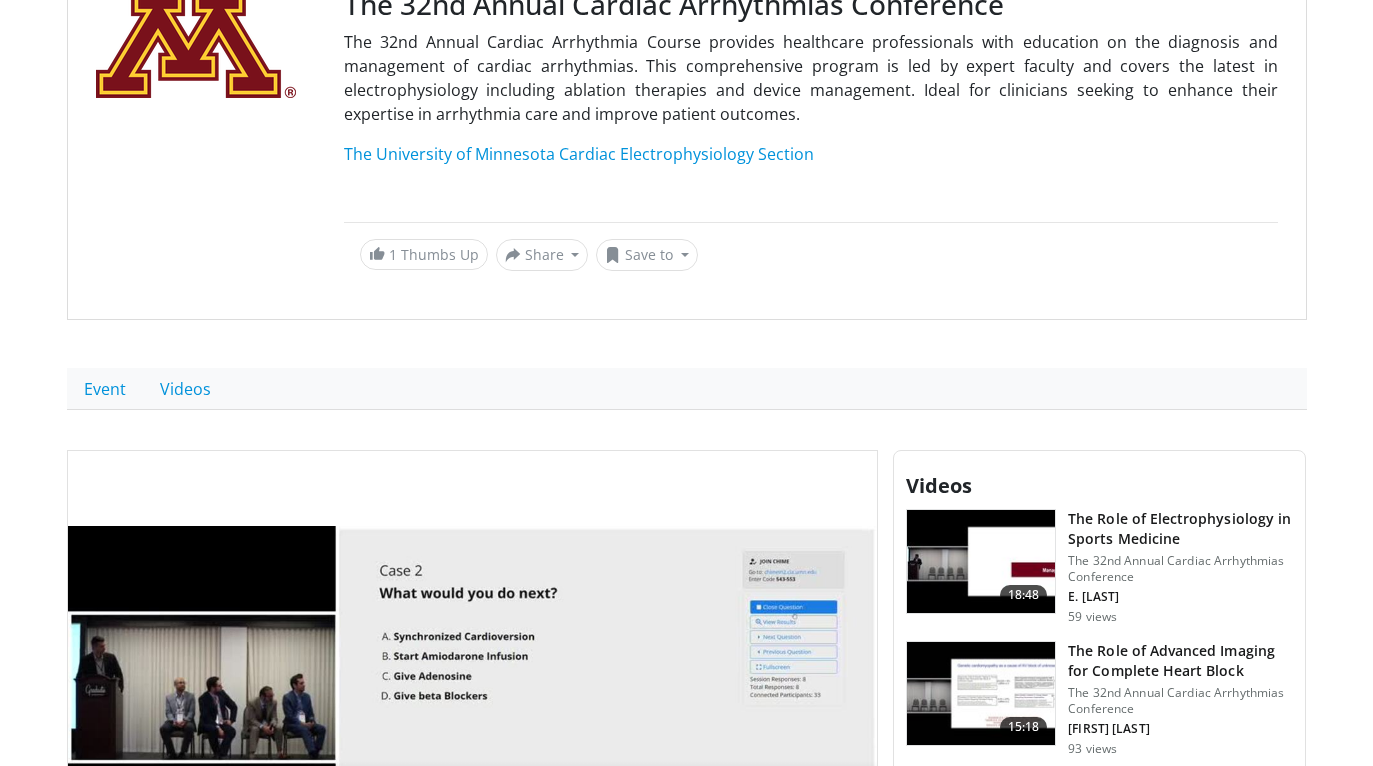 scroll, scrollTop: 551, scrollLeft: 0, axis: vertical 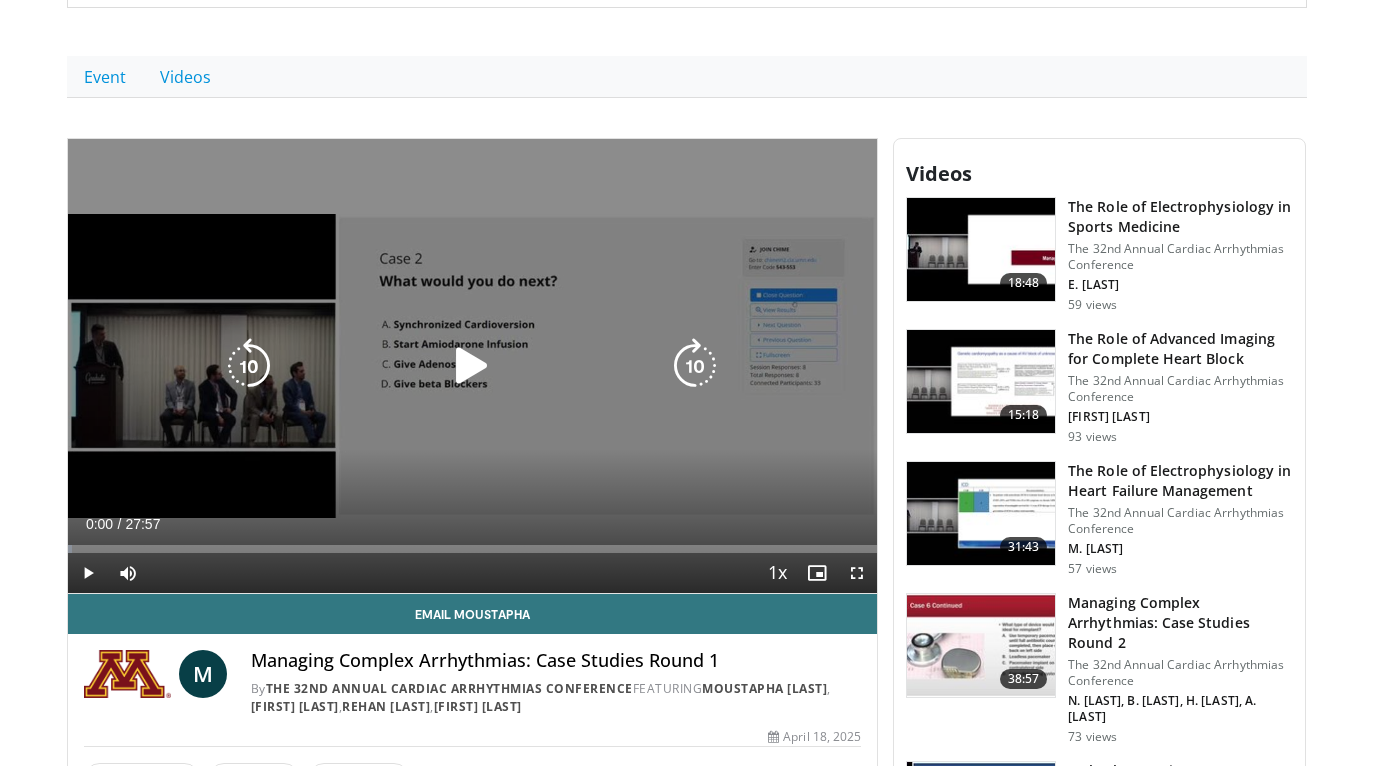 click at bounding box center [472, 366] 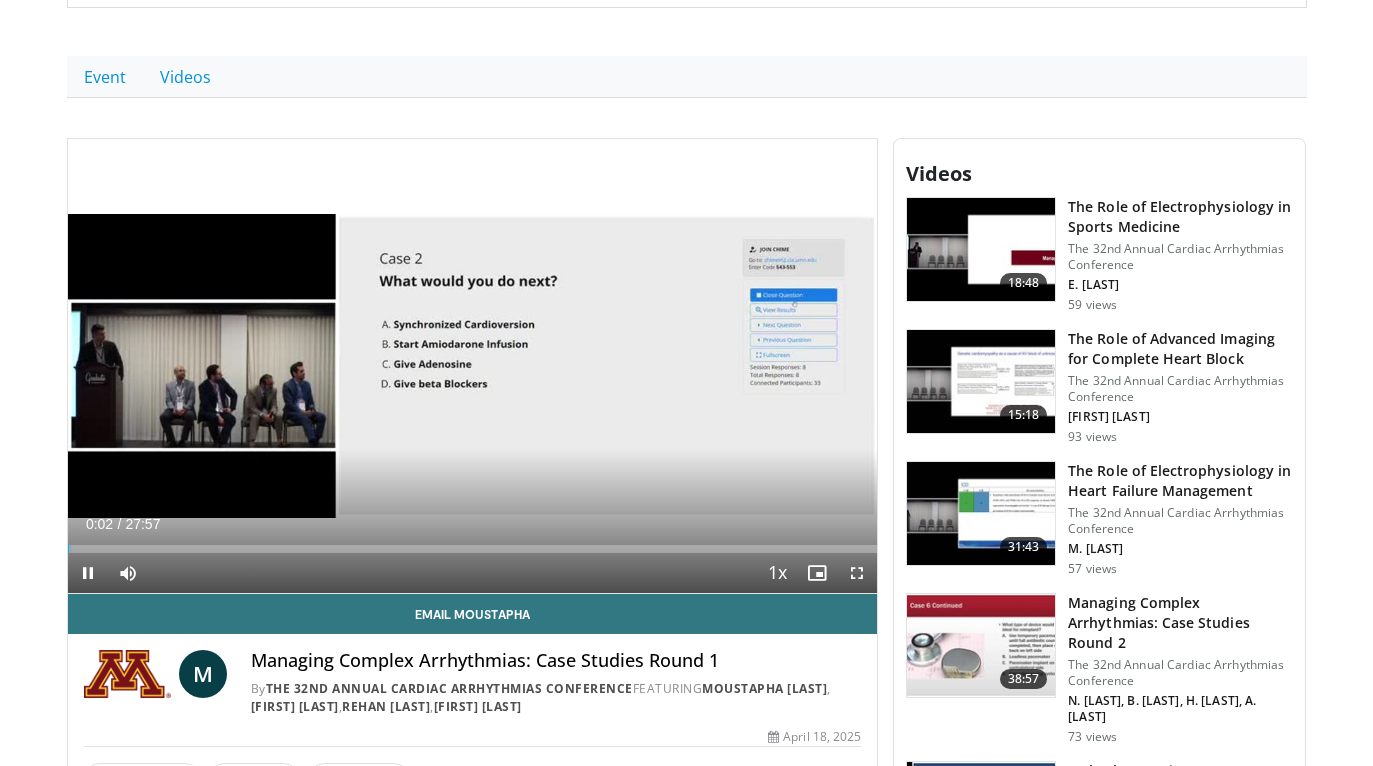 click at bounding box center (857, 573) 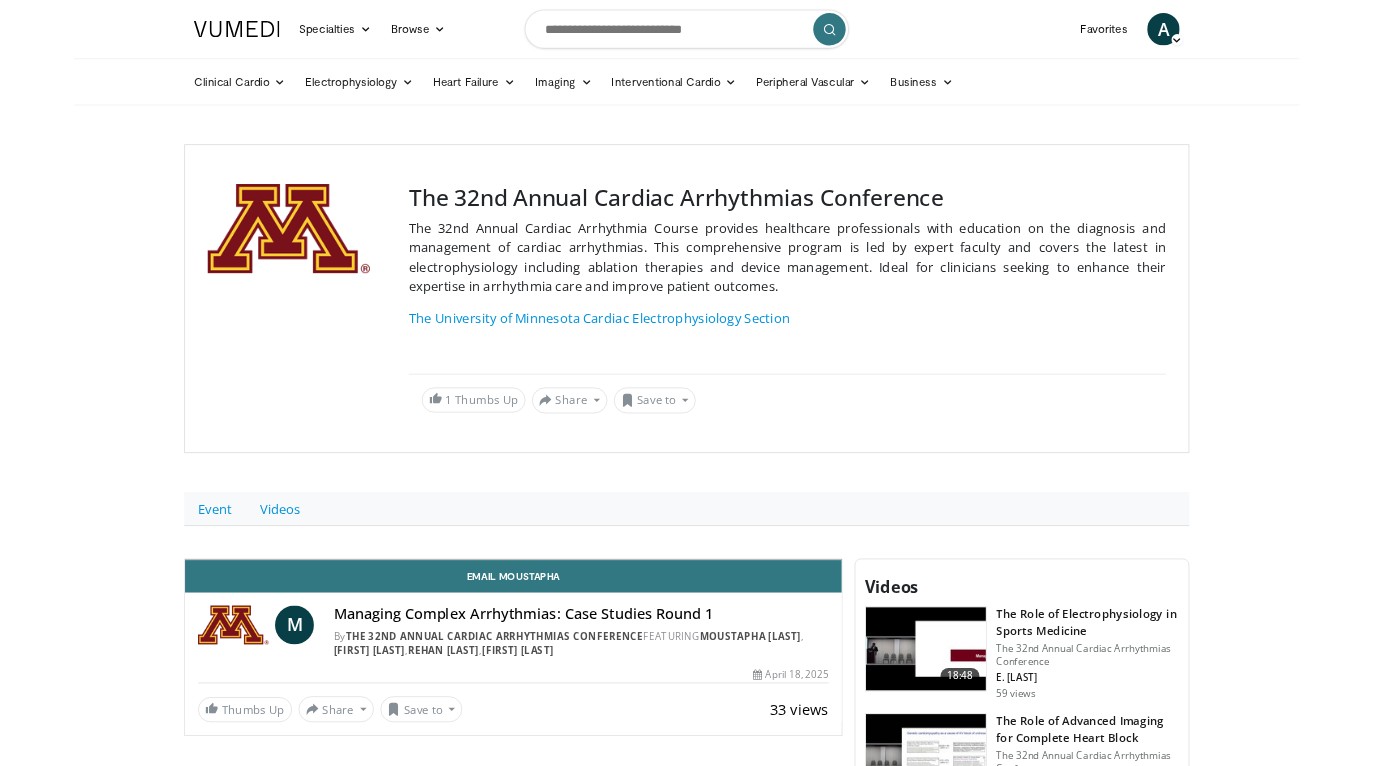 scroll, scrollTop: 551, scrollLeft: 0, axis: vertical 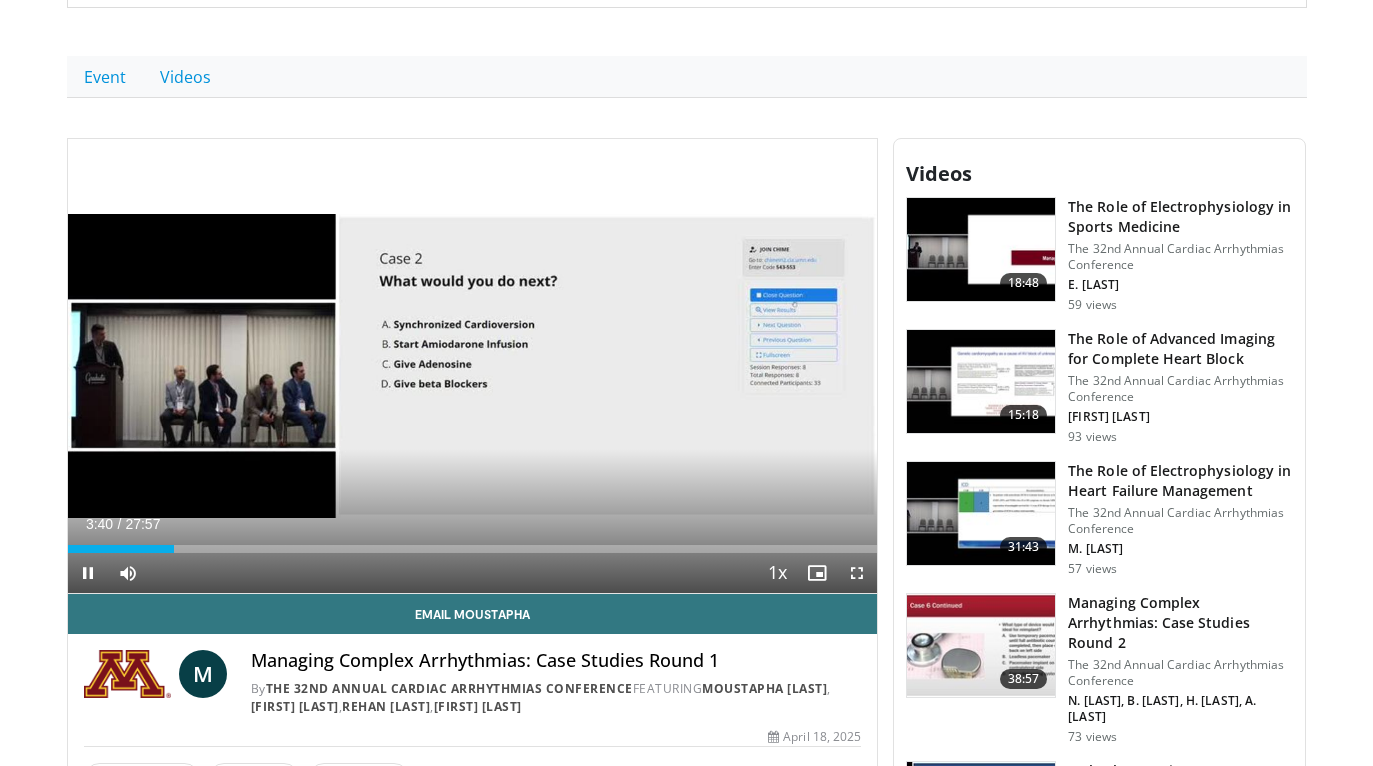 click at bounding box center (857, 573) 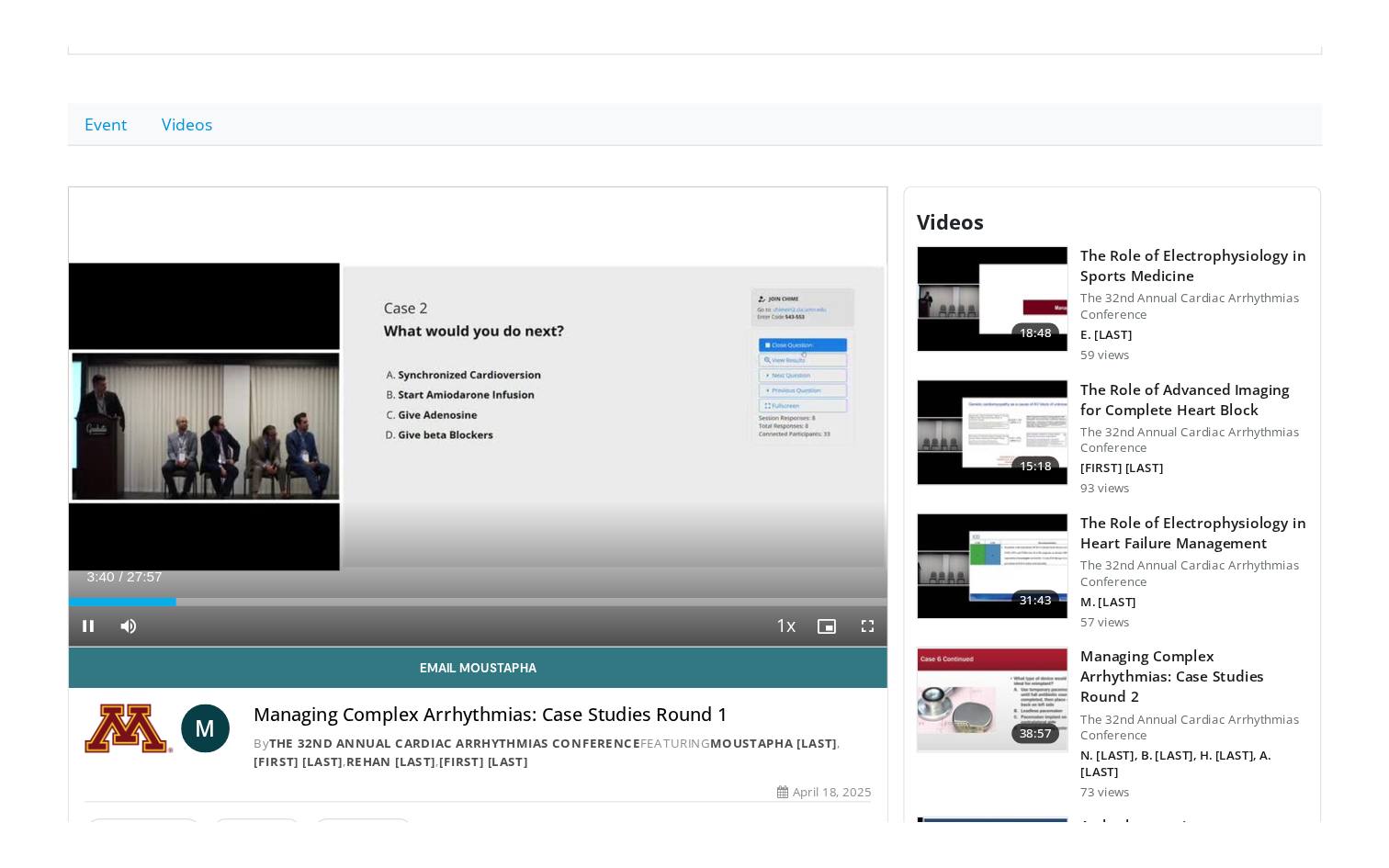 scroll, scrollTop: 0, scrollLeft: 0, axis: both 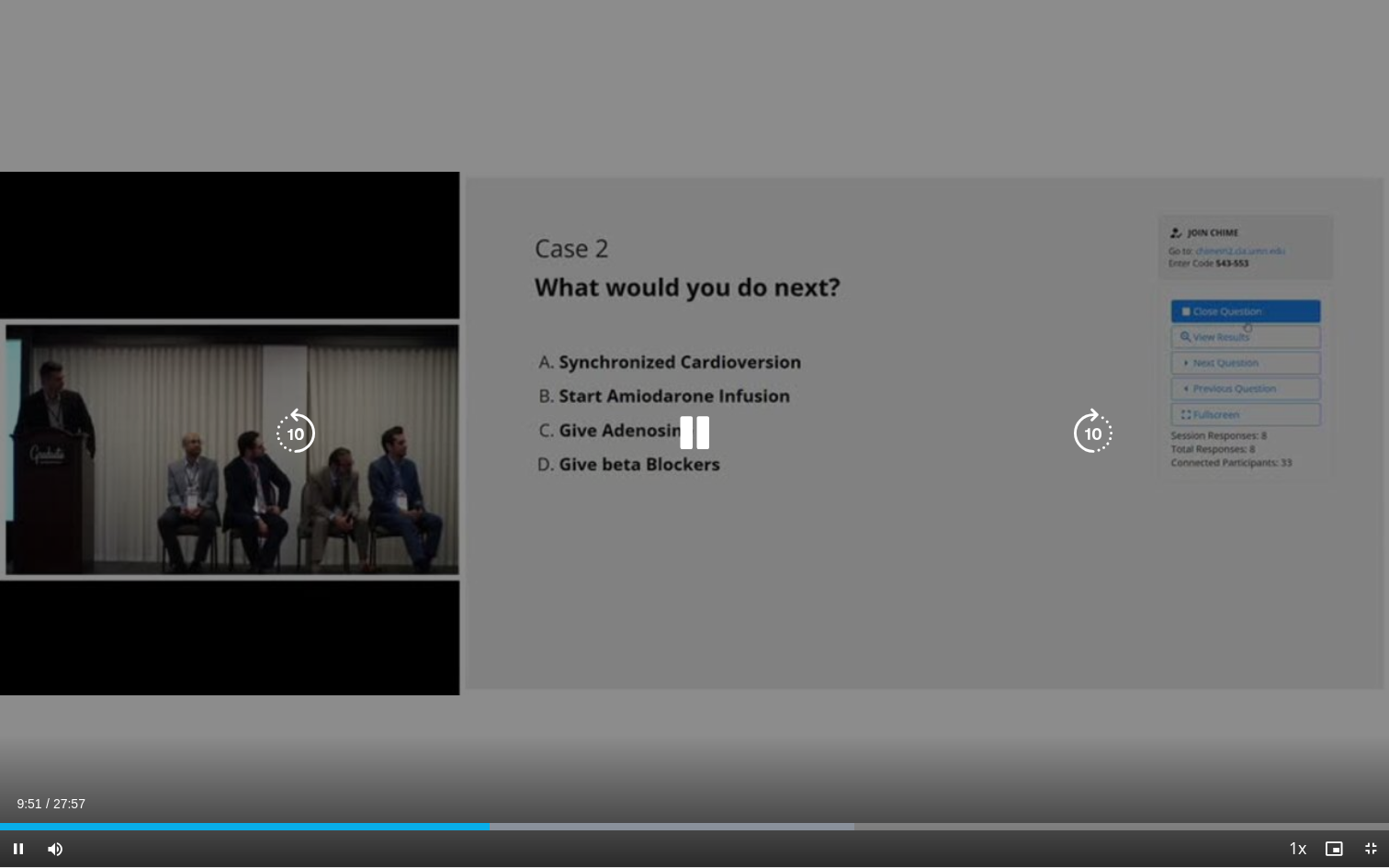click at bounding box center [694, 434] 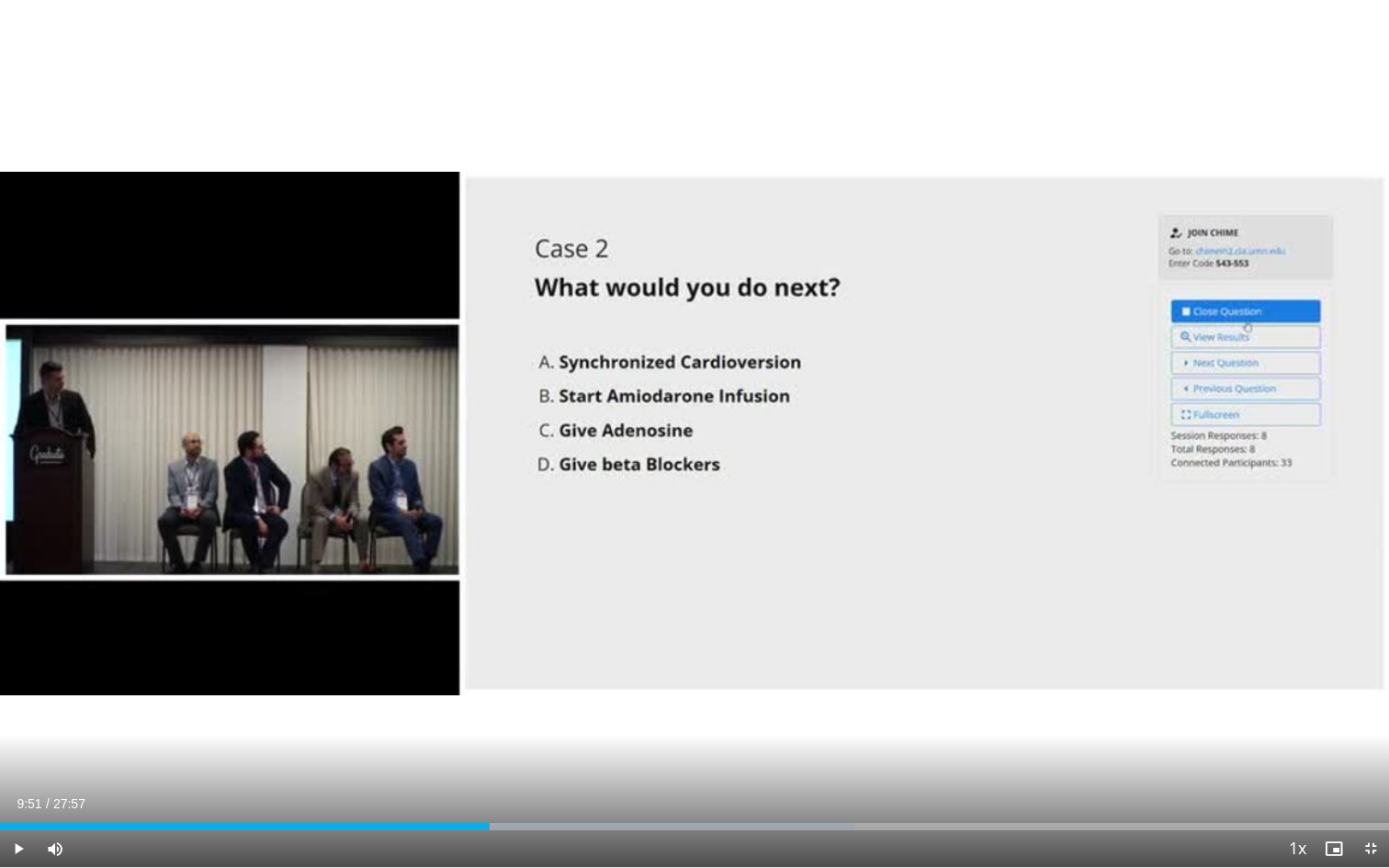 click on "10 seconds
Tap to unmute" at bounding box center [694, 434] 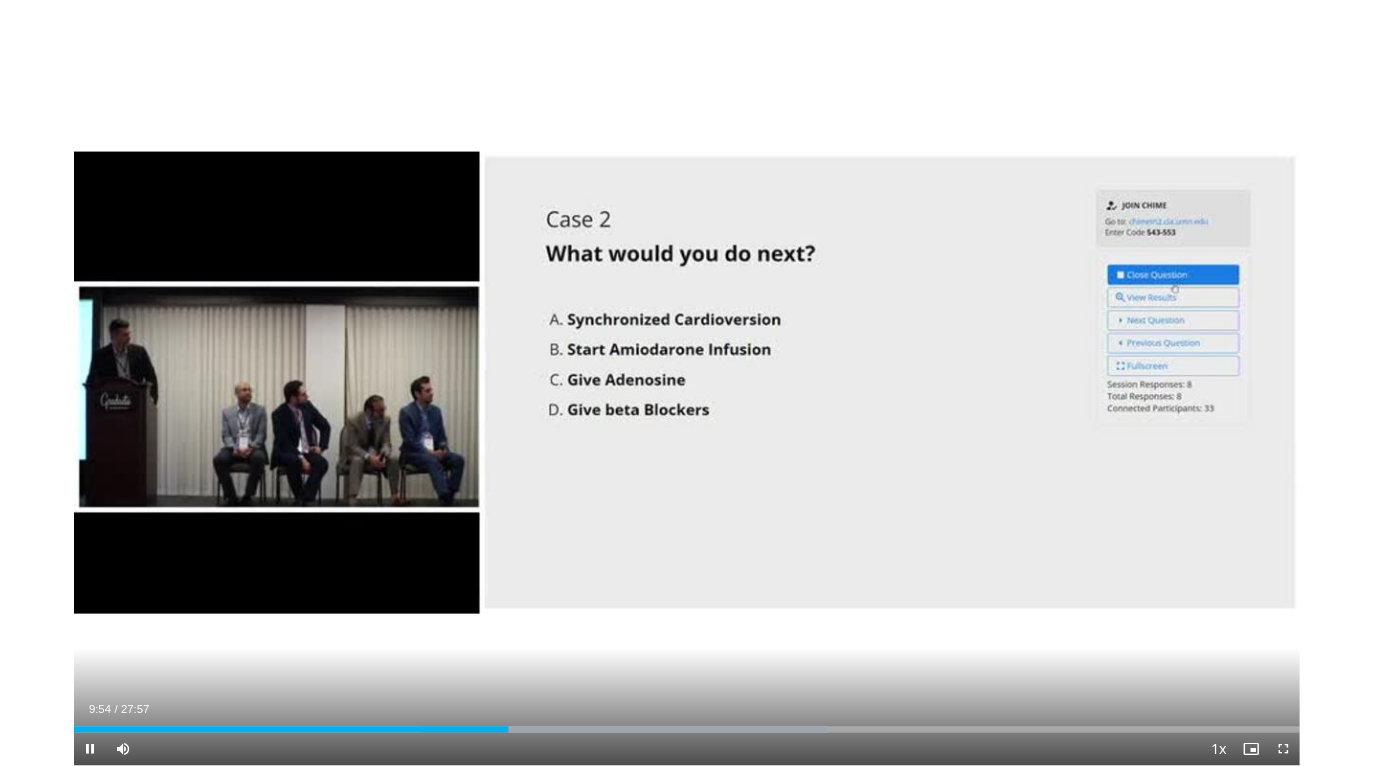 scroll, scrollTop: 551, scrollLeft: 0, axis: vertical 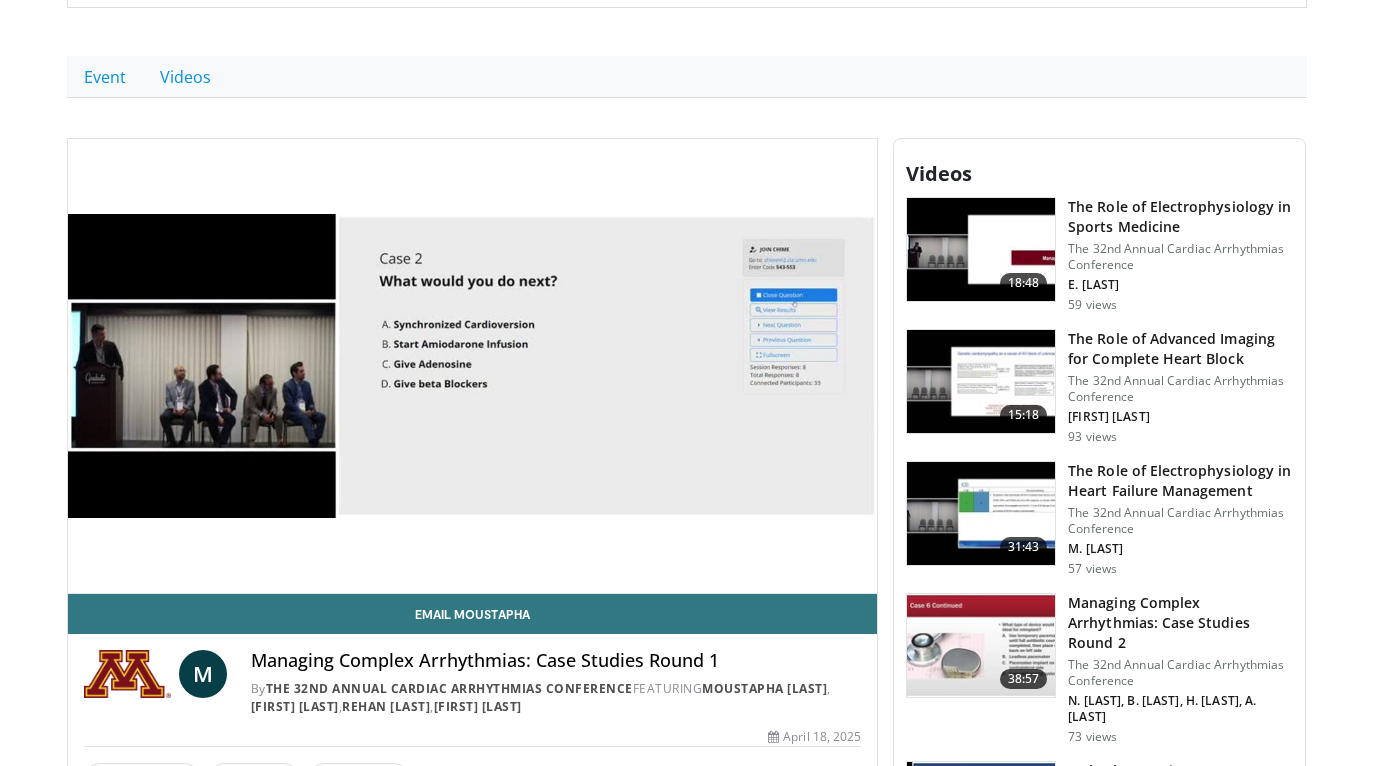 click on "Event
Videos" at bounding box center [687, 77] 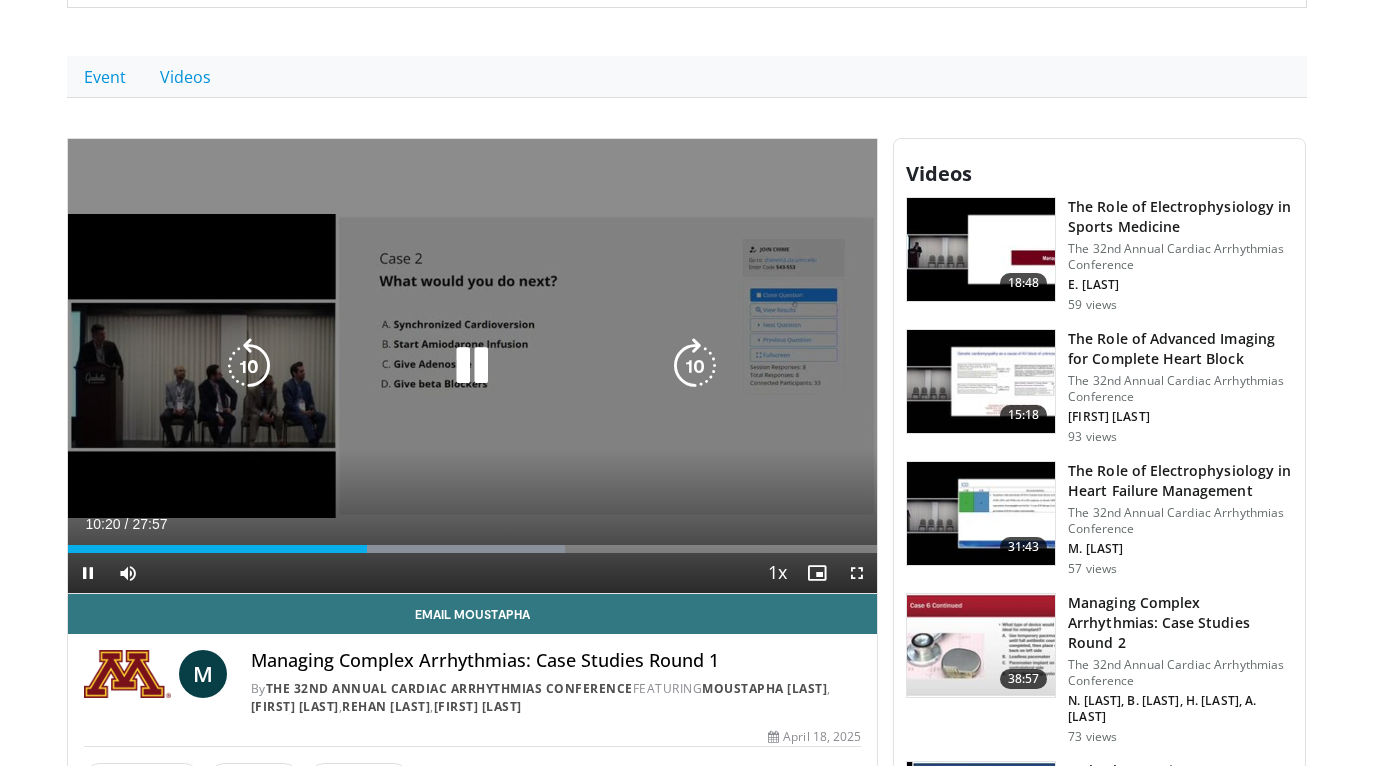 click at bounding box center [249, 366] 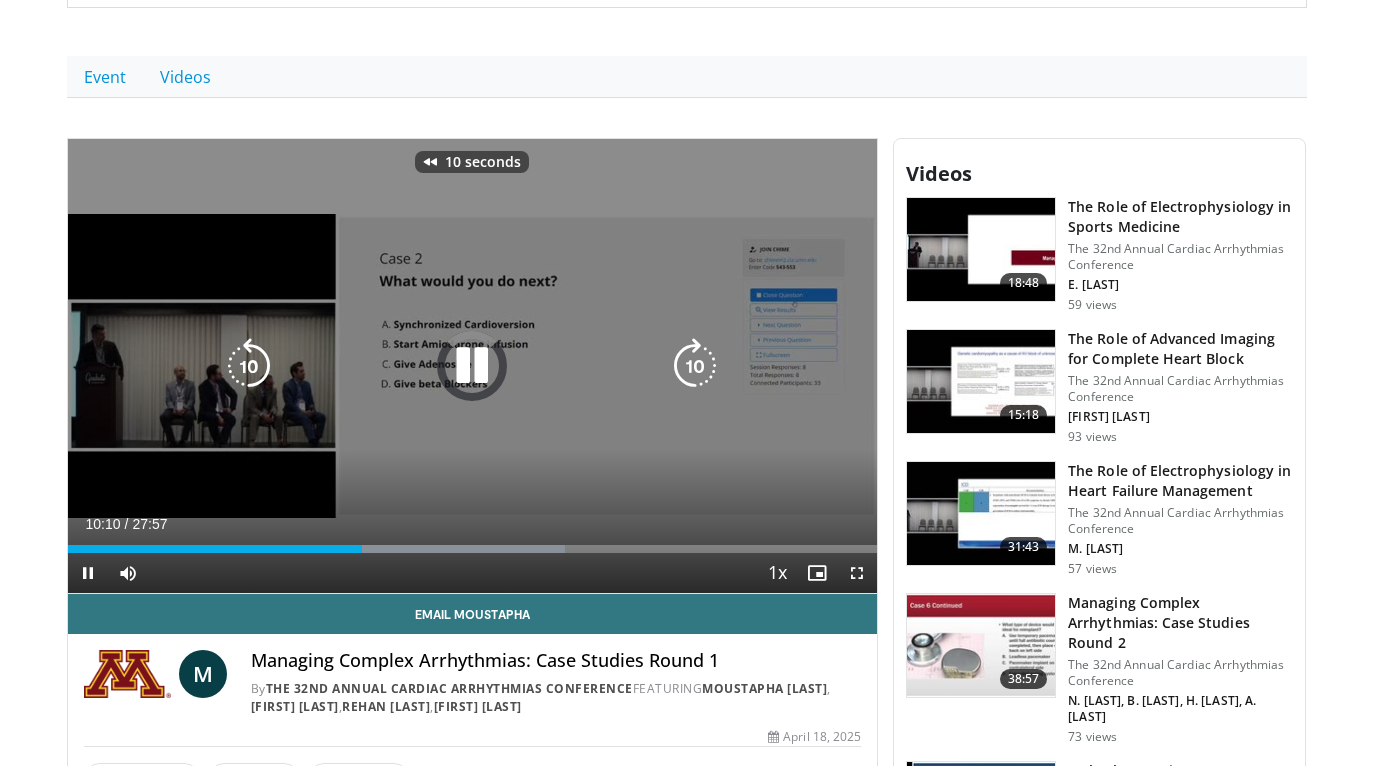 click at bounding box center (249, 366) 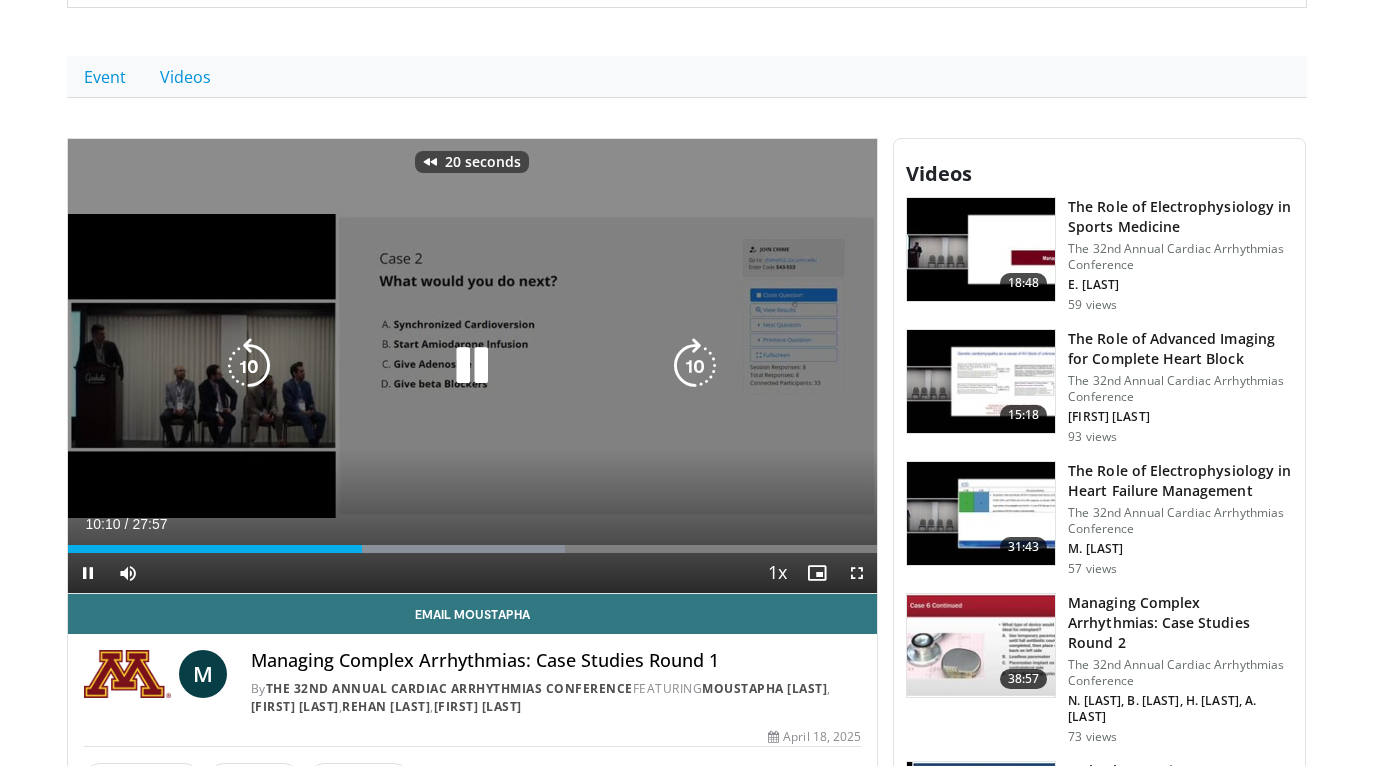 click at bounding box center (249, 366) 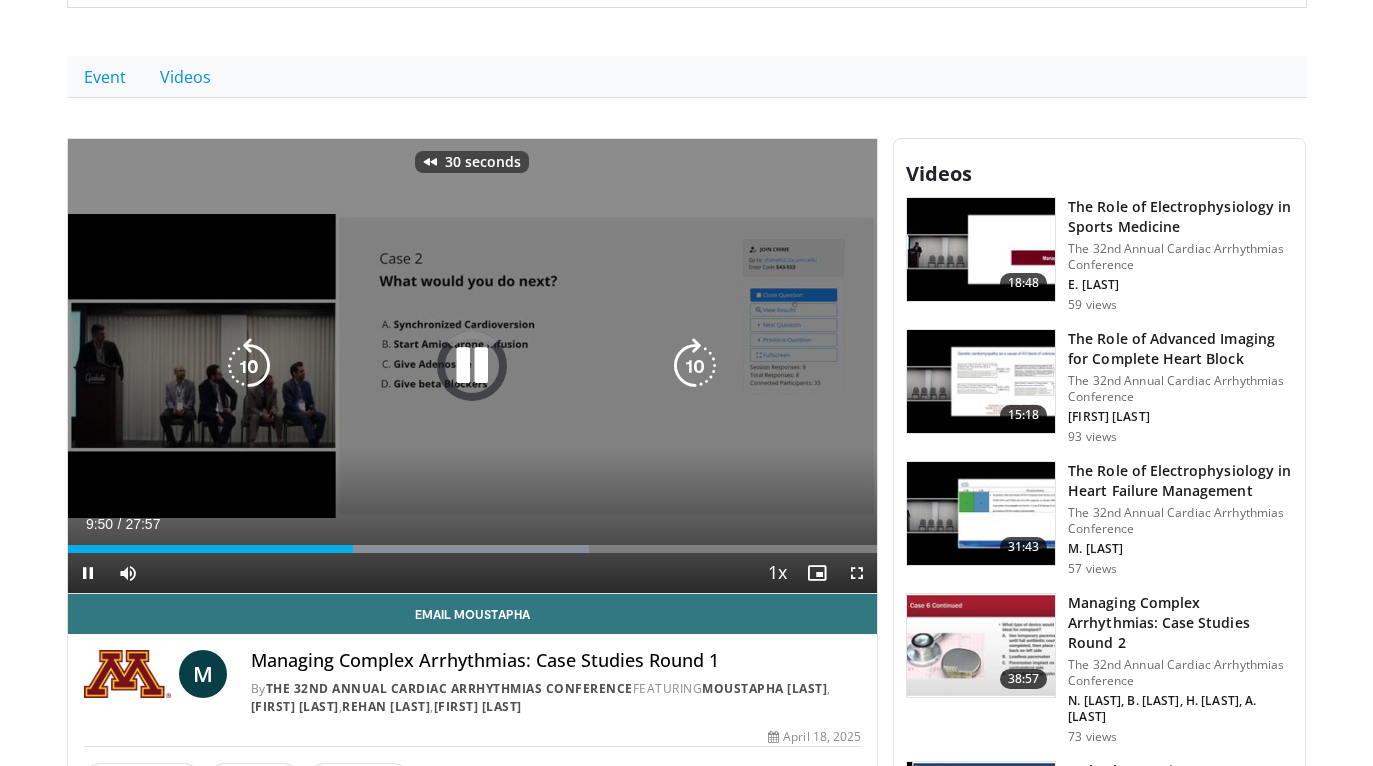 click at bounding box center (249, 366) 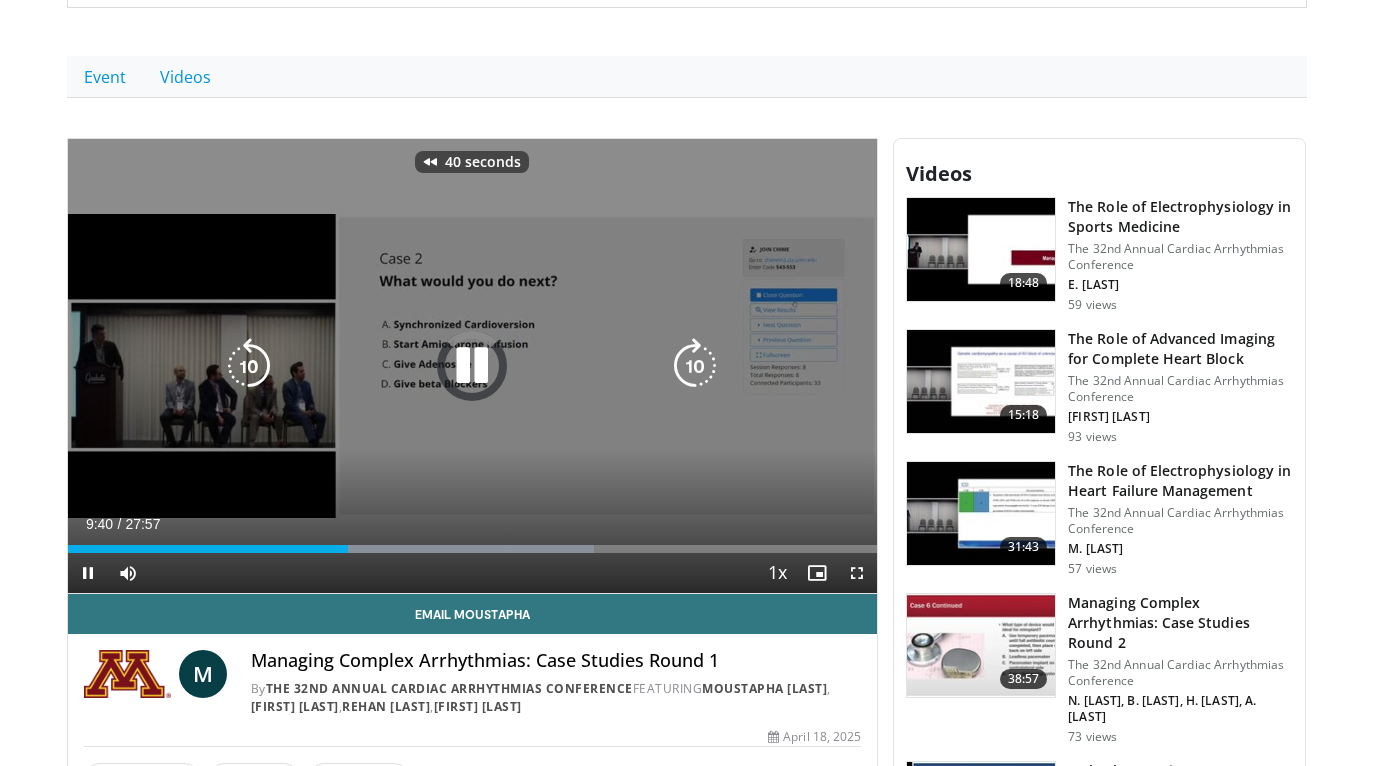 click at bounding box center (249, 366) 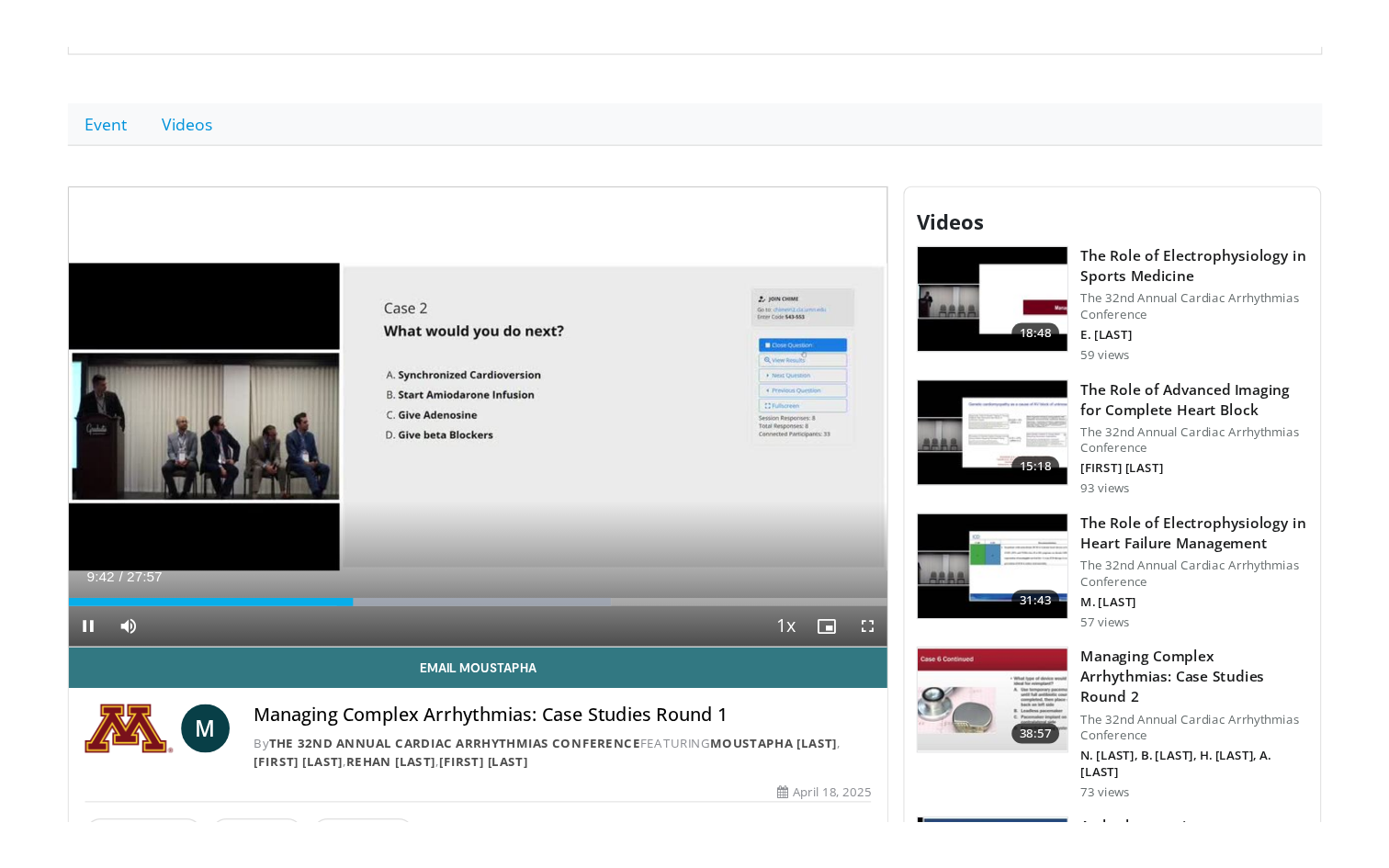 scroll, scrollTop: 0, scrollLeft: 0, axis: both 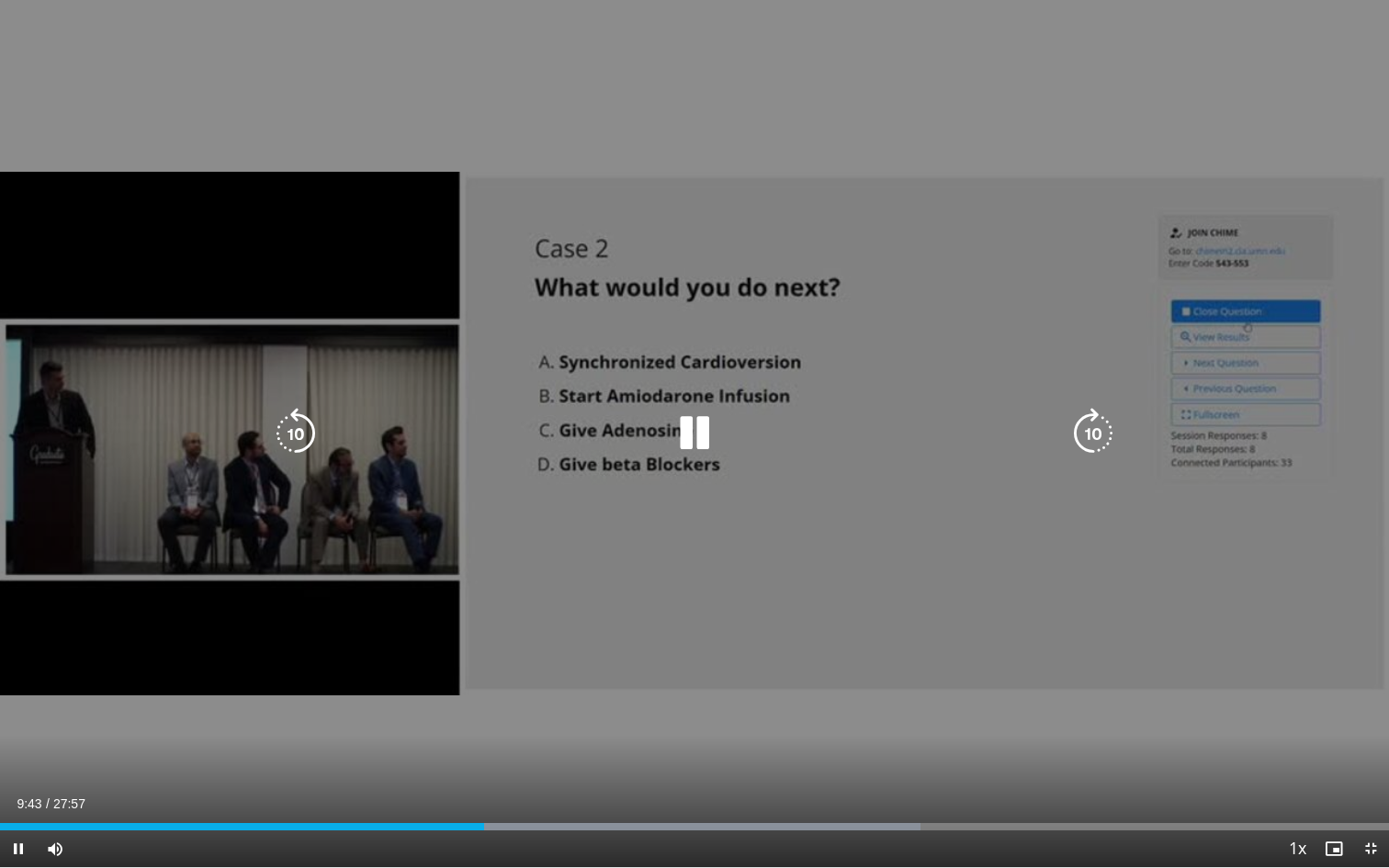 click at bounding box center (296, 434) 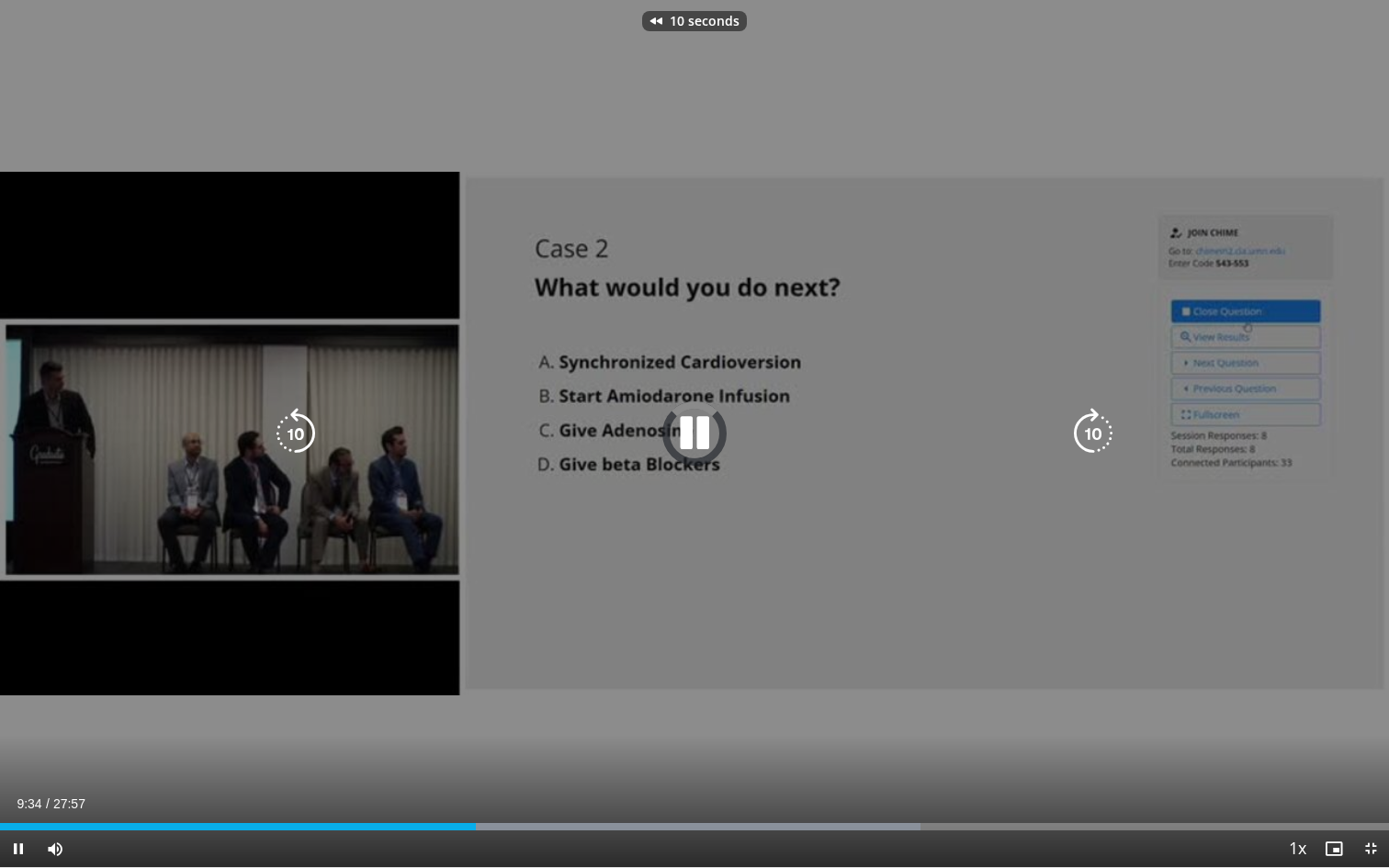 click at bounding box center (296, 434) 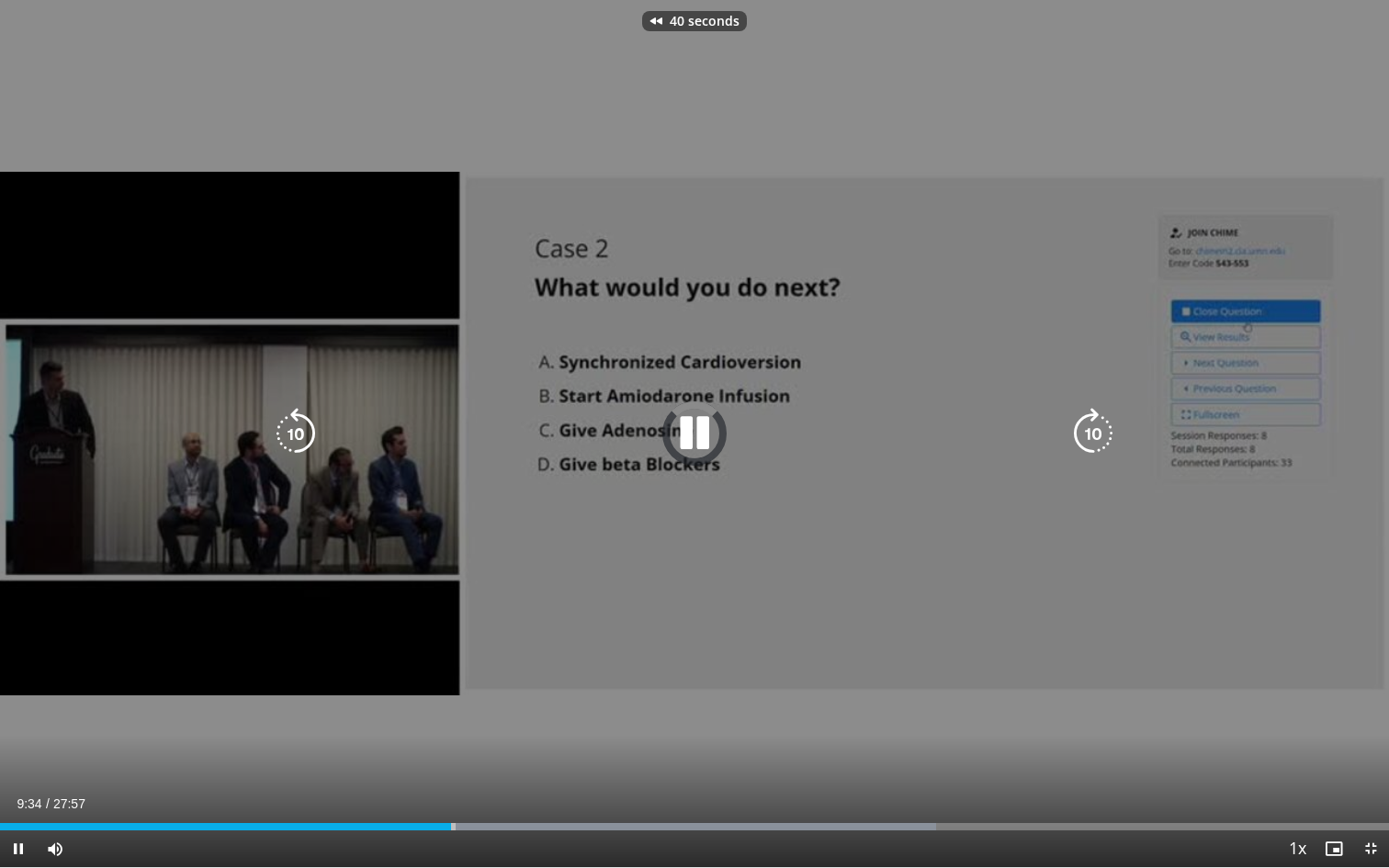click at bounding box center [296, 434] 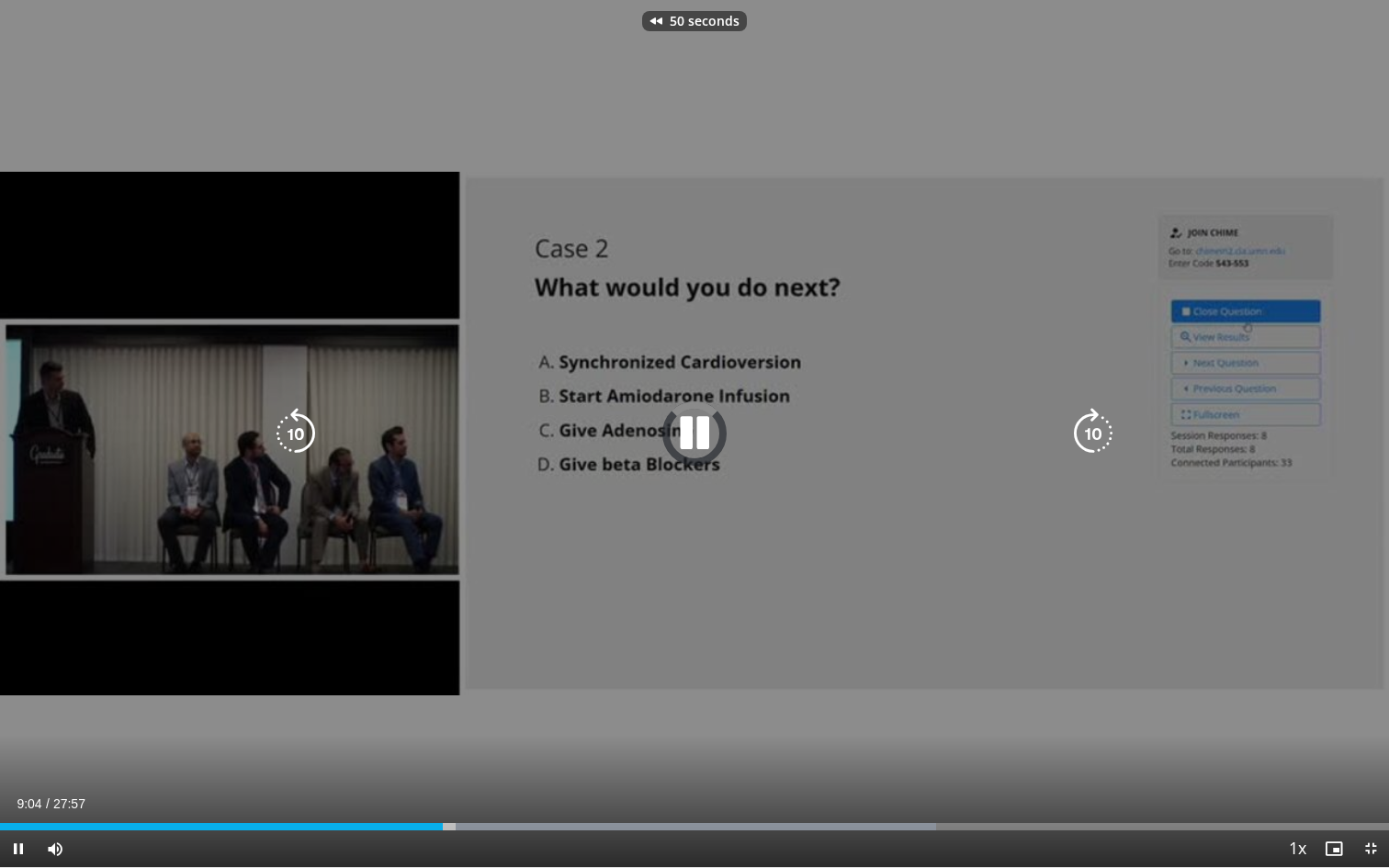 click at bounding box center (296, 434) 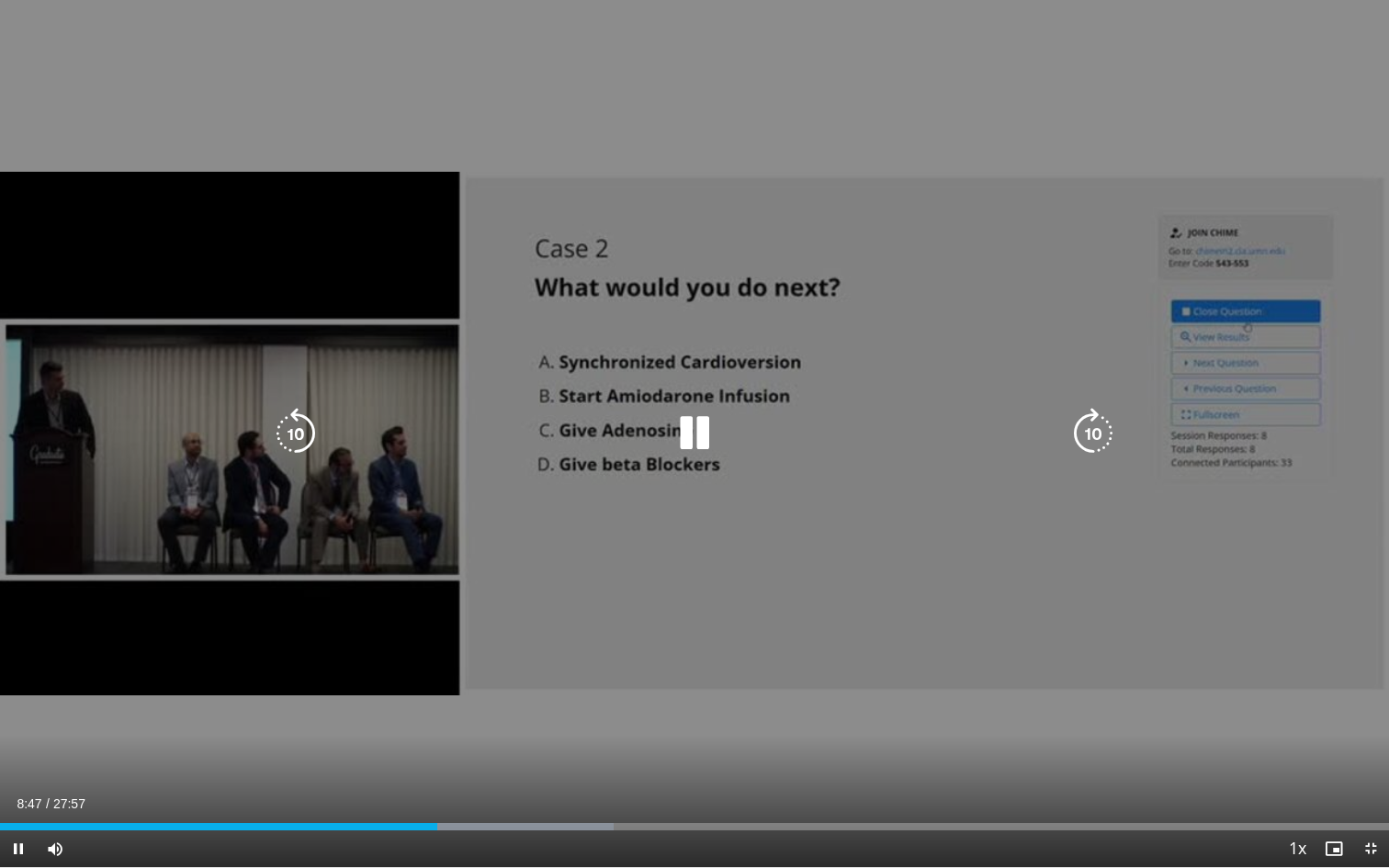 click at bounding box center [694, 434] 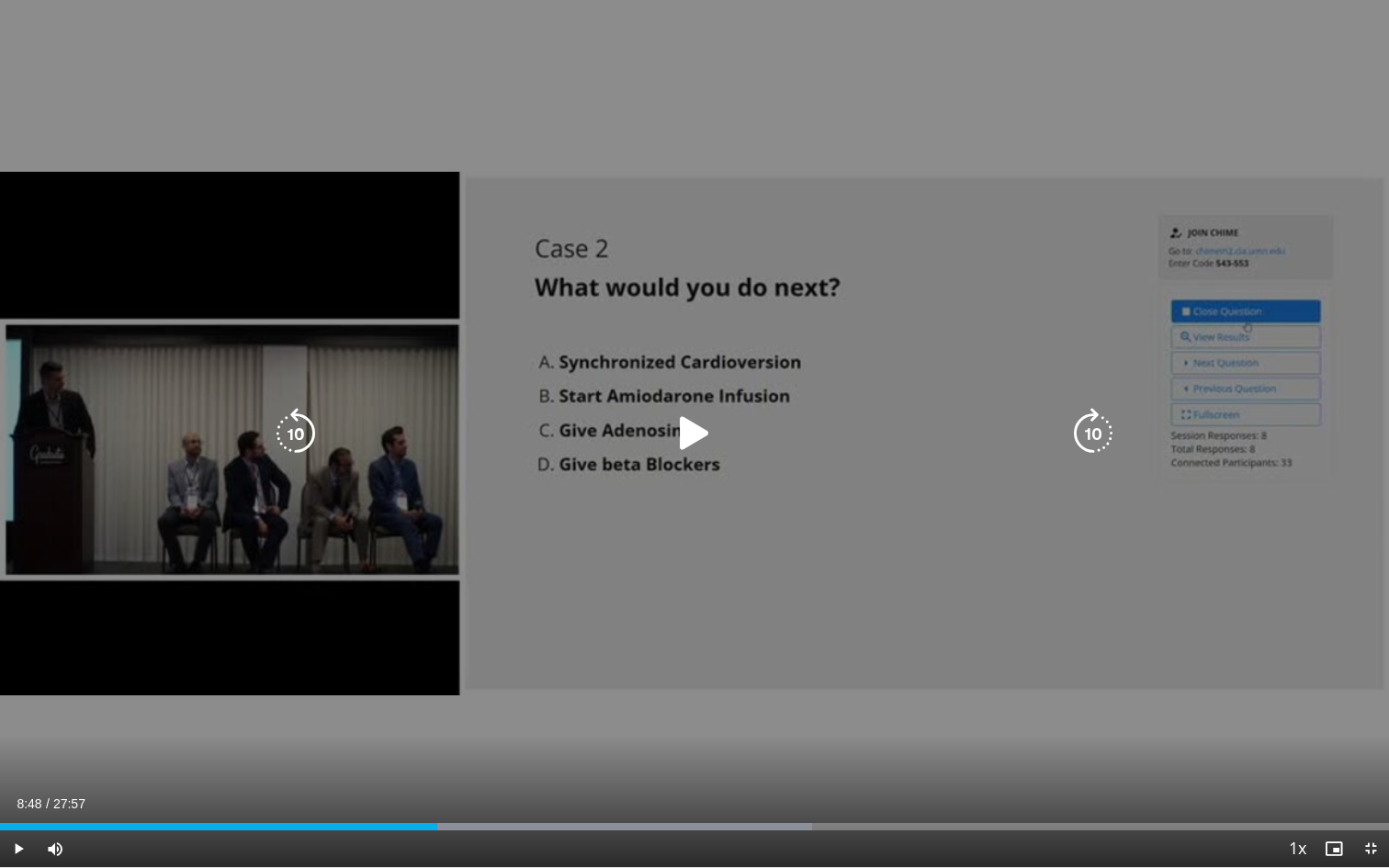 click at bounding box center [694, 434] 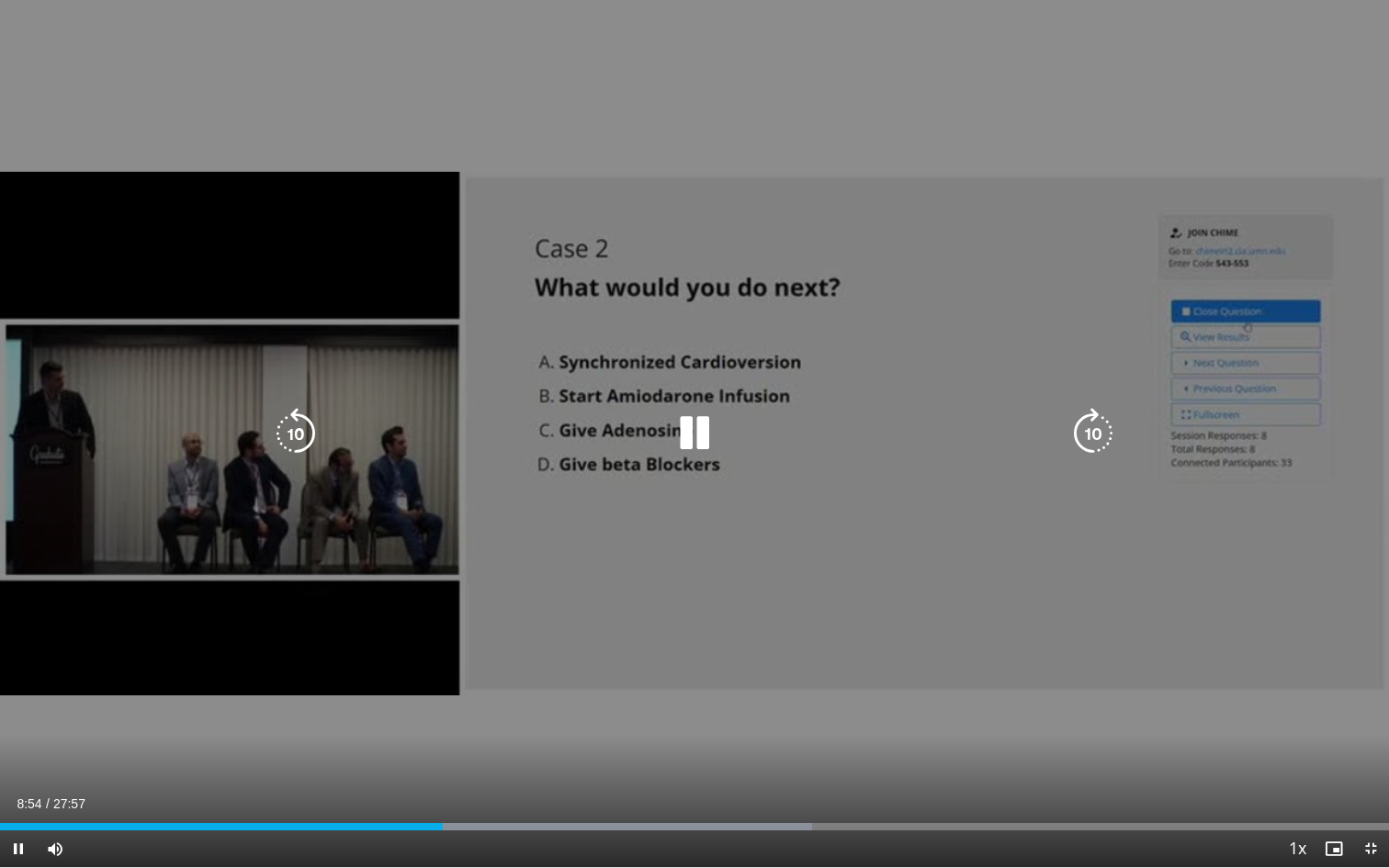 click at bounding box center [296, 434] 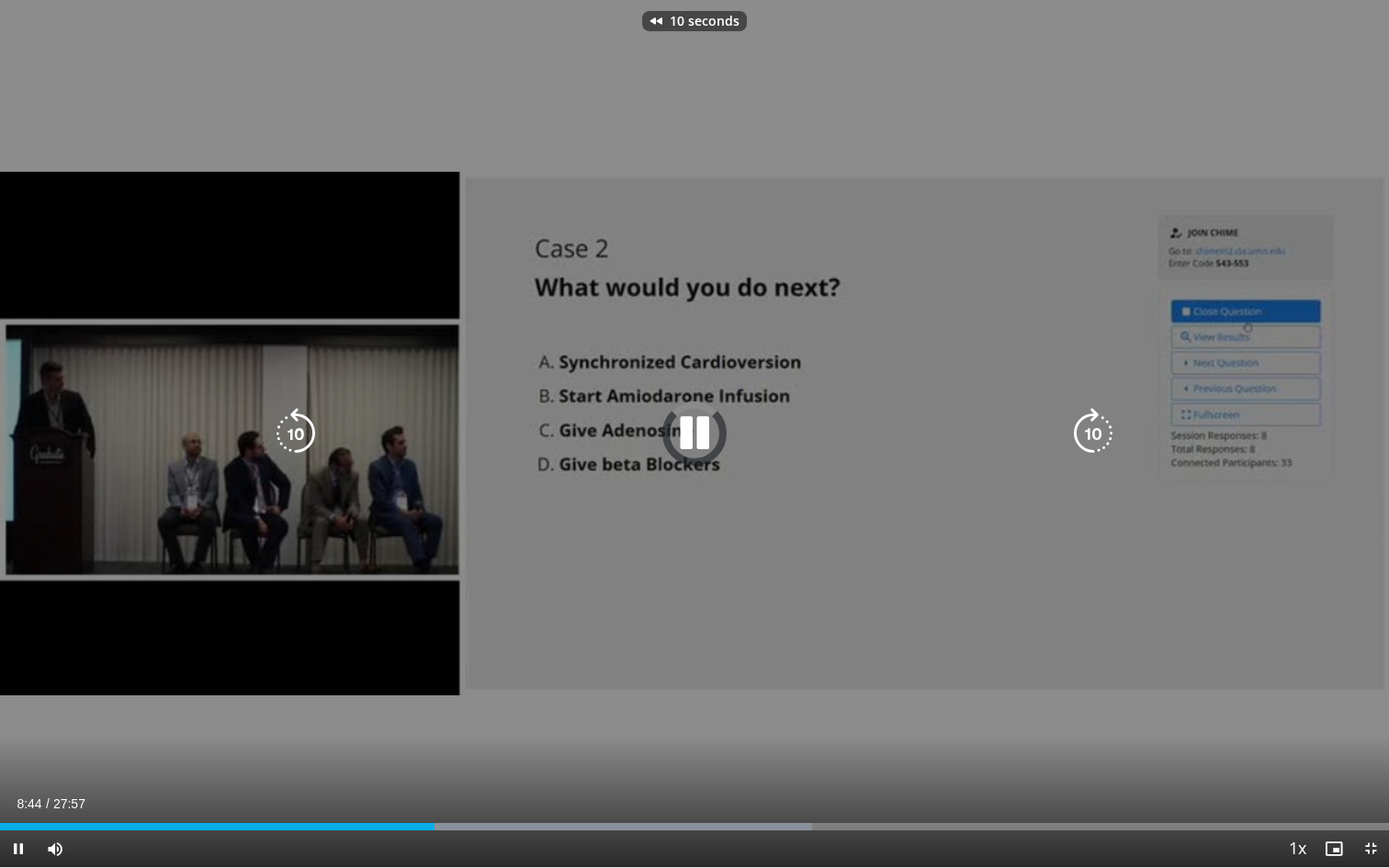 click at bounding box center [296, 434] 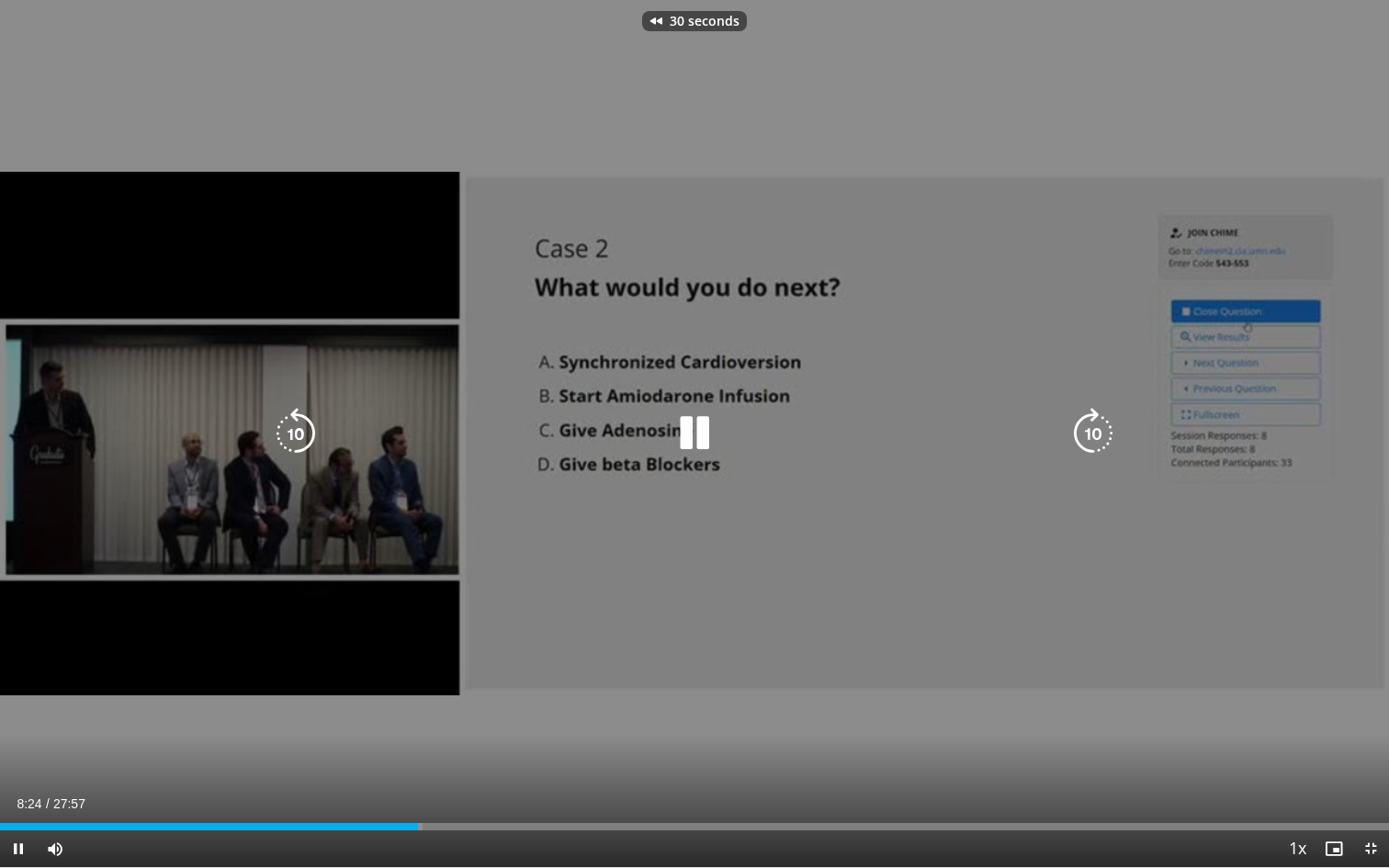 click at bounding box center (296, 434) 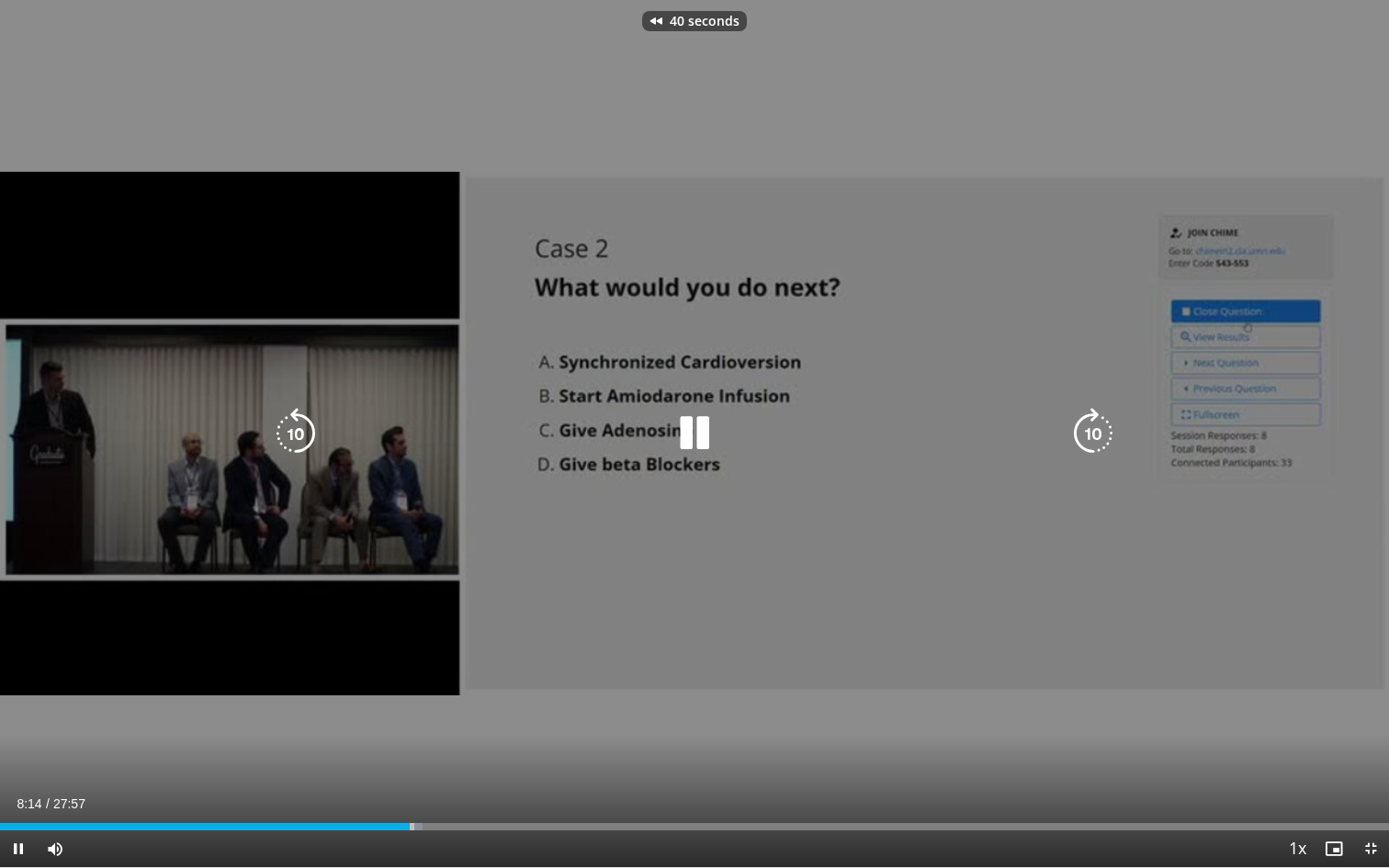 click at bounding box center [296, 434] 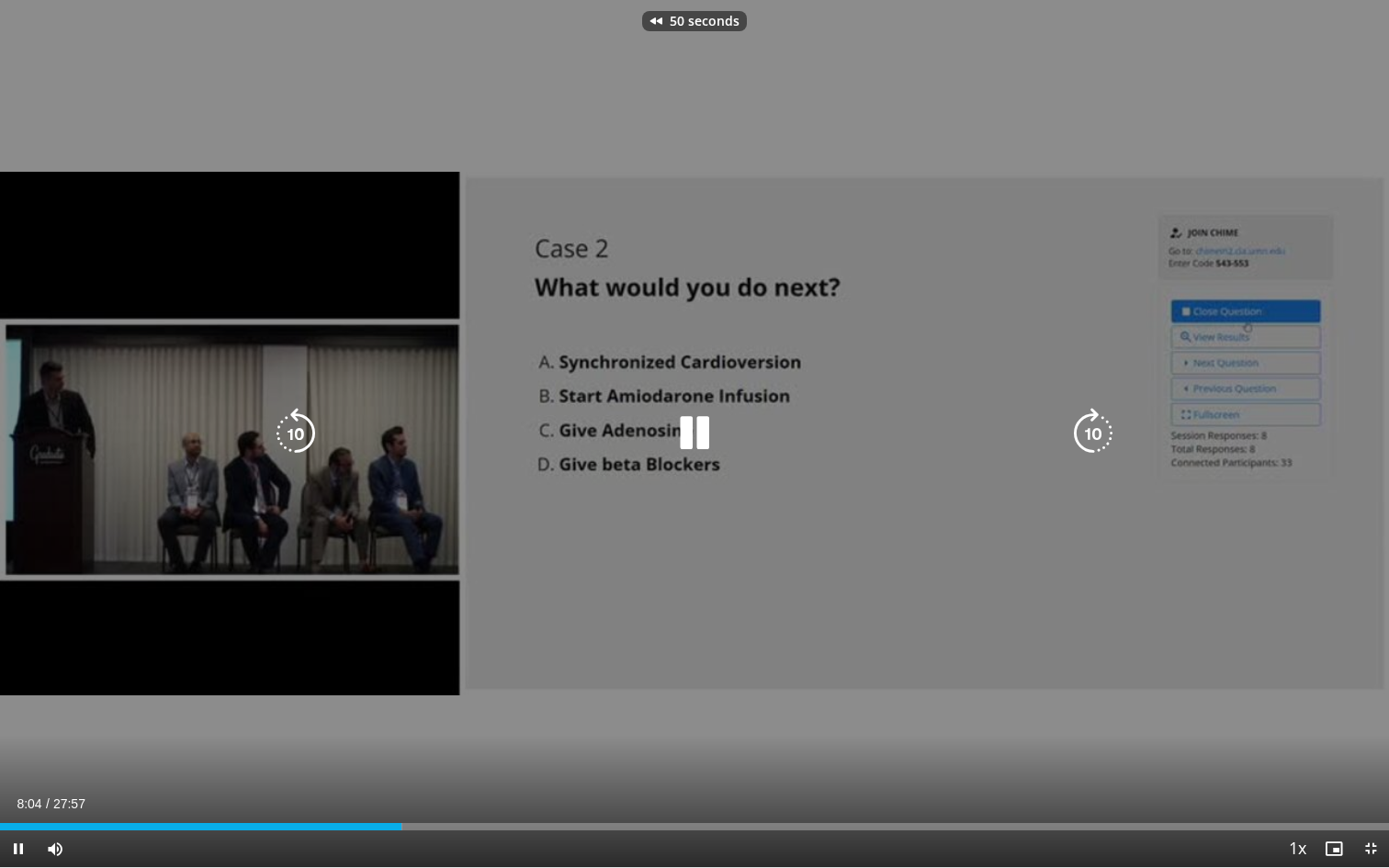 click at bounding box center [296, 434] 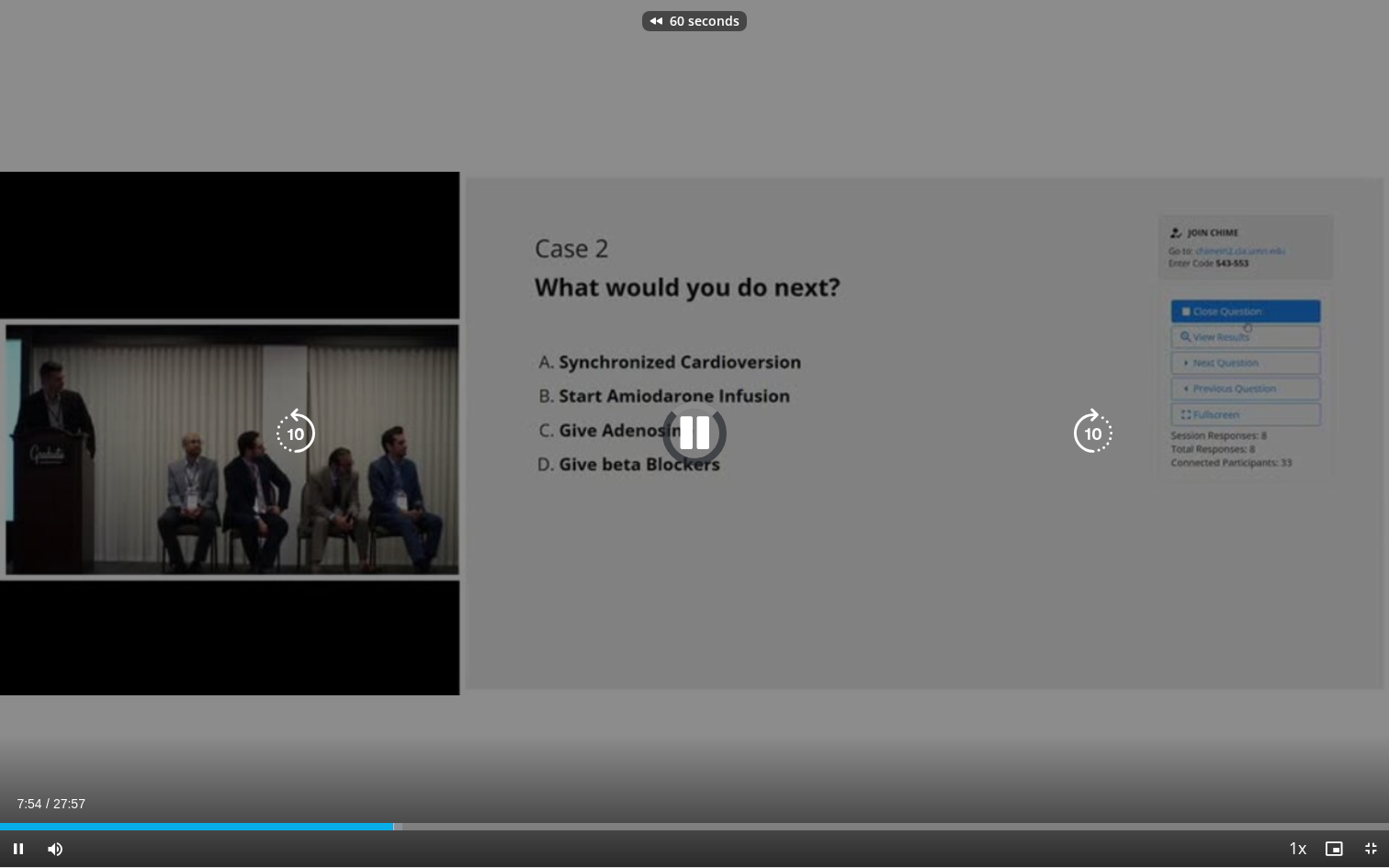 click at bounding box center (296, 434) 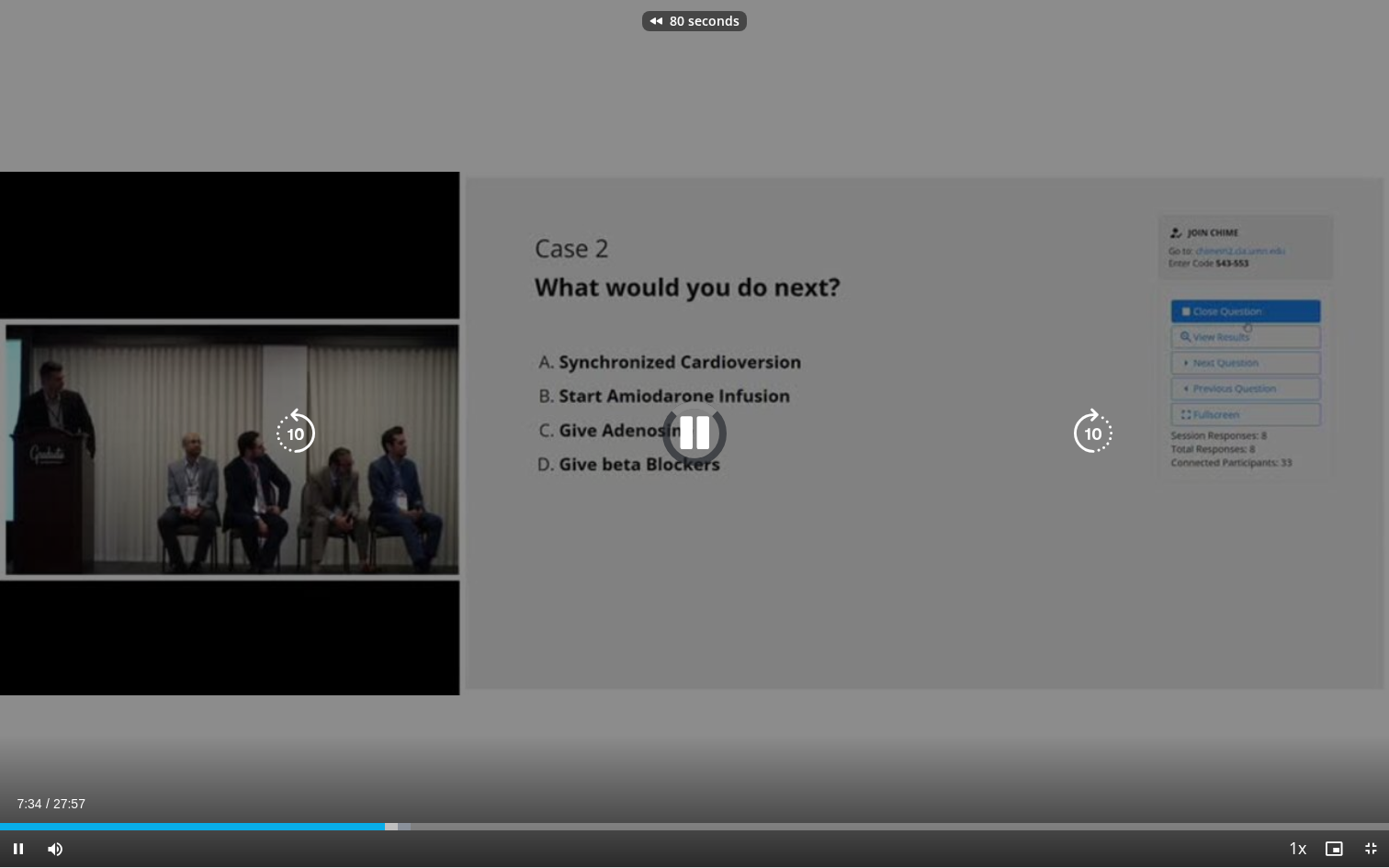click at bounding box center (296, 434) 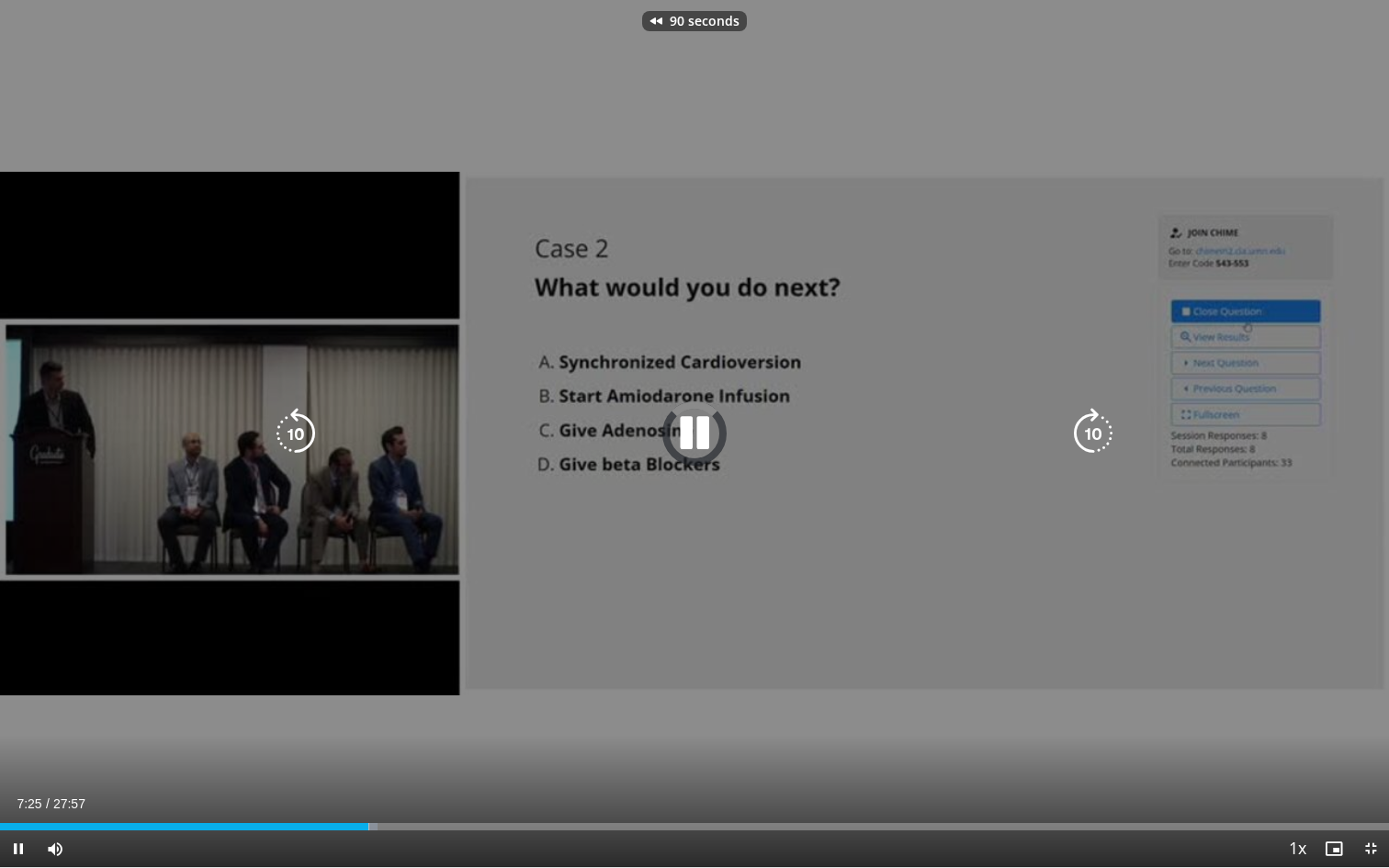 click at bounding box center (296, 434) 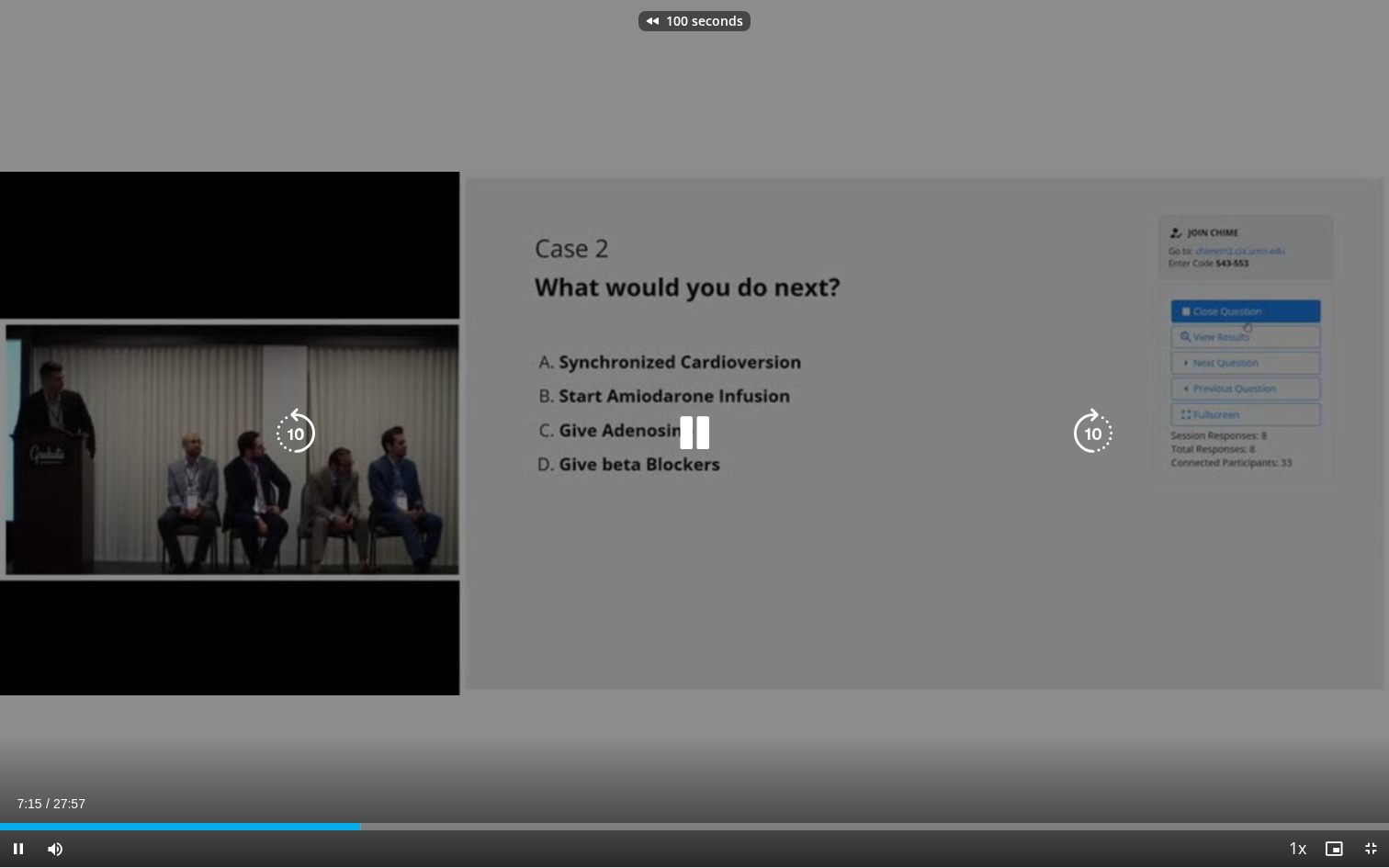 click at bounding box center (296, 434) 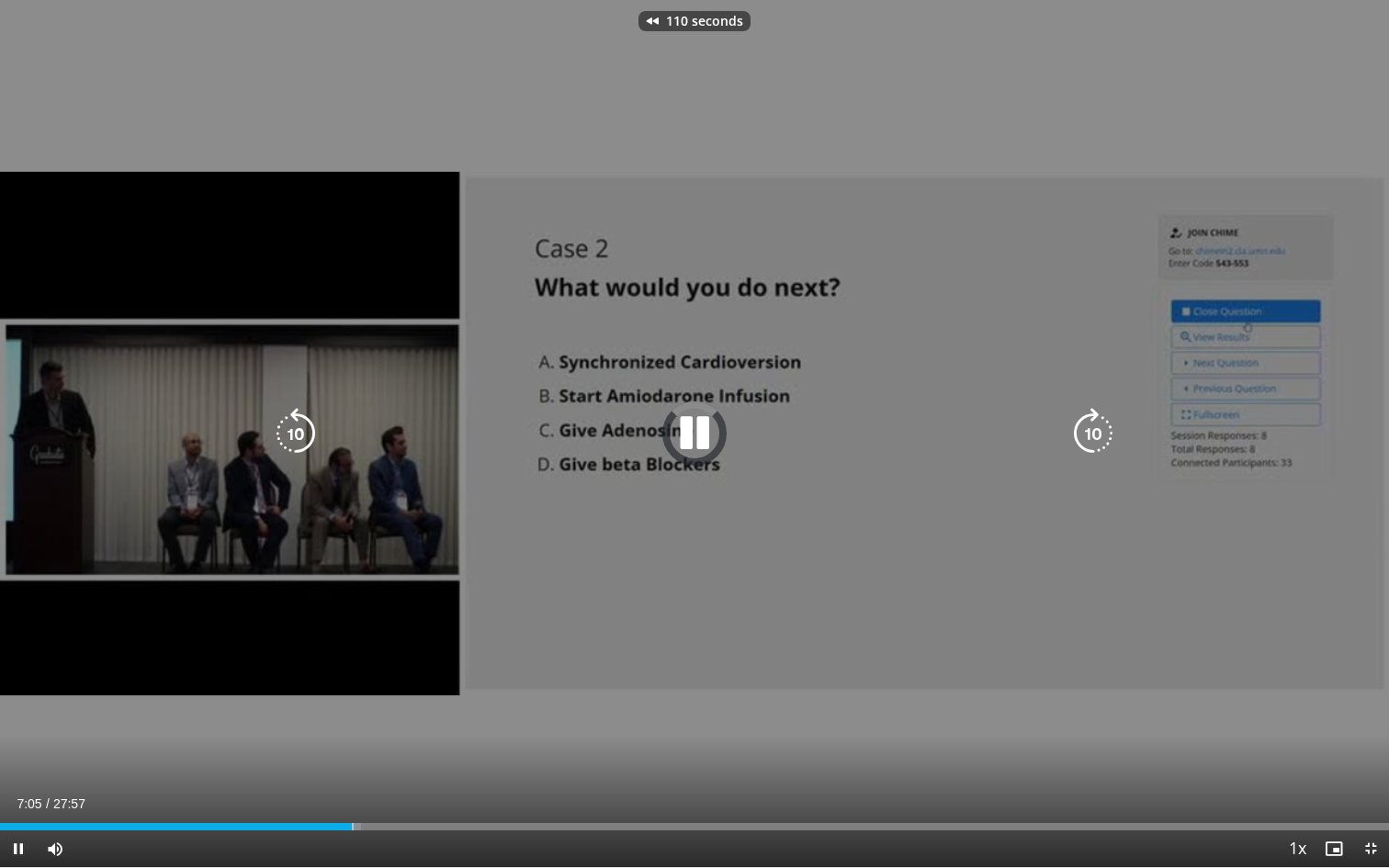 click at bounding box center [296, 434] 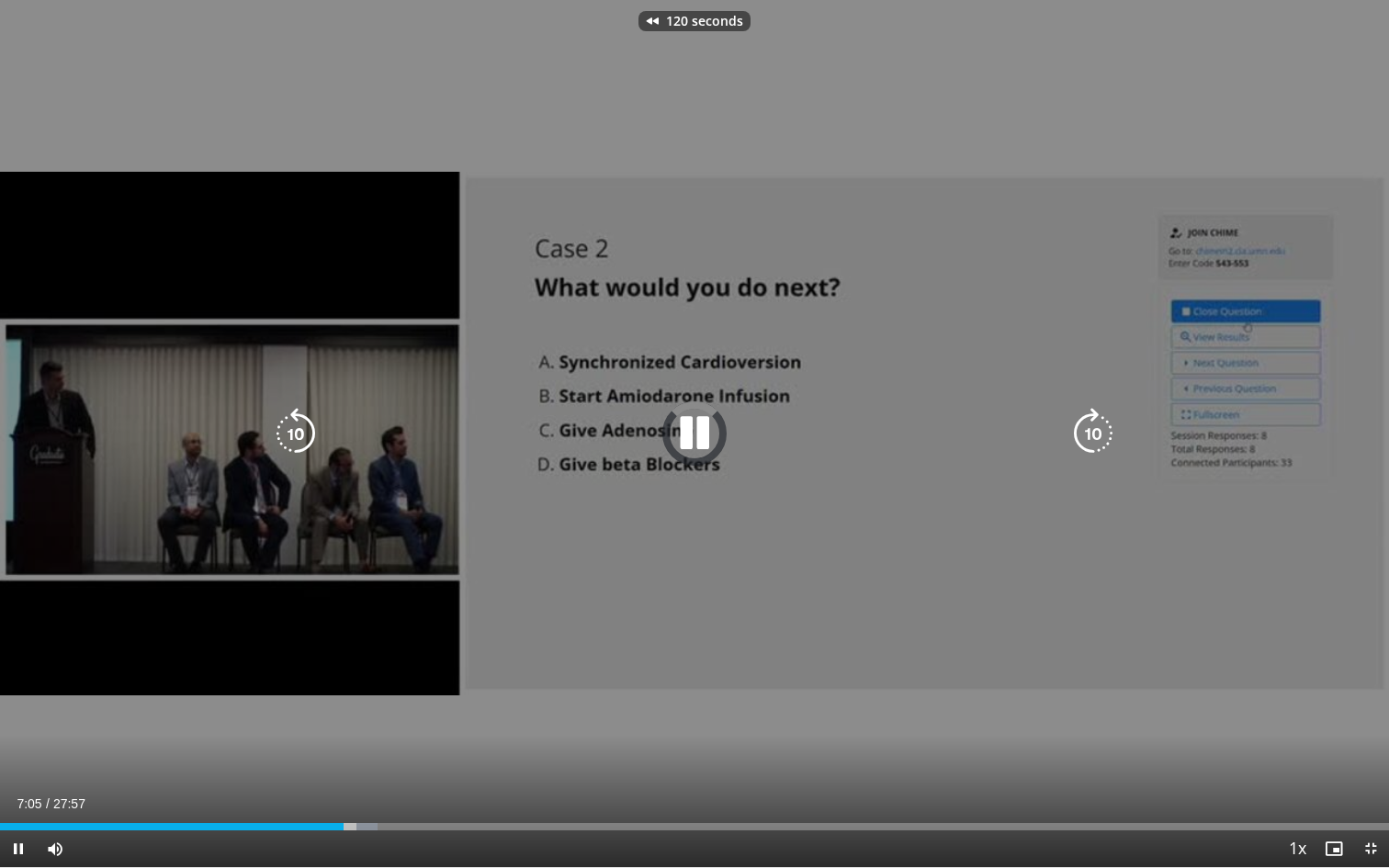 click at bounding box center (296, 434) 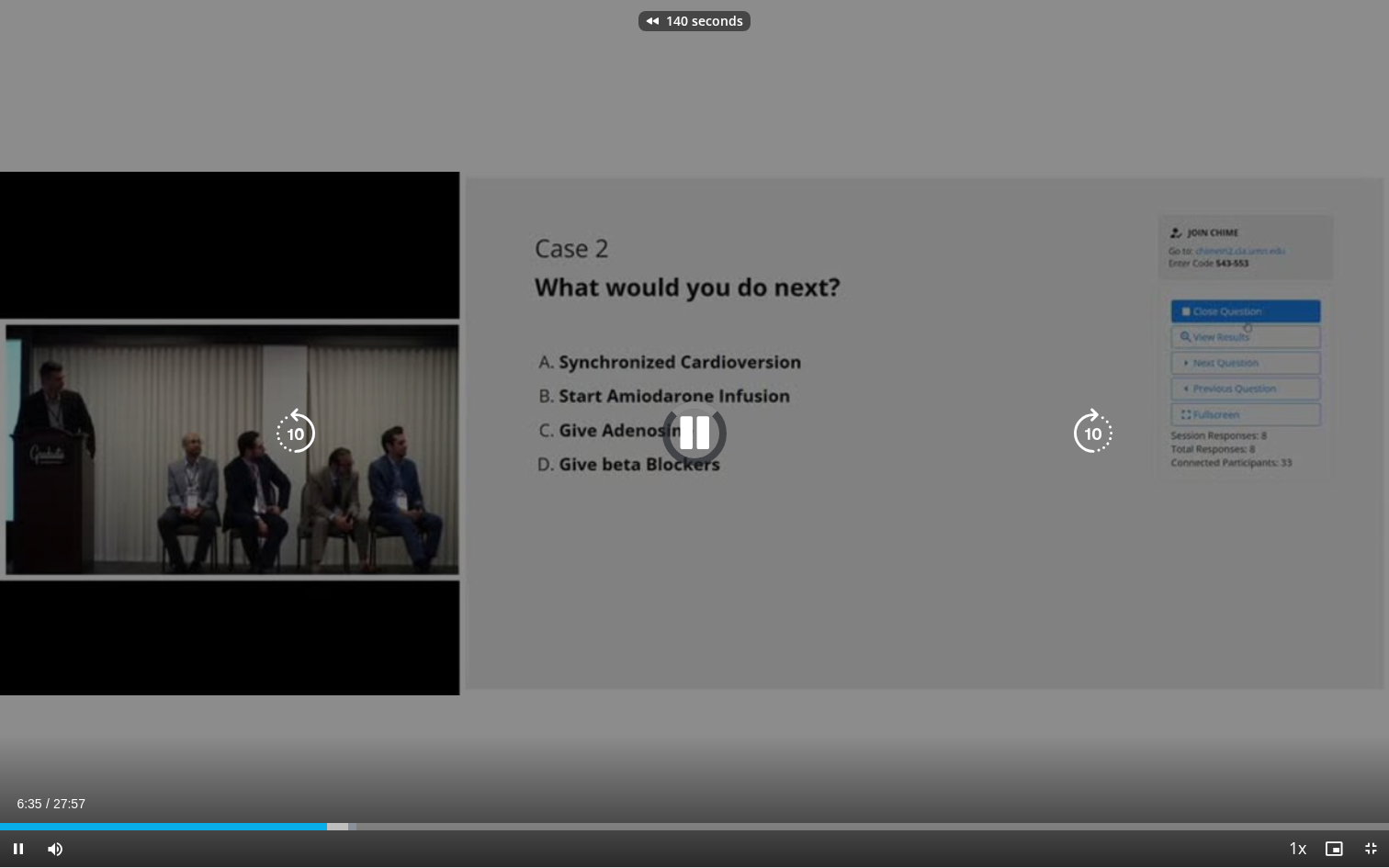 click at bounding box center (296, 434) 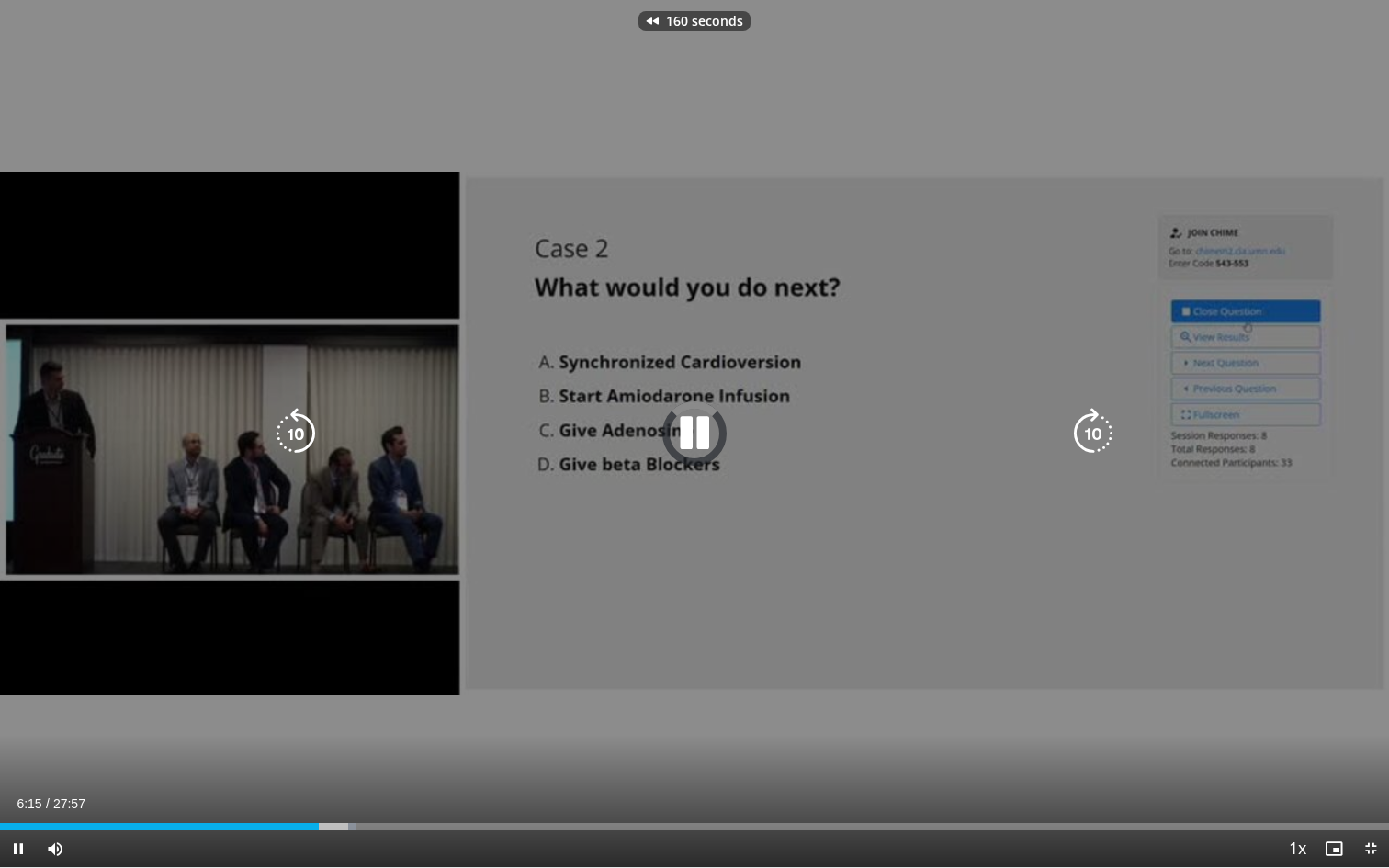 click at bounding box center [296, 434] 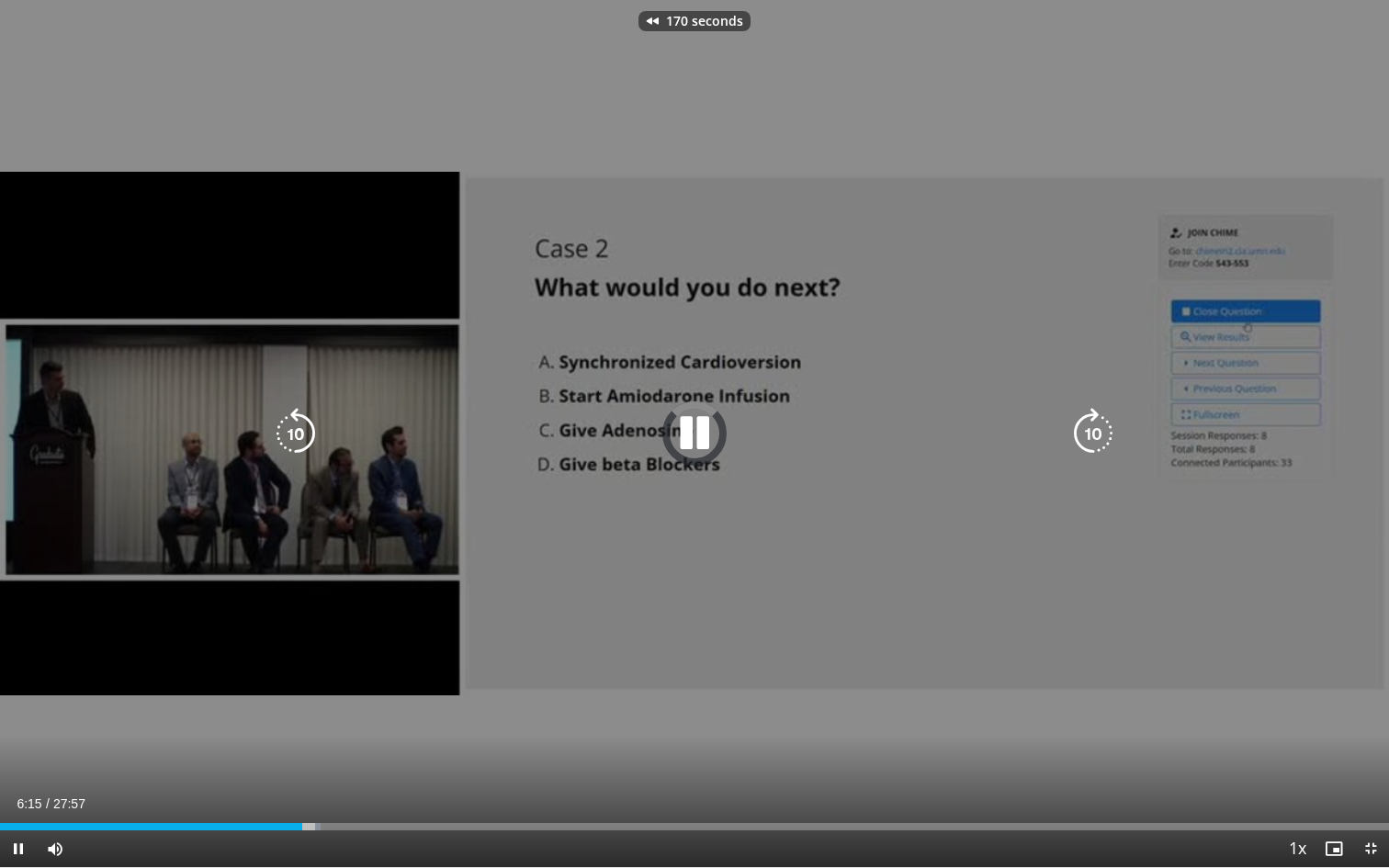 click at bounding box center [296, 434] 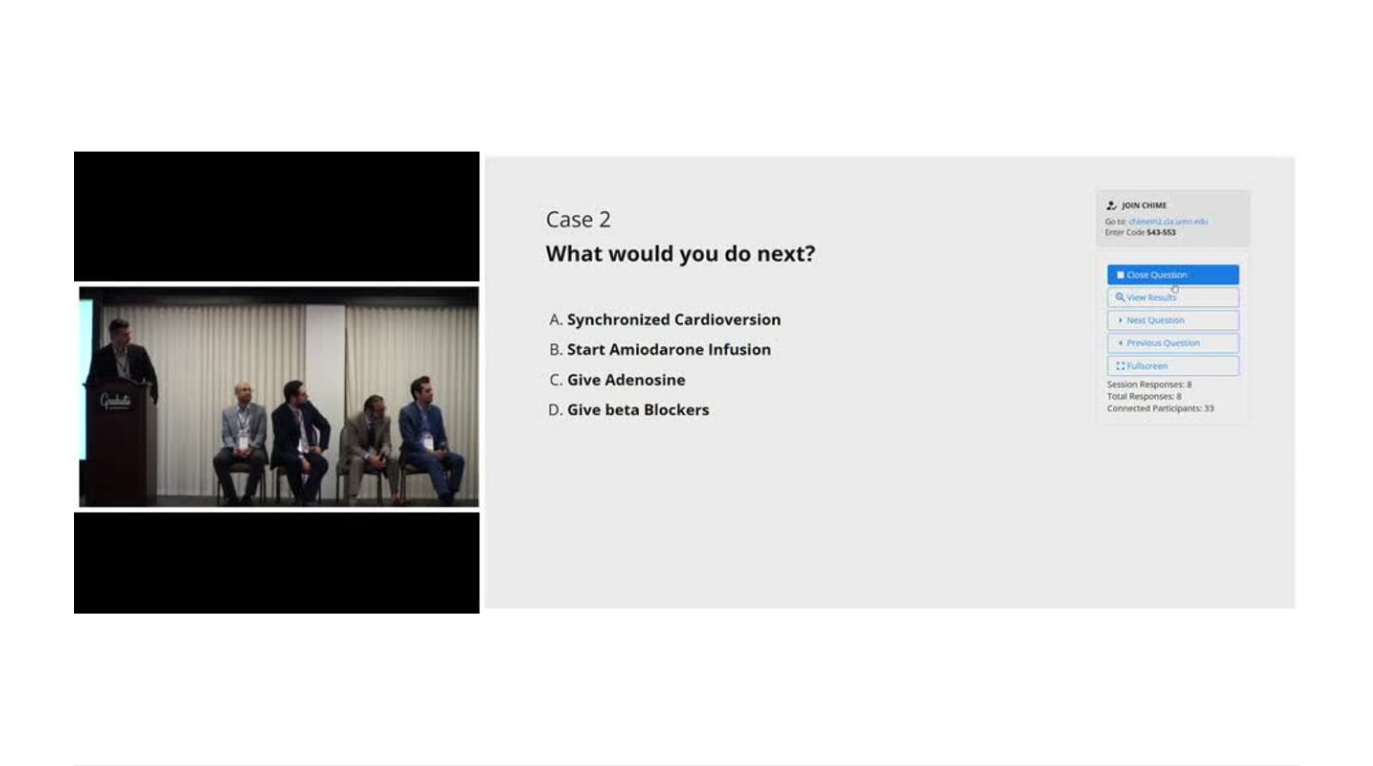 scroll, scrollTop: 551, scrollLeft: 0, axis: vertical 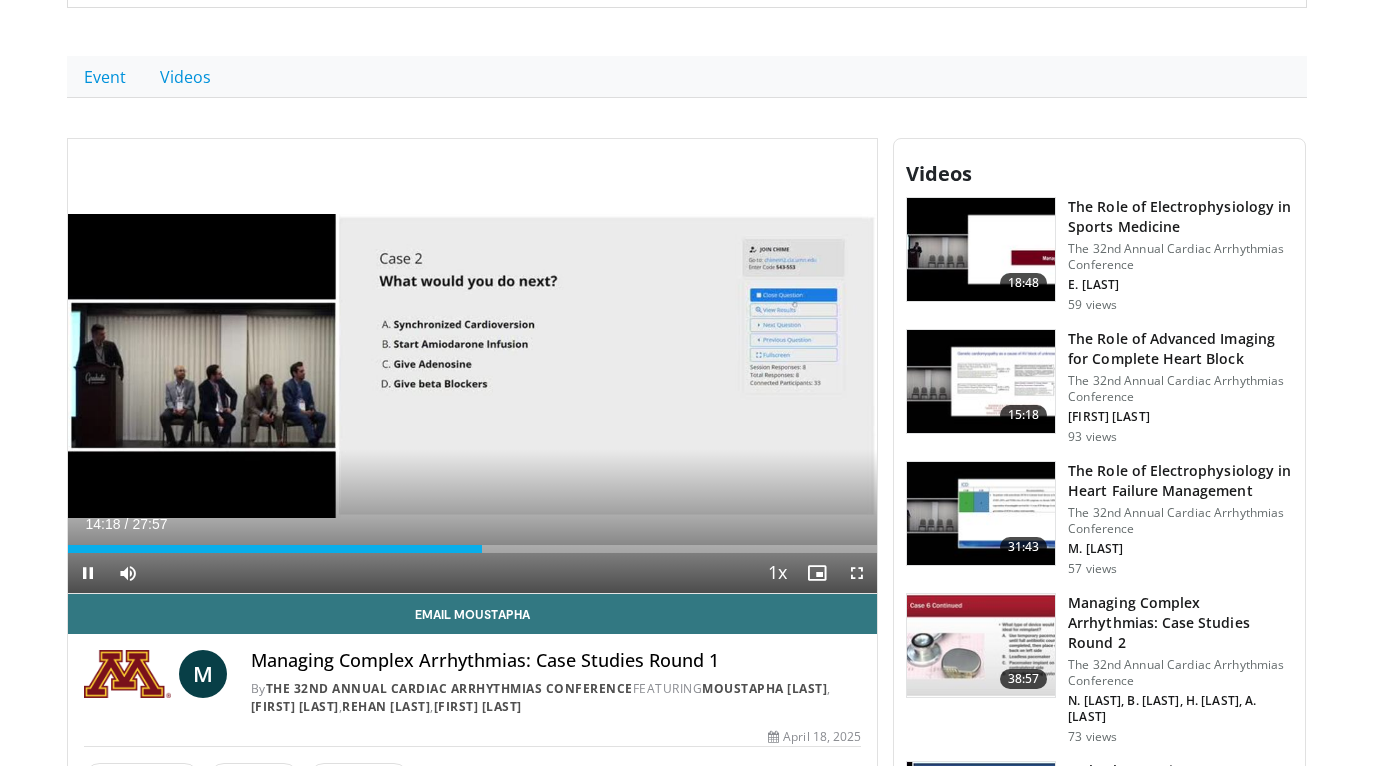 click at bounding box center [857, 573] 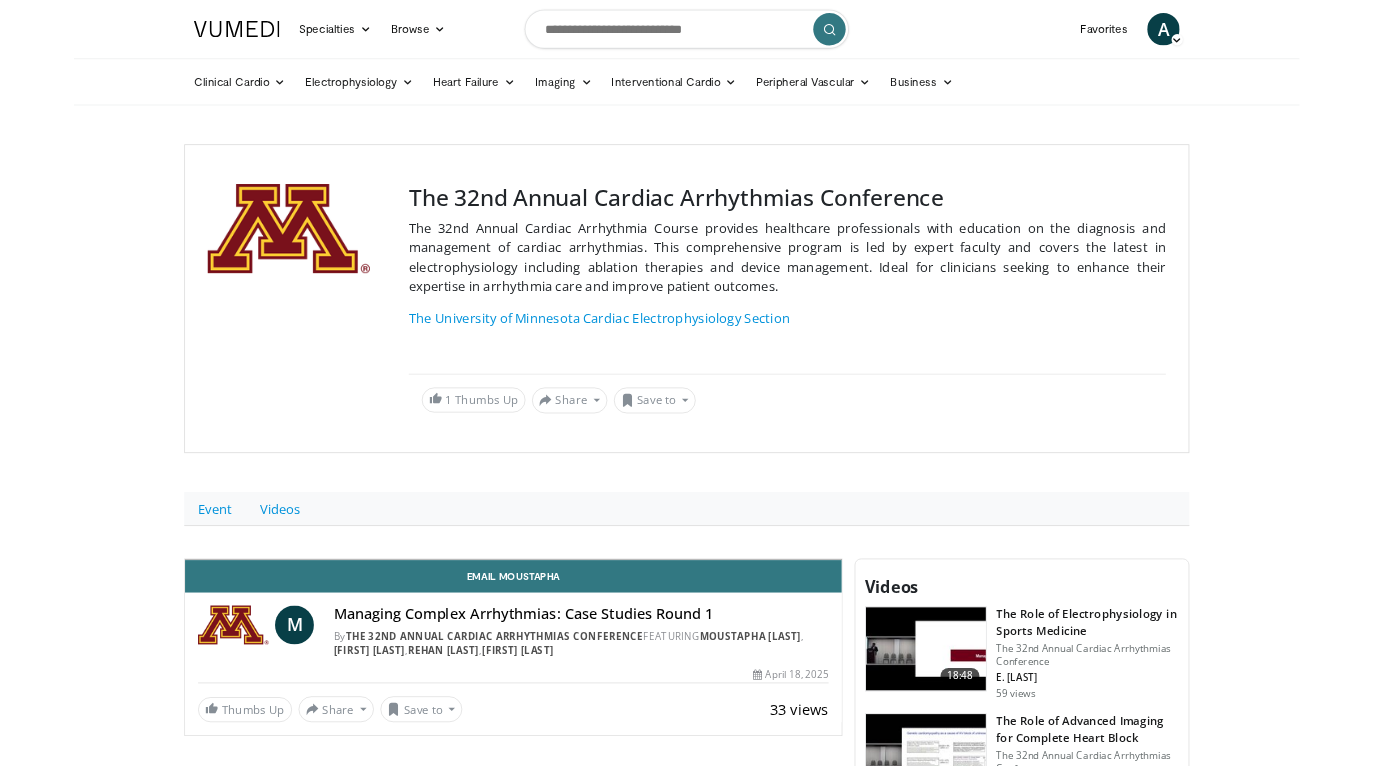 scroll, scrollTop: 551, scrollLeft: 0, axis: vertical 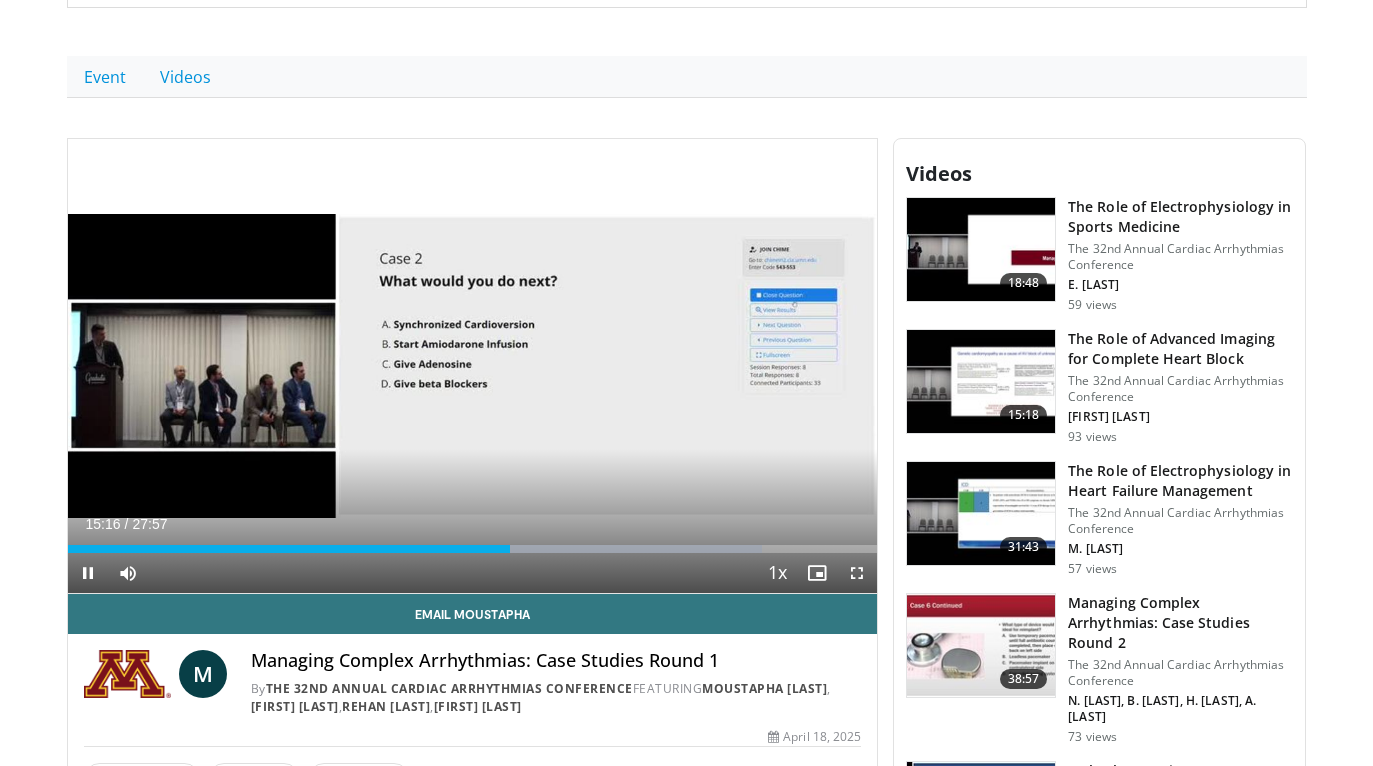 click at bounding box center (857, 573) 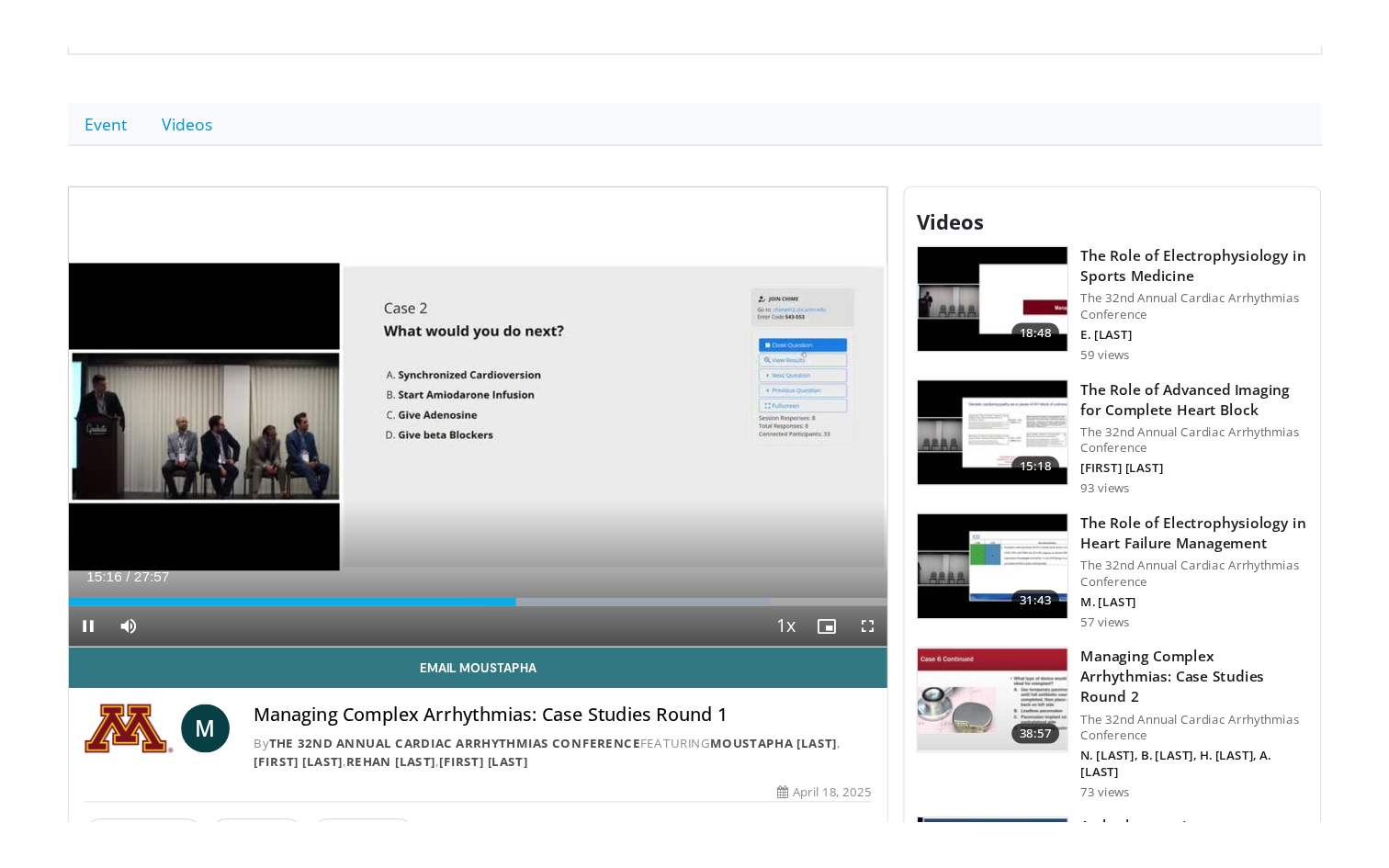 scroll, scrollTop: 0, scrollLeft: 0, axis: both 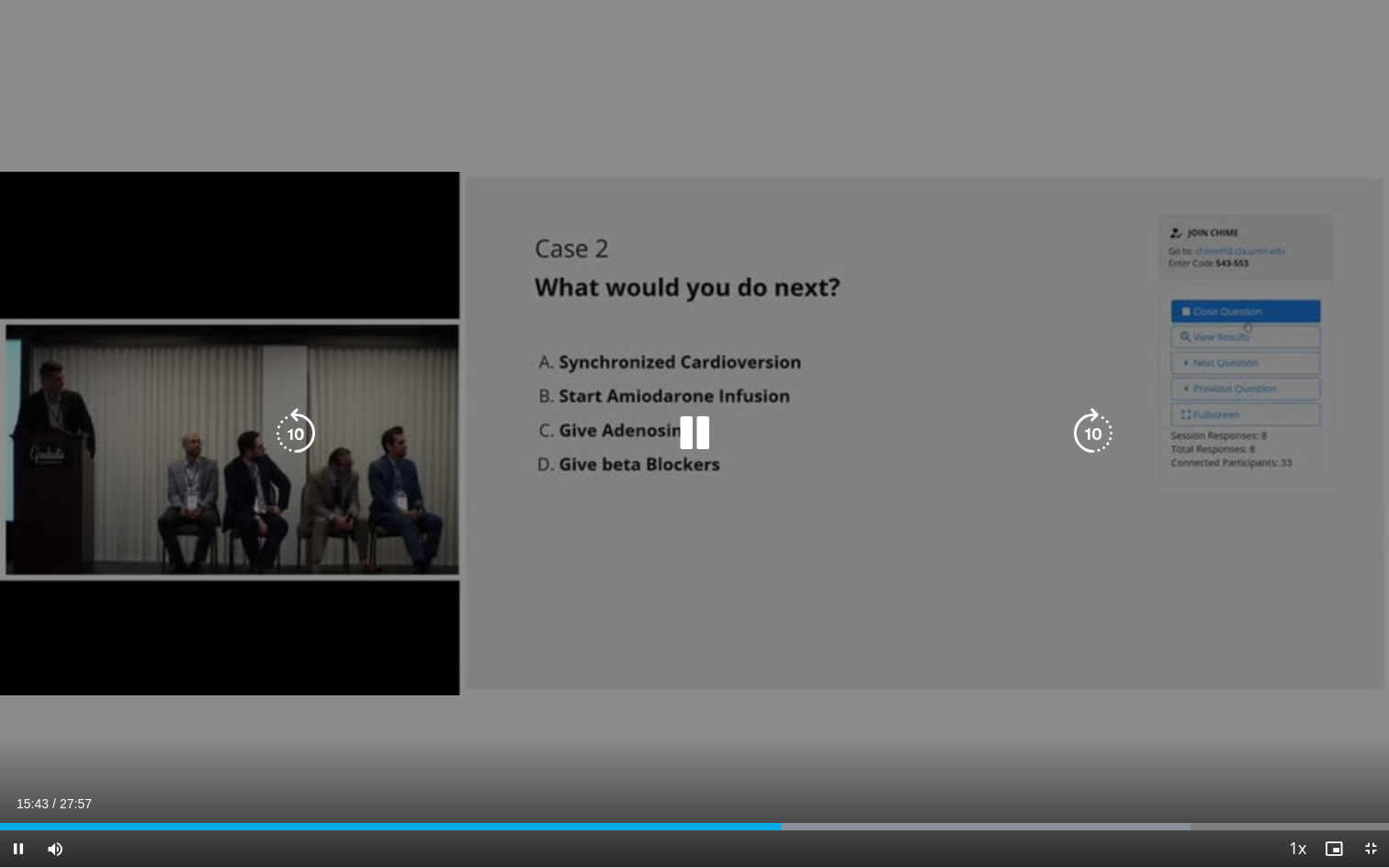click at bounding box center (296, 434) 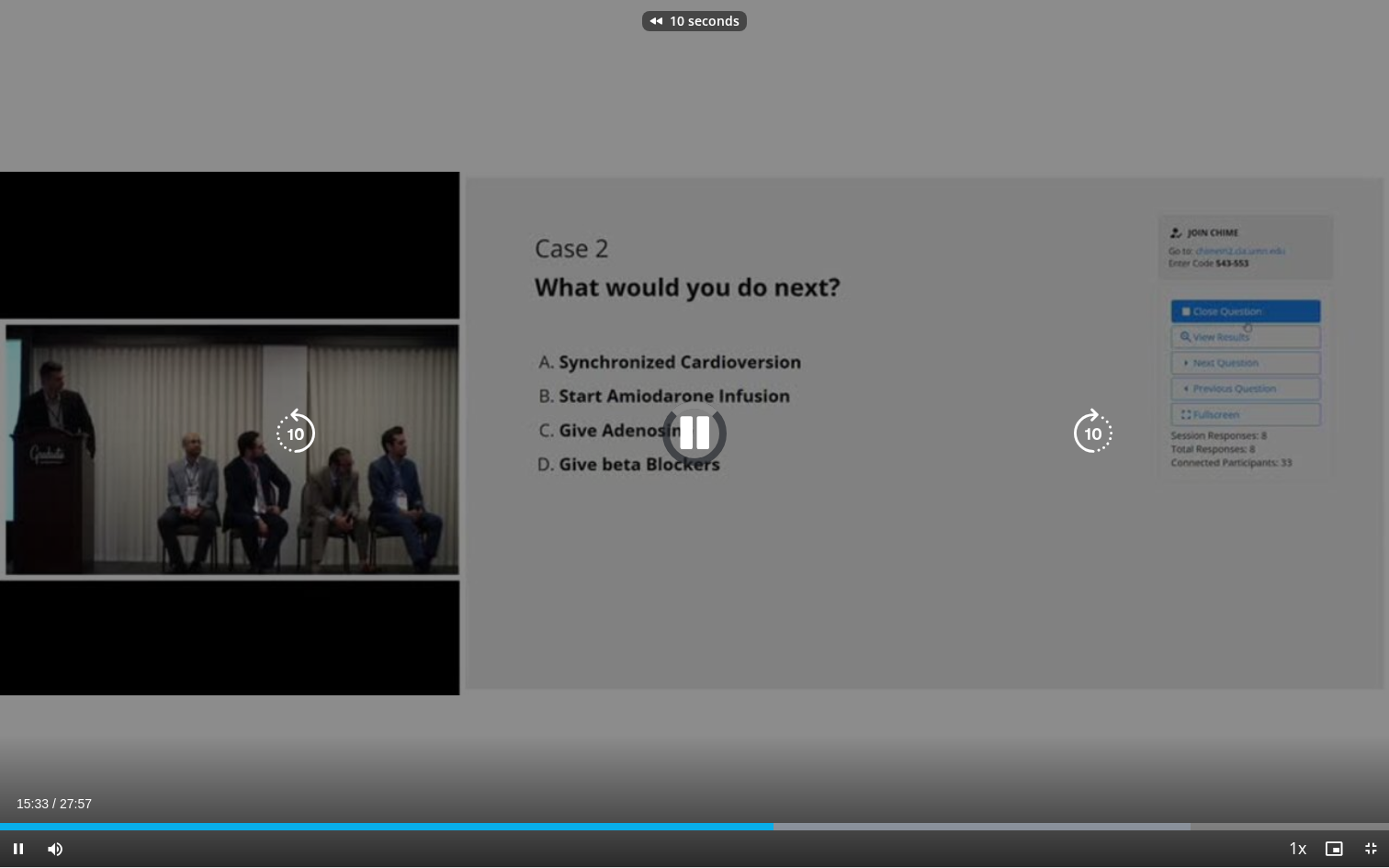 click at bounding box center [296, 434] 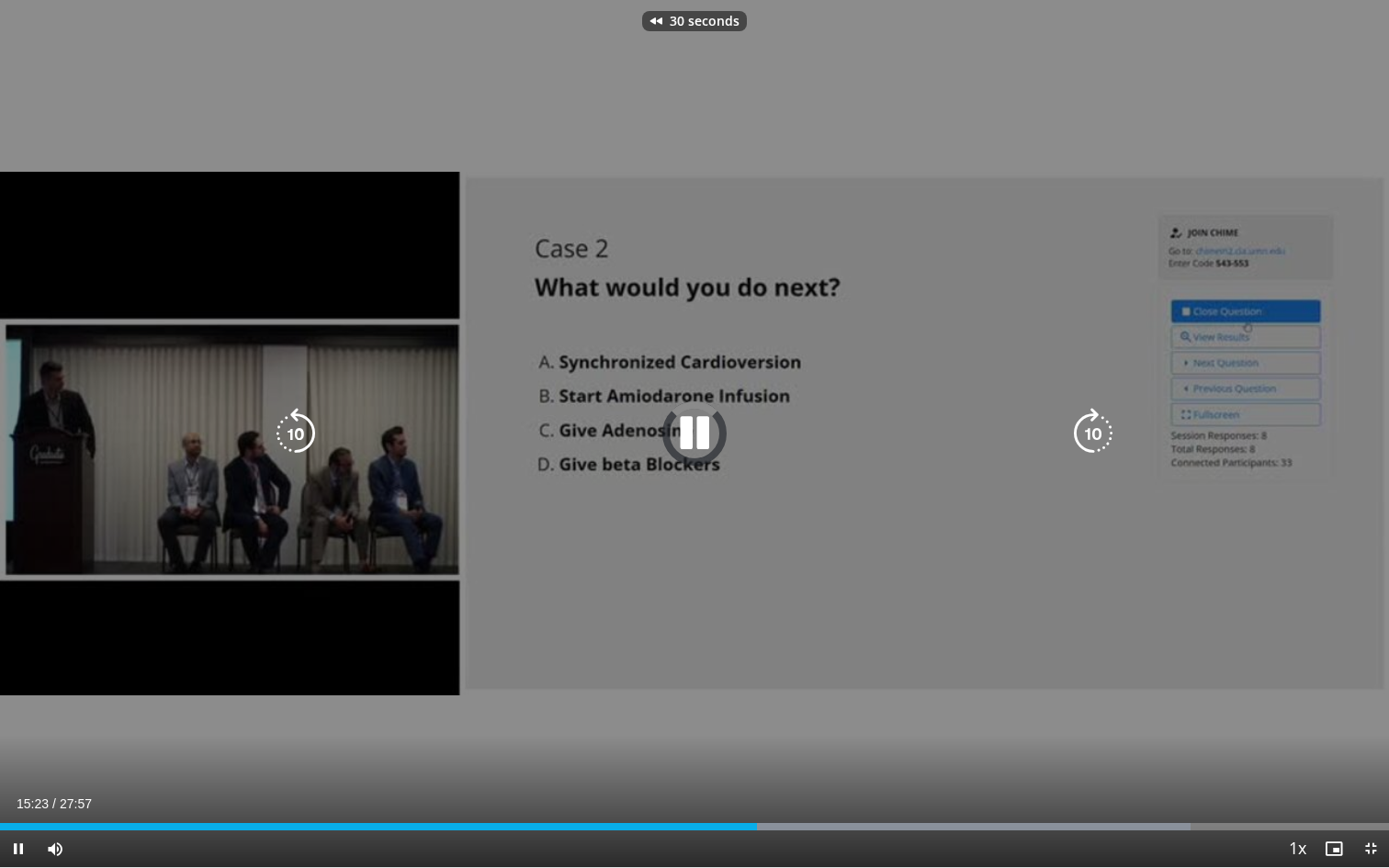 click at bounding box center (296, 434) 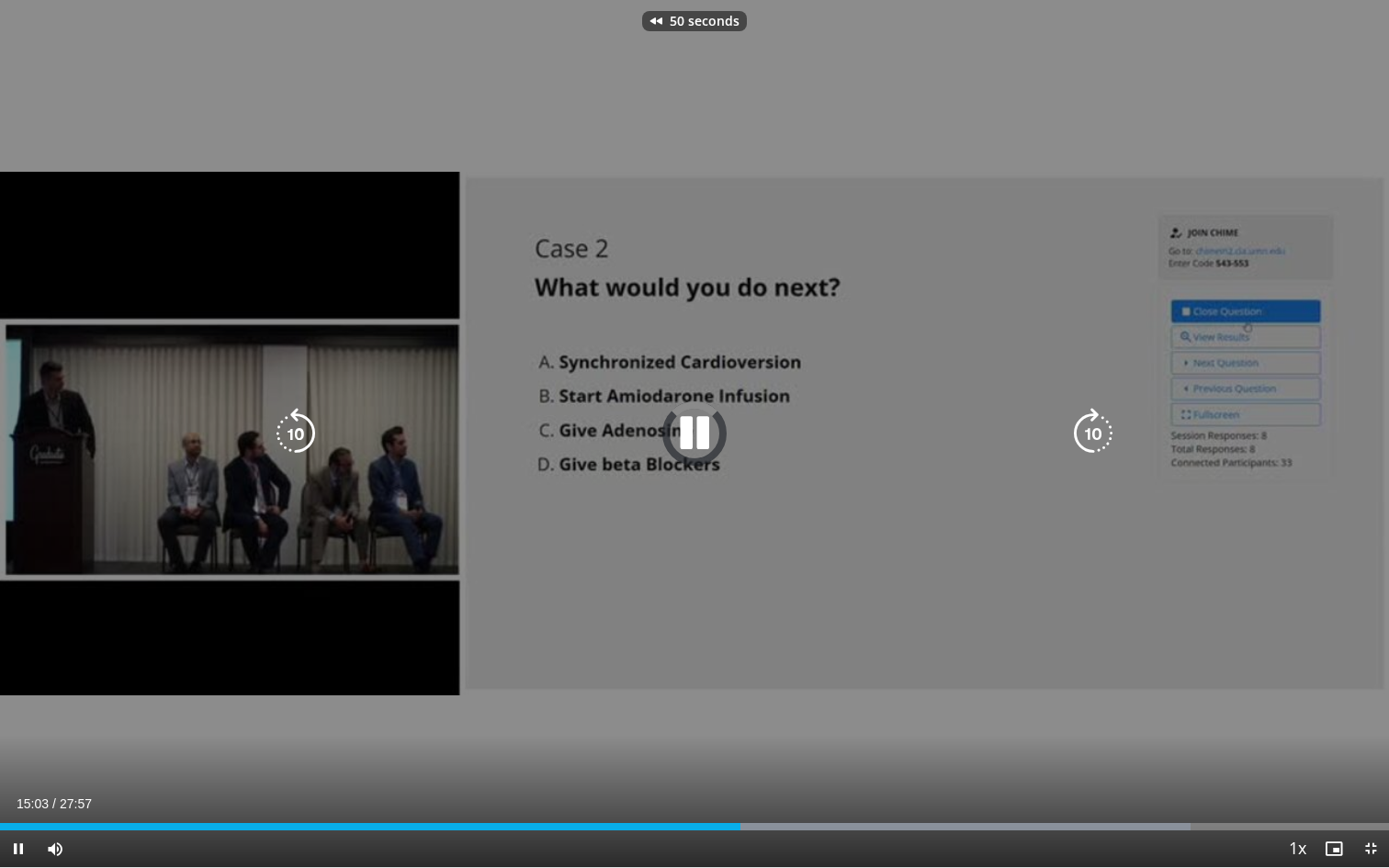 click at bounding box center [296, 434] 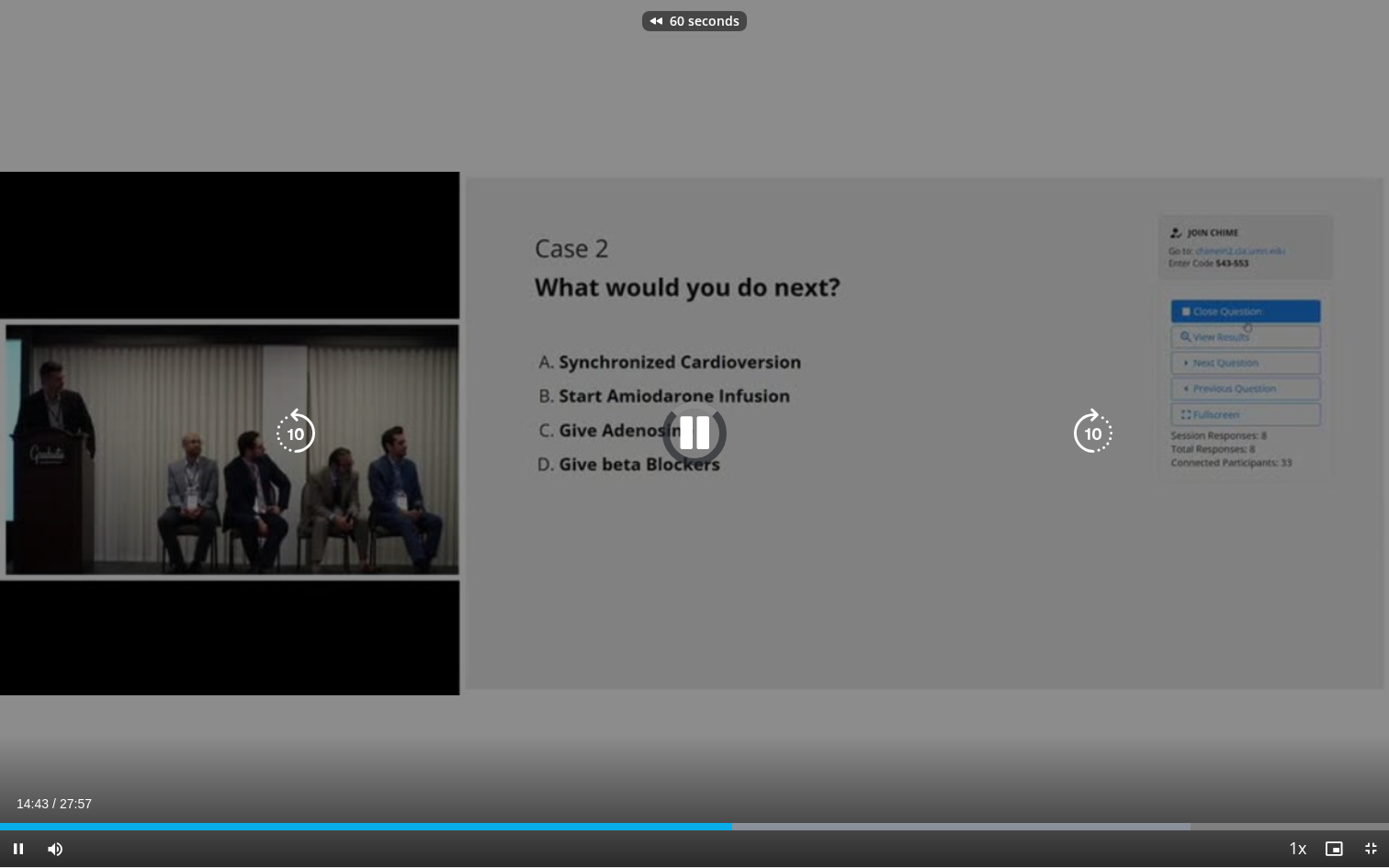 click at bounding box center [296, 434] 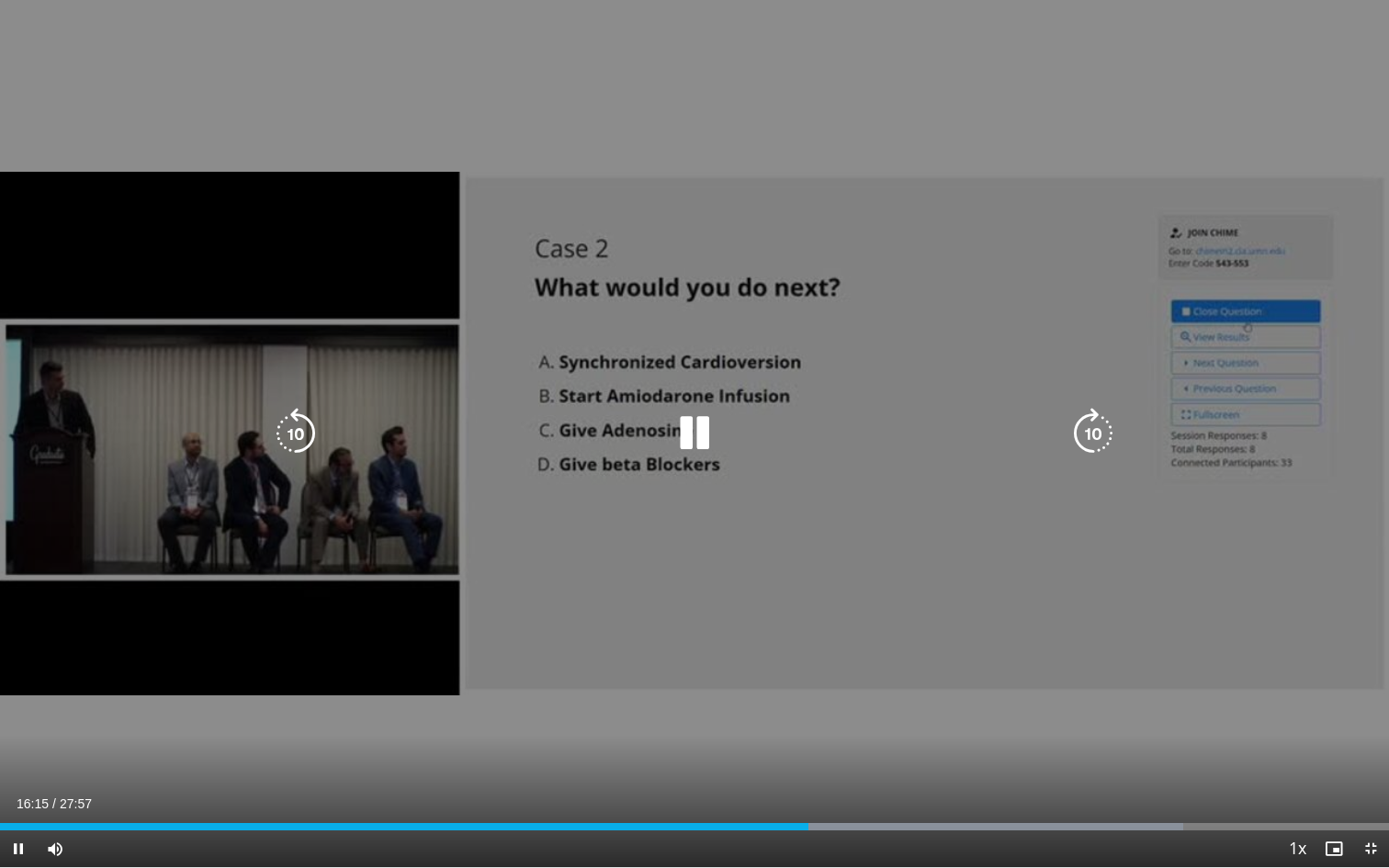 click at bounding box center (296, 434) 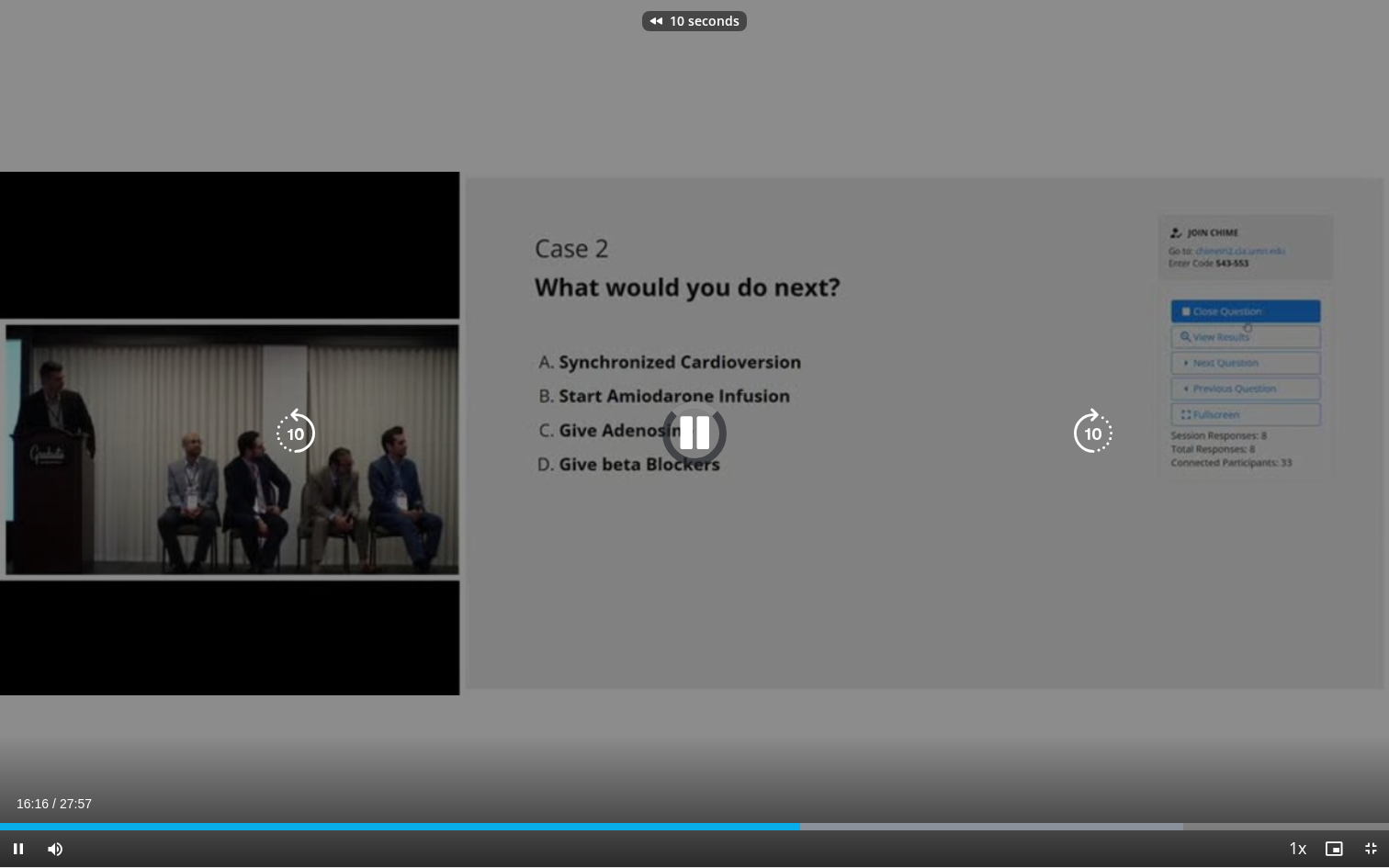 click at bounding box center (296, 434) 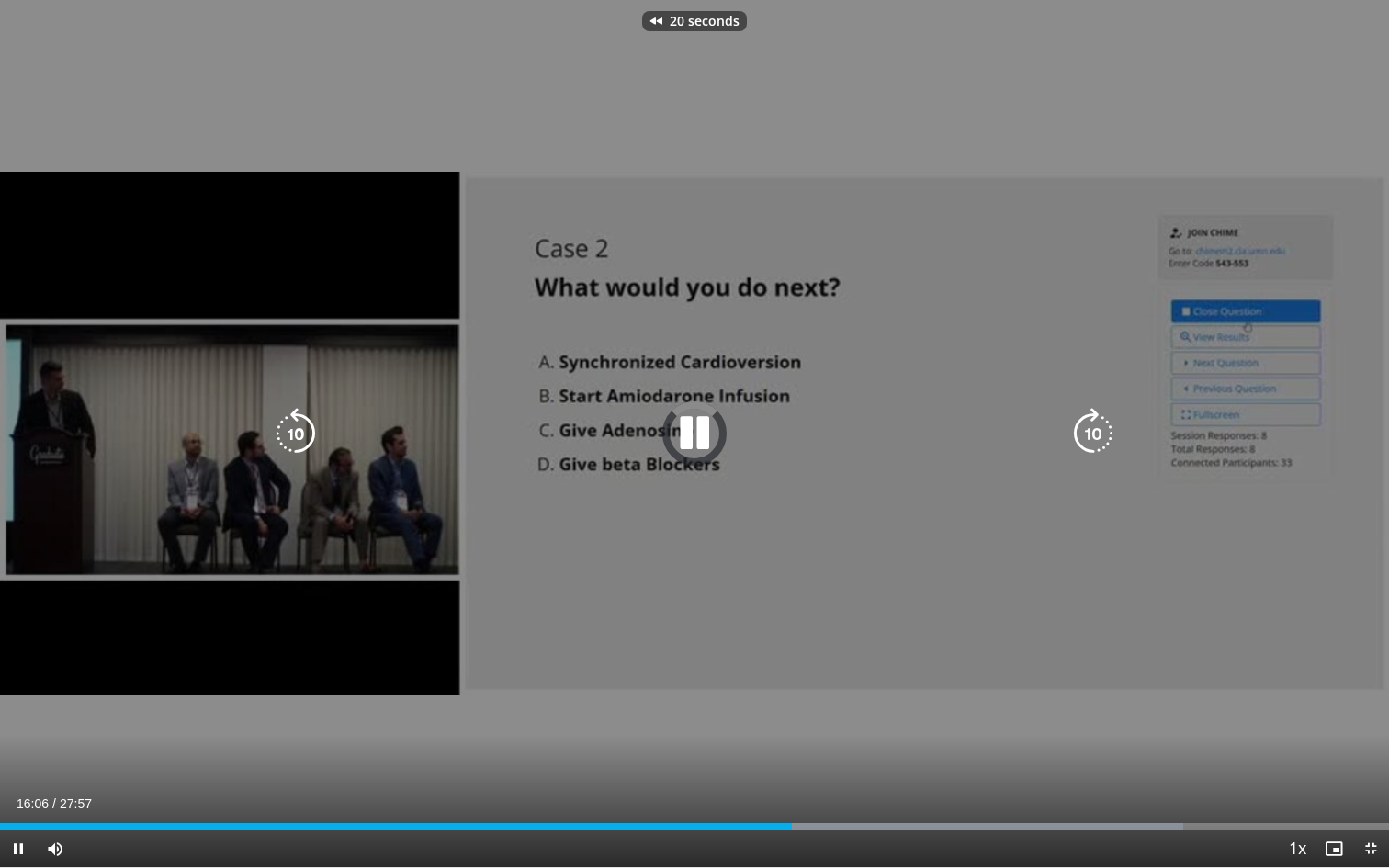 click at bounding box center [296, 434] 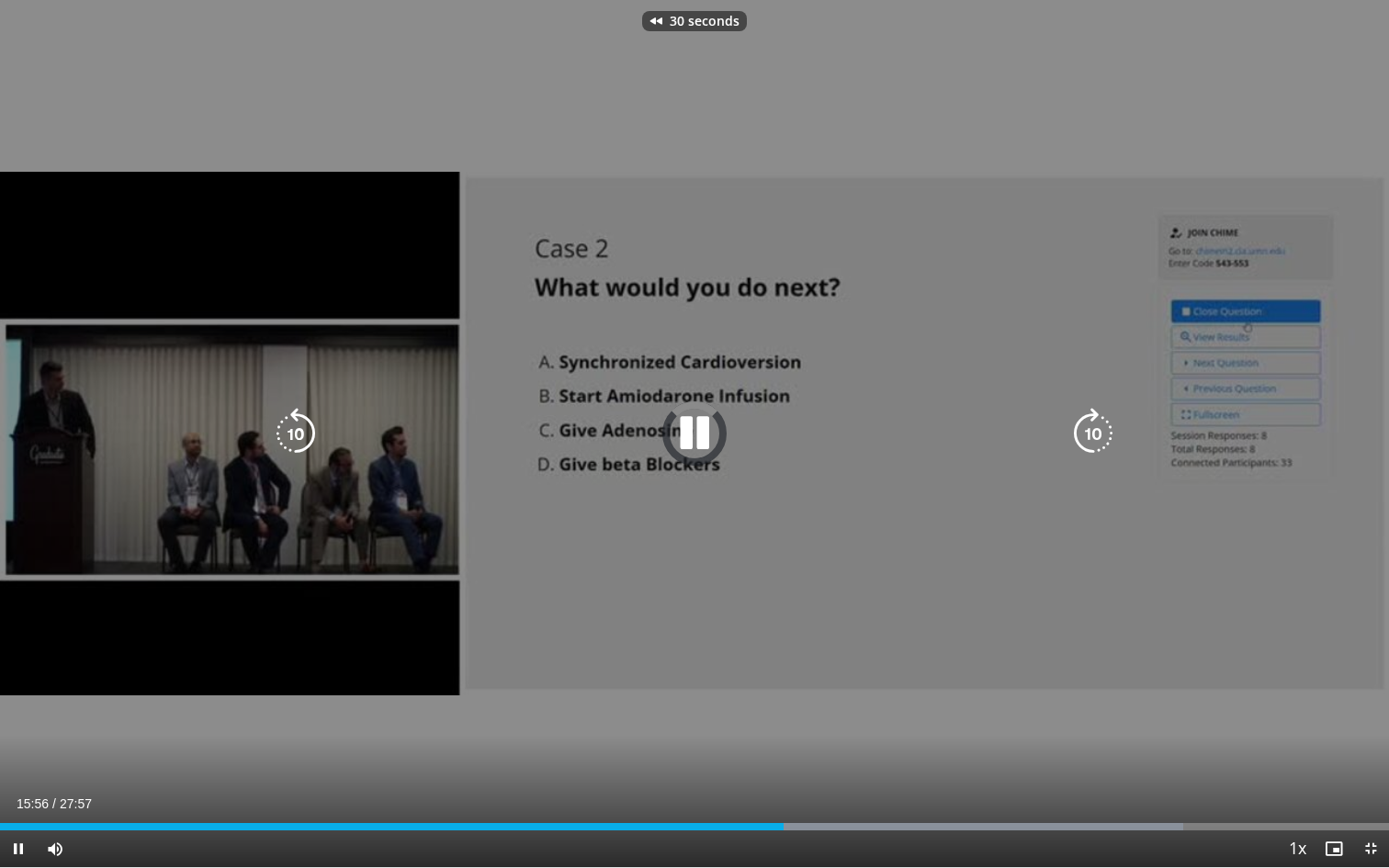 click at bounding box center (296, 434) 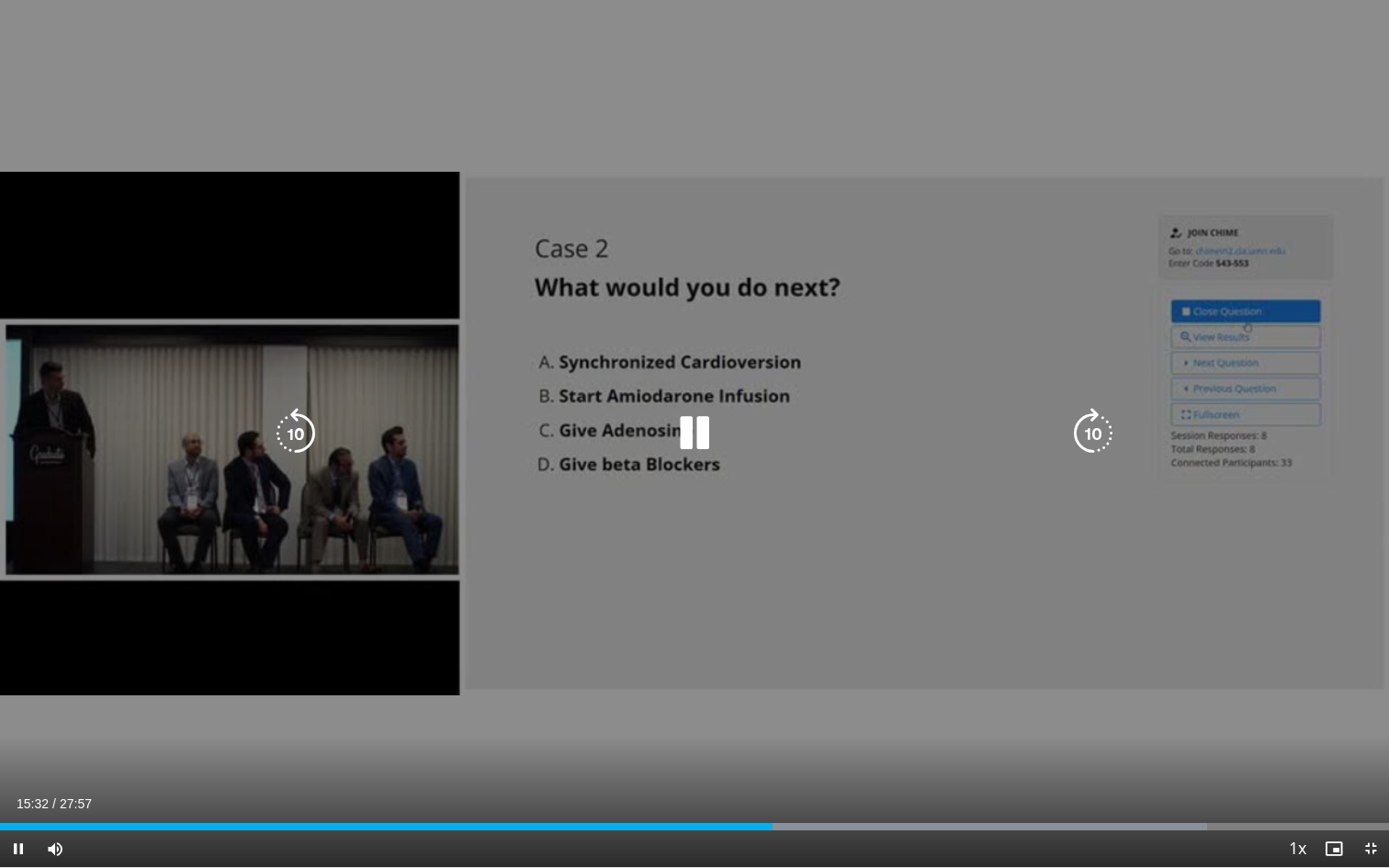 click at bounding box center [296, 434] 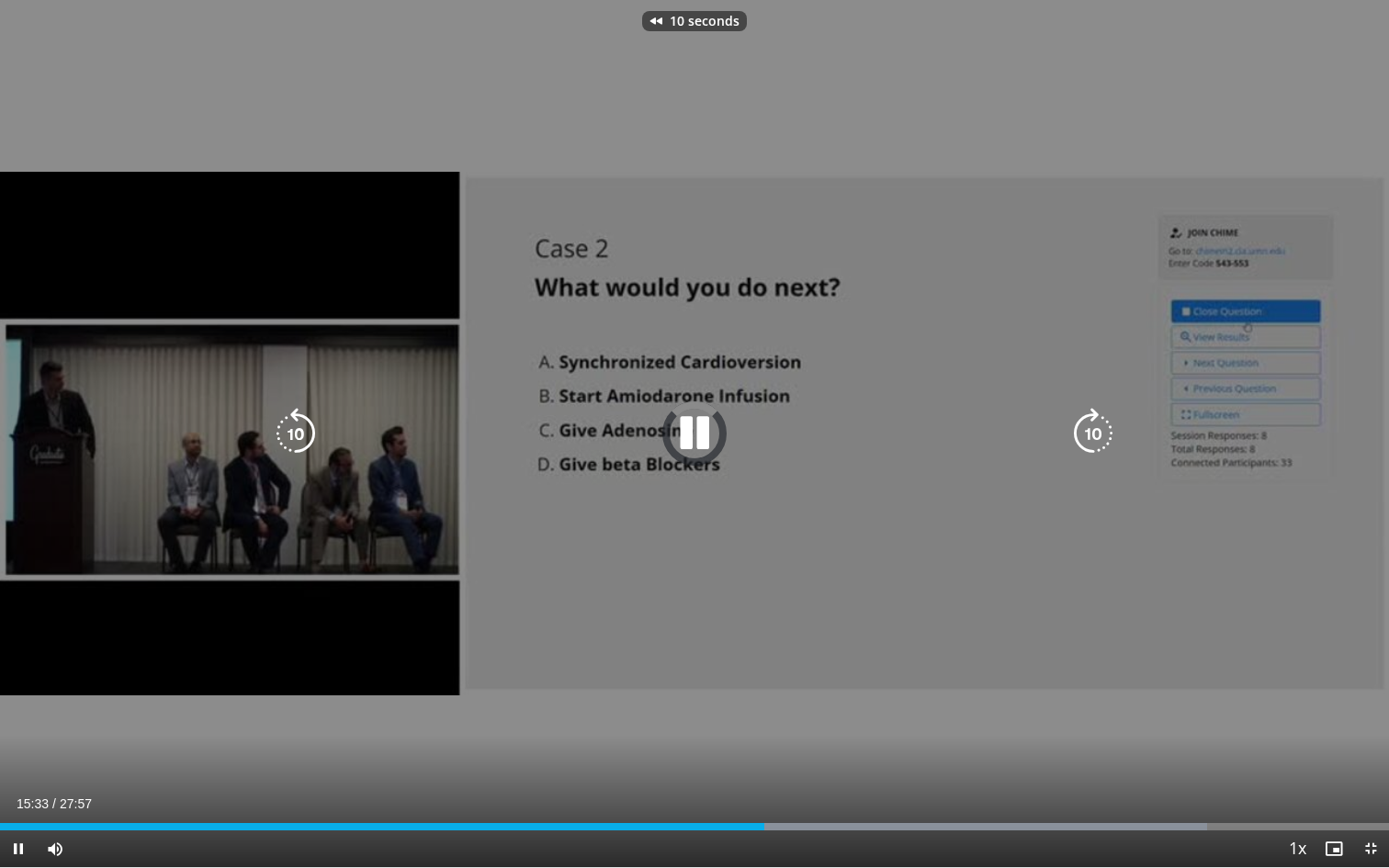 click at bounding box center (296, 434) 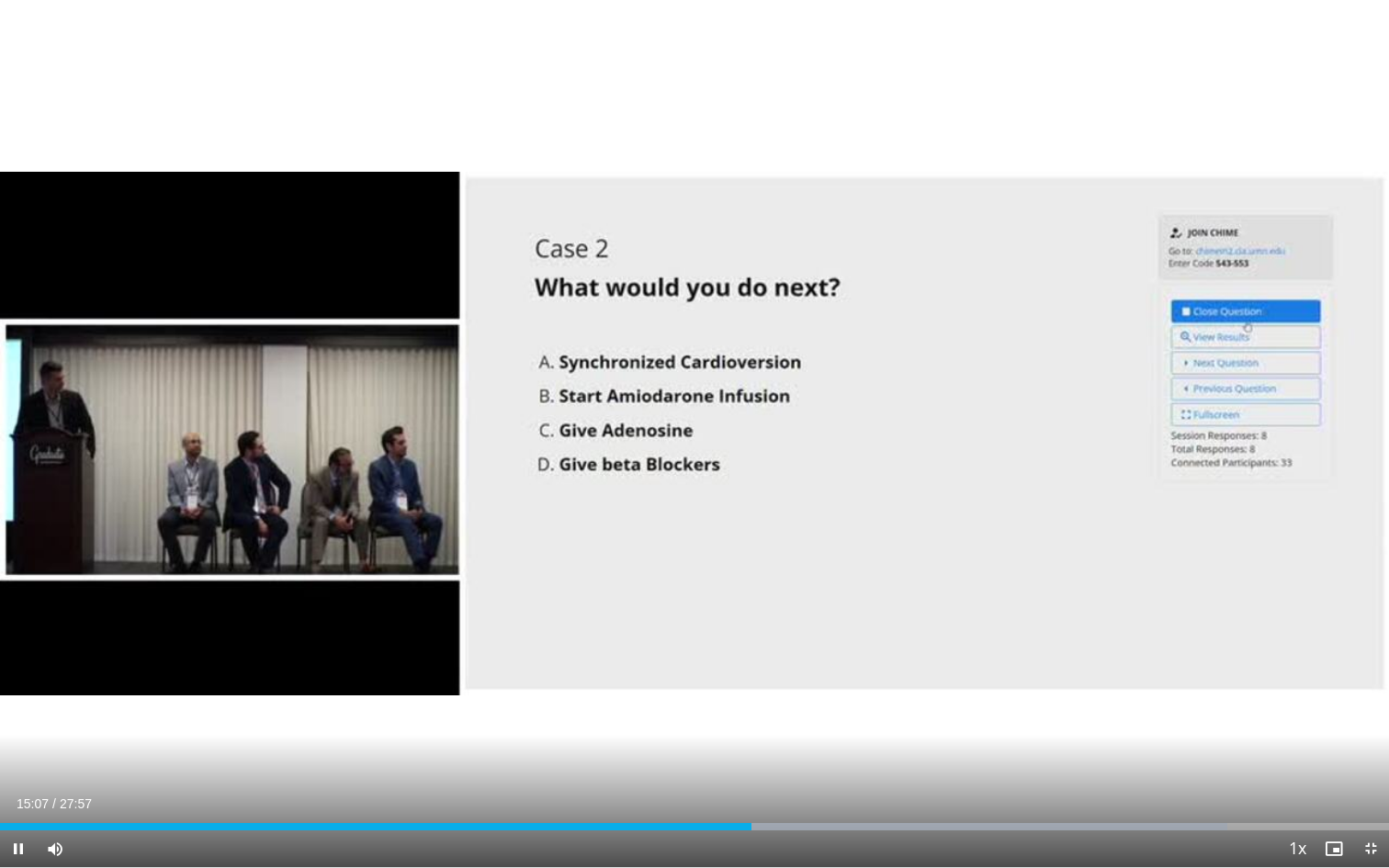 click at bounding box center (1371, 849) 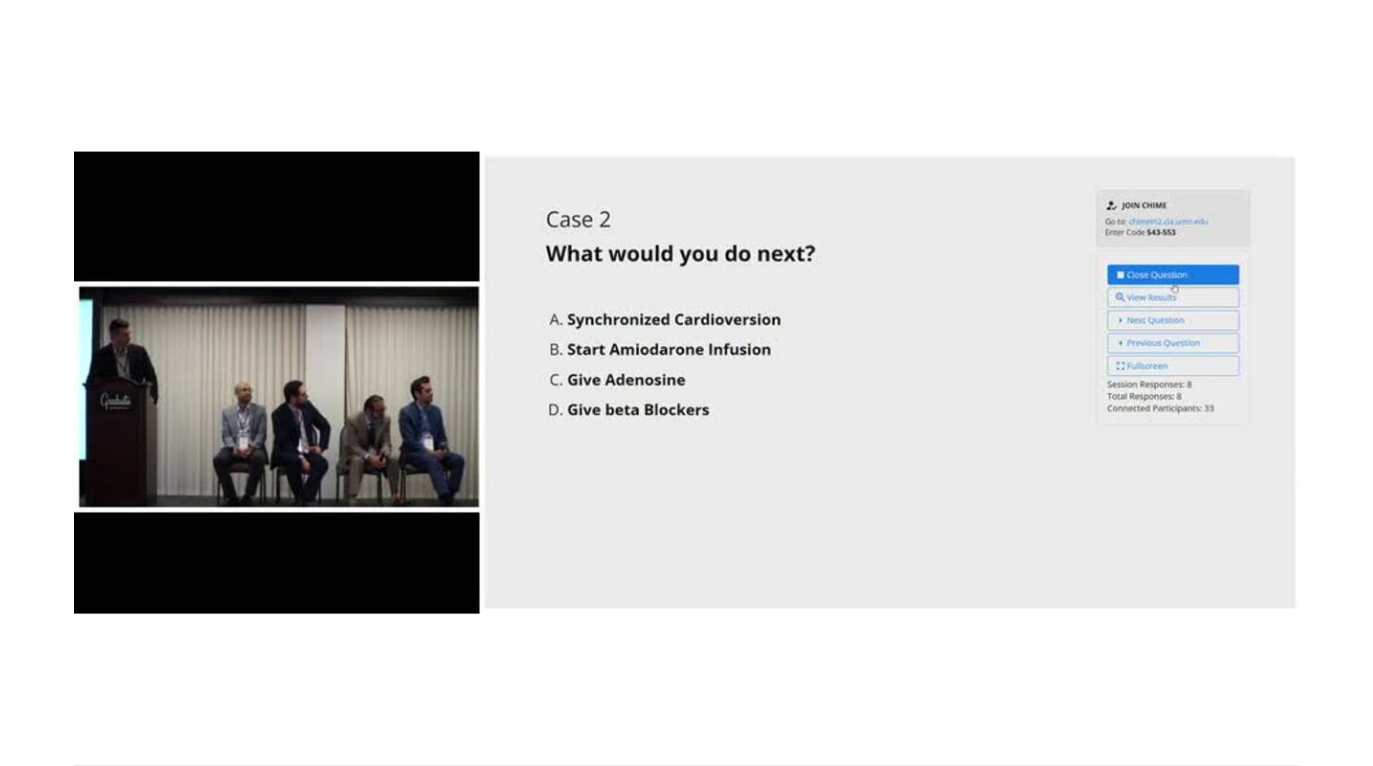 scroll, scrollTop: 551, scrollLeft: 0, axis: vertical 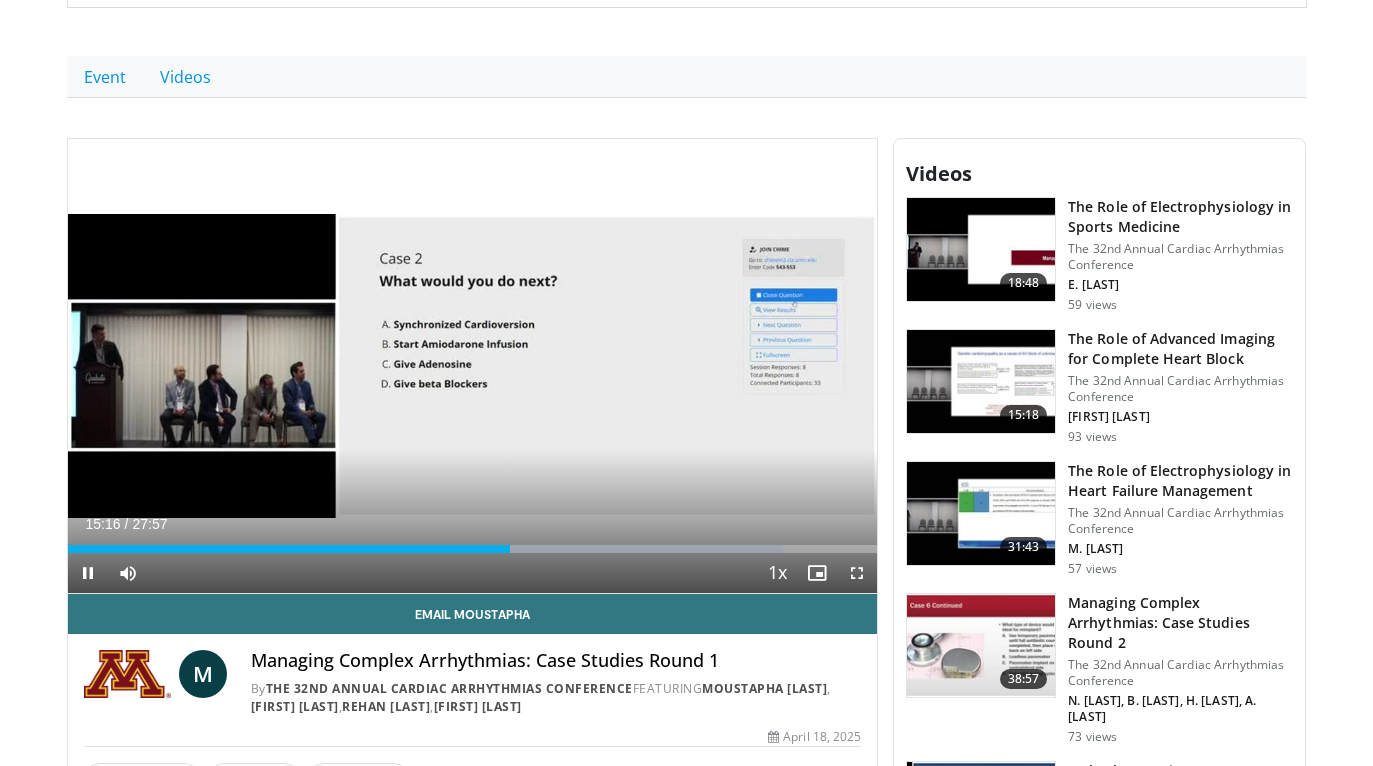 click at bounding box center (857, 573) 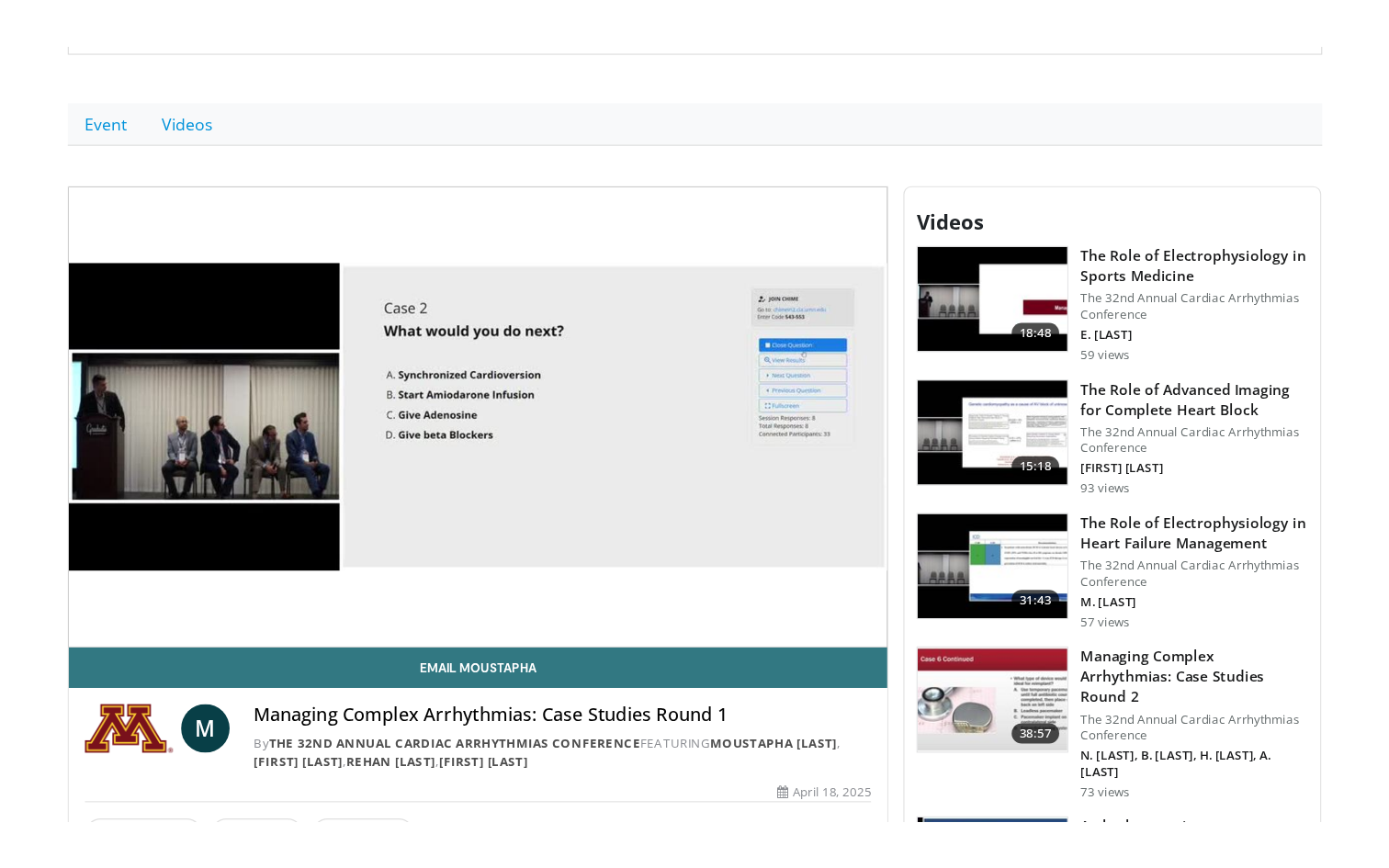 scroll, scrollTop: 0, scrollLeft: 0, axis: both 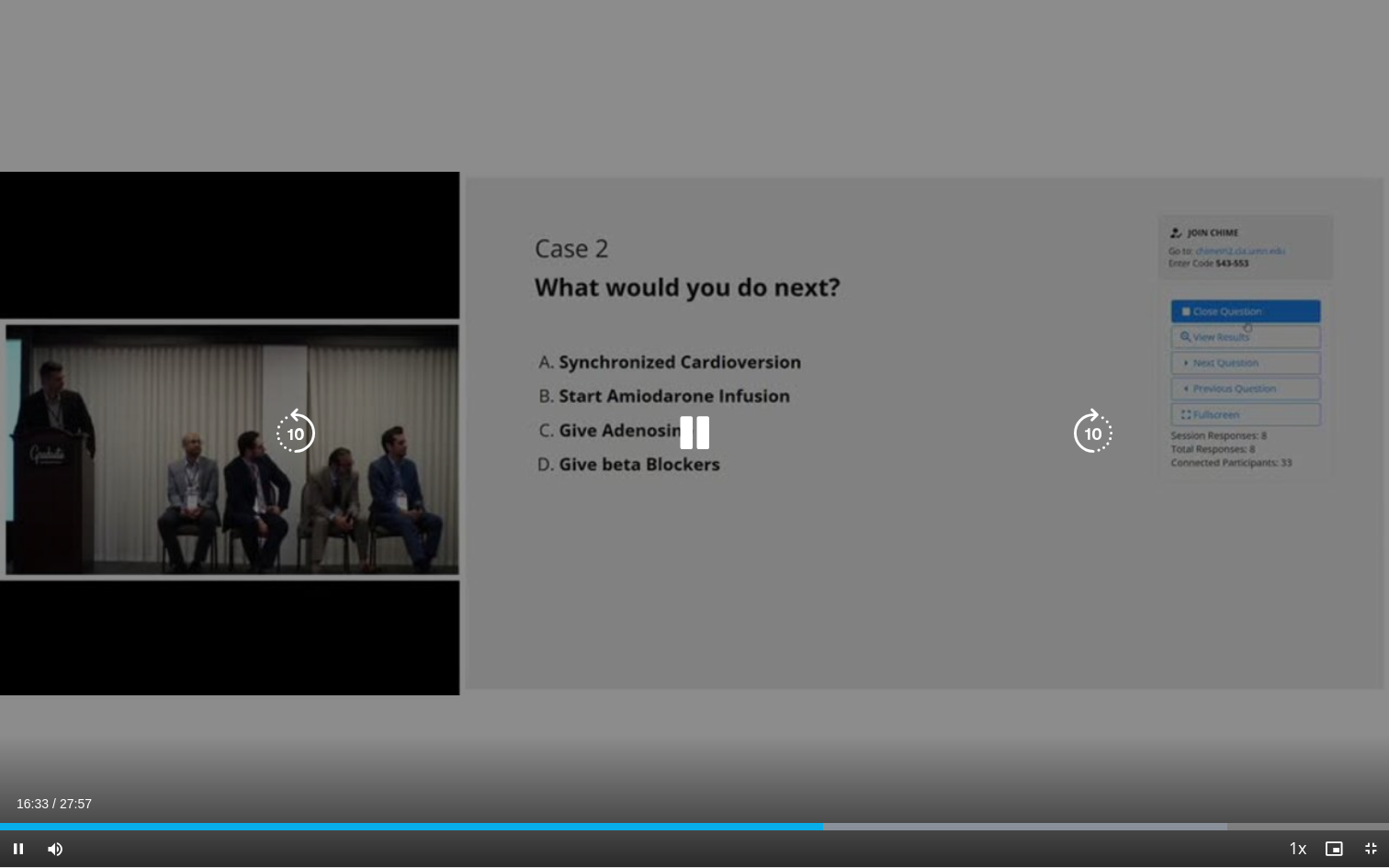 click at bounding box center (296, 434) 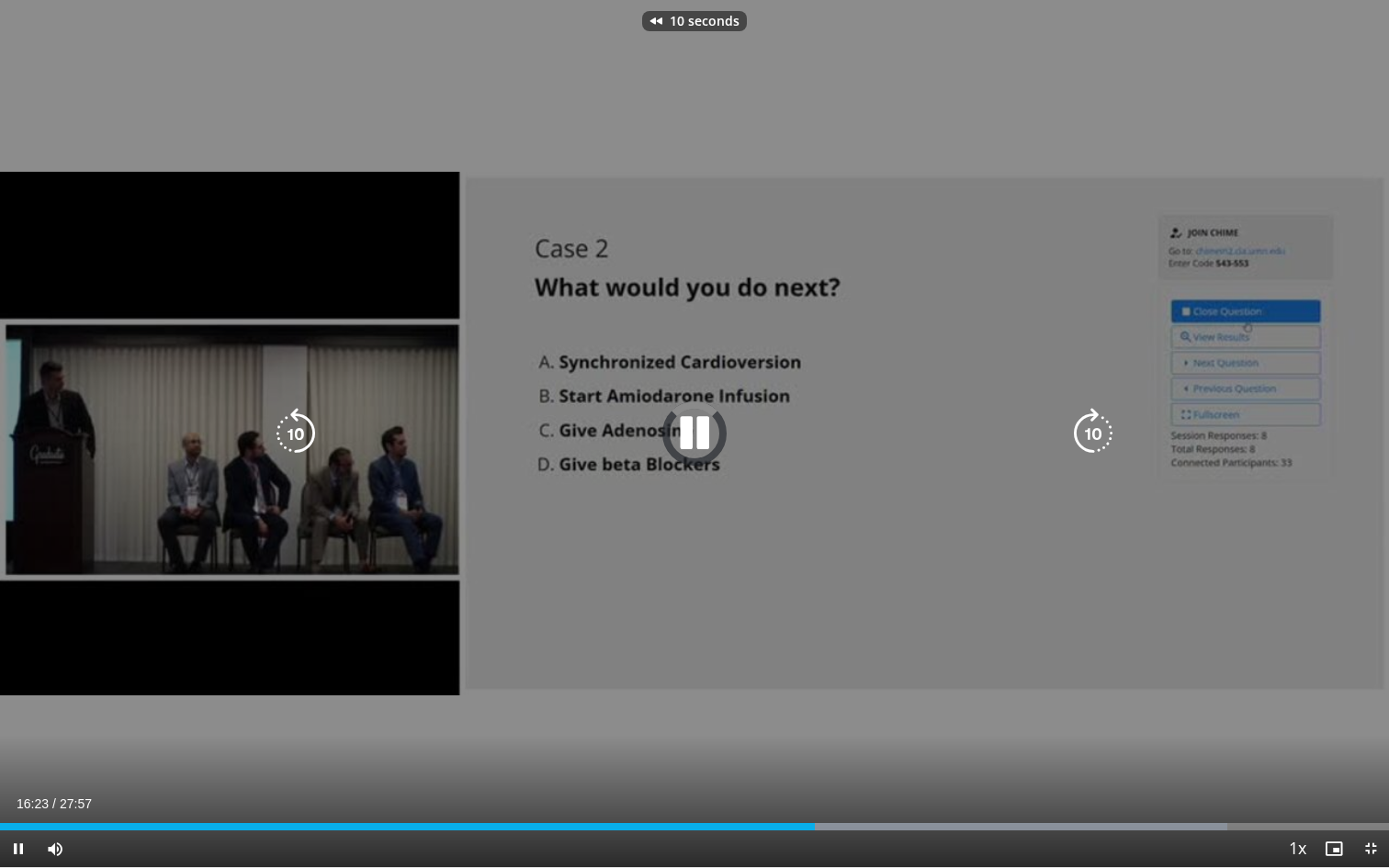 click at bounding box center (296, 434) 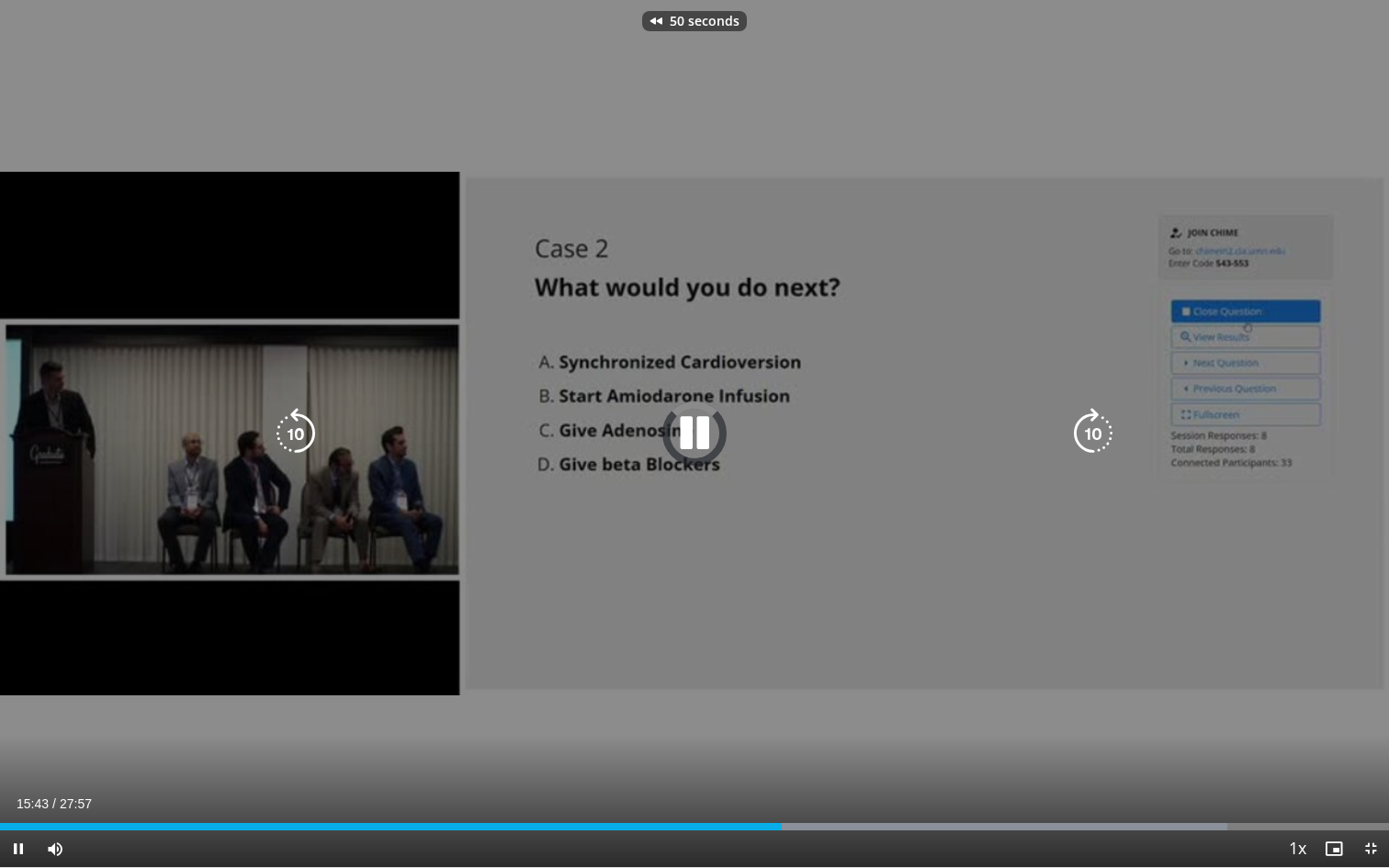 click at bounding box center [296, 434] 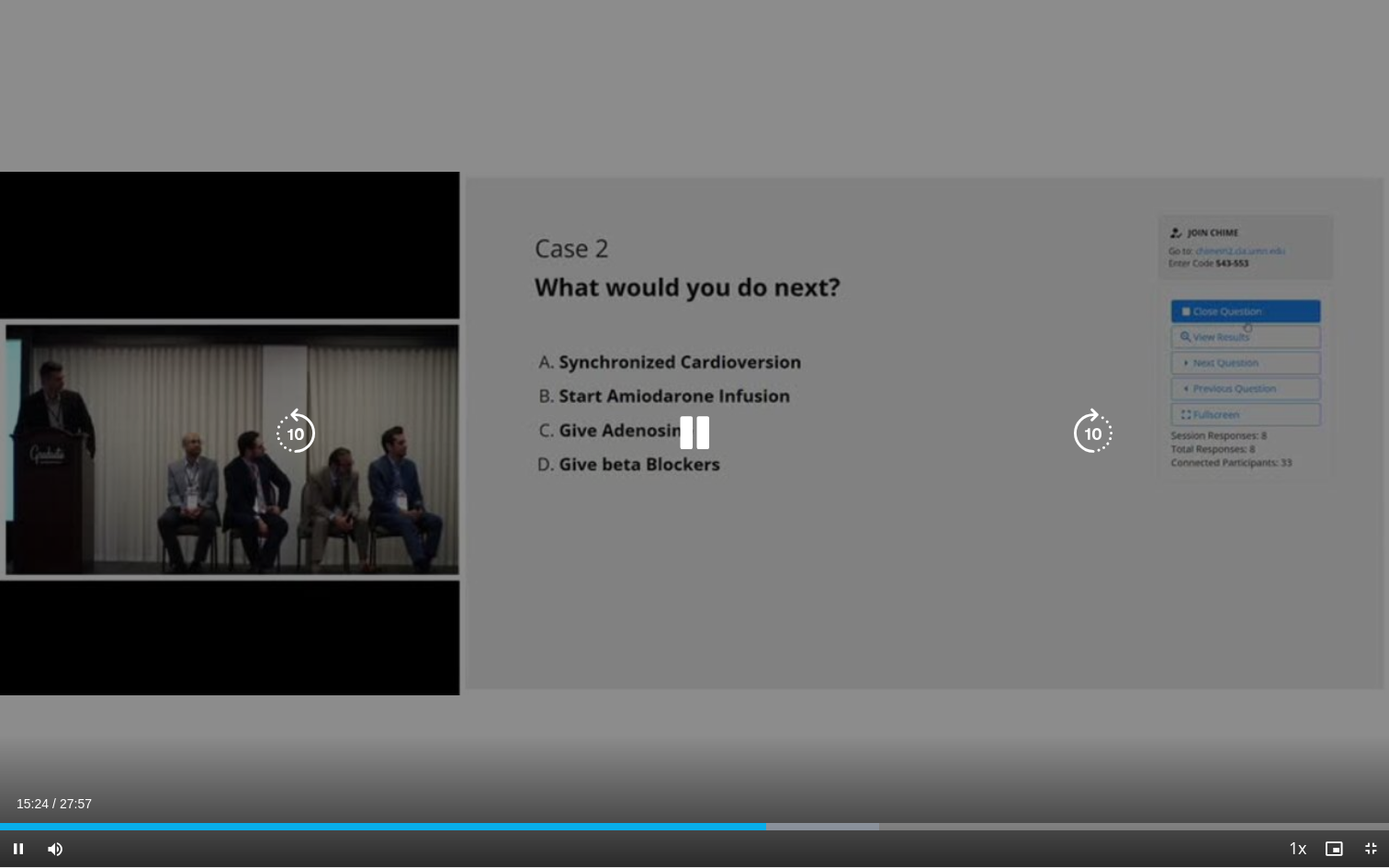click at bounding box center (296, 434) 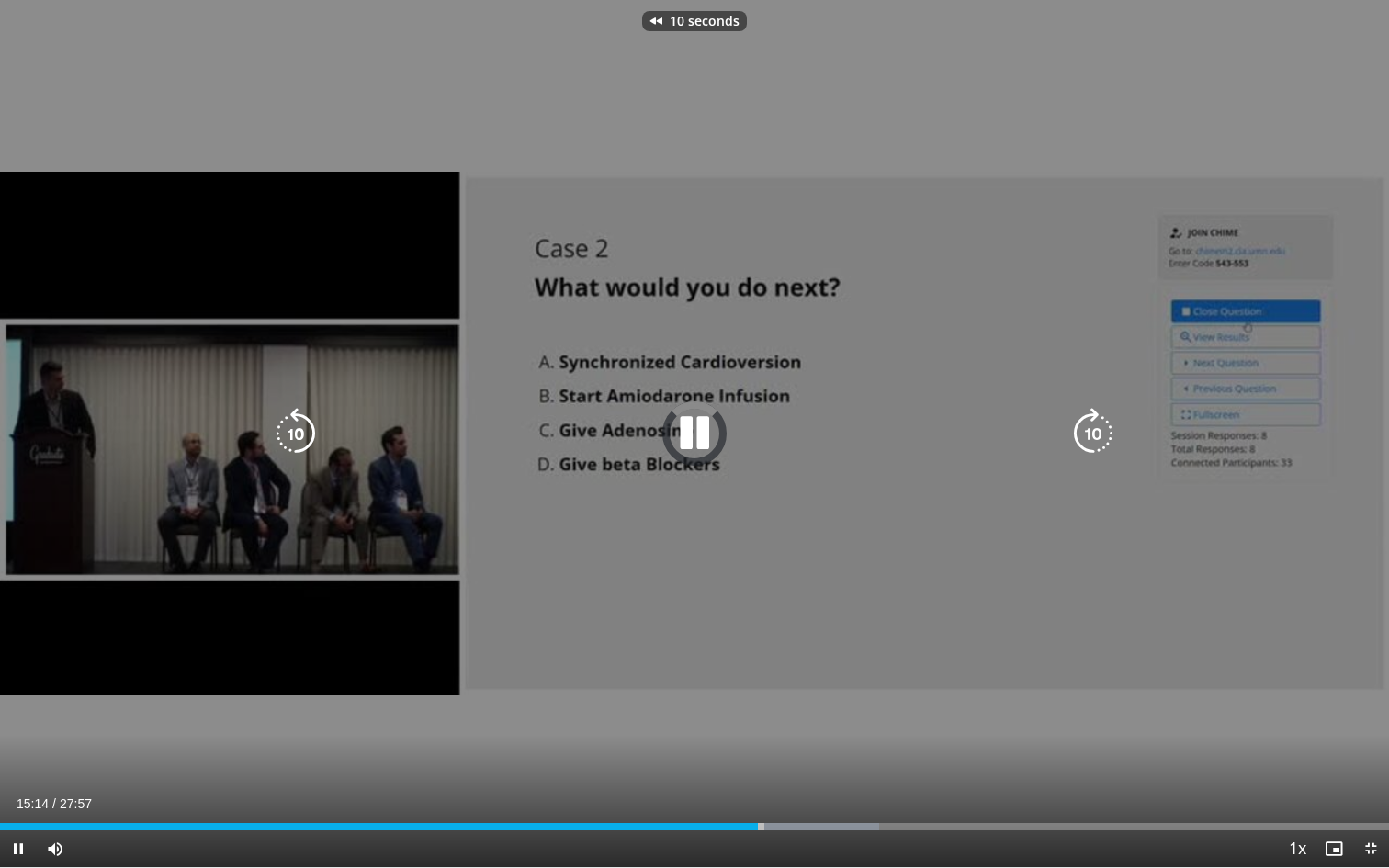click at bounding box center (296, 434) 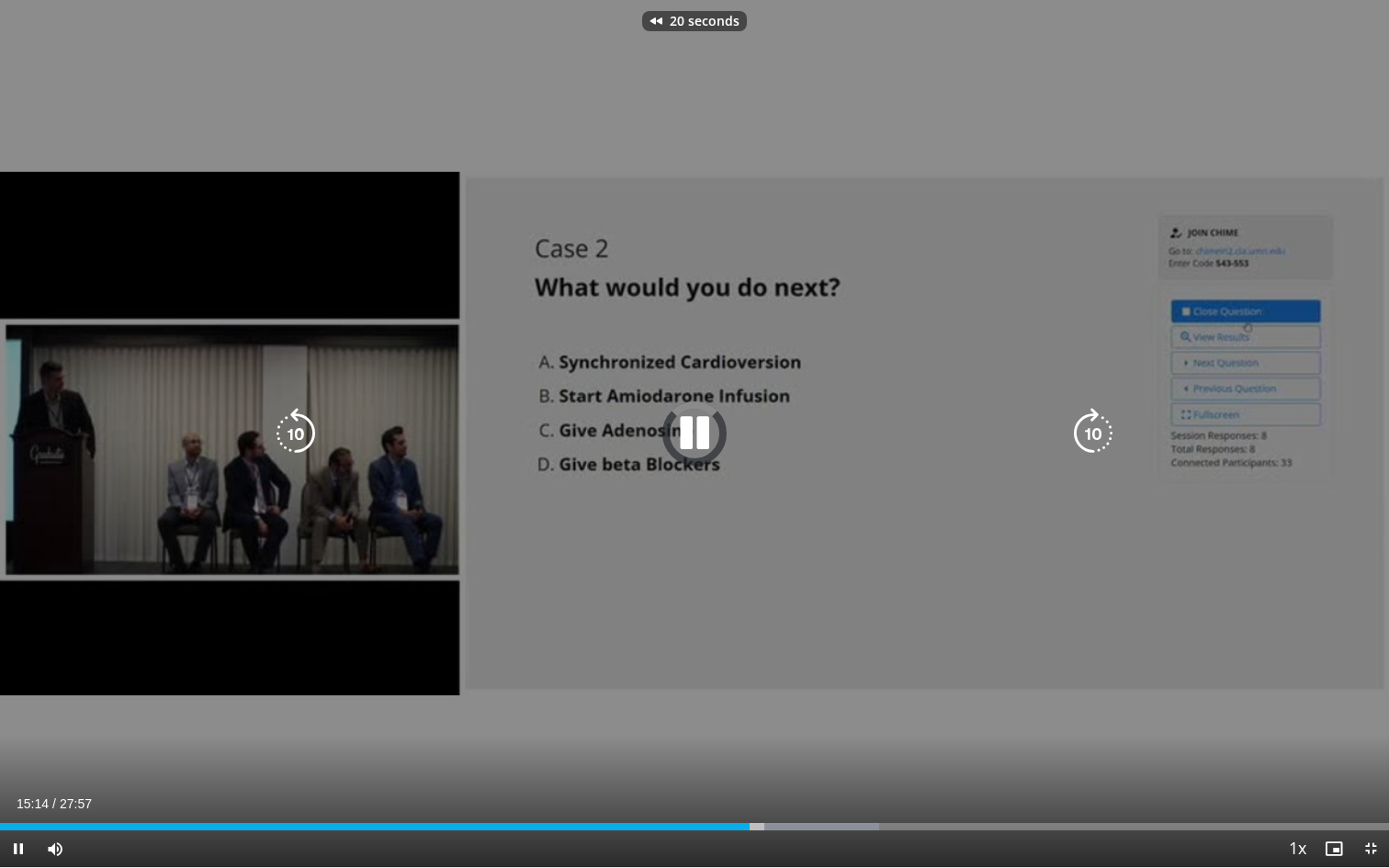click at bounding box center (296, 434) 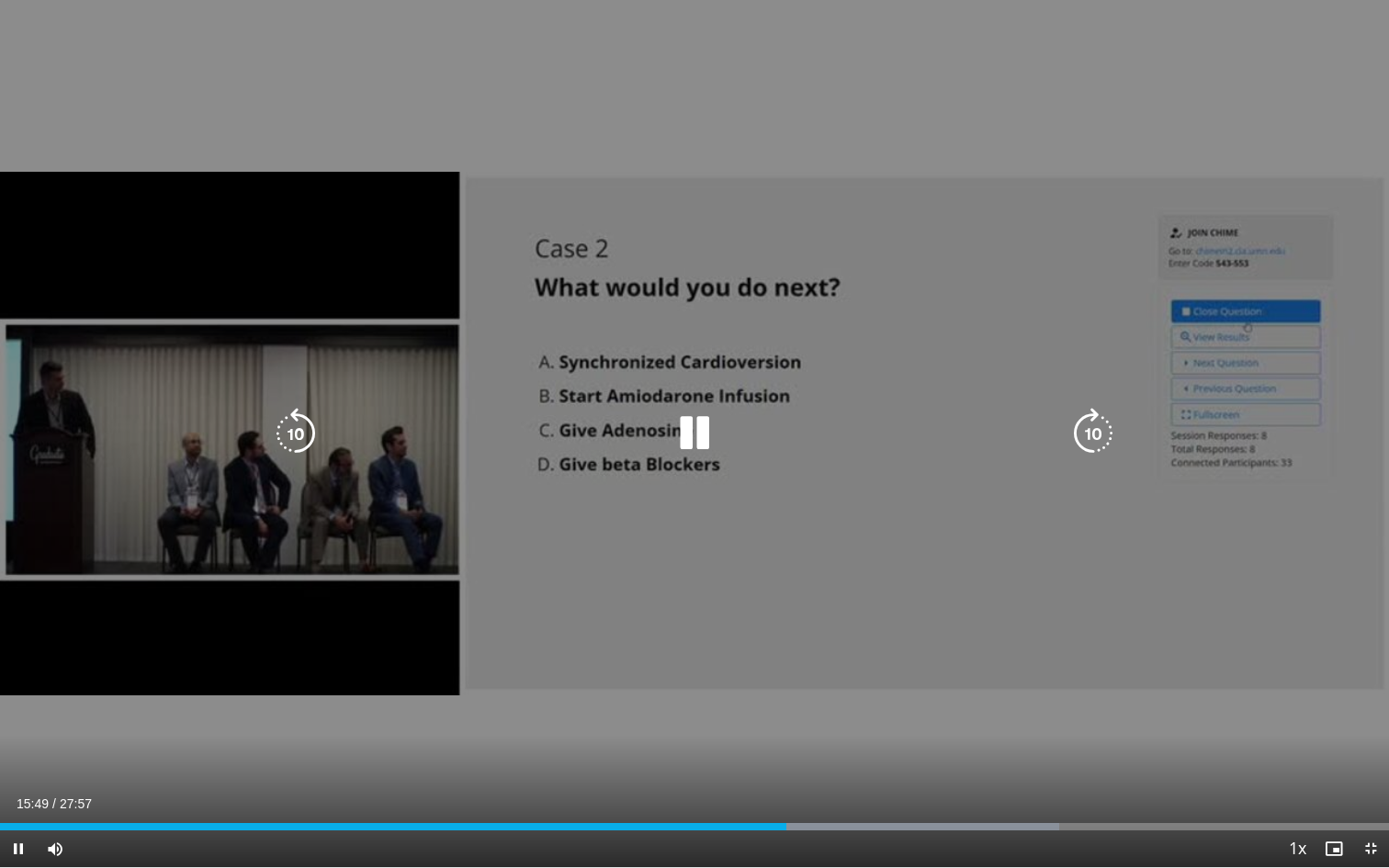 click at bounding box center (1093, 434) 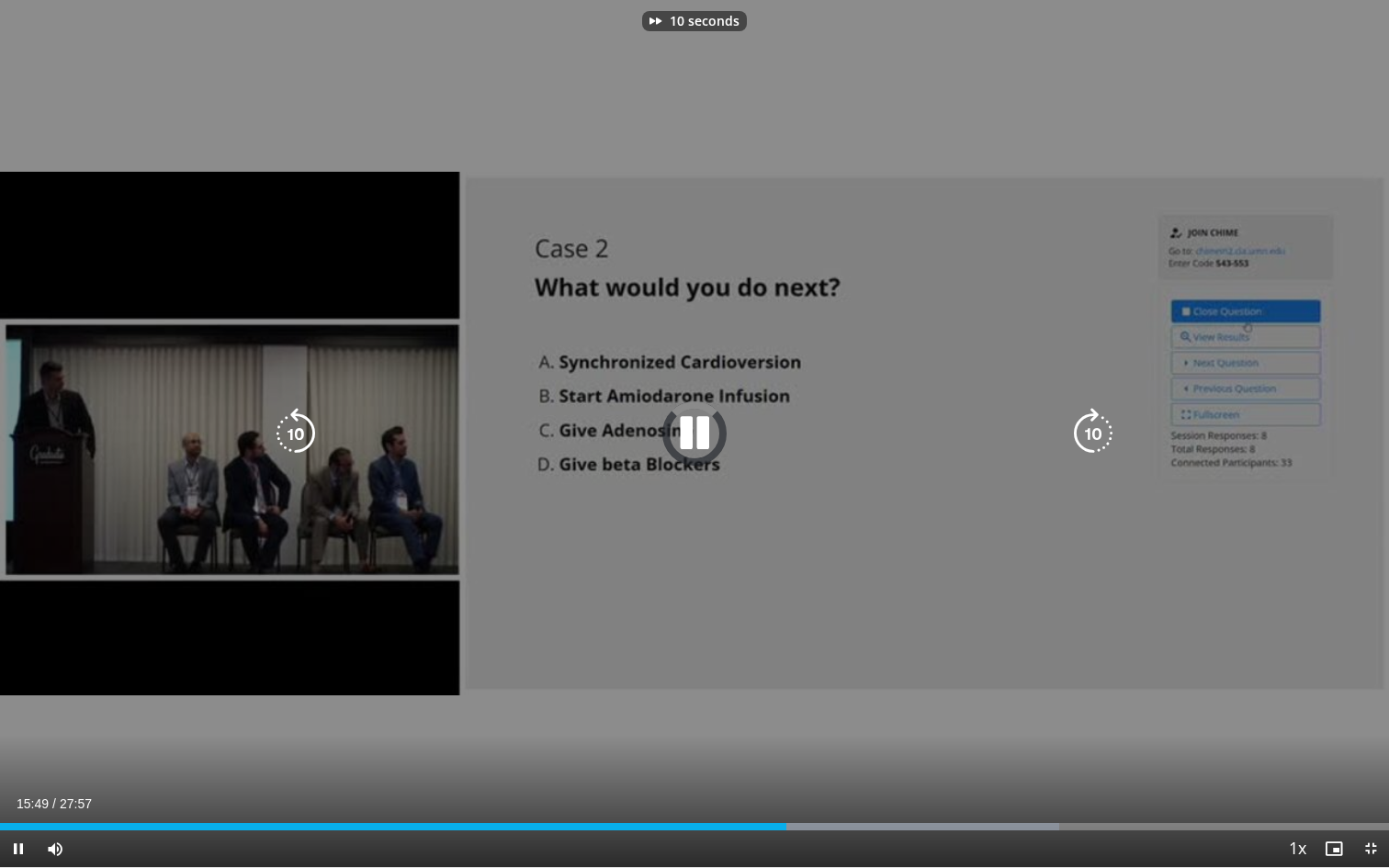 click at bounding box center (1093, 434) 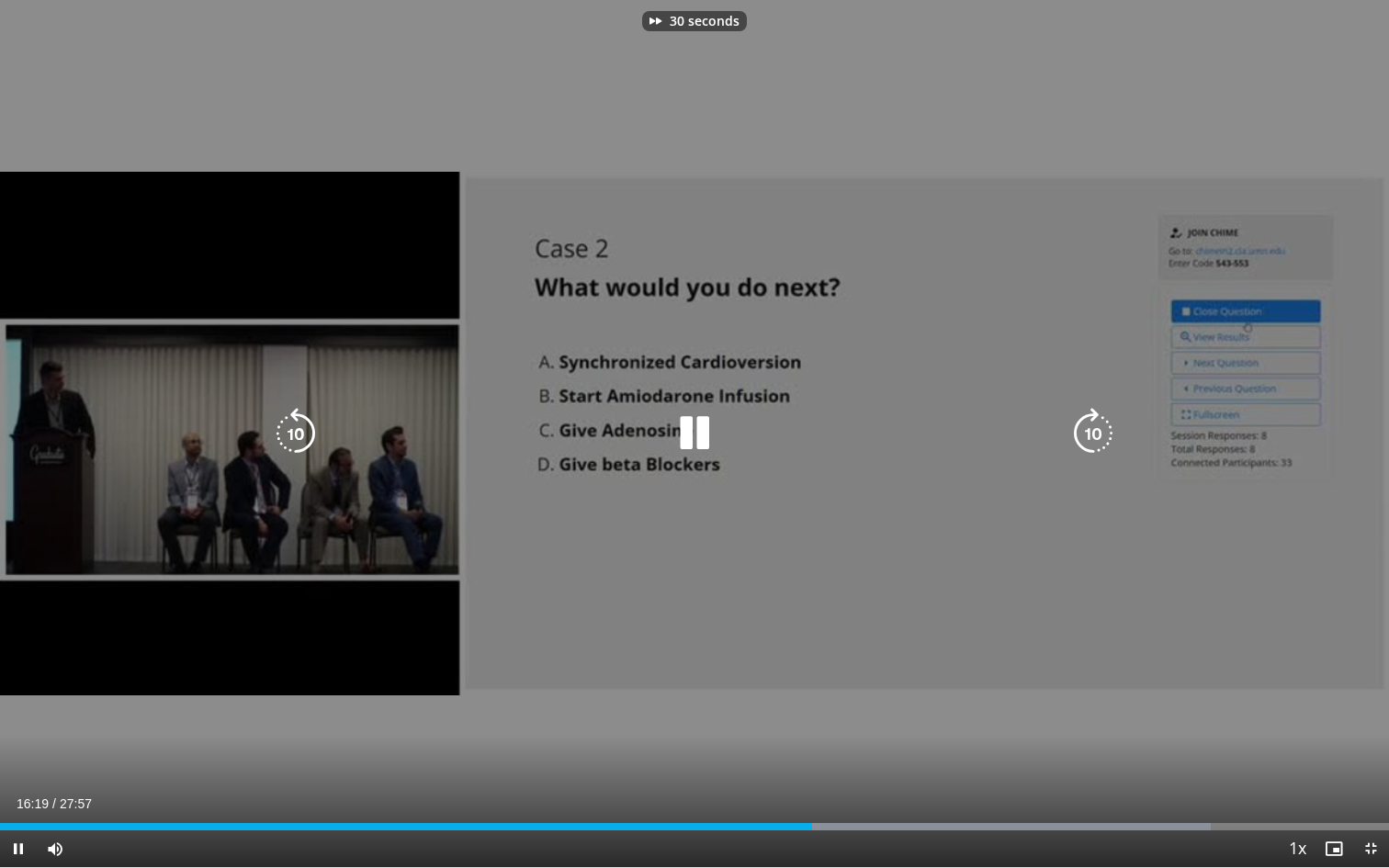 click at bounding box center (1093, 434) 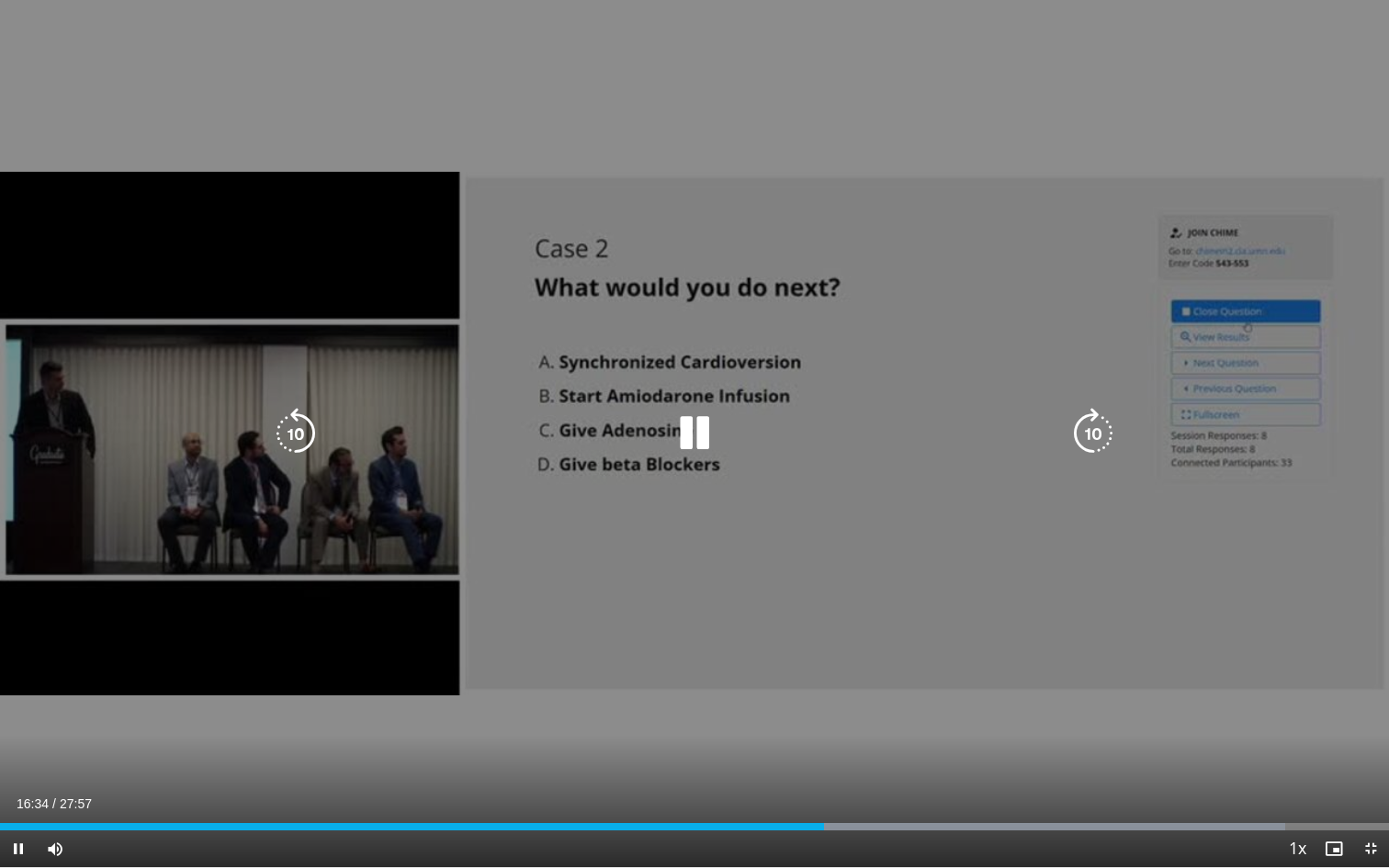 click at bounding box center (296, 434) 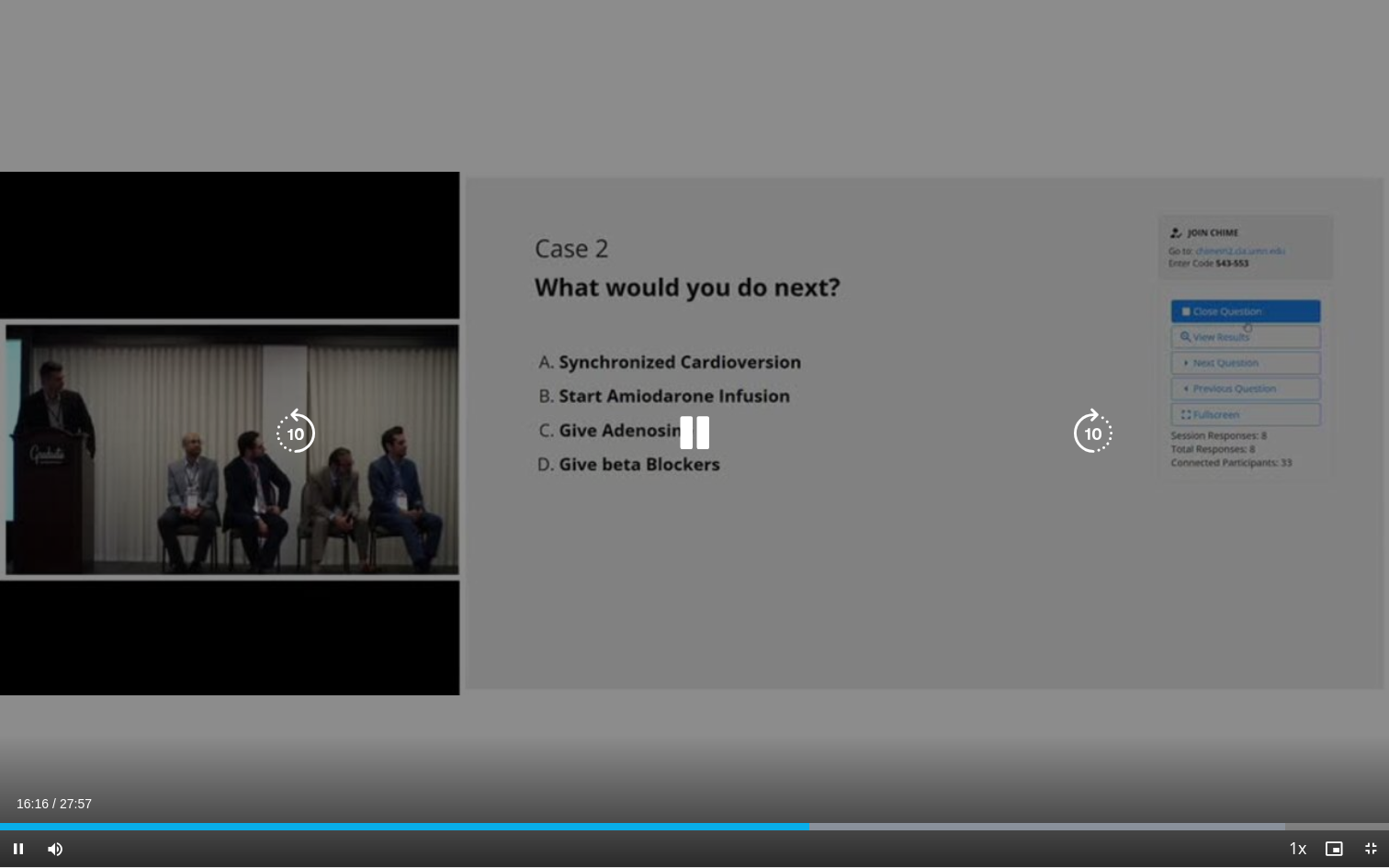click at bounding box center [296, 434] 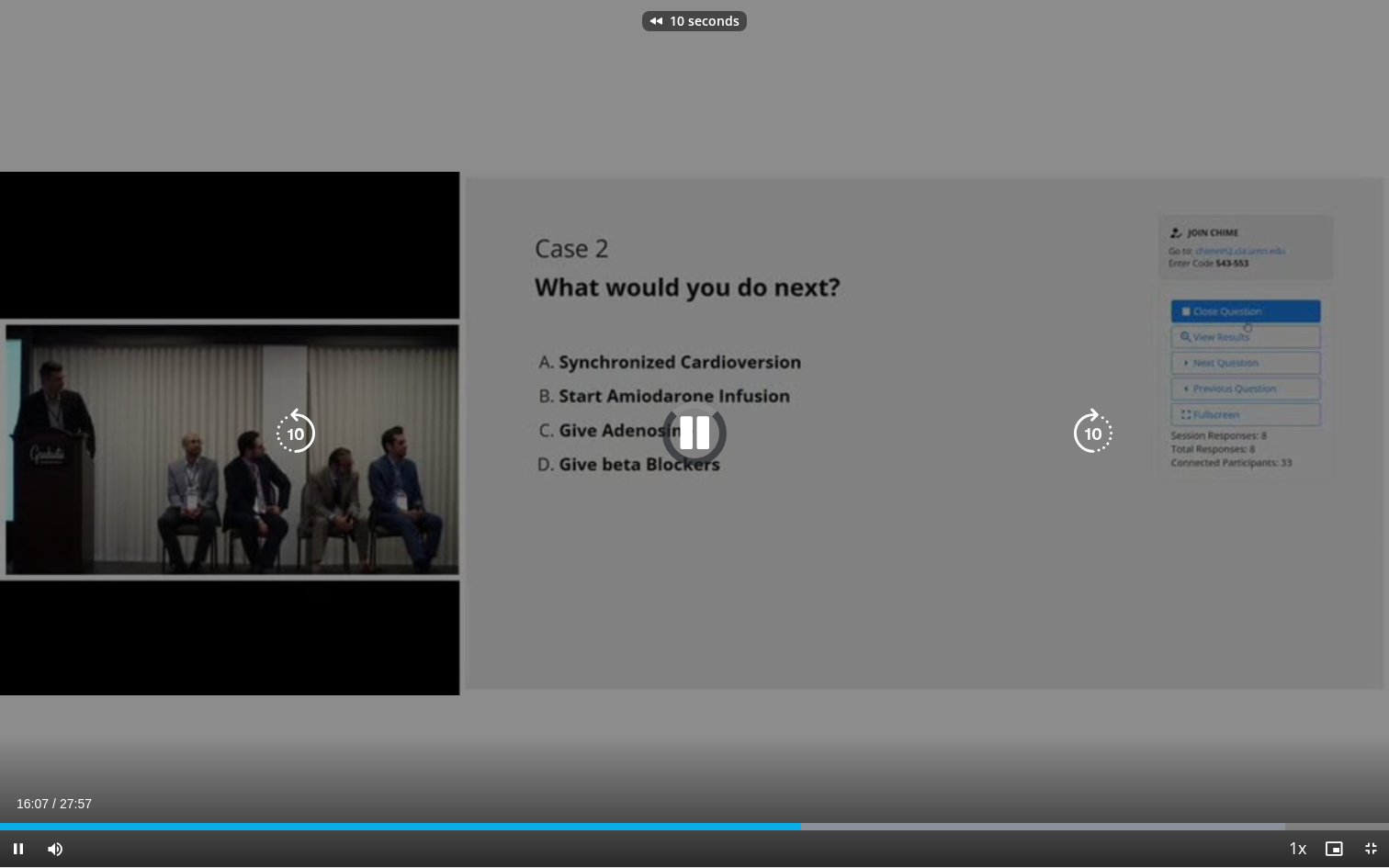 click at bounding box center (296, 434) 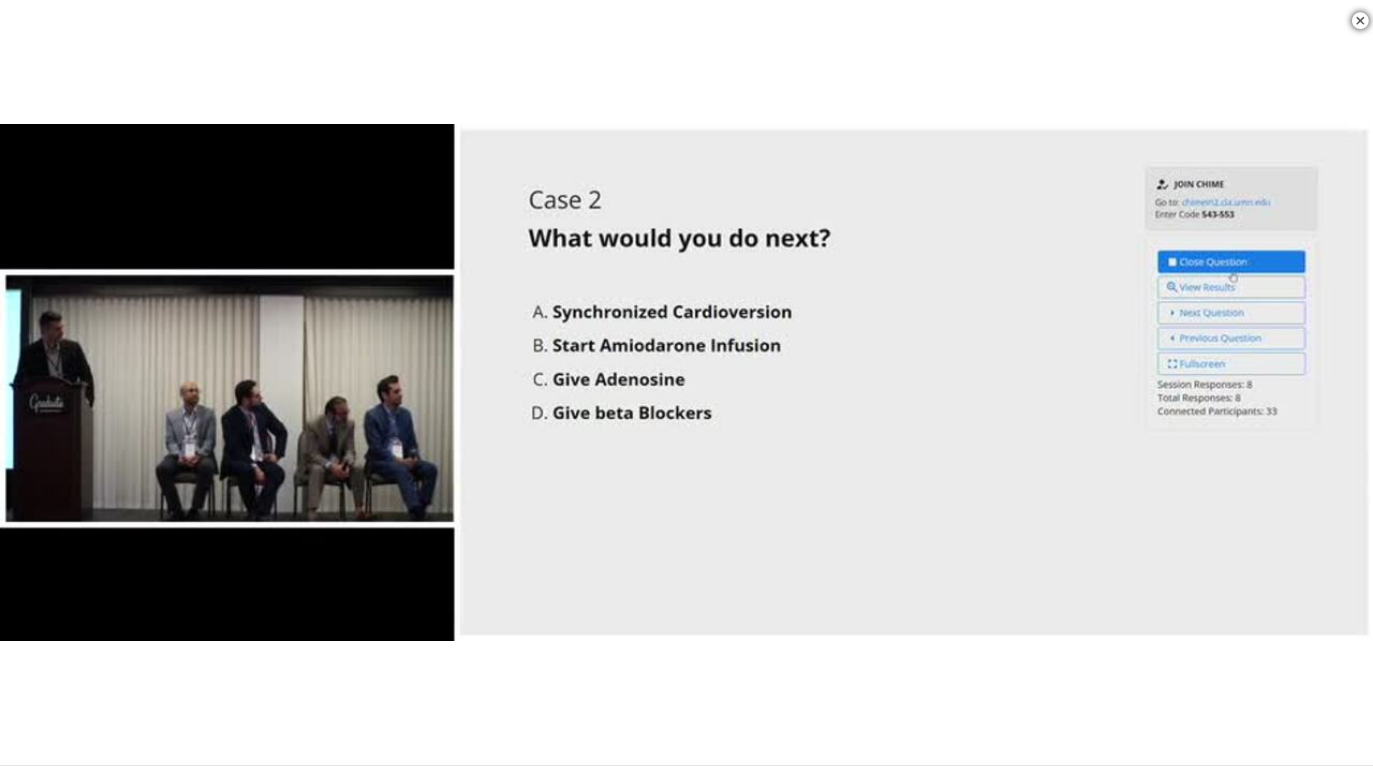 scroll, scrollTop: 1220, scrollLeft: 0, axis: vertical 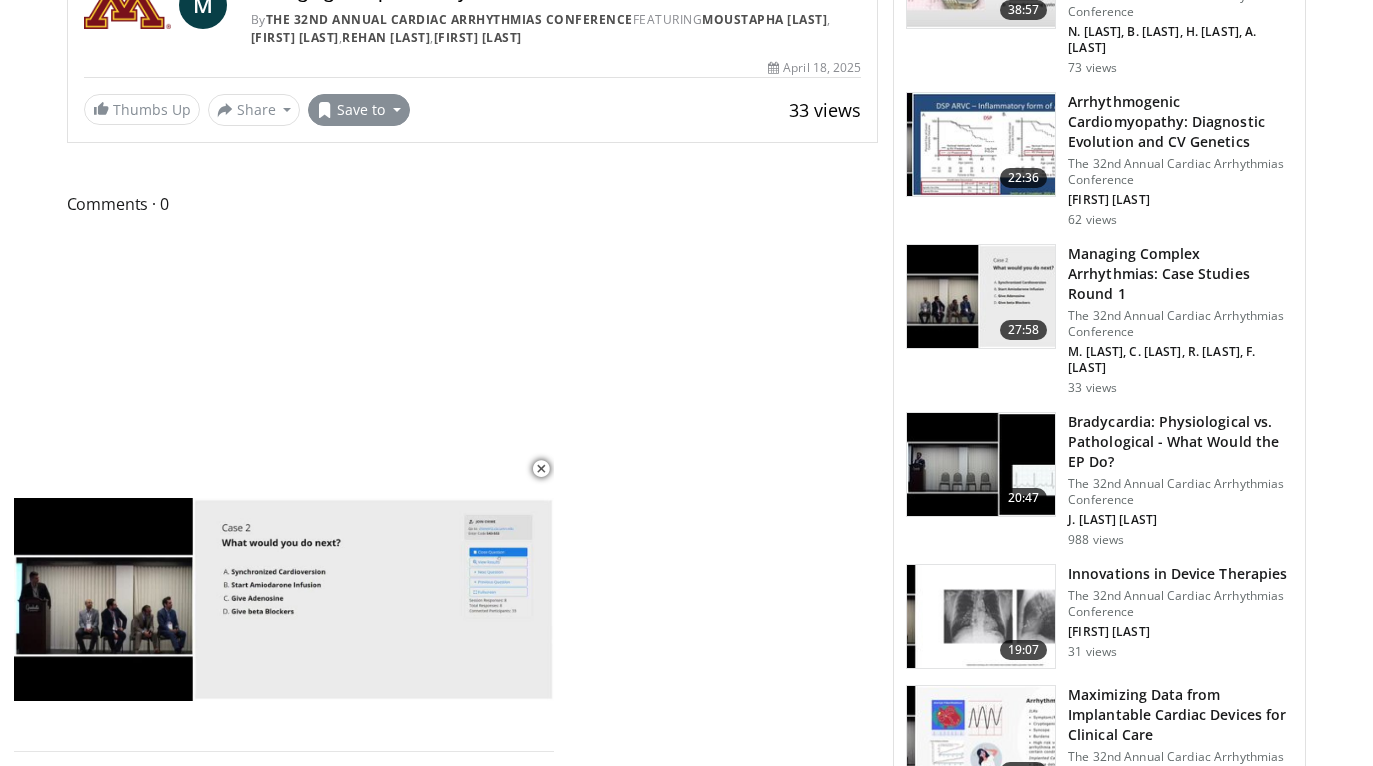 click on "Save to" at bounding box center [359, 110] 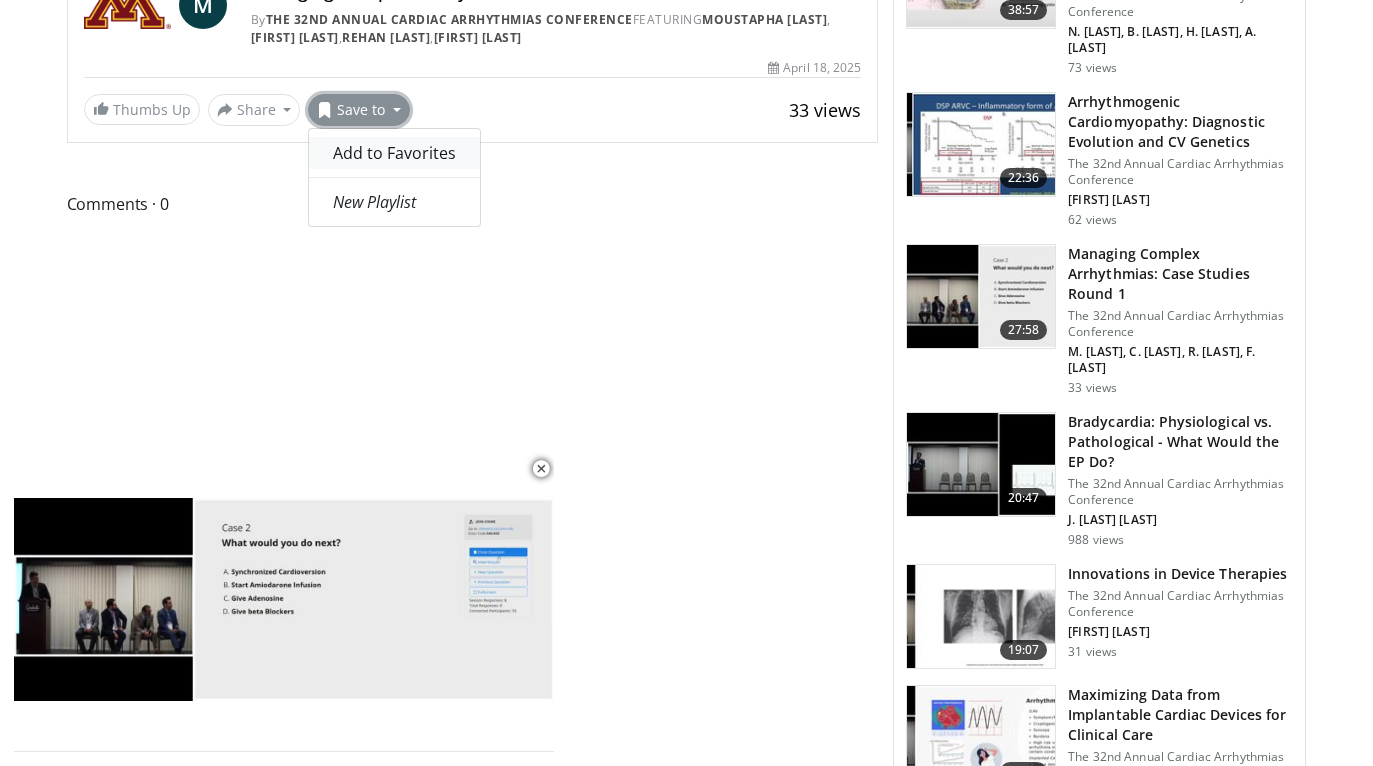 click on "Add to Favorites" at bounding box center [394, 153] 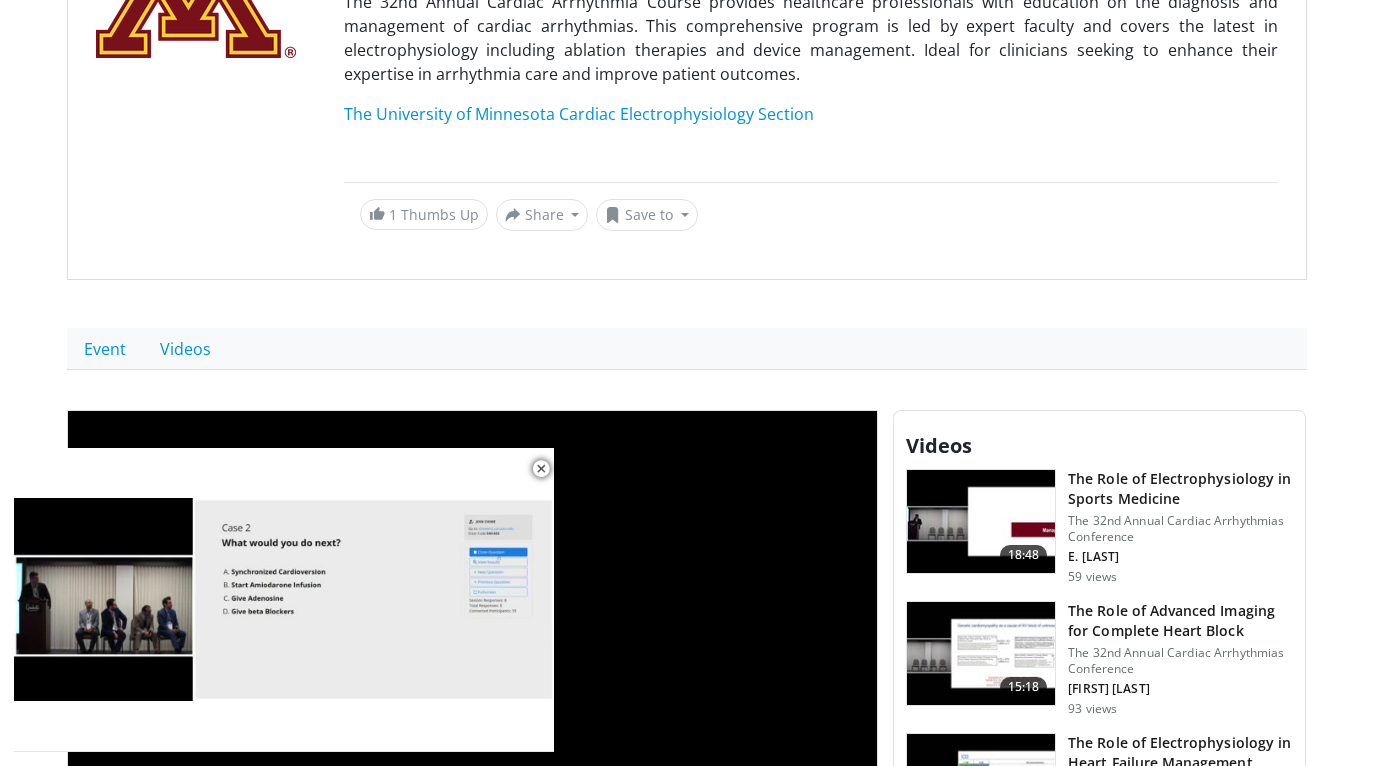 scroll, scrollTop: 468, scrollLeft: 0, axis: vertical 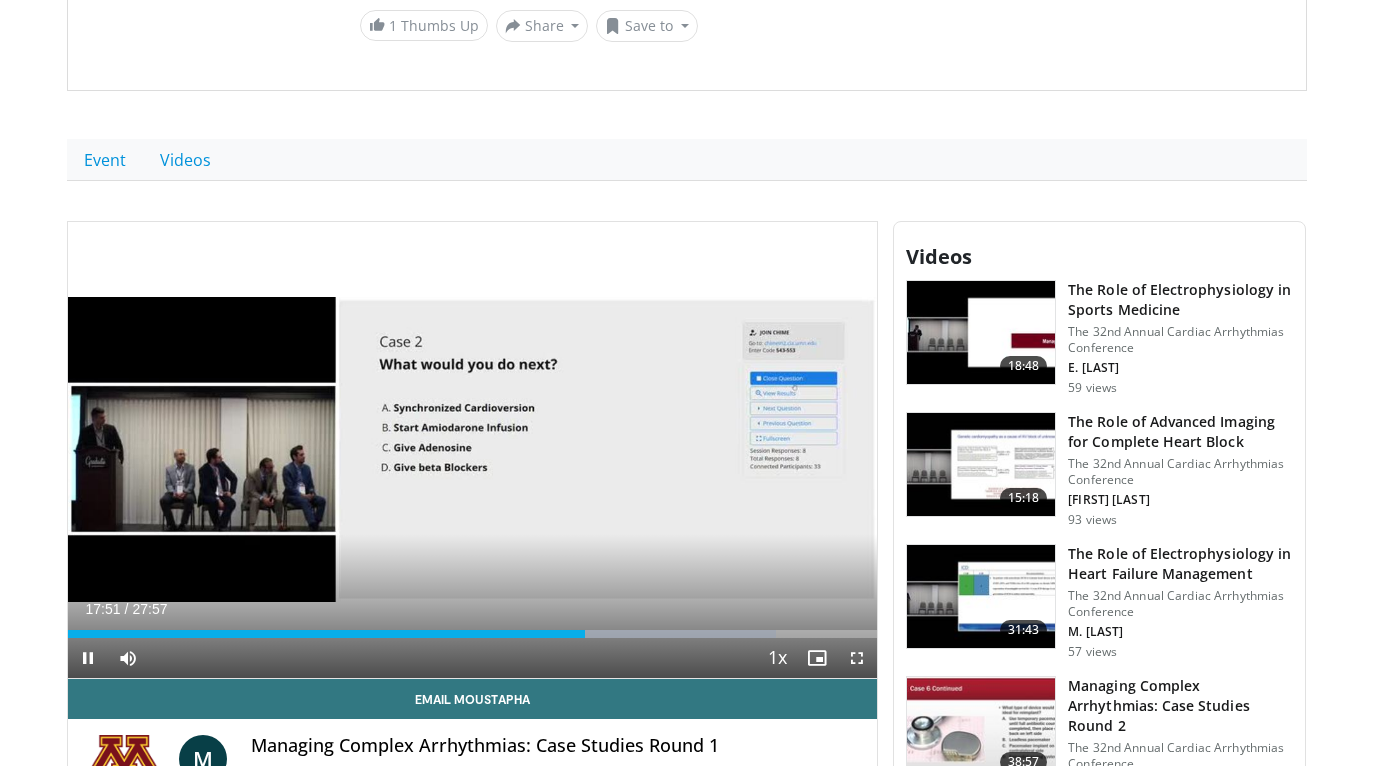 click at bounding box center [857, 658] 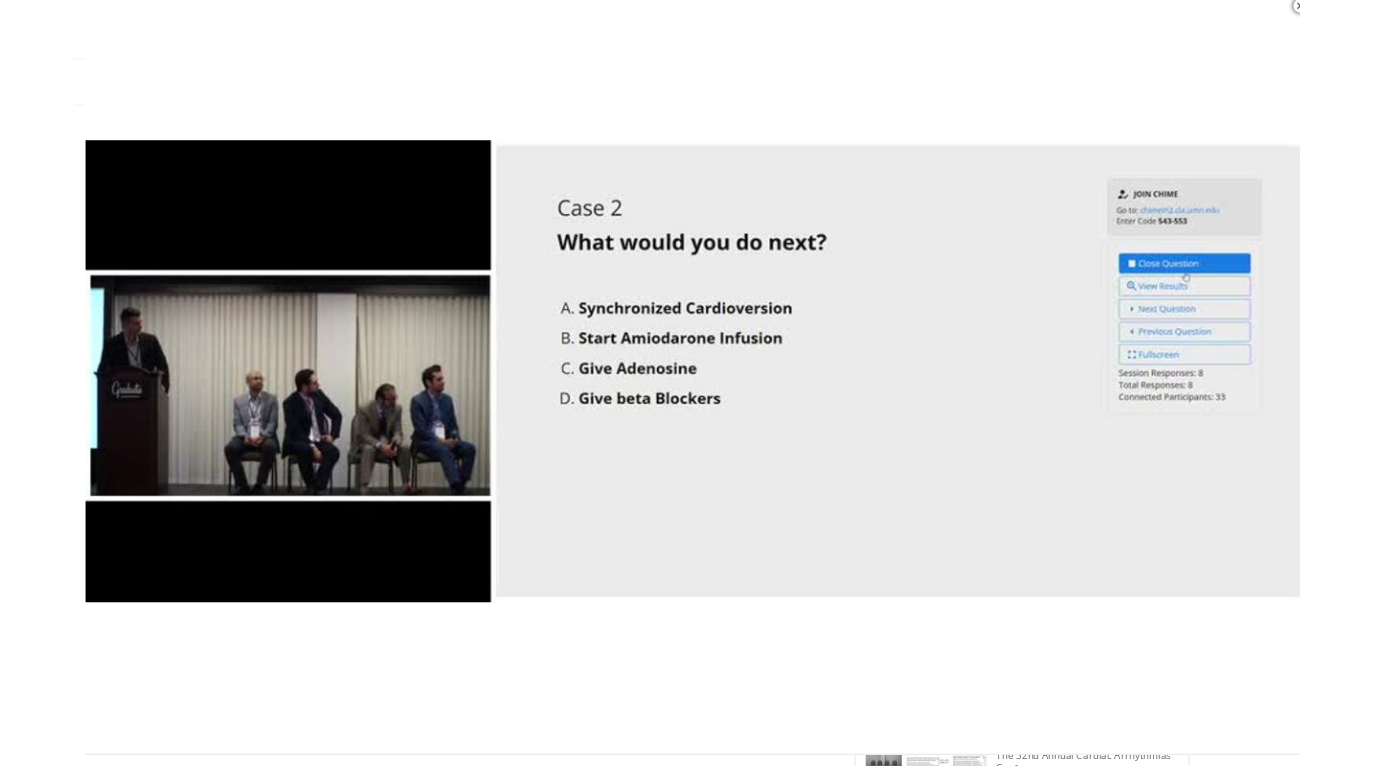 scroll, scrollTop: 468, scrollLeft: 0, axis: vertical 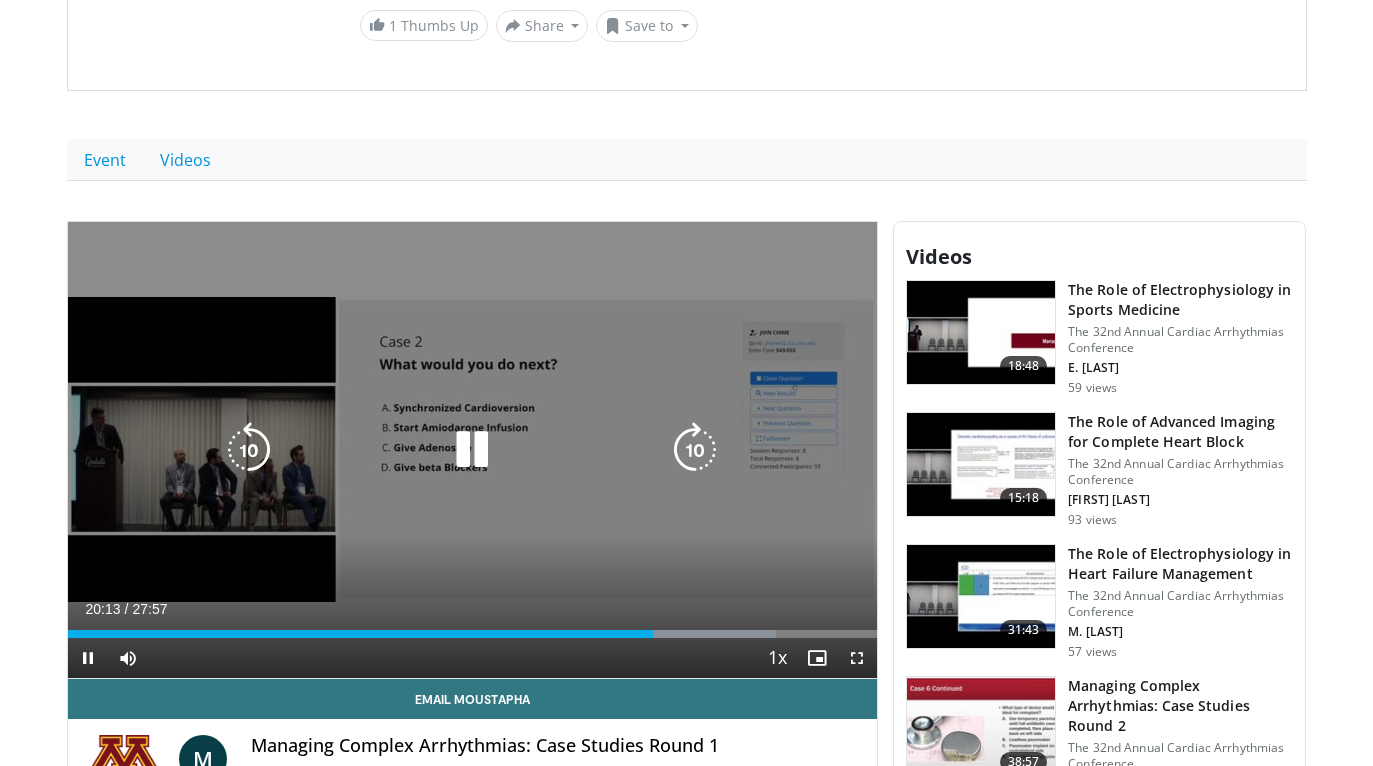 click at bounding box center (249, 450) 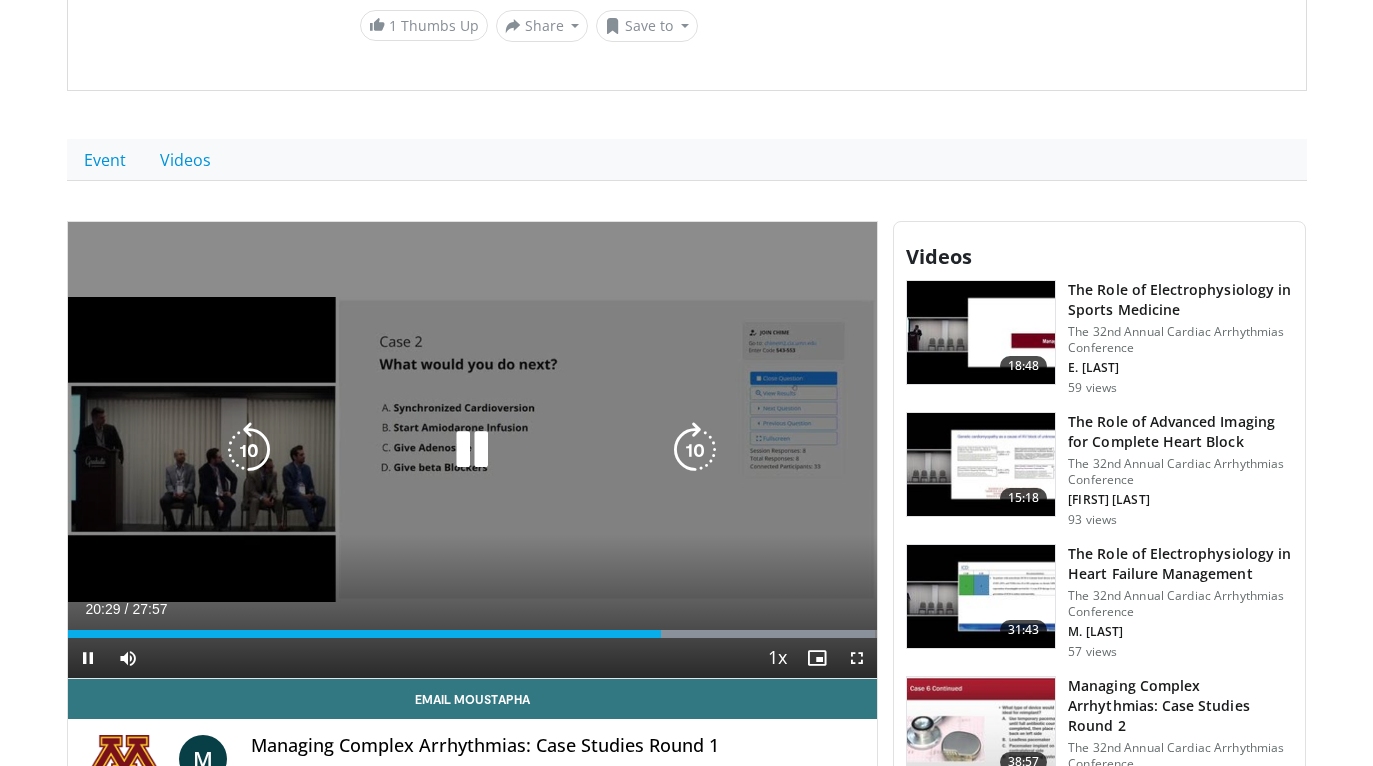 click at bounding box center [472, 450] 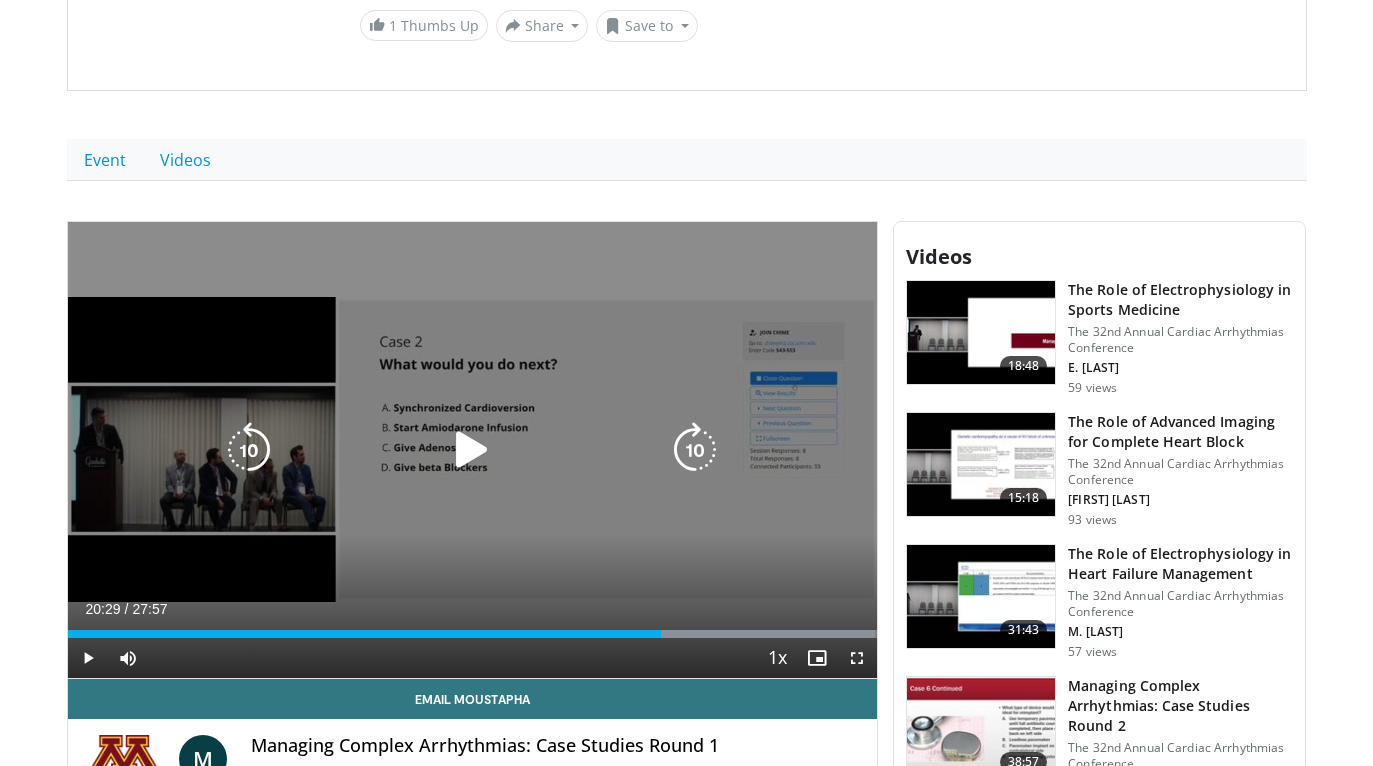 click at bounding box center (472, 450) 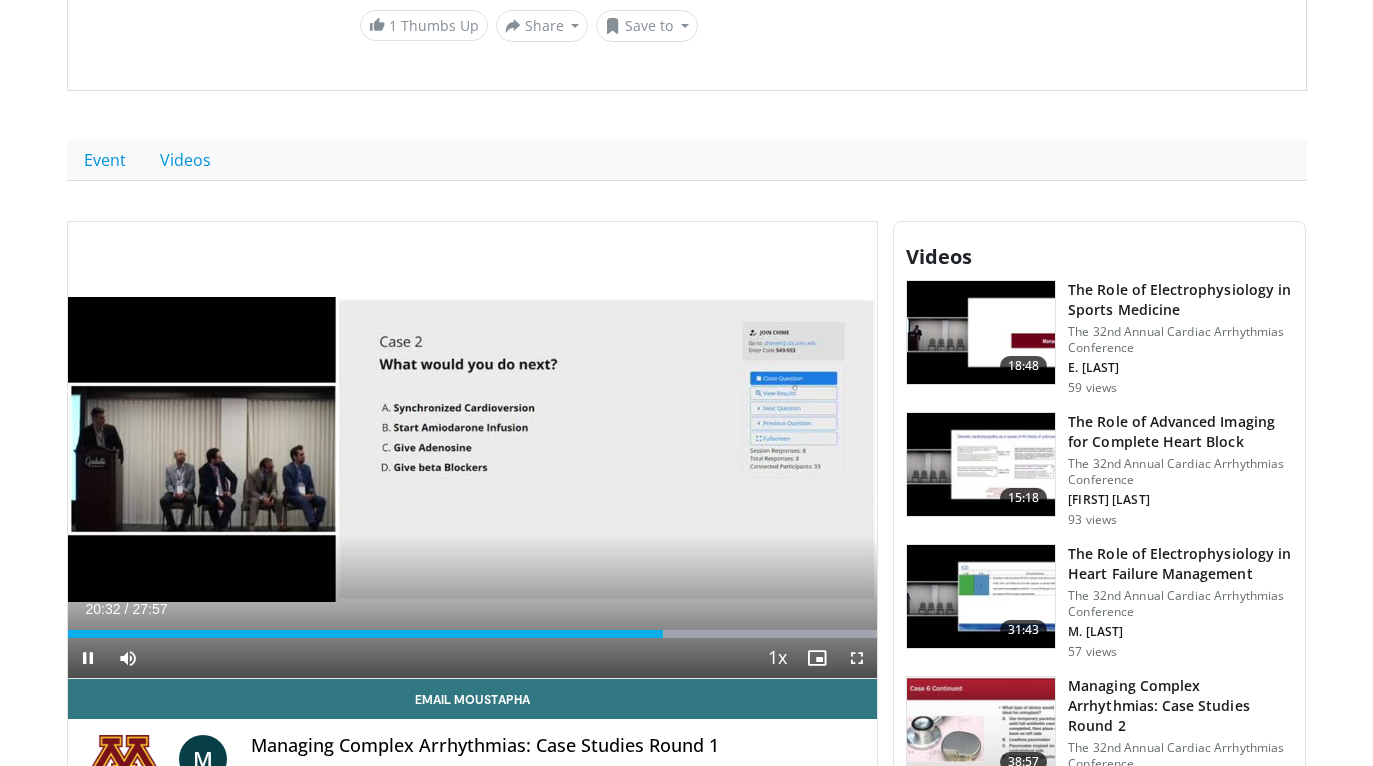 click at bounding box center (857, 658) 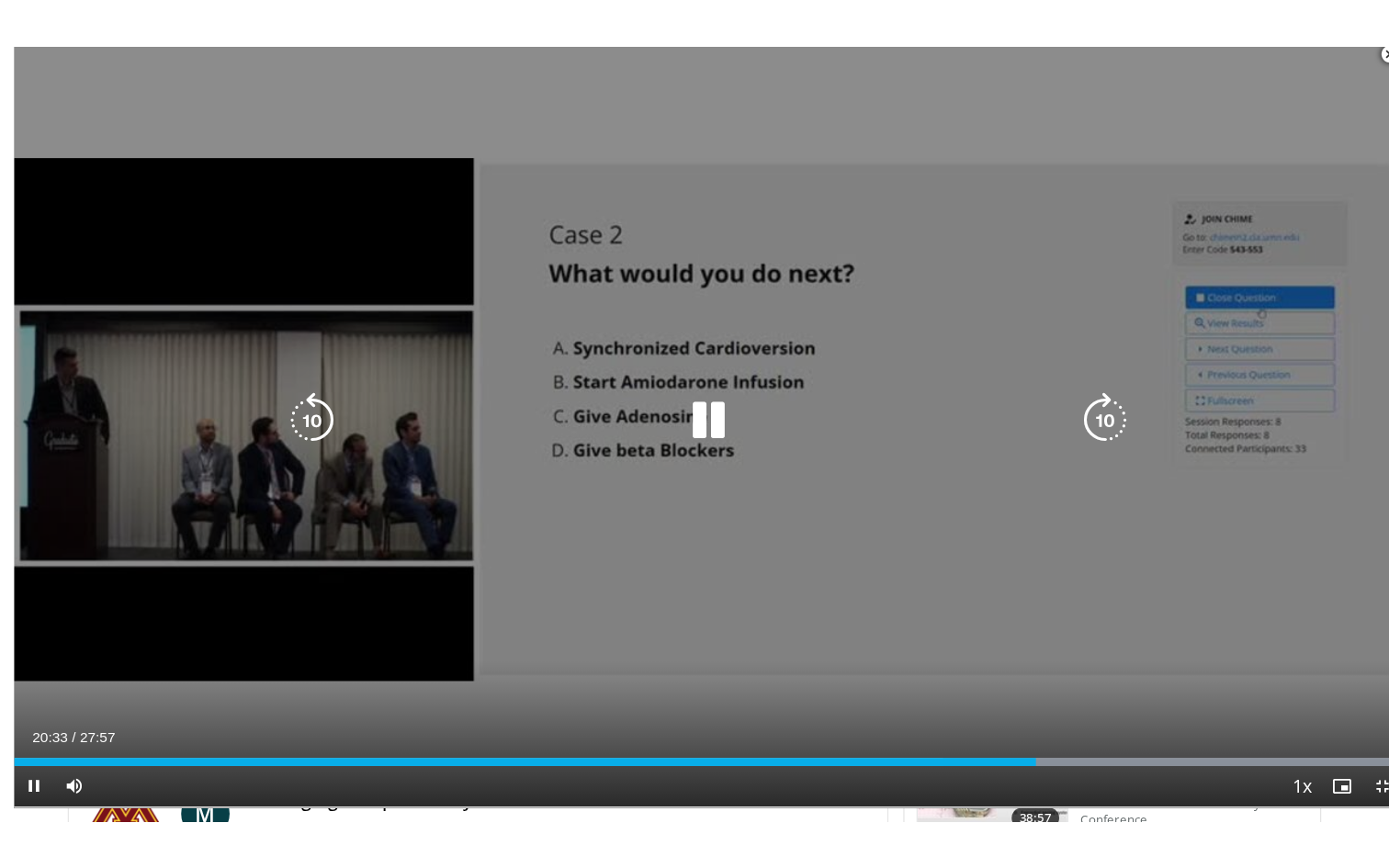 scroll, scrollTop: 0, scrollLeft: 0, axis: both 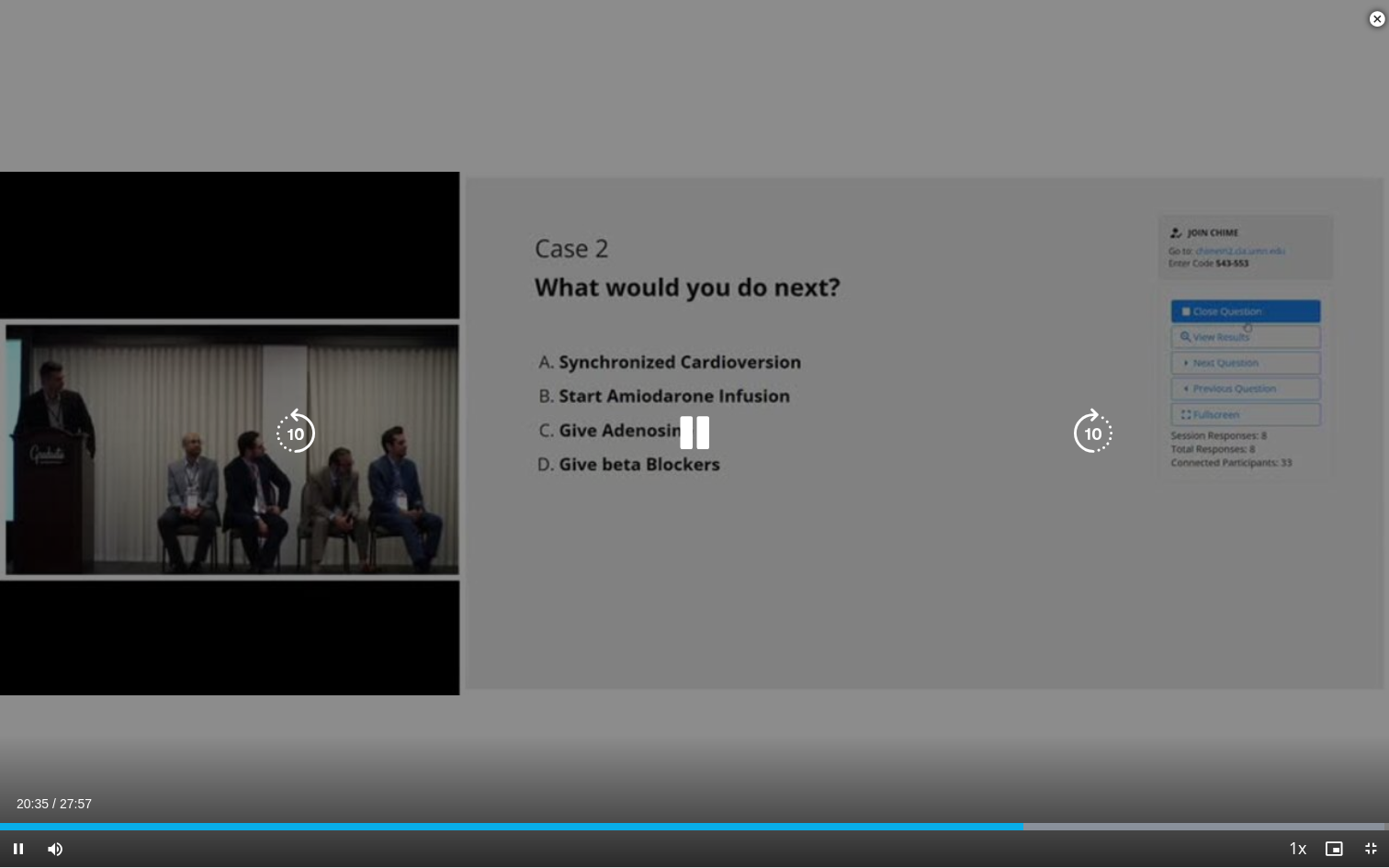 click at bounding box center (296, 434) 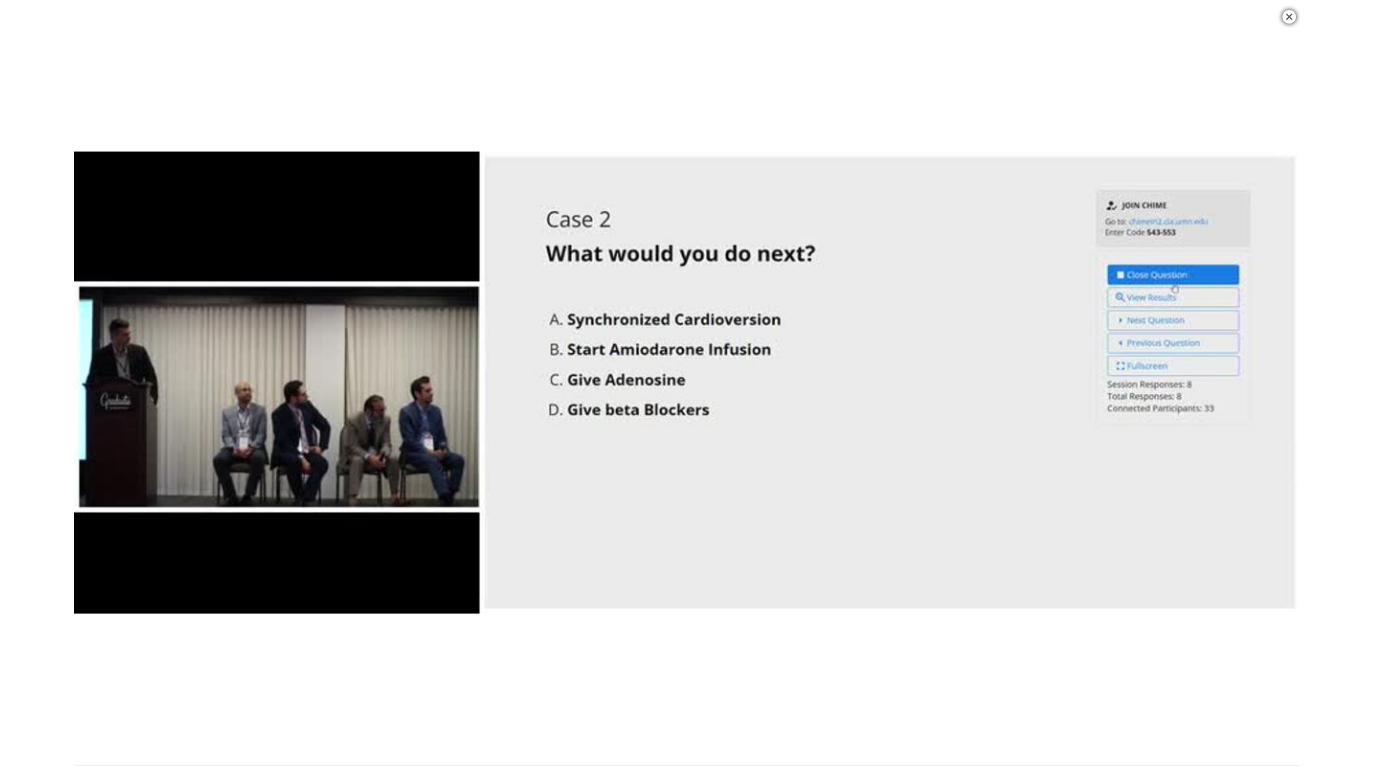 scroll, scrollTop: 468, scrollLeft: 0, axis: vertical 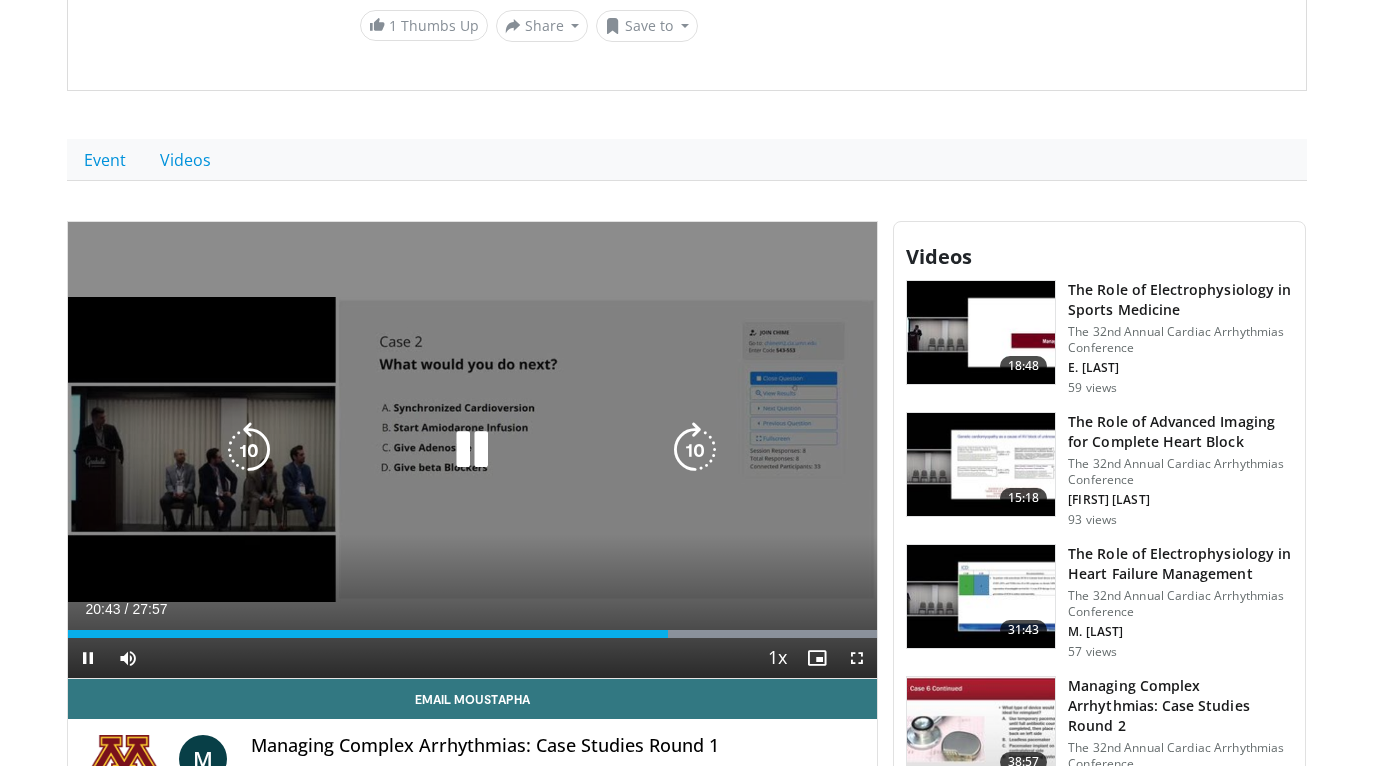 click at bounding box center [249, 450] 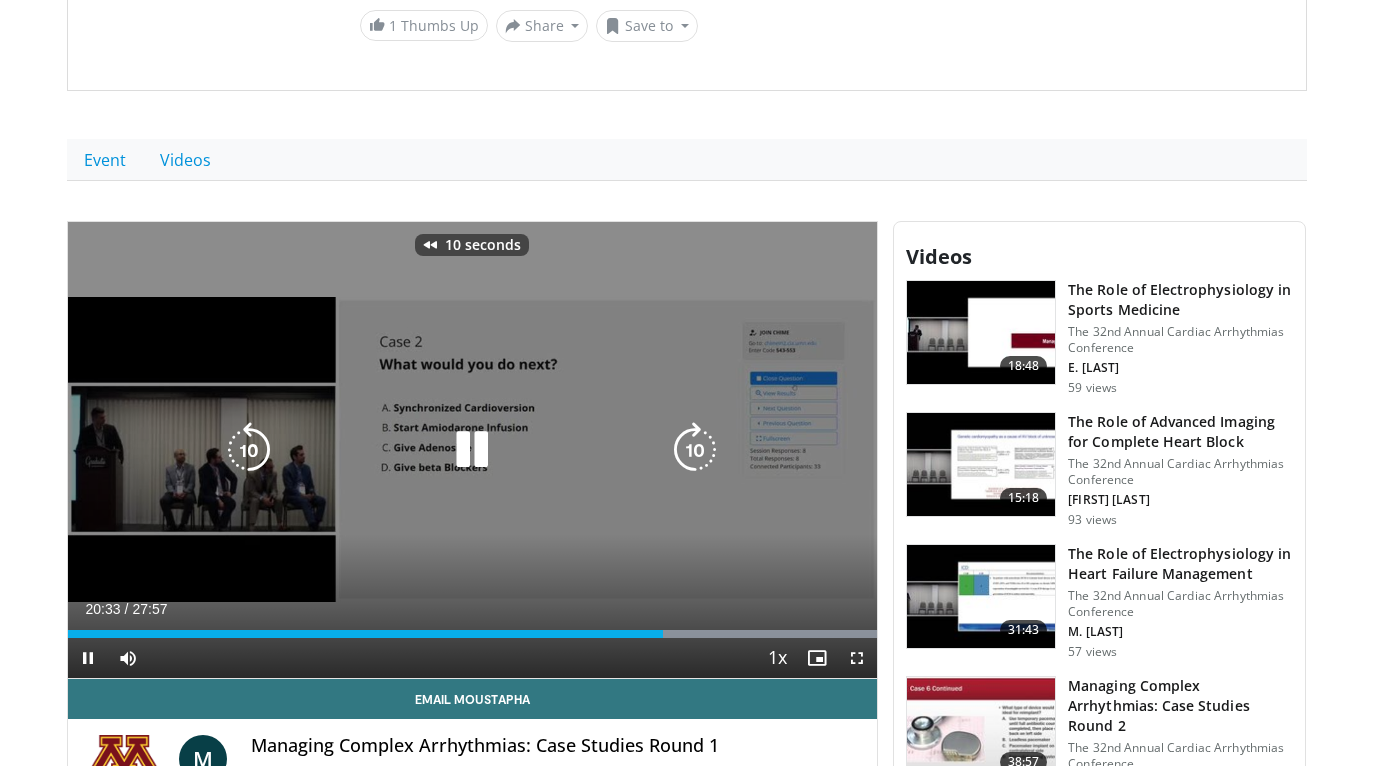click at bounding box center [249, 450] 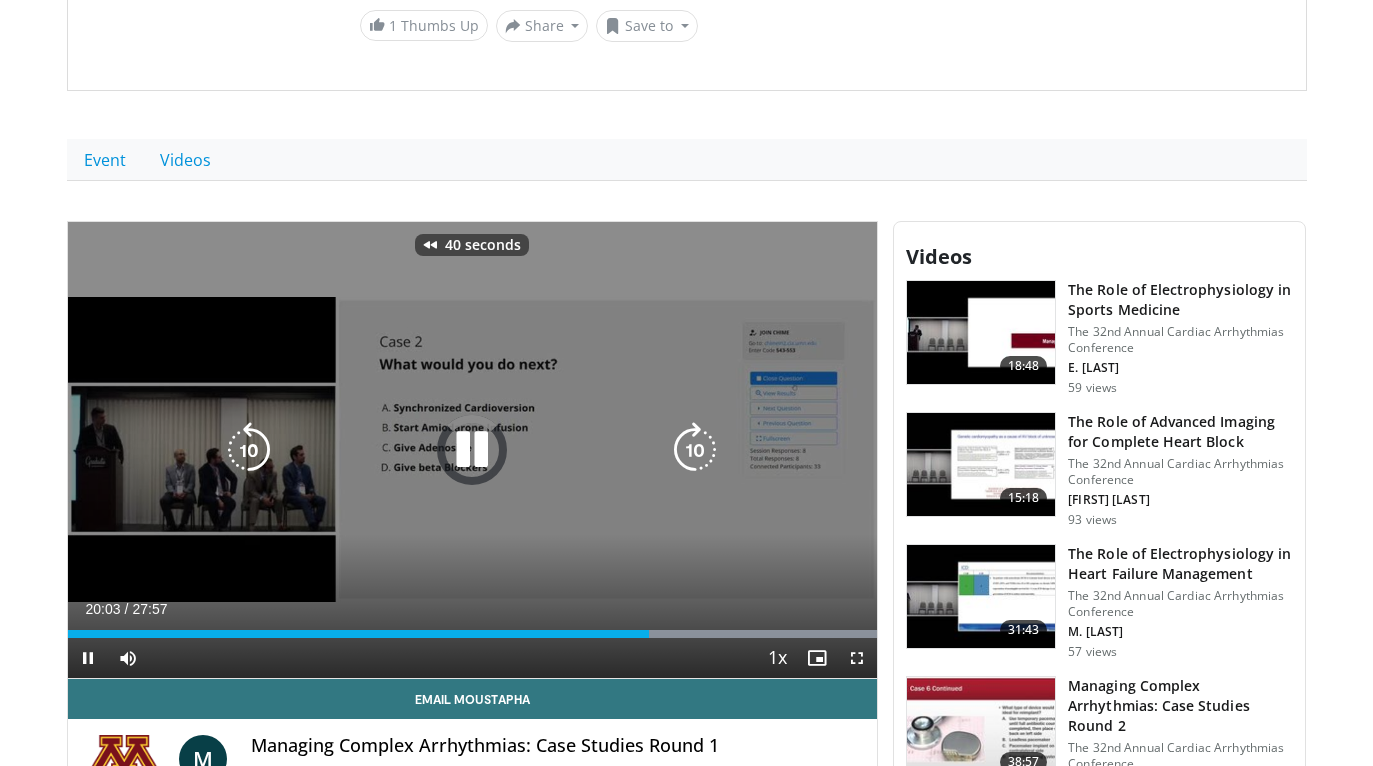 click at bounding box center (249, 450) 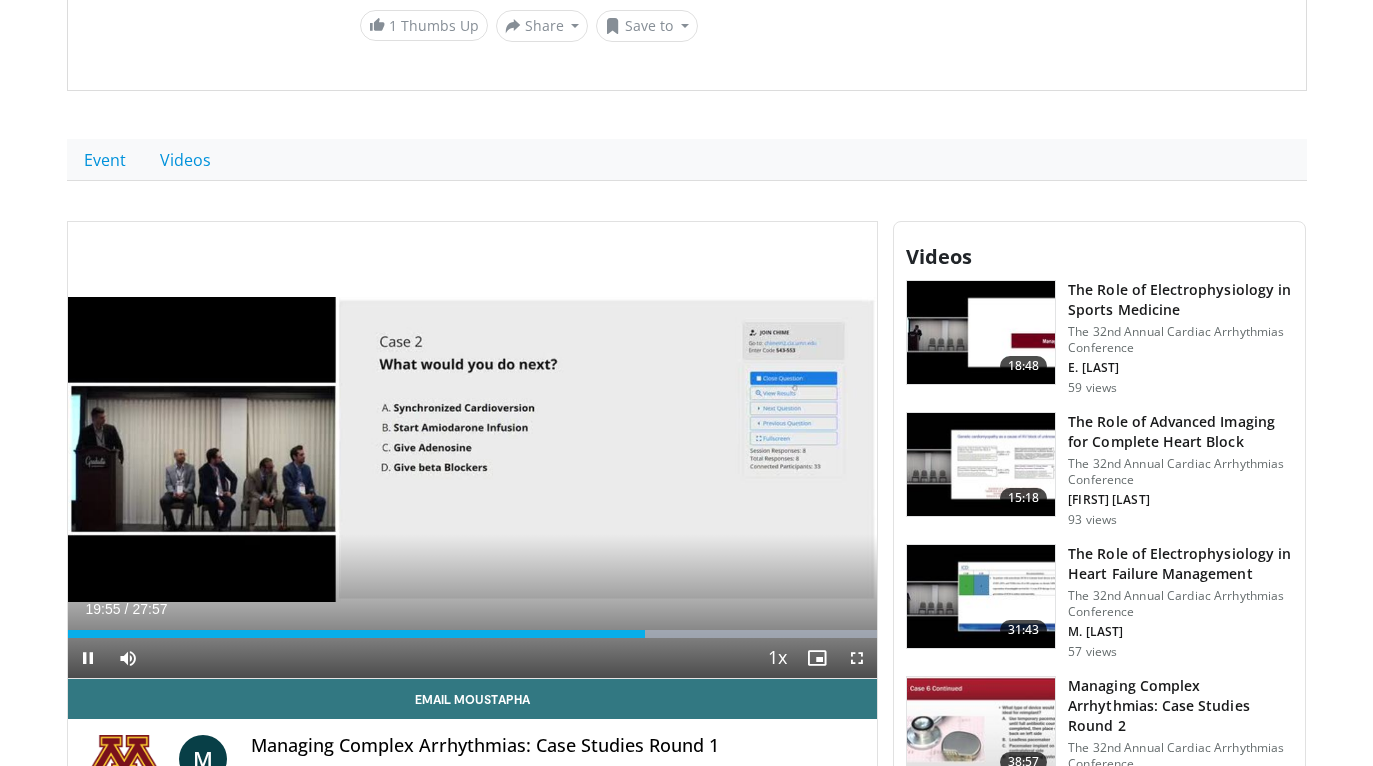 click at bounding box center [857, 658] 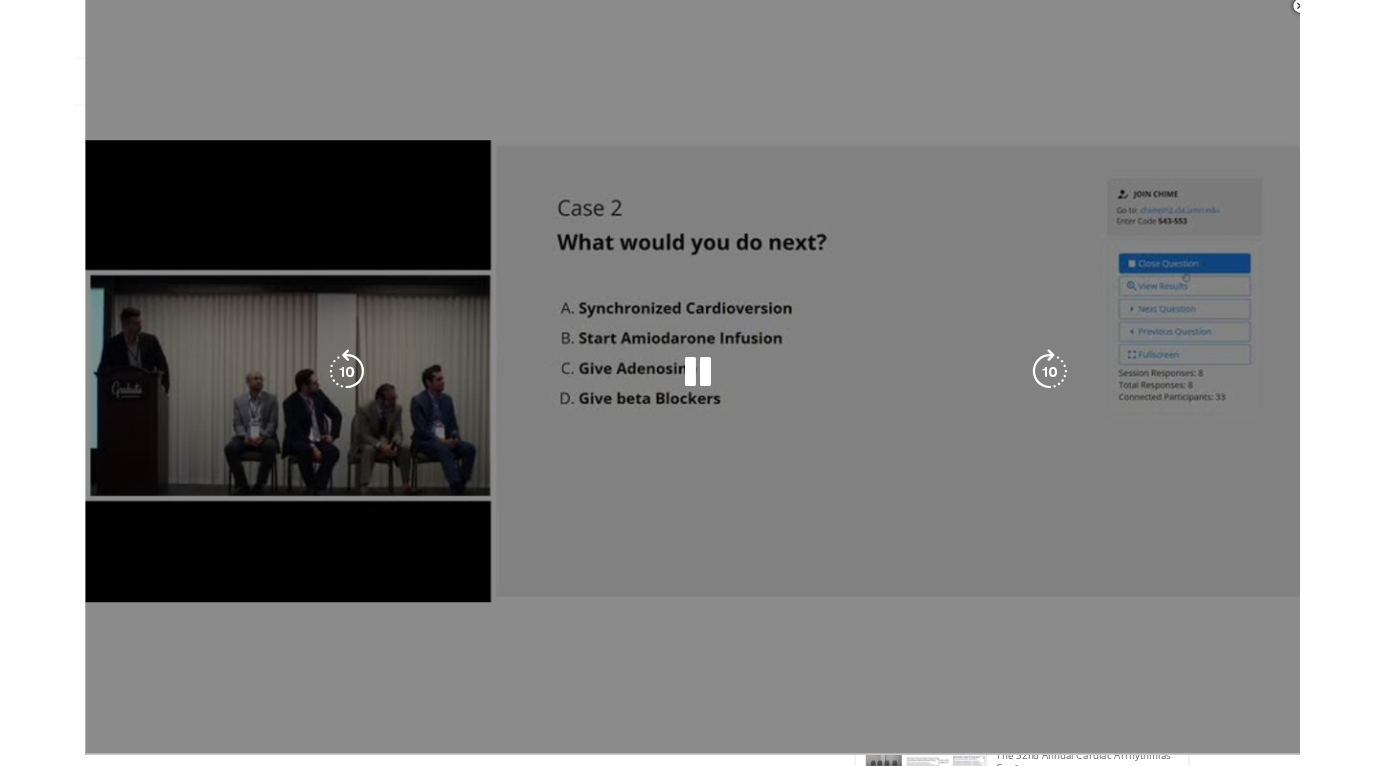 scroll, scrollTop: 468, scrollLeft: 0, axis: vertical 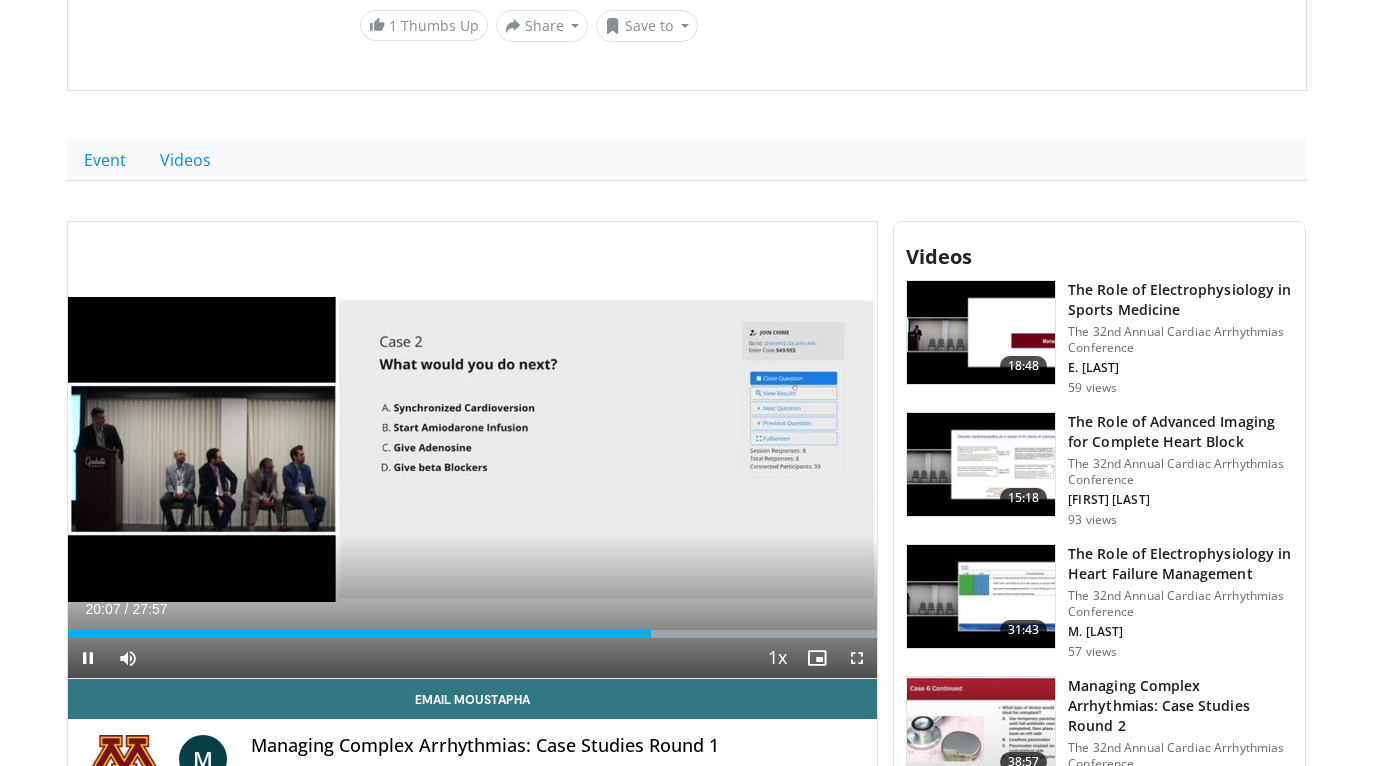 click at bounding box center (857, 658) 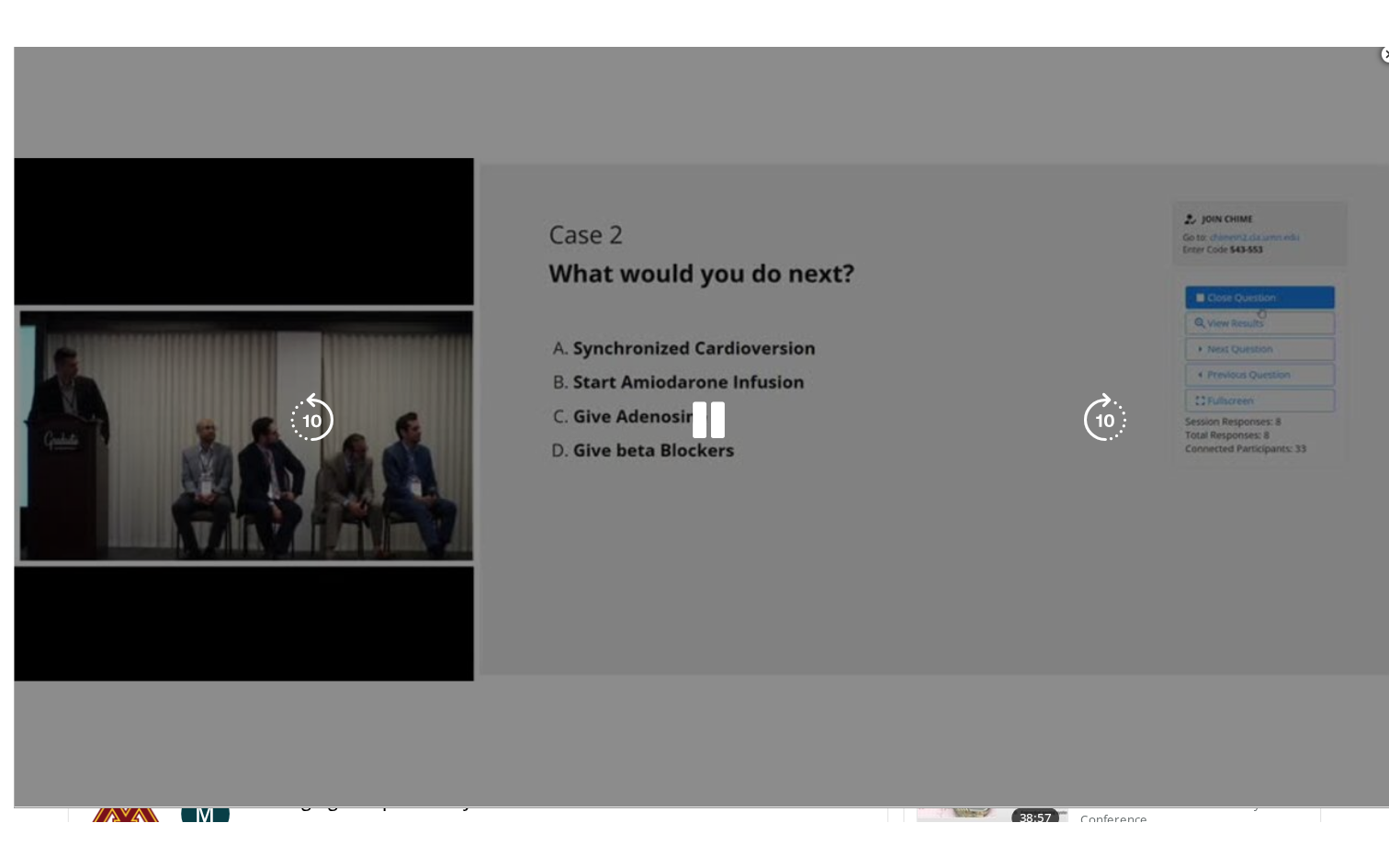 scroll, scrollTop: 0, scrollLeft: 0, axis: both 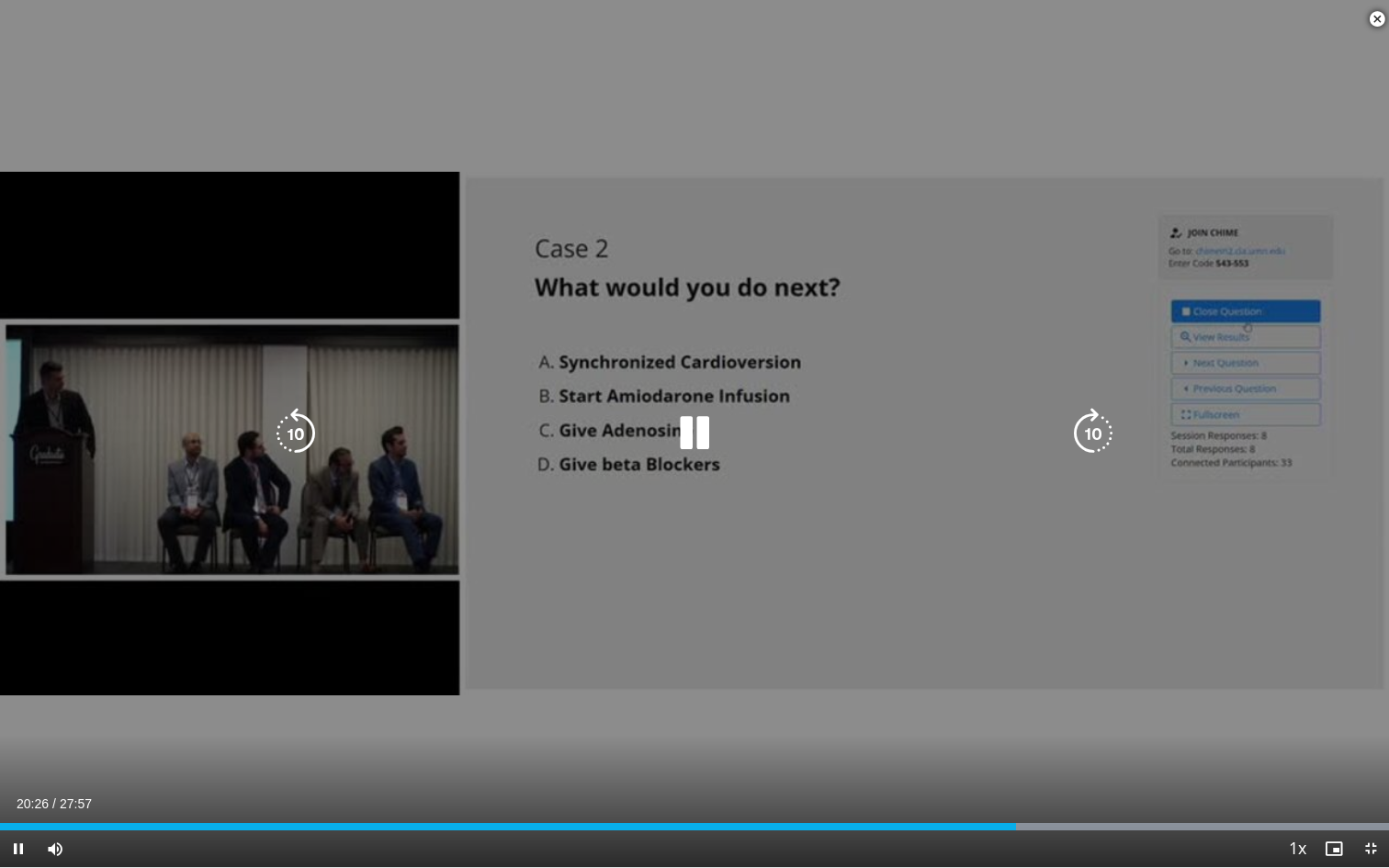 click at bounding box center [296, 434] 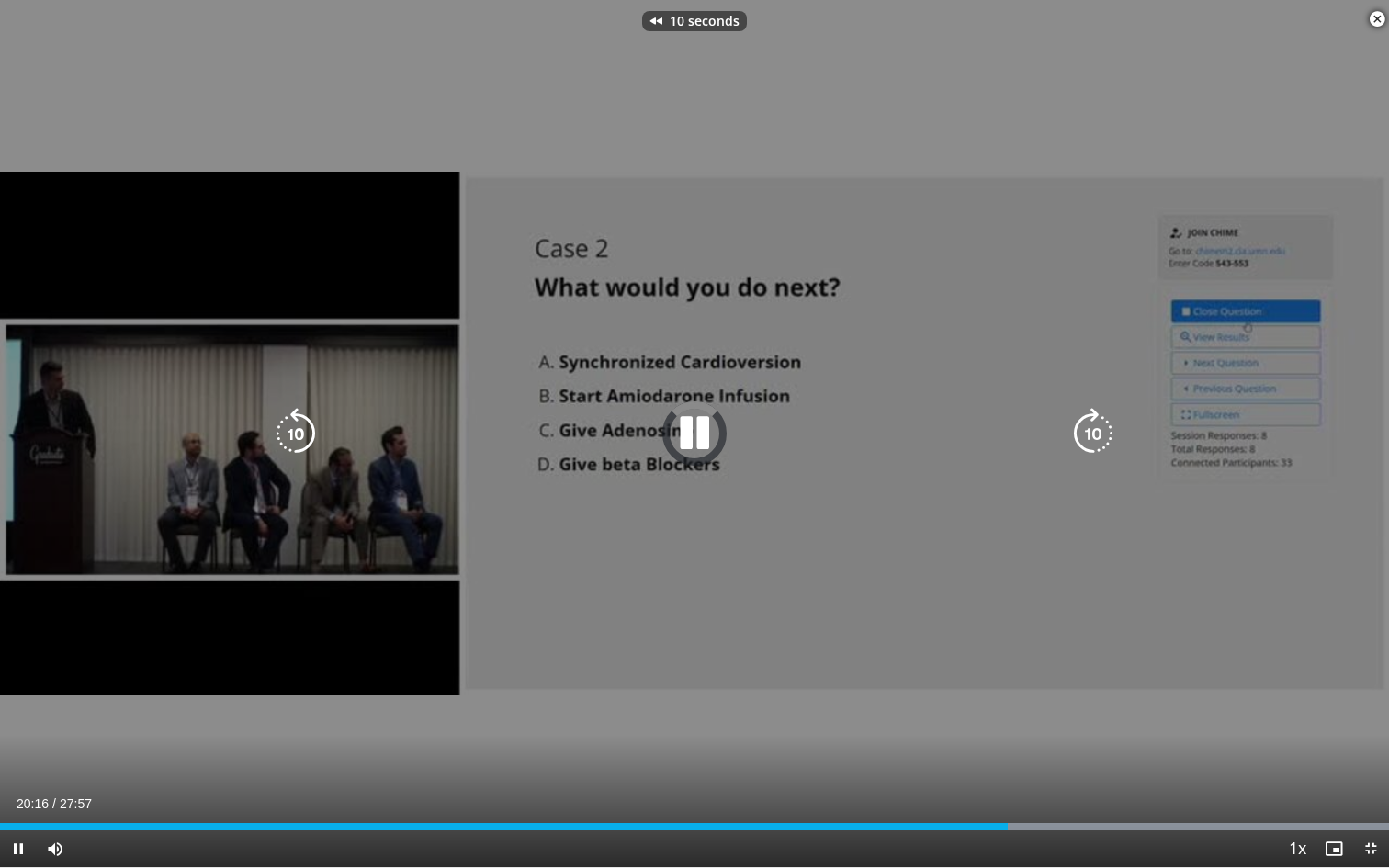 click at bounding box center [296, 434] 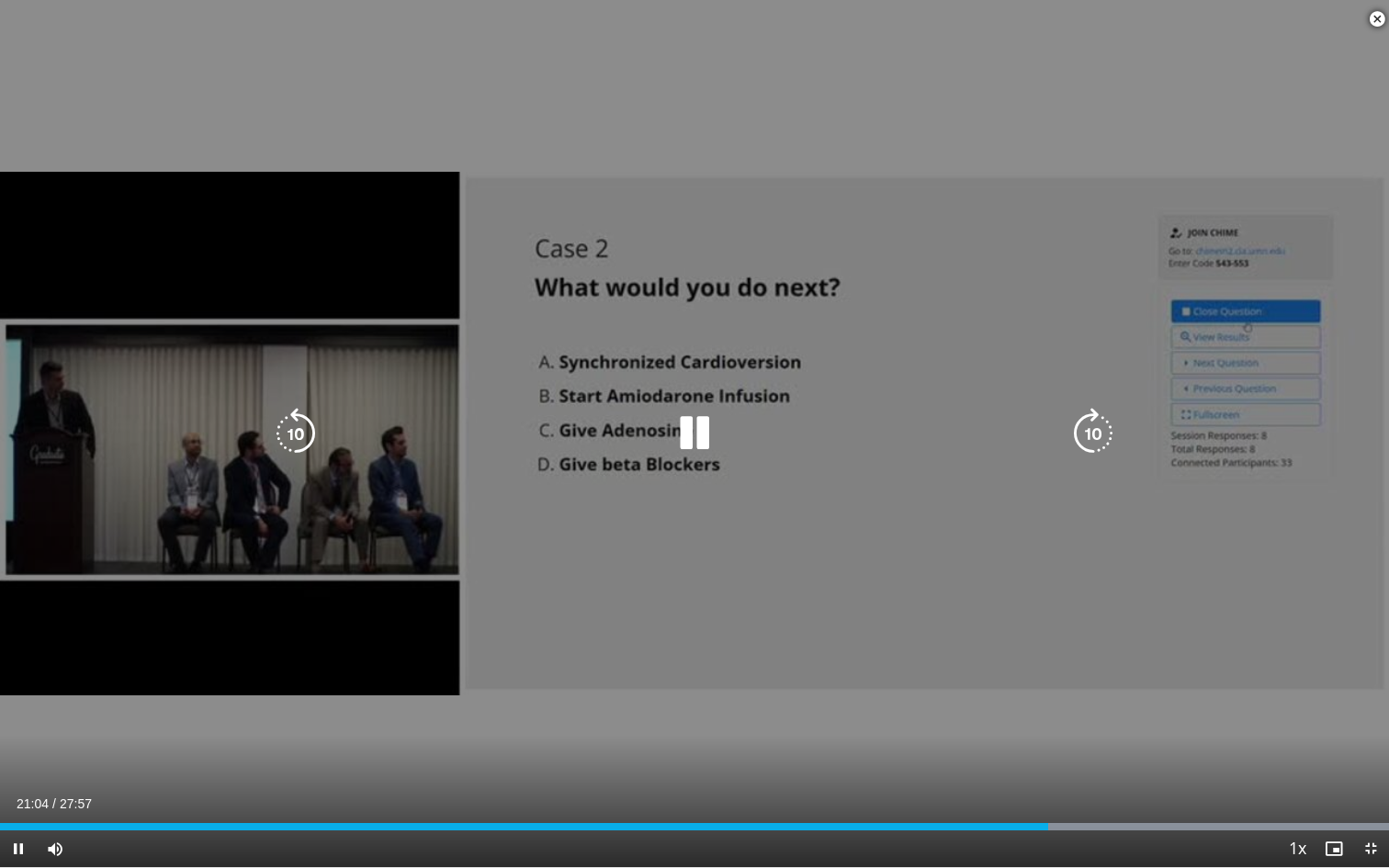 click at bounding box center [296, 434] 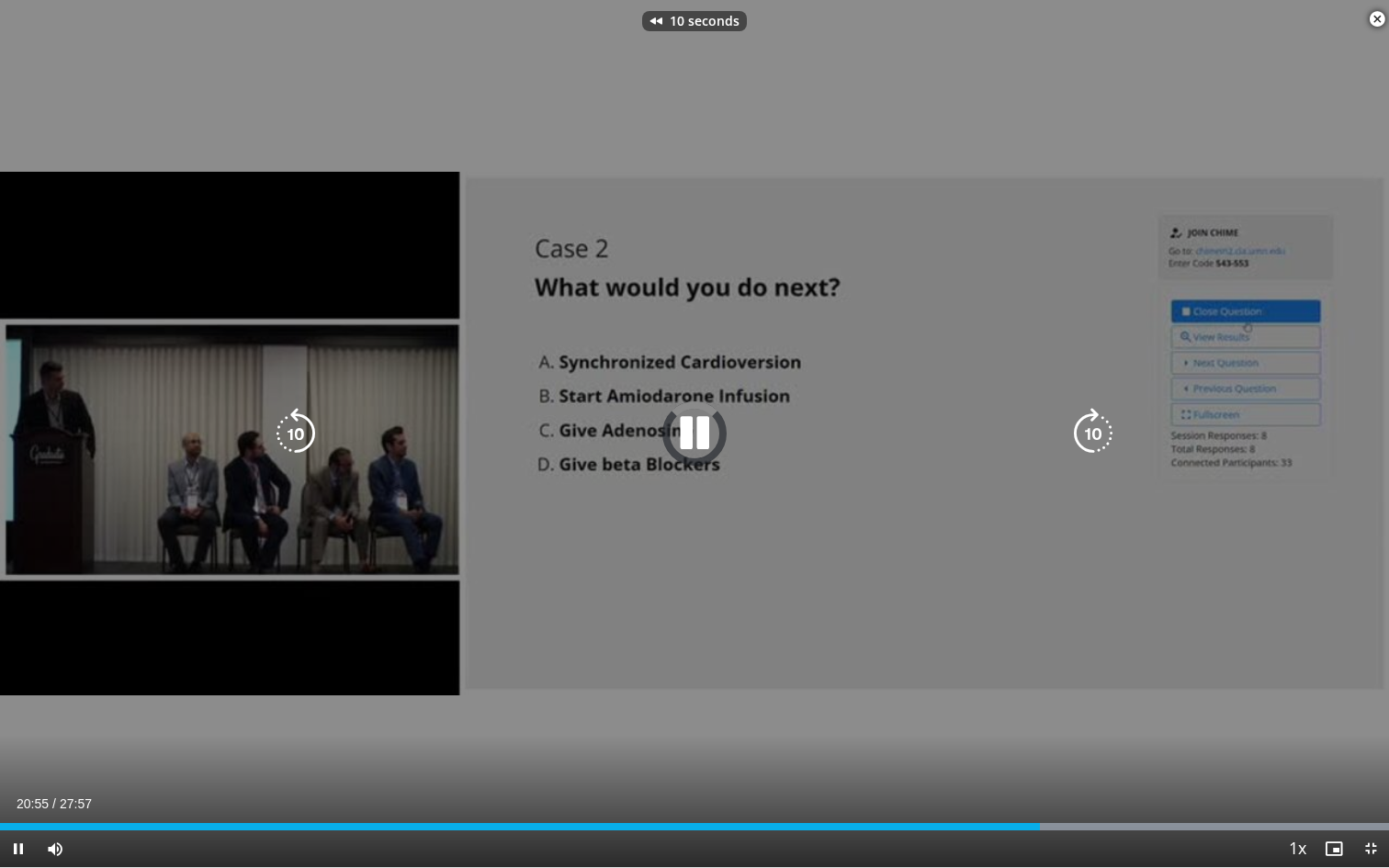 click at bounding box center [296, 434] 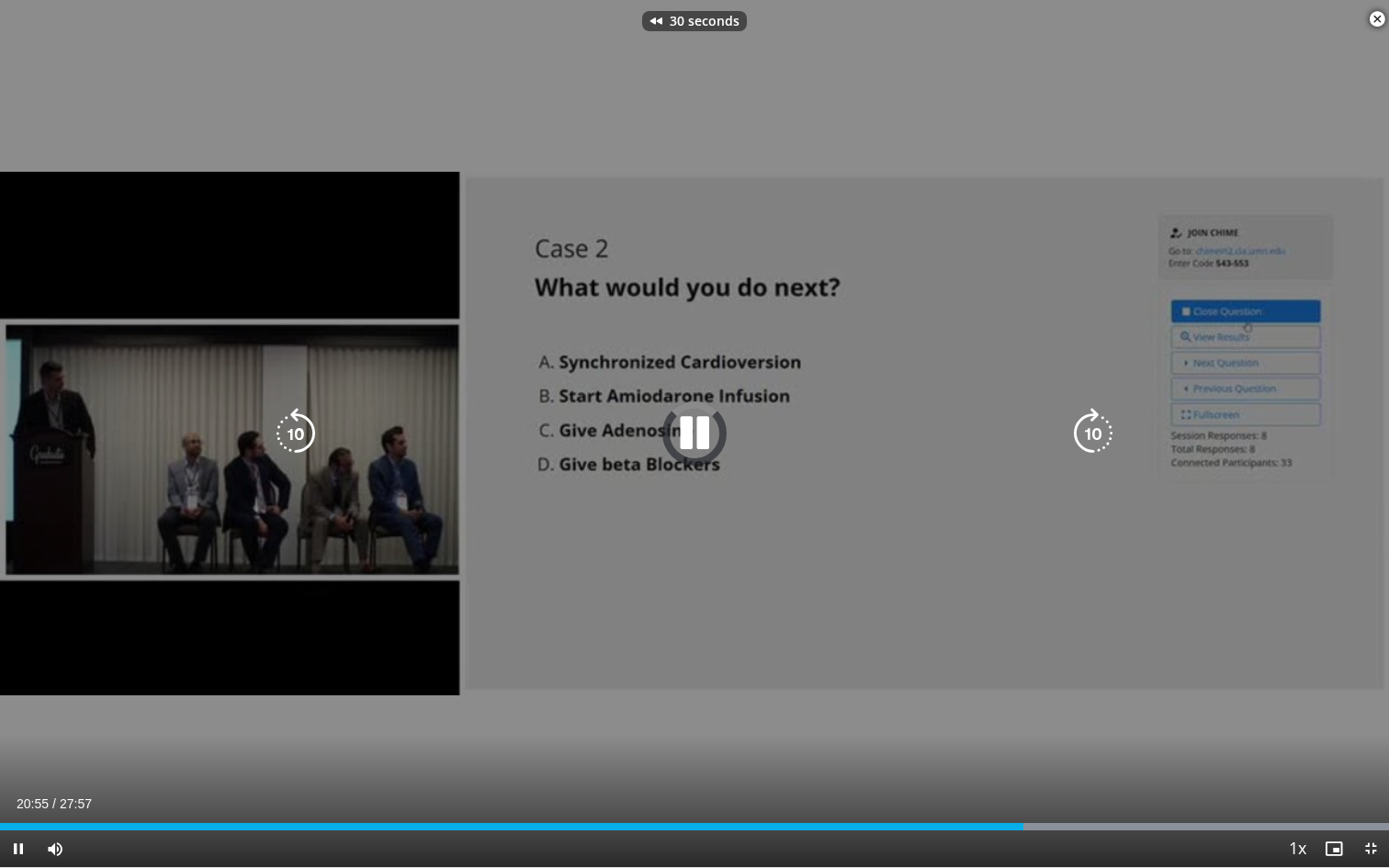 click at bounding box center (296, 434) 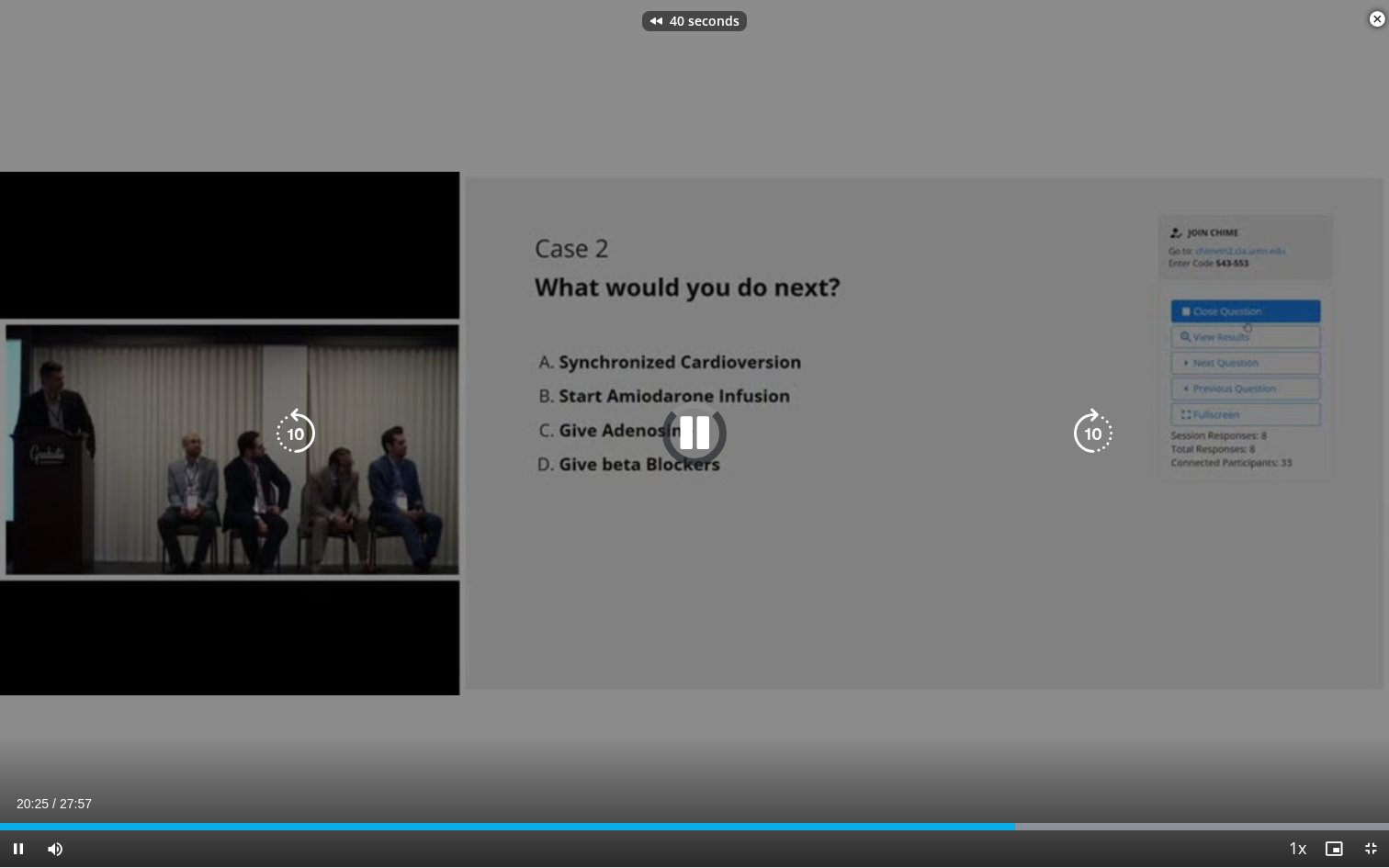 click at bounding box center (296, 434) 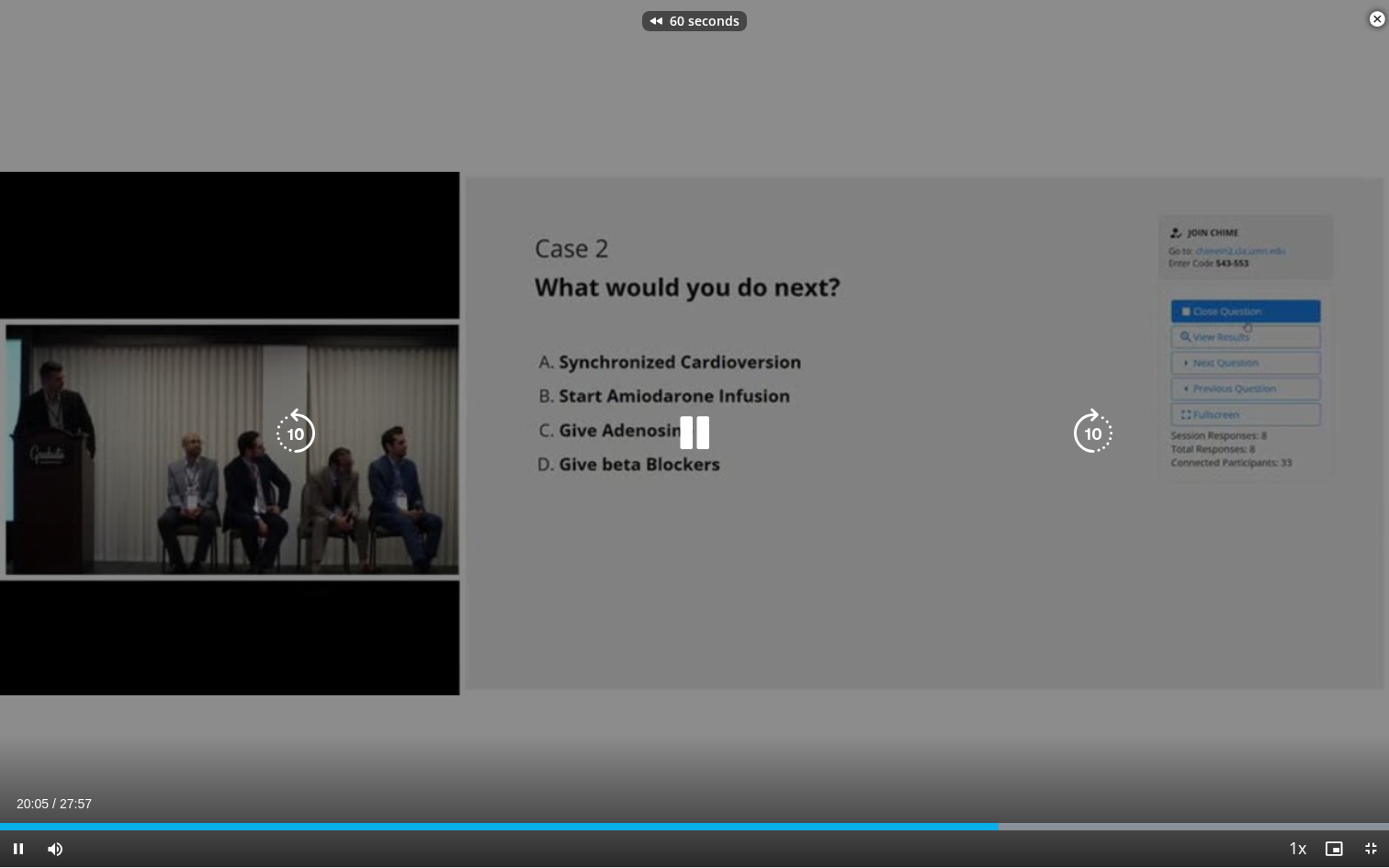 click at bounding box center [296, 434] 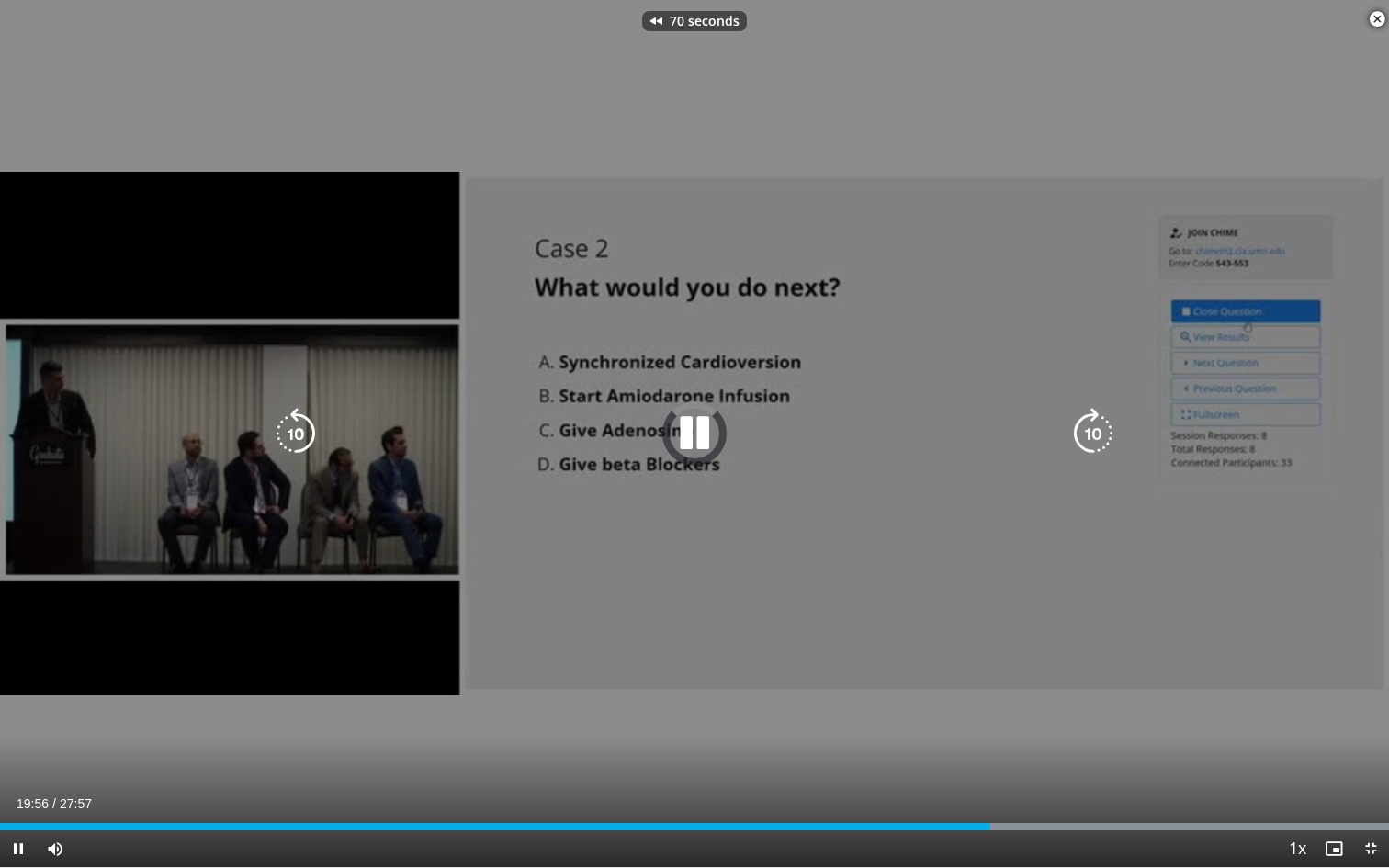 click at bounding box center (296, 434) 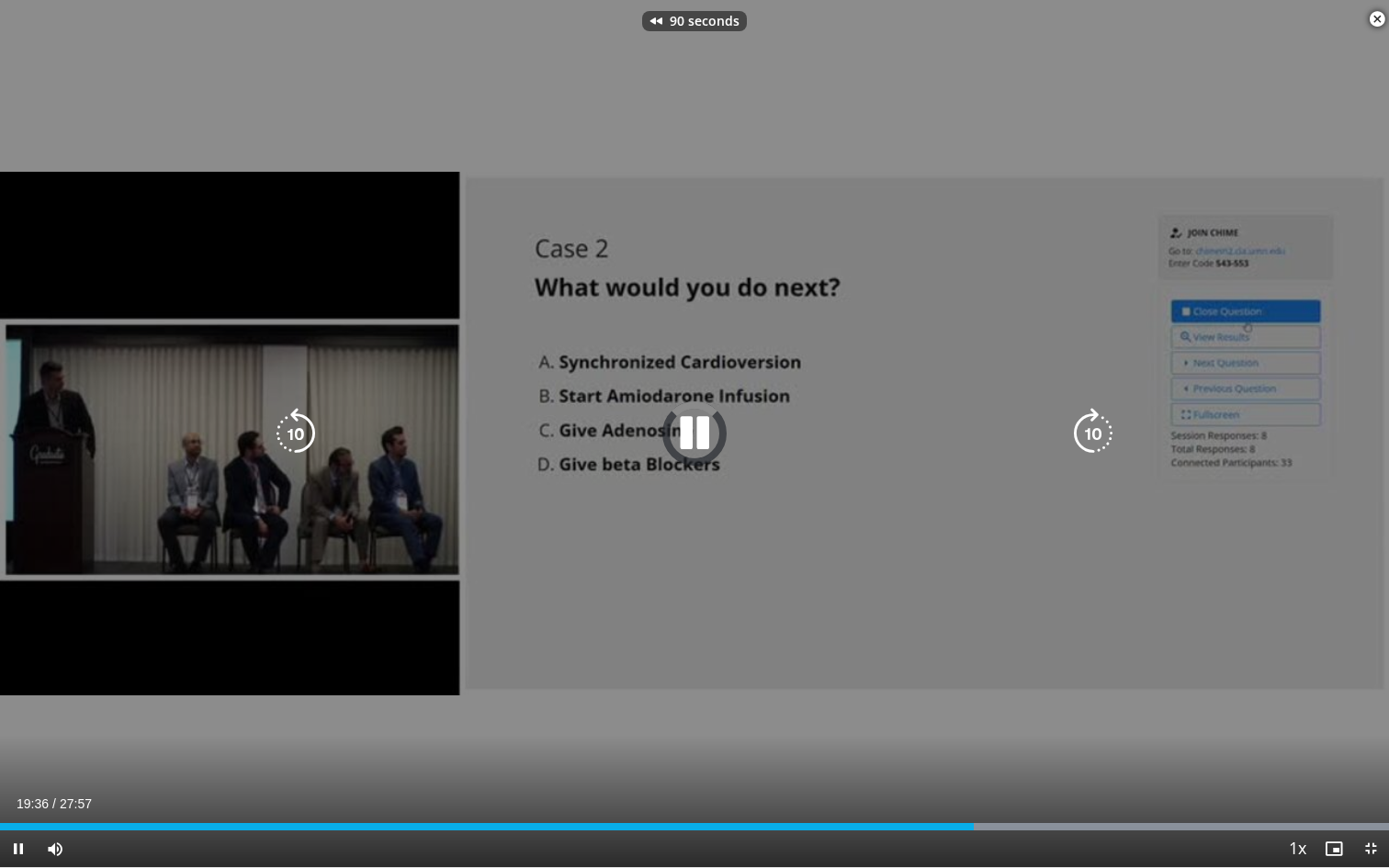 click at bounding box center (296, 434) 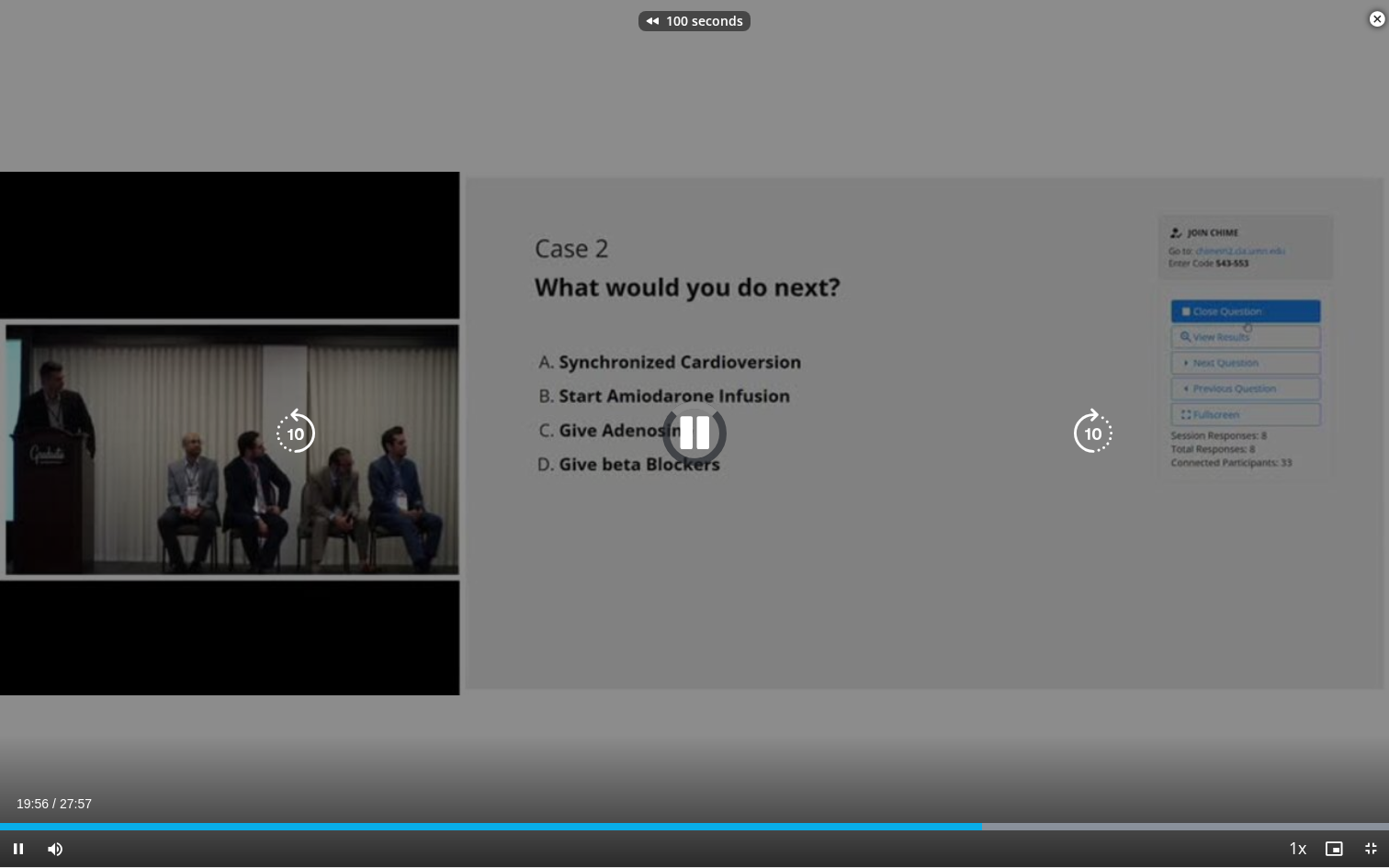 click at bounding box center [296, 434] 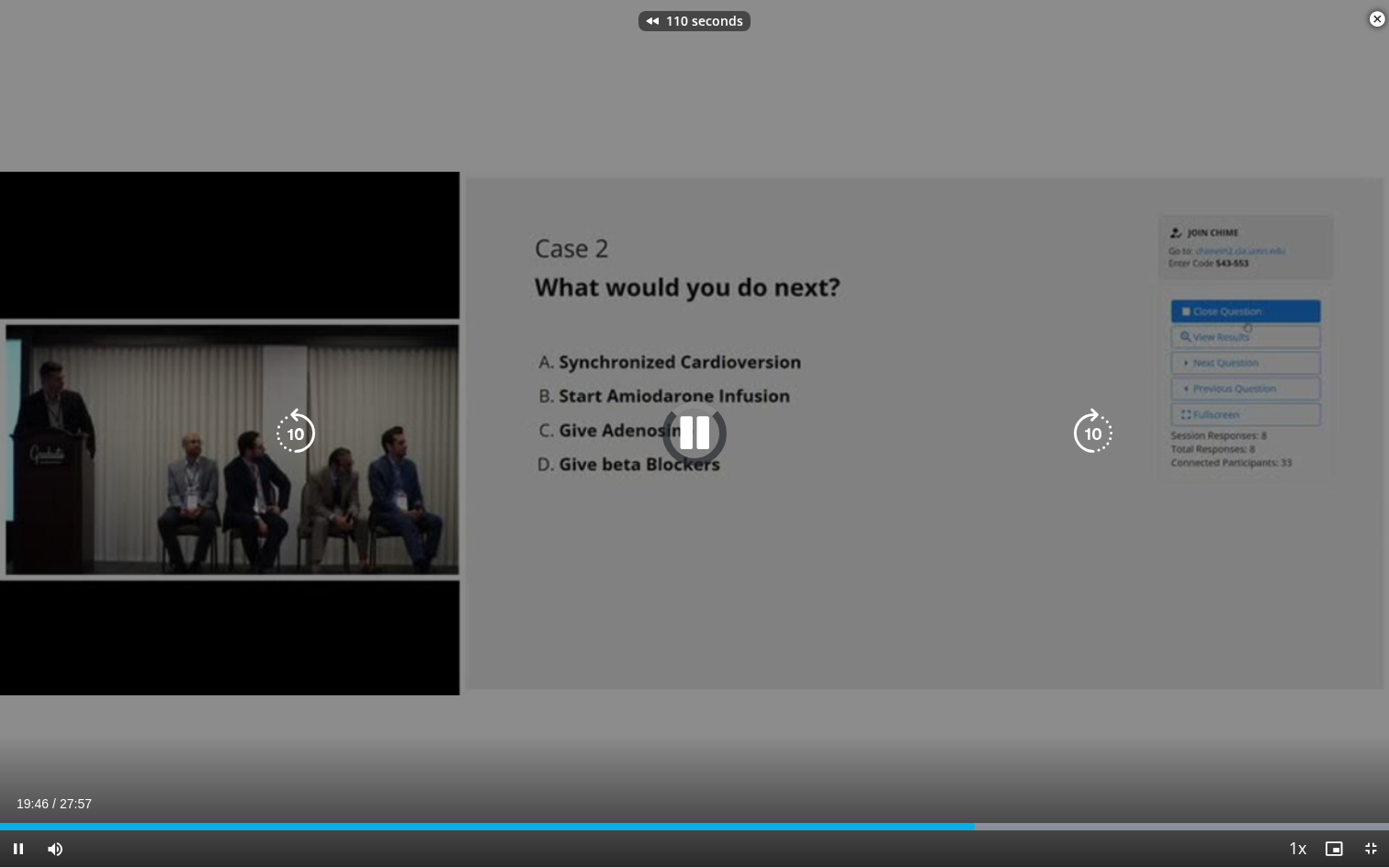click at bounding box center (296, 434) 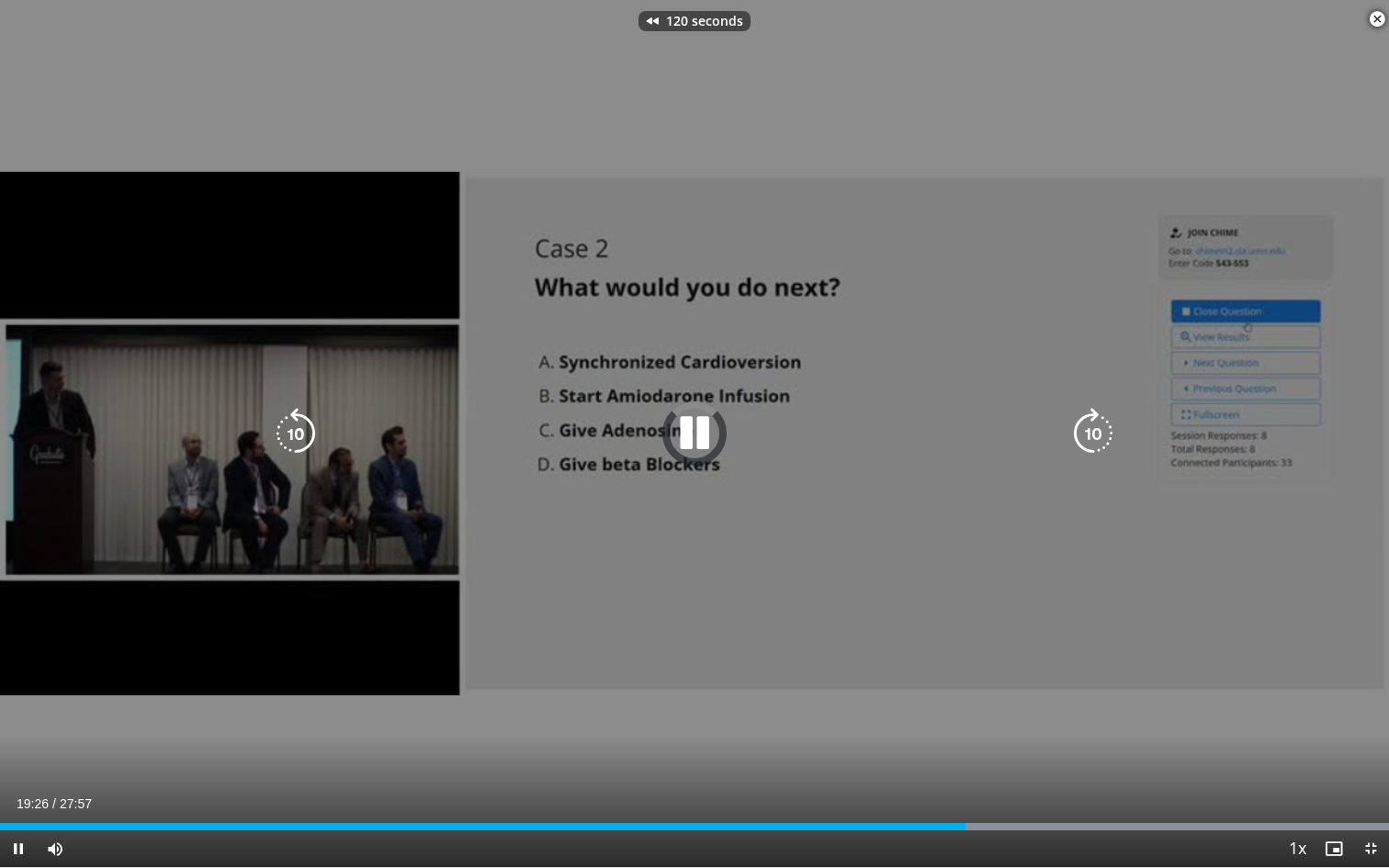 click at bounding box center [296, 434] 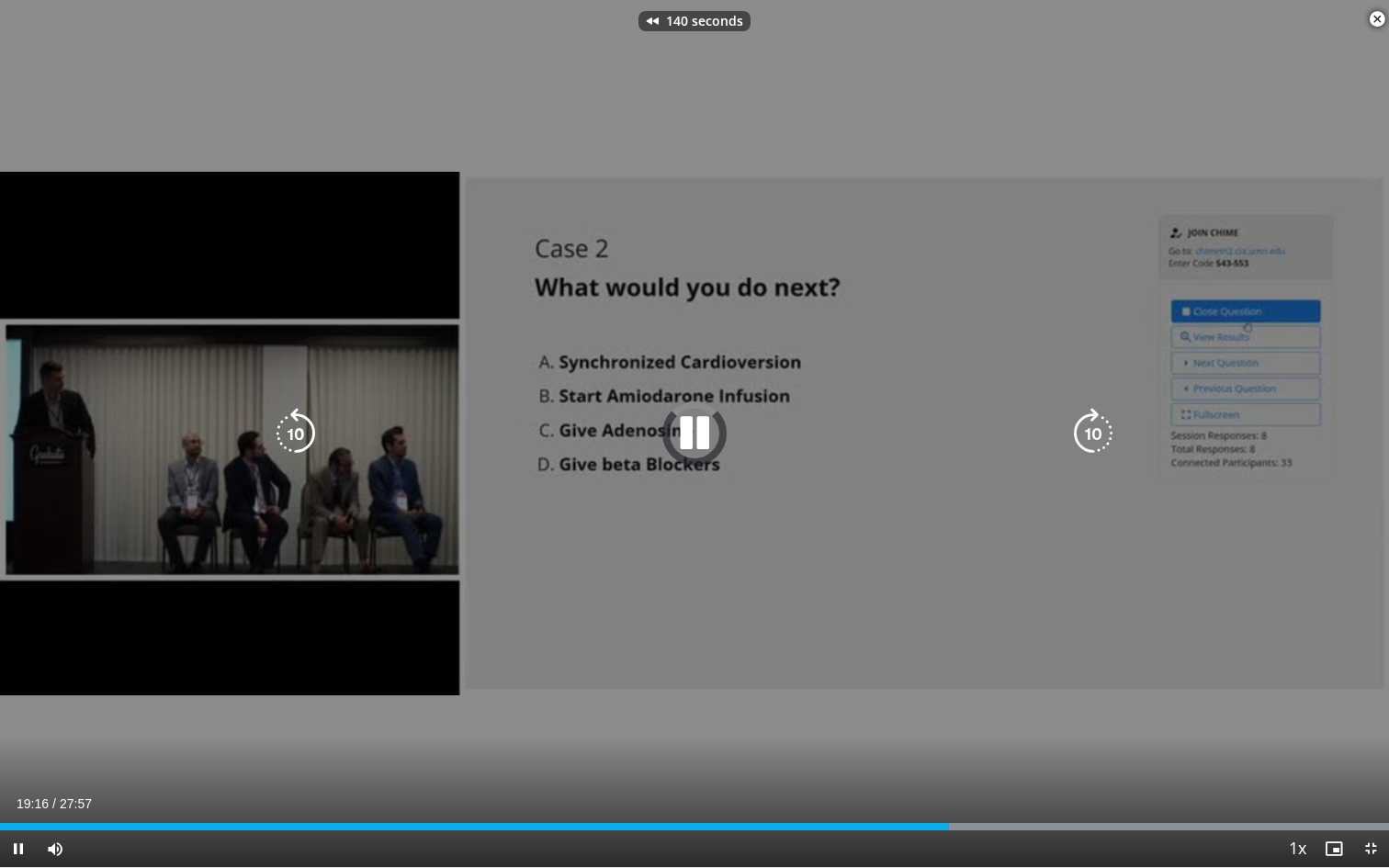 click at bounding box center [296, 434] 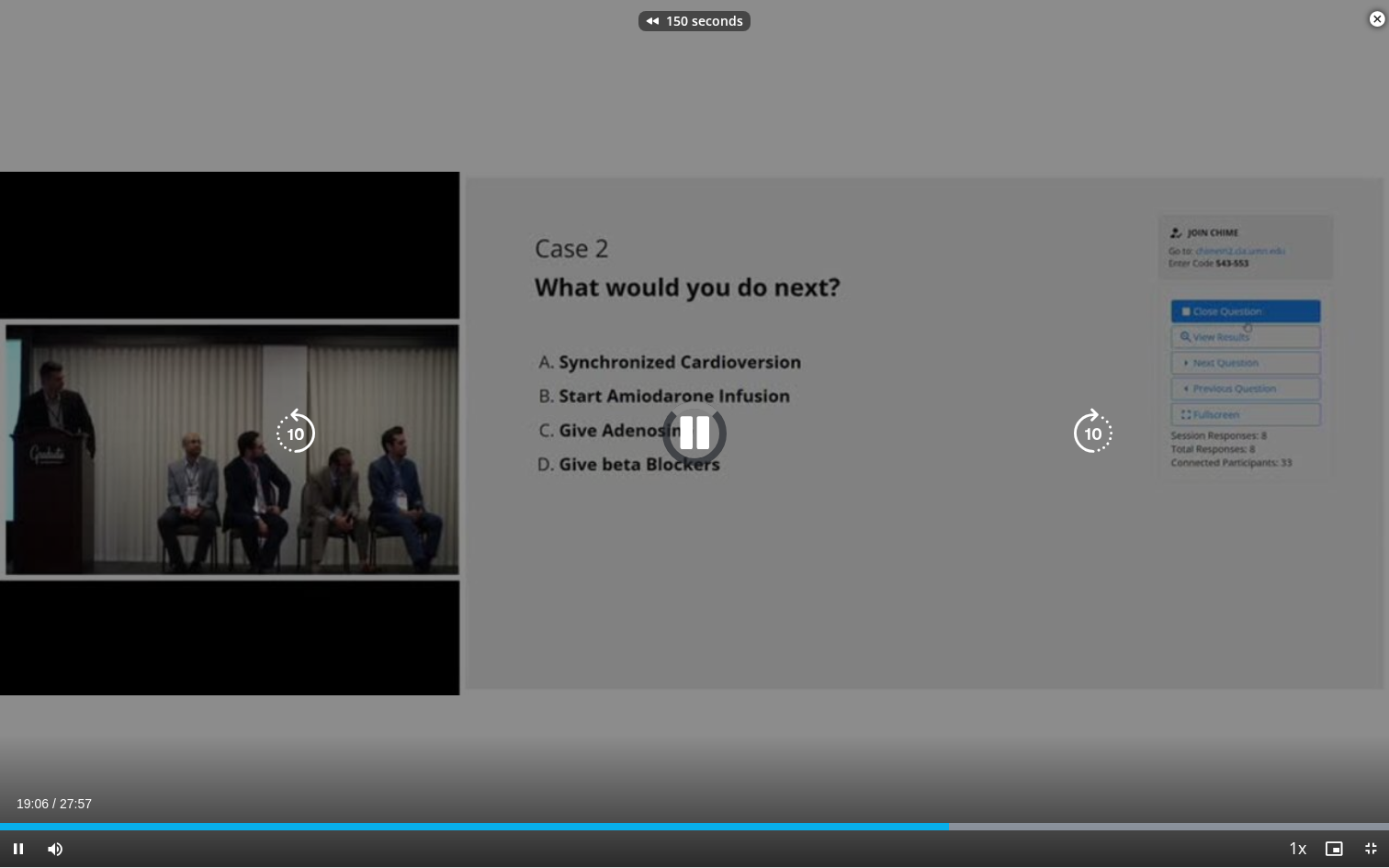 click at bounding box center [296, 434] 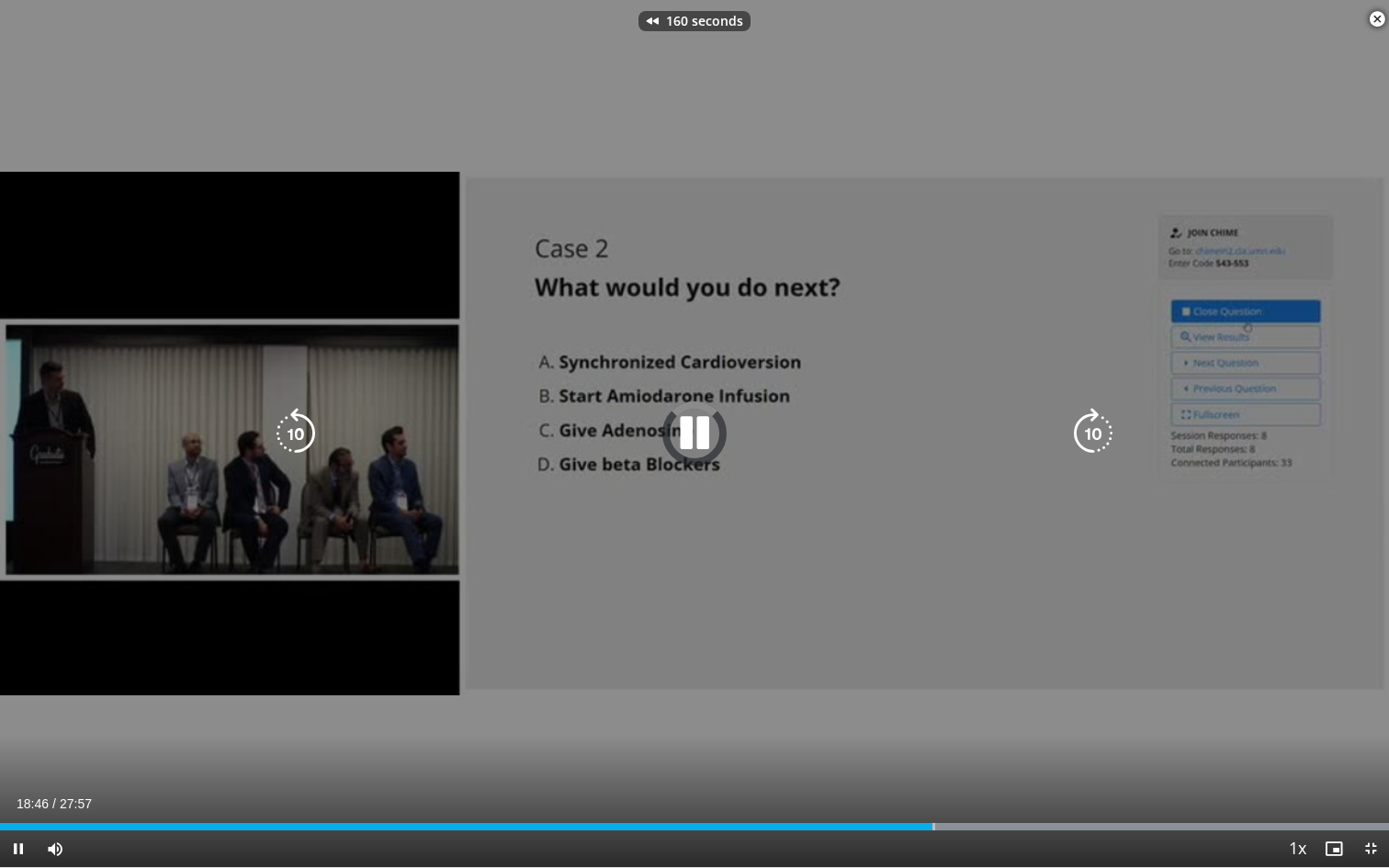 click at bounding box center [296, 434] 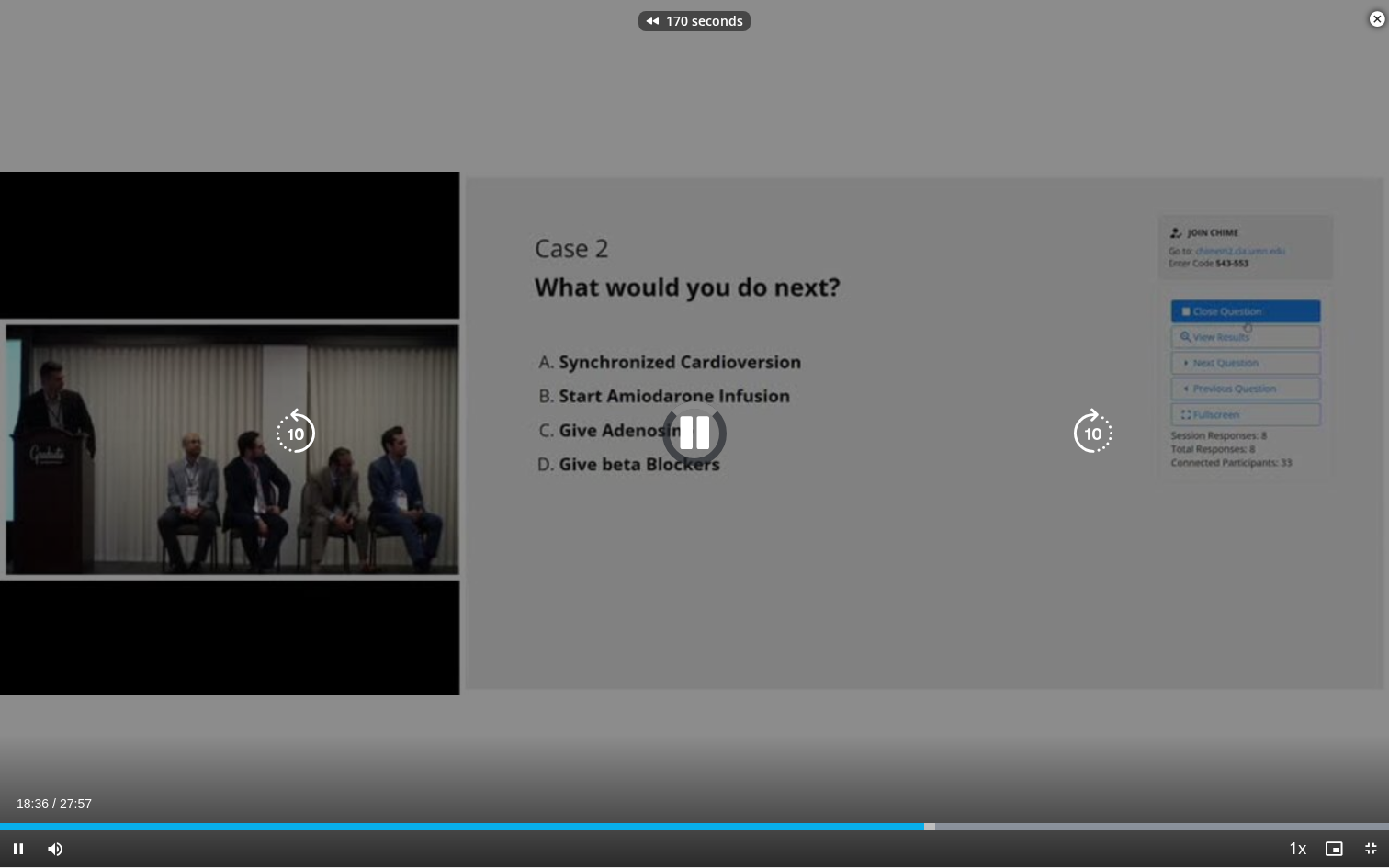 click at bounding box center [296, 434] 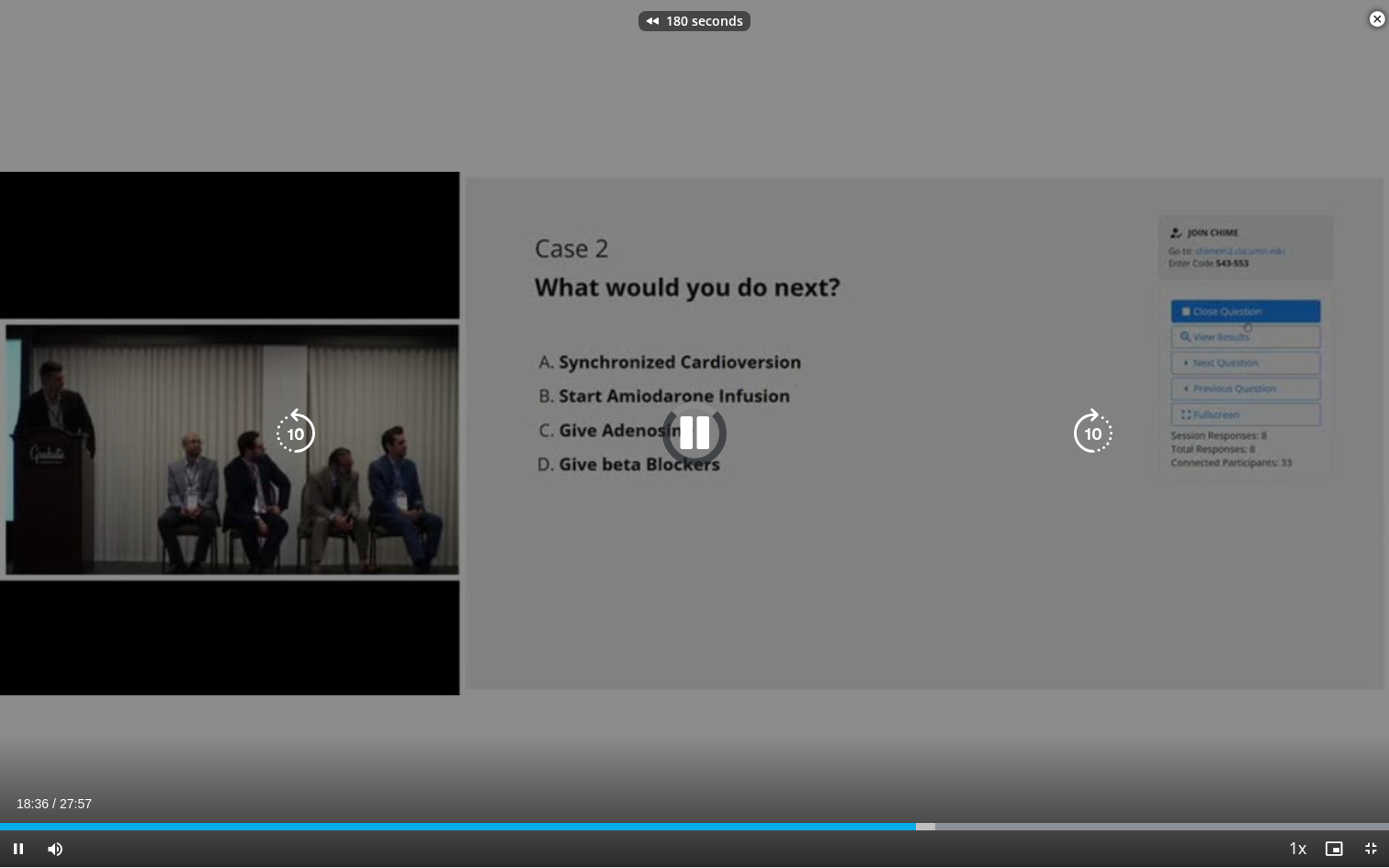 click at bounding box center (296, 434) 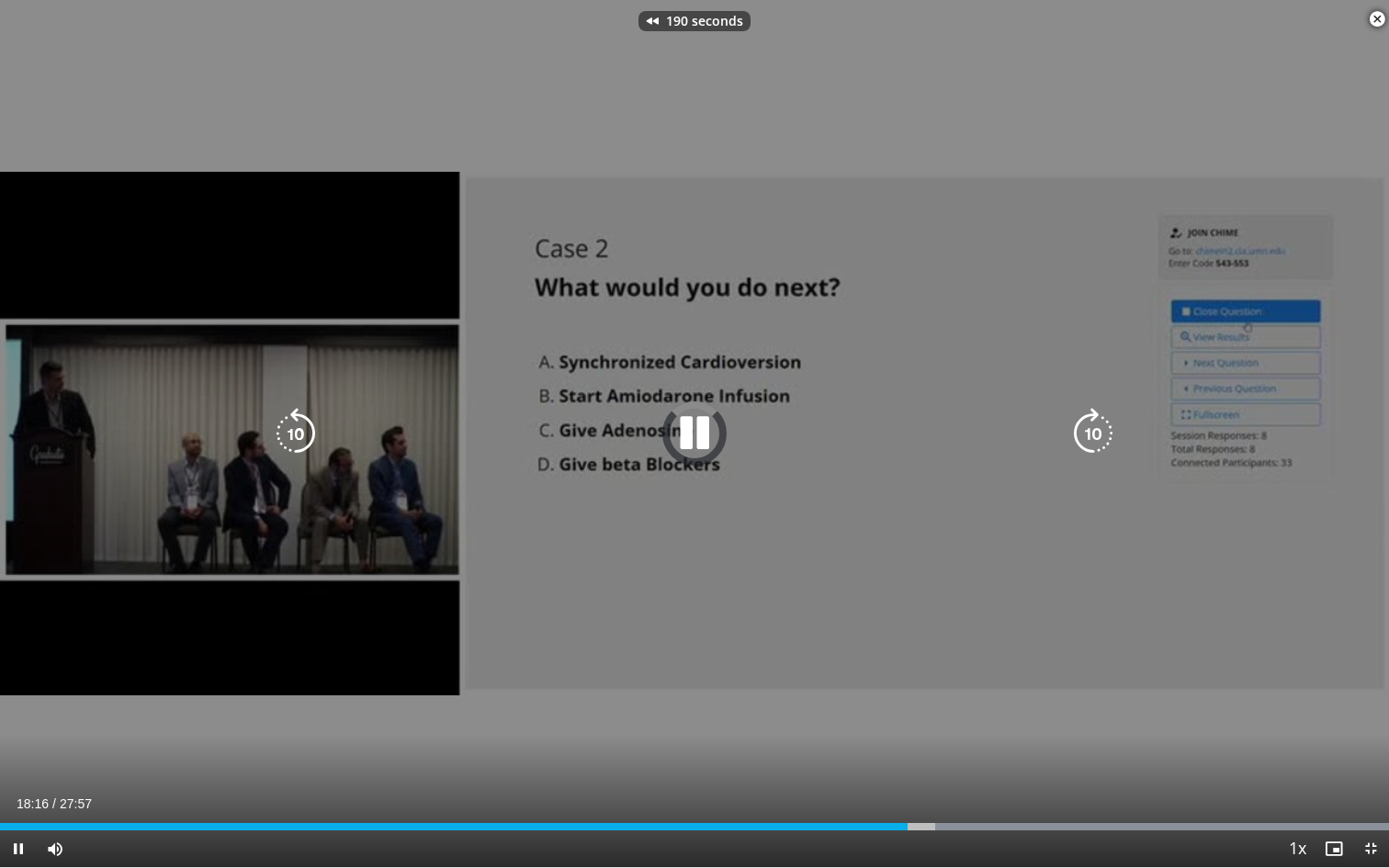 click at bounding box center [296, 434] 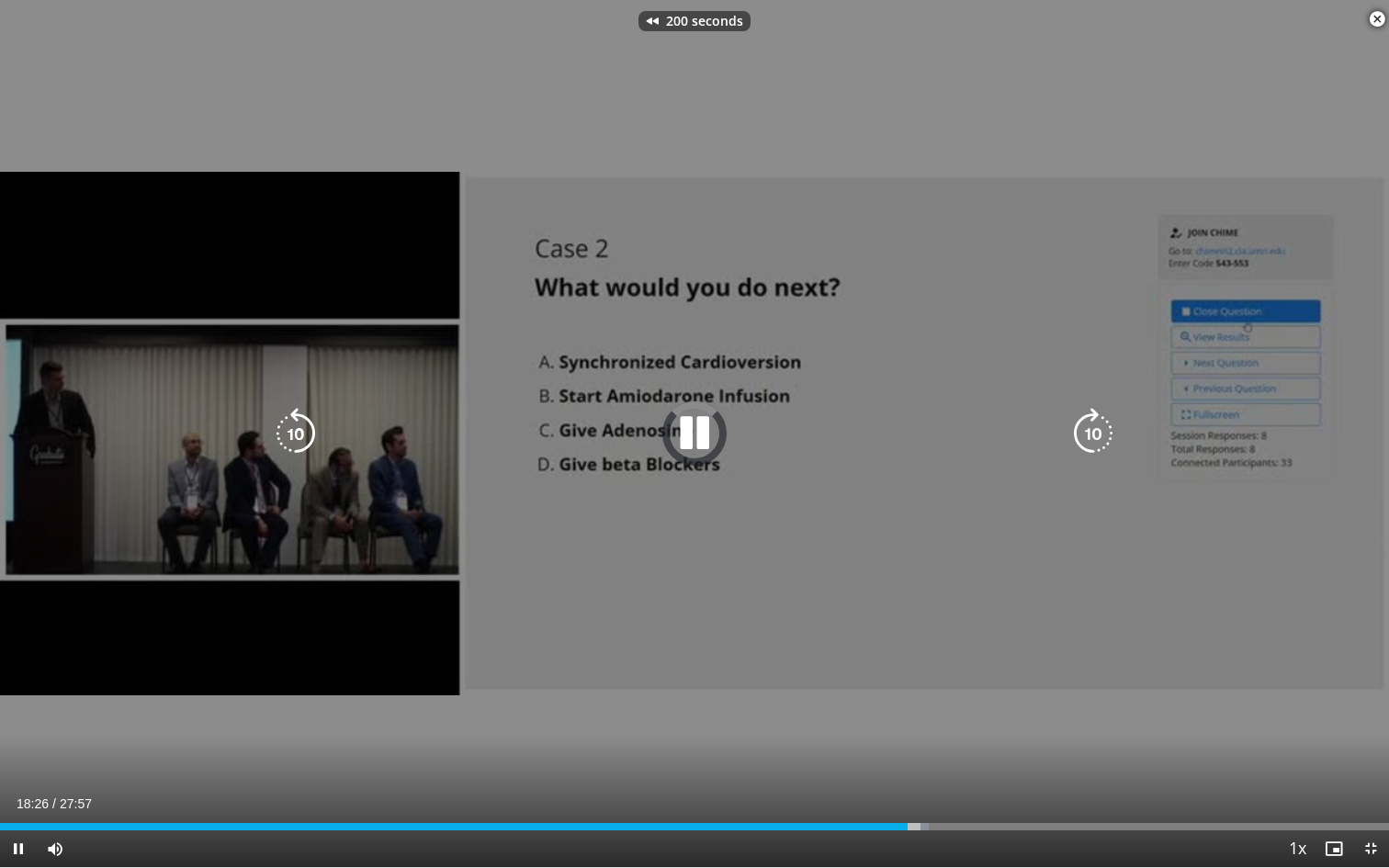 click at bounding box center [296, 434] 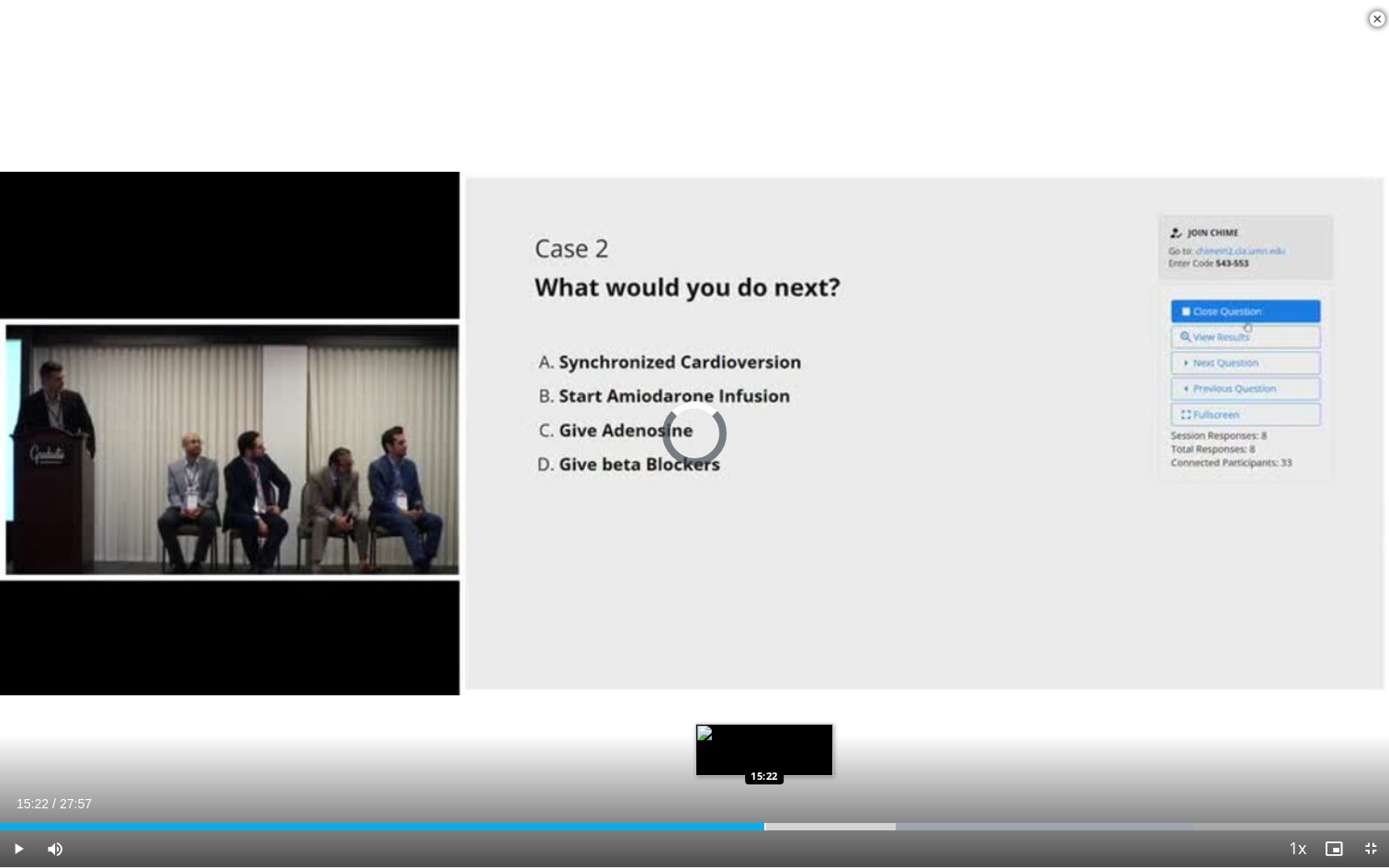 click on "Loaded :  85.95% 18:09 15:22" at bounding box center (694, 821) 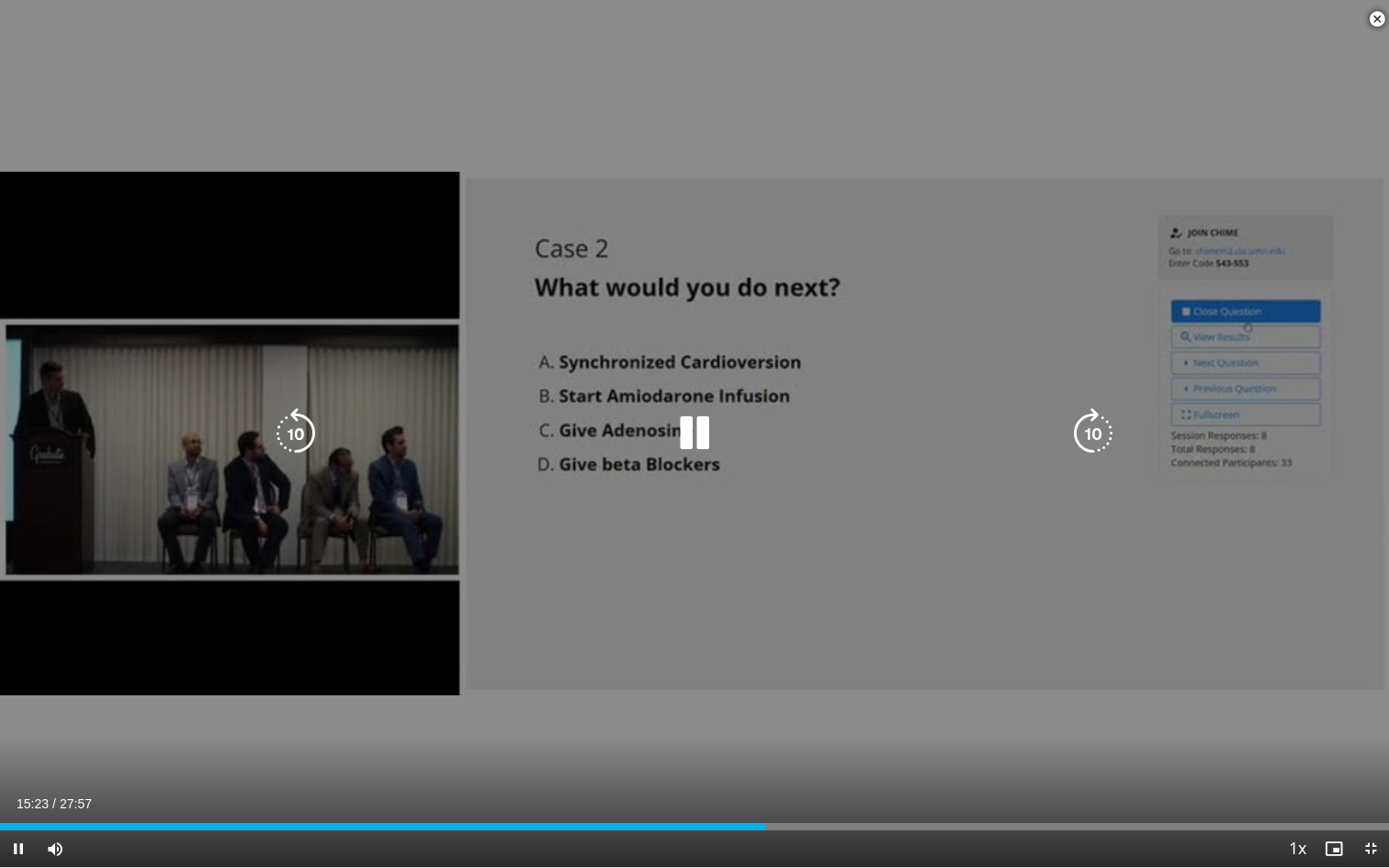 click at bounding box center (694, 434) 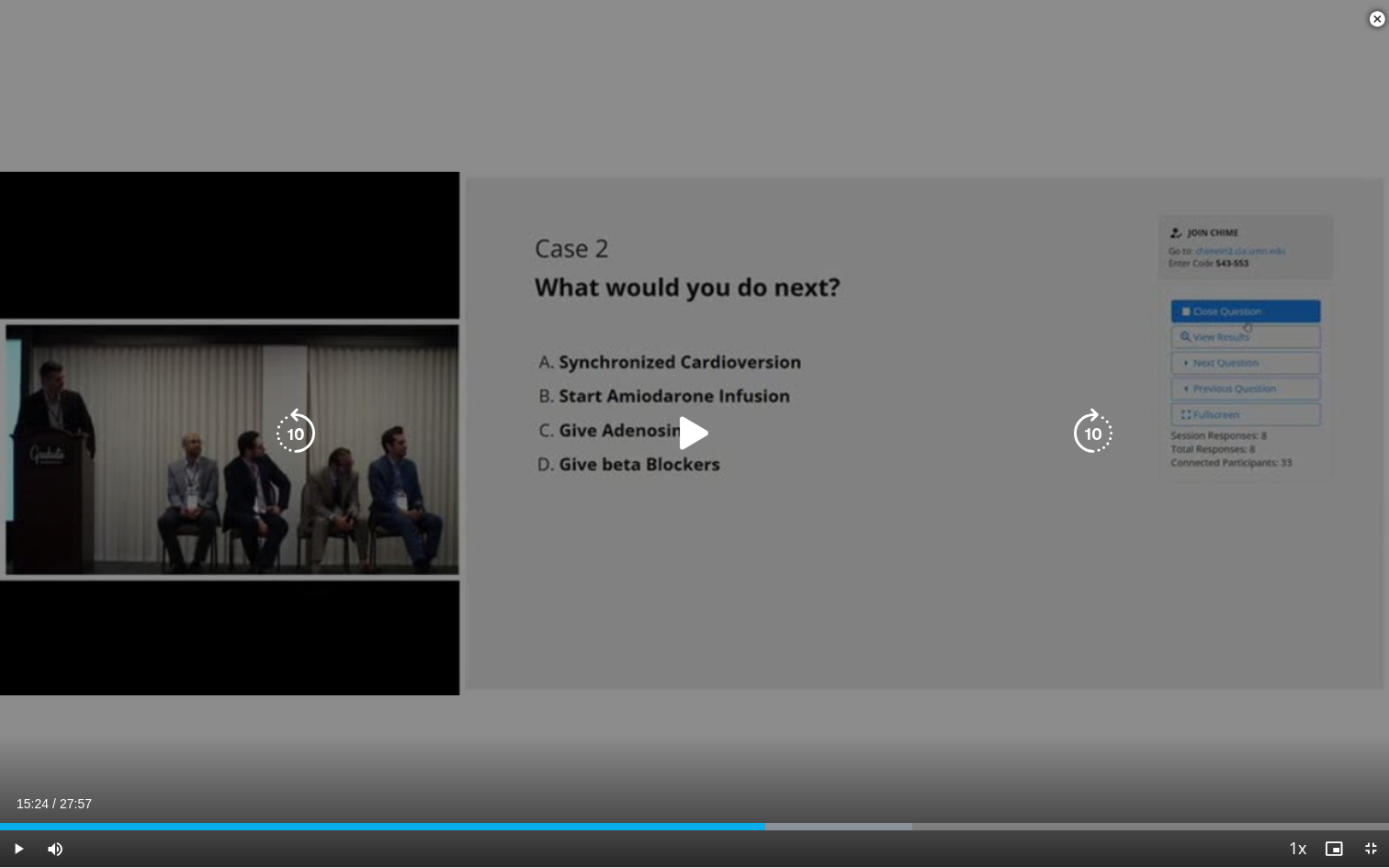 click at bounding box center [694, 434] 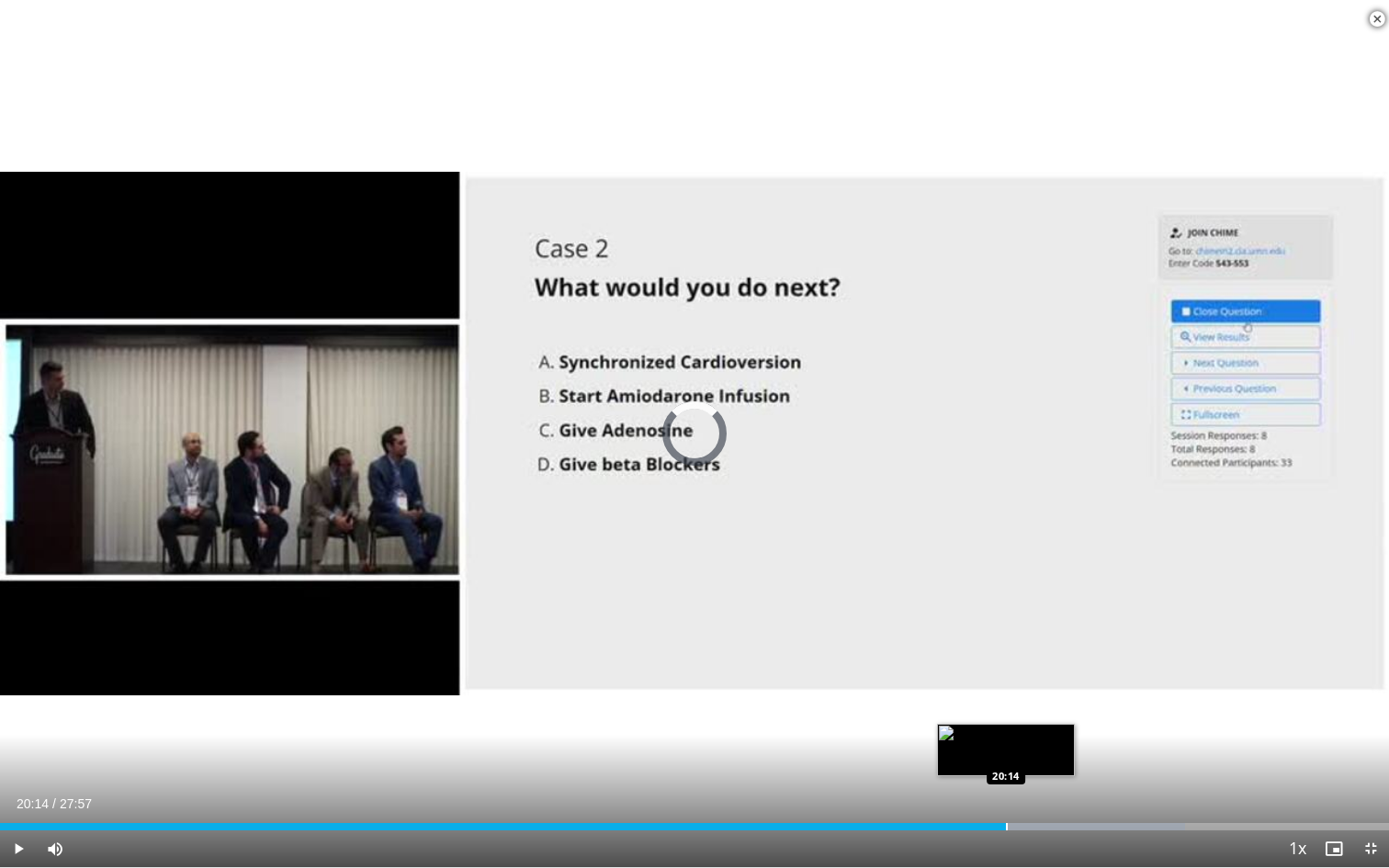 click on "Loaded :  85.35% 15:25 20:14" at bounding box center (694, 821) 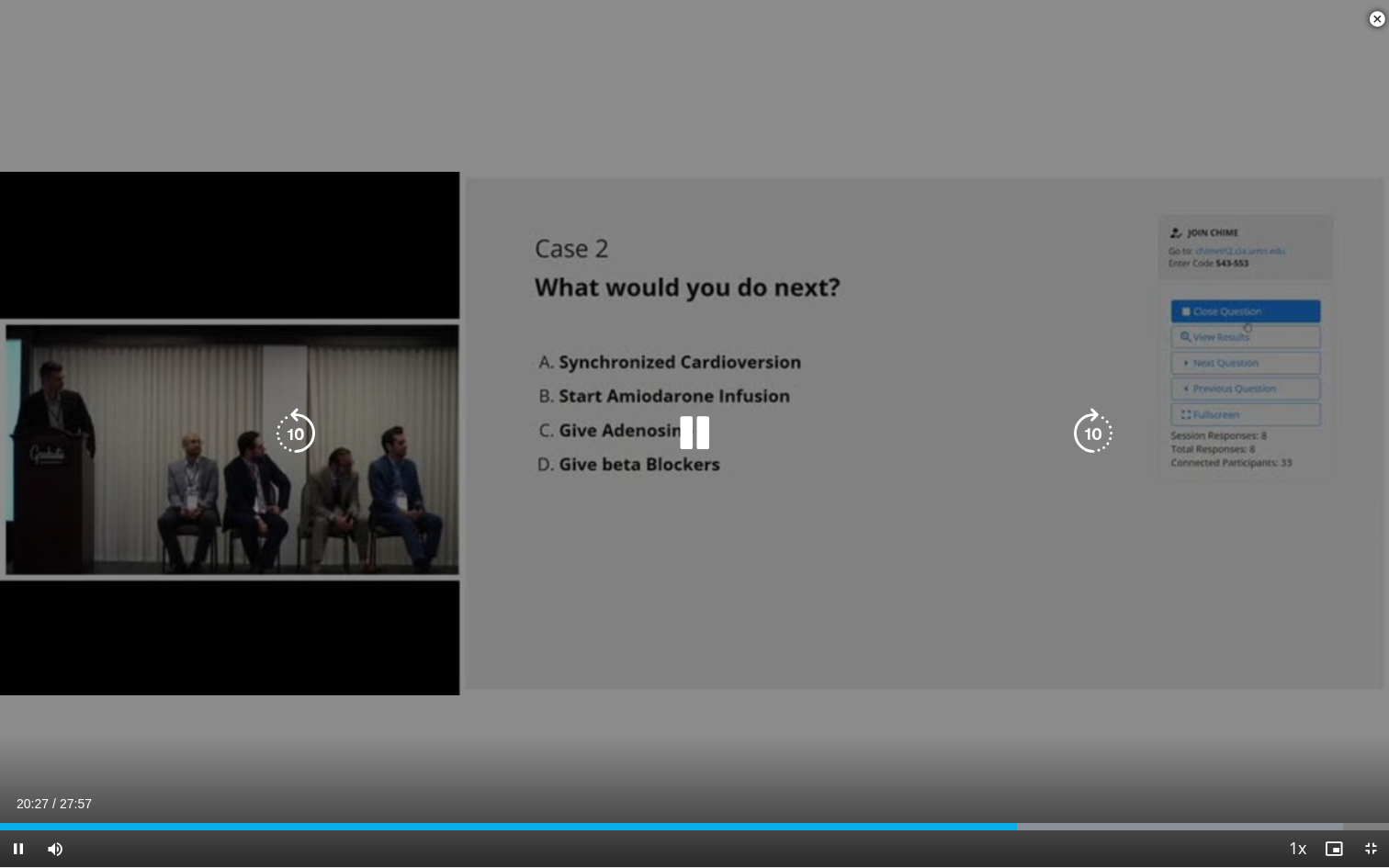 click at bounding box center [694, 434] 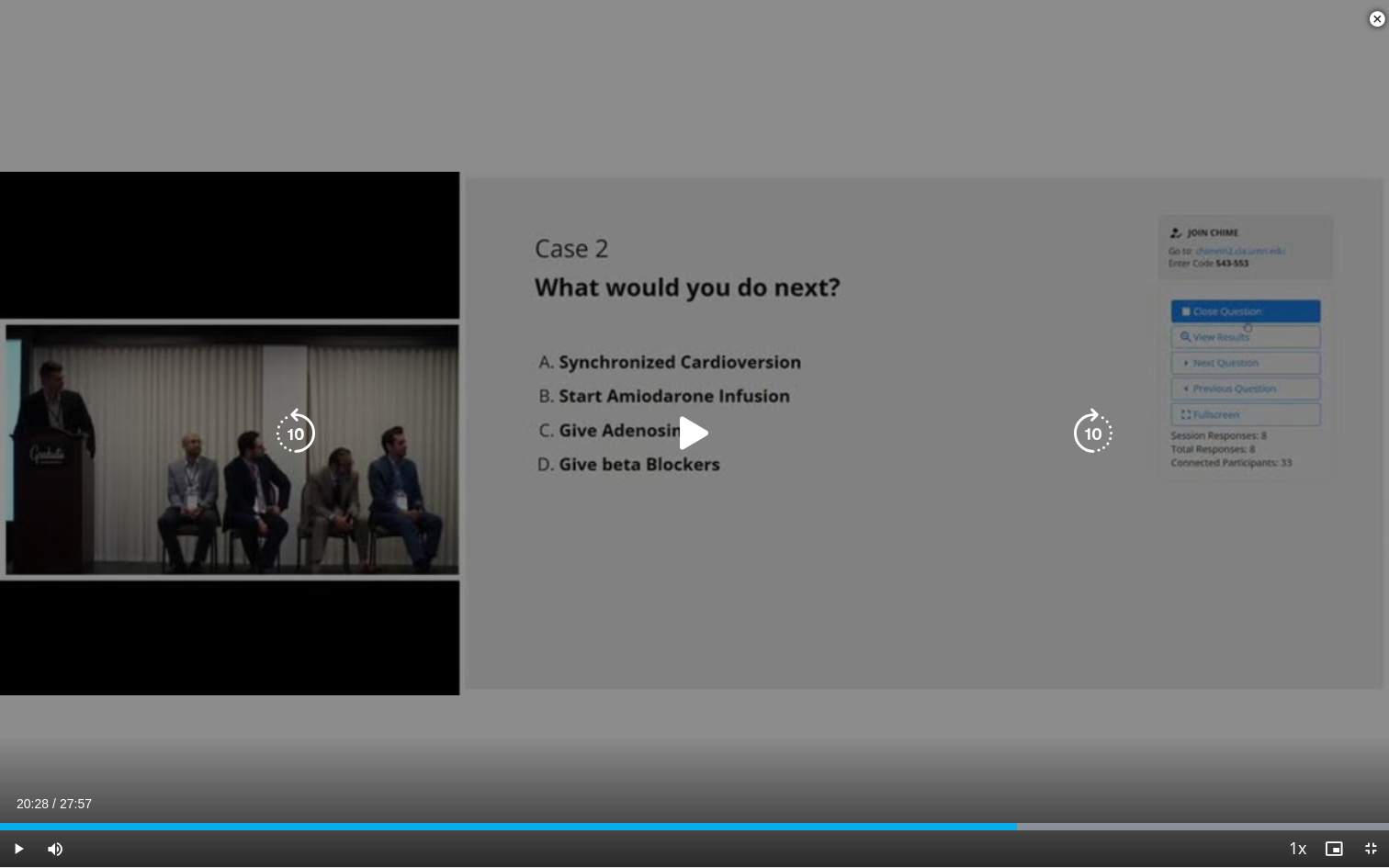 click at bounding box center (694, 434) 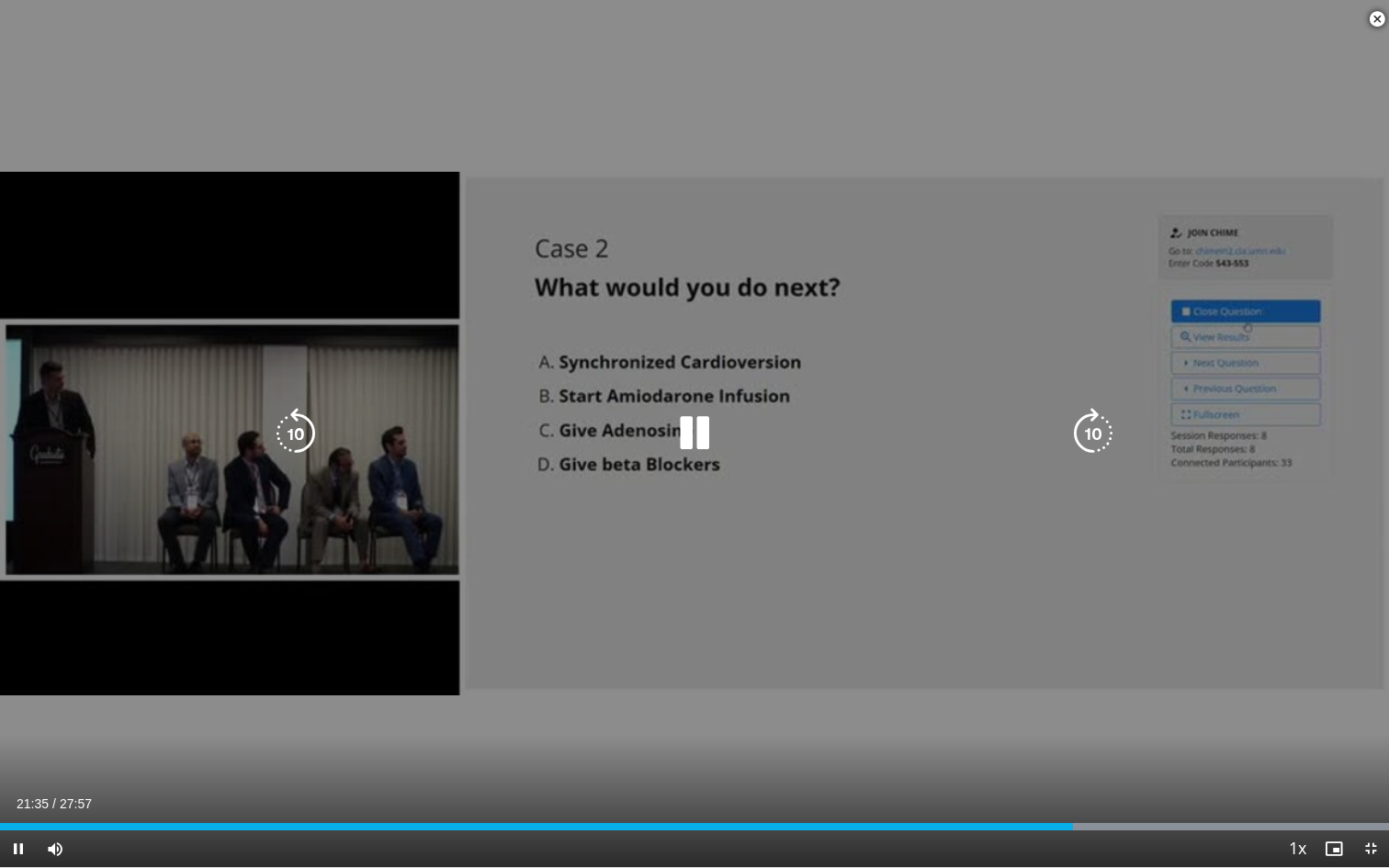 click at bounding box center [296, 434] 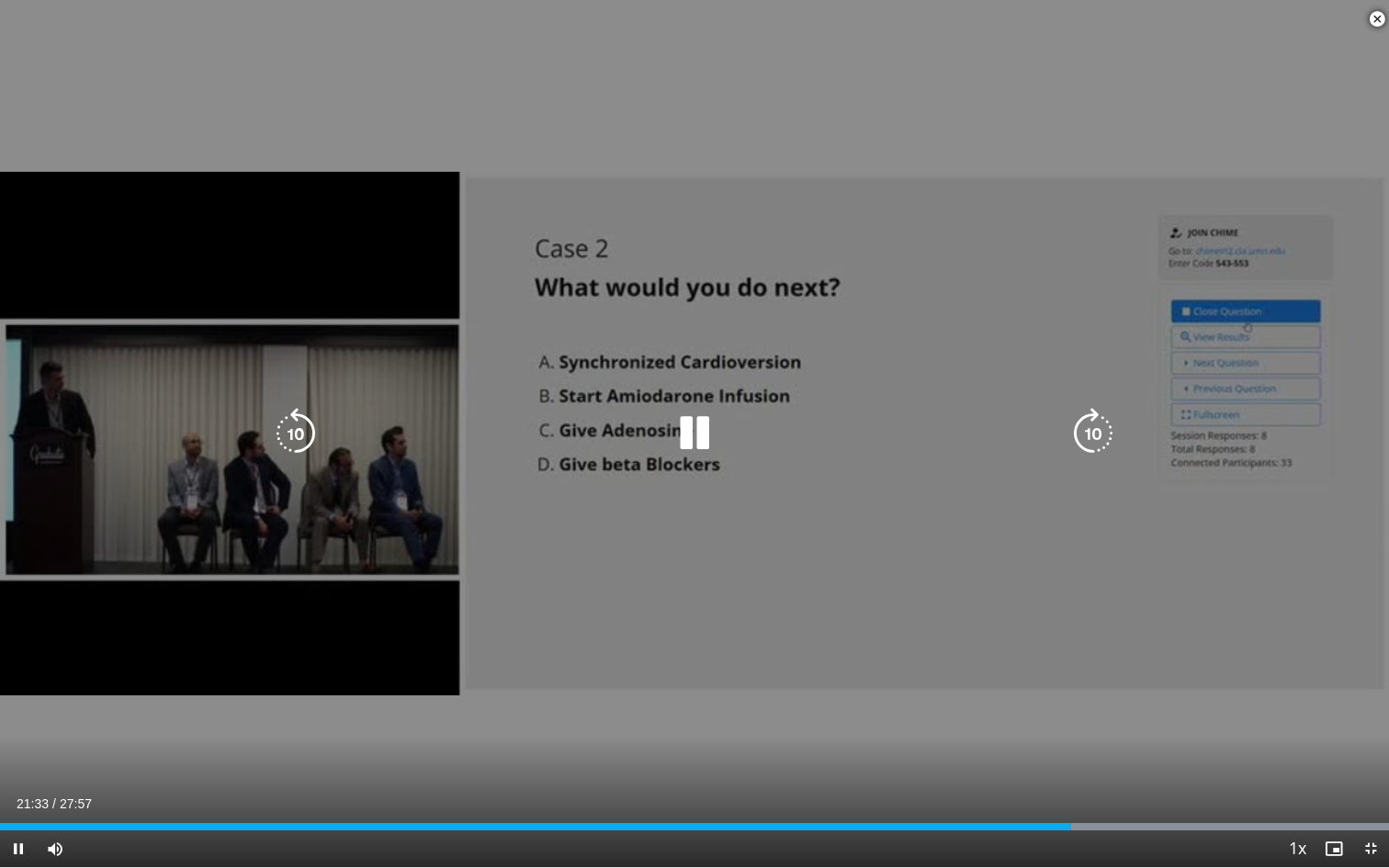 click at bounding box center (694, 434) 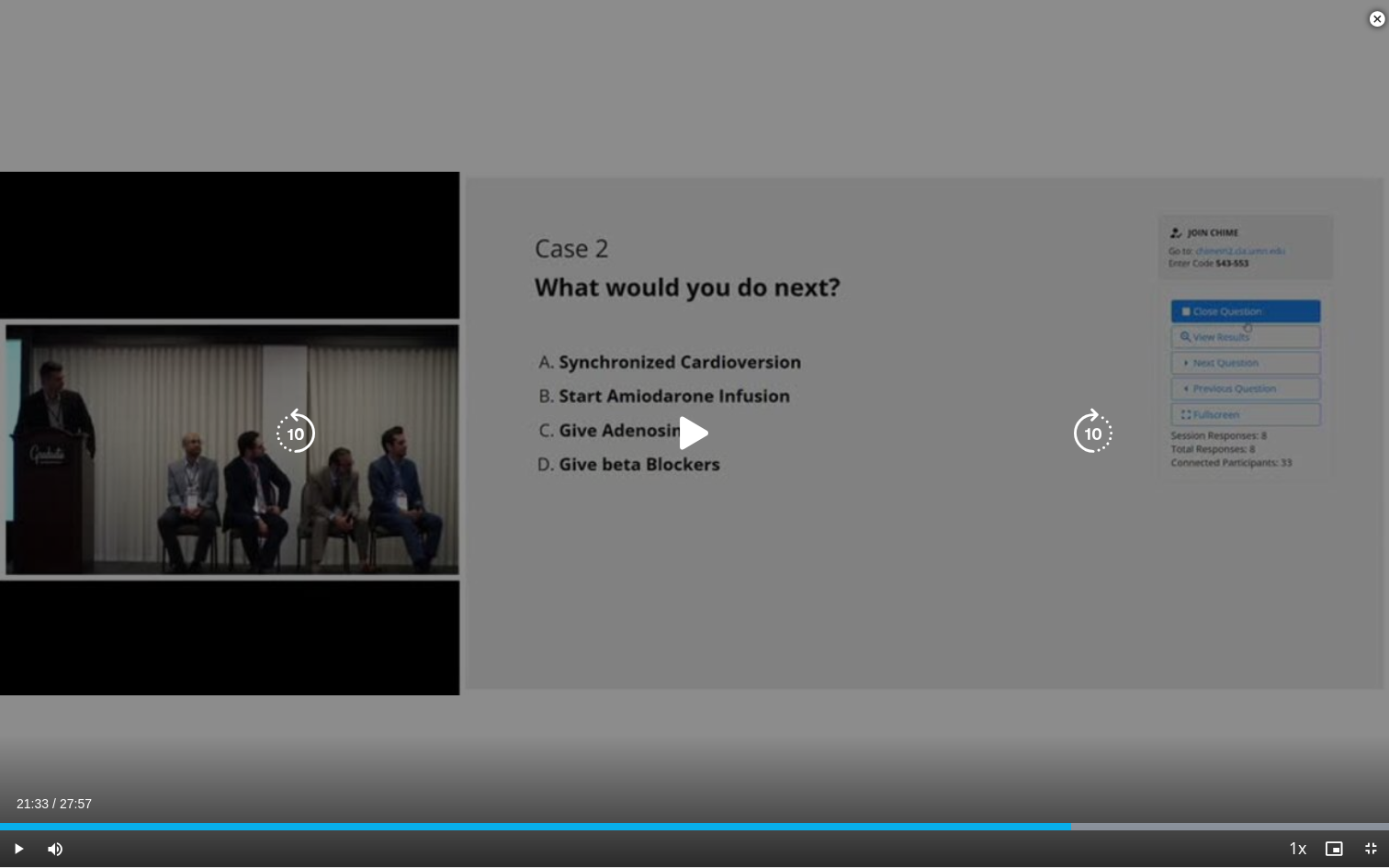 click on "10 seconds
Tap to unmute" at bounding box center [694, 434] 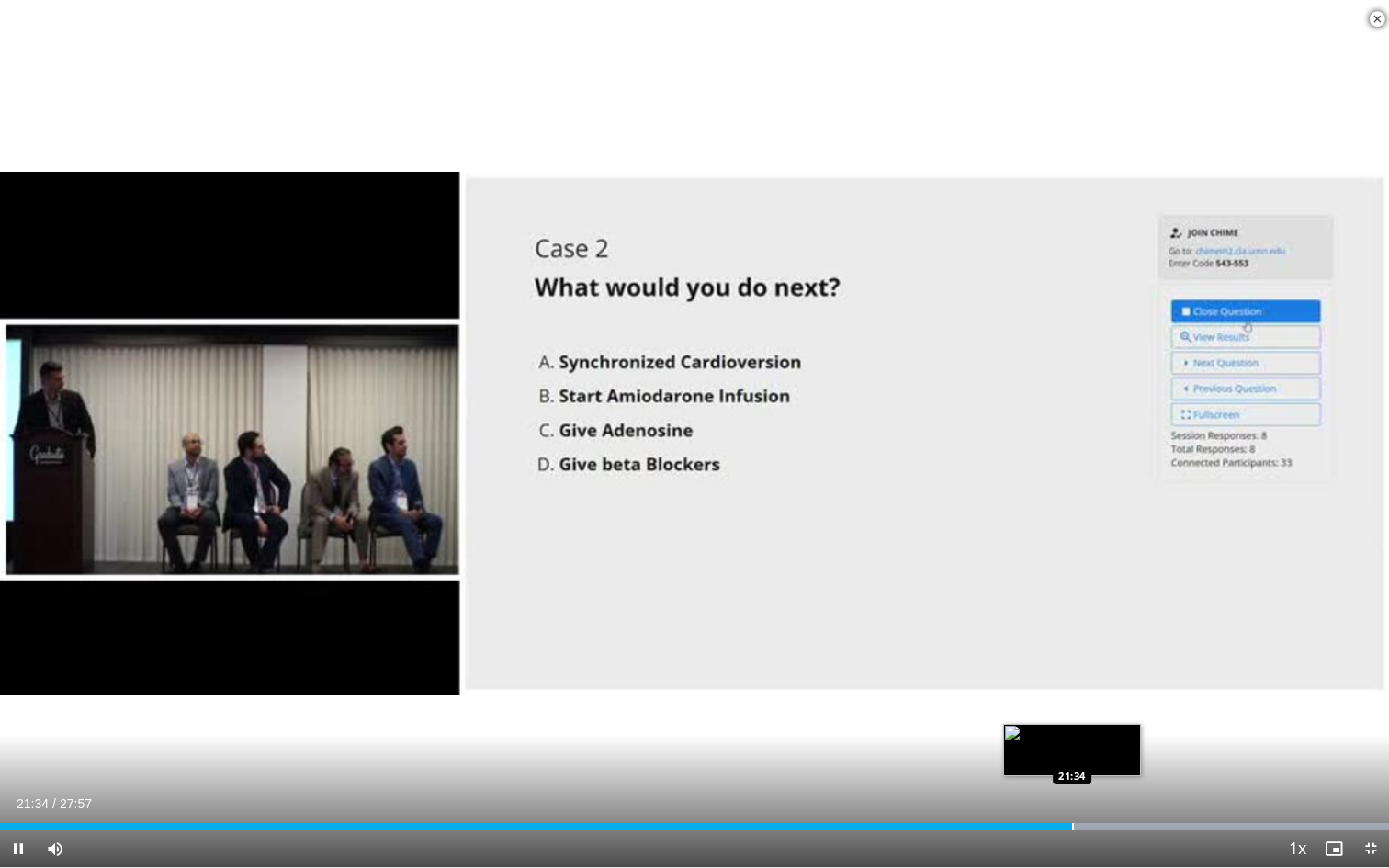 click at bounding box center [1073, 827] 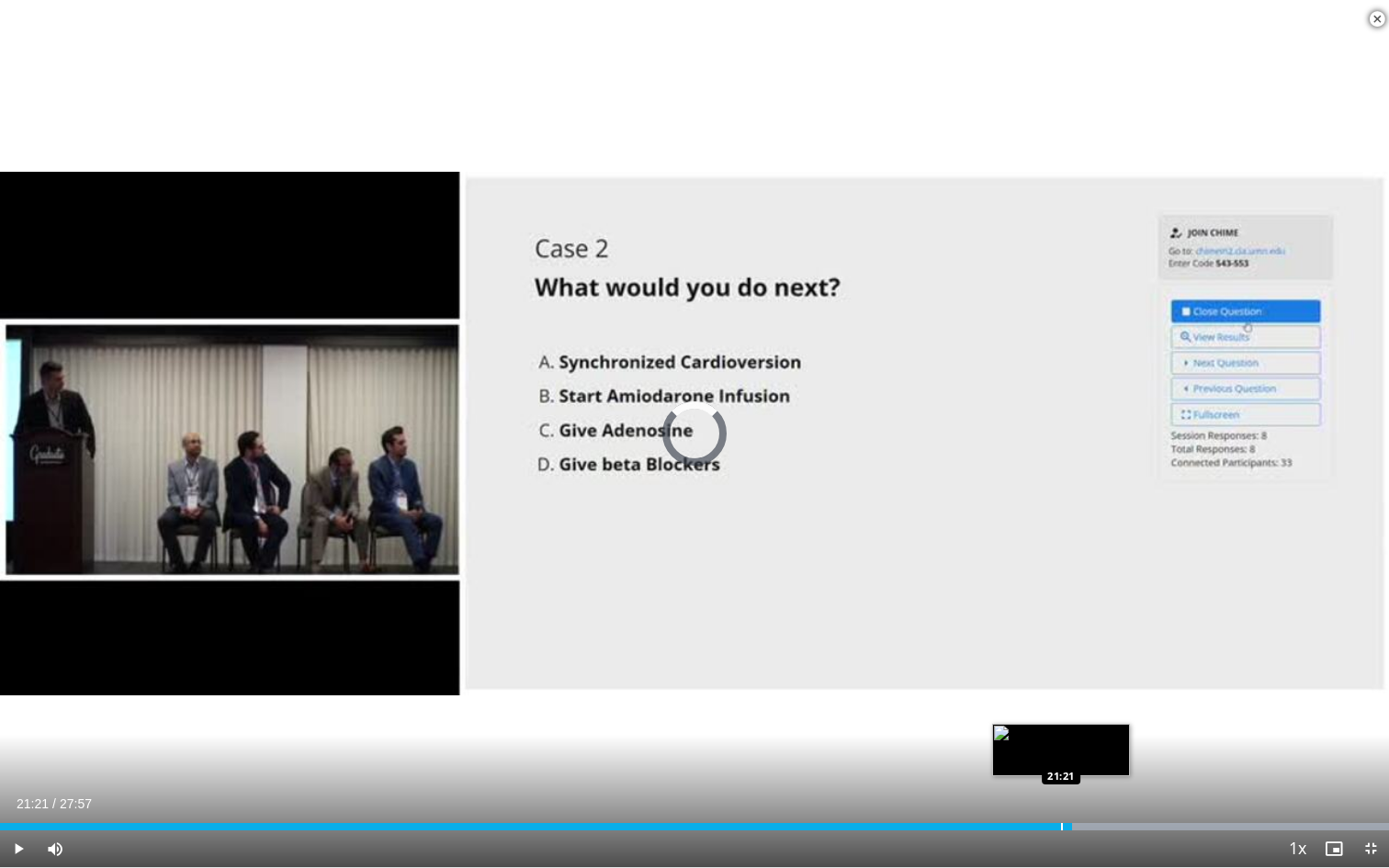 click at bounding box center (1062, 827) 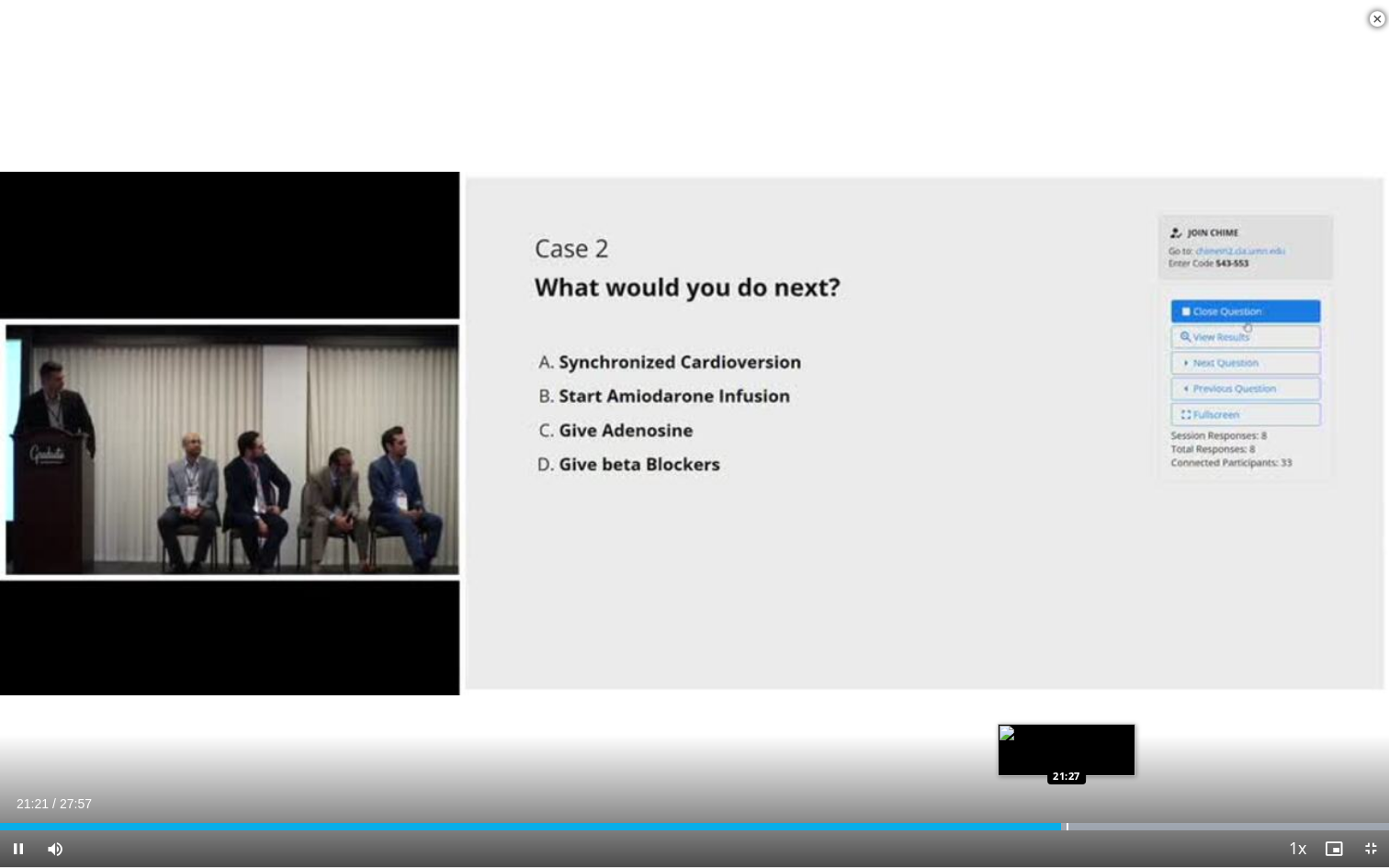 click at bounding box center (1067, 827) 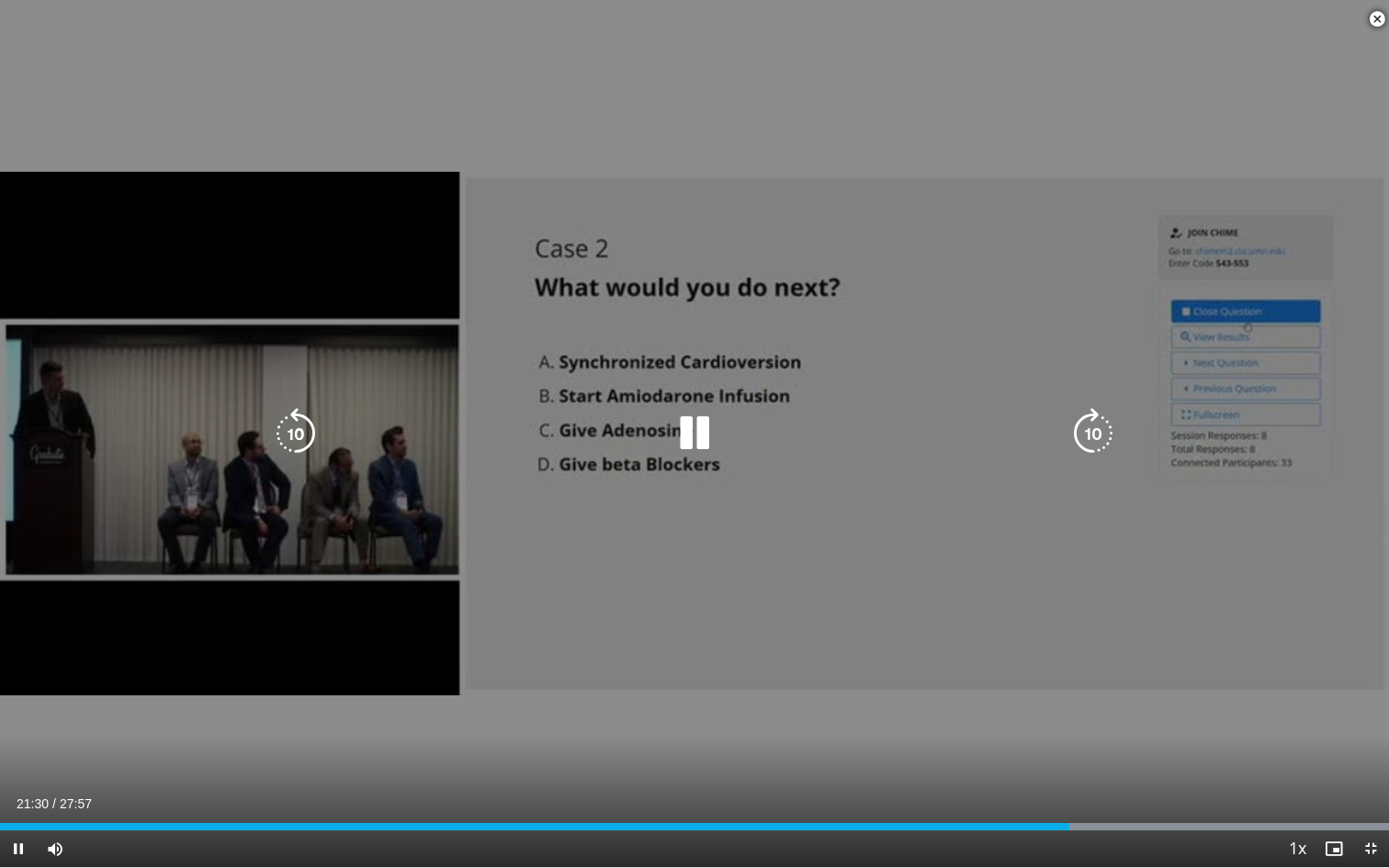 click at bounding box center (694, 434) 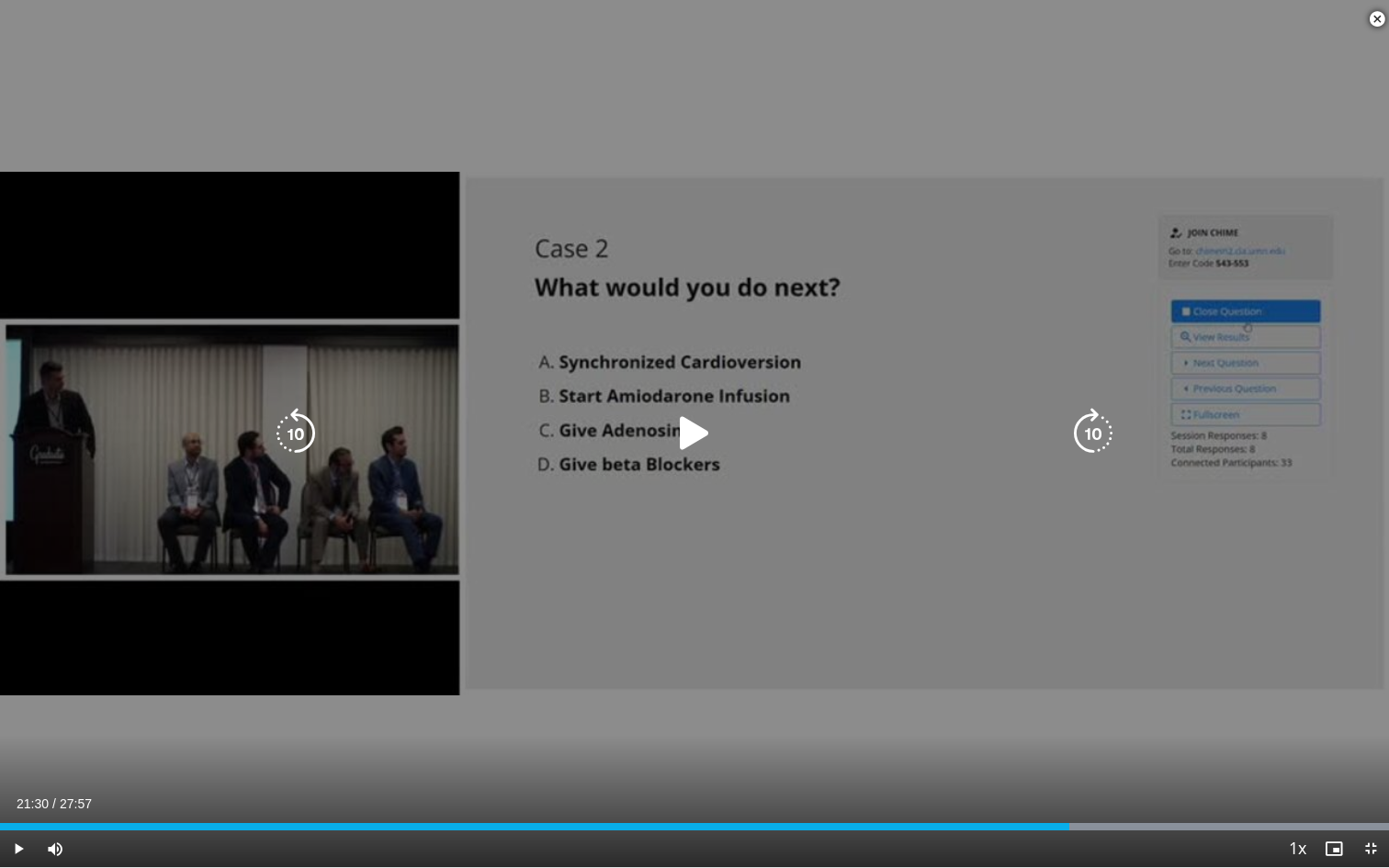 click at bounding box center (694, 434) 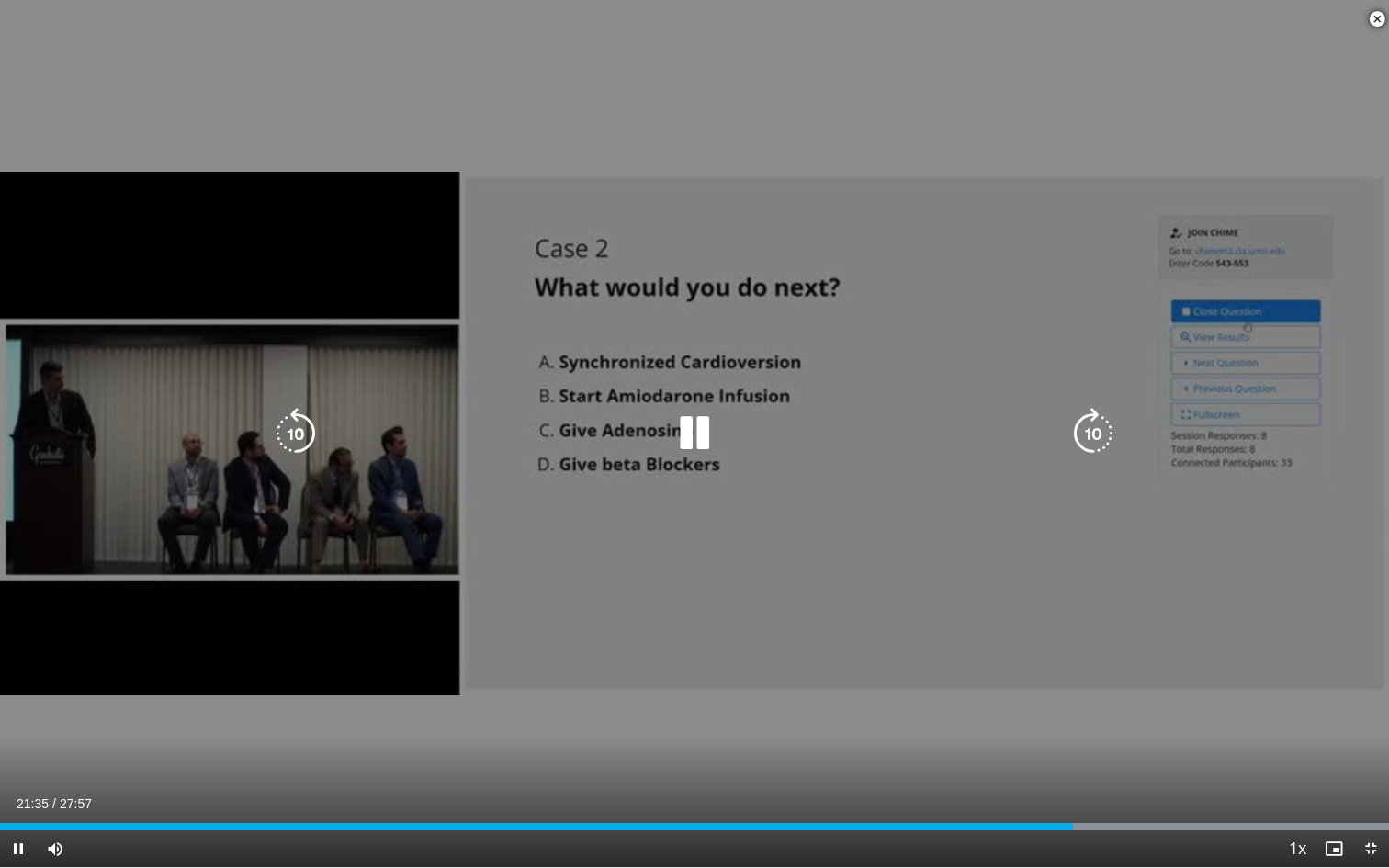 click at bounding box center [296, 434] 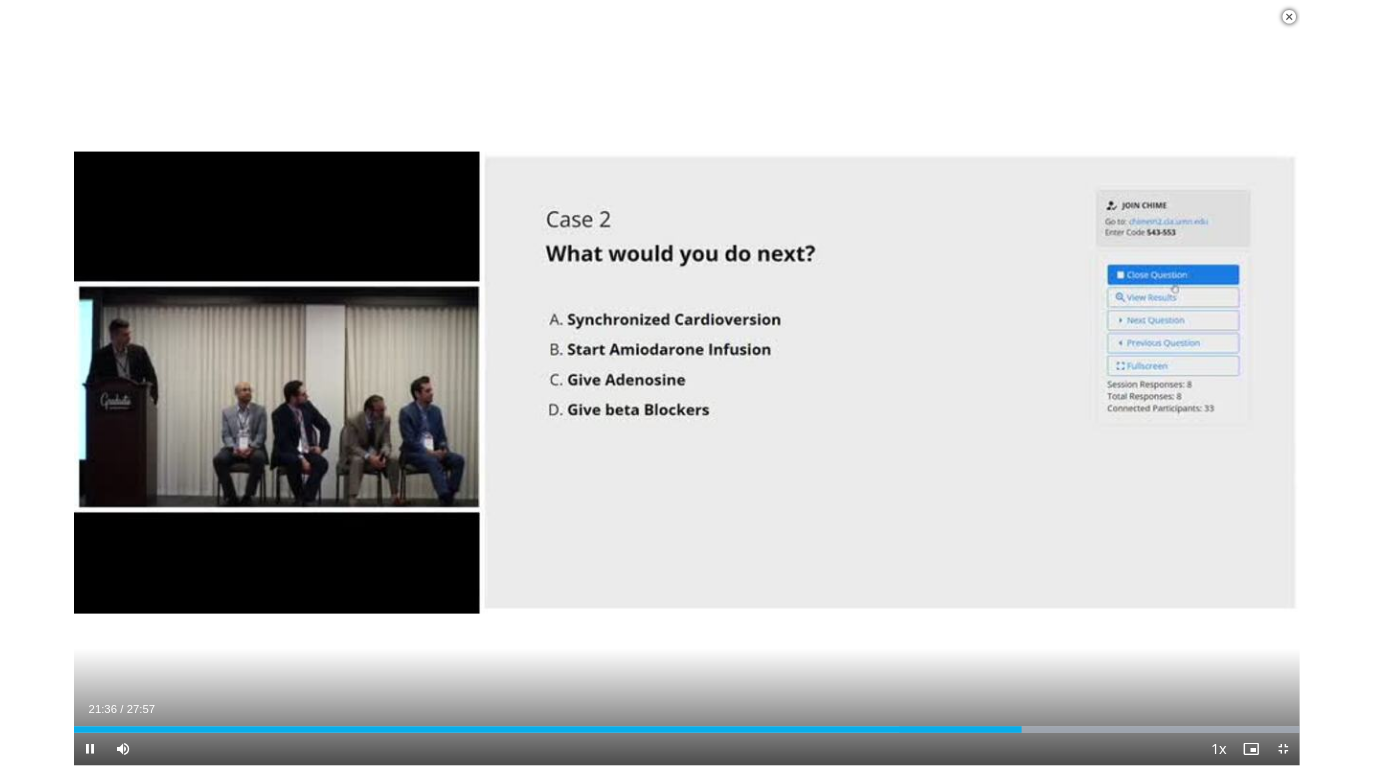 scroll, scrollTop: 468, scrollLeft: 0, axis: vertical 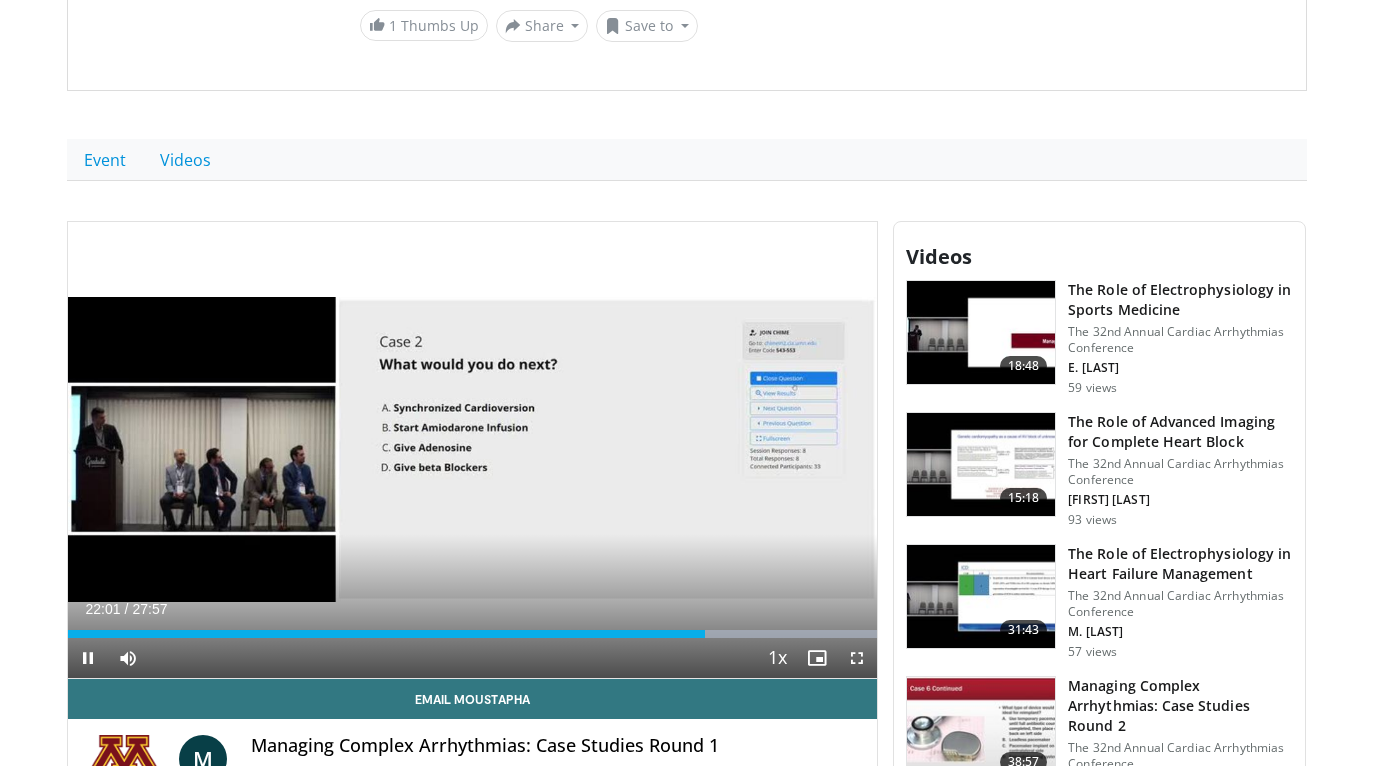 click at bounding box center (857, 658) 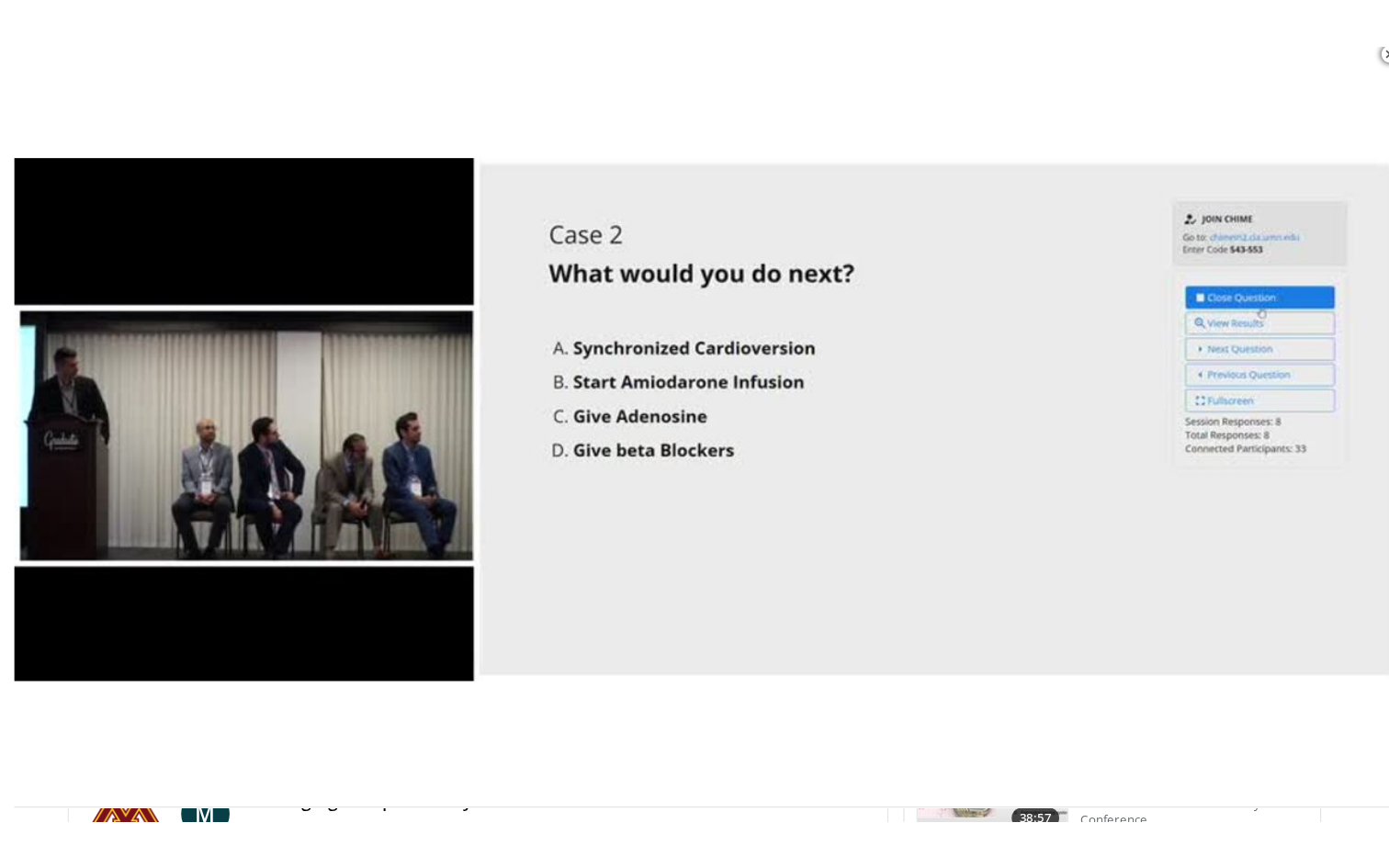 scroll, scrollTop: 0, scrollLeft: 0, axis: both 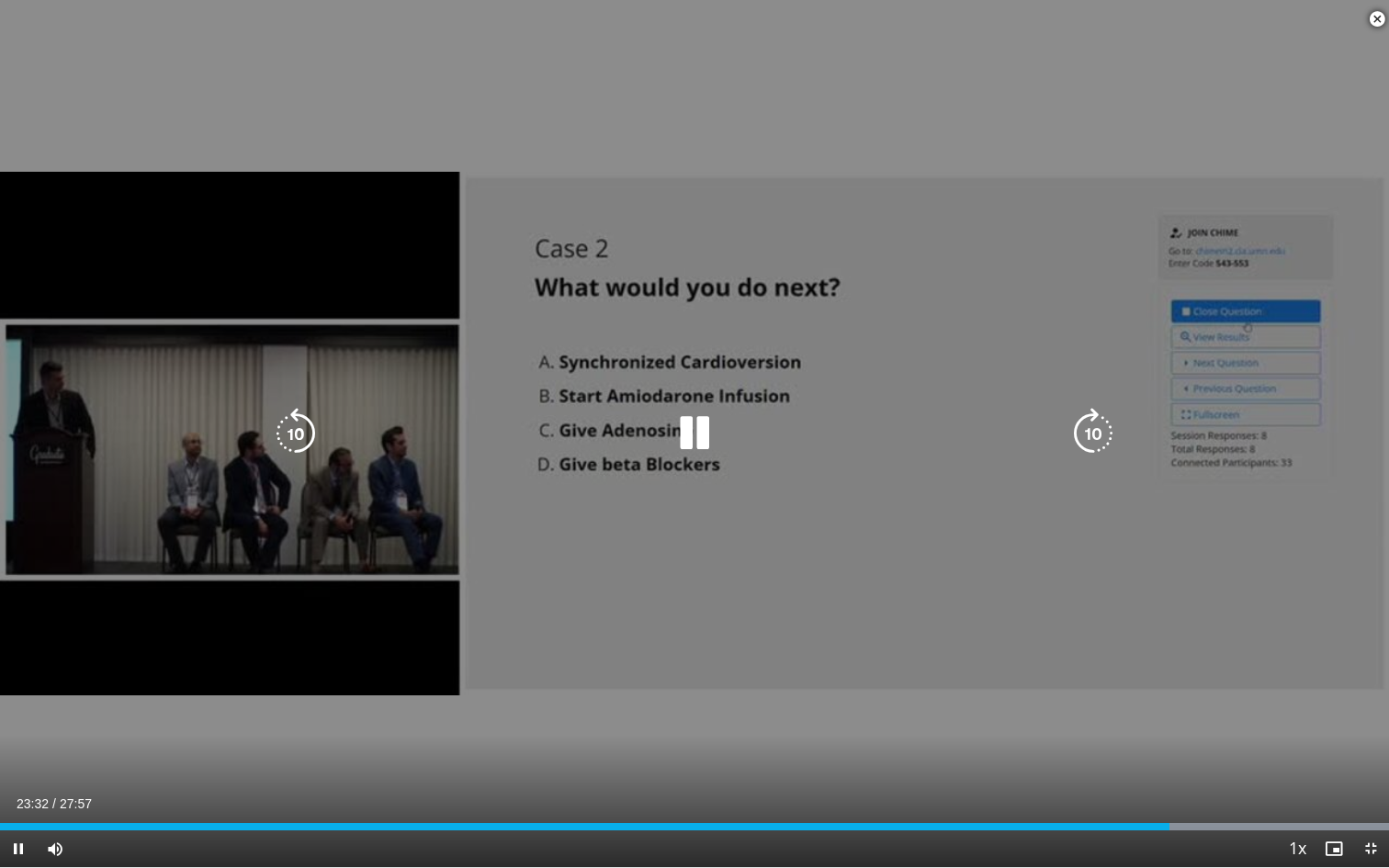 click at bounding box center [694, 434] 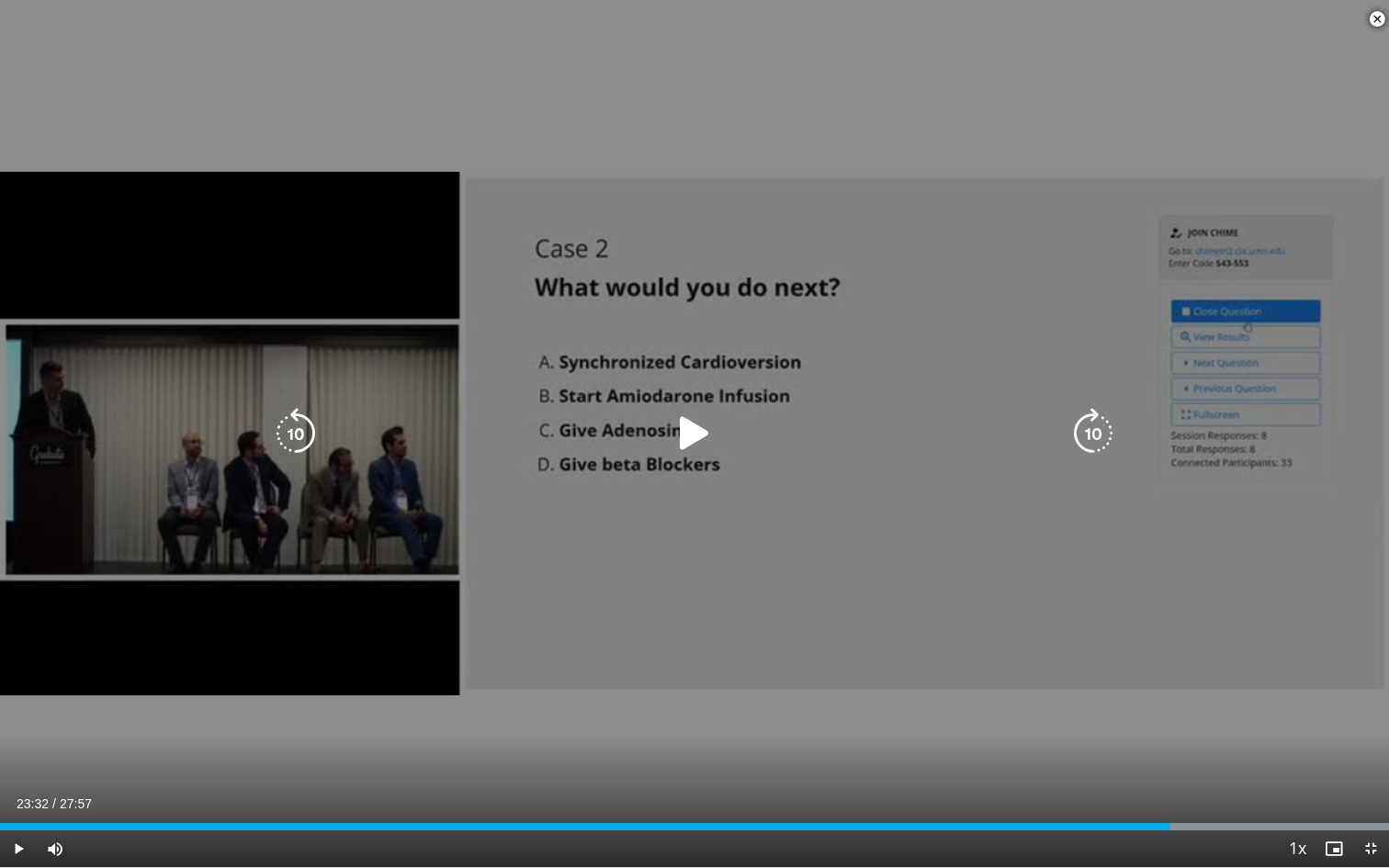 click at bounding box center [694, 434] 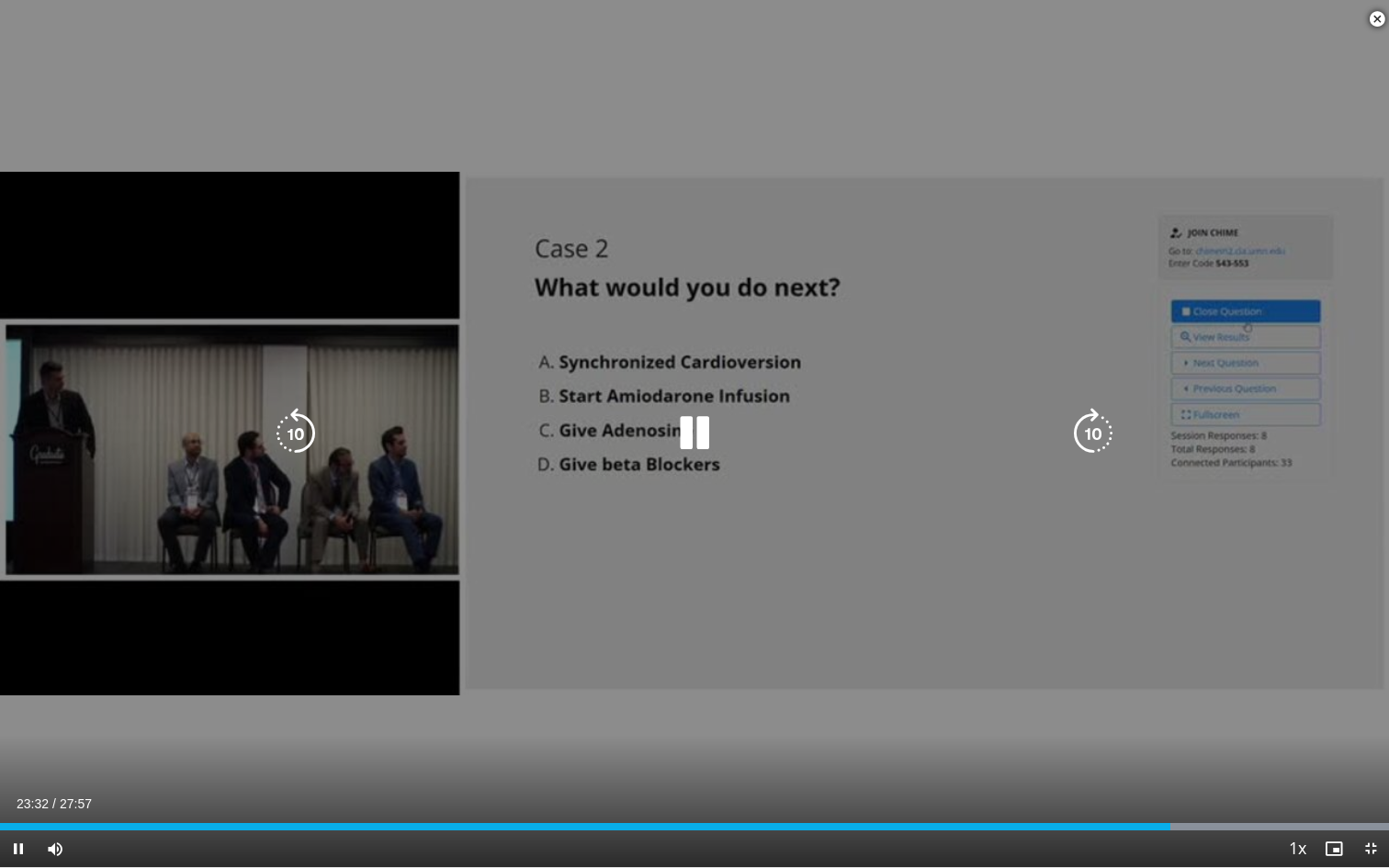 click at bounding box center (694, 434) 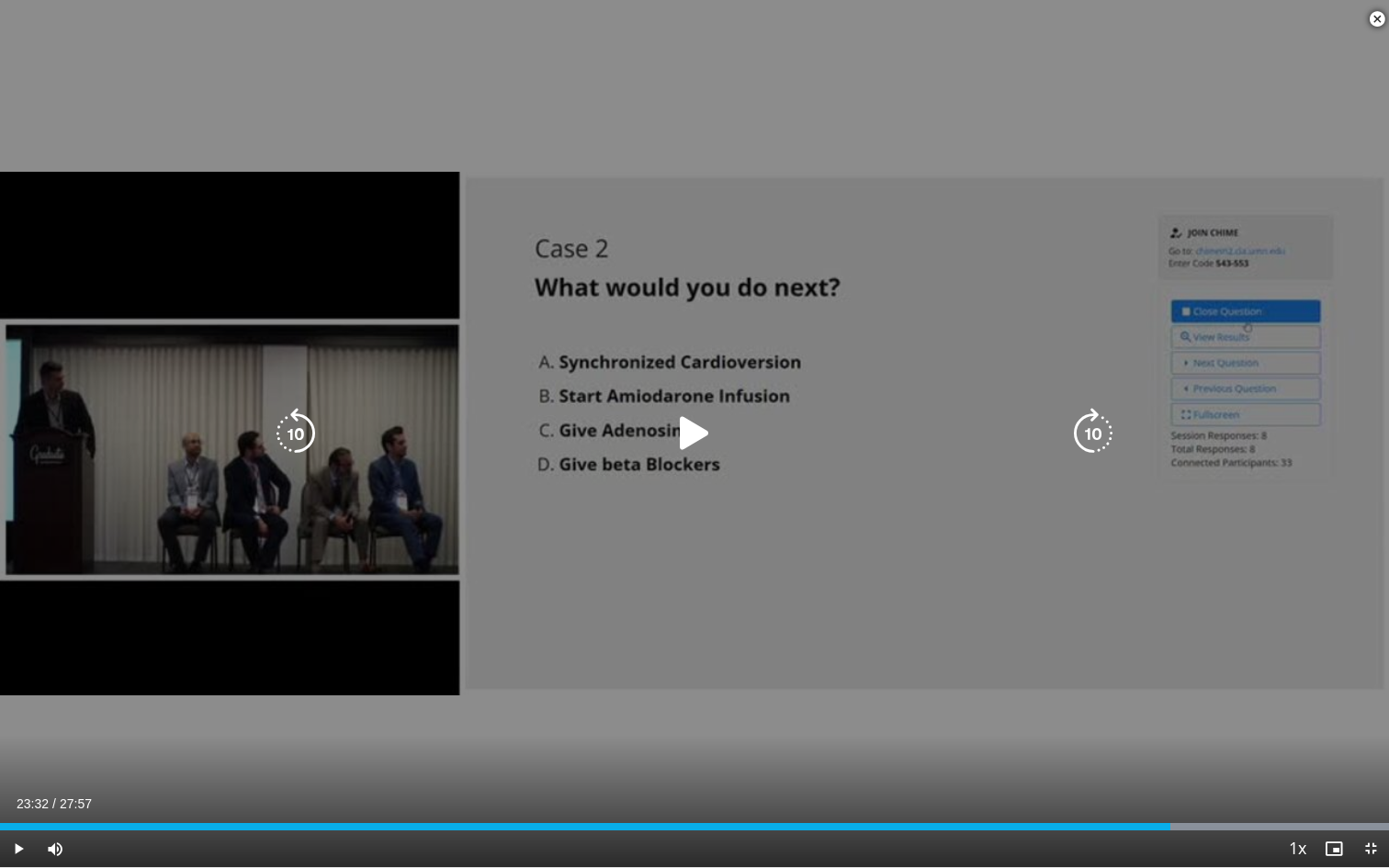 click at bounding box center (694, 434) 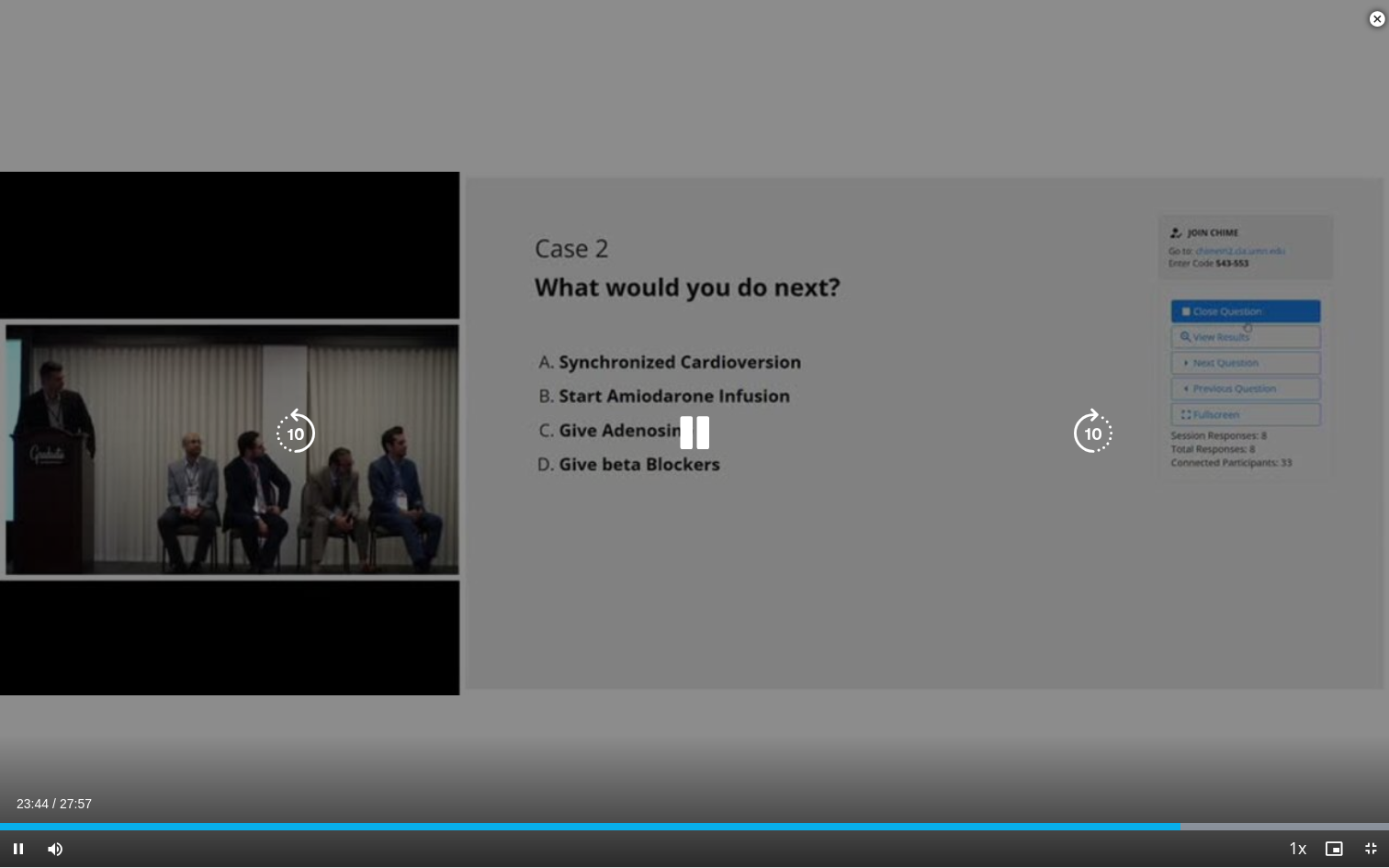click at bounding box center (296, 434) 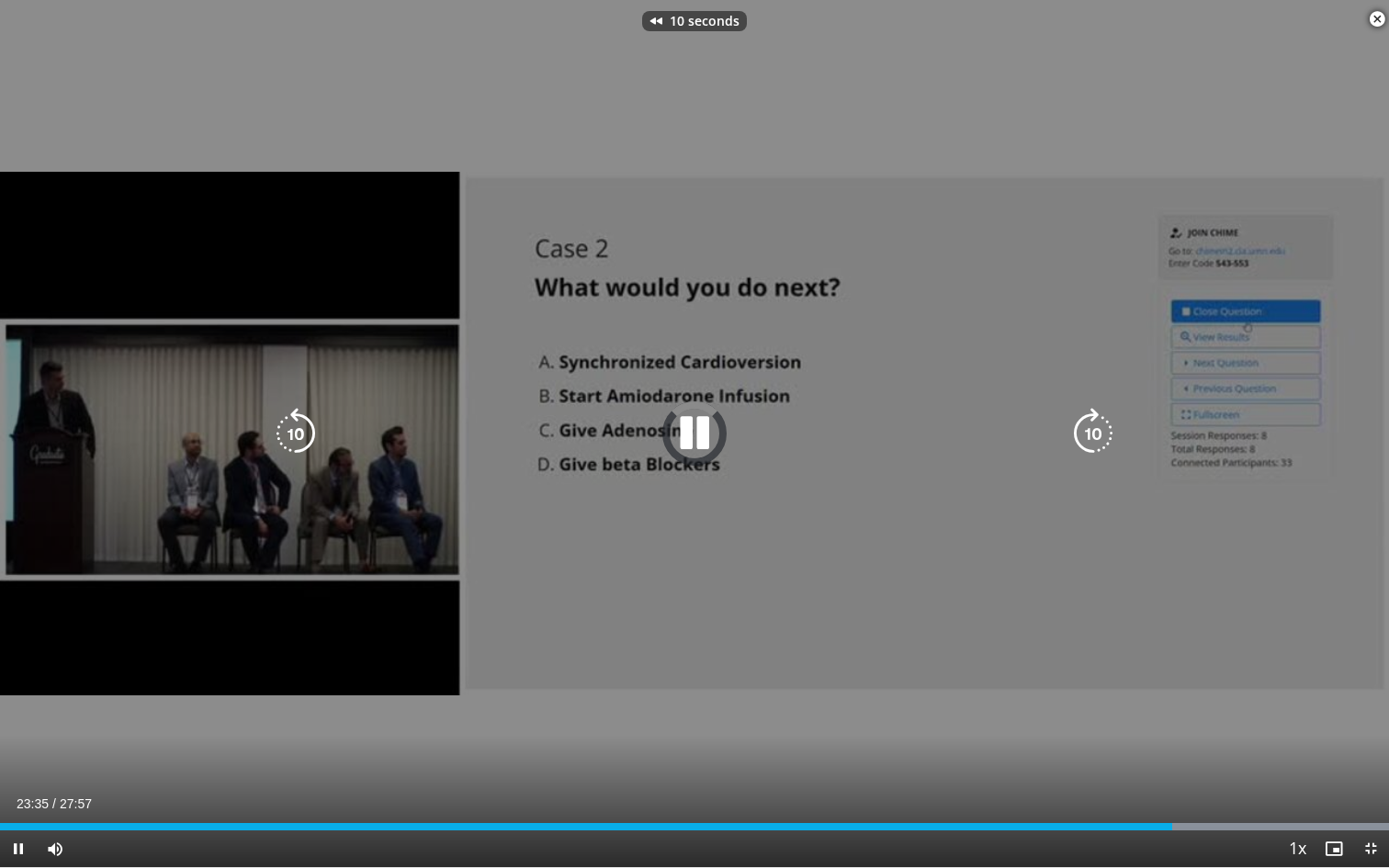 click at bounding box center (296, 434) 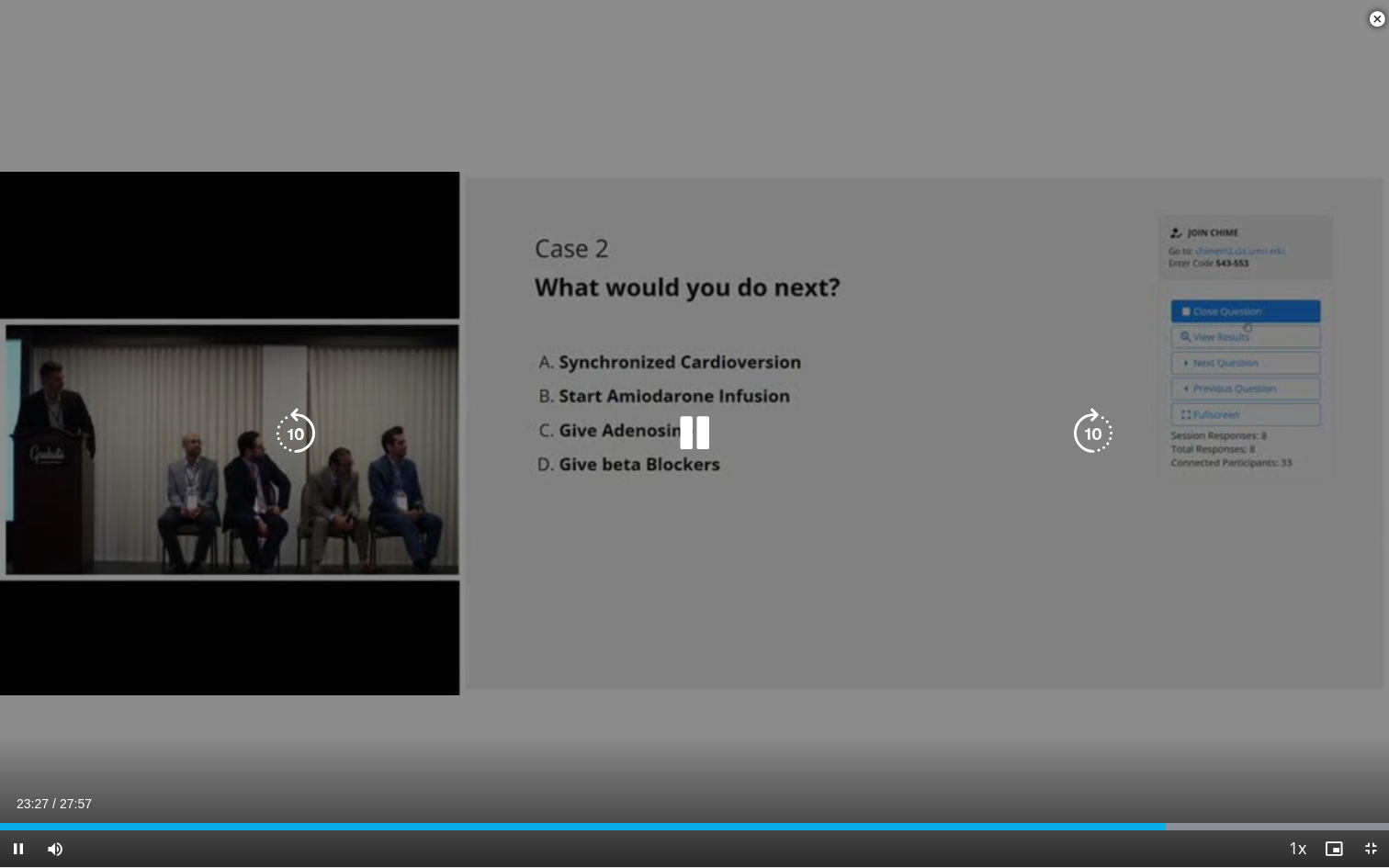 click at bounding box center (694, 434) 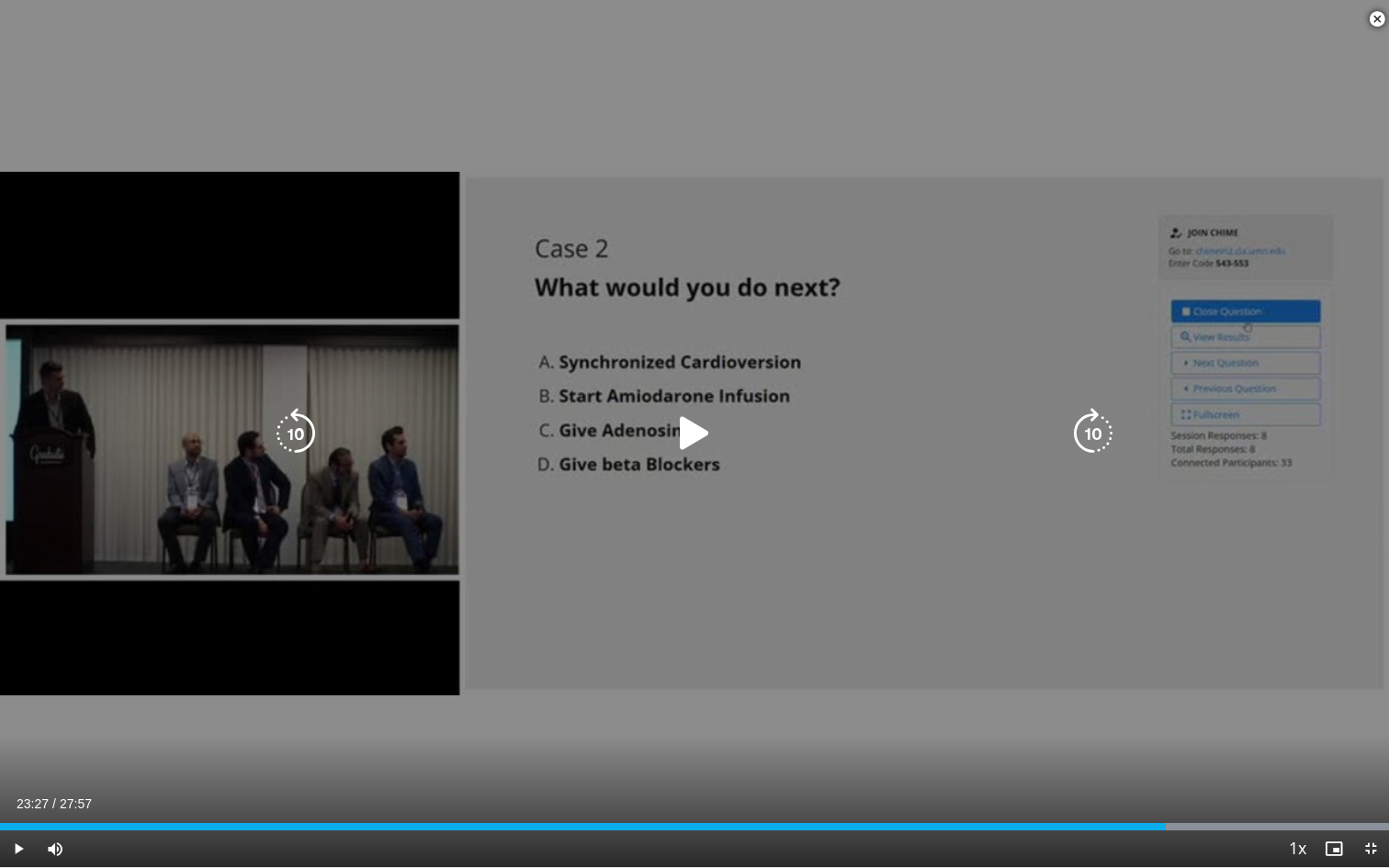 click at bounding box center (694, 434) 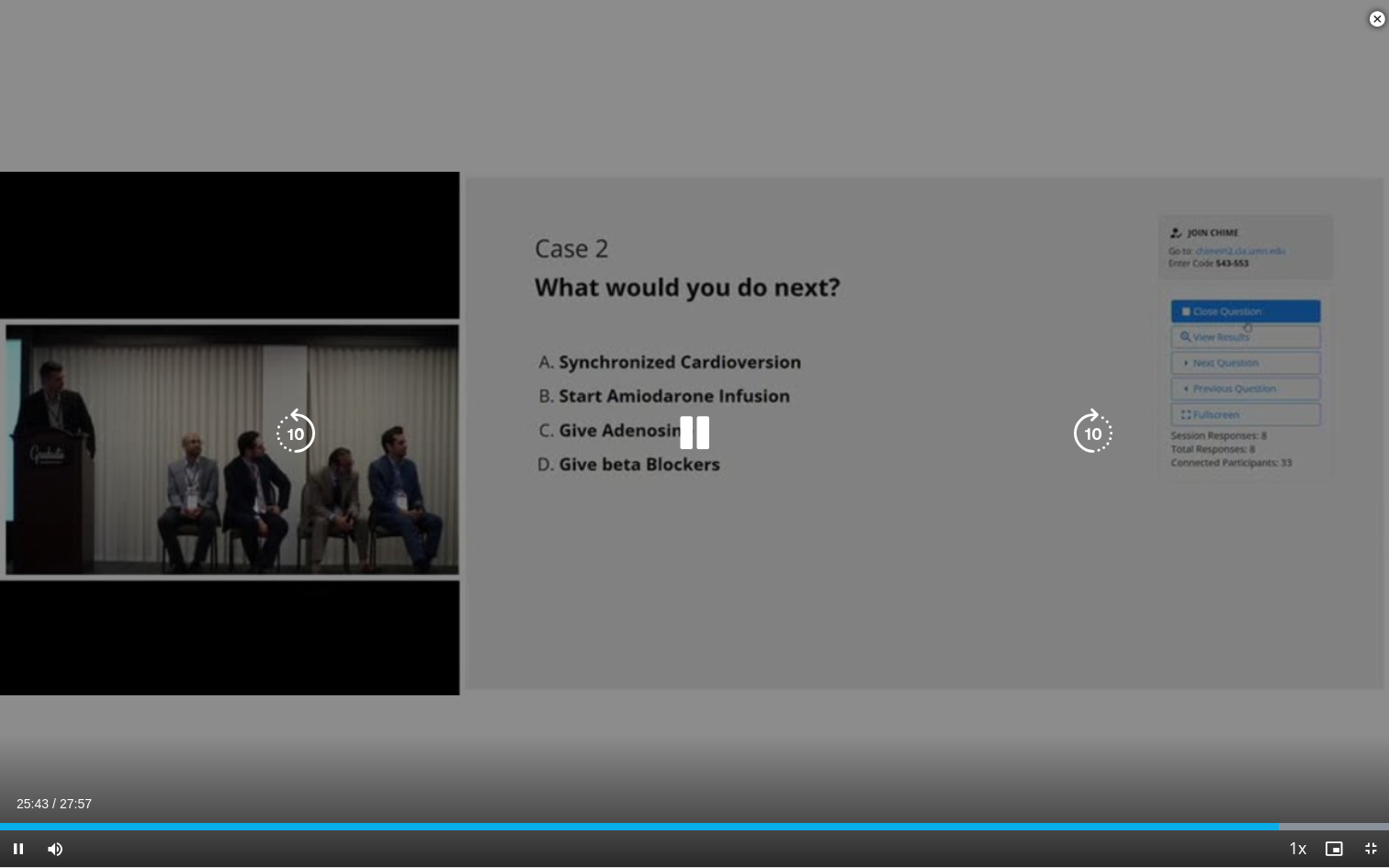 click at bounding box center (694, 434) 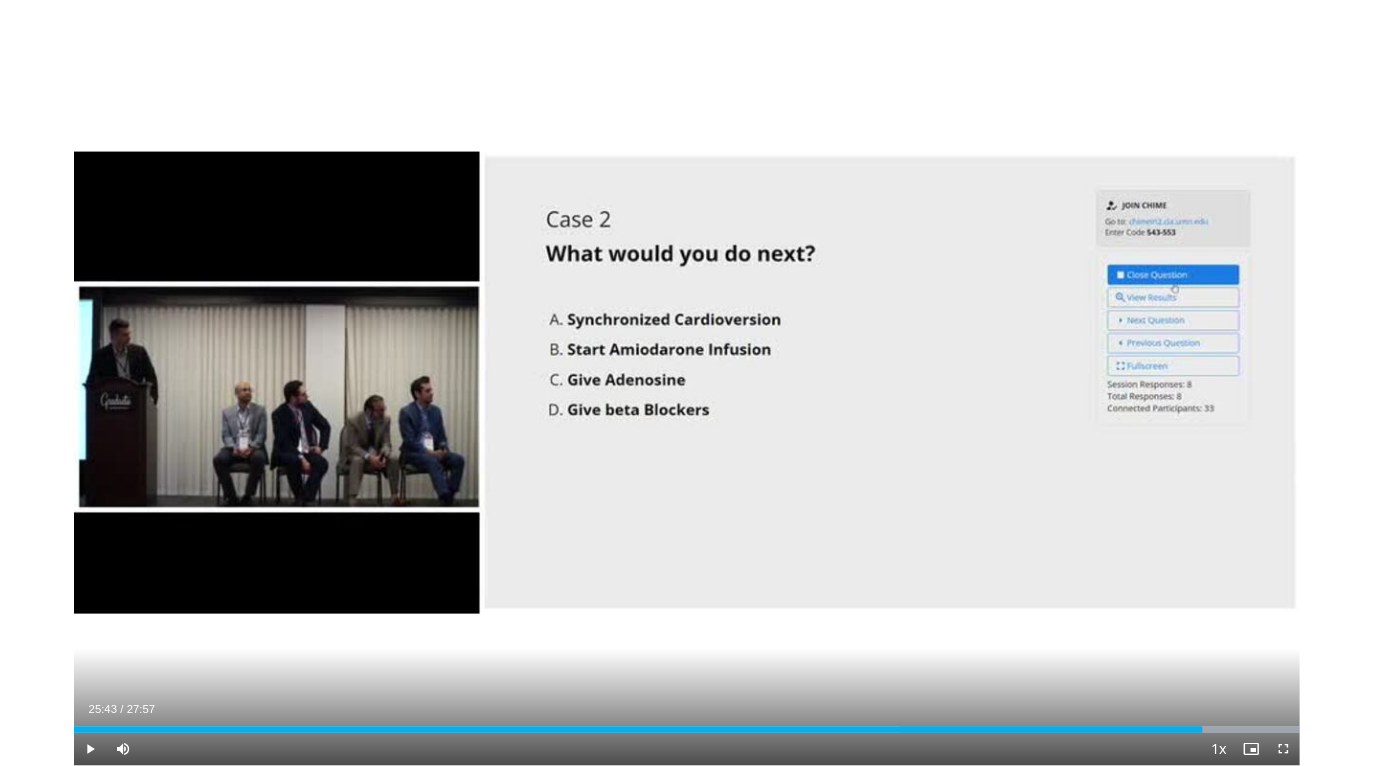 scroll, scrollTop: 468, scrollLeft: 0, axis: vertical 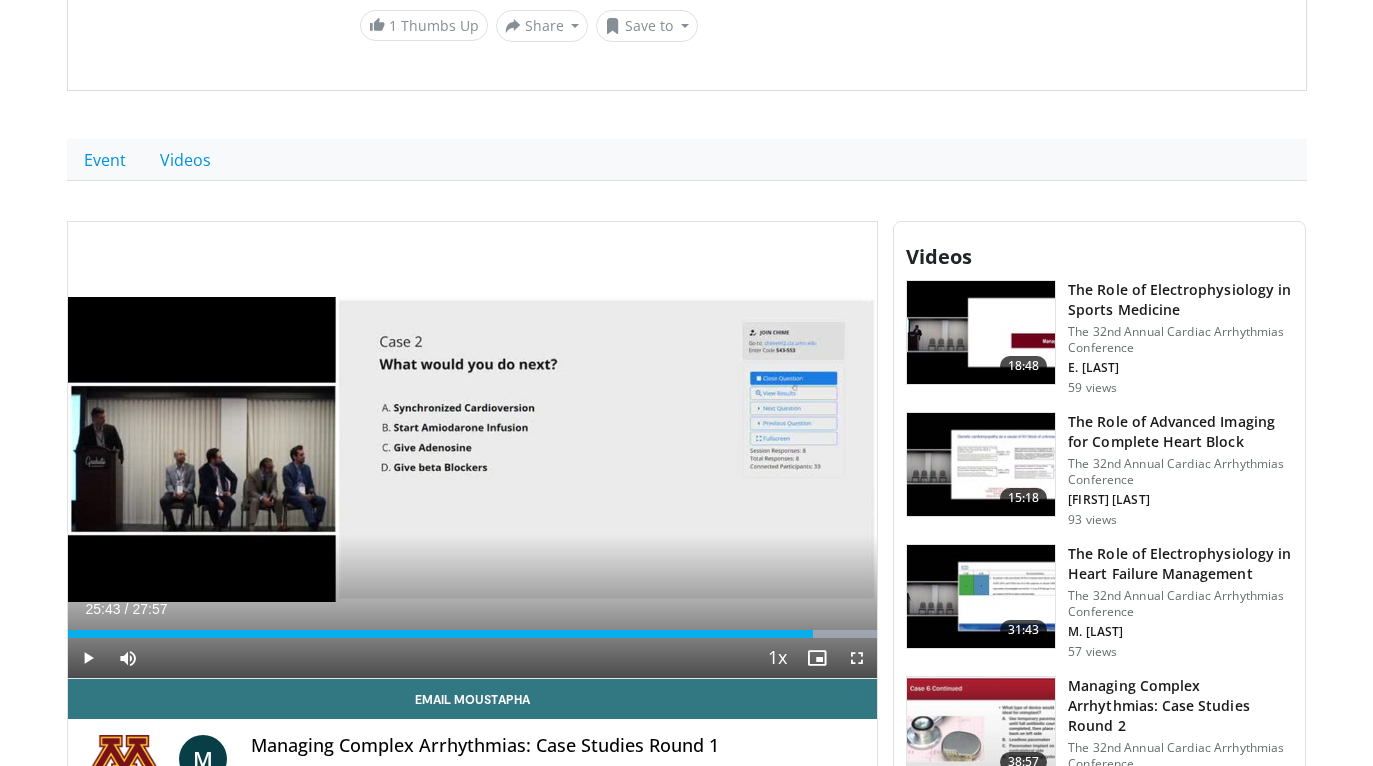 click on "Specialties
Adult & Family Medicine
Allergy, Asthma, Immunology
Anesthesiology
Cardiology
Dental
Dermatology
Endocrinology
Gastroenterology & Hepatology
General Surgery
Hematology & Oncology
Infectious Disease
Nephrology
Neurology
Neurosurgery
Obstetrics & Gynecology
Ophthalmology
Oral Maxillofacial
Orthopaedics
Otolaryngology
Pediatrics
Plastic Surgery
Podiatry
Psychiatry
Pulmonology
Radiation Oncology
Radiology
Rheumatology
Urology" at bounding box center (686, 1291) 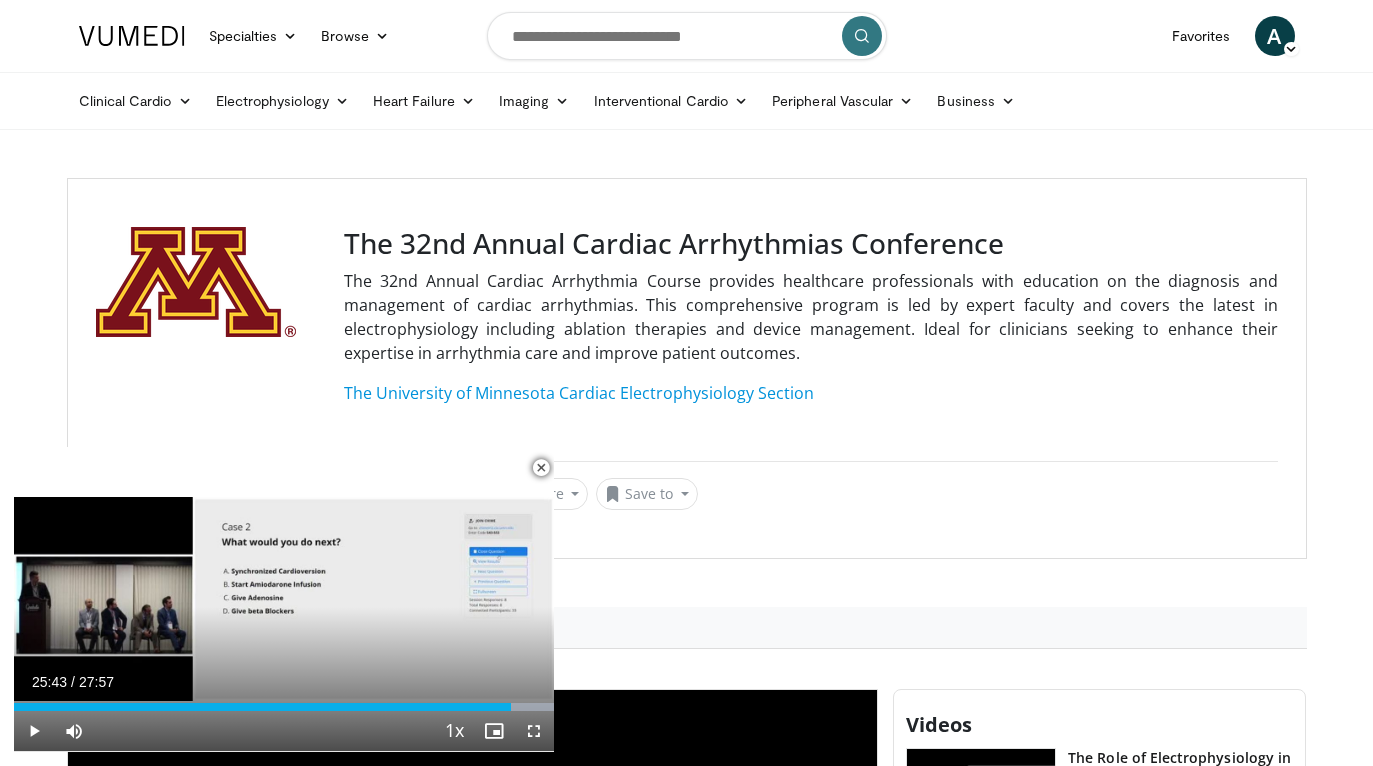 scroll, scrollTop: 0, scrollLeft: 0, axis: both 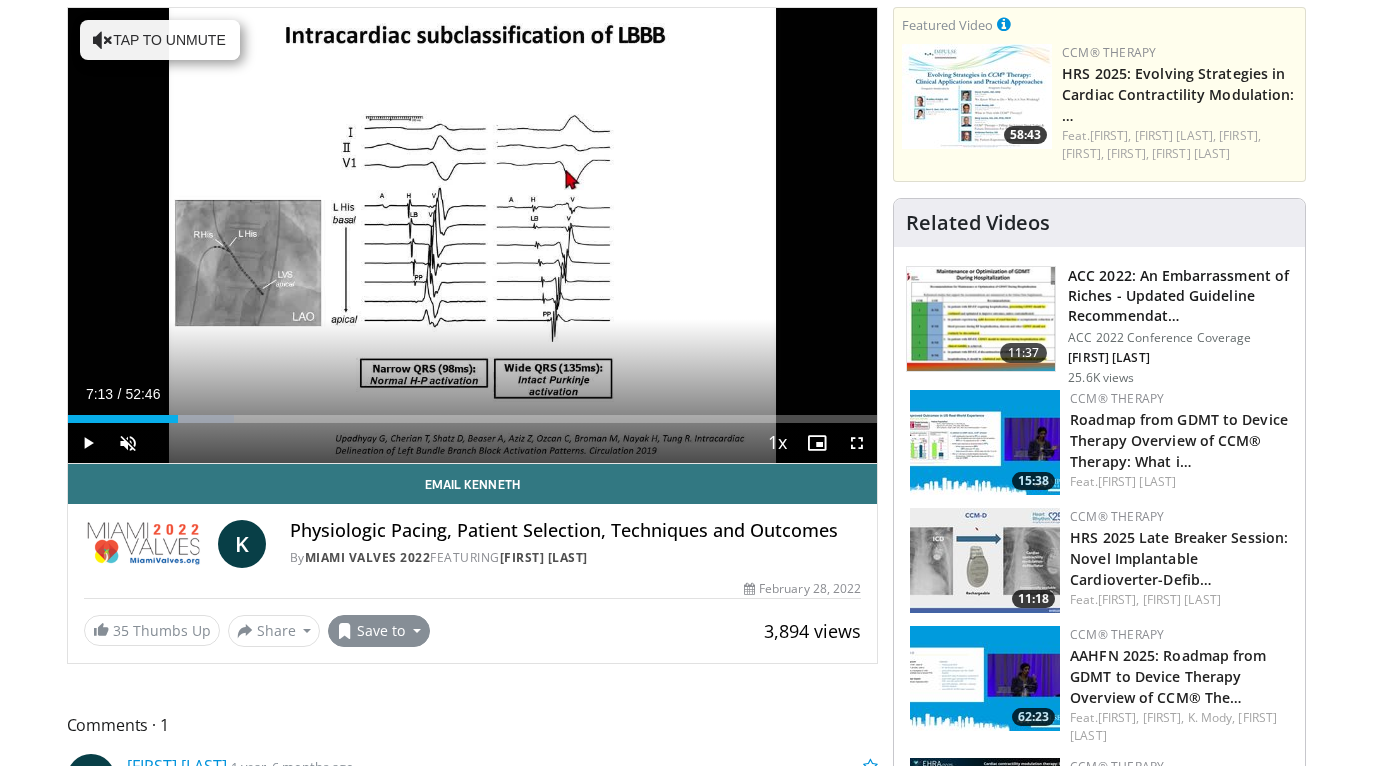 click on "Save to" at bounding box center (379, 631) 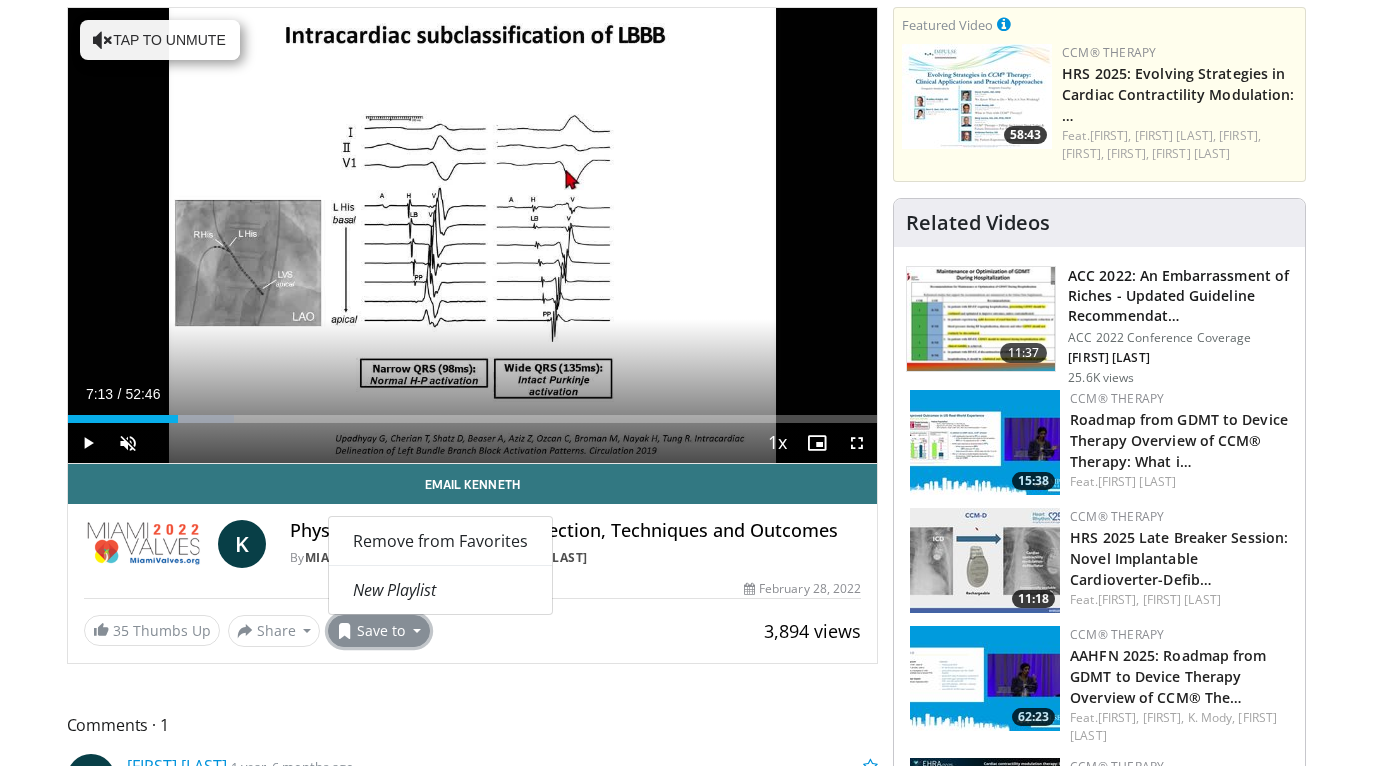 click on "**********" at bounding box center [473, 335] 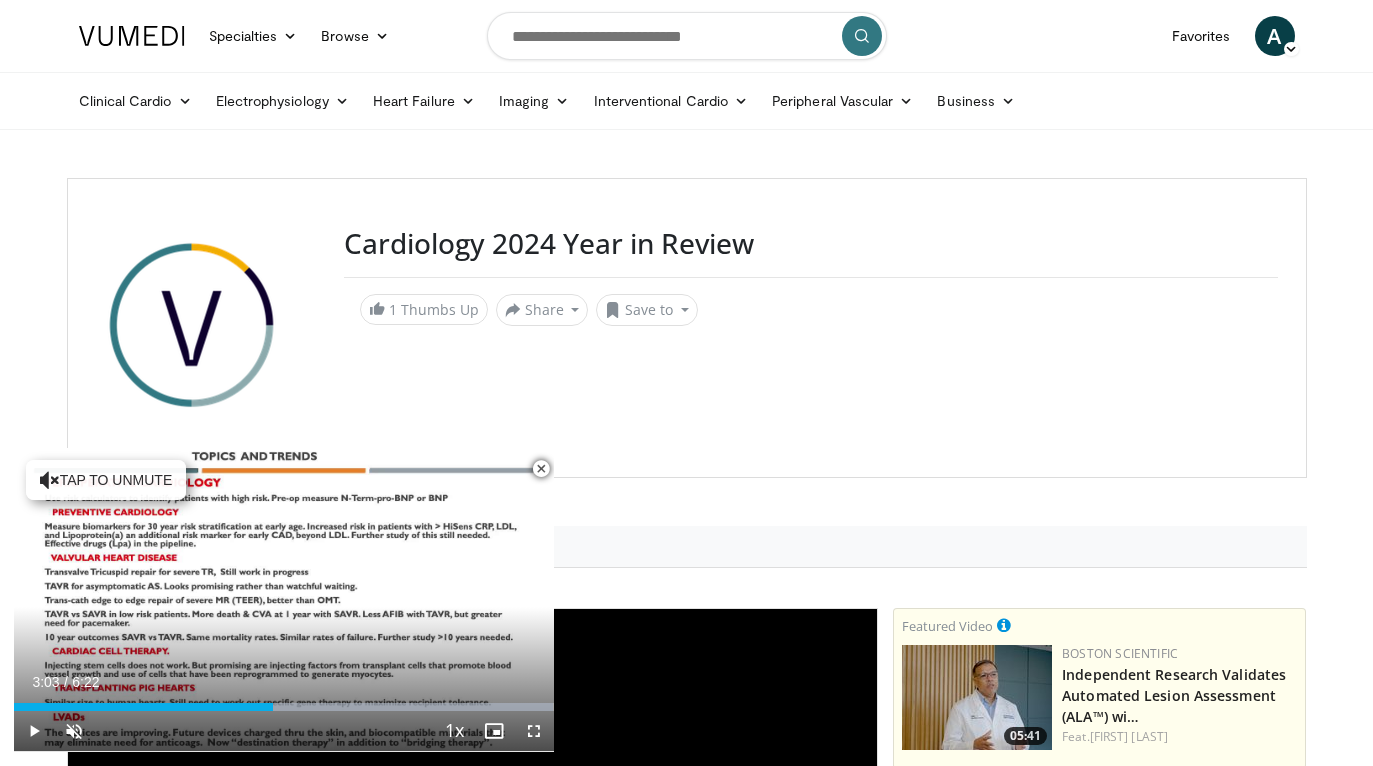 scroll, scrollTop: 0, scrollLeft: 0, axis: both 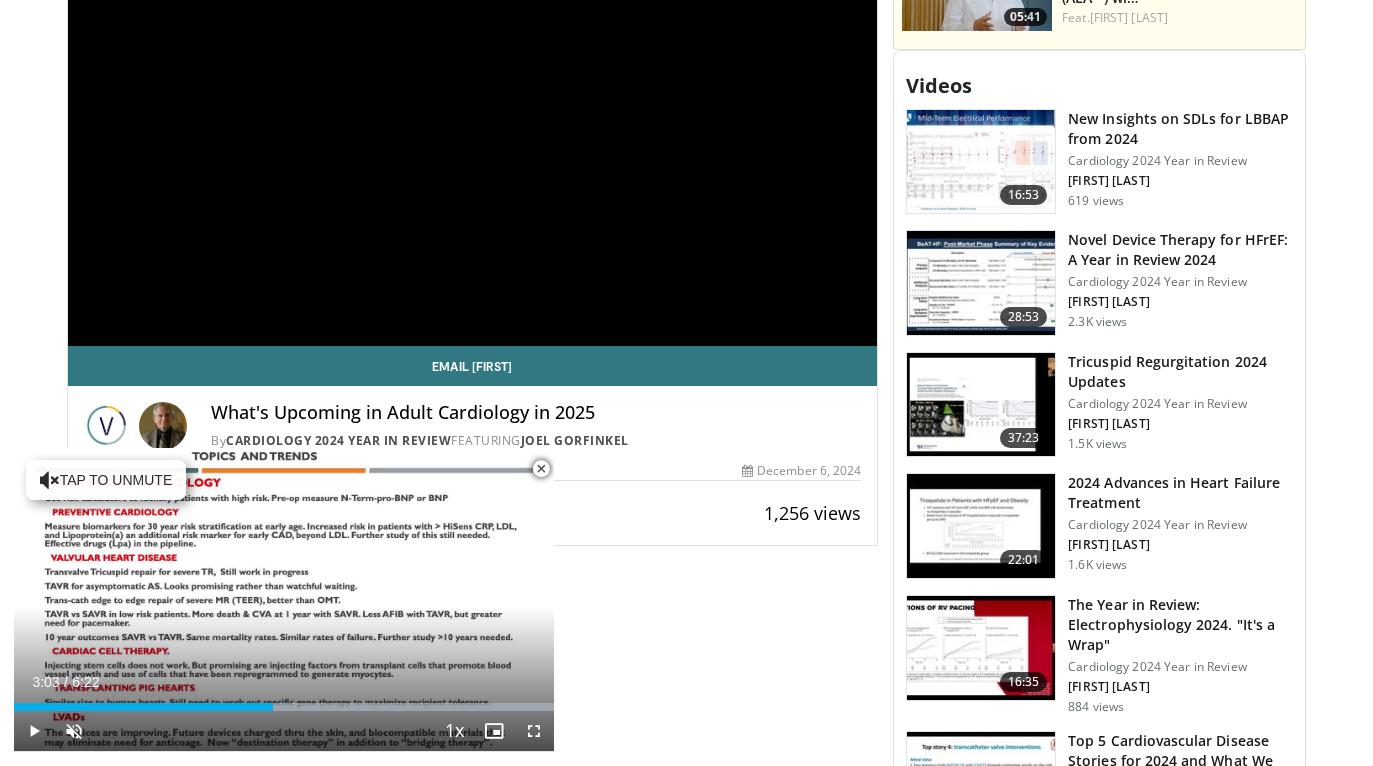 click at bounding box center (541, 469) 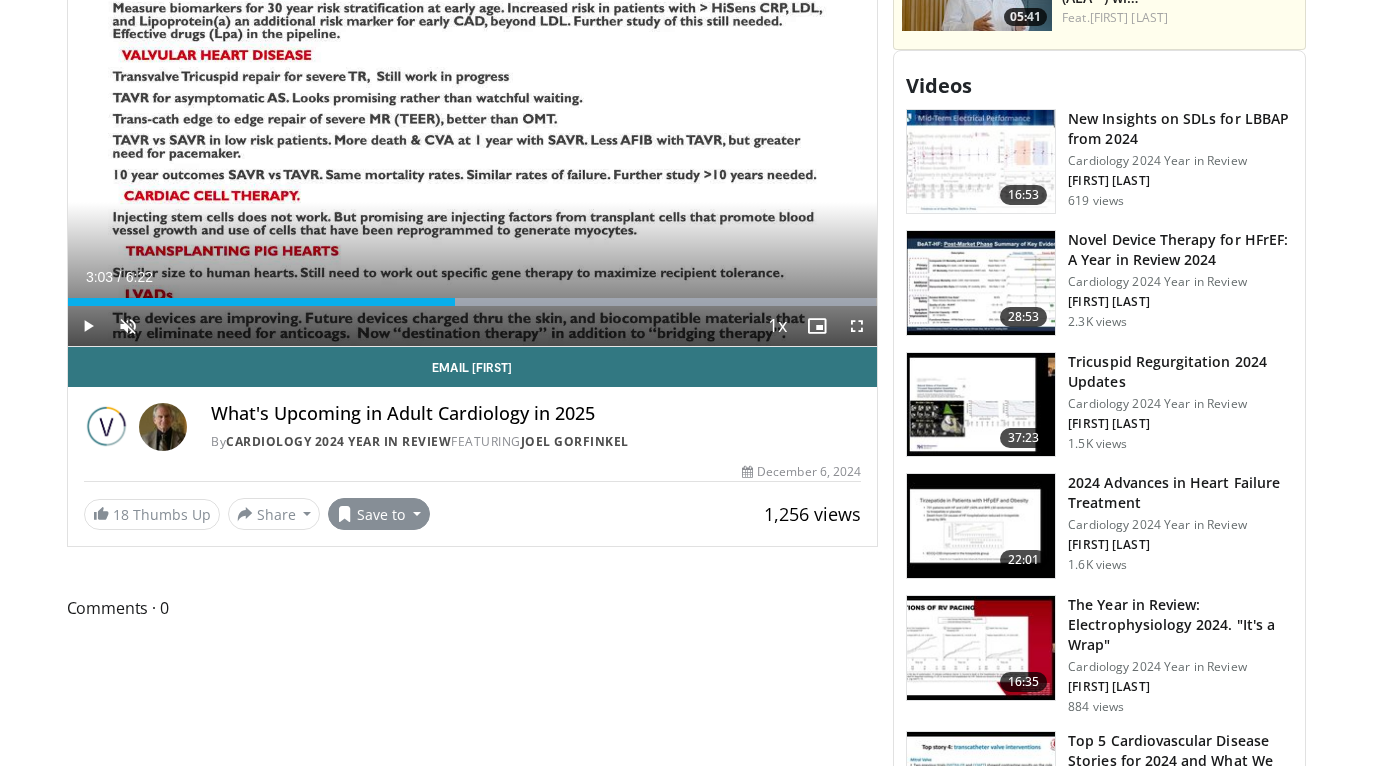 click on "Save to" at bounding box center [379, 514] 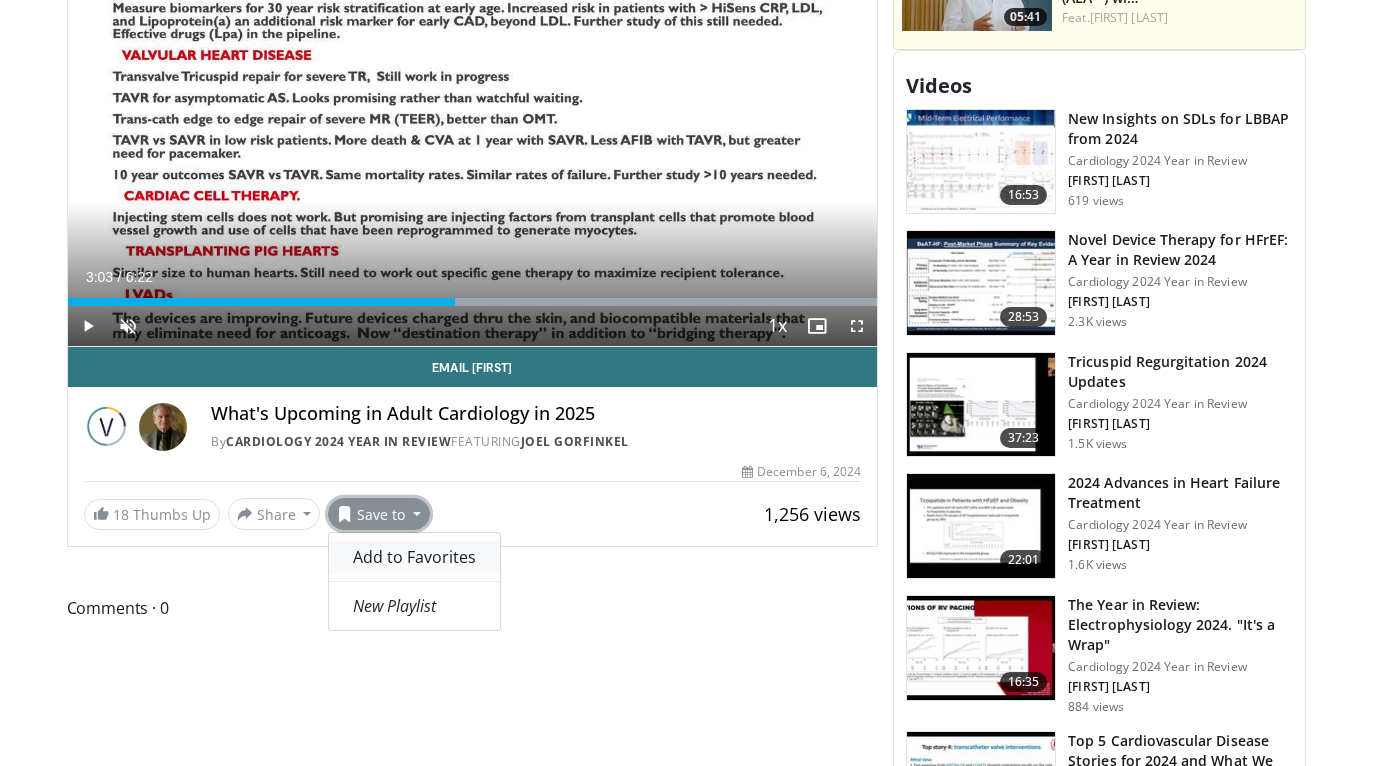 click on "Add to Favorites" at bounding box center [414, 557] 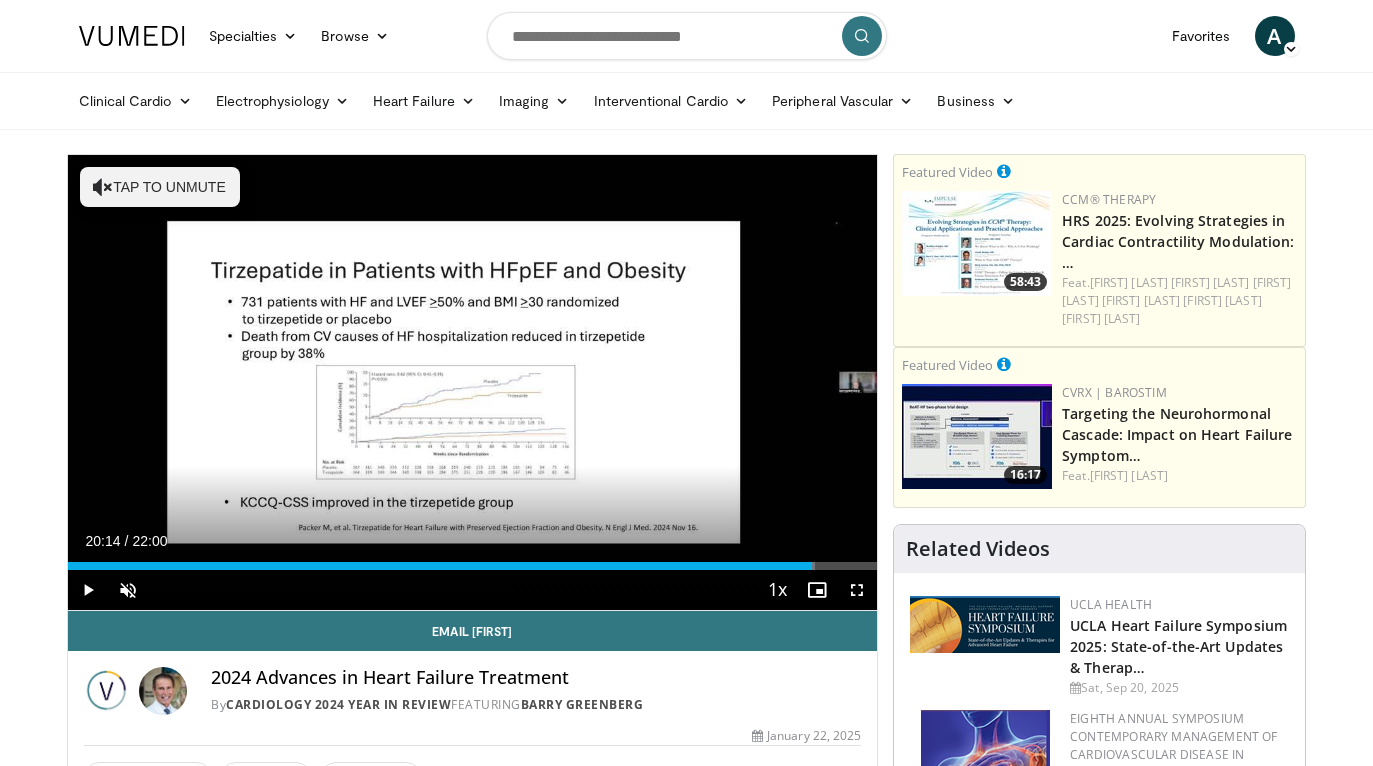 scroll, scrollTop: 134, scrollLeft: 0, axis: vertical 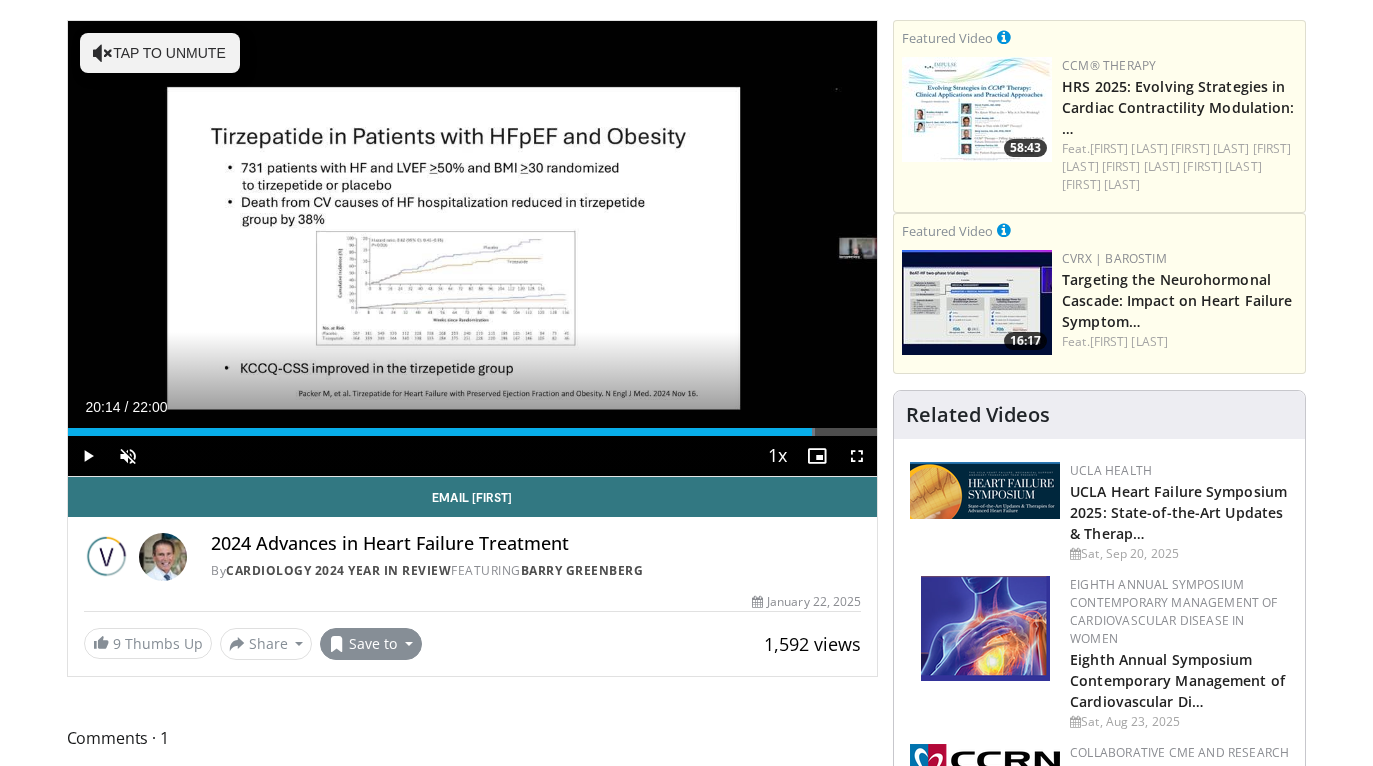 click on "Save to" at bounding box center [371, 644] 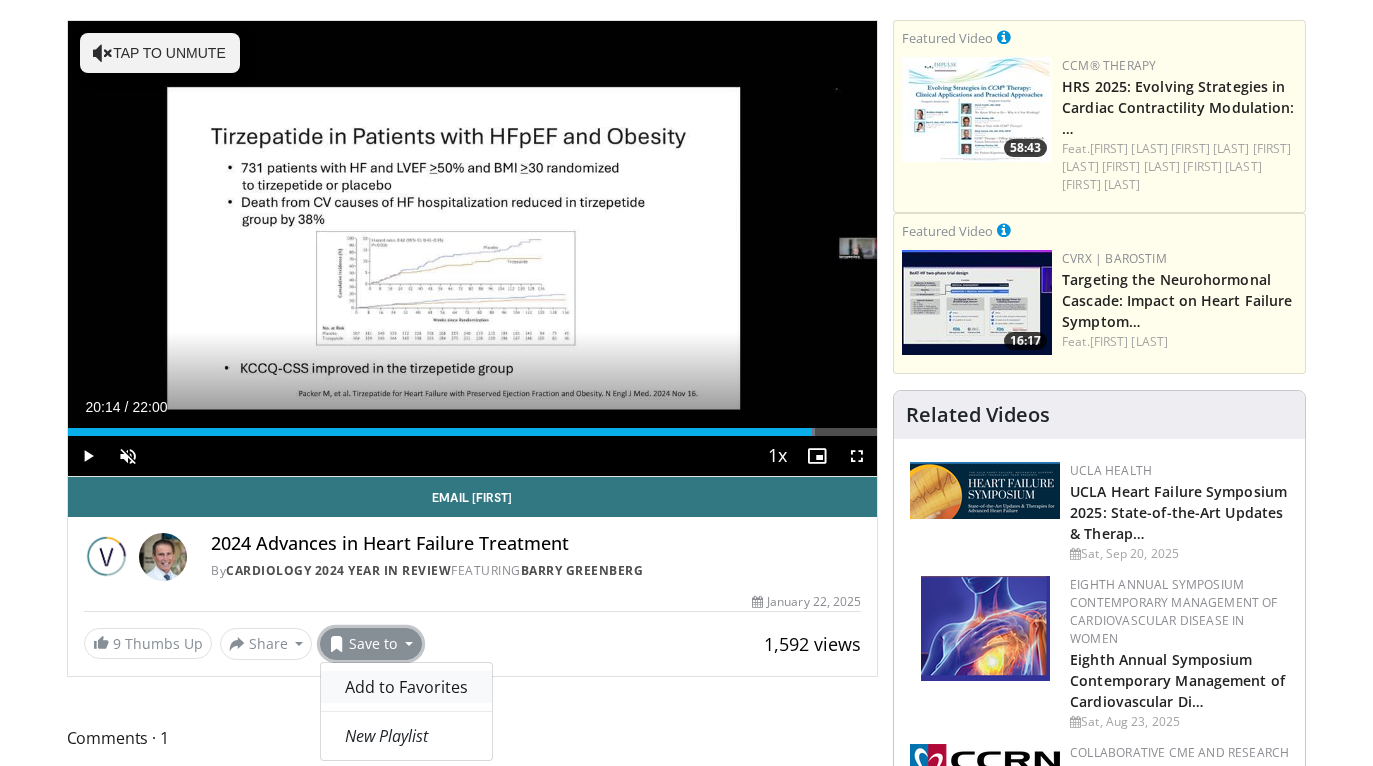 click on "Add to Favorites" at bounding box center (406, 687) 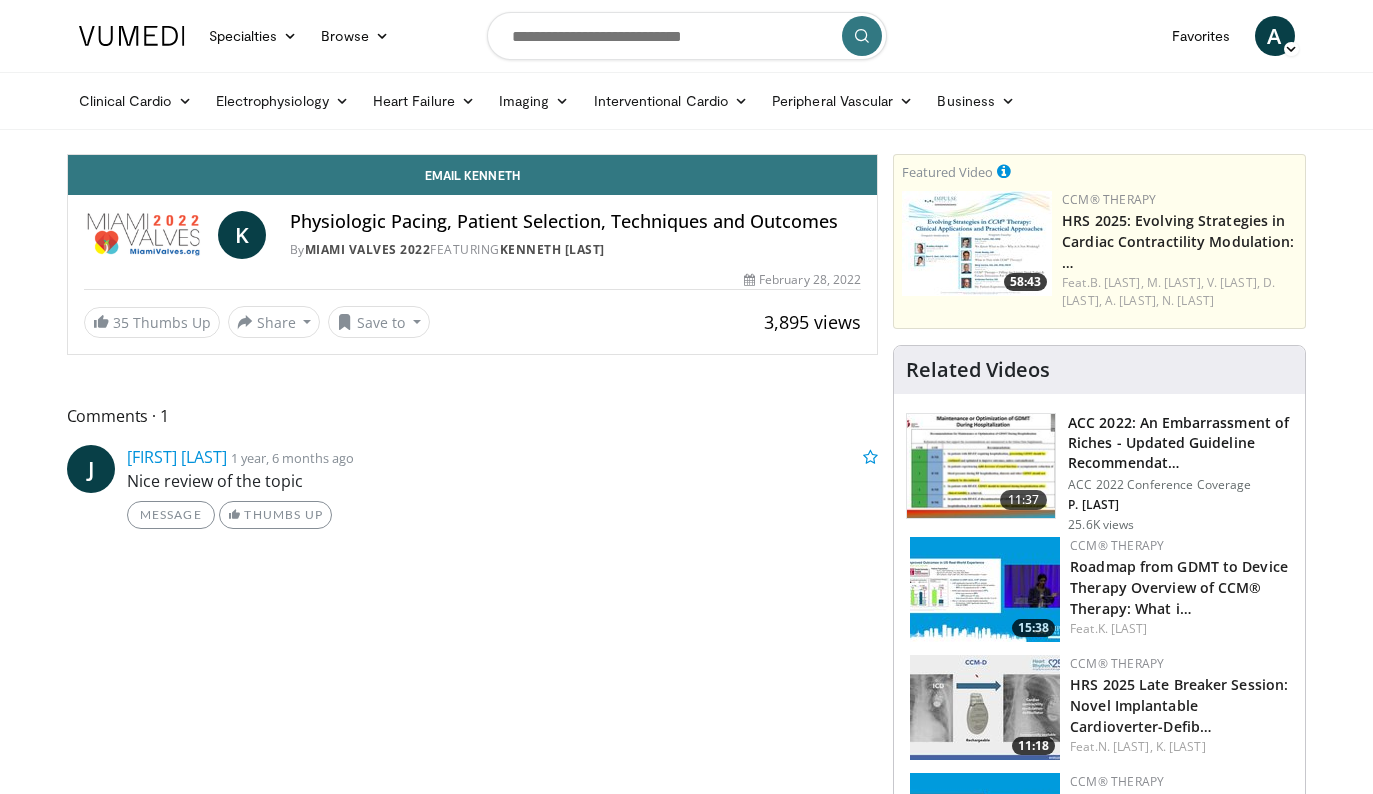 scroll, scrollTop: 0, scrollLeft: 0, axis: both 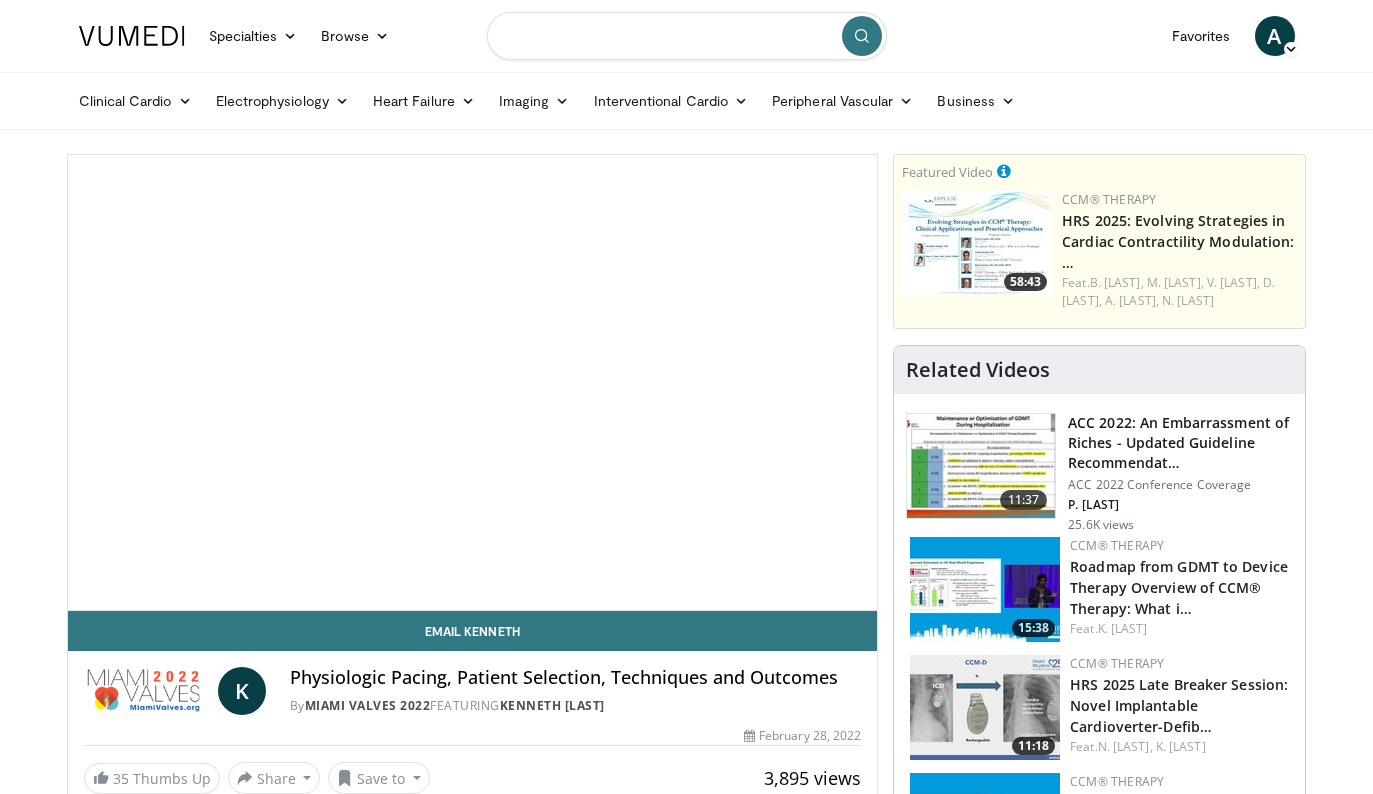 click at bounding box center [687, 36] 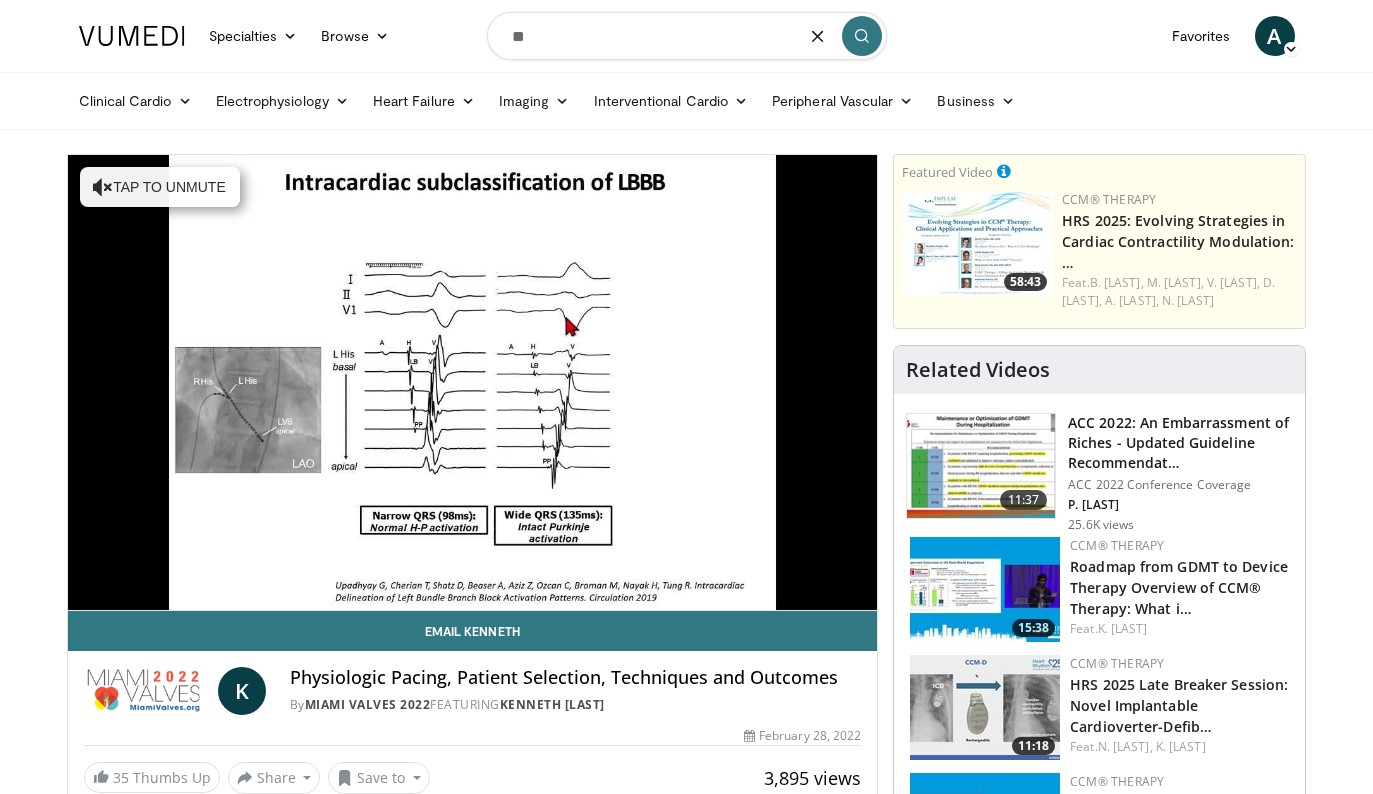 type on "*" 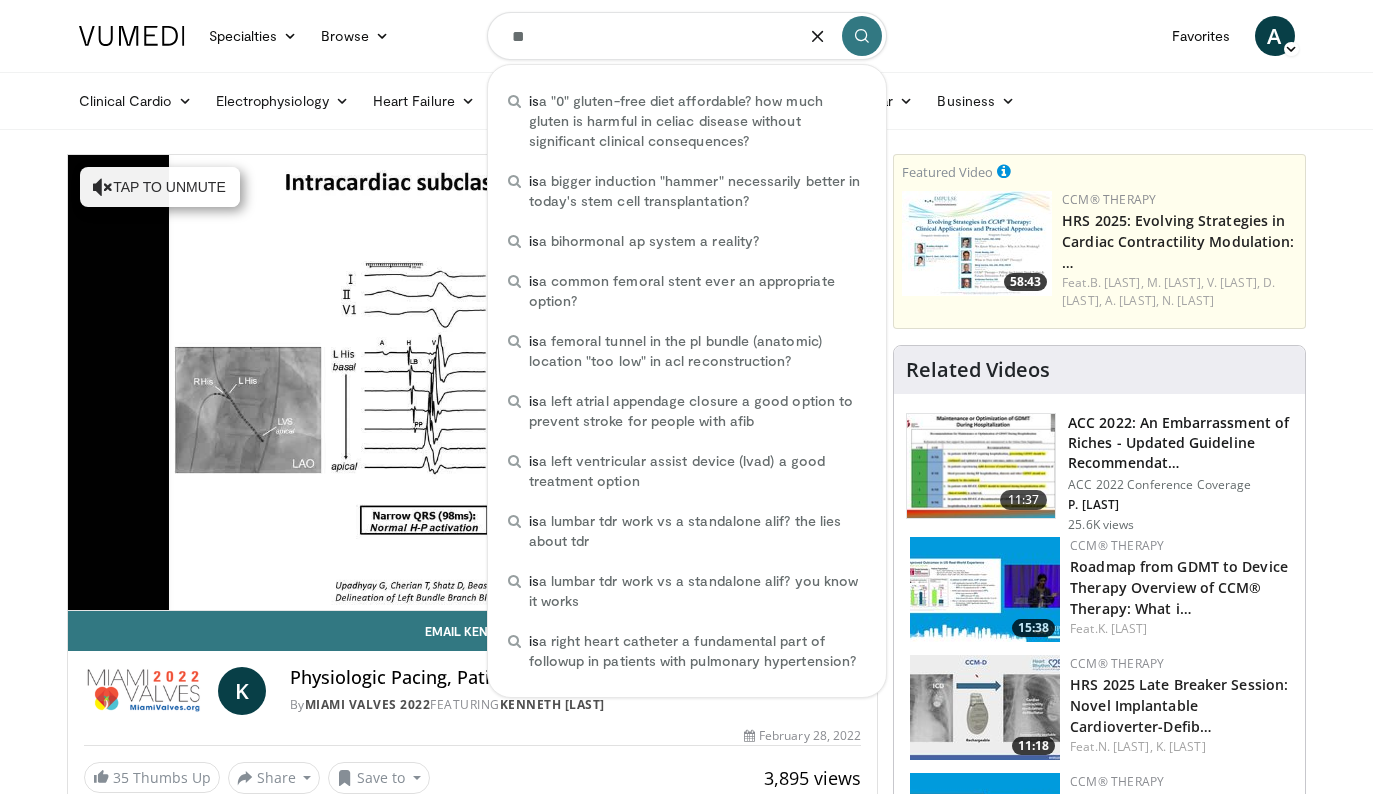 type on "*" 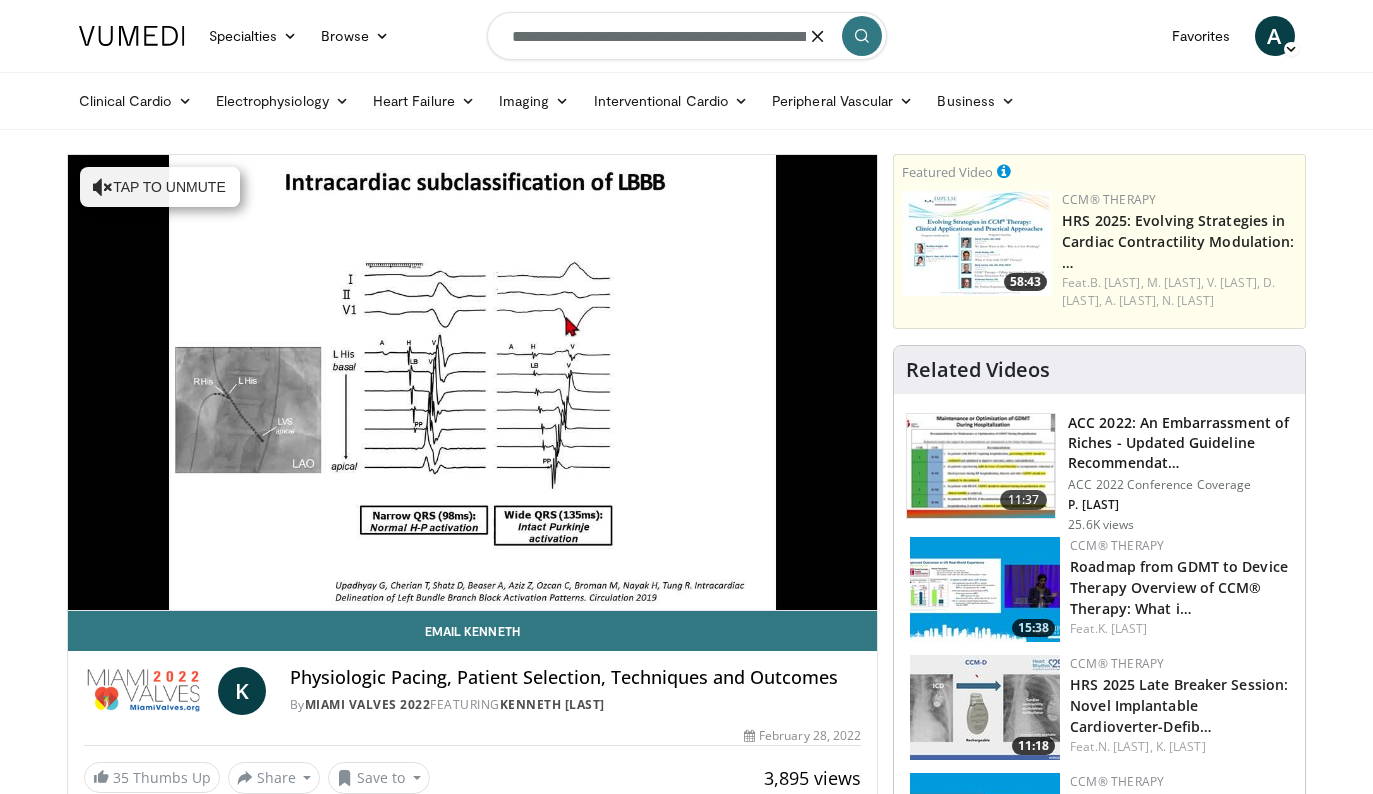 type on "**********" 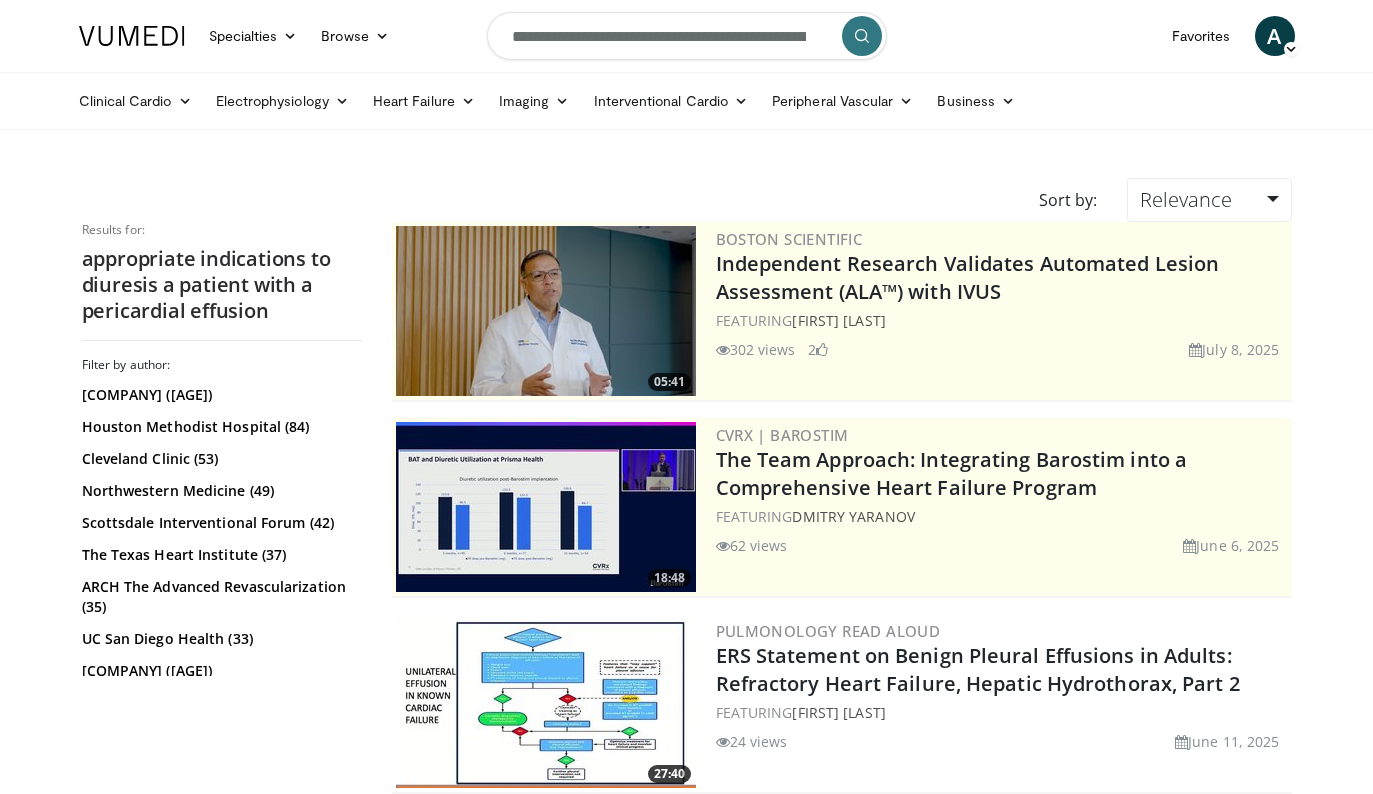 scroll, scrollTop: 0, scrollLeft: 0, axis: both 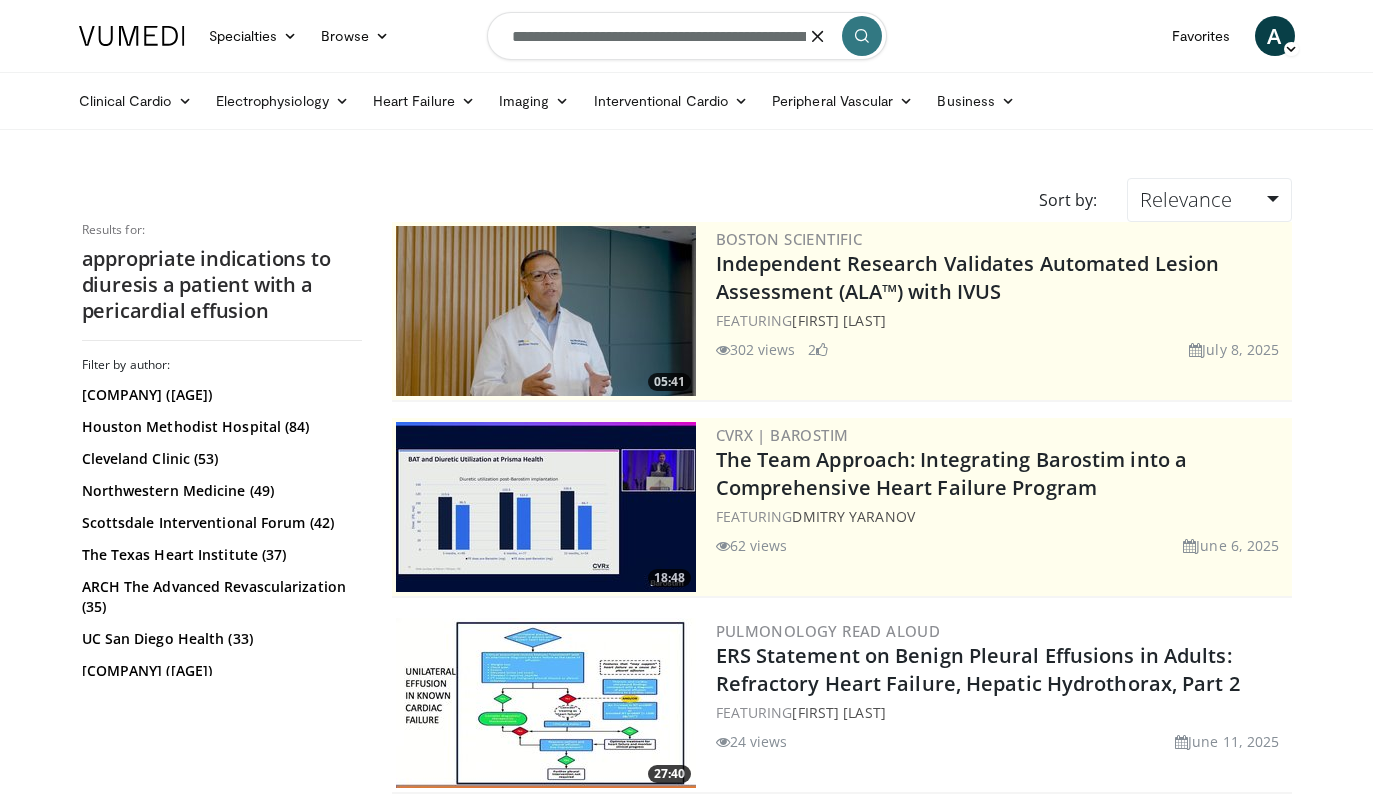 click on "**********" at bounding box center (687, 36) 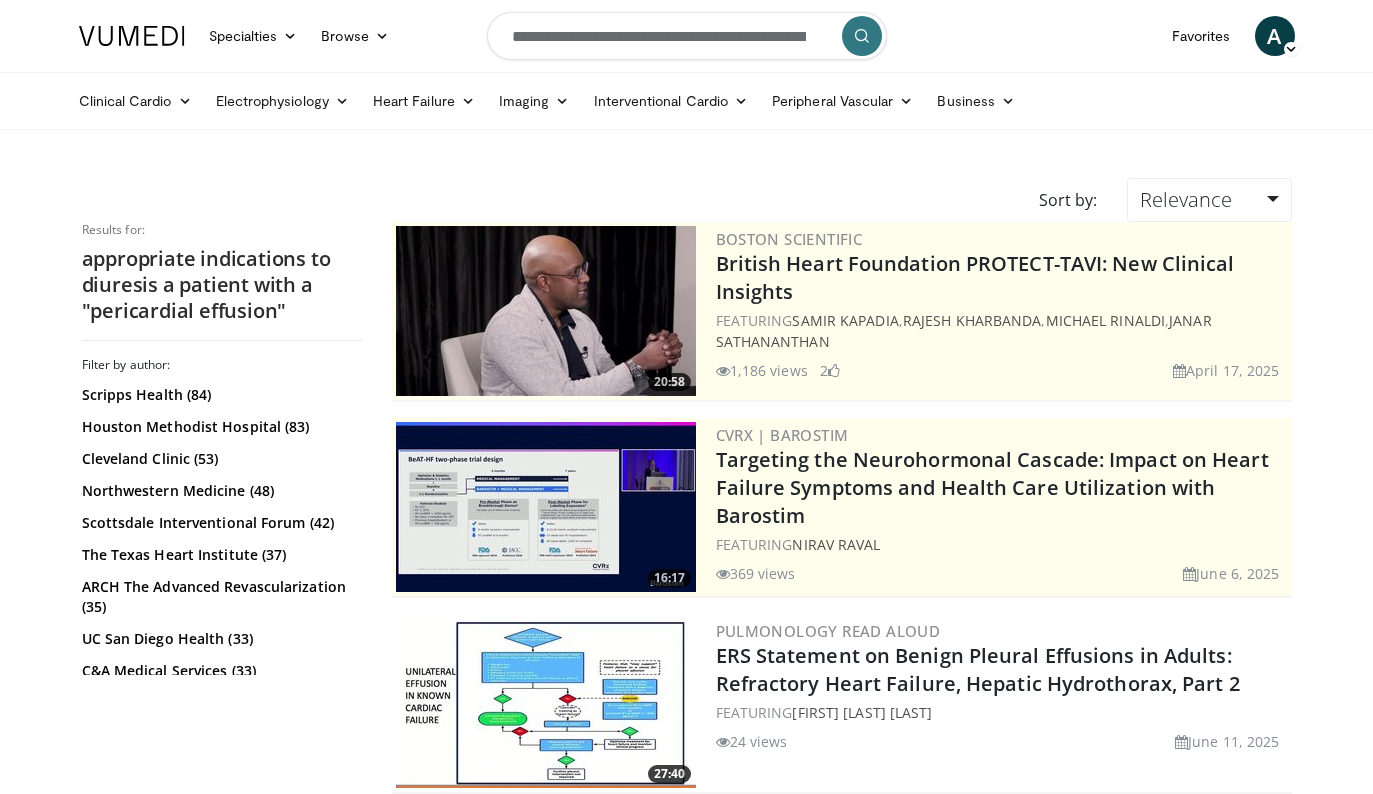 scroll, scrollTop: 0, scrollLeft: 0, axis: both 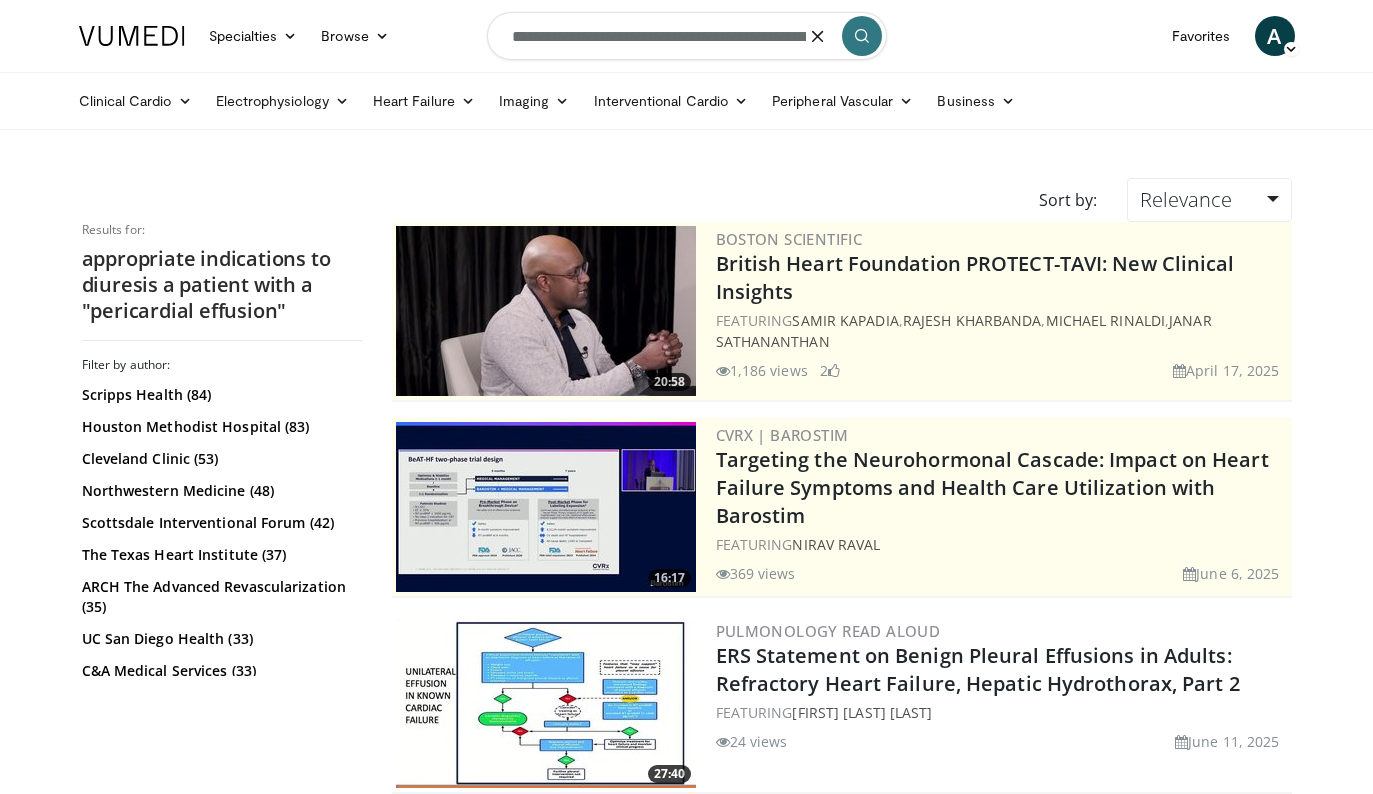 drag, startPoint x: 506, startPoint y: 40, endPoint x: 657, endPoint y: 29, distance: 151.40013 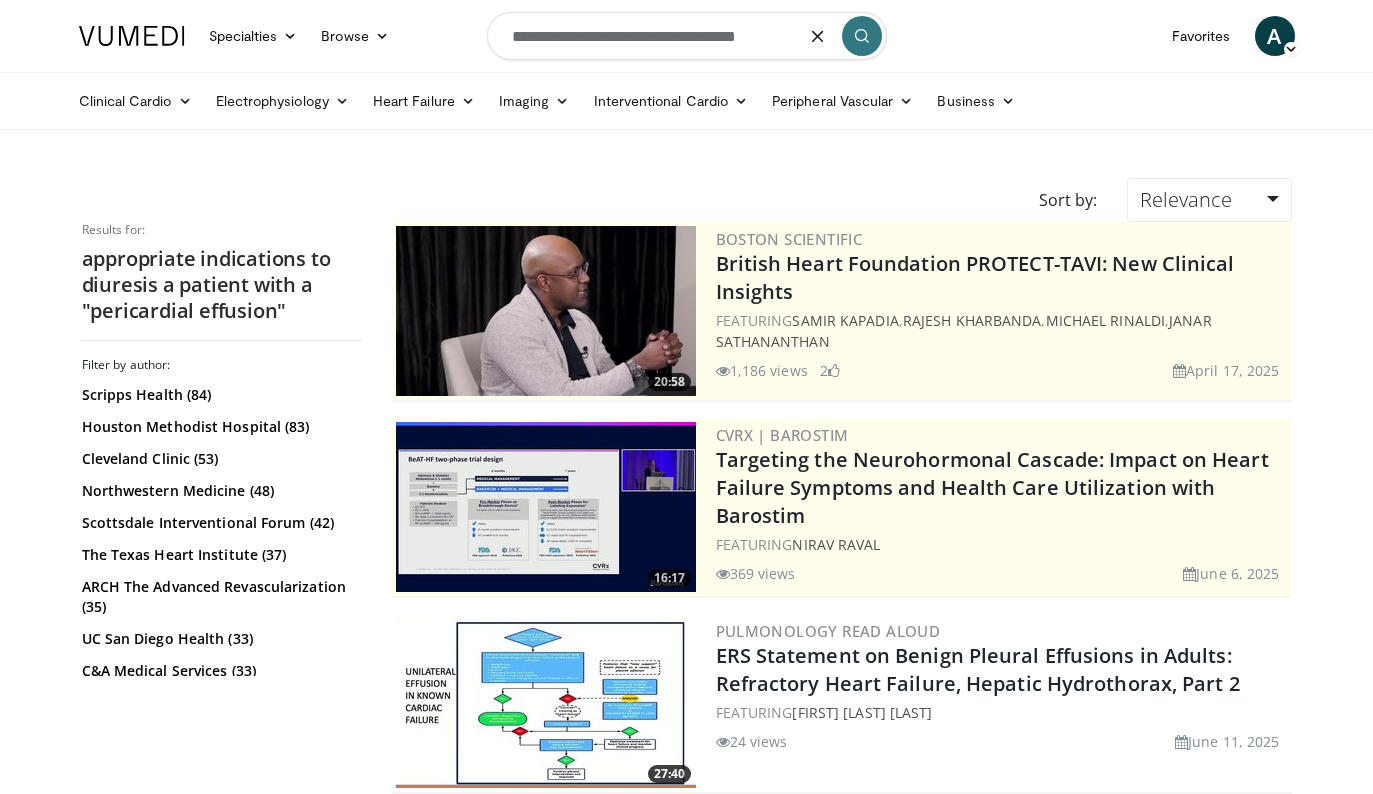 type on "**********" 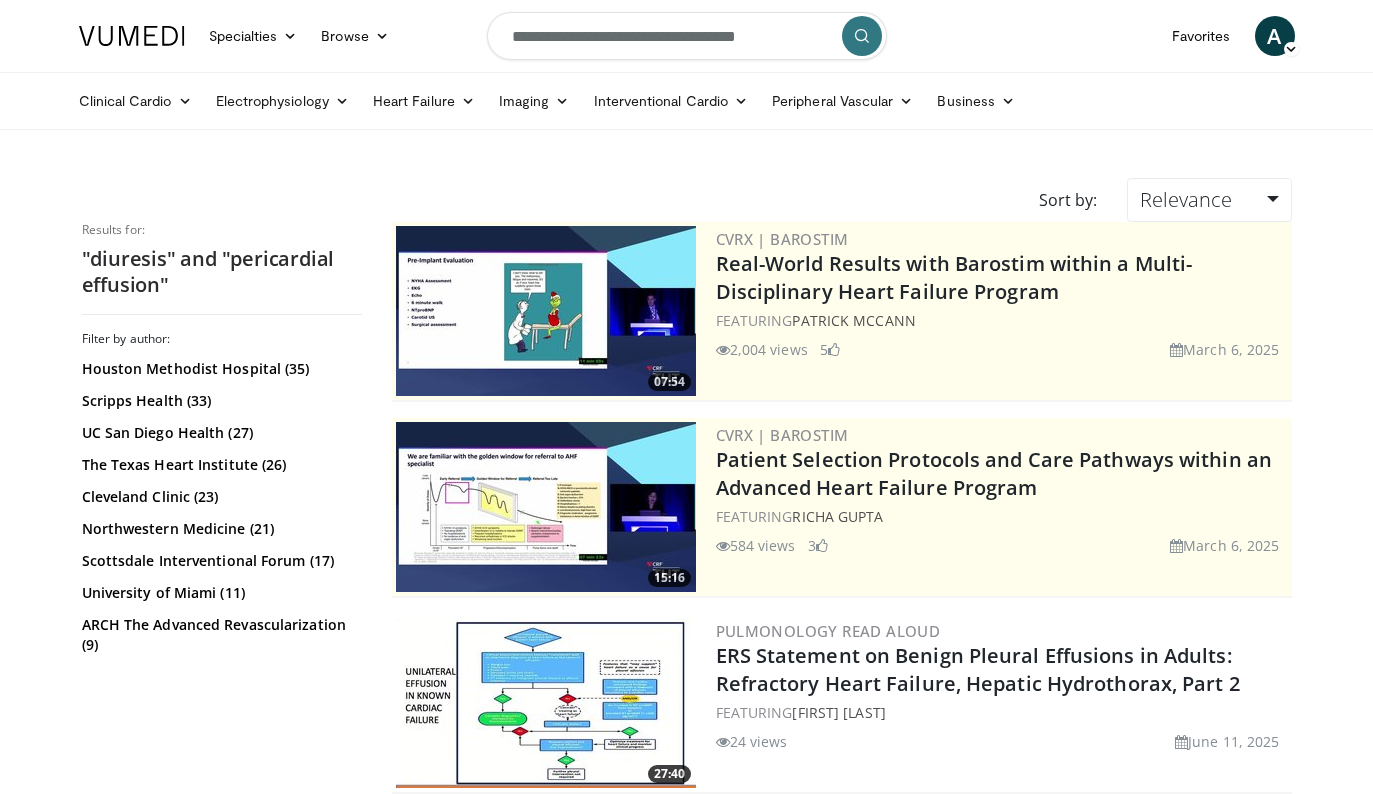 scroll, scrollTop: 0, scrollLeft: 0, axis: both 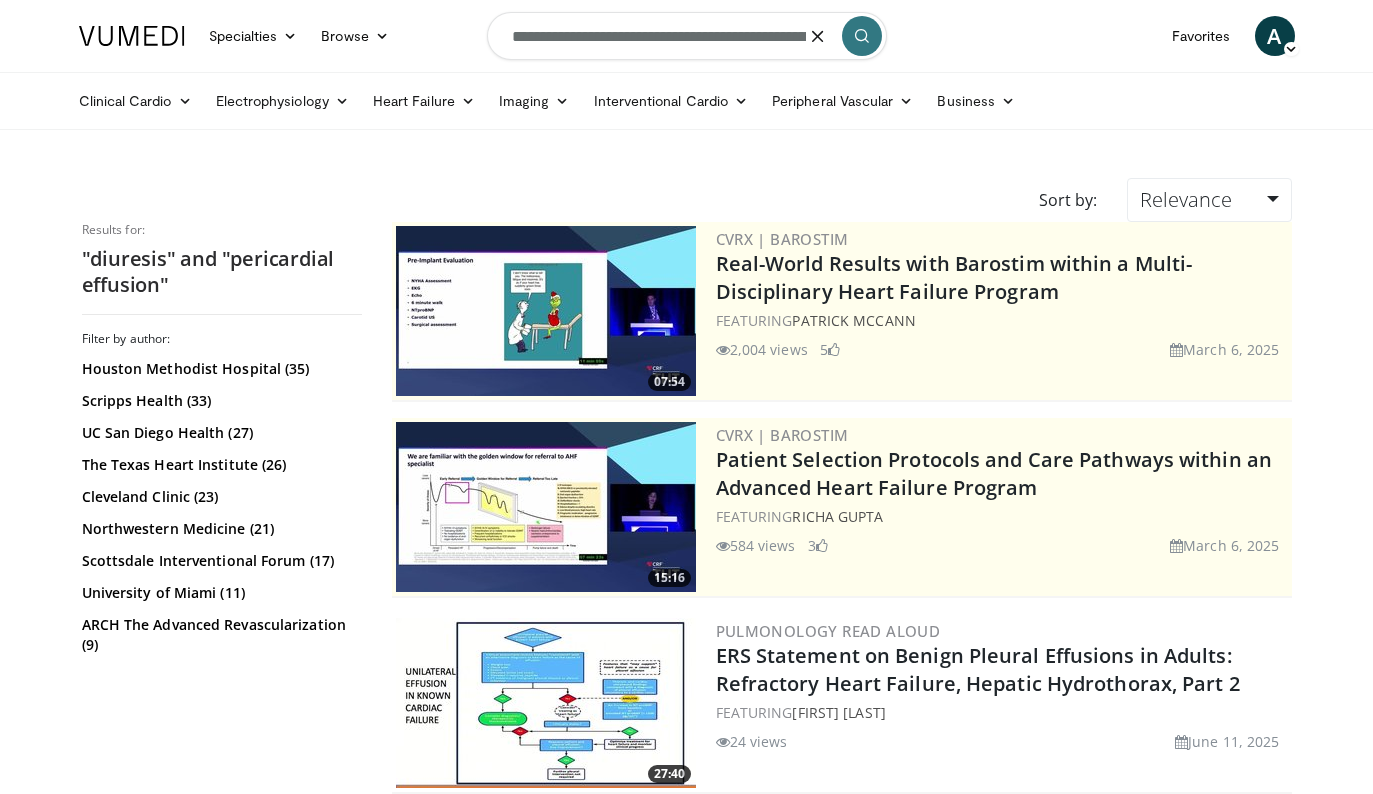 click on "**********" at bounding box center [687, 36] 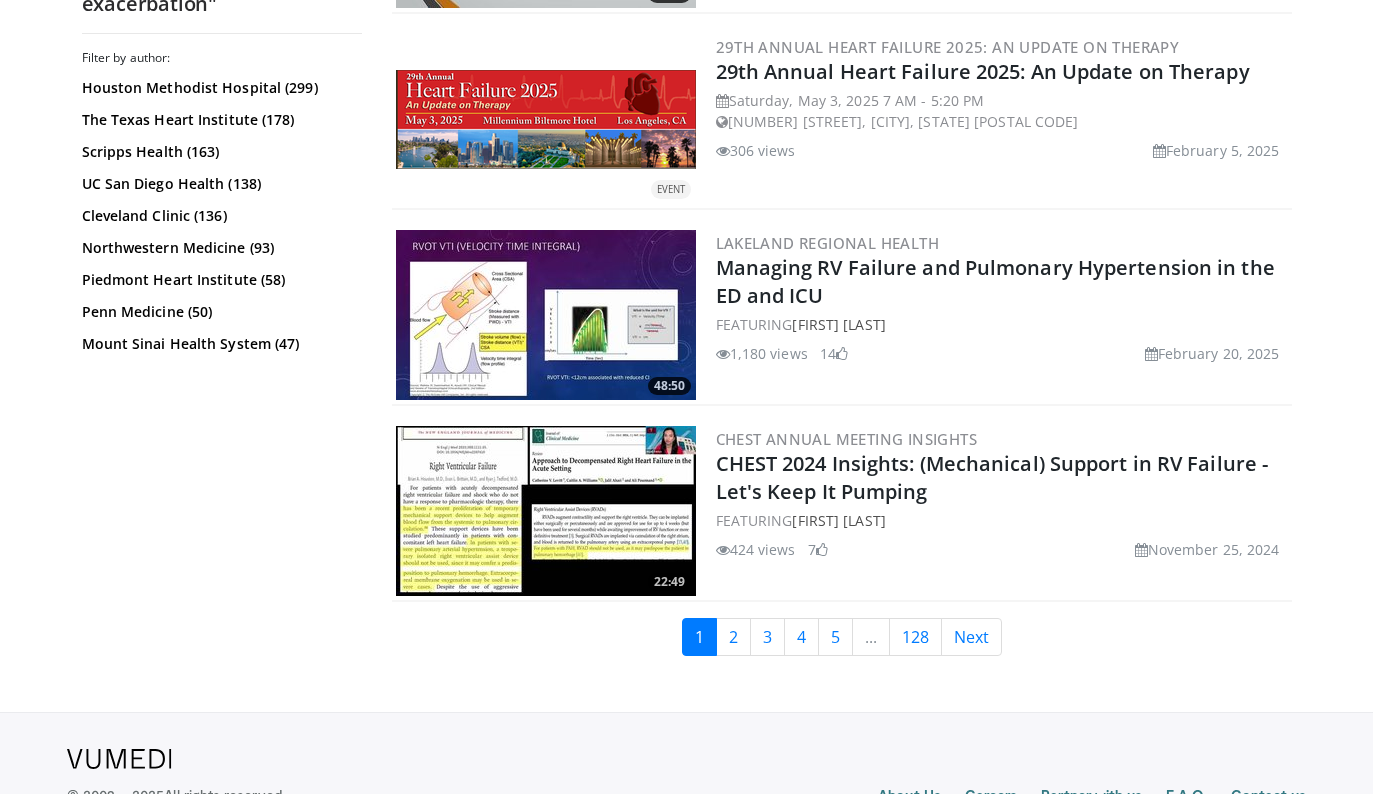 scroll, scrollTop: 5100, scrollLeft: 0, axis: vertical 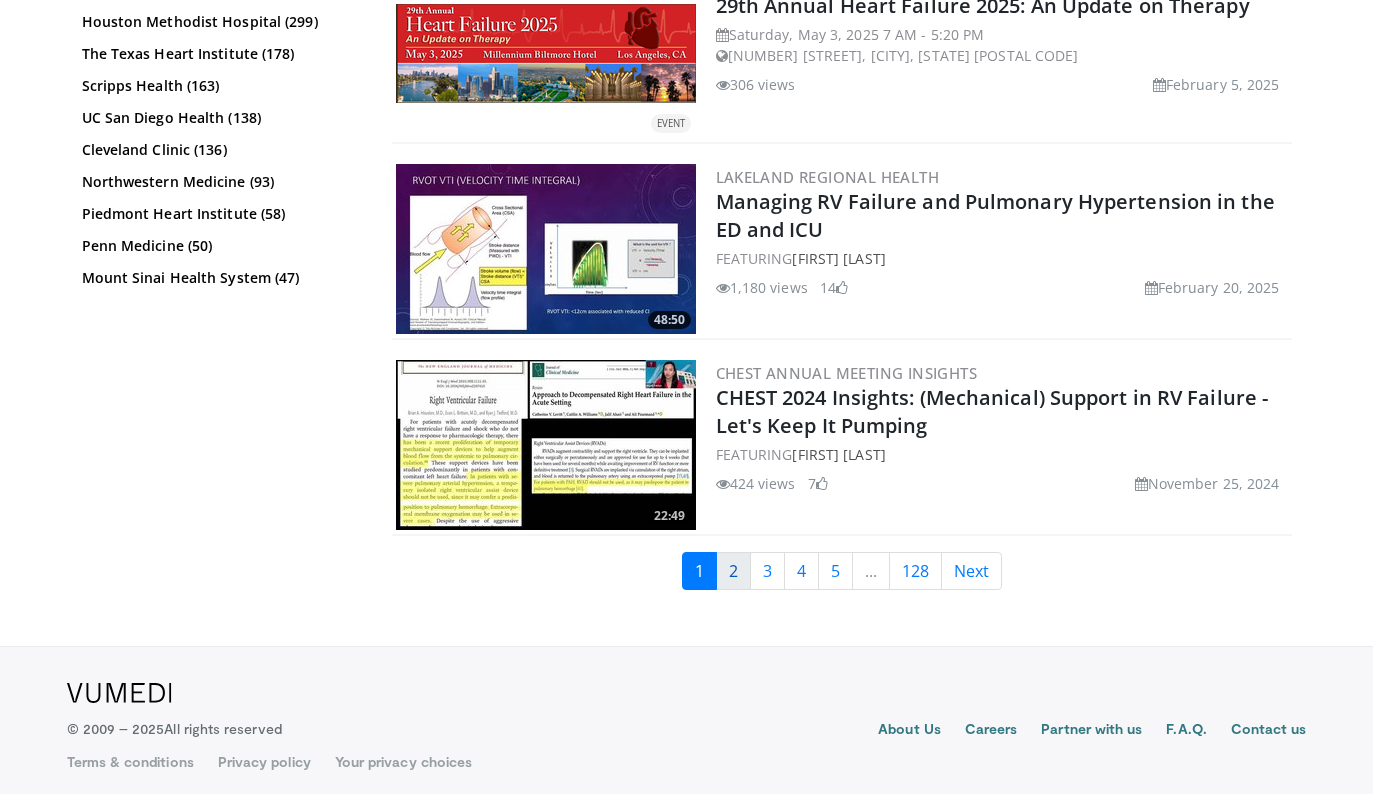 click on "2" at bounding box center (733, 571) 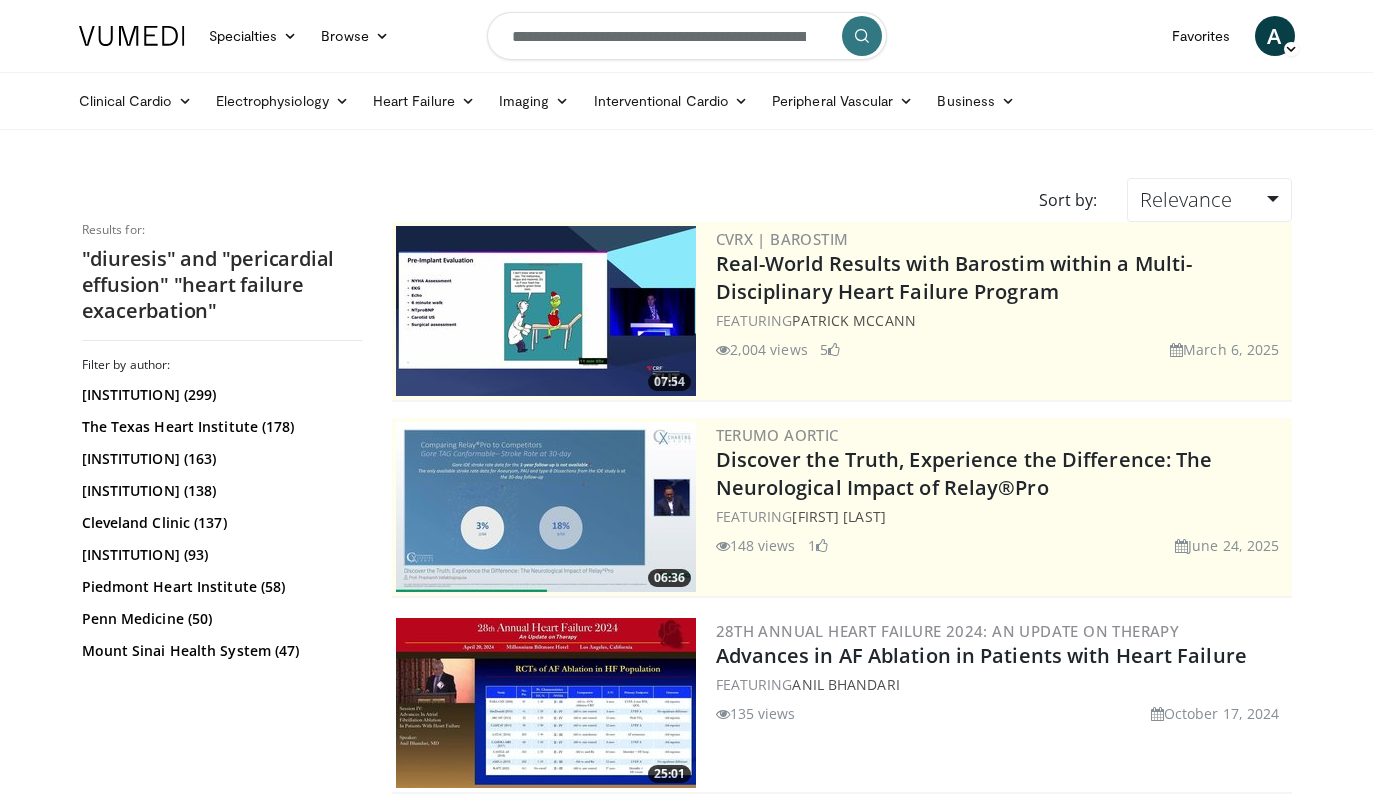 scroll, scrollTop: 0, scrollLeft: 0, axis: both 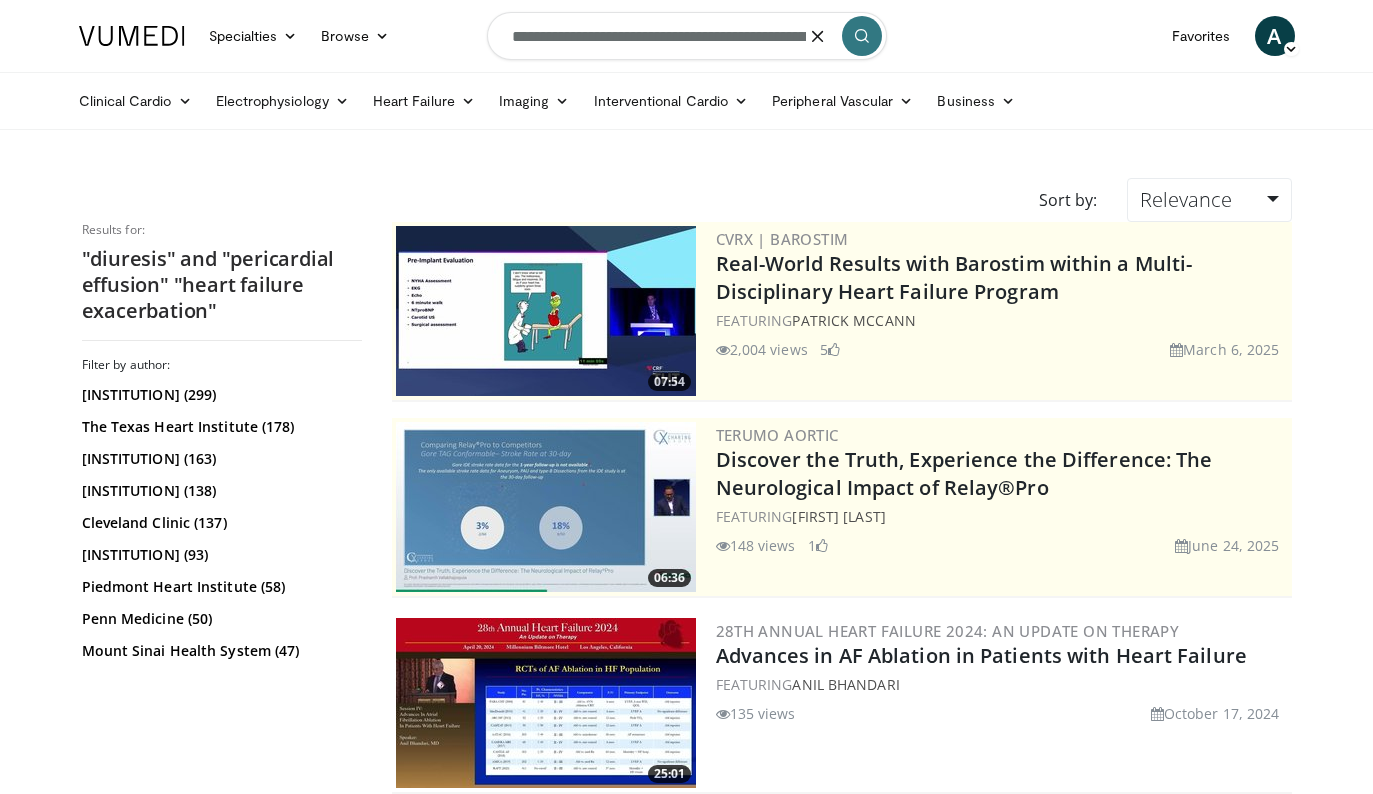 click on "**********" at bounding box center (687, 36) 